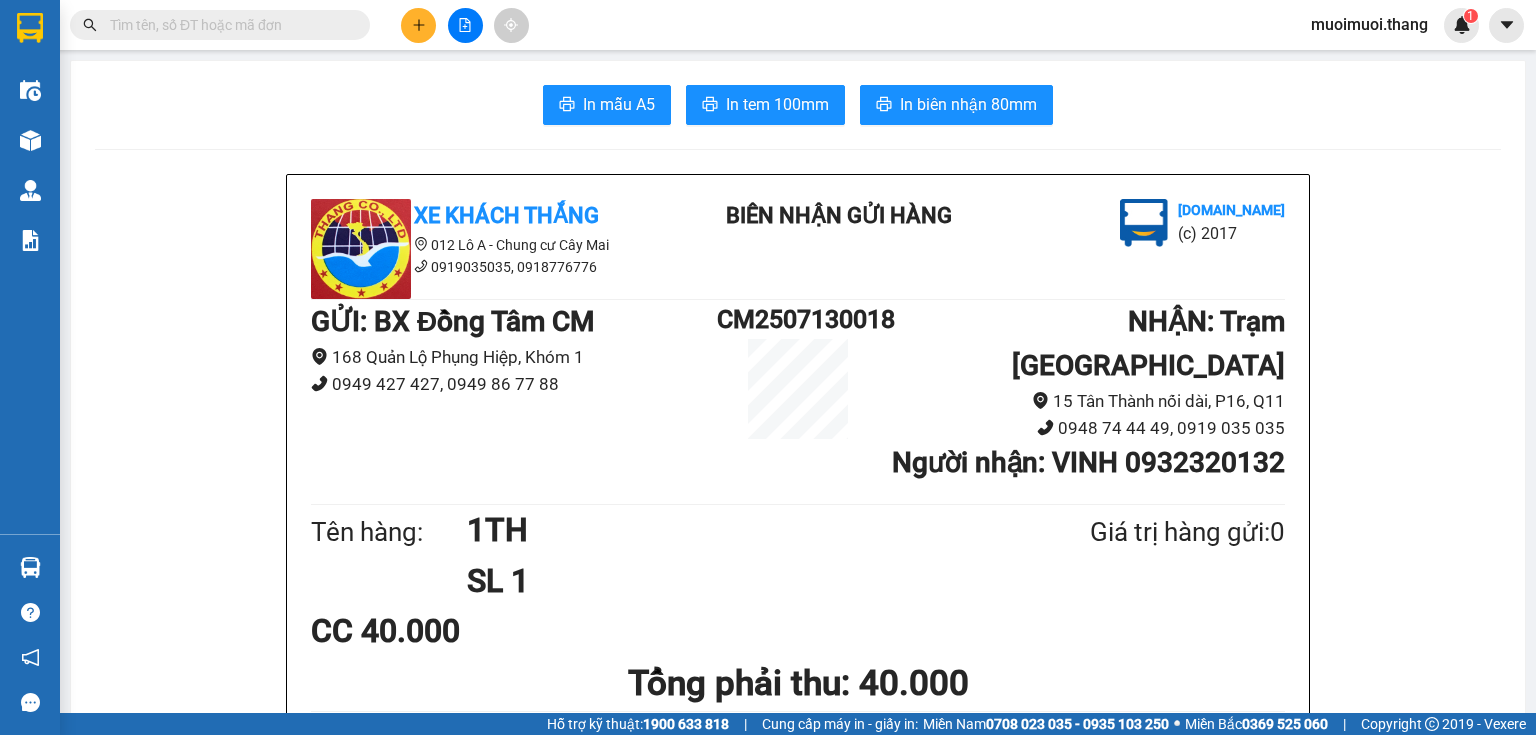 scroll, scrollTop: 0, scrollLeft: 0, axis: both 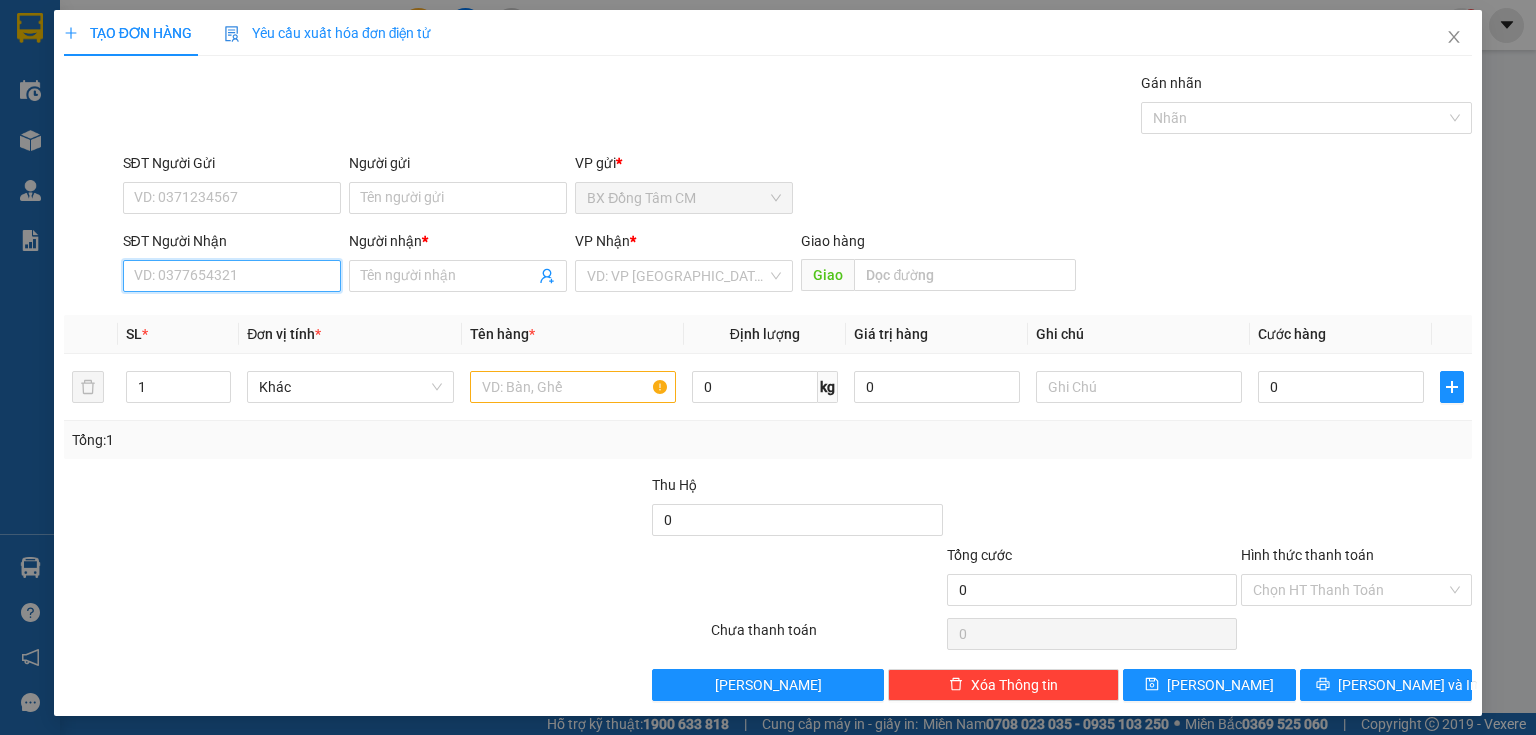 click on "SĐT Người Nhận" at bounding box center (232, 276) 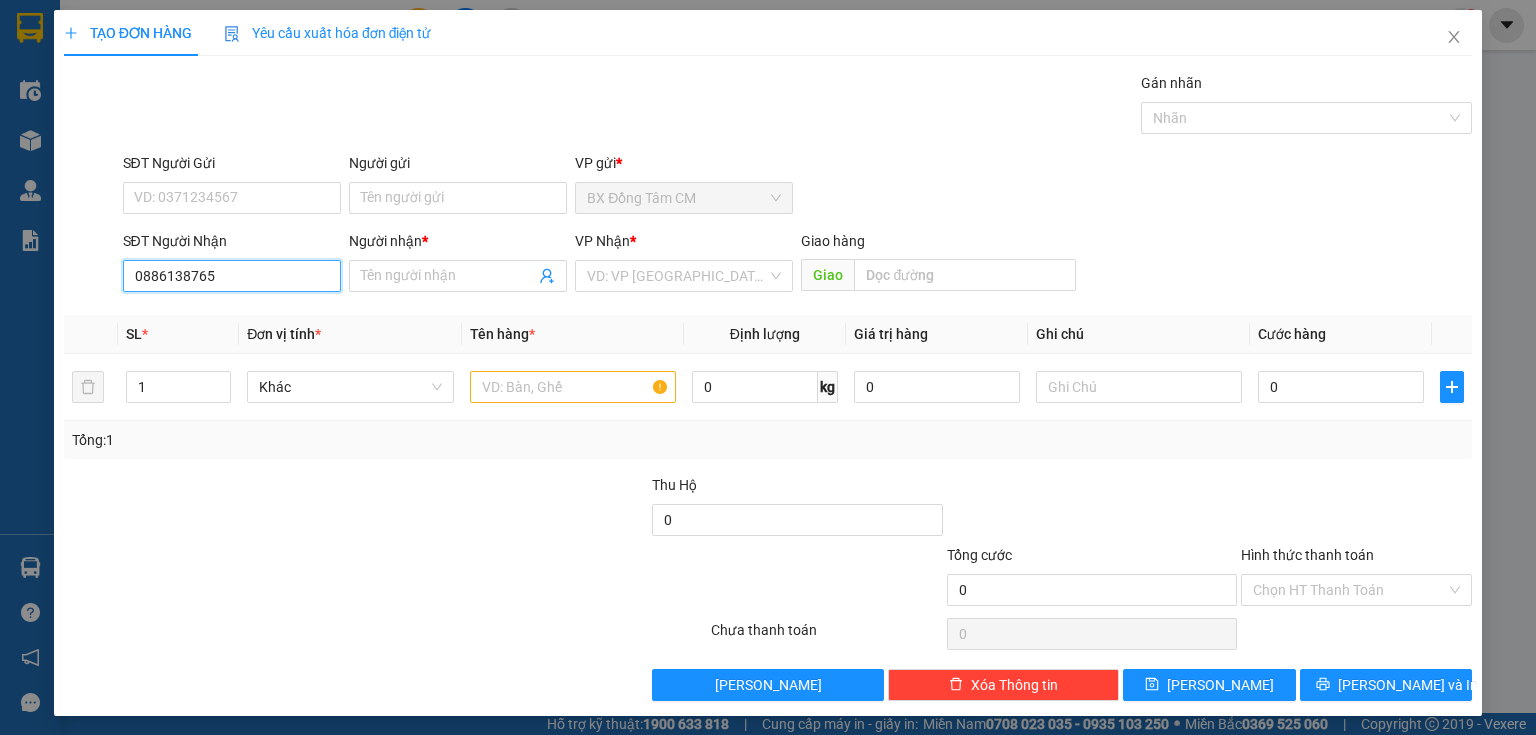 type on "0886138765" 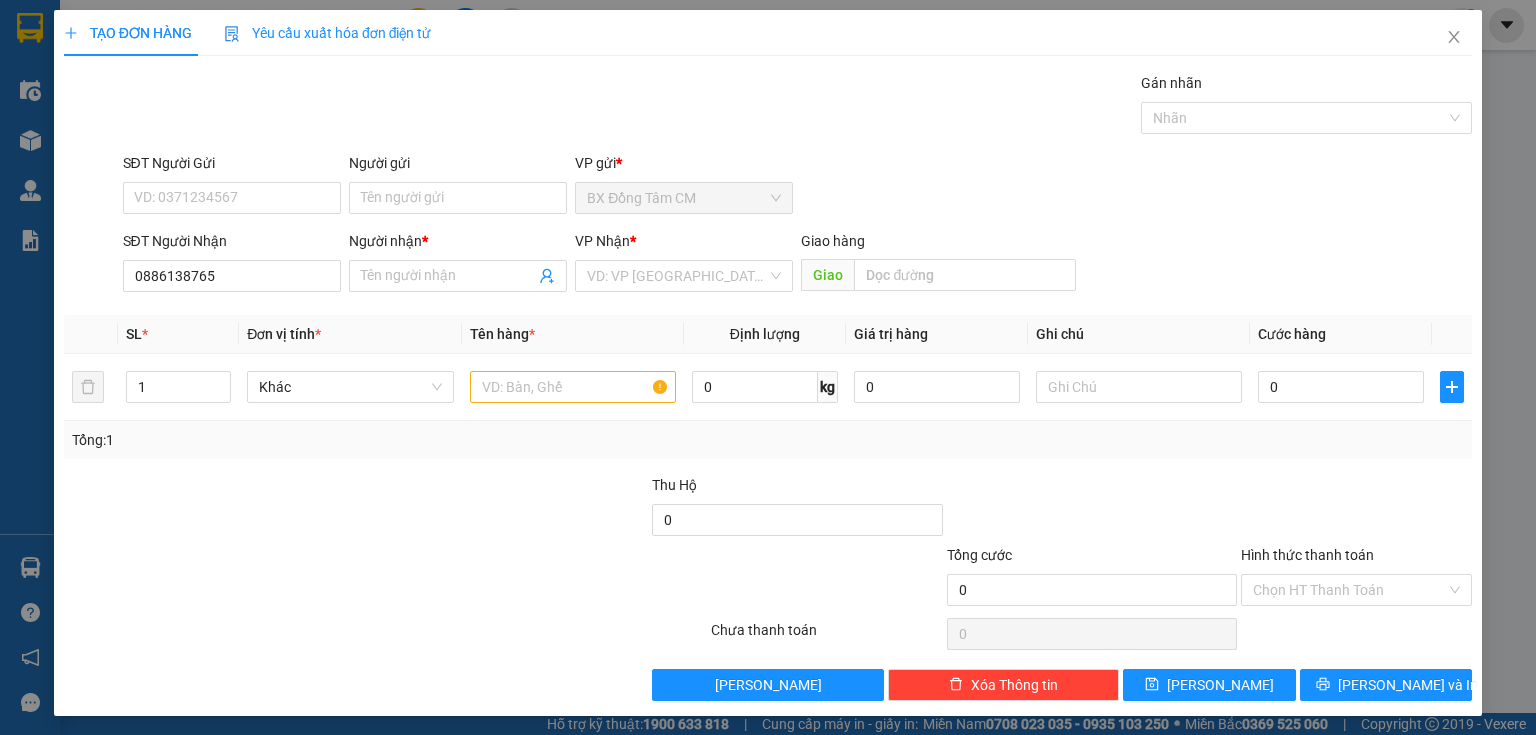 click on "SĐT Người Nhận 0886138765 0886138765" at bounding box center (232, 265) 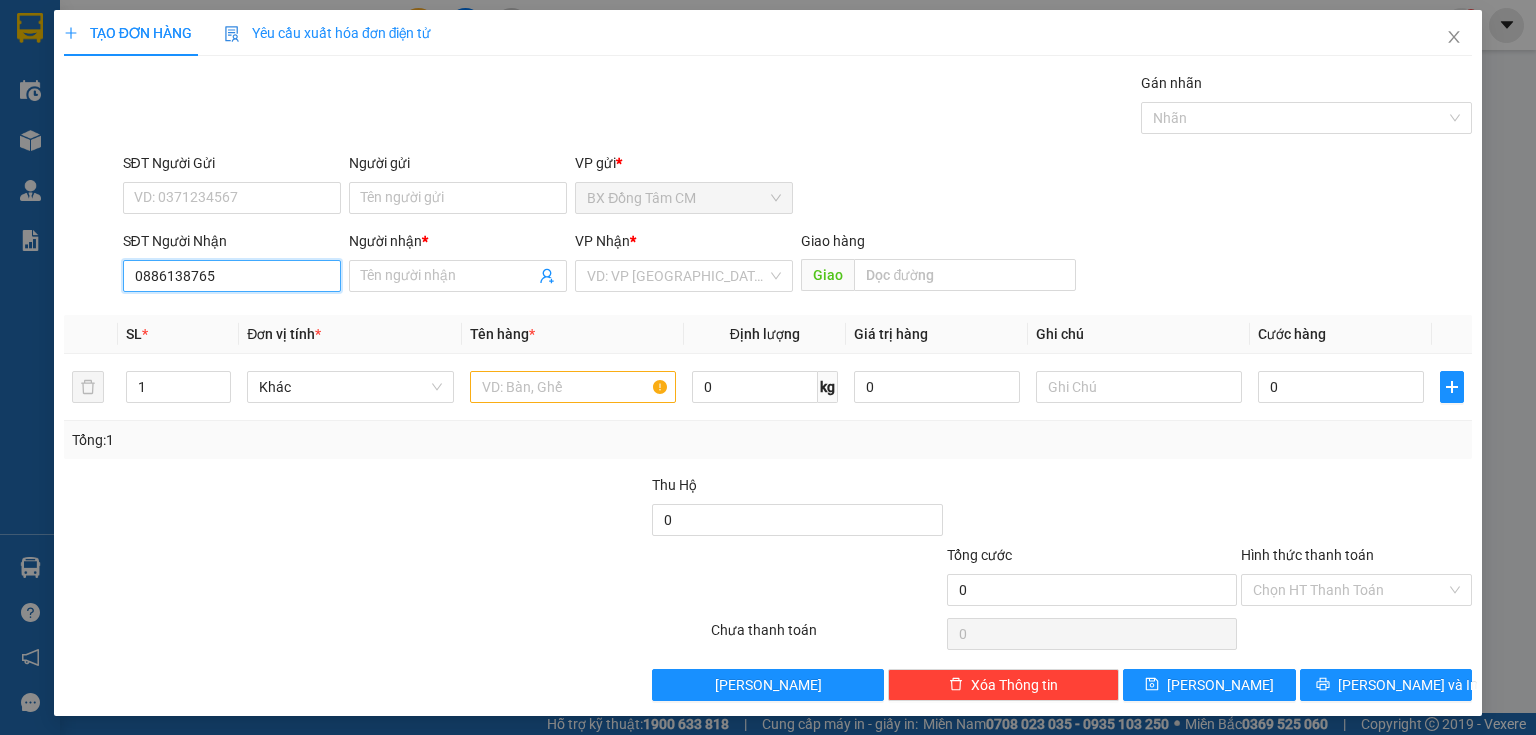 click on "0886138765" at bounding box center (232, 276) 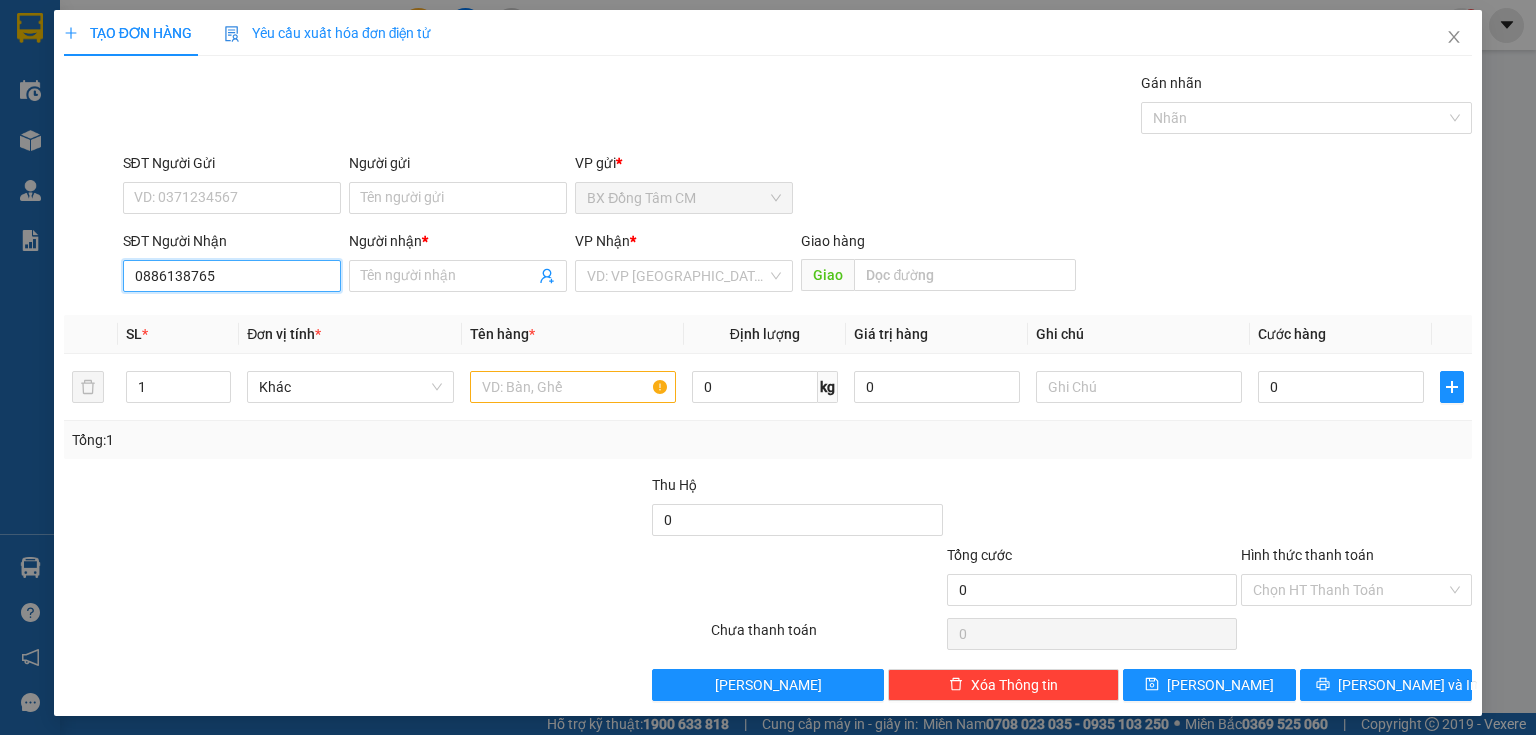 click on "0886138765" at bounding box center (232, 276) 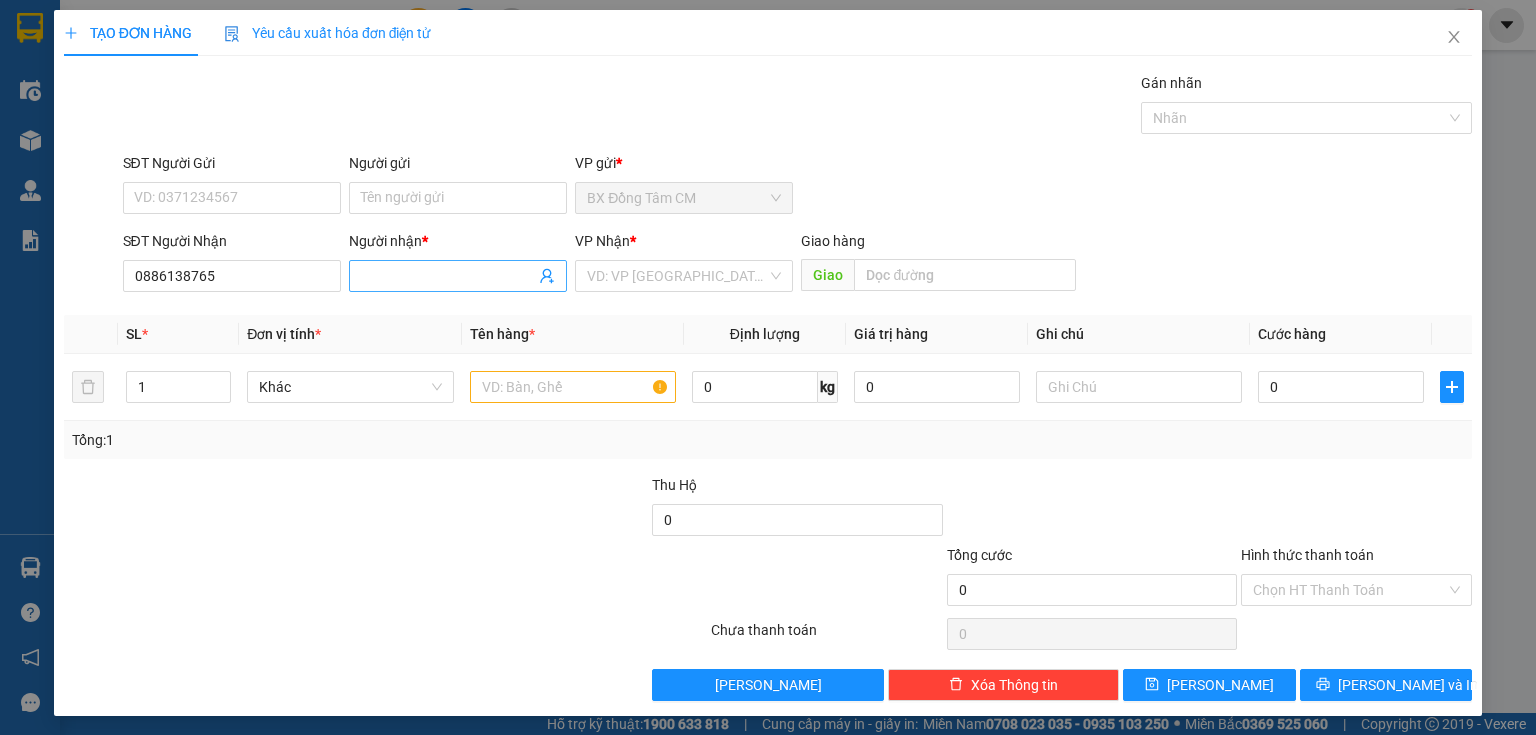 click on "Người nhận  *" at bounding box center (448, 276) 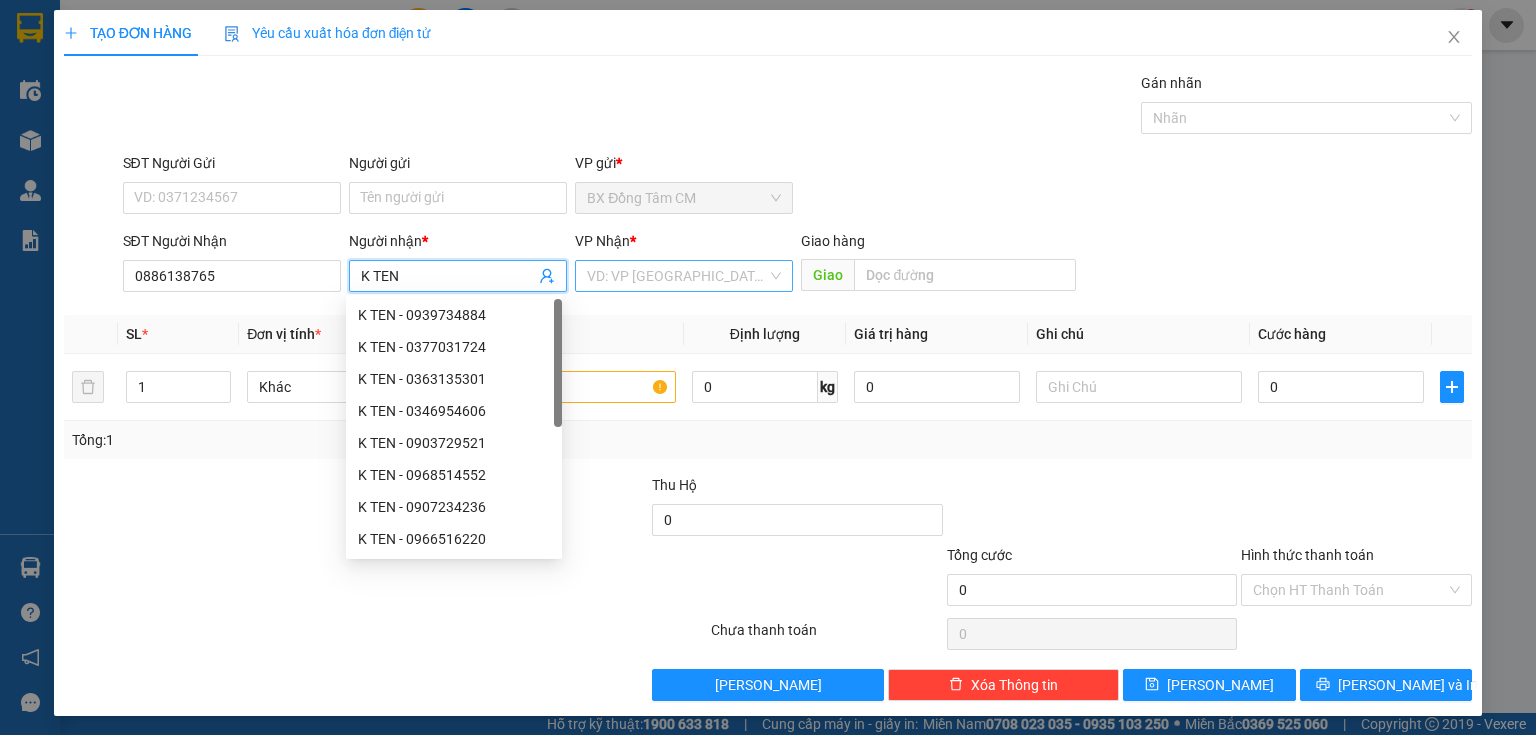 type on "K TEN" 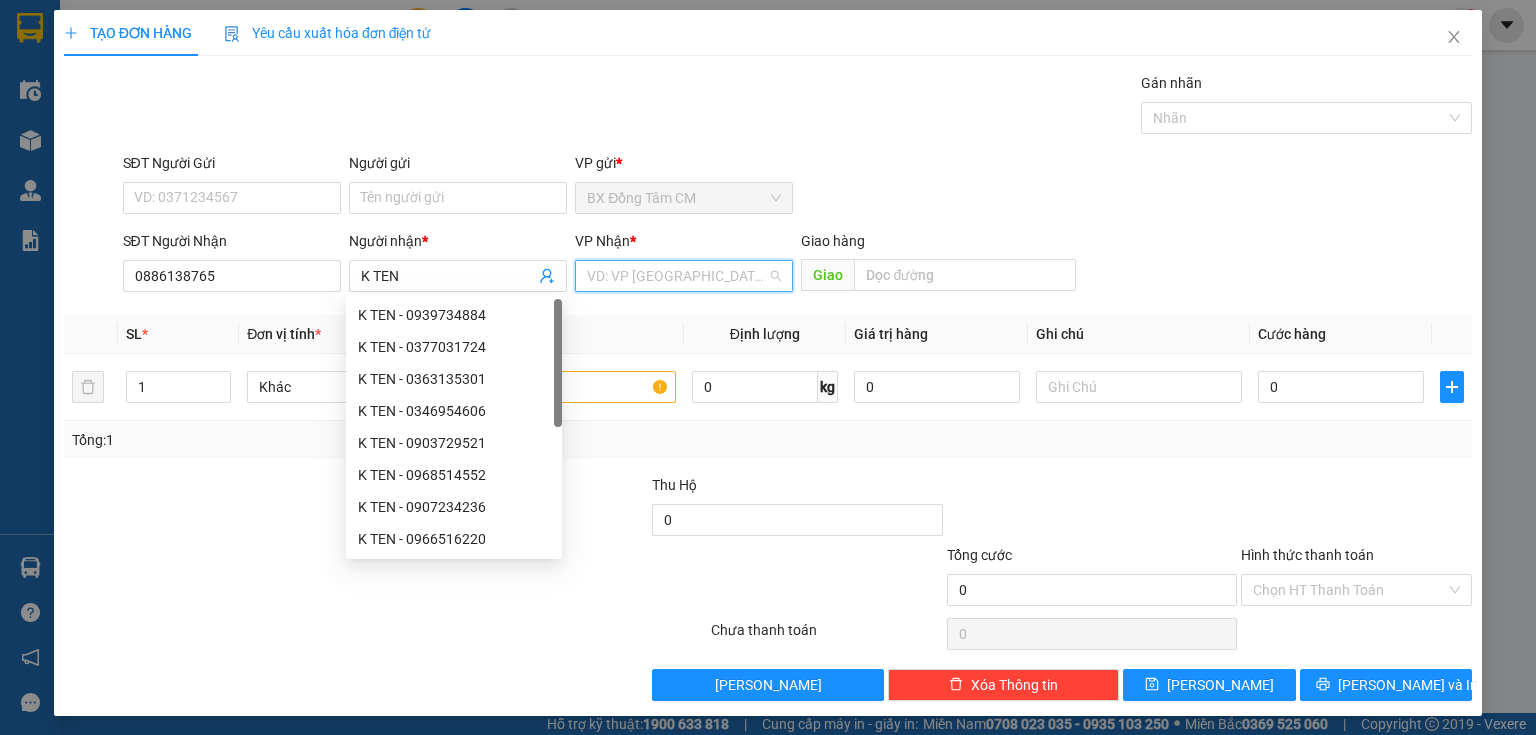 click at bounding box center [677, 276] 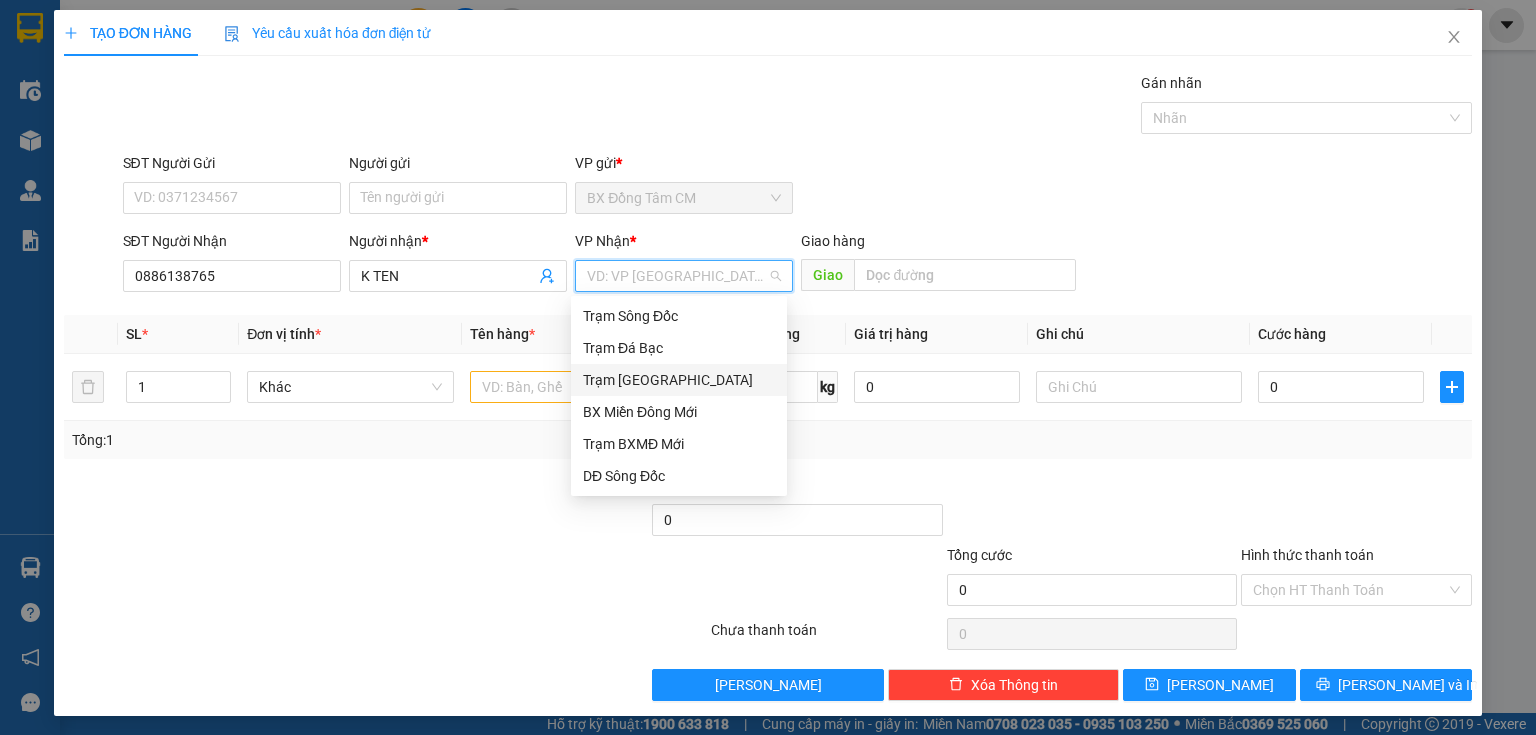 click on "Trạm [GEOGRAPHIC_DATA]" at bounding box center (679, 380) 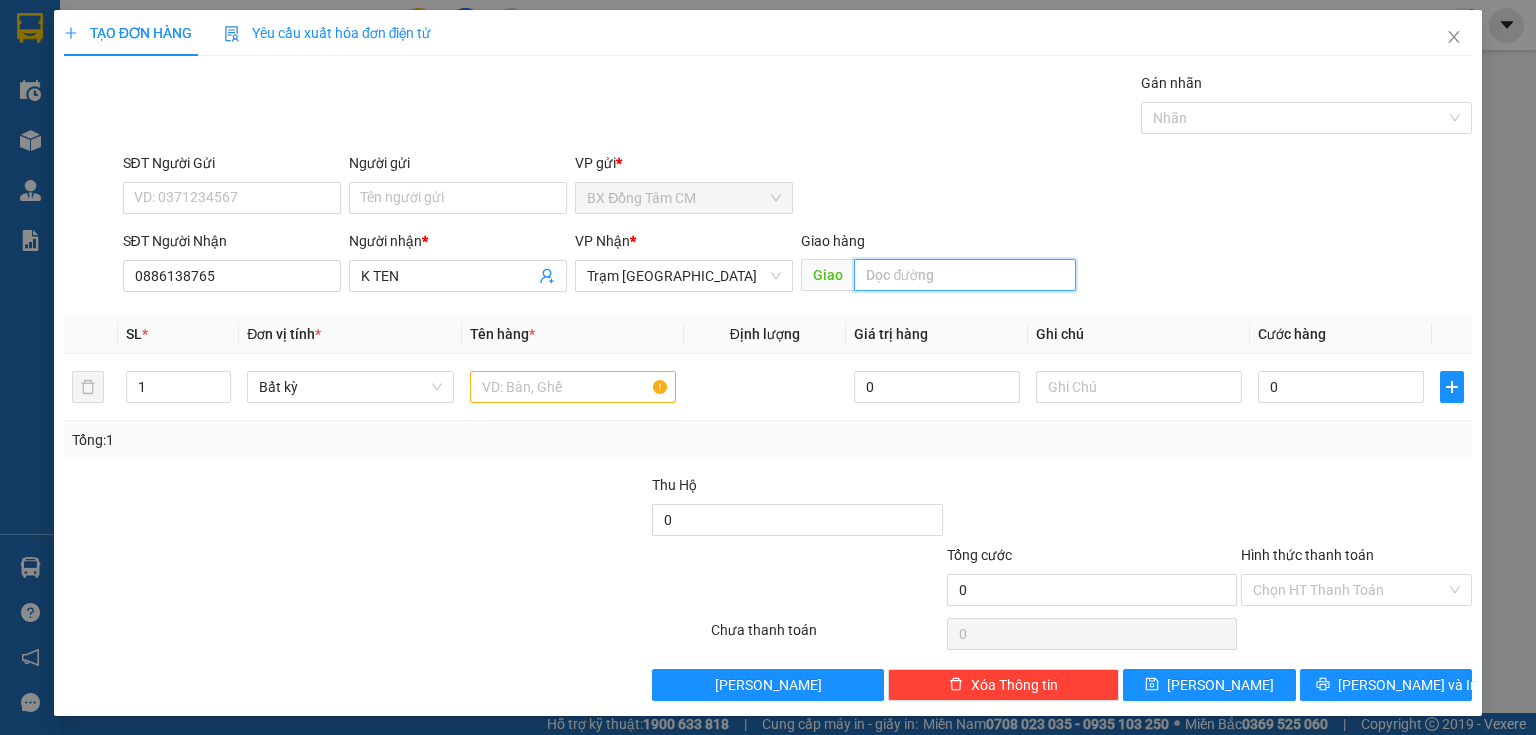 click at bounding box center [965, 275] 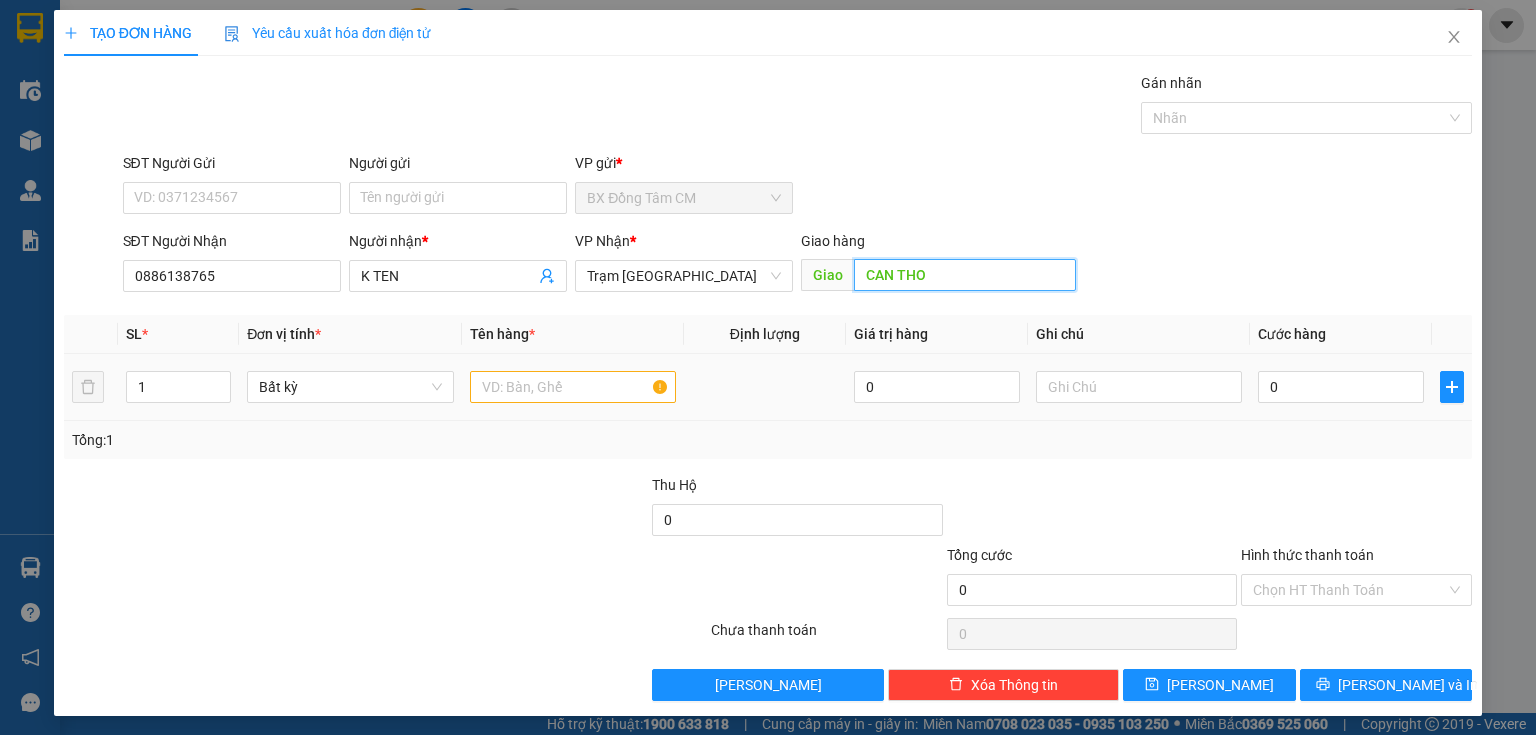 type on "CAN THO" 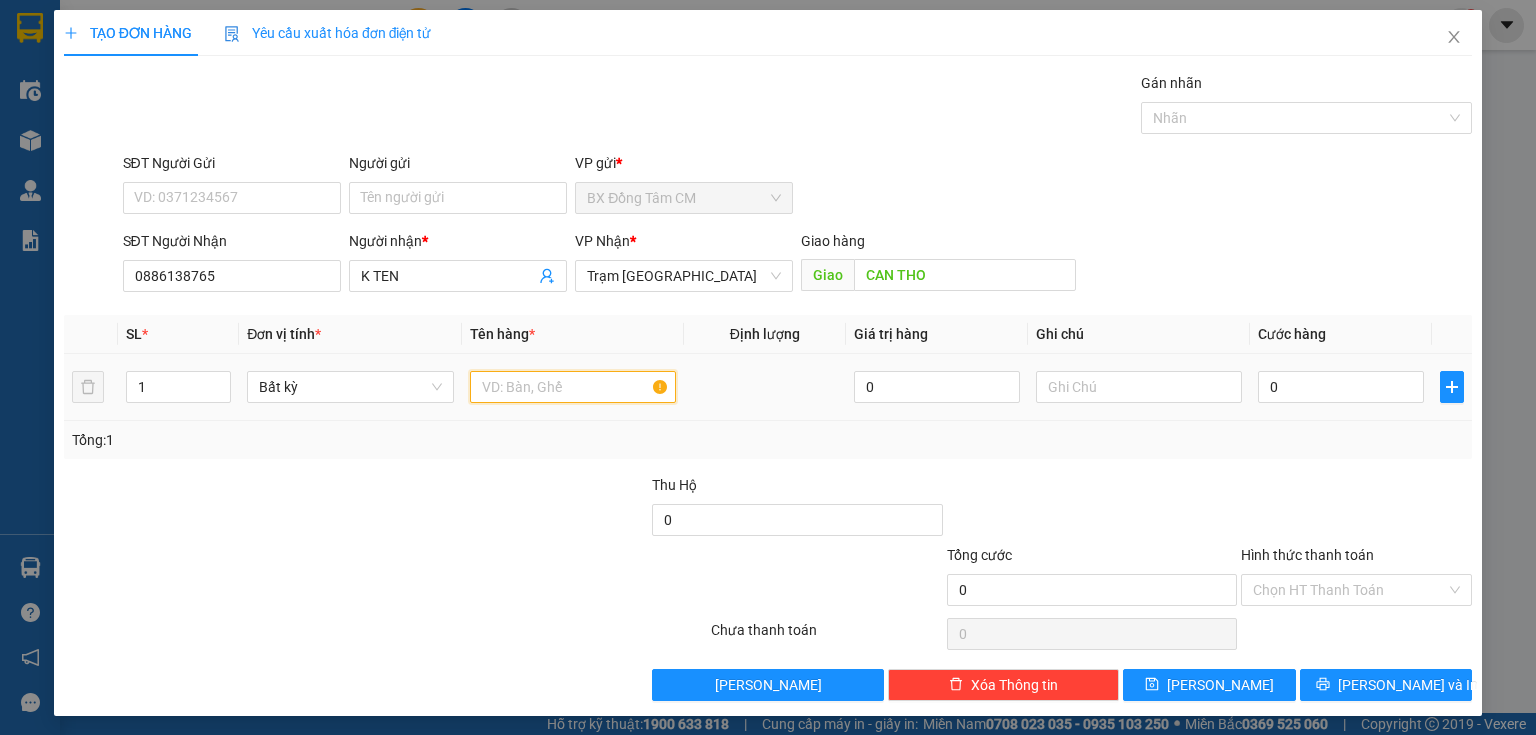 click at bounding box center (573, 387) 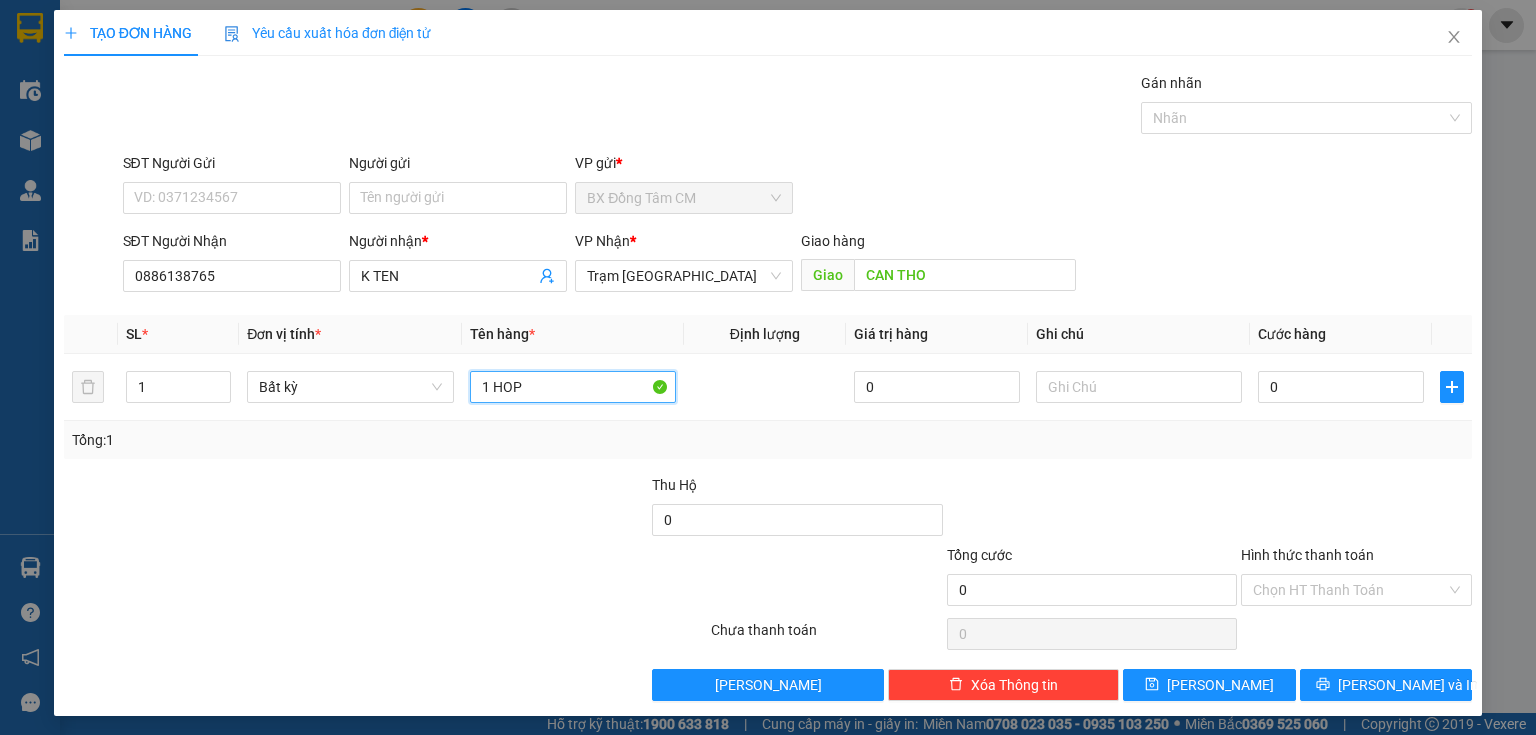type on "1 HOP" 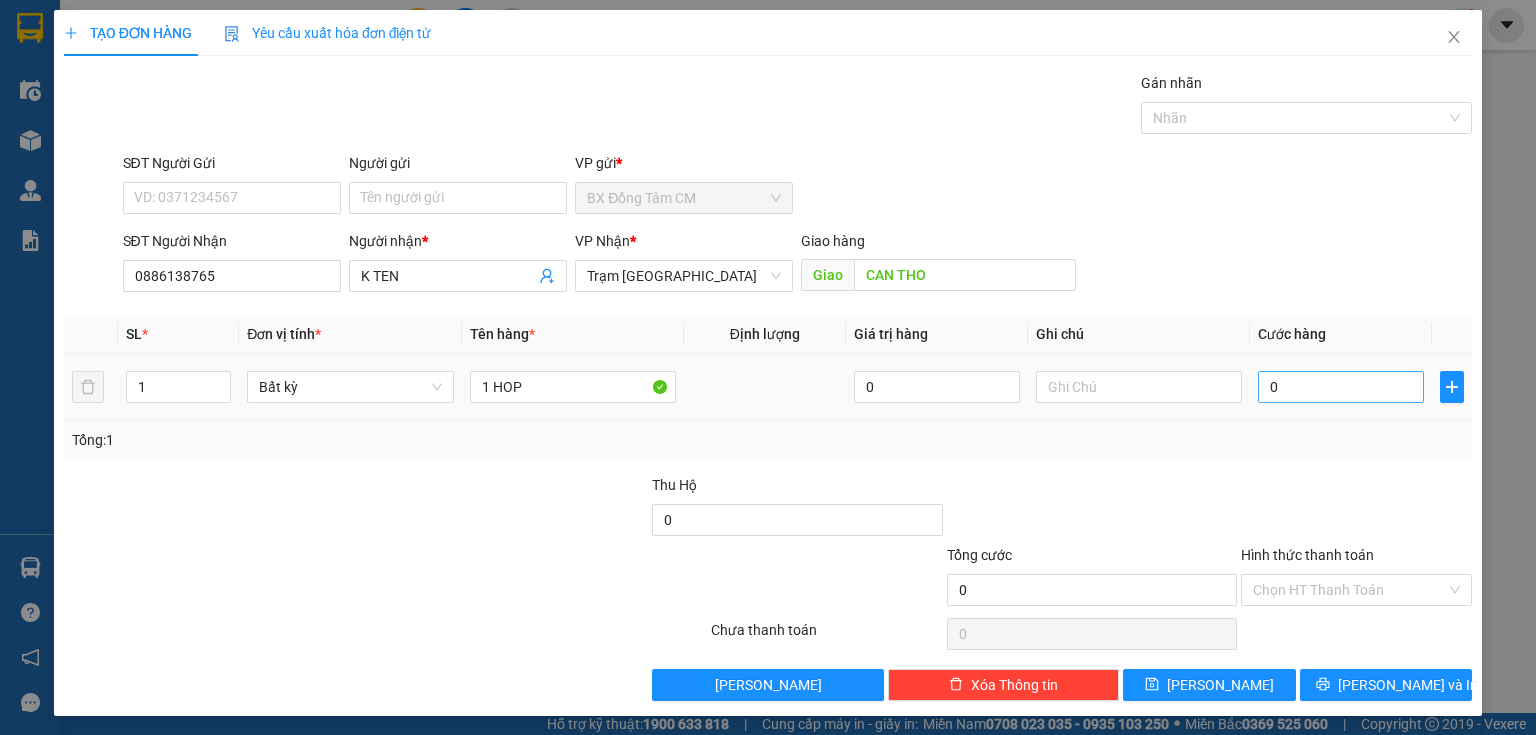 drag, startPoint x: 1268, startPoint y: 427, endPoint x: 1279, endPoint y: 389, distance: 39.56008 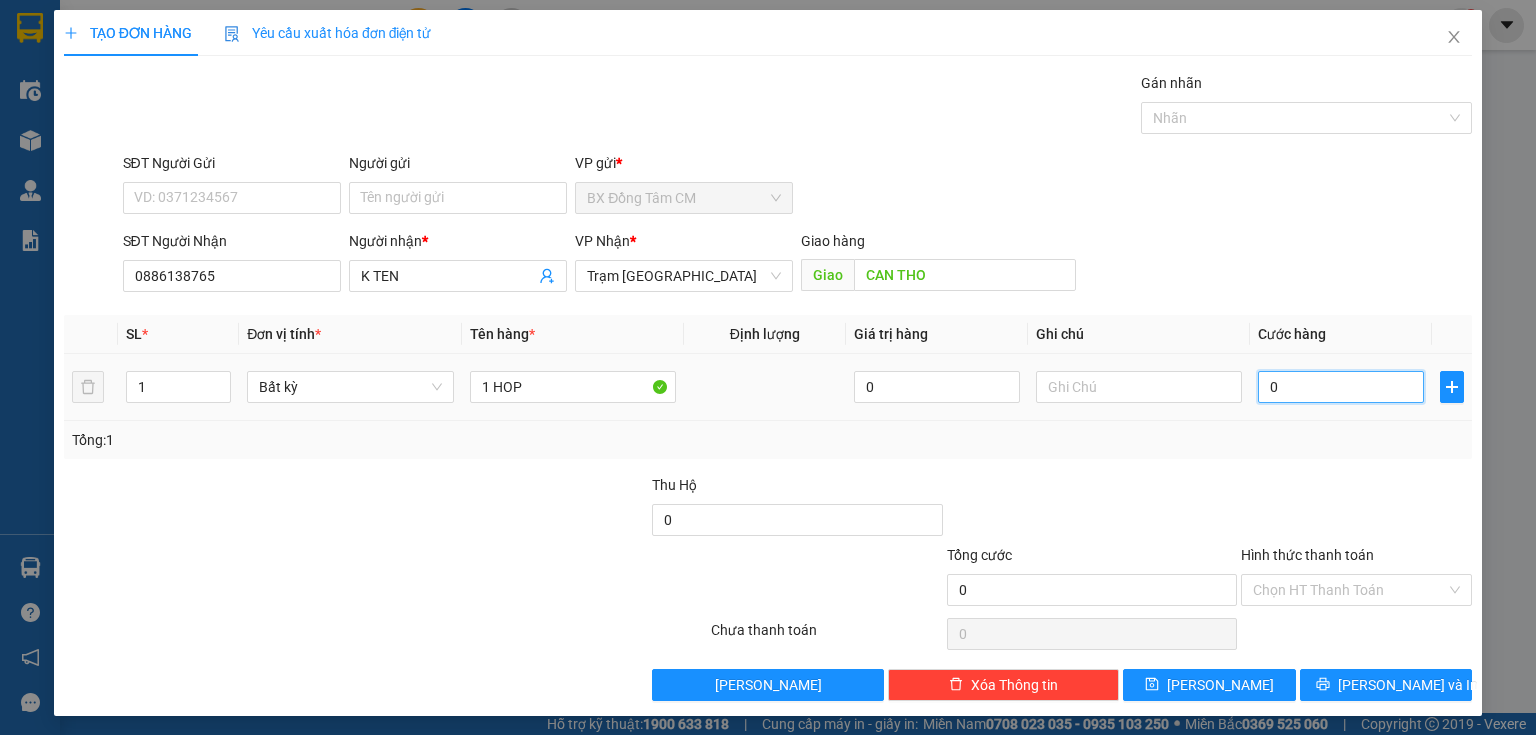click on "0" at bounding box center (1341, 387) 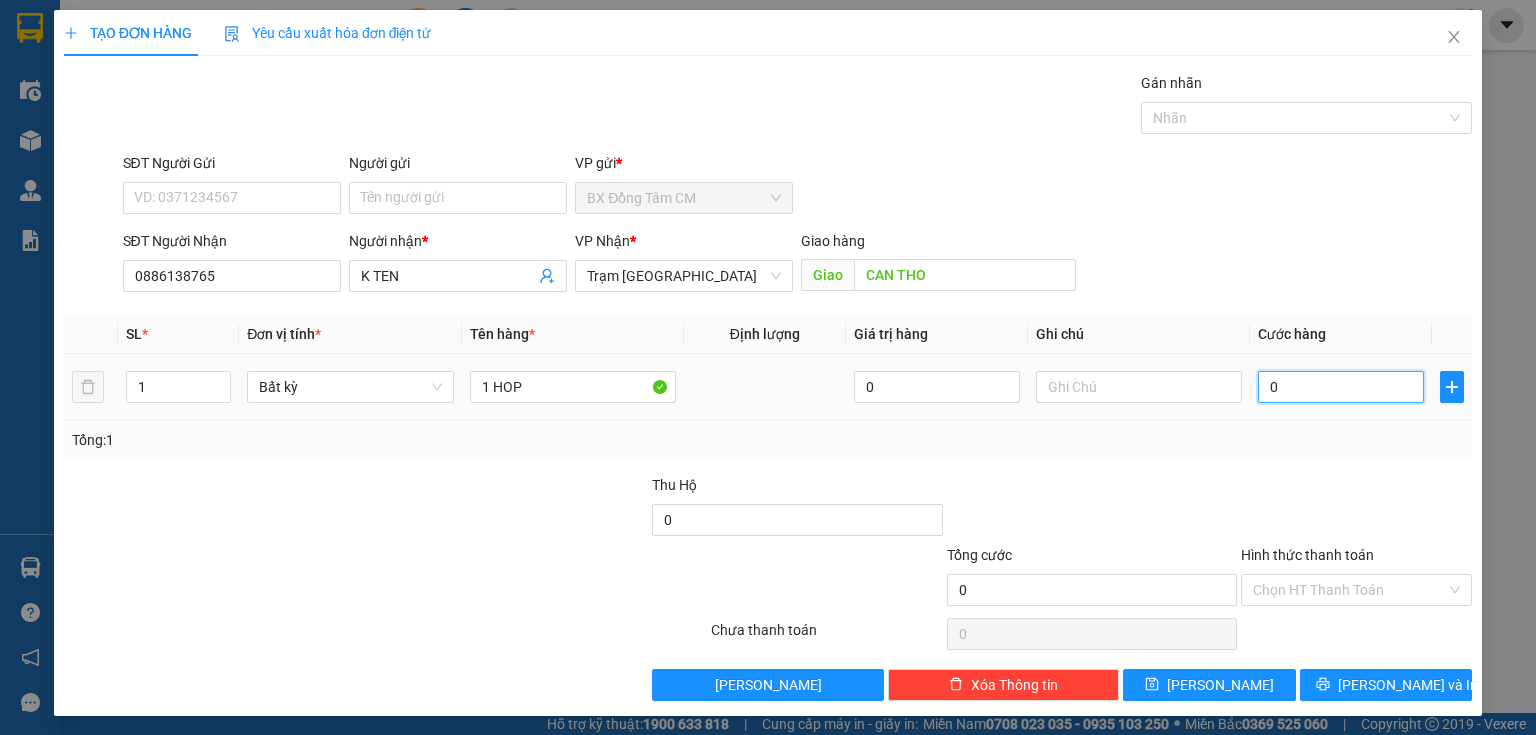 type on "4" 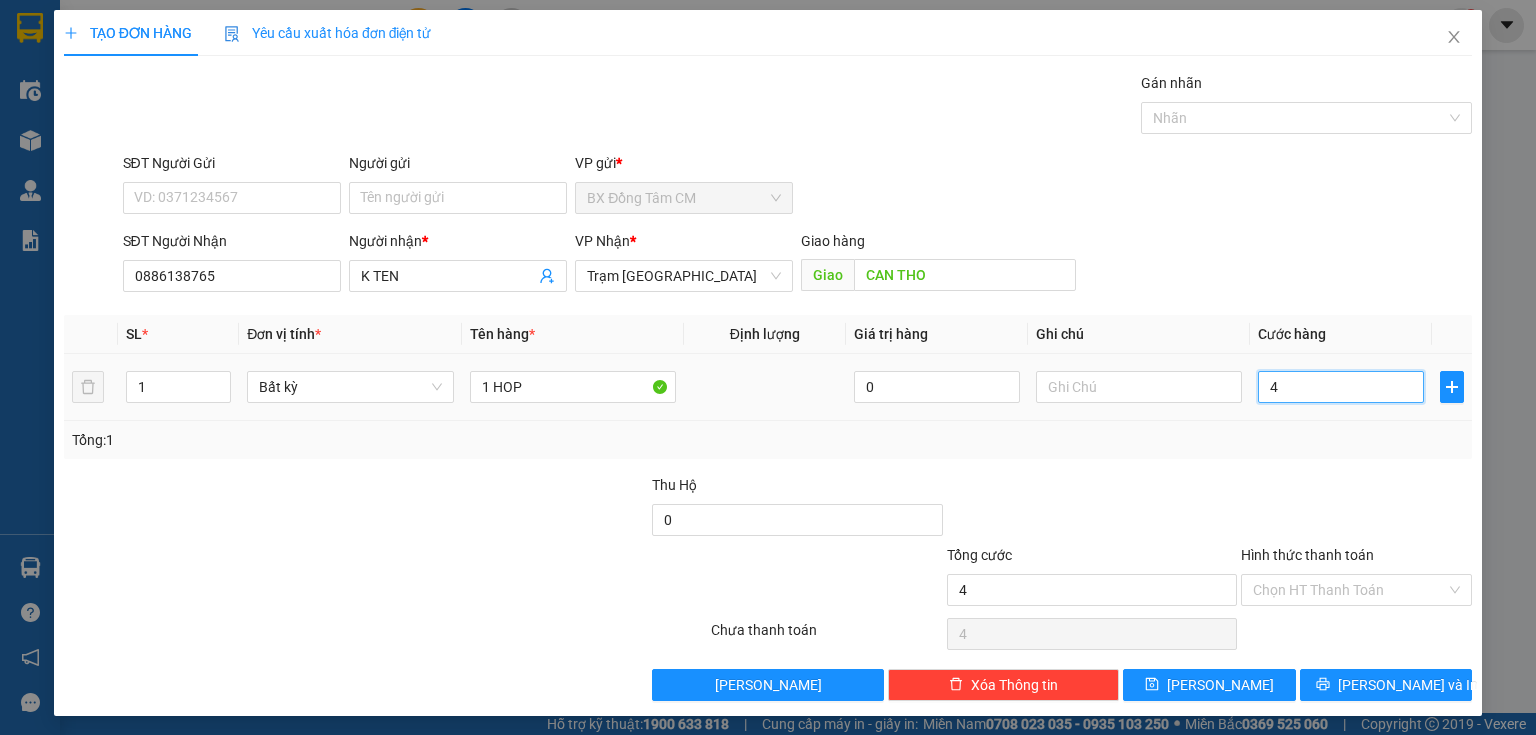 type on "40" 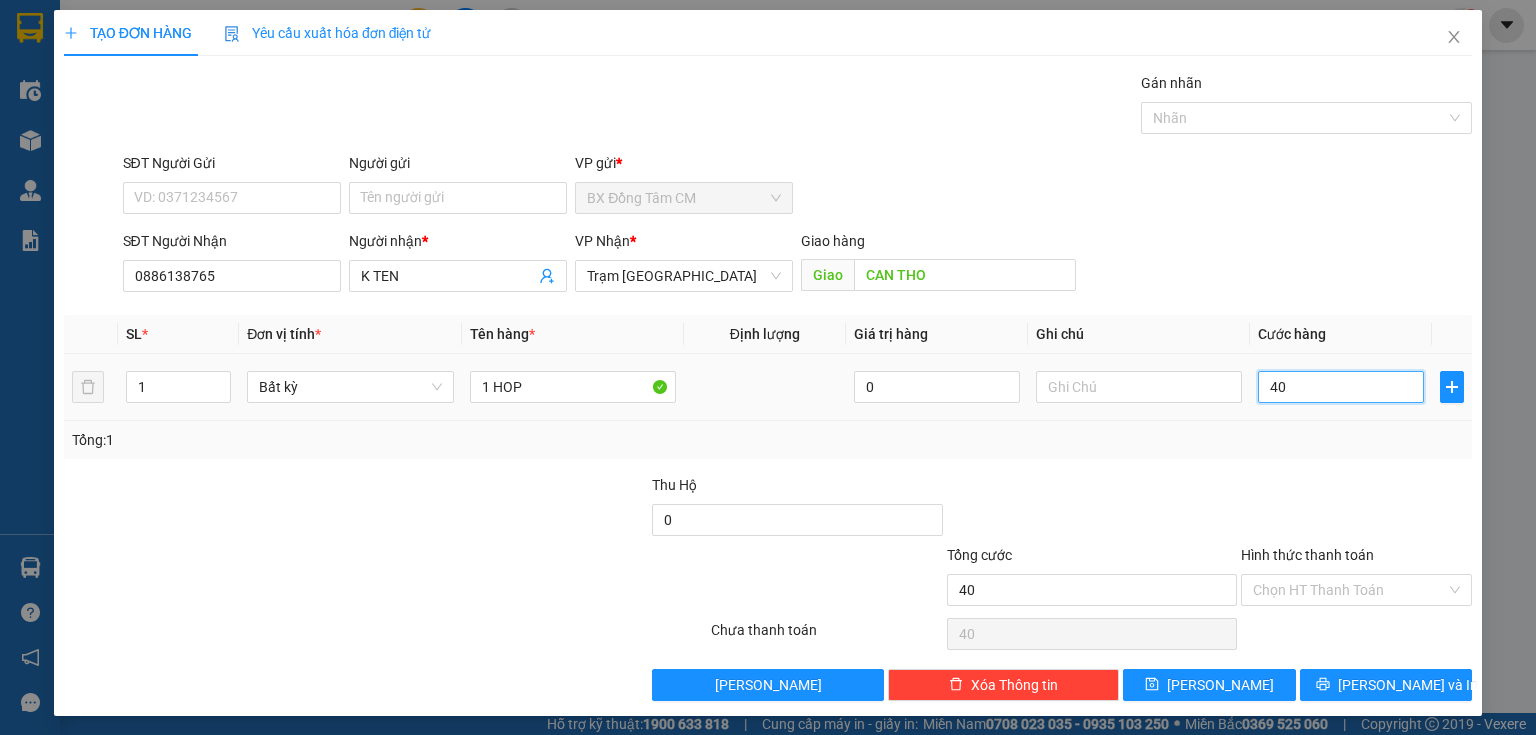 type on "400" 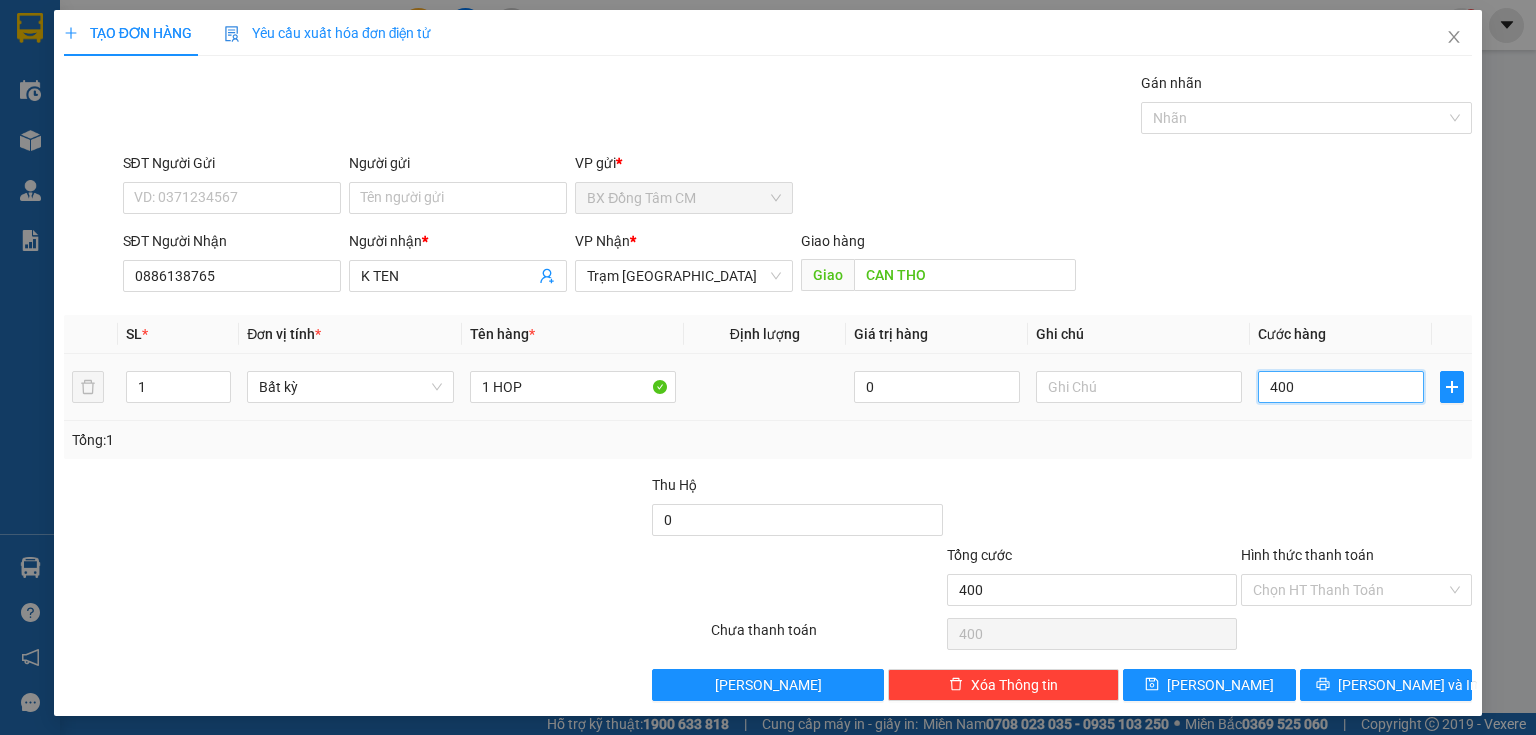type on "4.000" 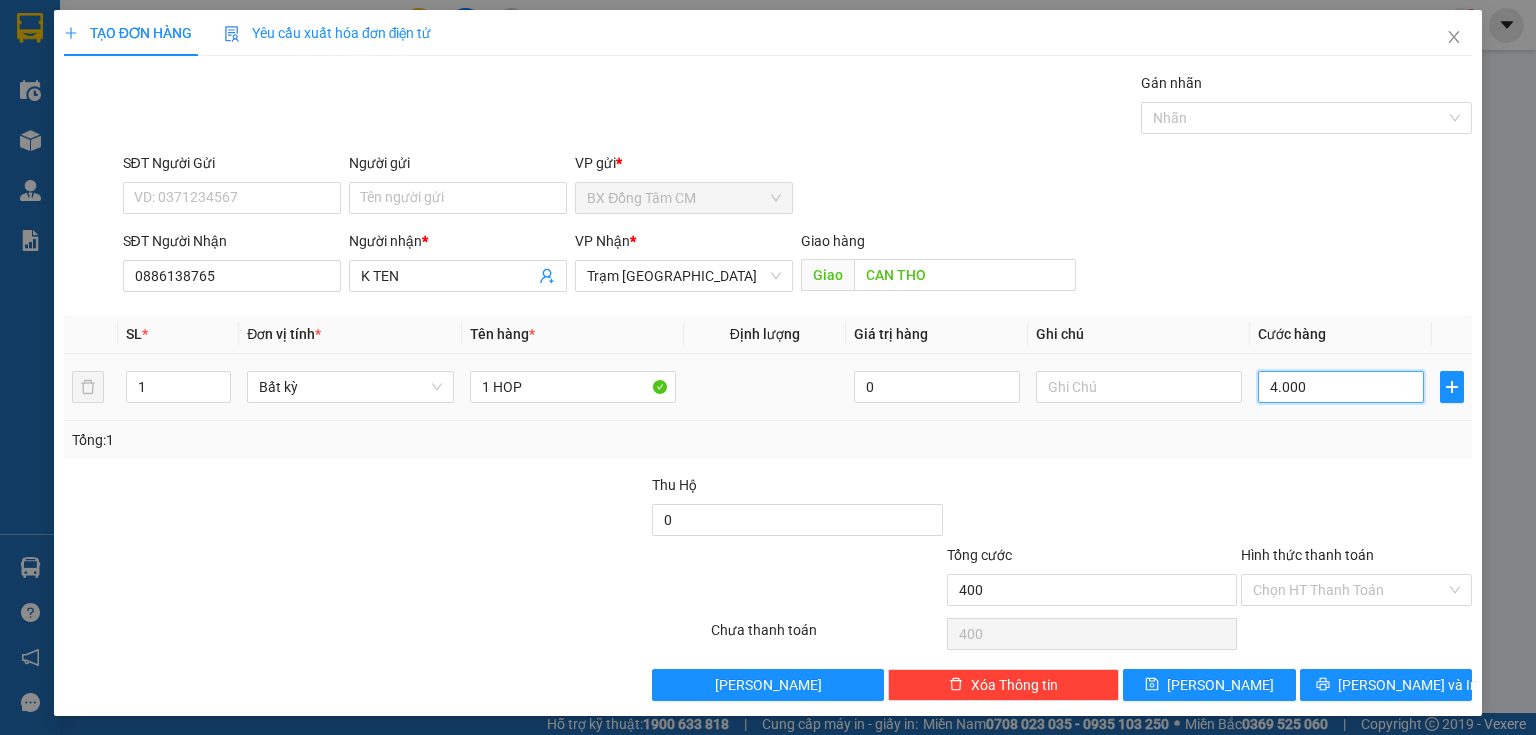 type on "4.000" 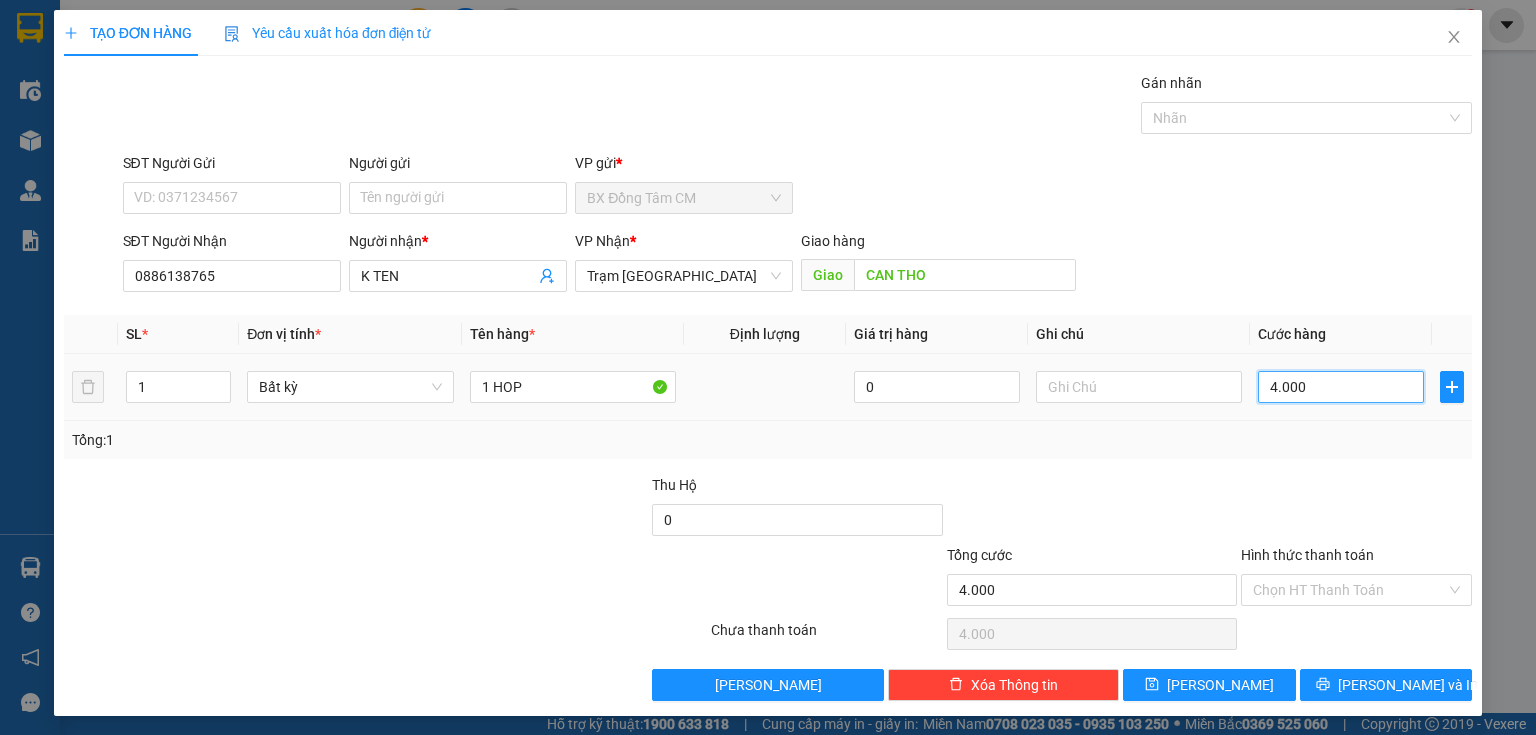 type on "40.000" 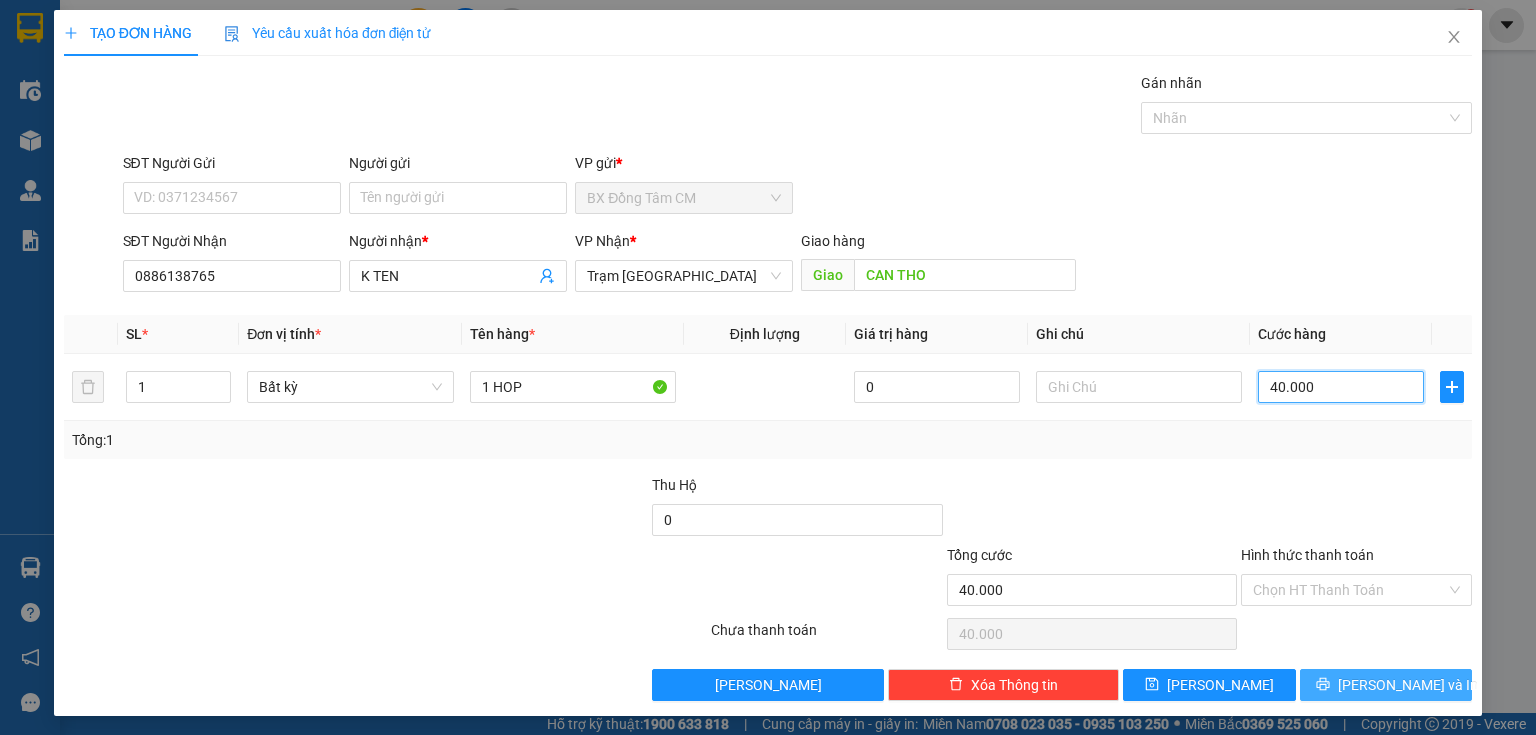type on "40.000" 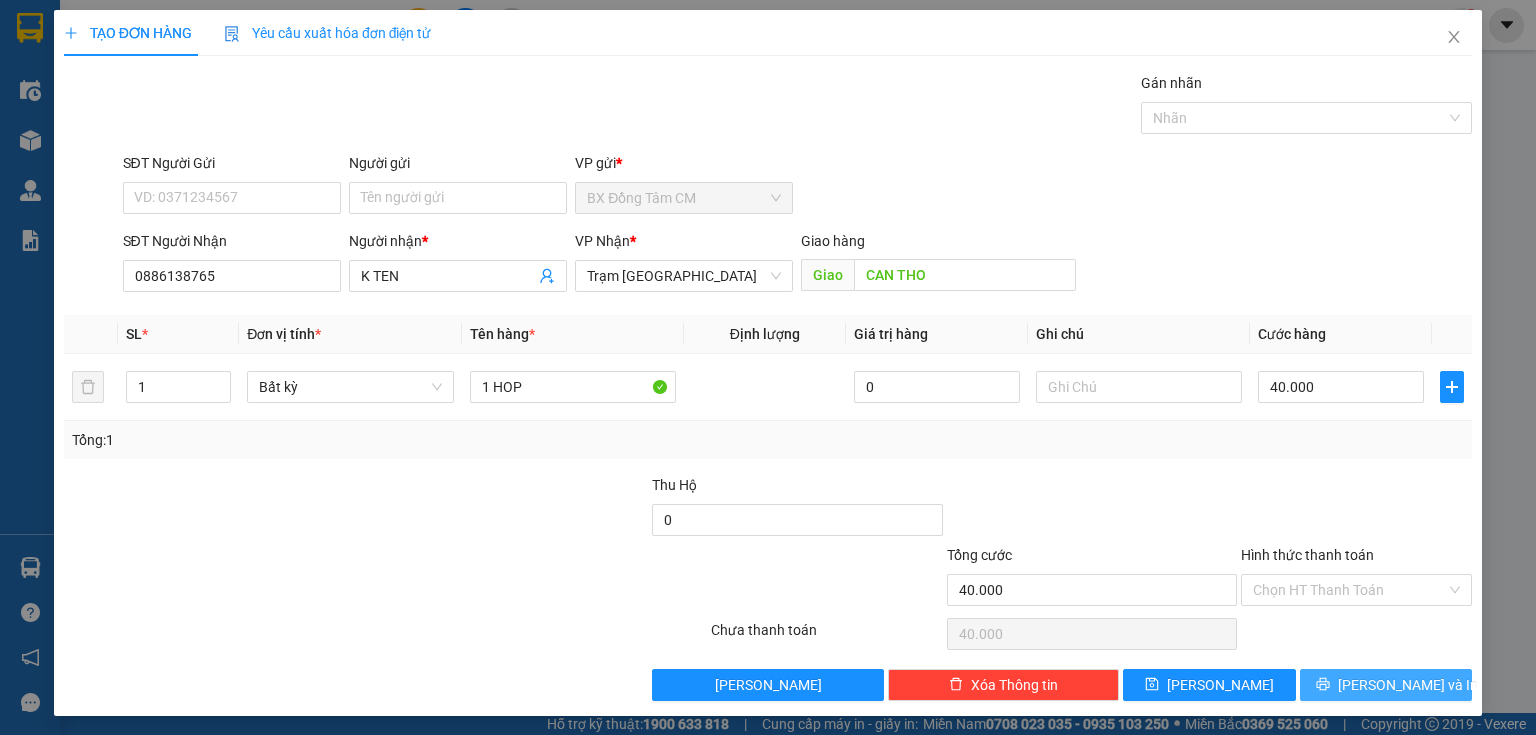 click on "[PERSON_NAME] và In" at bounding box center (1386, 685) 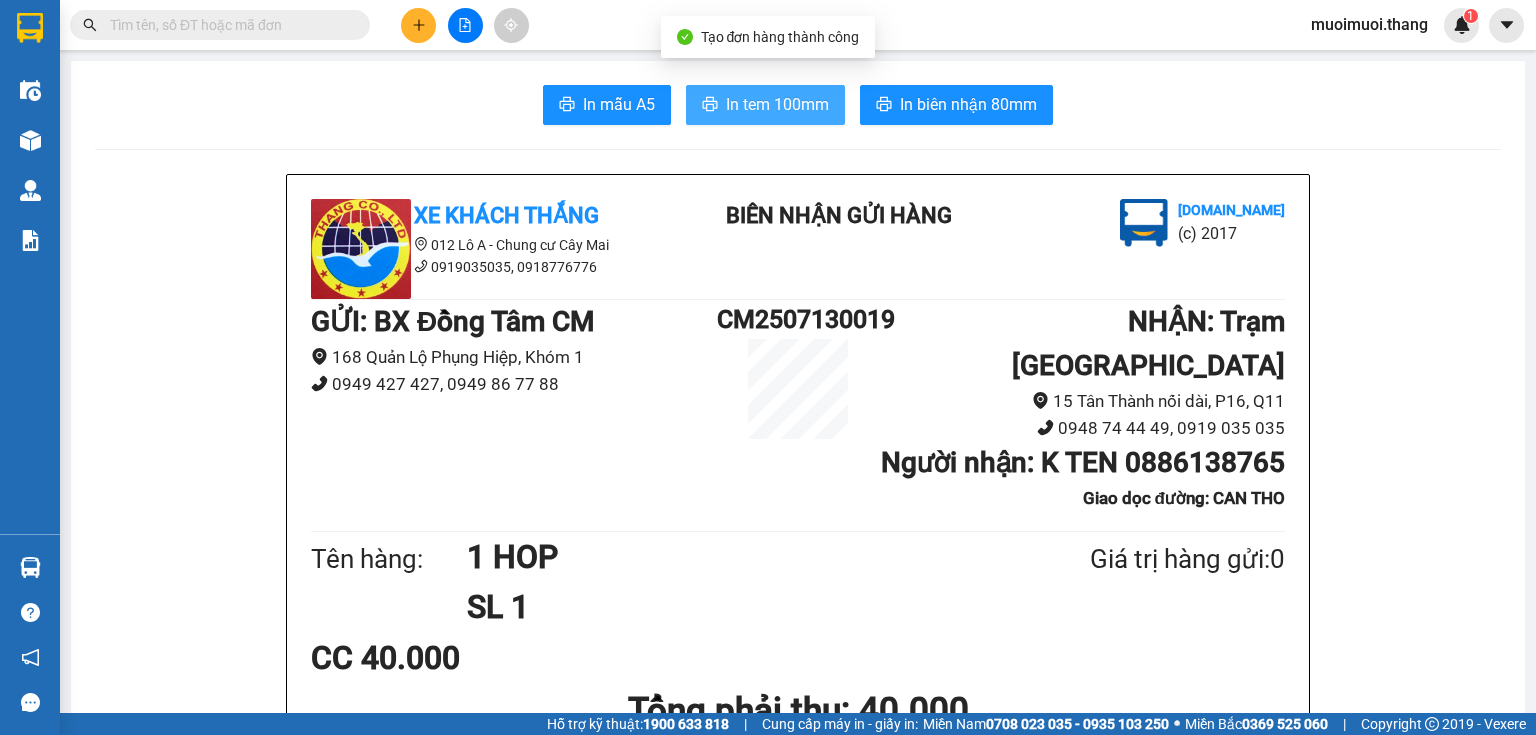 click on "In tem 100mm" at bounding box center [765, 105] 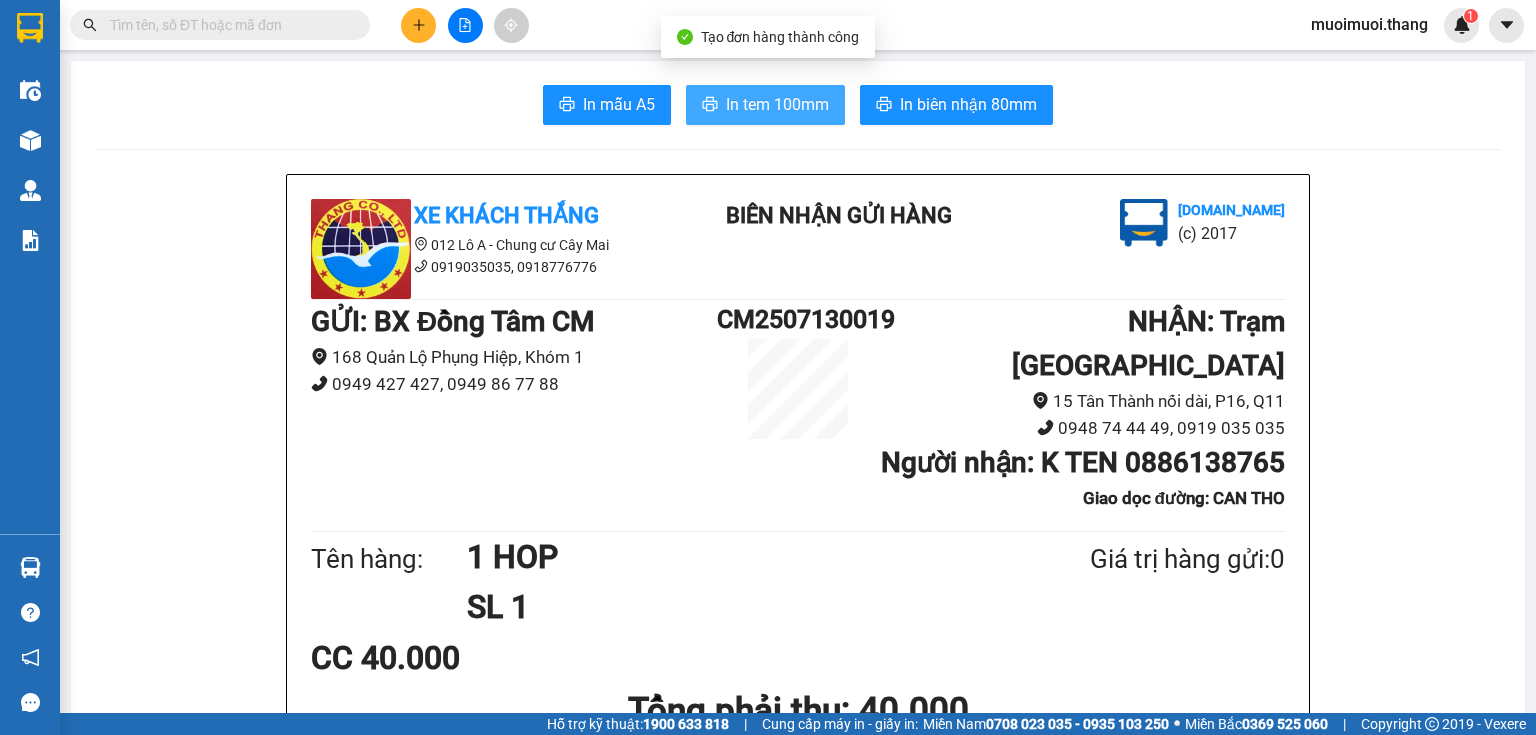 scroll, scrollTop: 0, scrollLeft: 0, axis: both 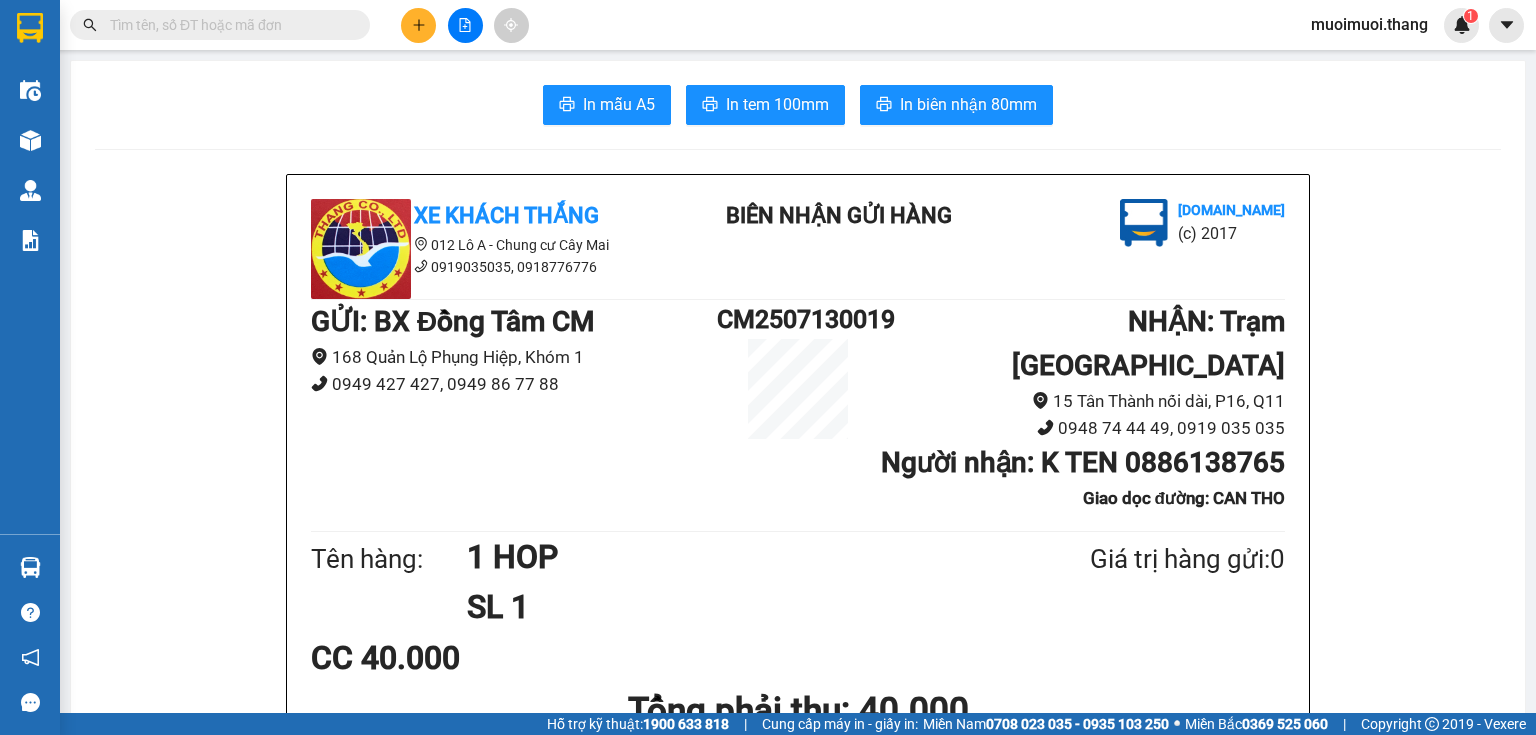 click at bounding box center (418, 25) 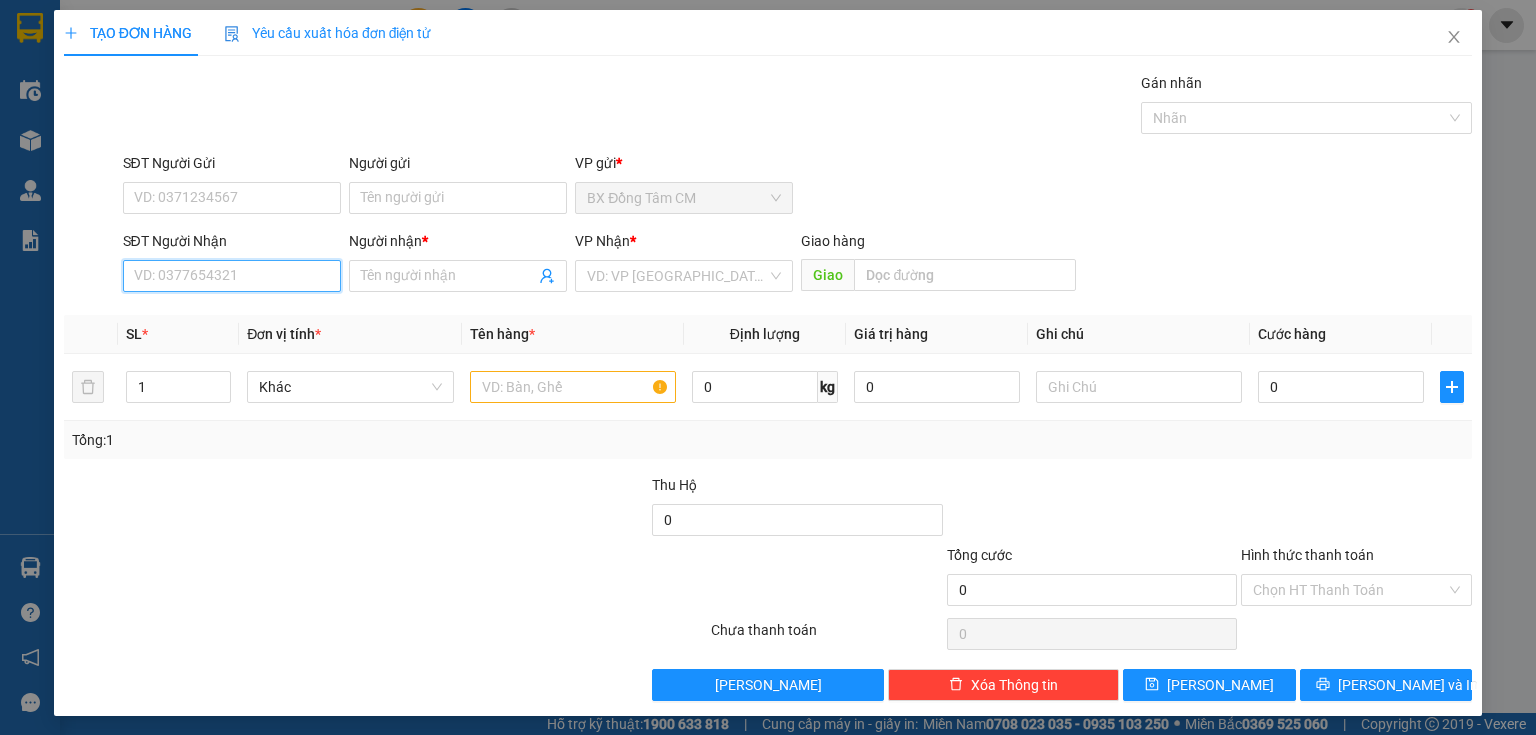 click on "SĐT Người Nhận" at bounding box center (232, 276) 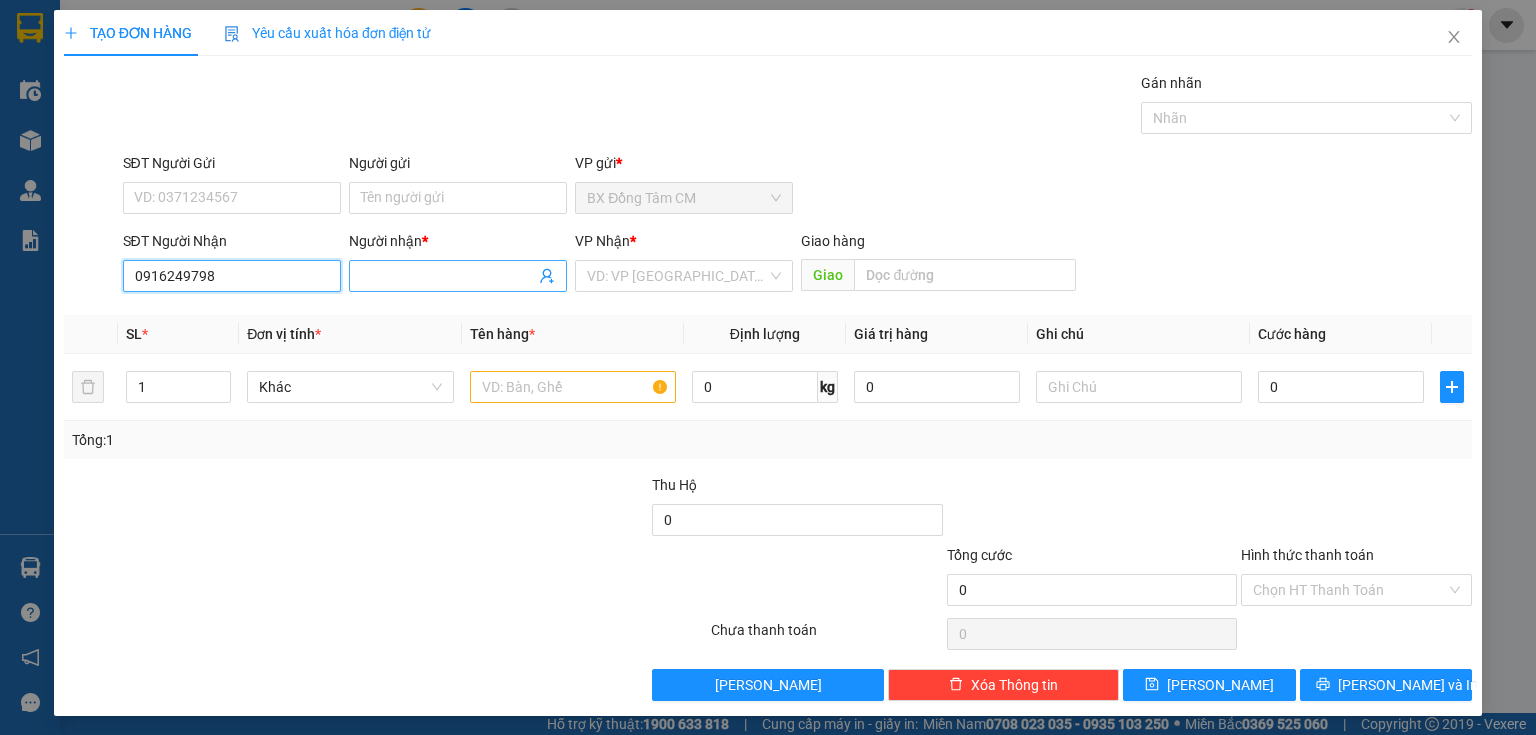 type on "0916249798" 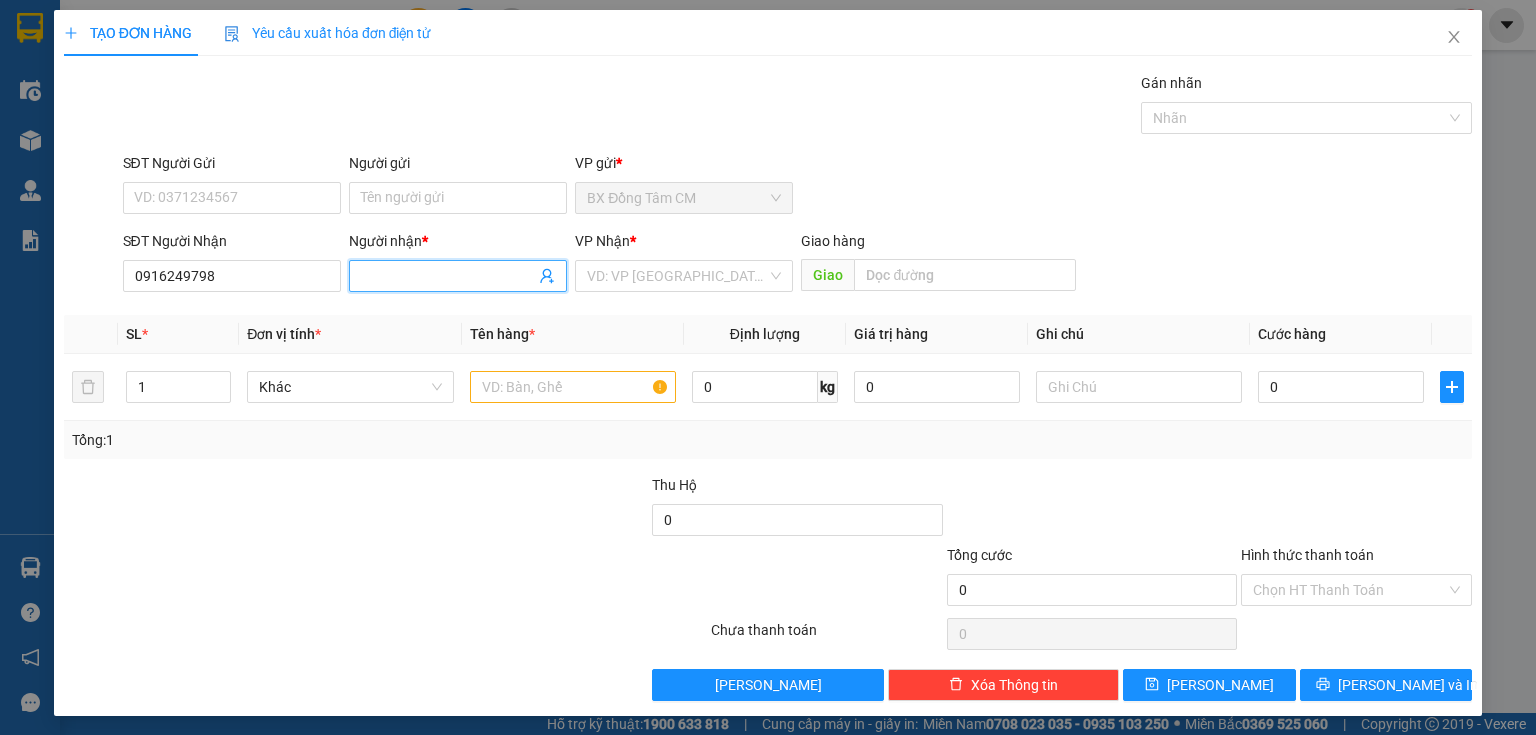 click on "Người nhận  *" at bounding box center (448, 276) 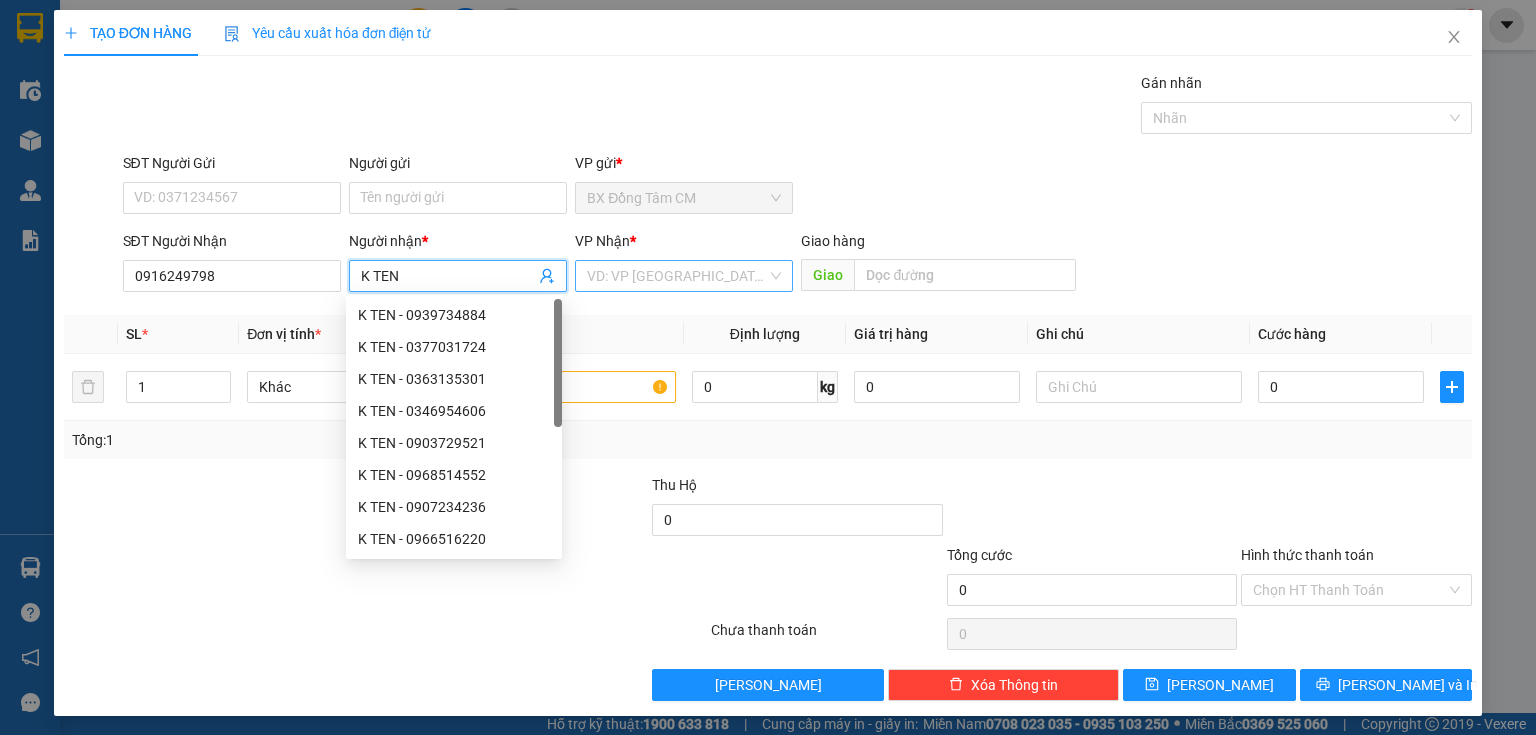type on "K TEN" 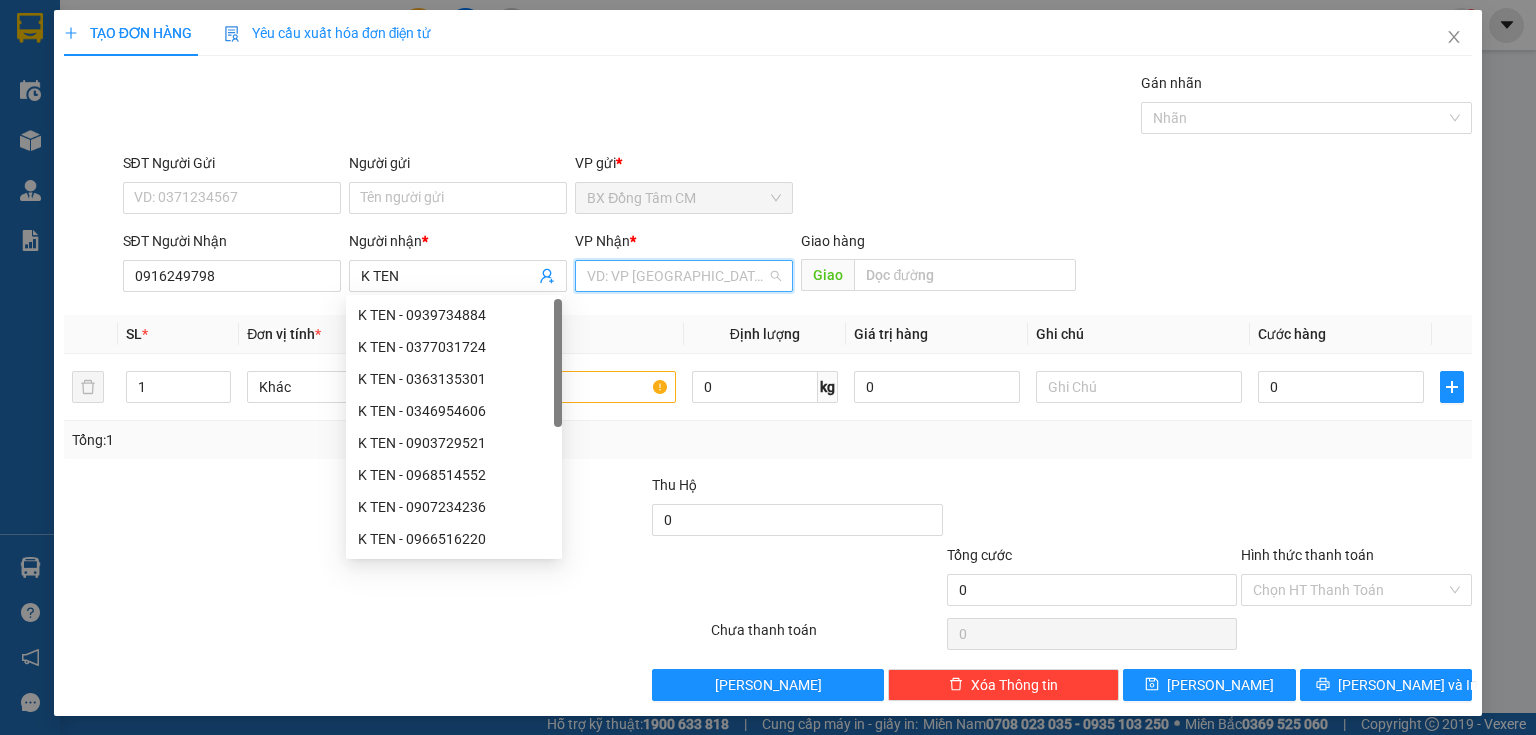 click at bounding box center [677, 276] 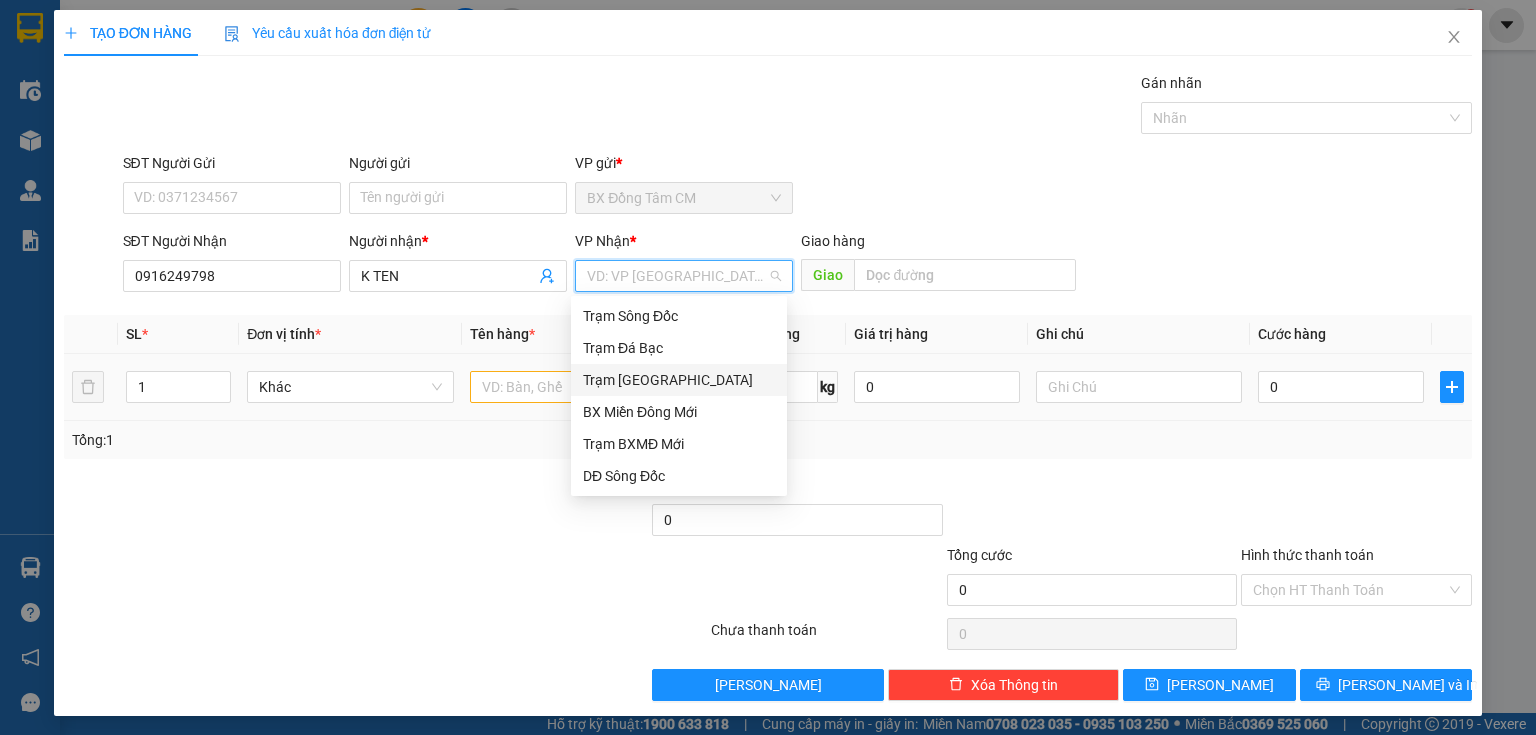 click on "Trạm [GEOGRAPHIC_DATA]" at bounding box center (679, 380) 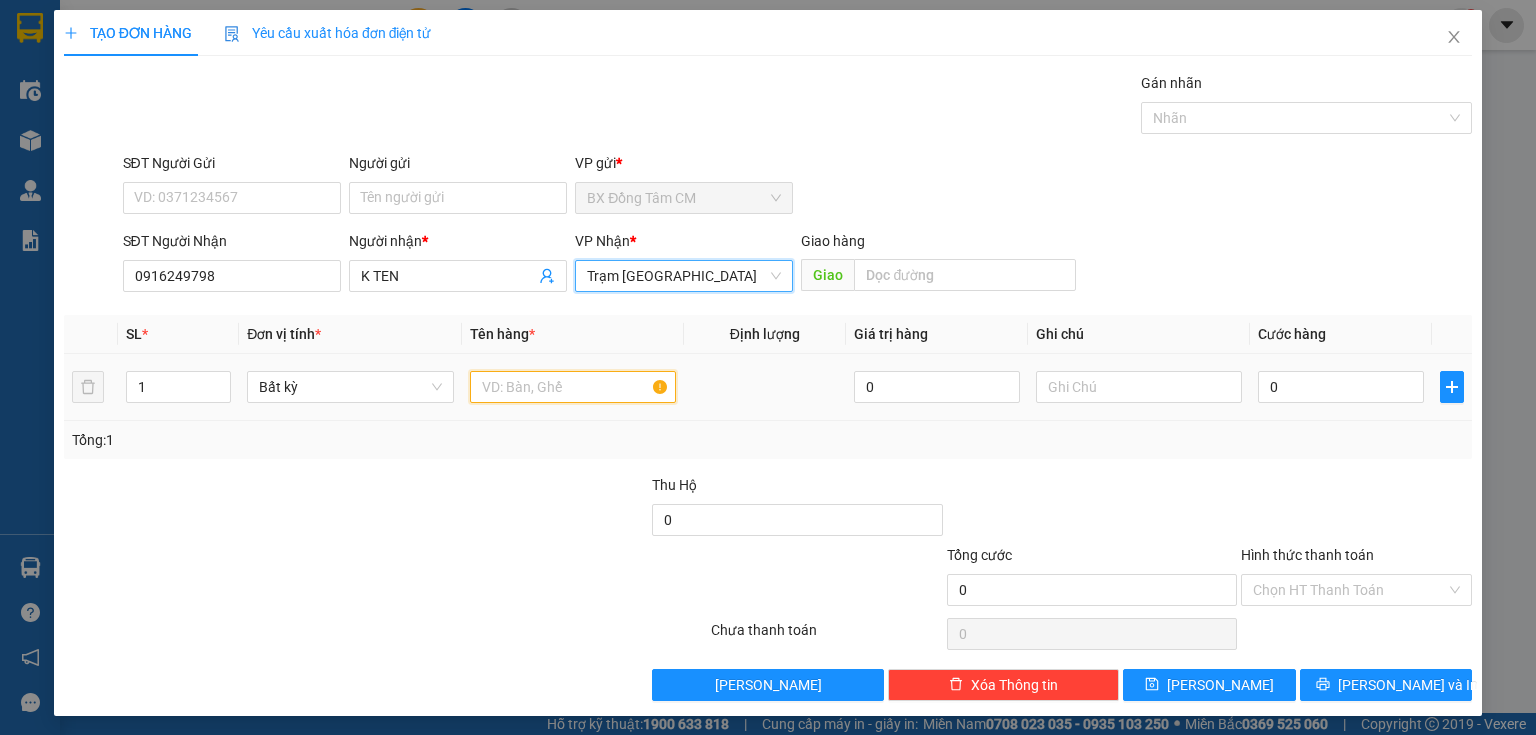 click at bounding box center [573, 387] 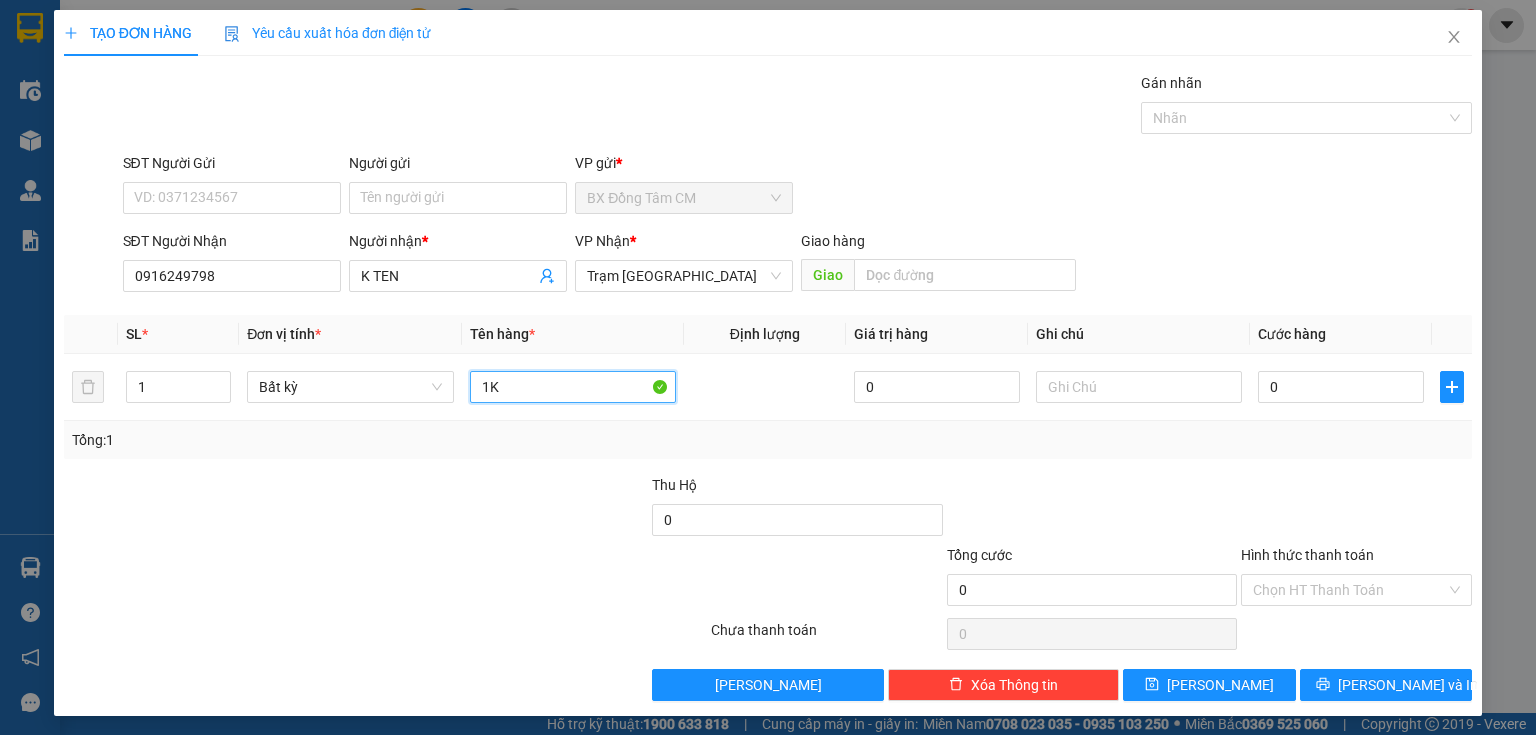 type on "1K" 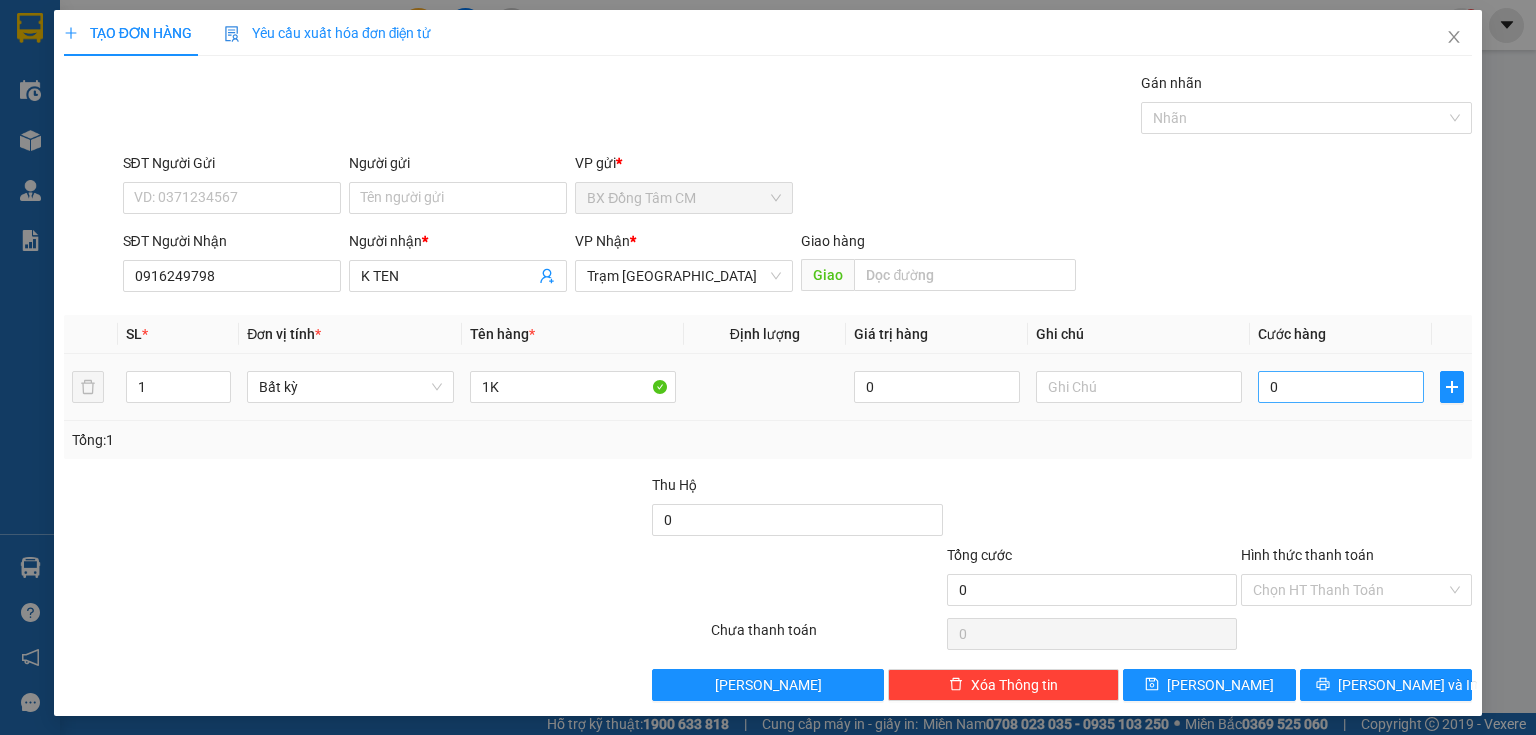 drag, startPoint x: 1370, startPoint y: 421, endPoint x: 1374, endPoint y: 387, distance: 34.234486 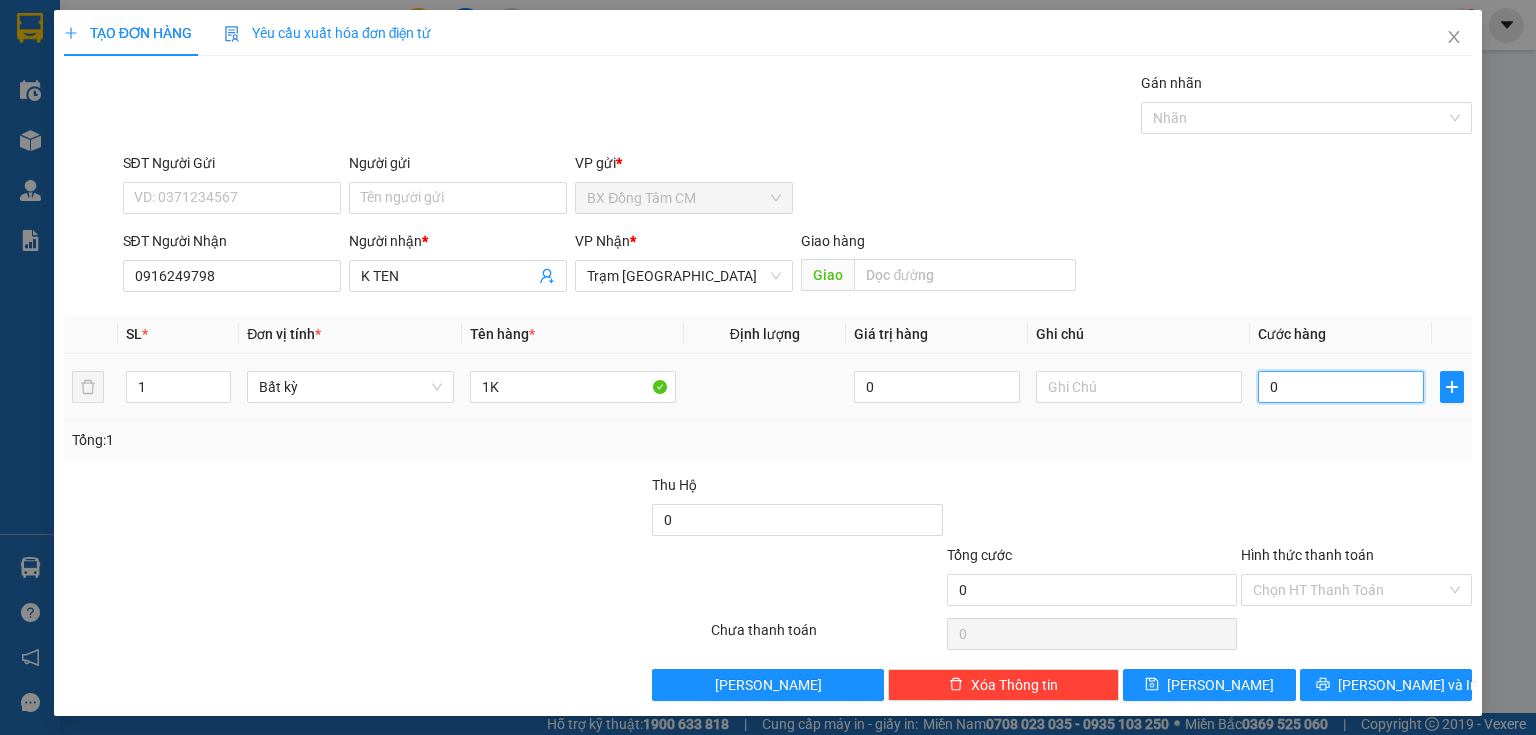 click on "0" at bounding box center (1341, 387) 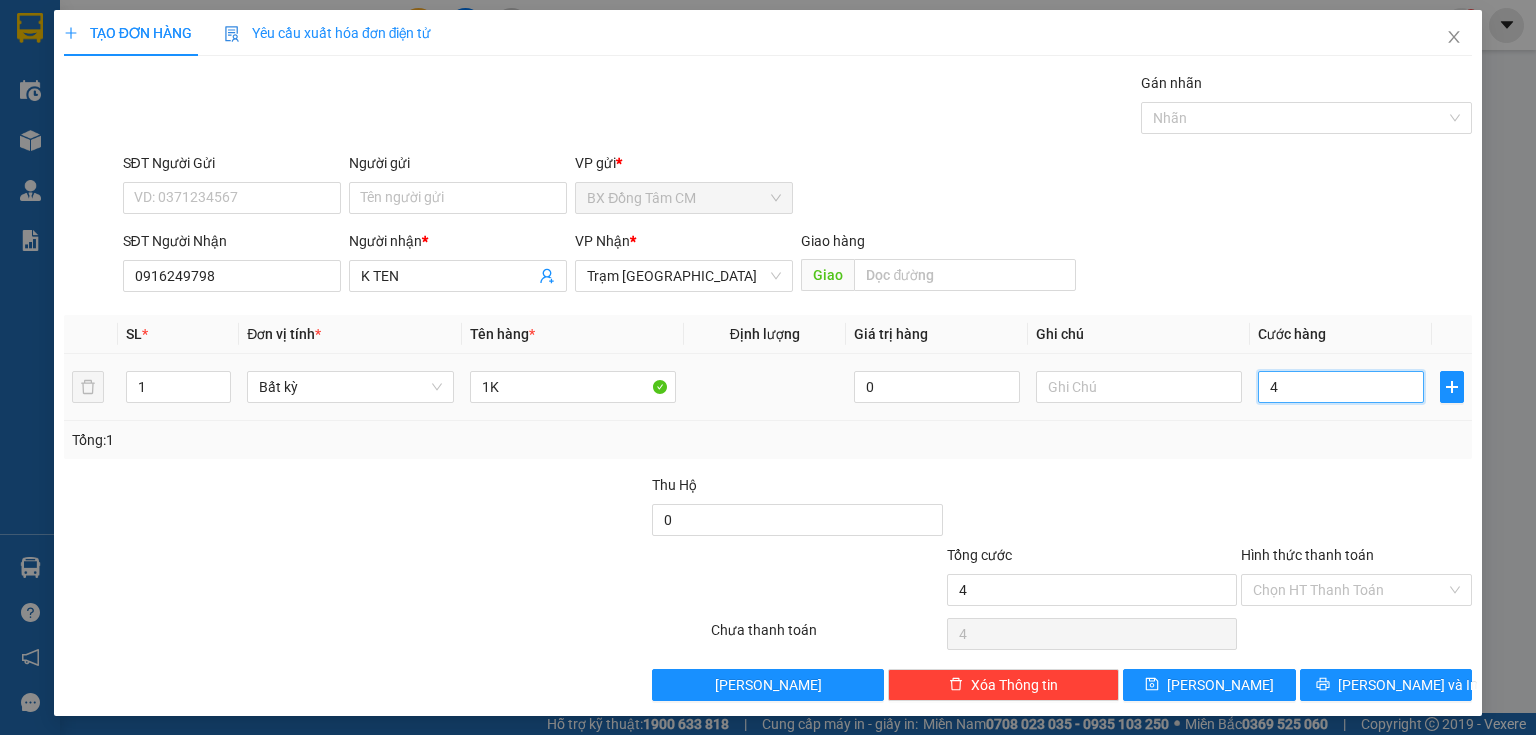 type on "40" 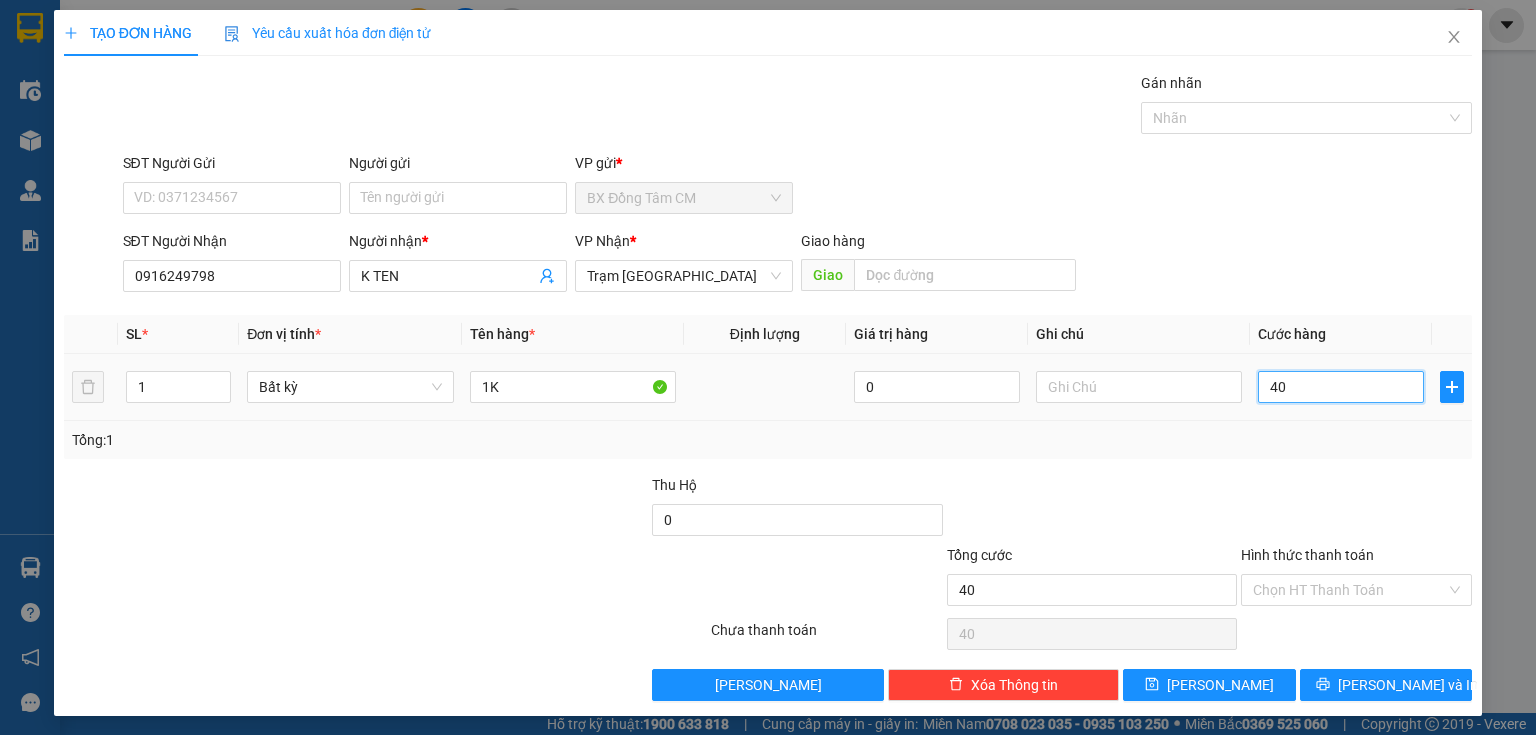 type on "400" 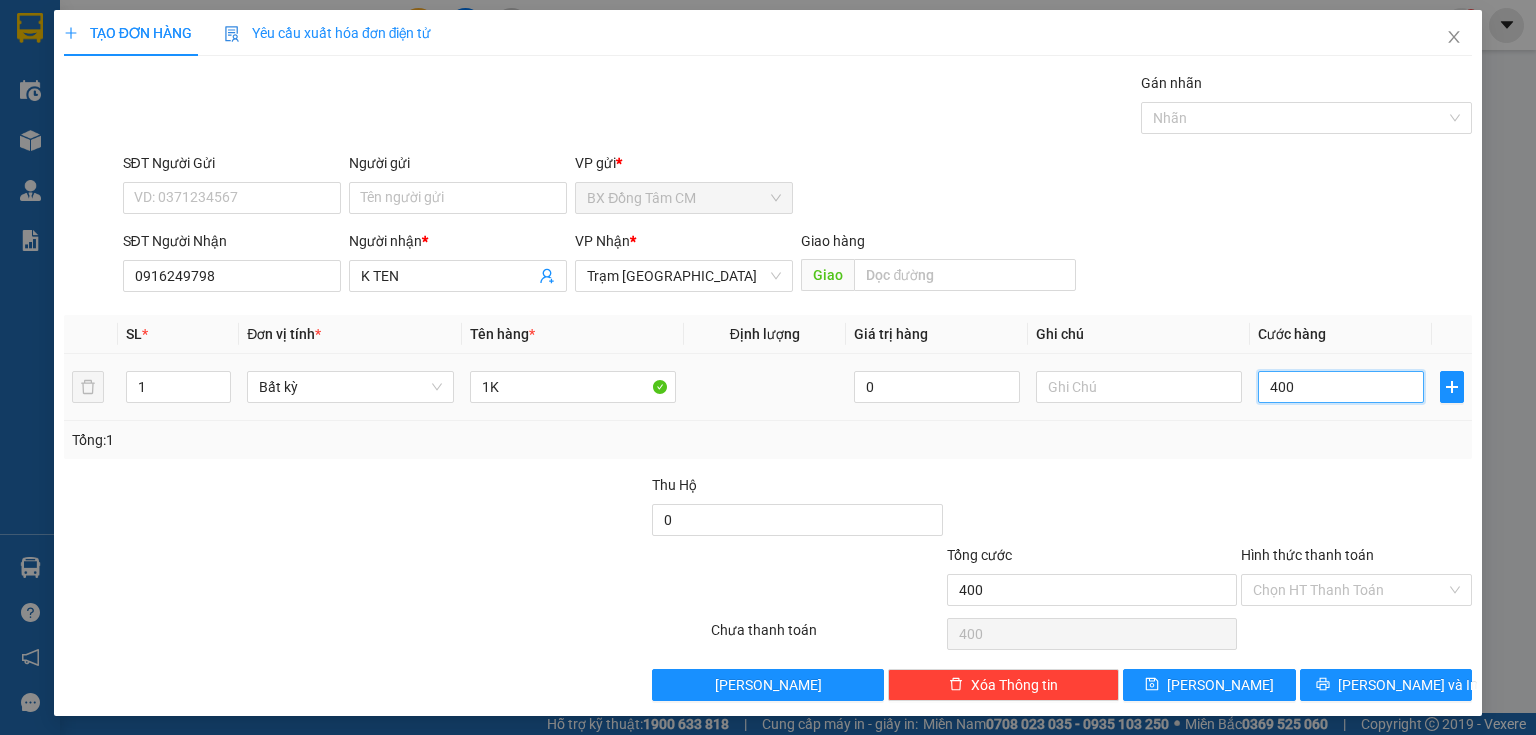 type on "4.000" 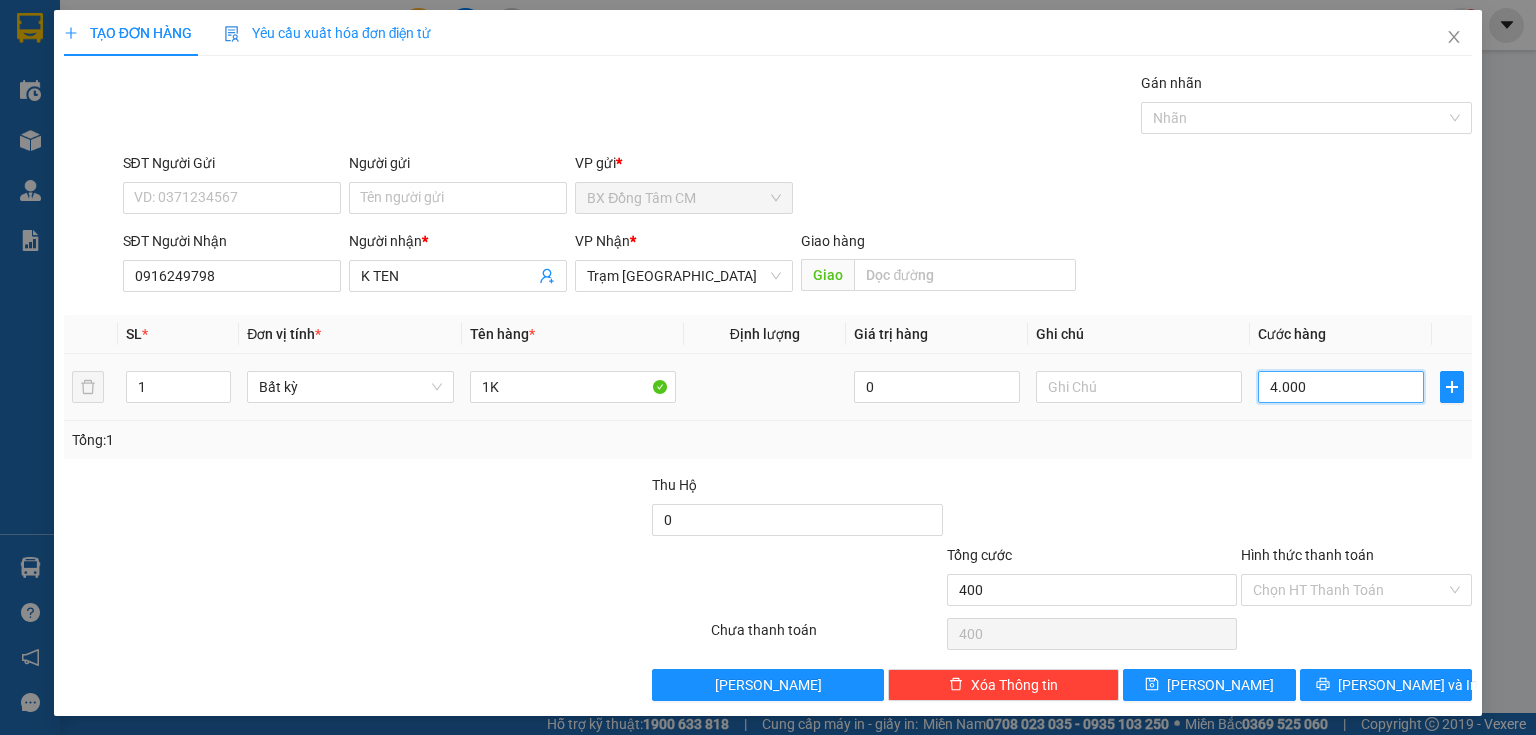 type on "4.000" 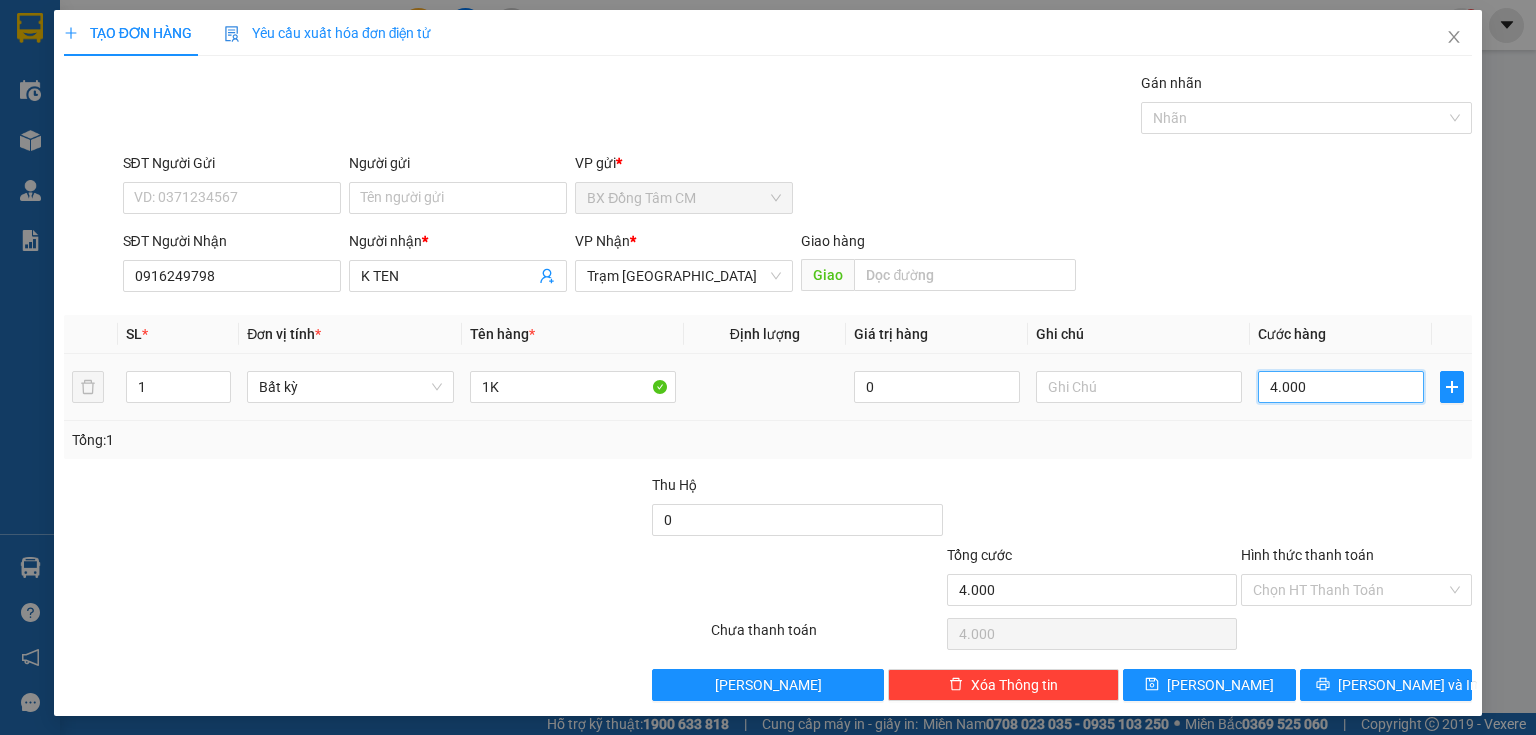 type on "40.000" 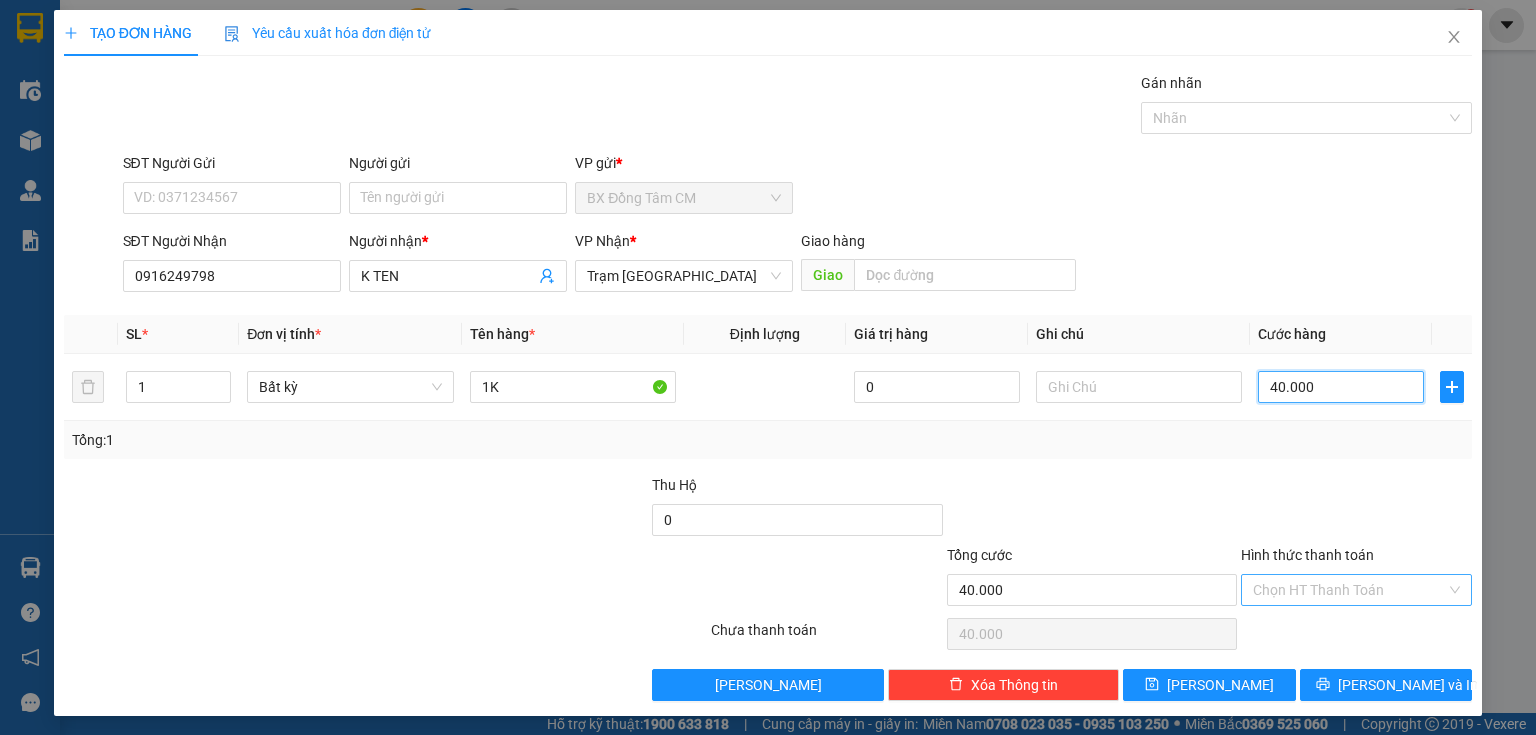type on "40.000" 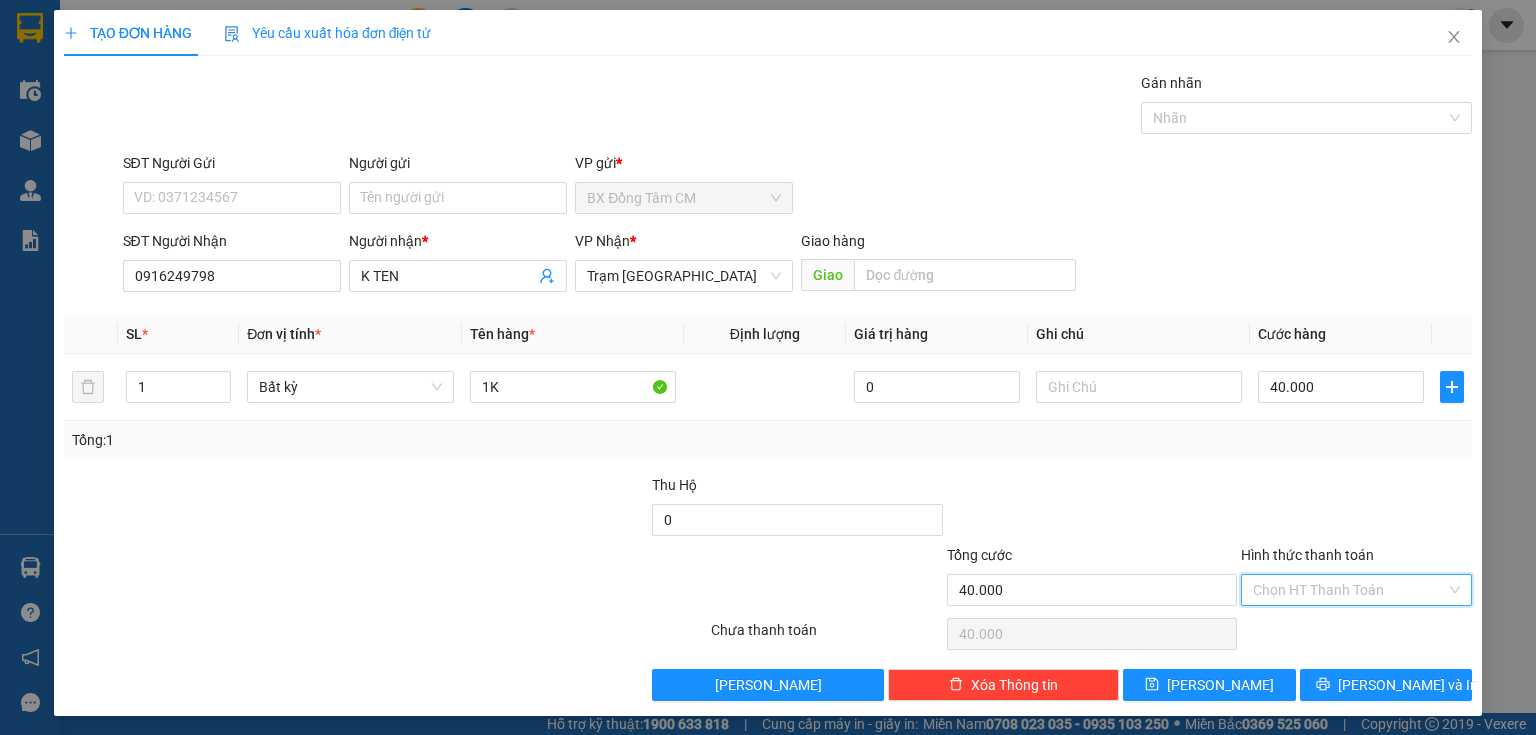 click on "Hình thức thanh toán" at bounding box center (1349, 590) 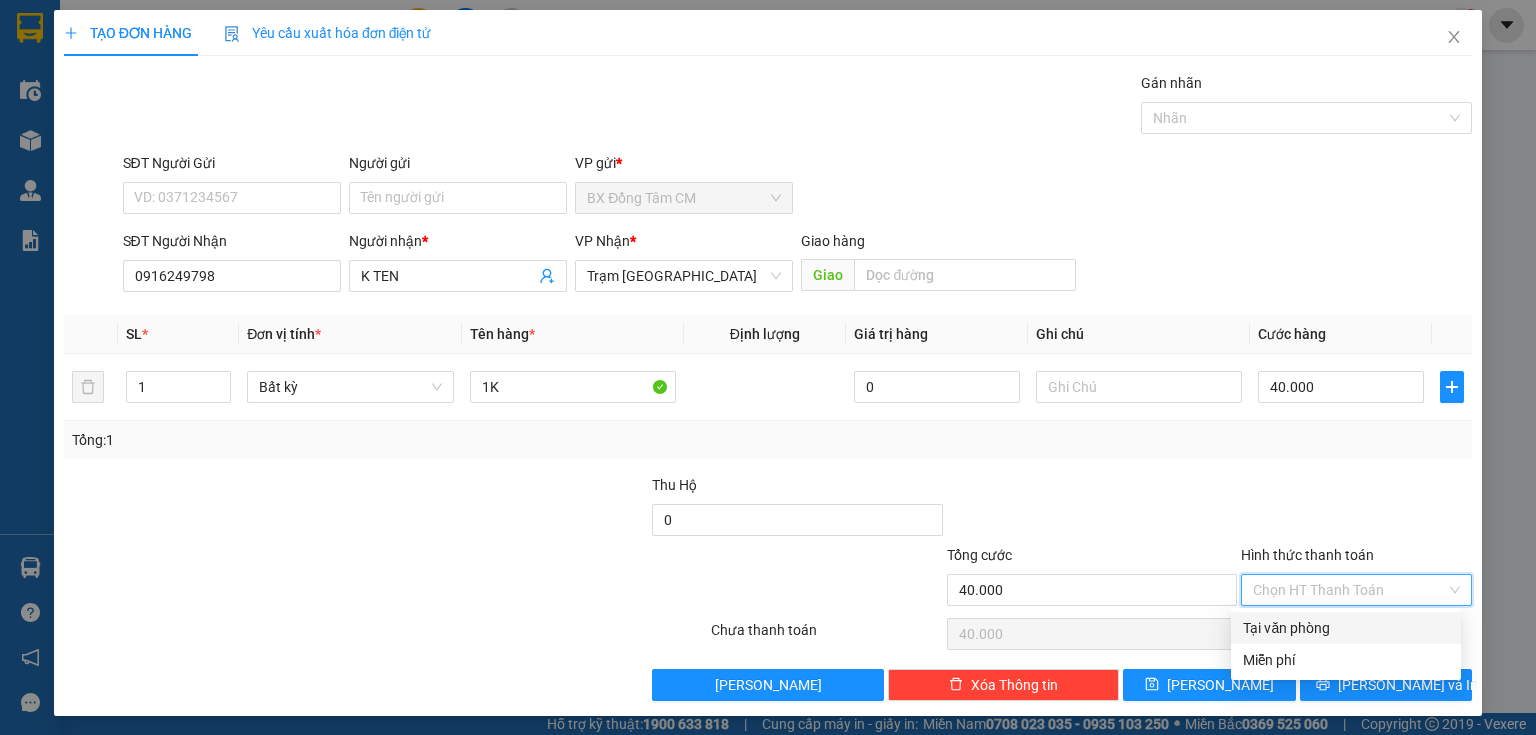 drag, startPoint x: 1309, startPoint y: 624, endPoint x: 1327, endPoint y: 656, distance: 36.71512 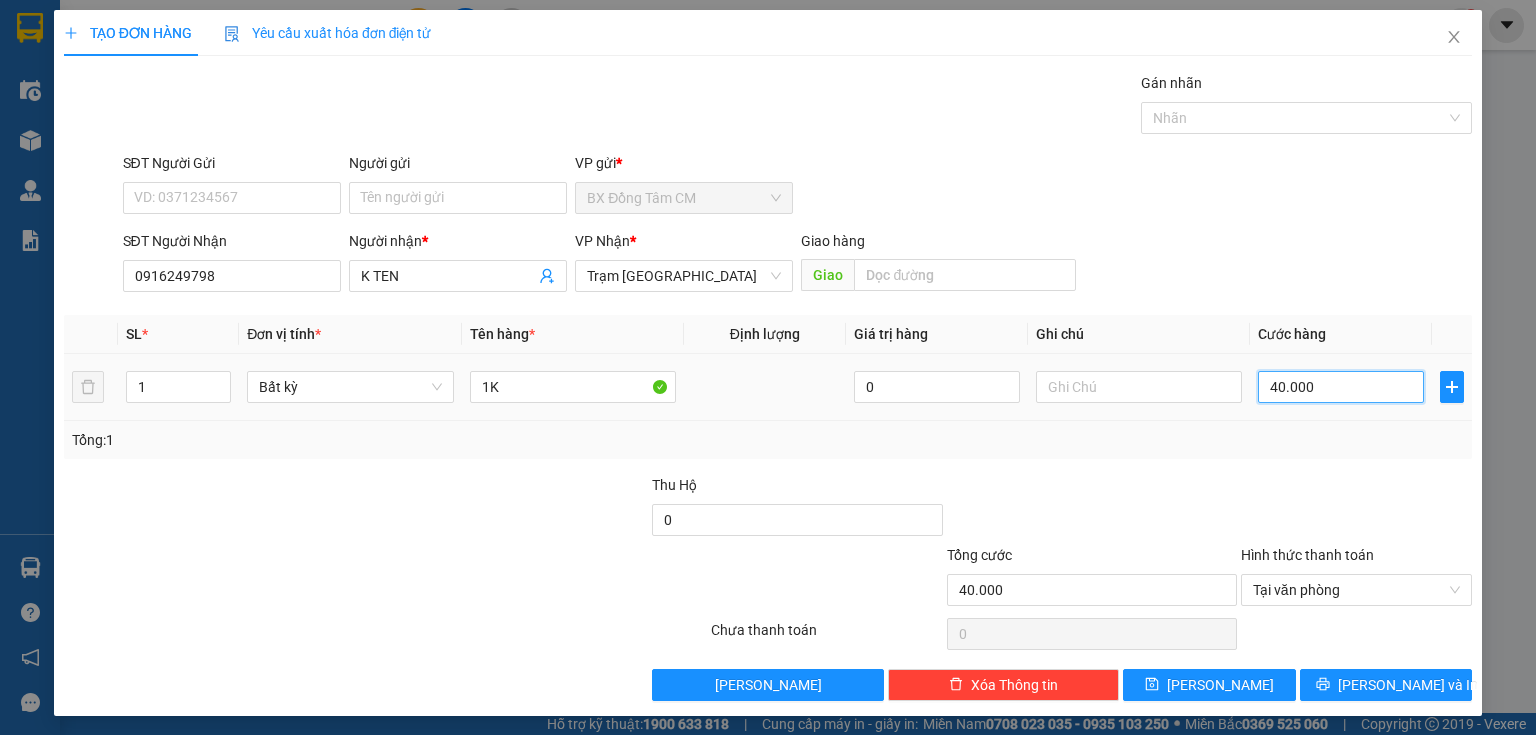 click on "40.000" at bounding box center (1341, 387) 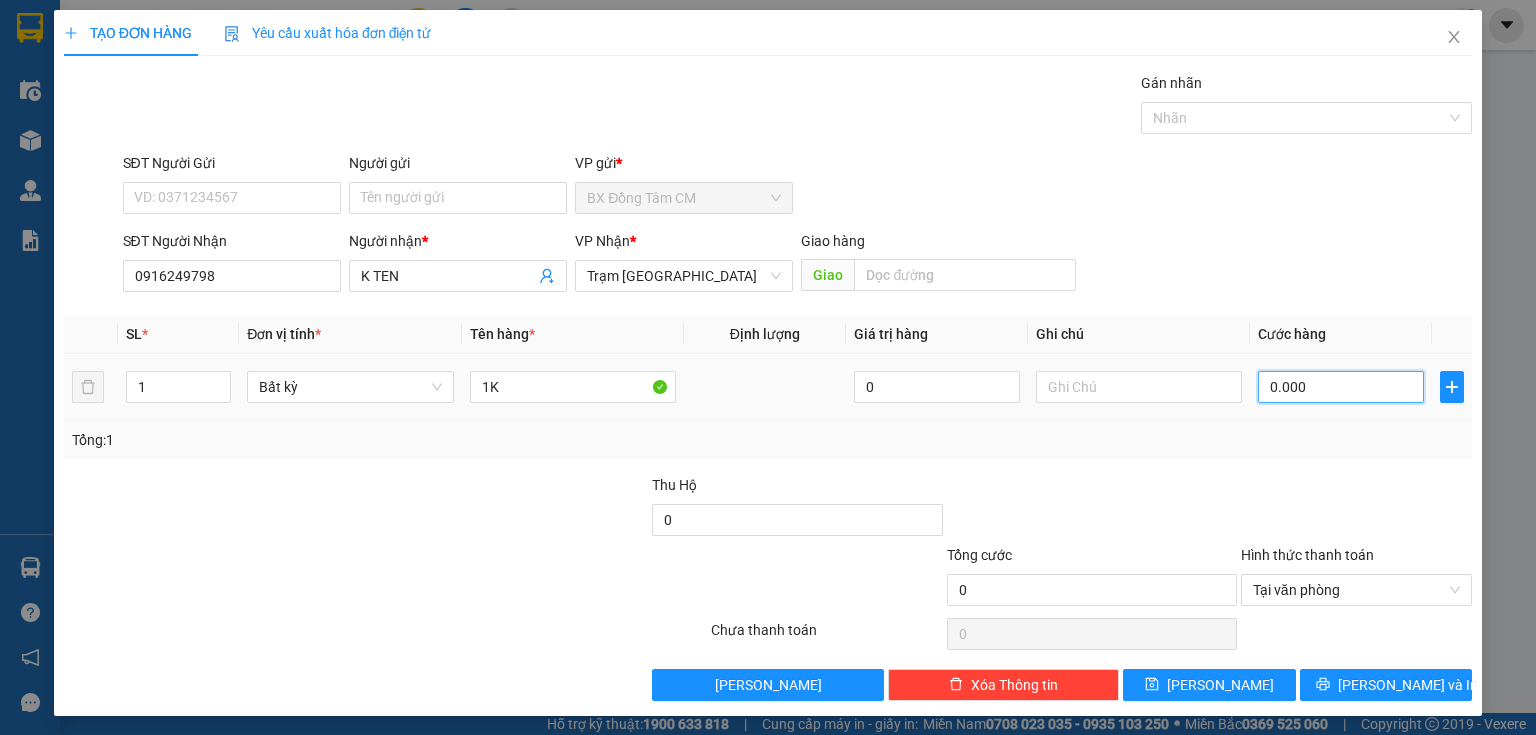type on "30.000" 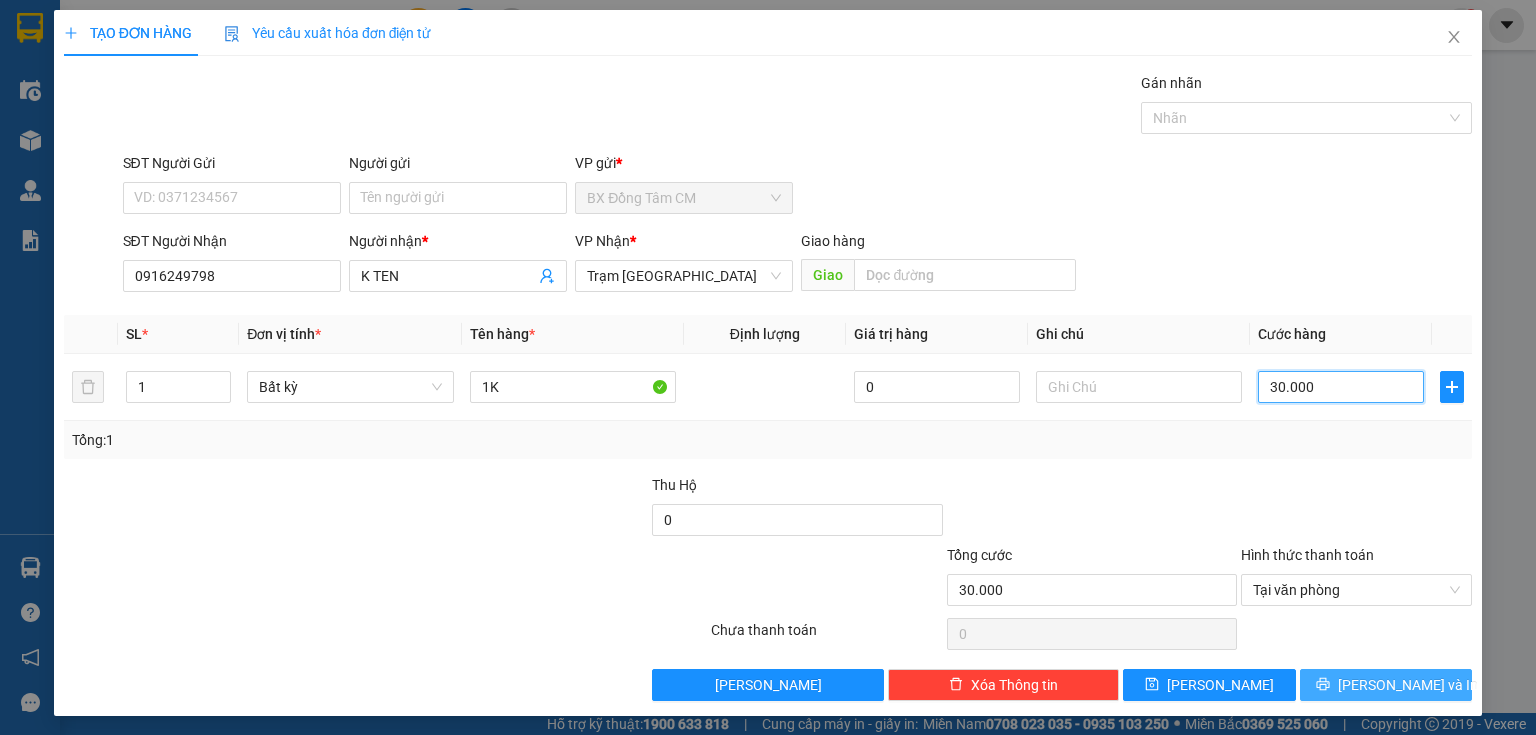 type on "30.000" 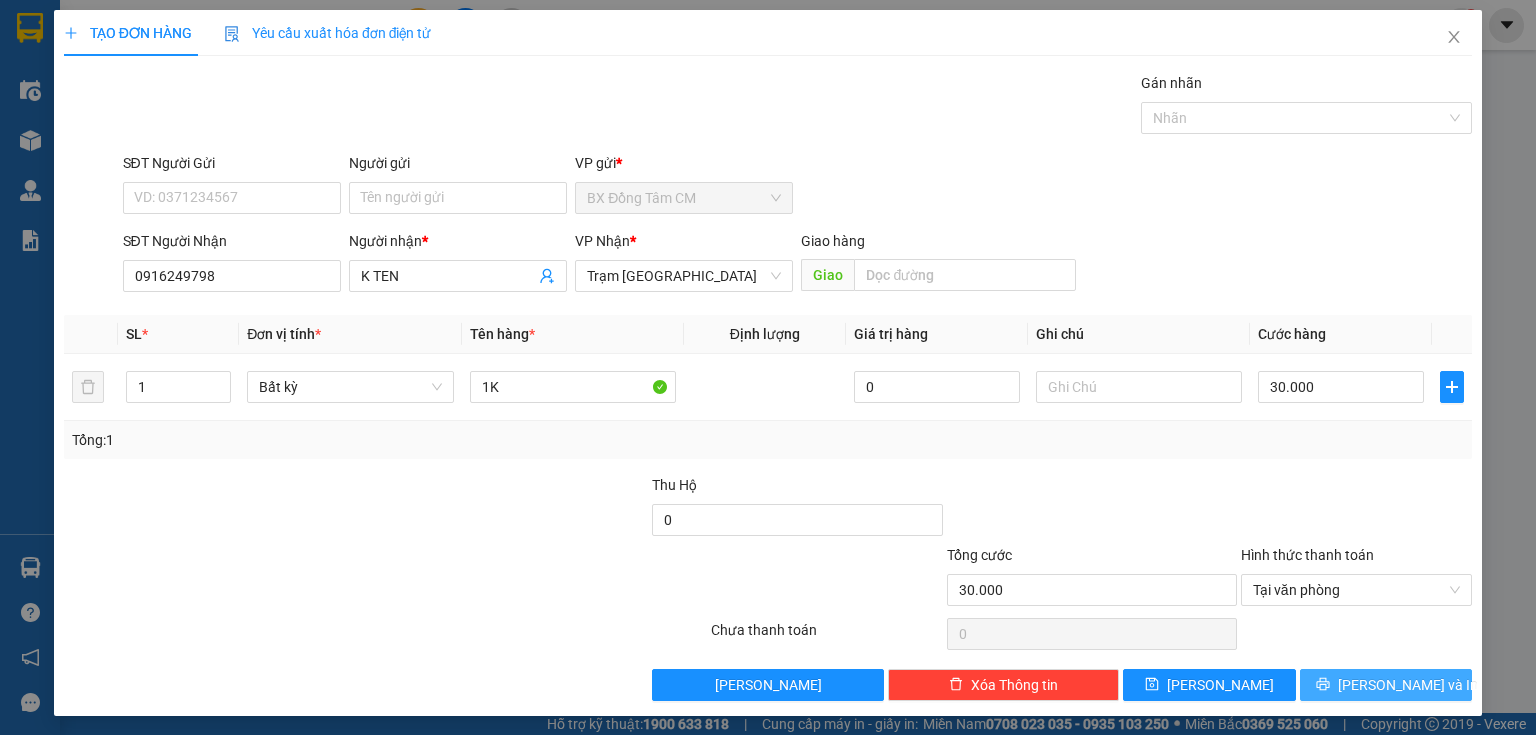 click on "[PERSON_NAME] và In" at bounding box center (1408, 685) 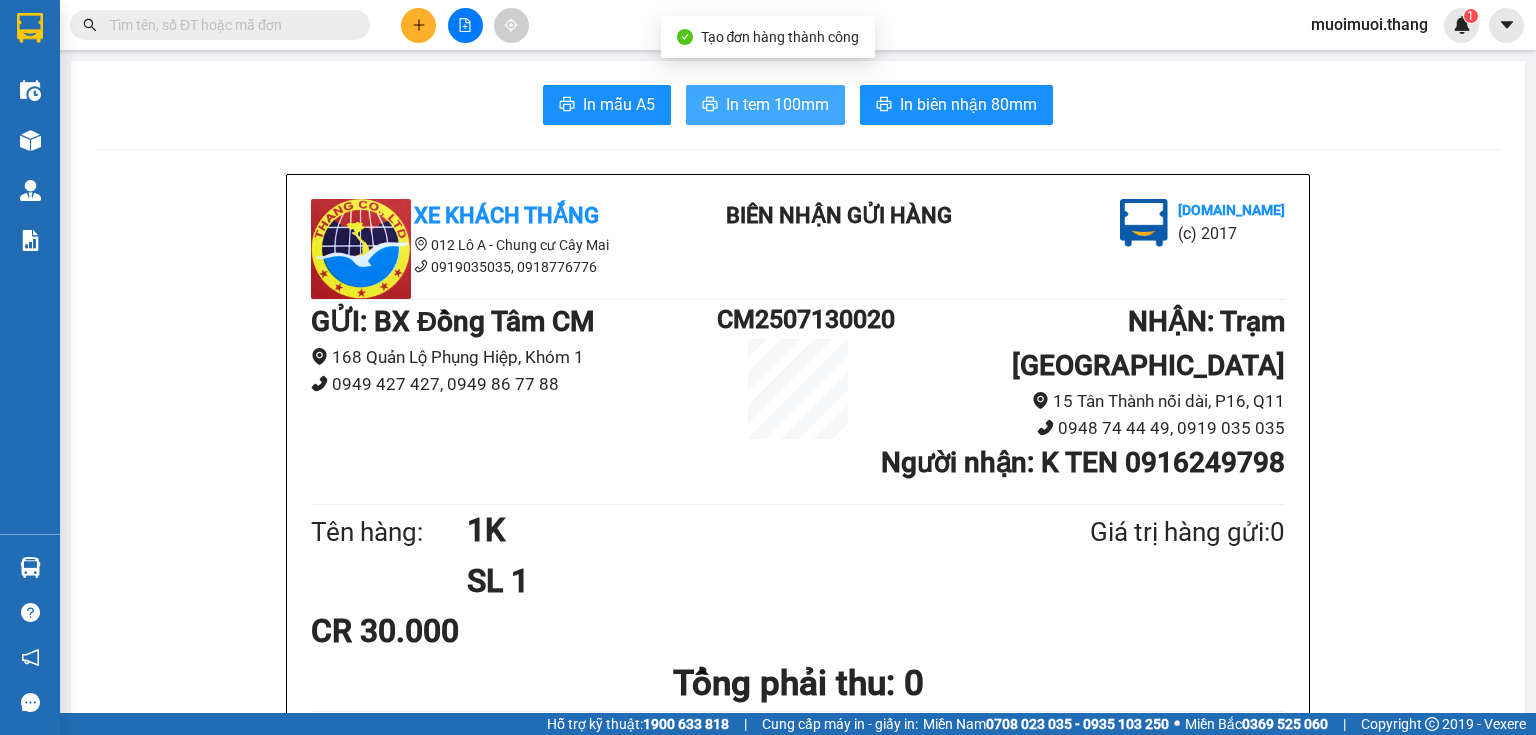 click on "In tem 100mm" at bounding box center (777, 104) 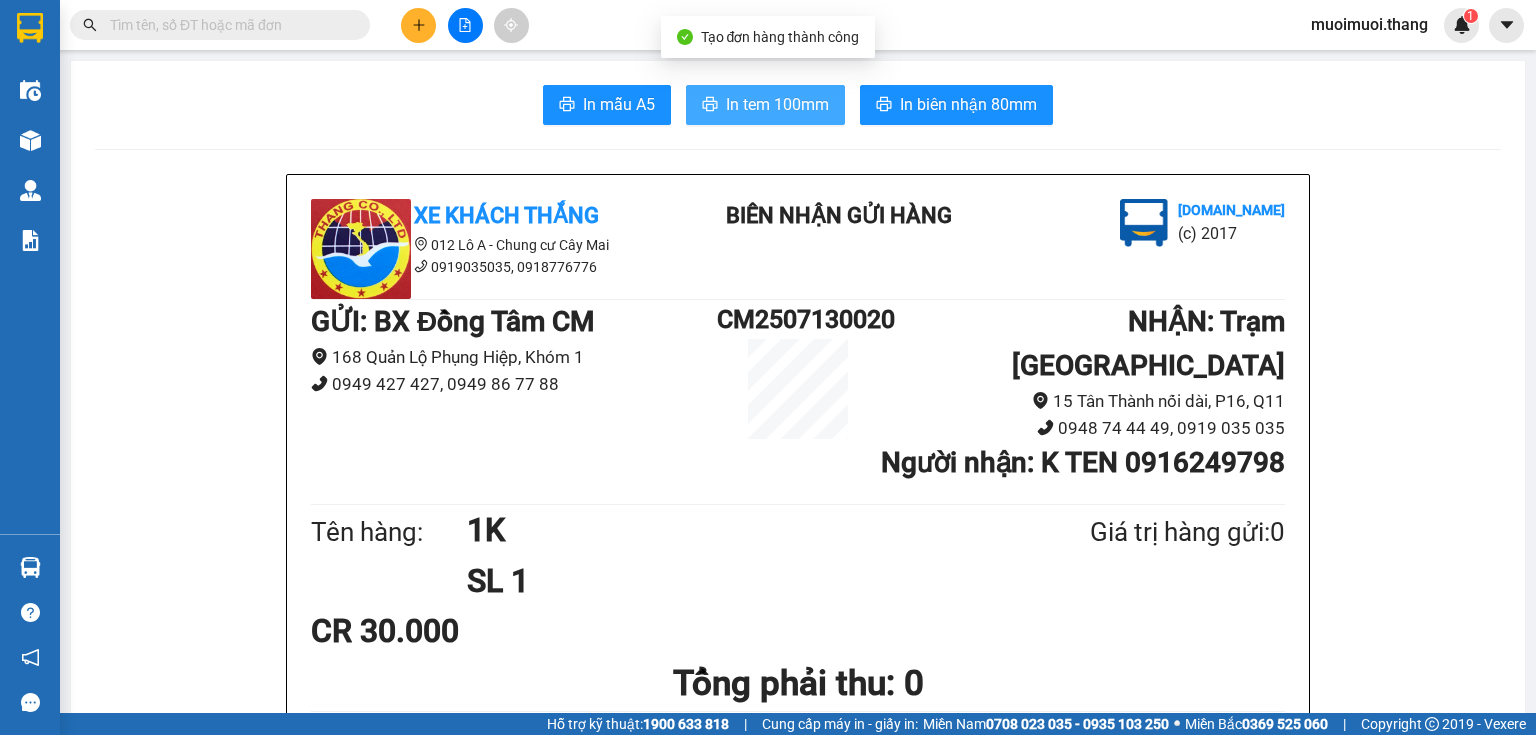 scroll, scrollTop: 0, scrollLeft: 0, axis: both 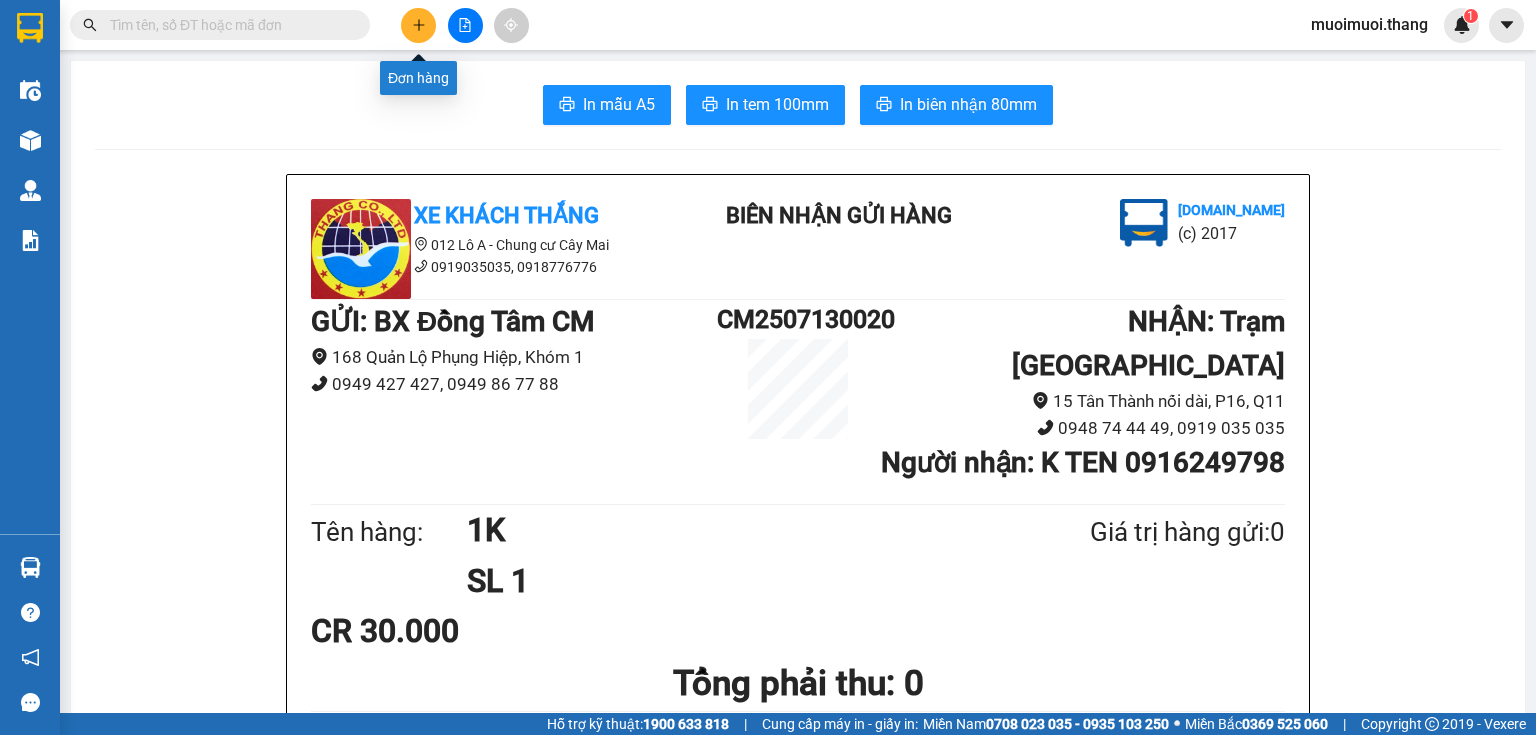 click at bounding box center (418, 25) 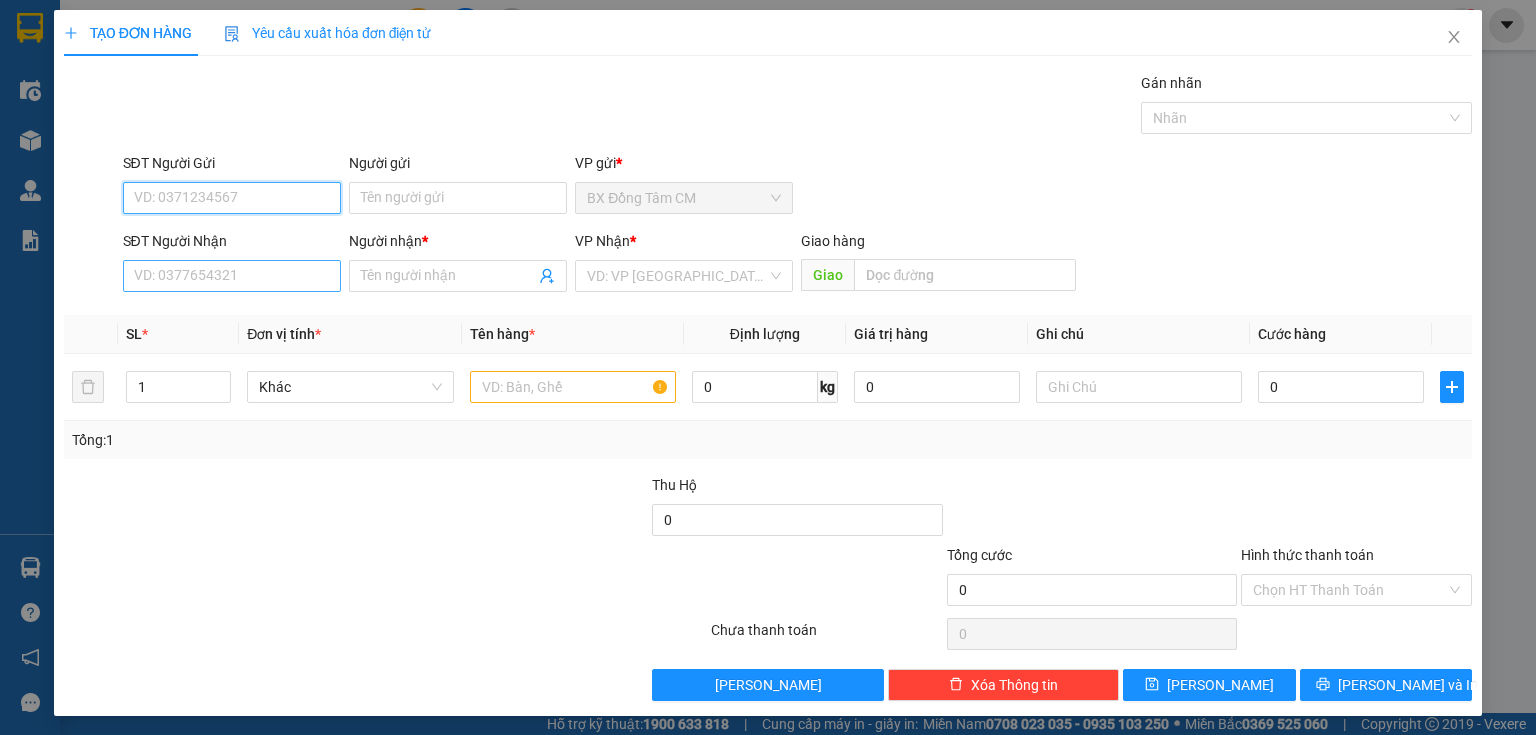 click on "SĐT Người Nhận" at bounding box center [232, 276] 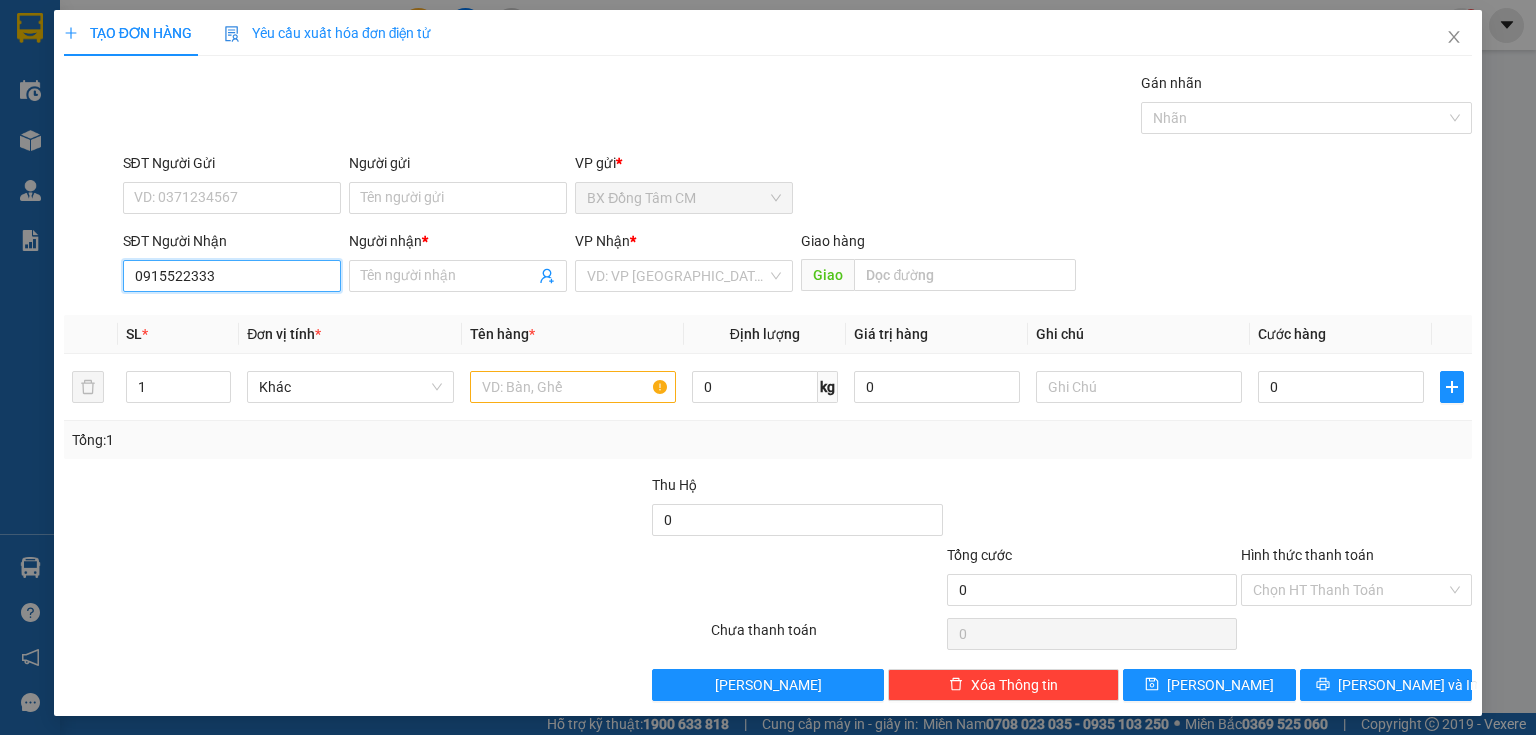 type on "0915522333" 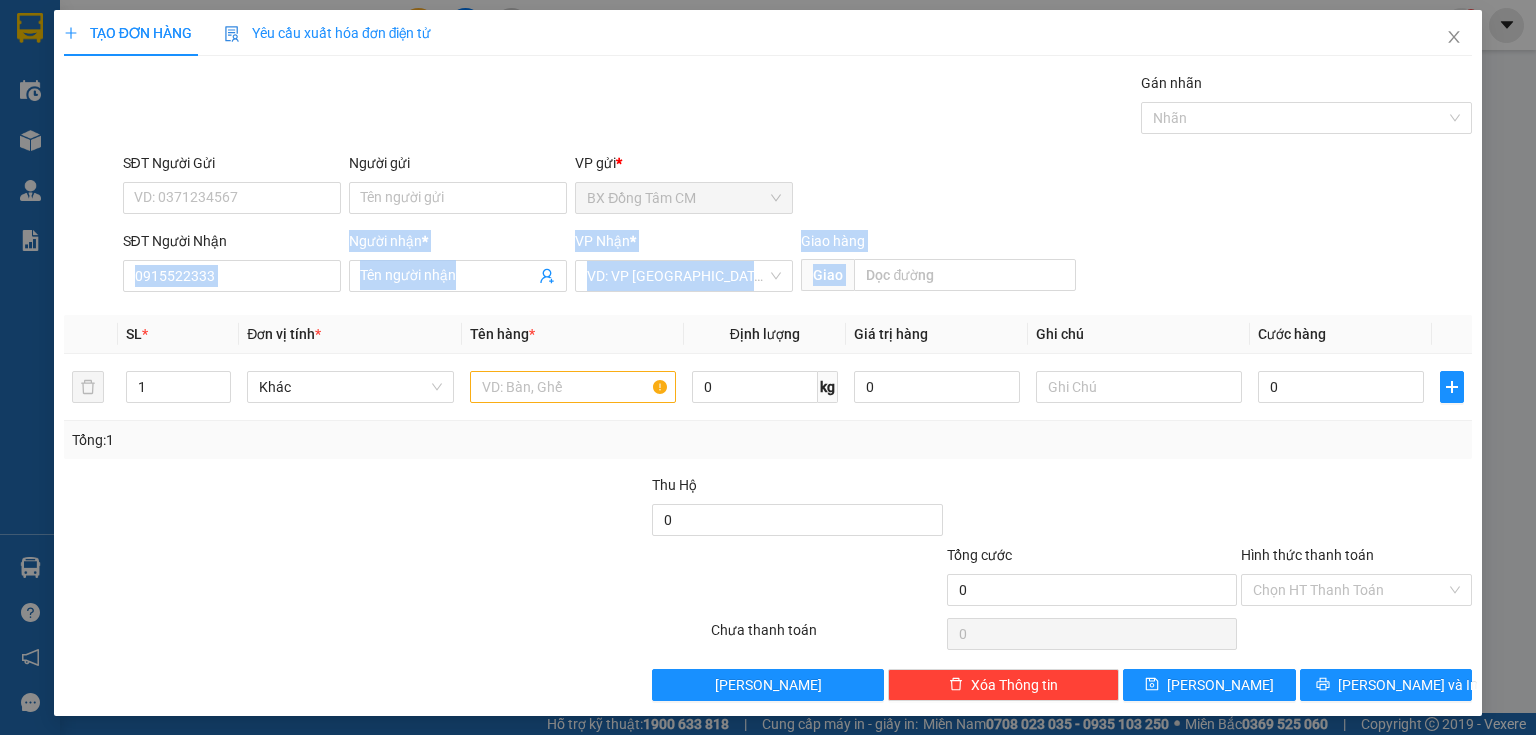 drag, startPoint x: 271, startPoint y: 251, endPoint x: 0, endPoint y: 317, distance: 278.92114 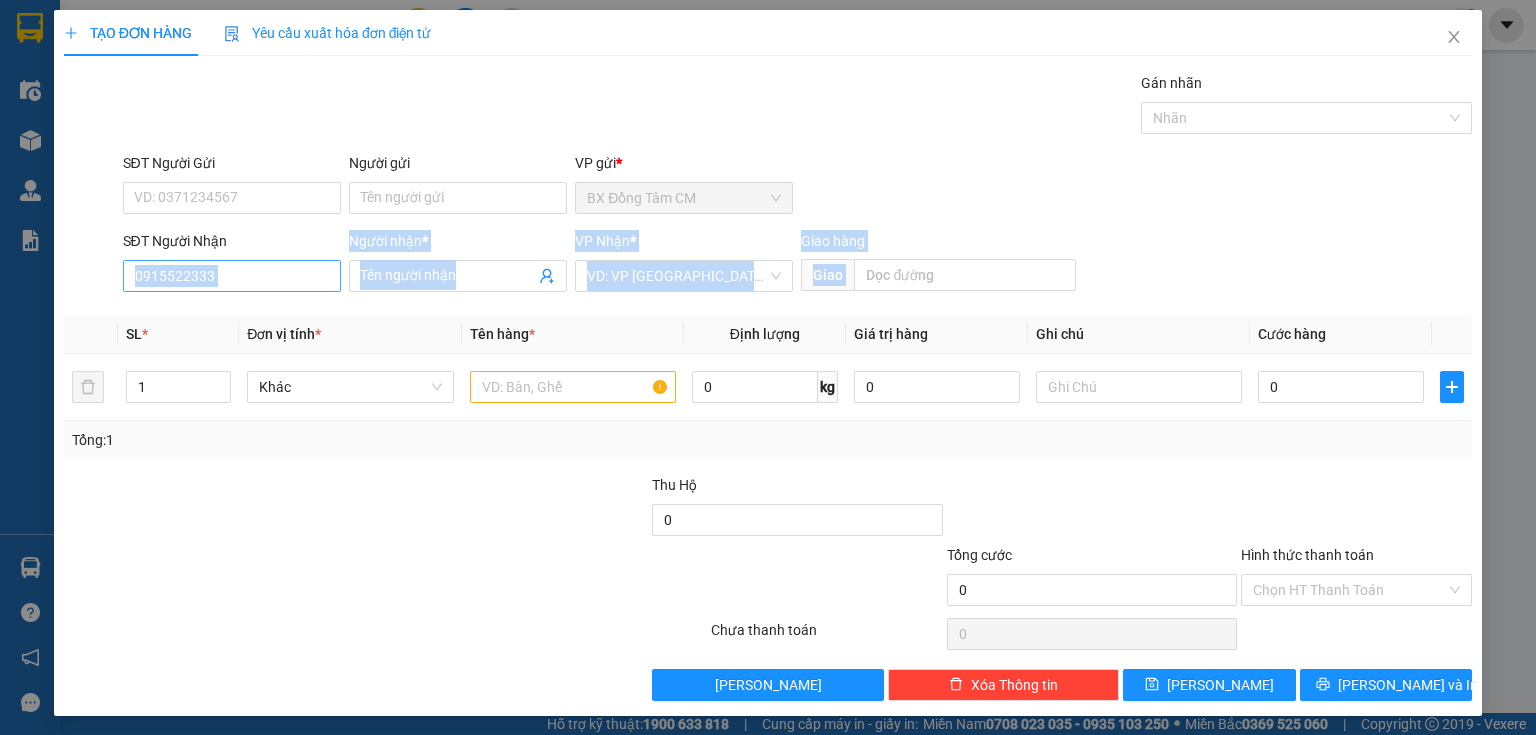 click on "0915522333" at bounding box center [232, 276] 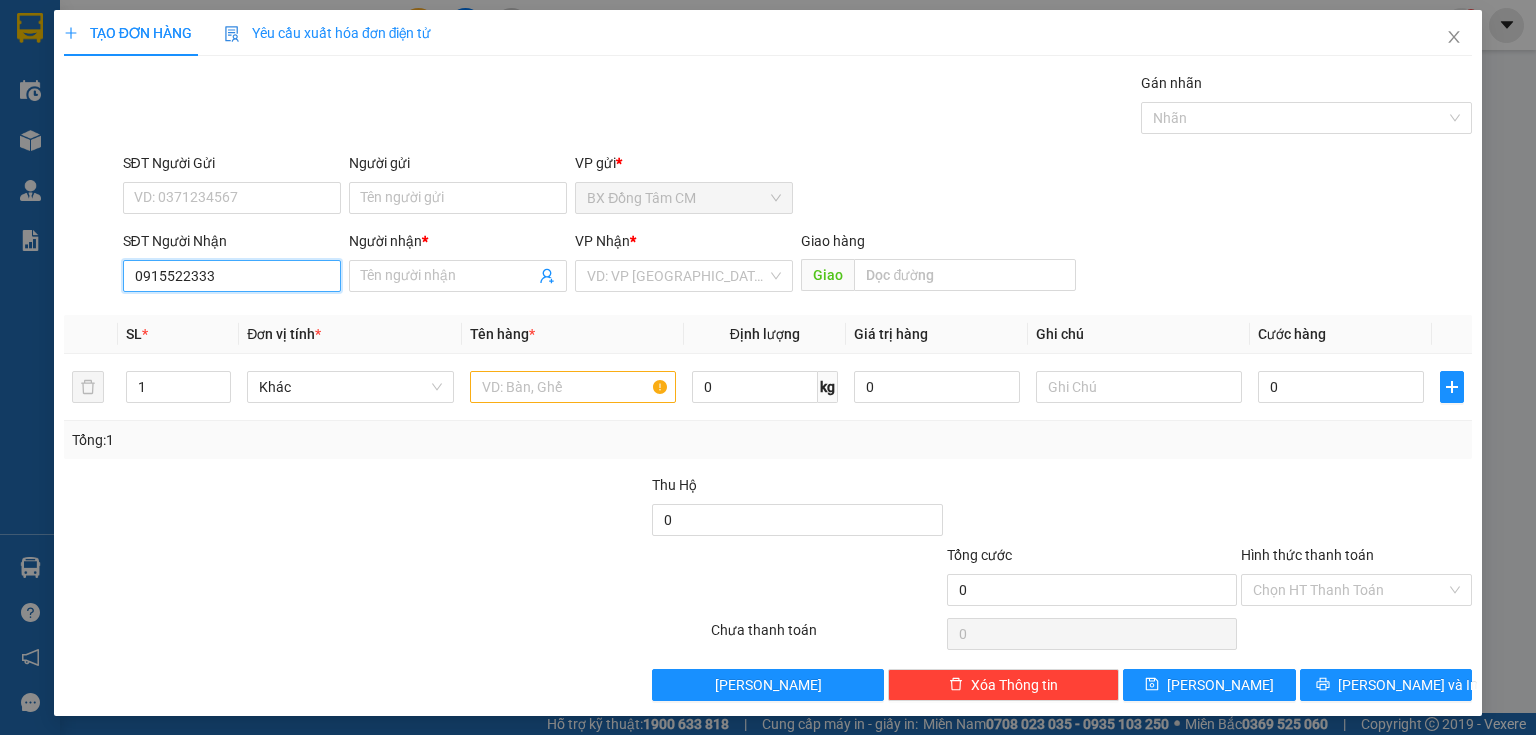 drag, startPoint x: 60, startPoint y: 284, endPoint x: 0, endPoint y: 300, distance: 62.0967 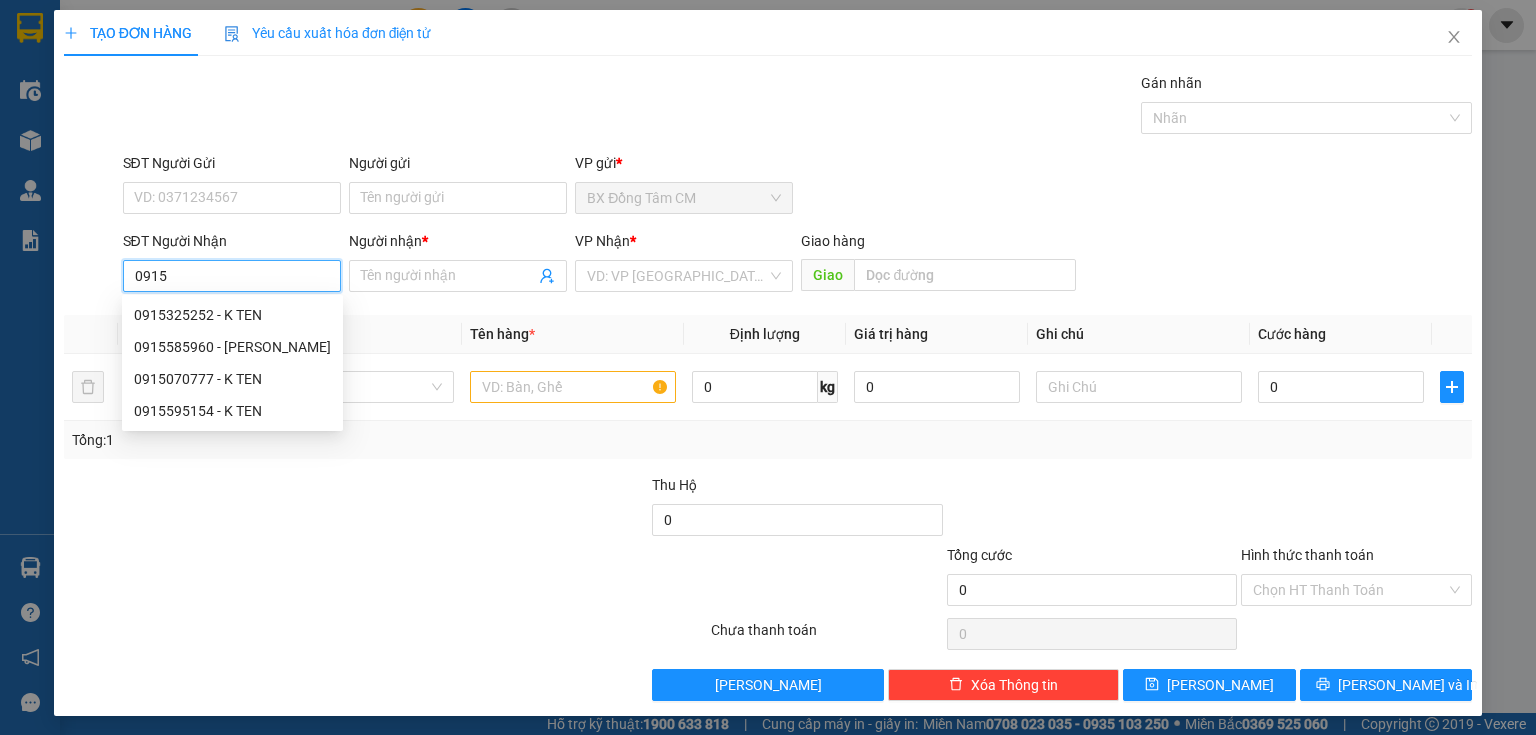 click on "0915" at bounding box center [232, 276] 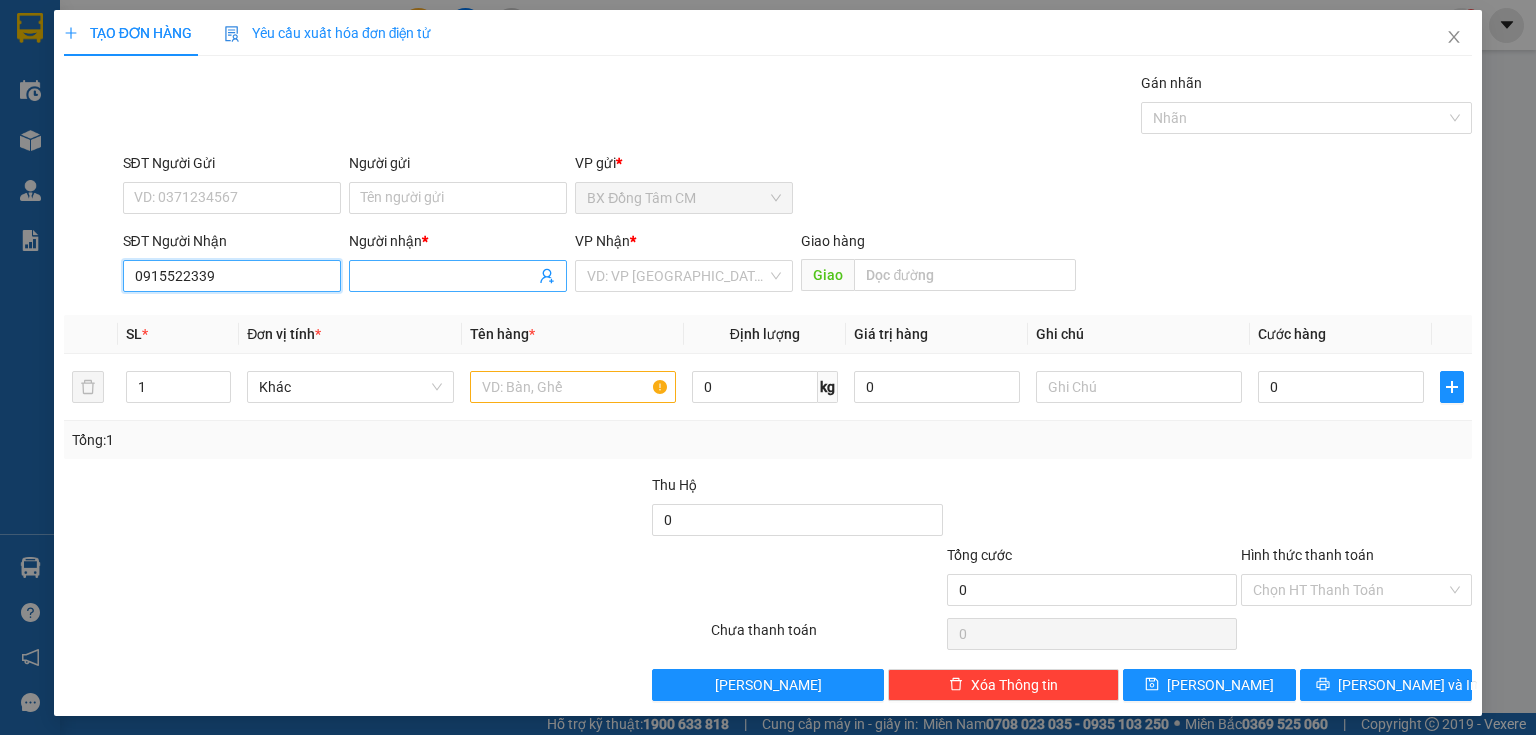 type on "0915522339" 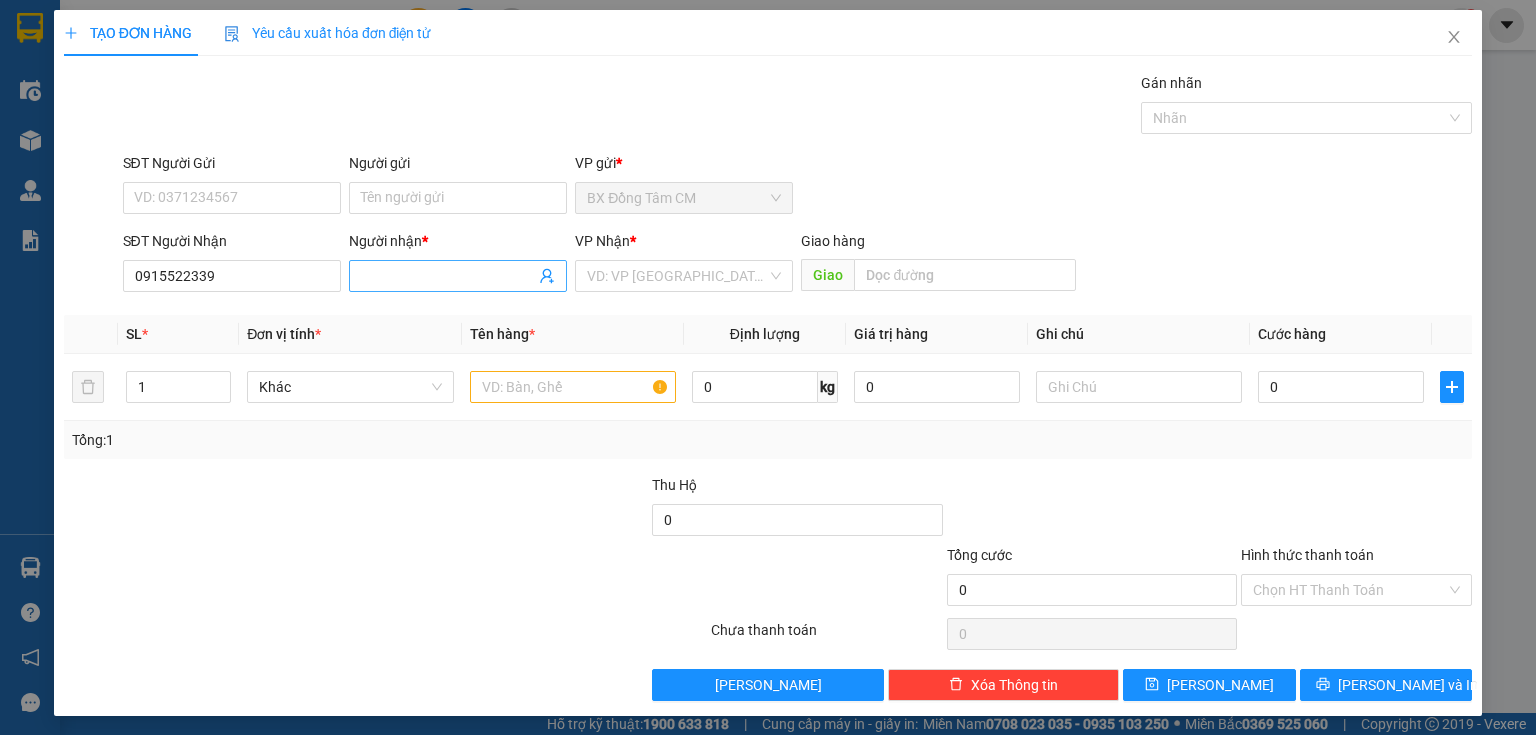click on "Người nhận  *" at bounding box center (448, 276) 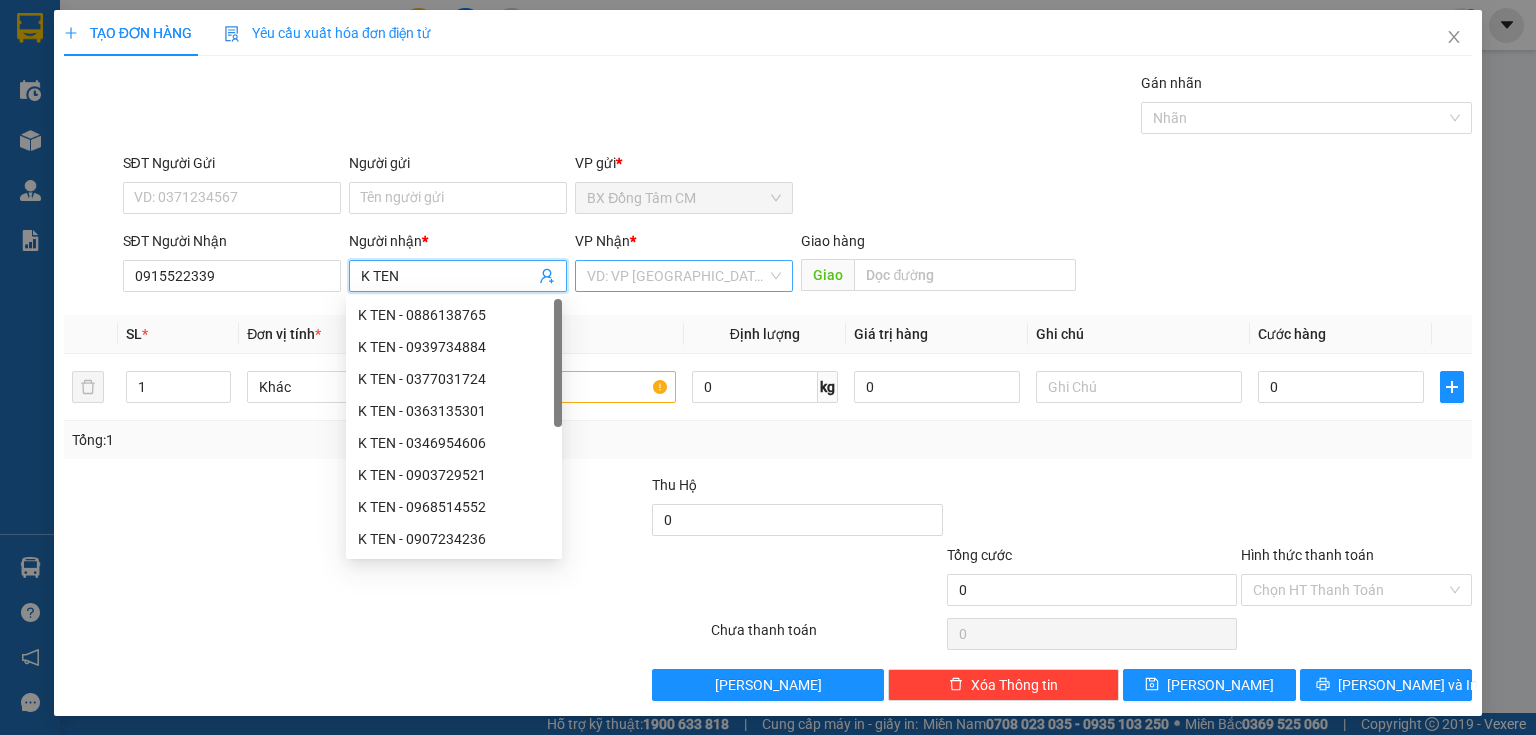 type on "K TEN" 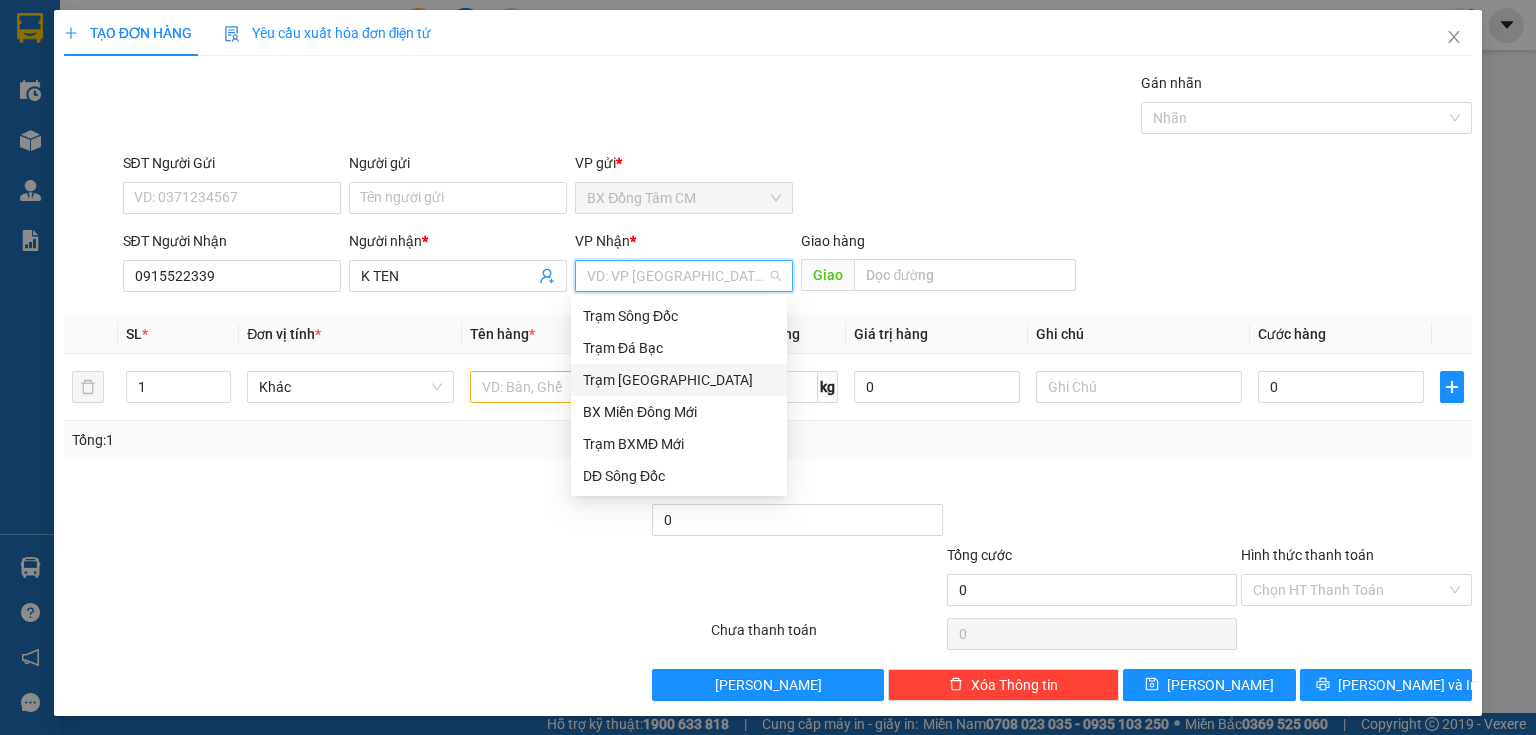 click on "Trạm [GEOGRAPHIC_DATA]" at bounding box center (679, 380) 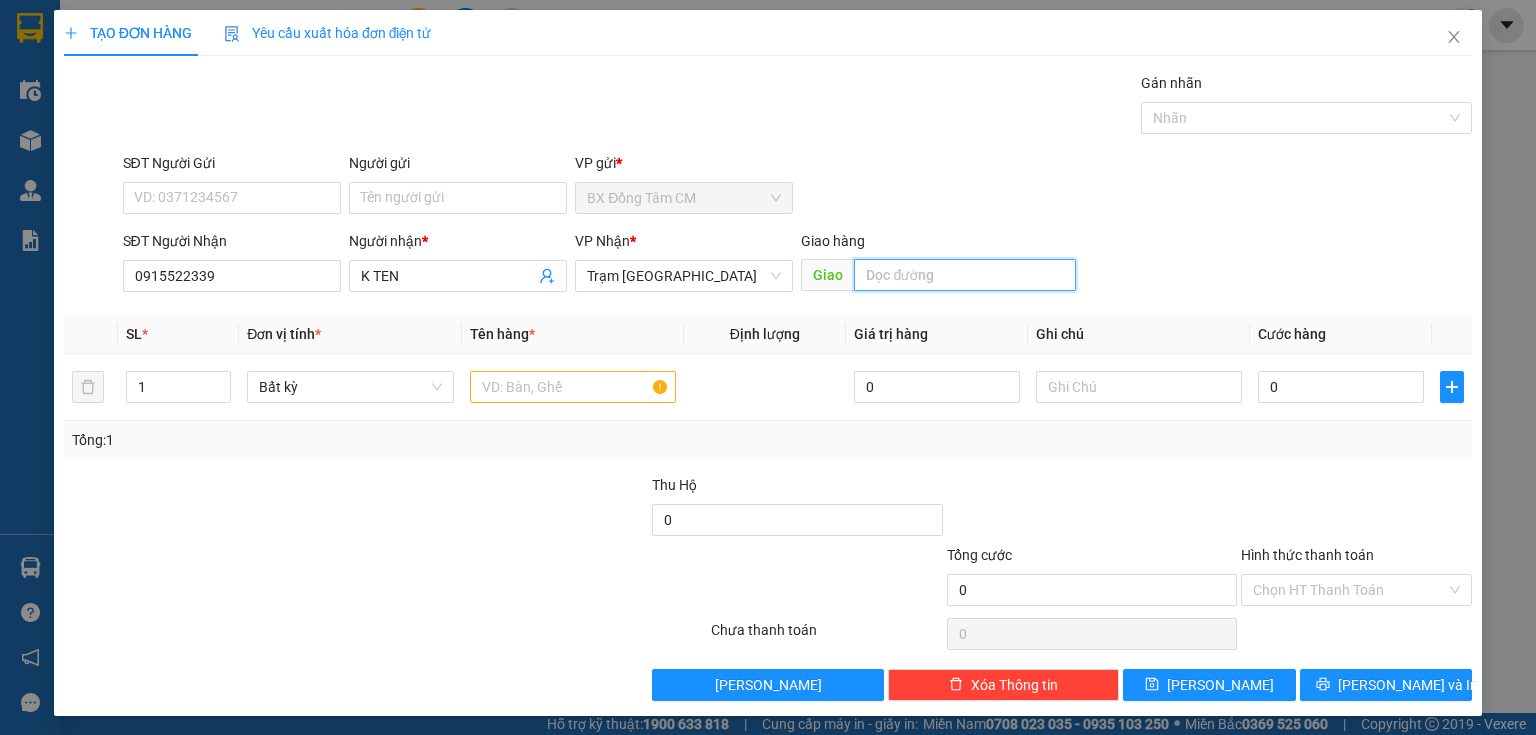 drag, startPoint x: 952, startPoint y: 281, endPoint x: 984, endPoint y: 288, distance: 32.75668 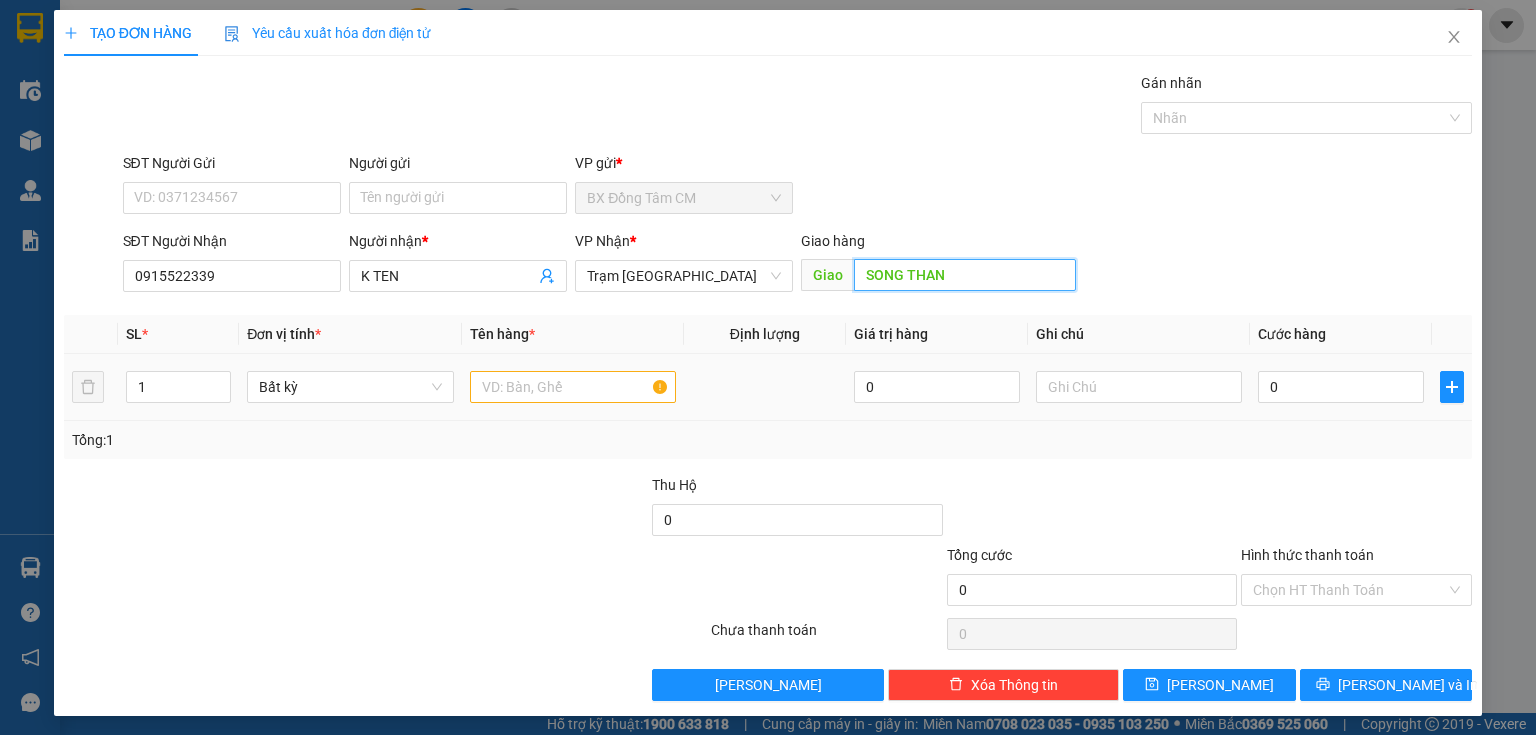 type on "SONG THAN" 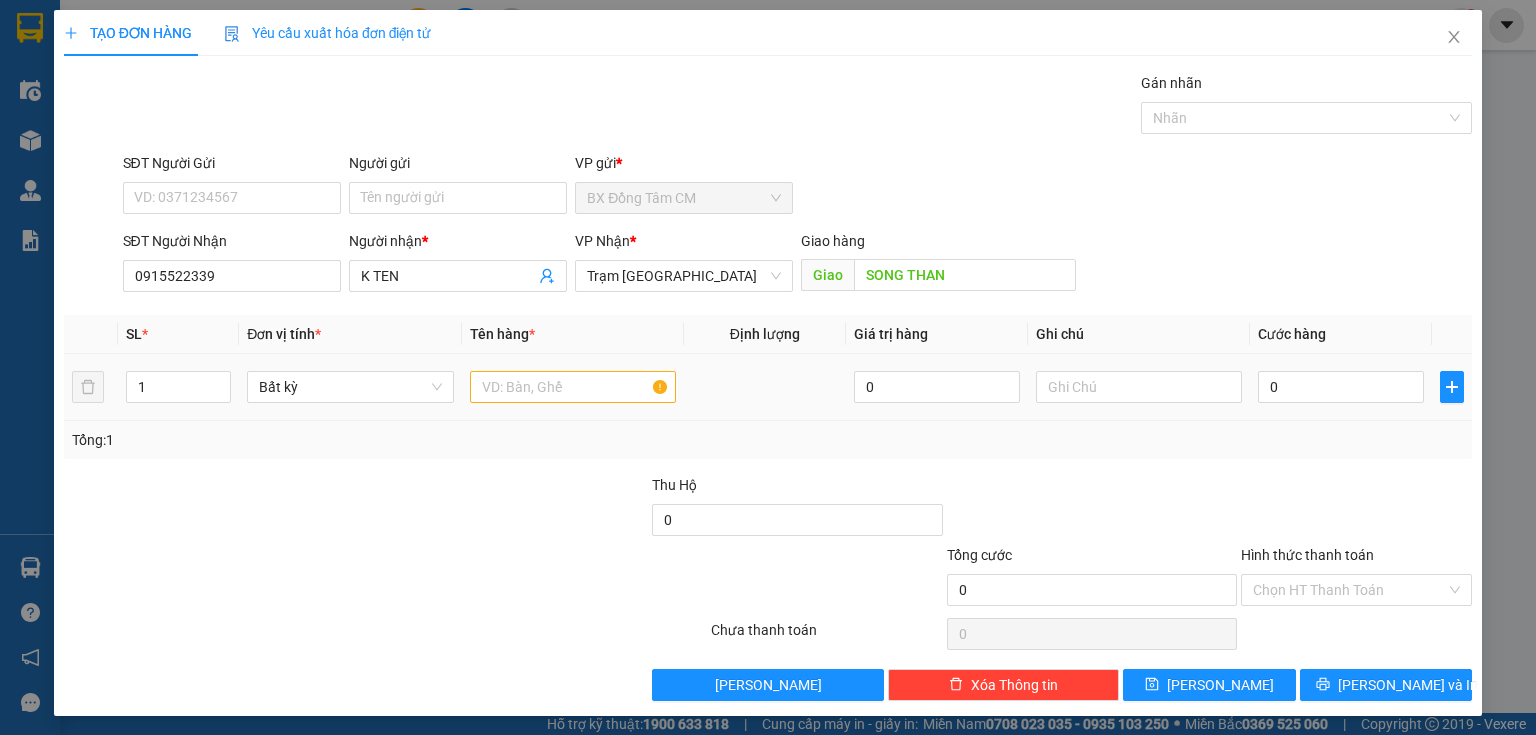 click at bounding box center [573, 387] 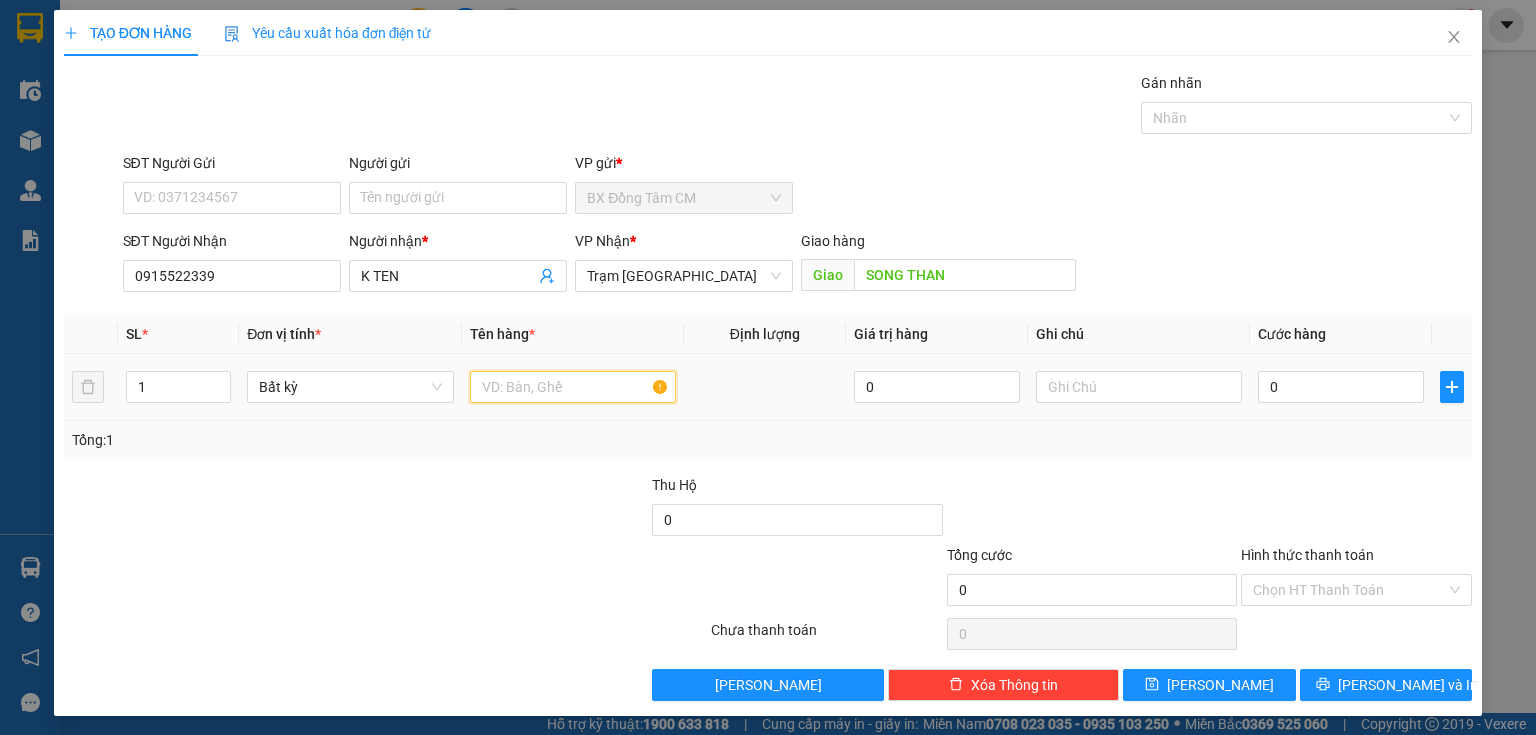 drag, startPoint x: 603, startPoint y: 382, endPoint x: 610, endPoint y: 361, distance: 22.135944 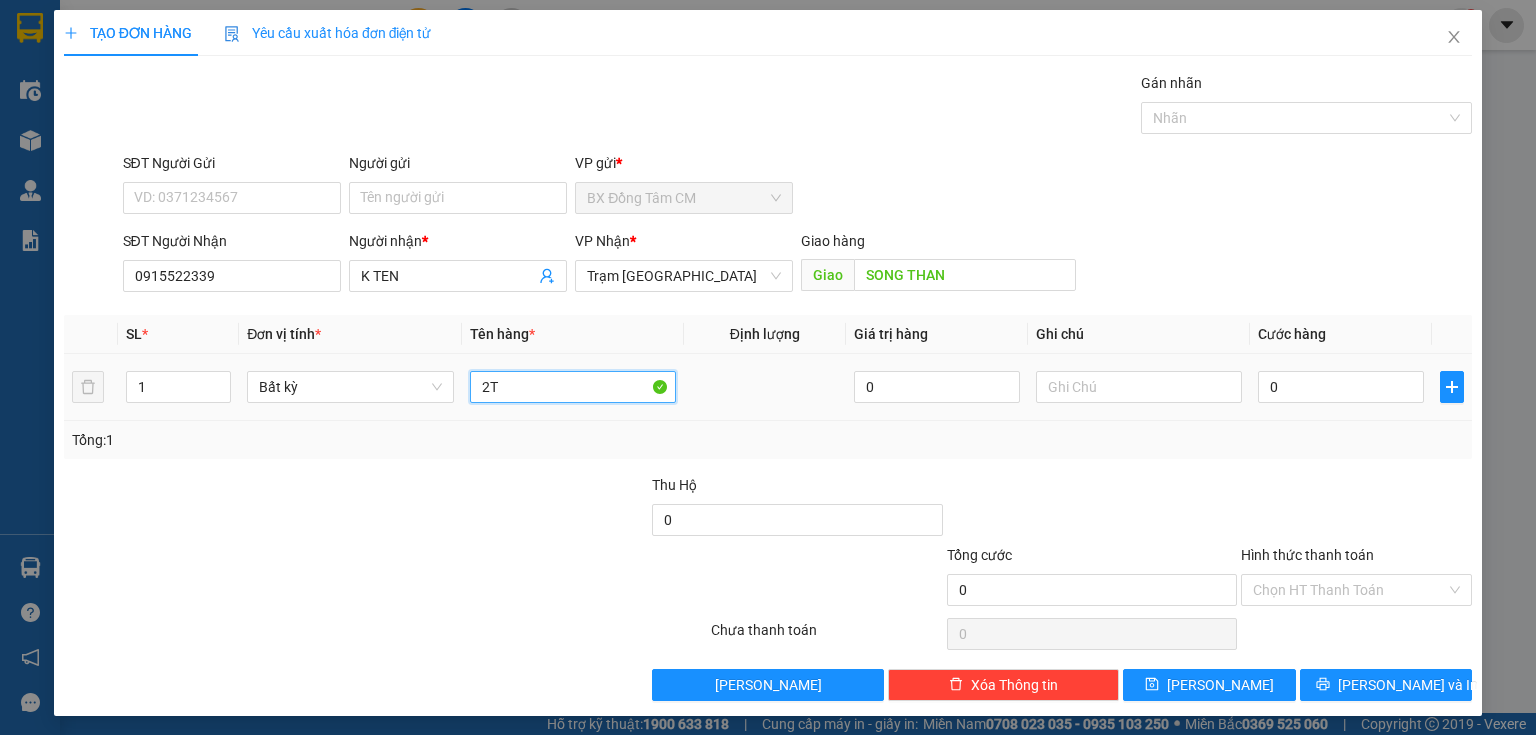 type on "2" 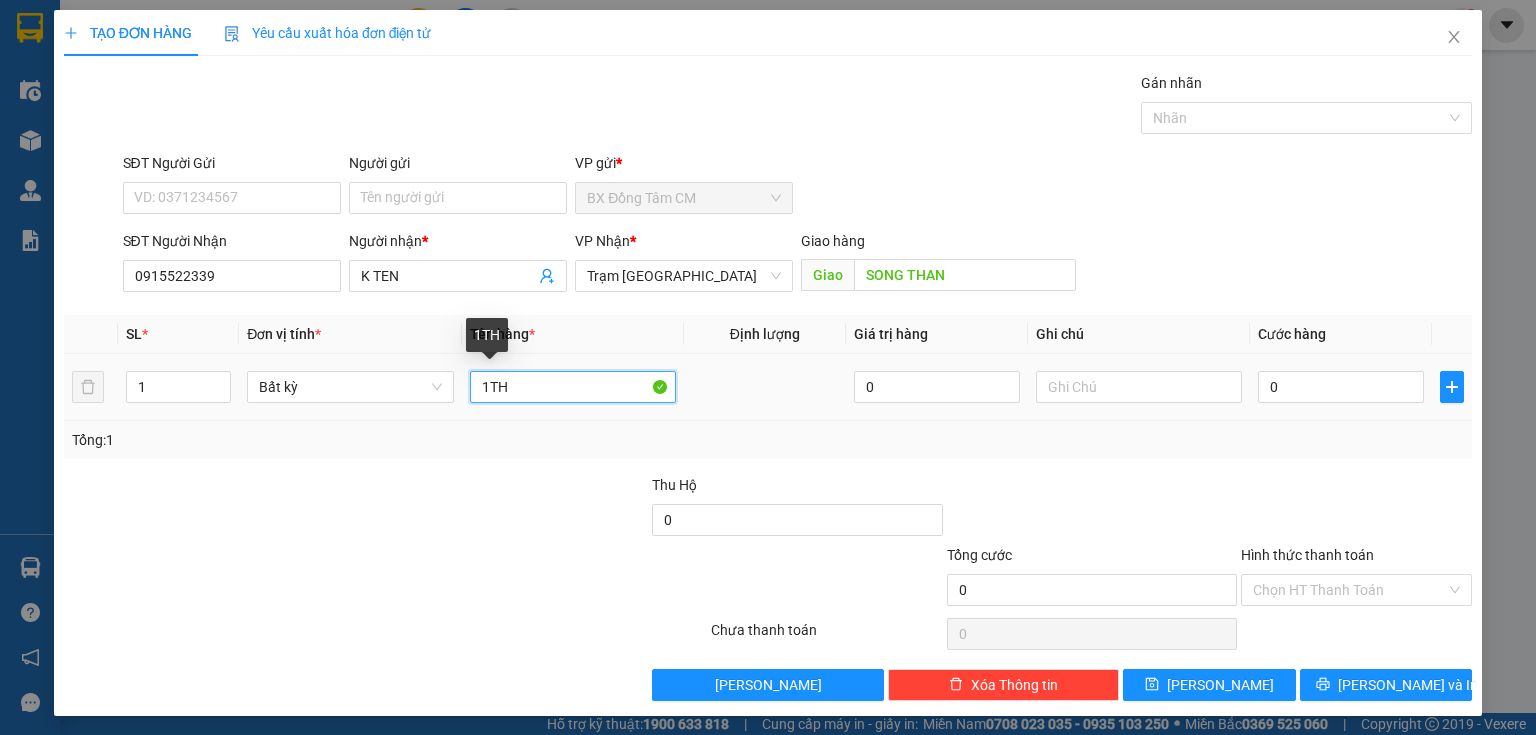 click on "1TH" at bounding box center [573, 387] 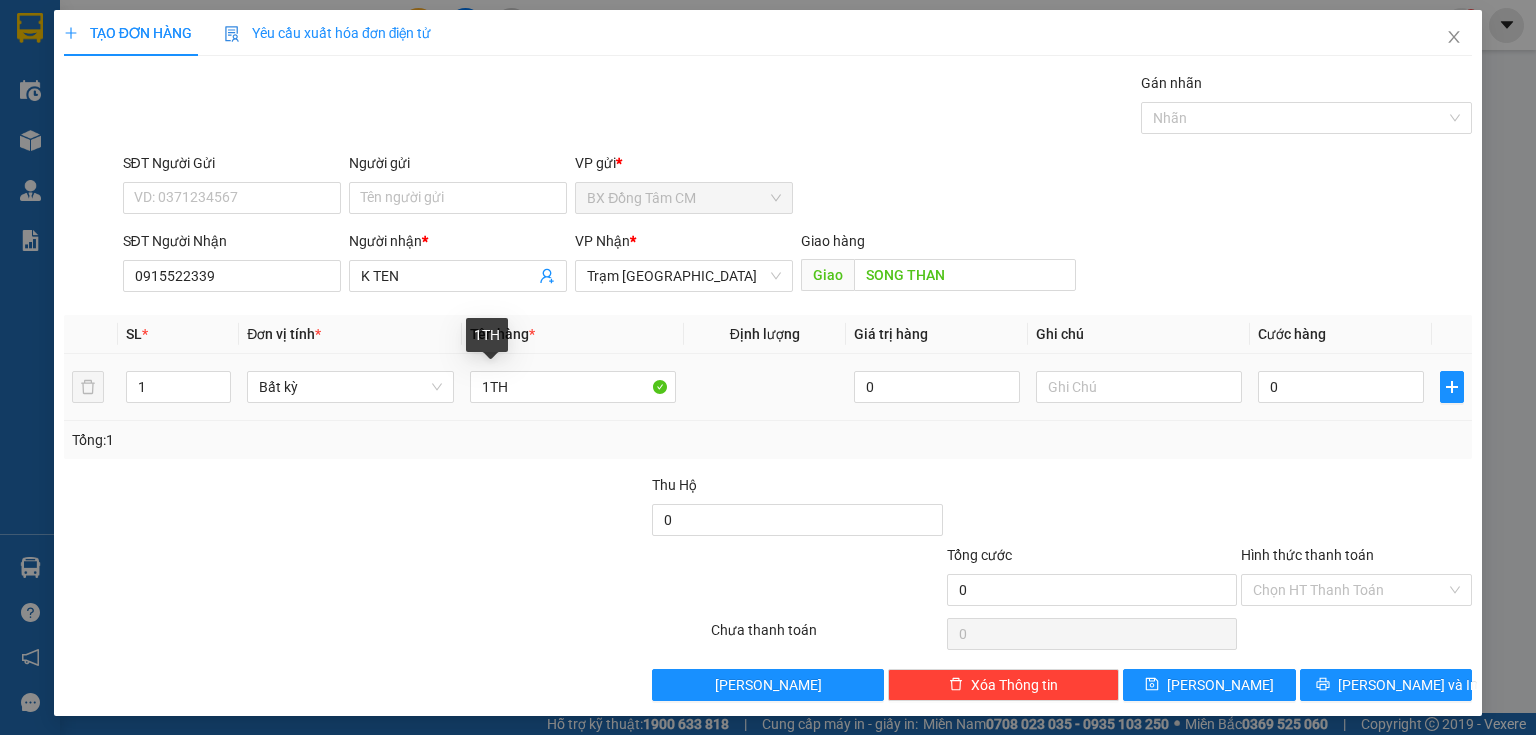 click on "1TH" at bounding box center (573, 387) 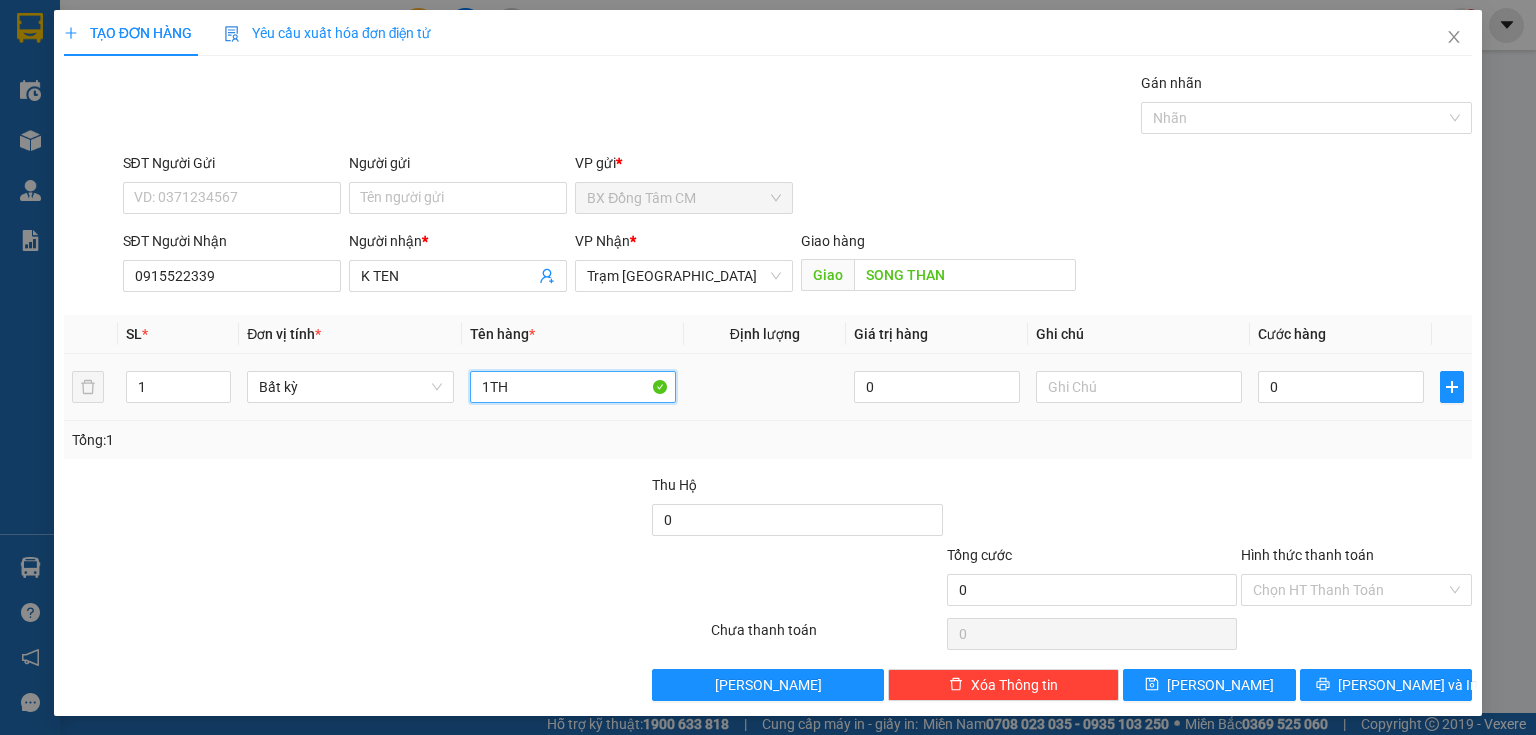 click on "1TH" at bounding box center [573, 387] 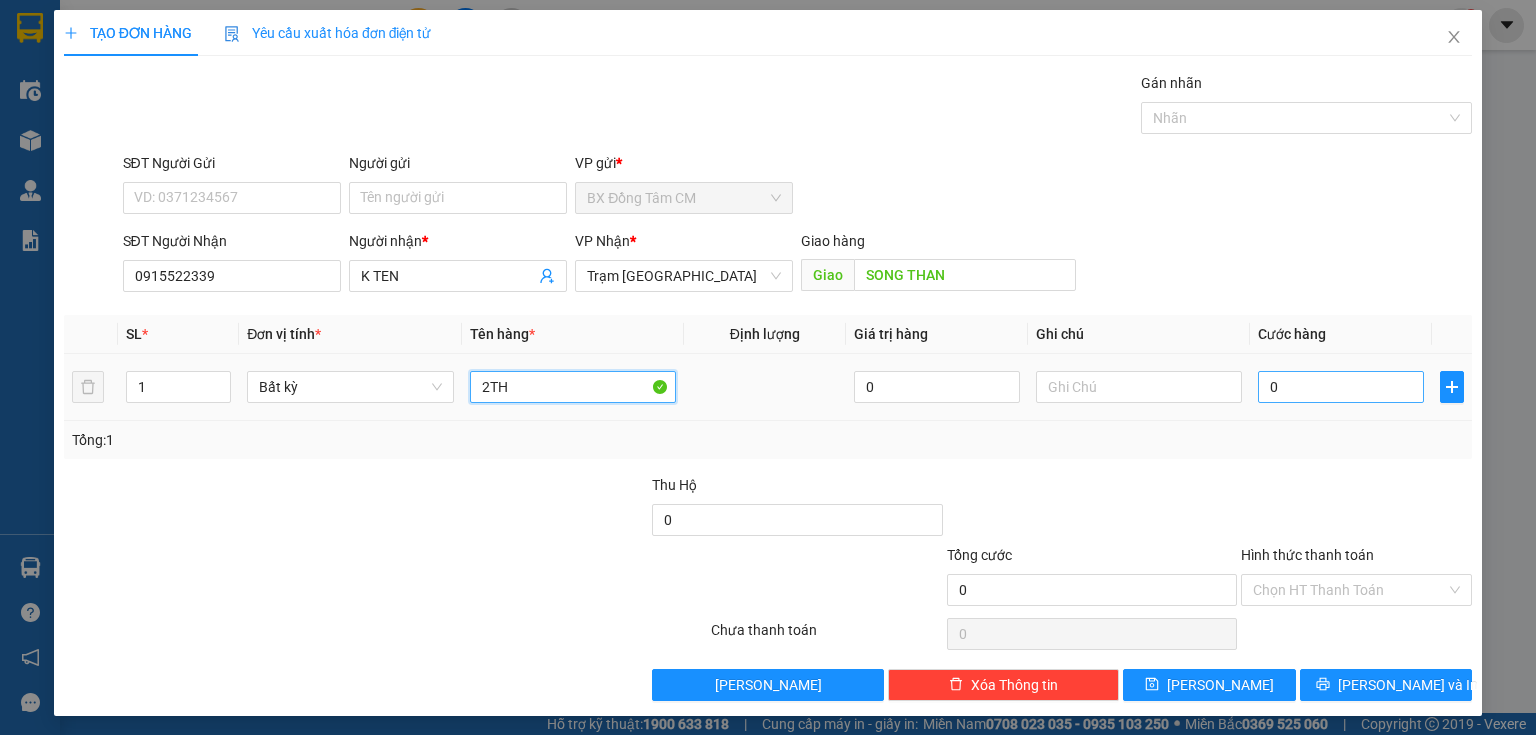 type on "2TH" 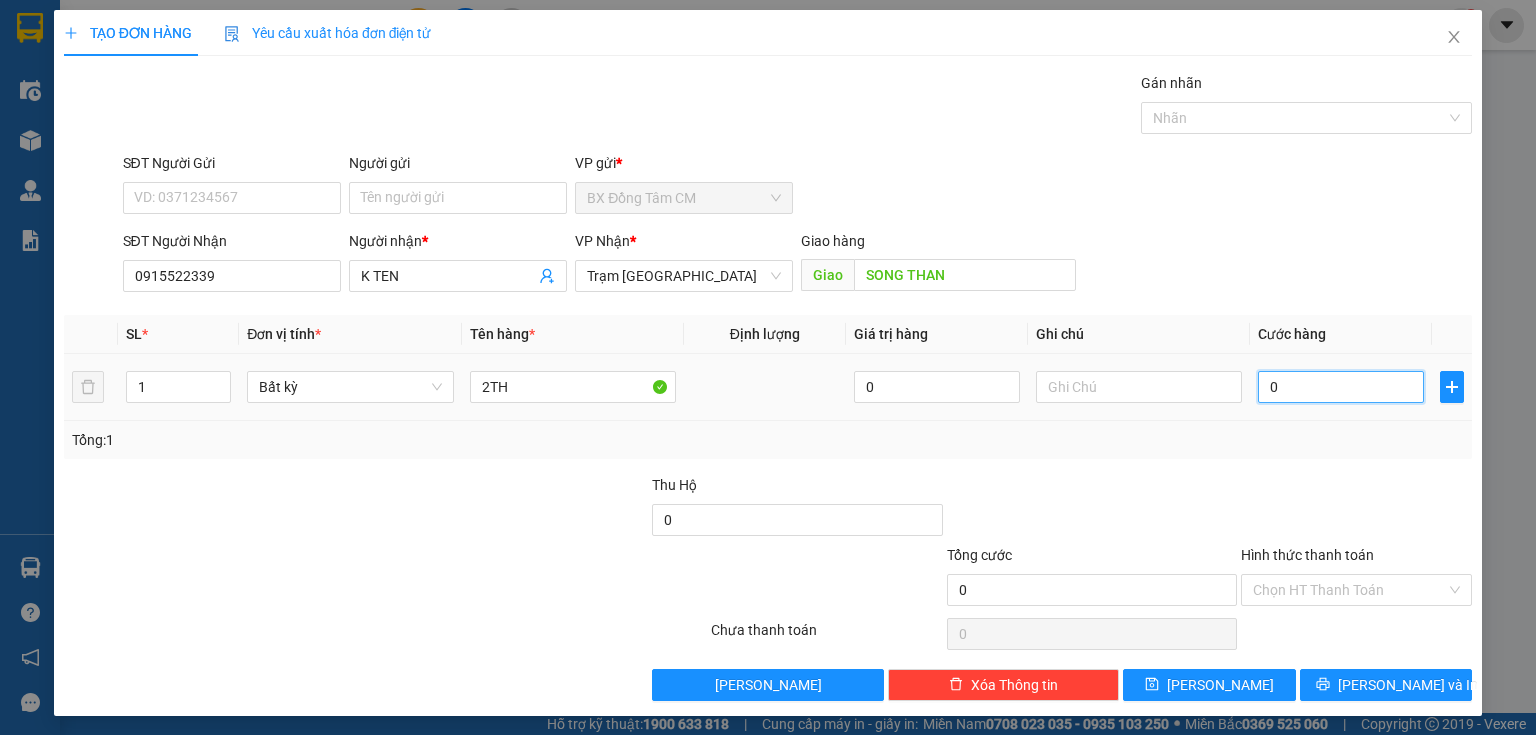 click on "0" at bounding box center (1341, 387) 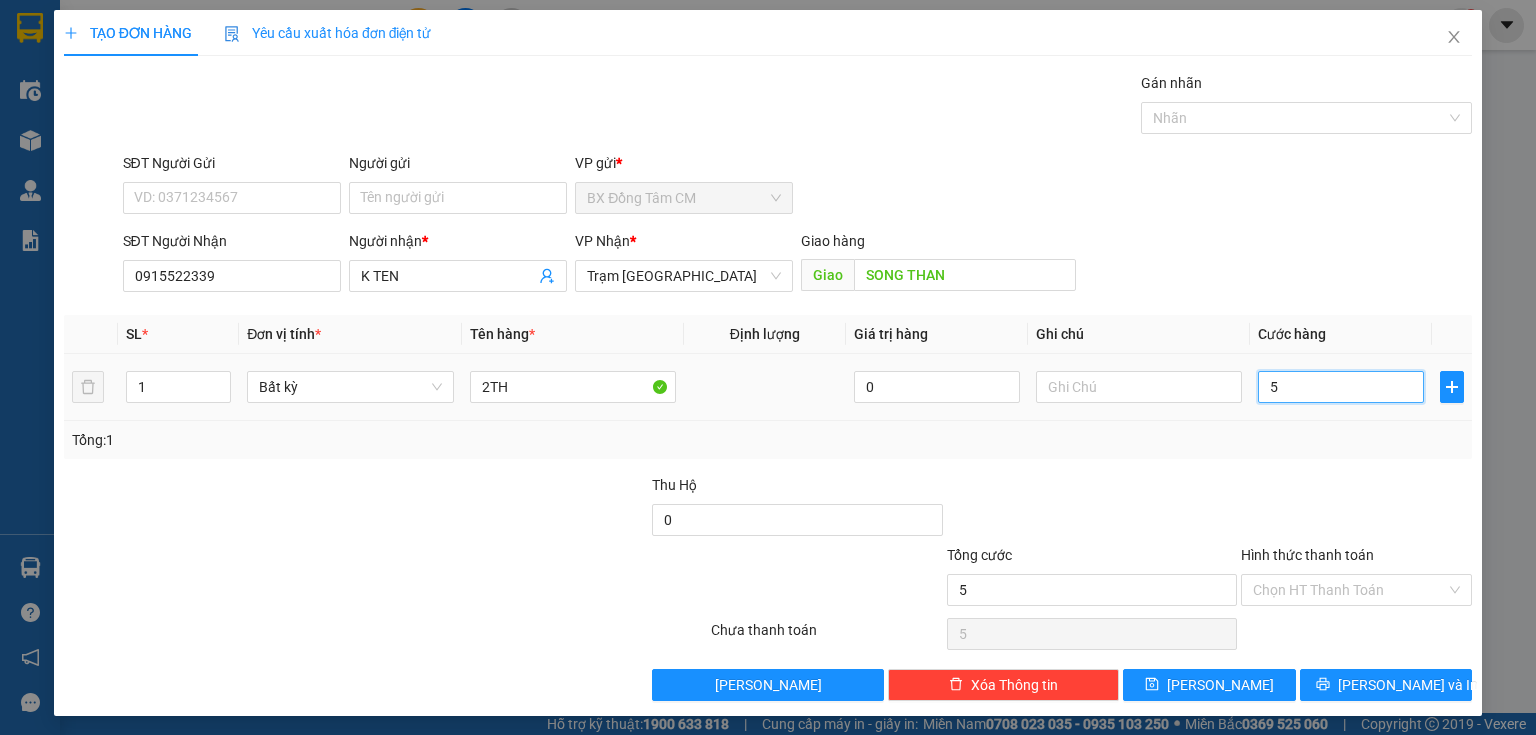 type on "50" 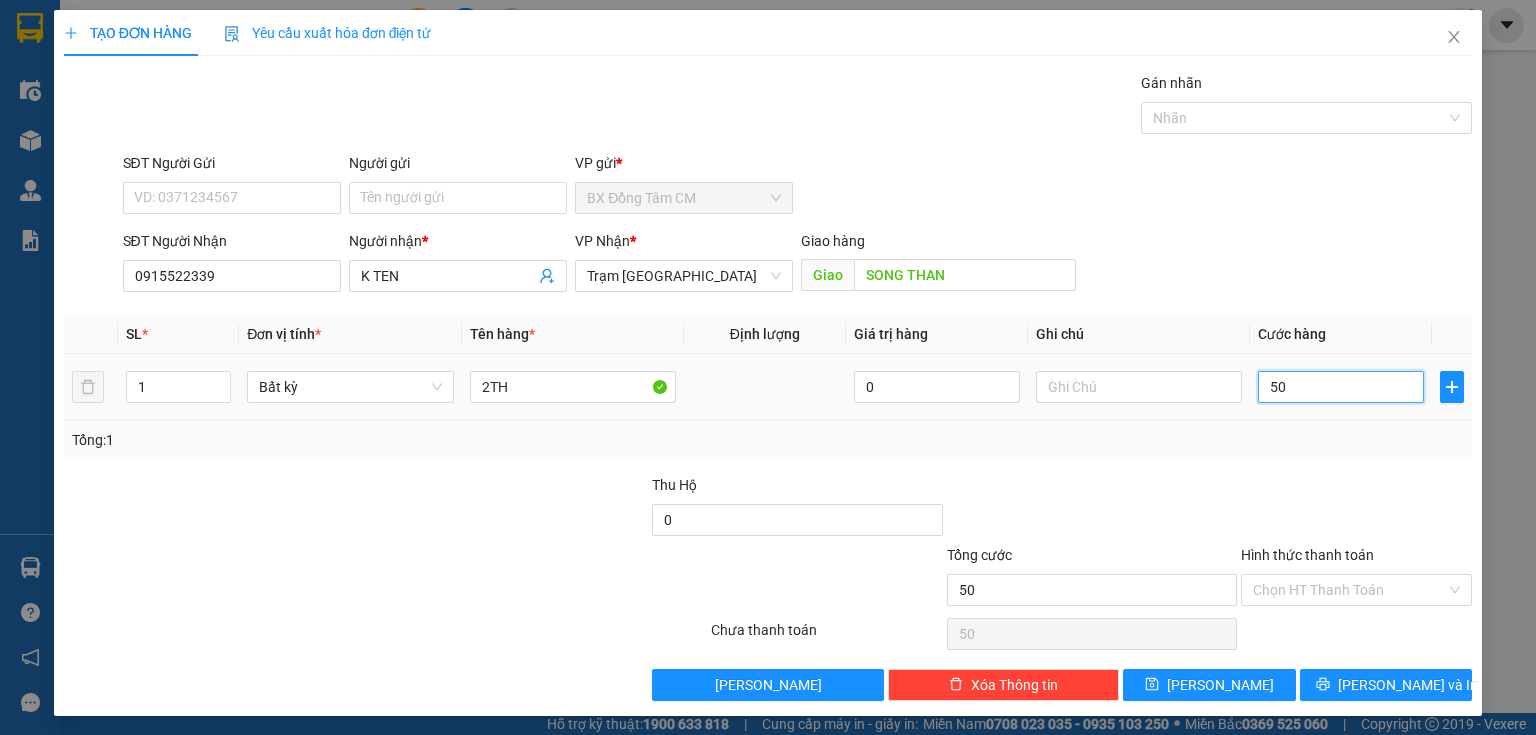 type on "500" 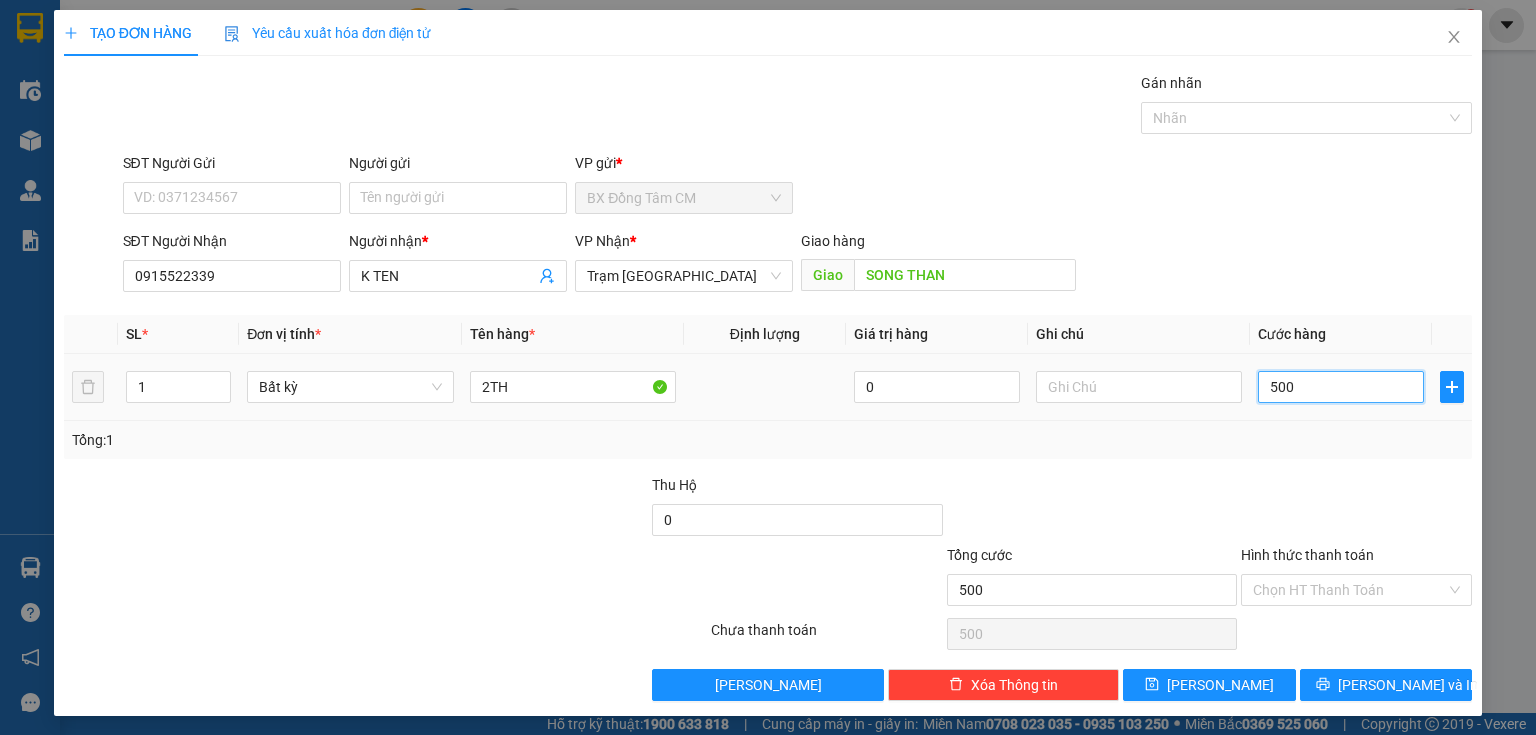 type on "5.000" 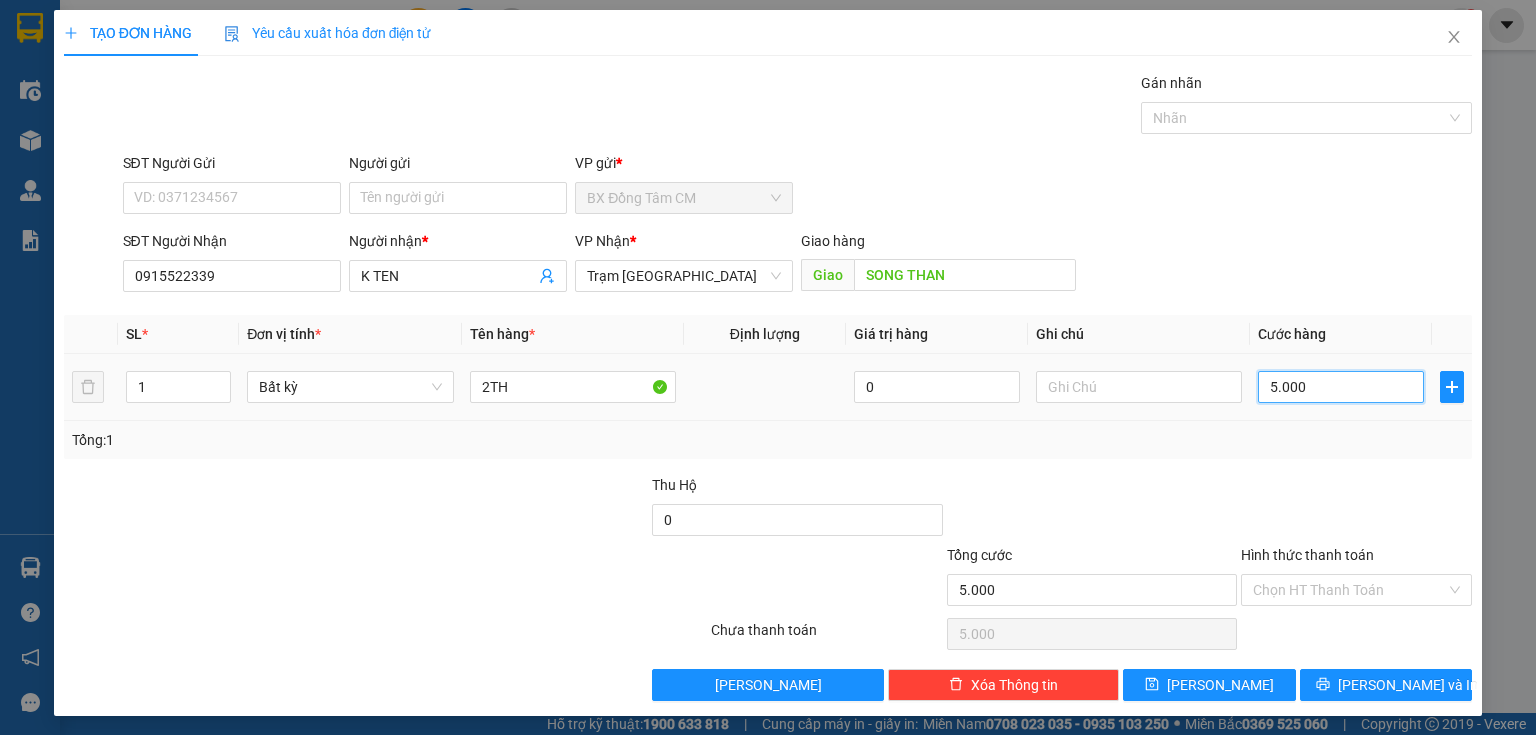 type on "50.000" 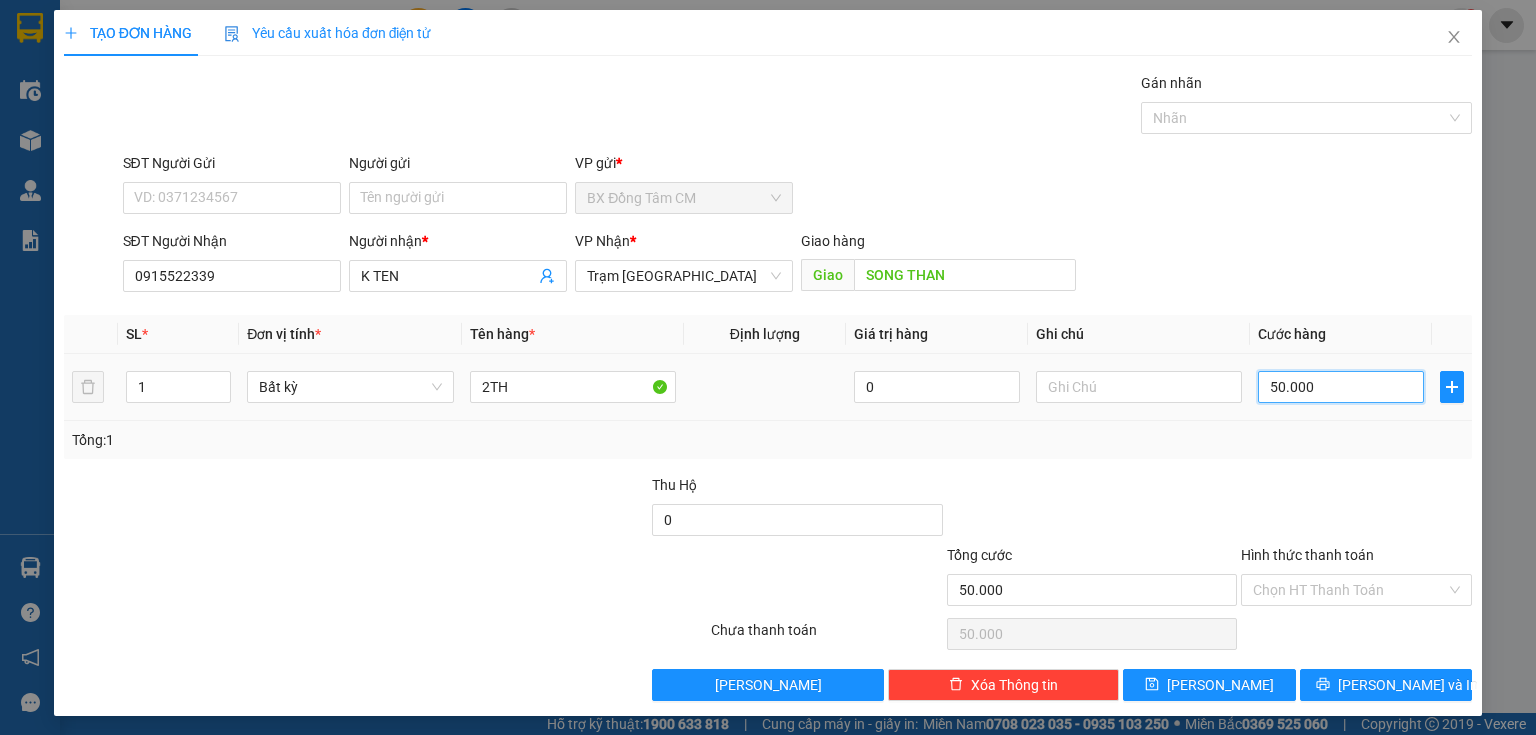 type on "50.000" 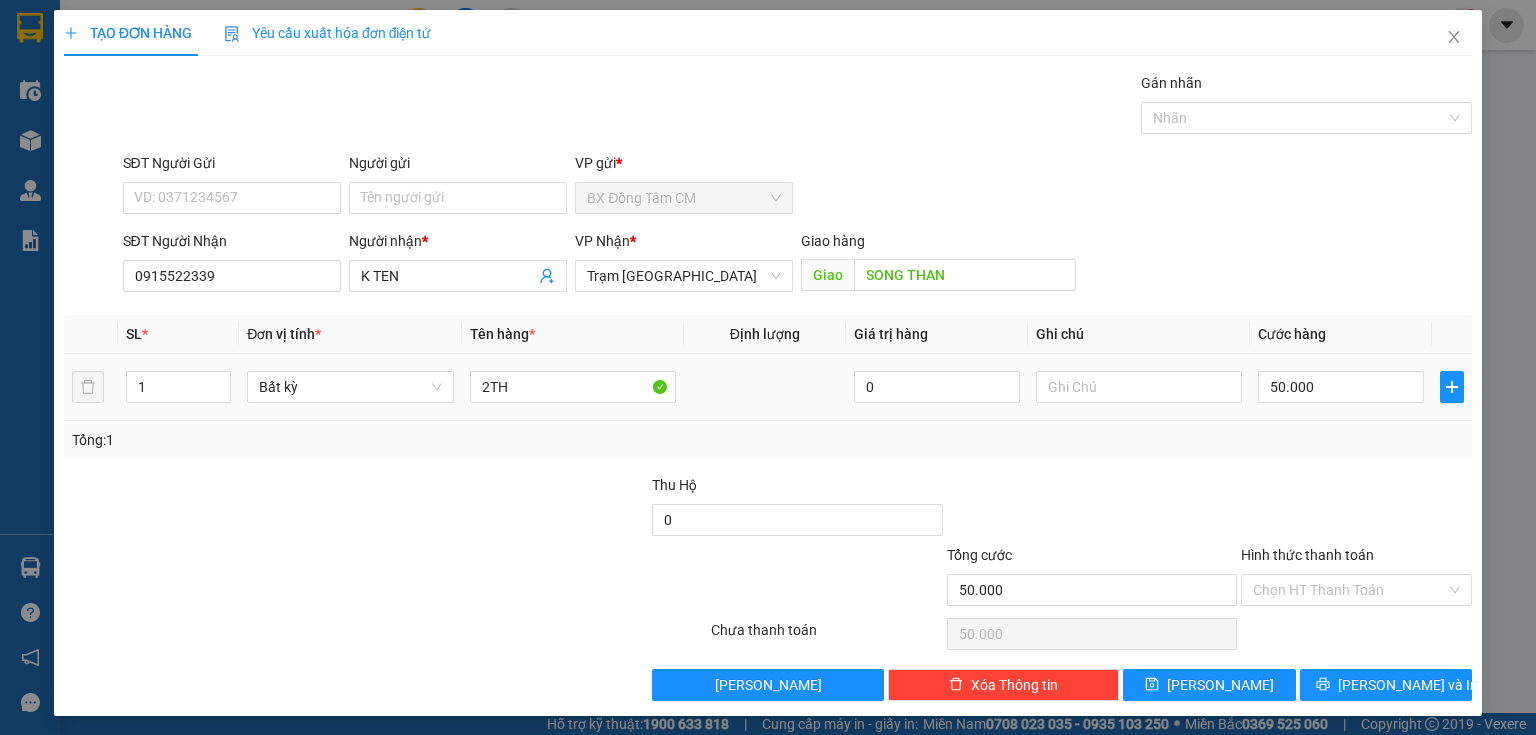 click on "2TH" at bounding box center (573, 387) 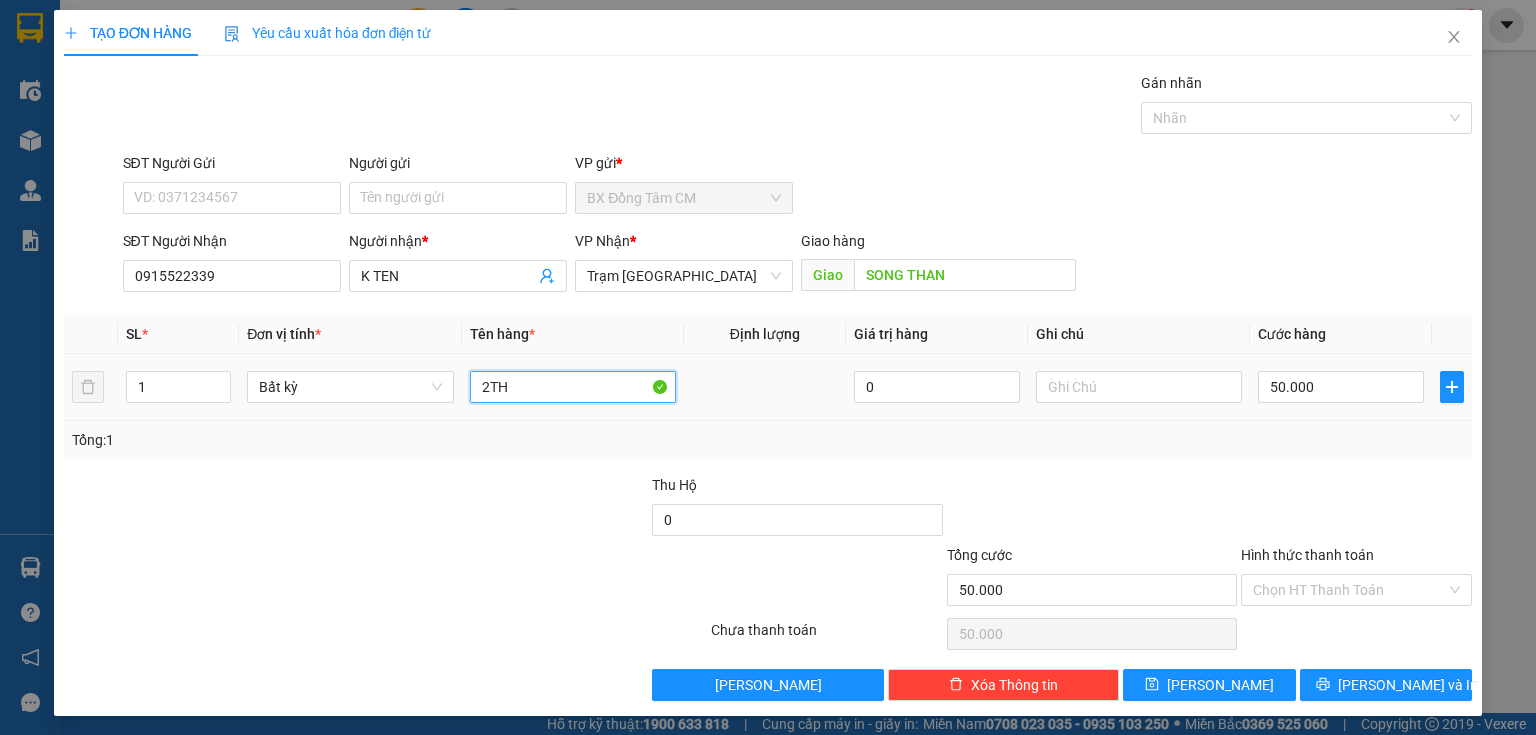 click on "2TH" at bounding box center [573, 387] 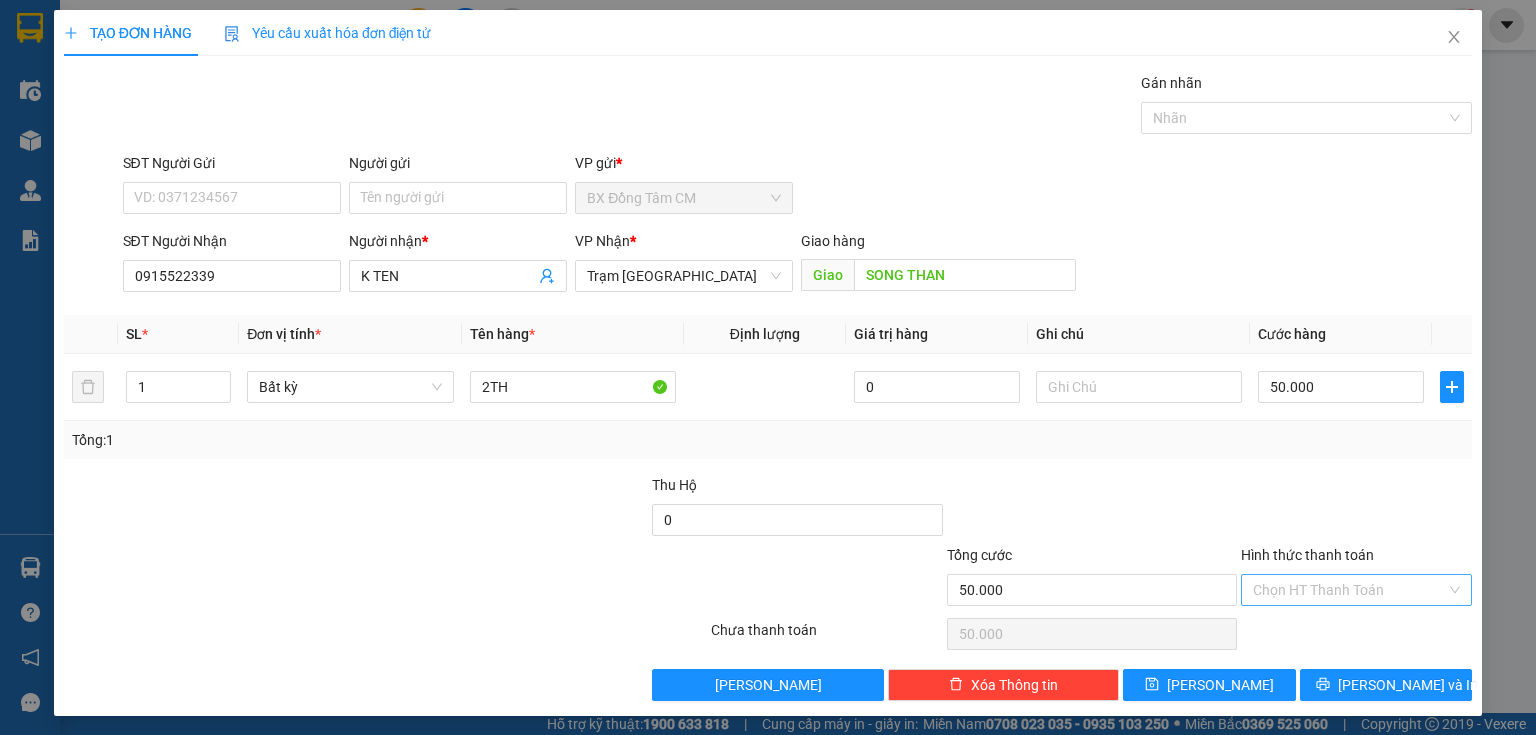 click on "Hình thức thanh toán" at bounding box center (1349, 590) 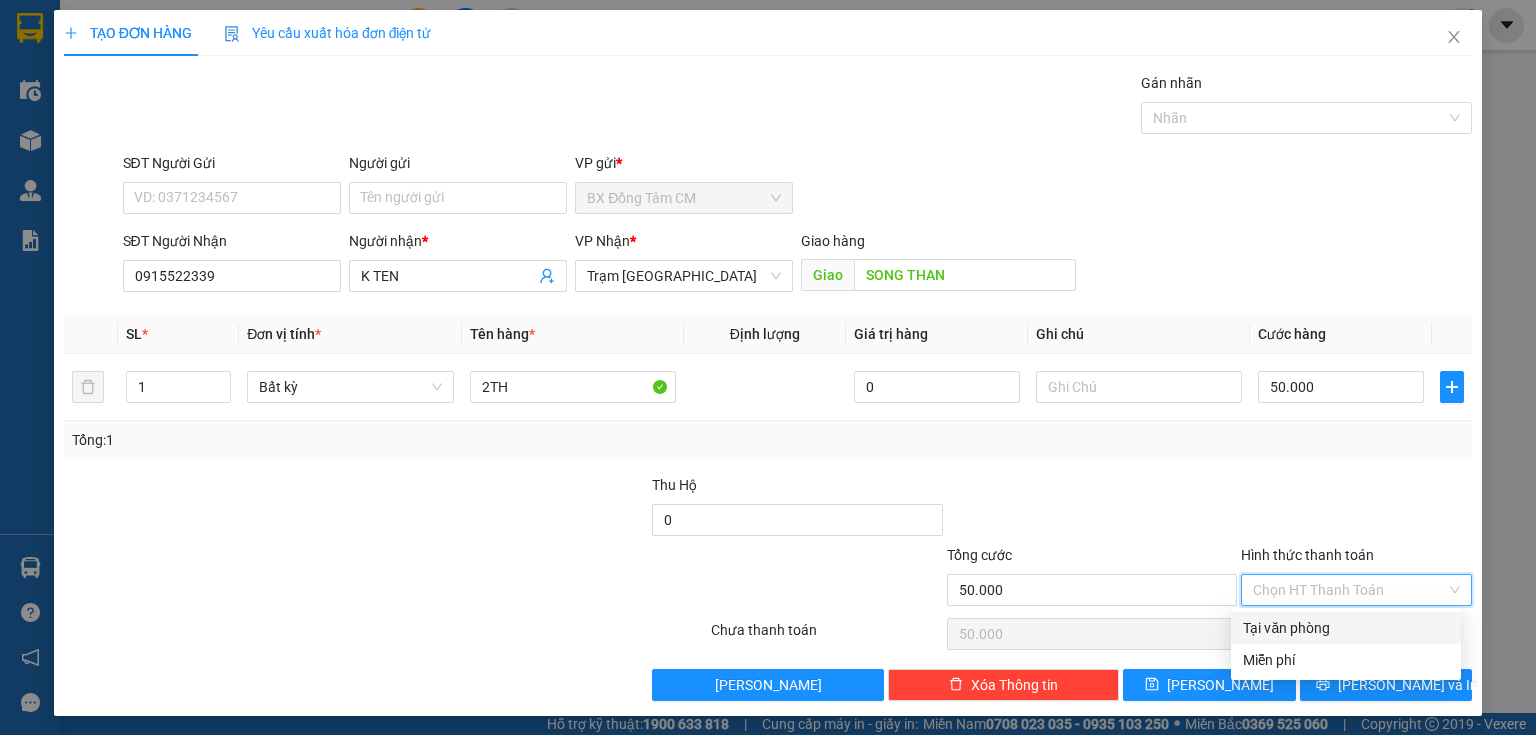 click on "Tại văn phòng" at bounding box center (1346, 628) 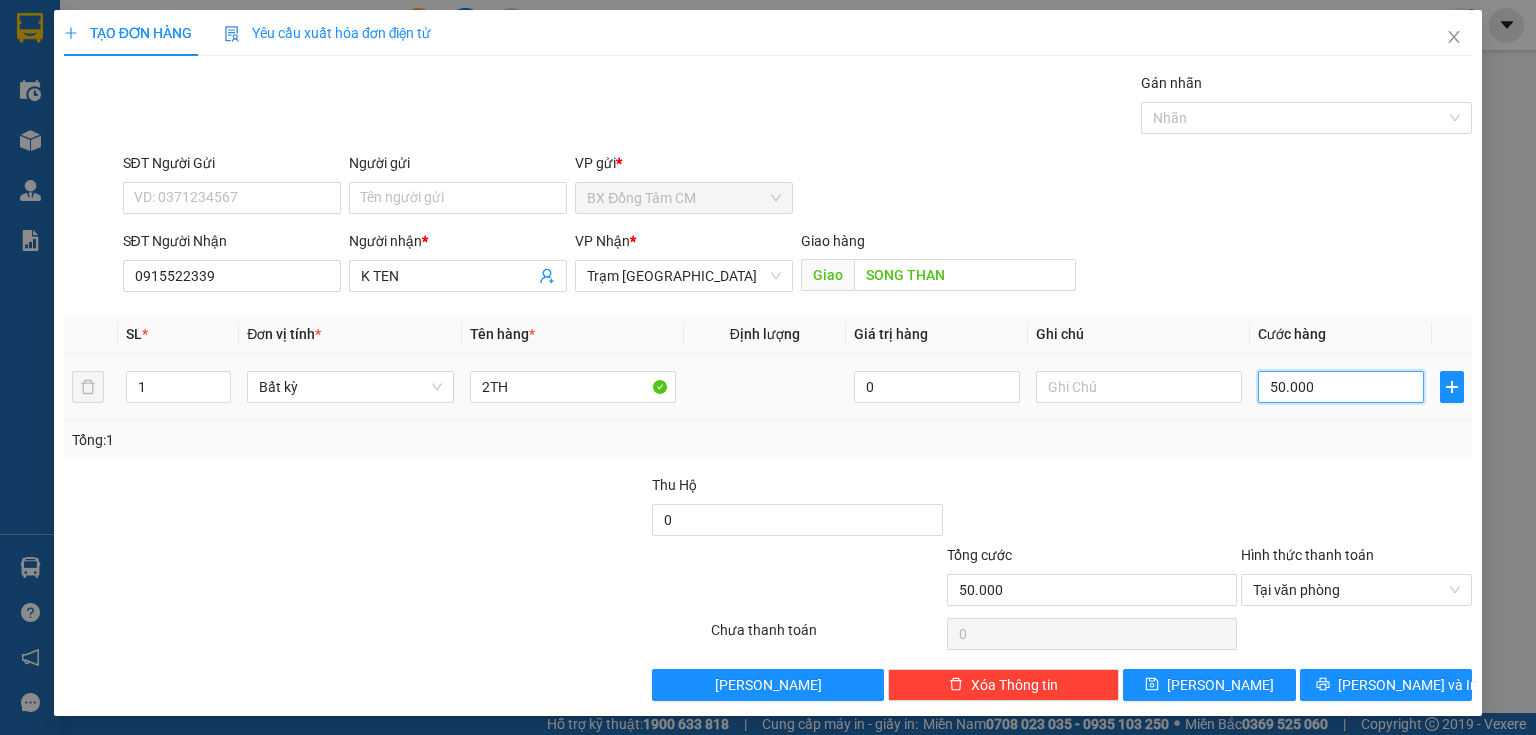 click on "50.000" at bounding box center (1341, 387) 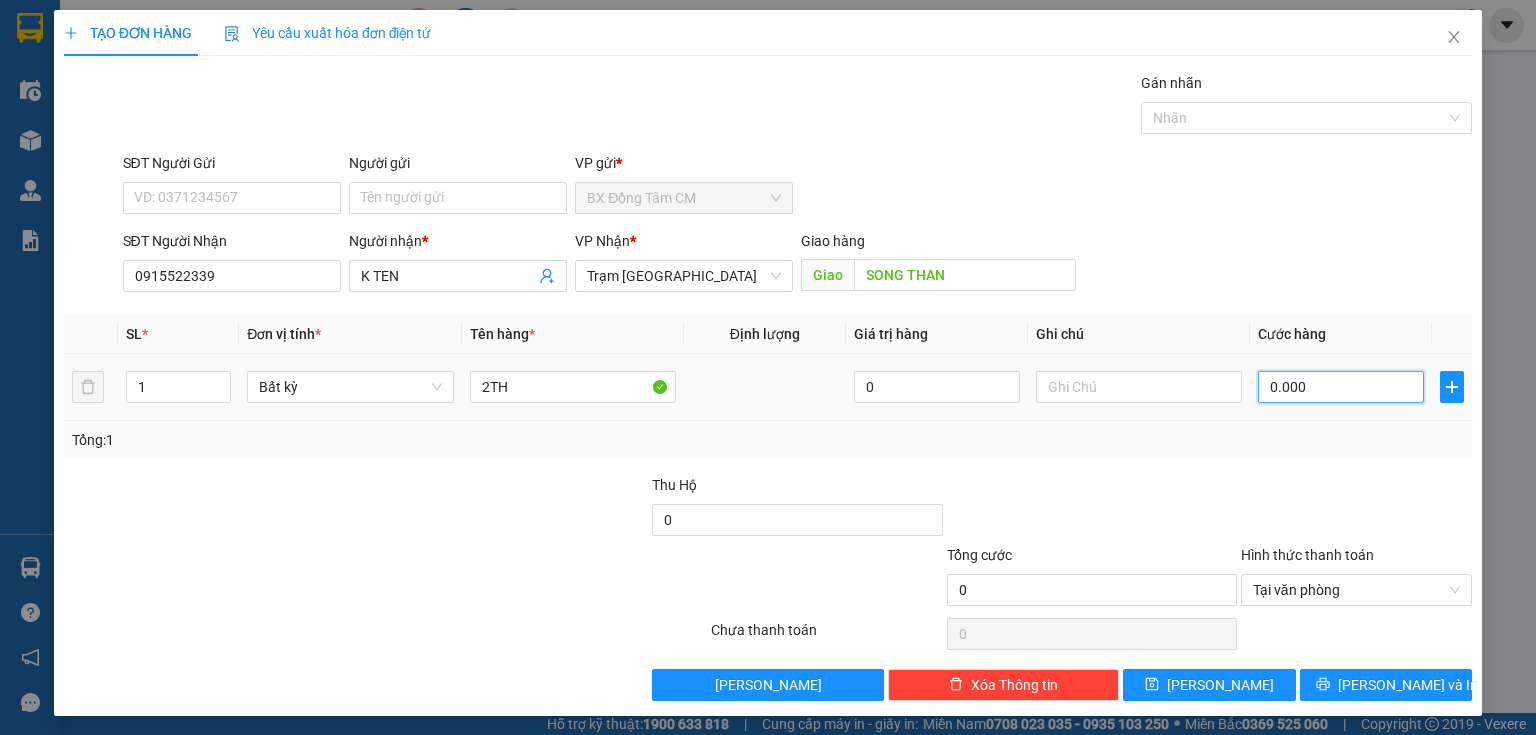 type on "70.000" 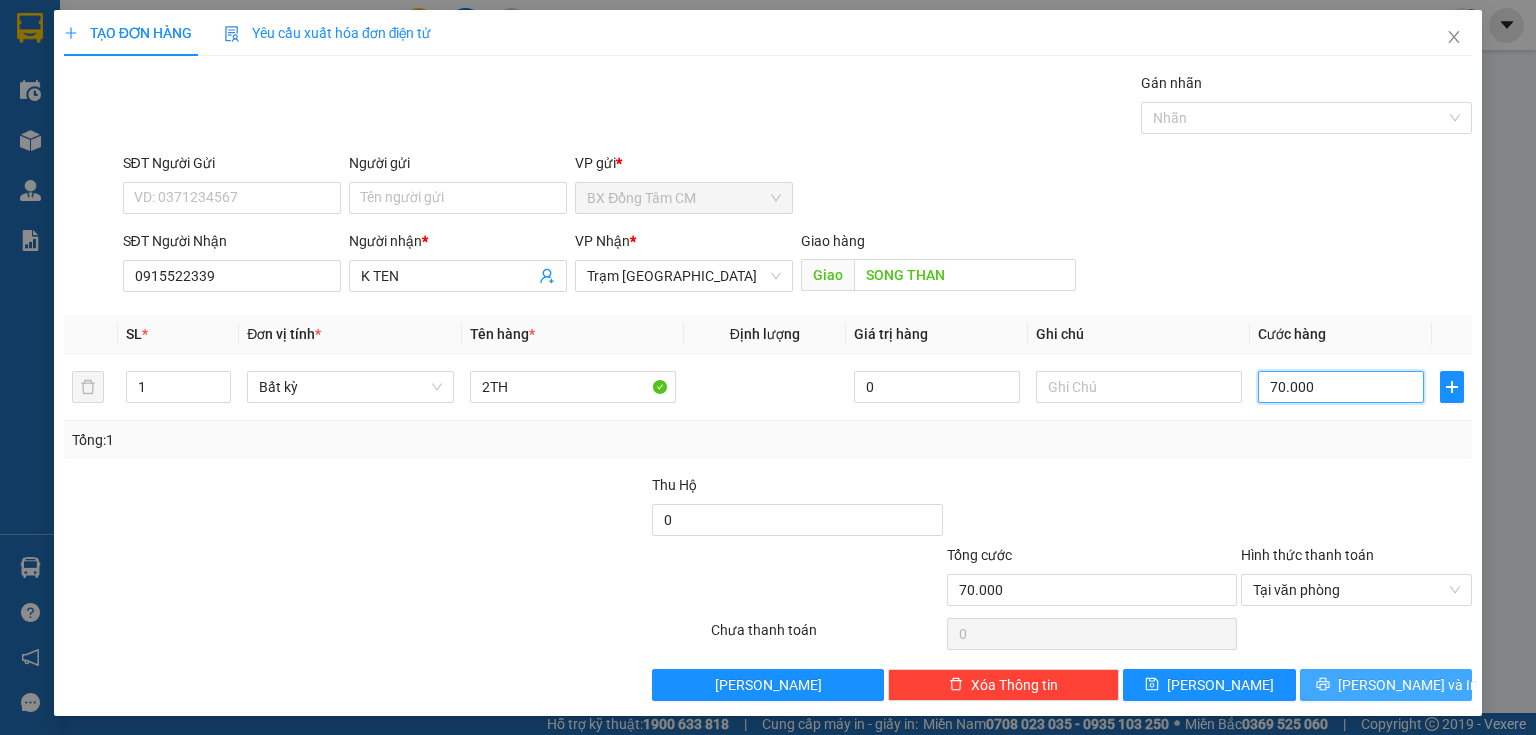 type on "70.000" 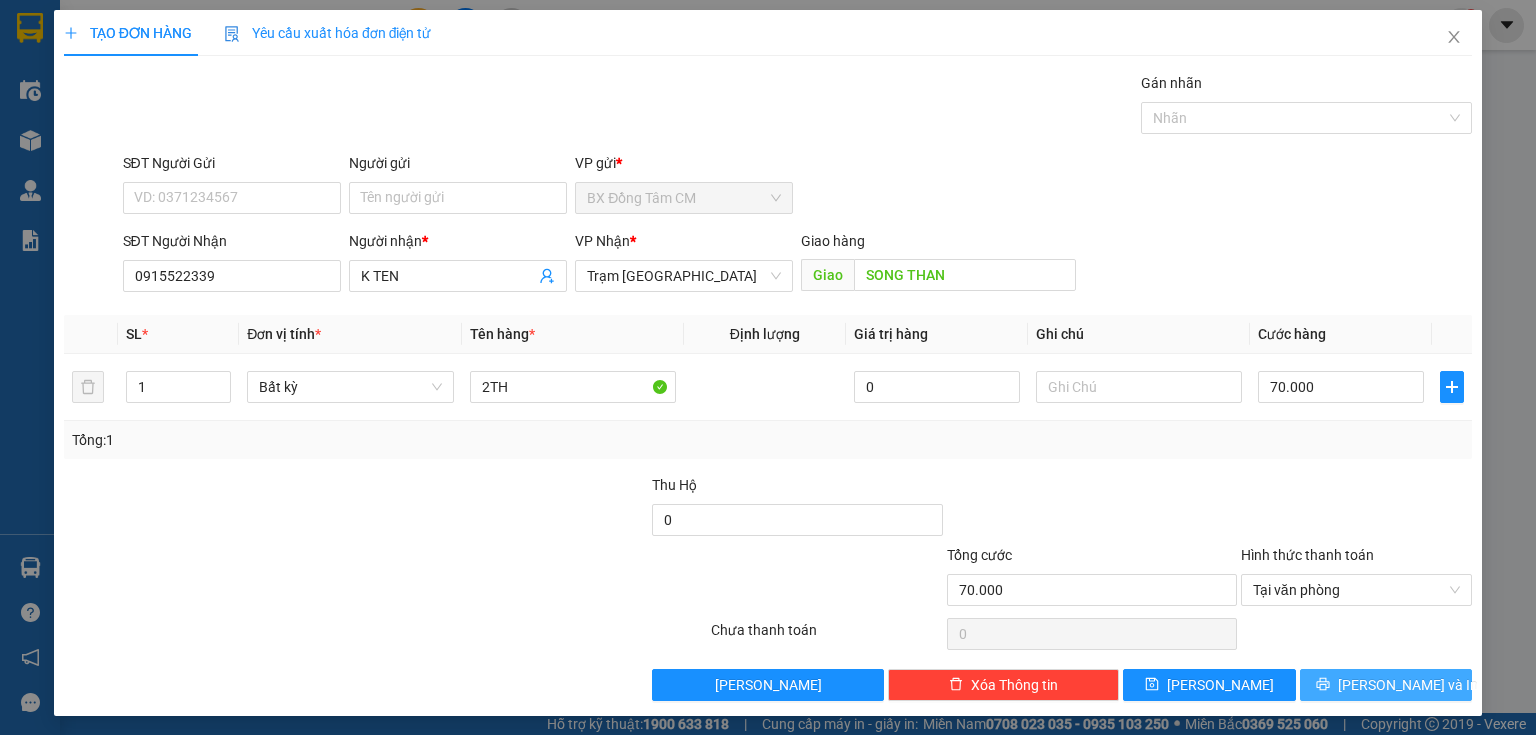 click on "[PERSON_NAME] và In" at bounding box center (1386, 685) 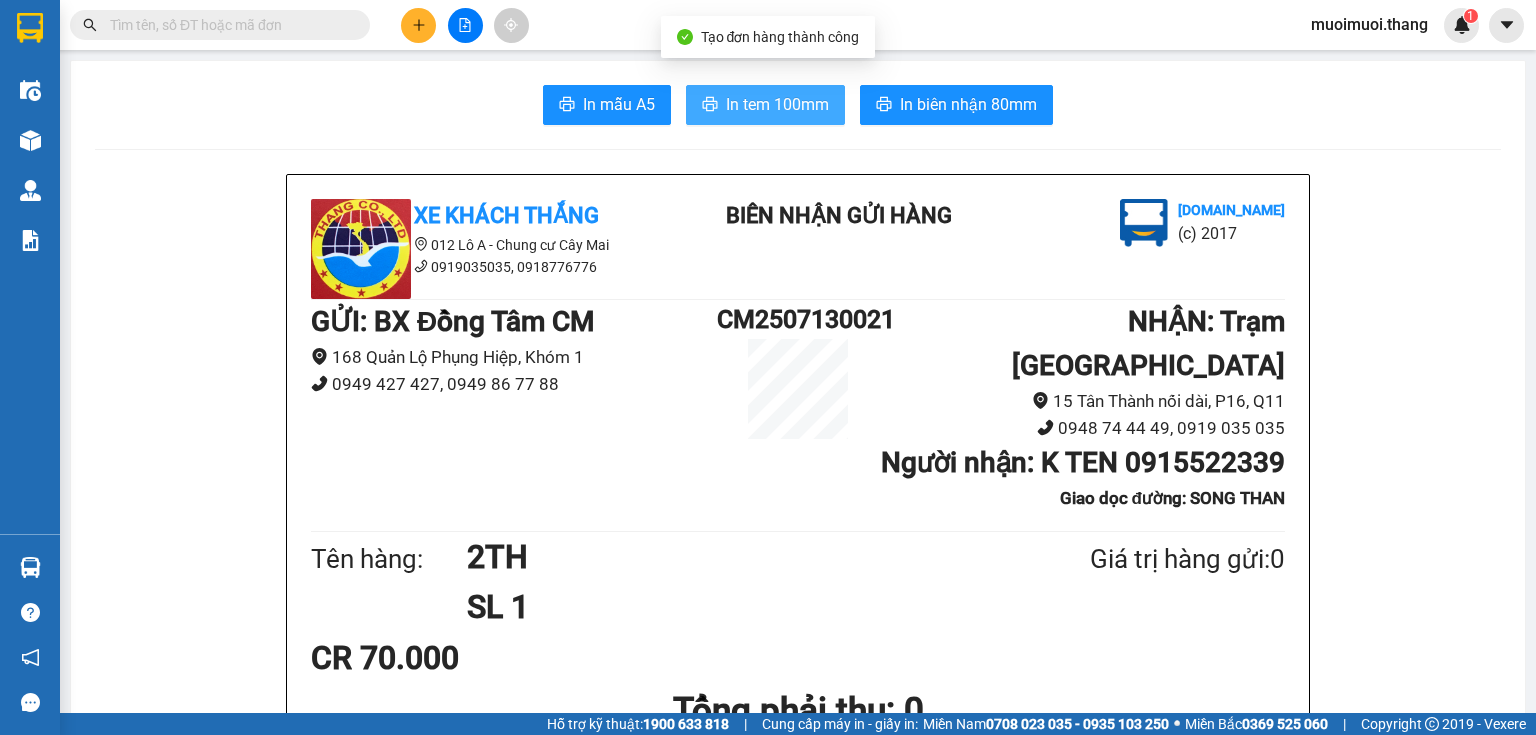 click on "In tem 100mm" at bounding box center [777, 104] 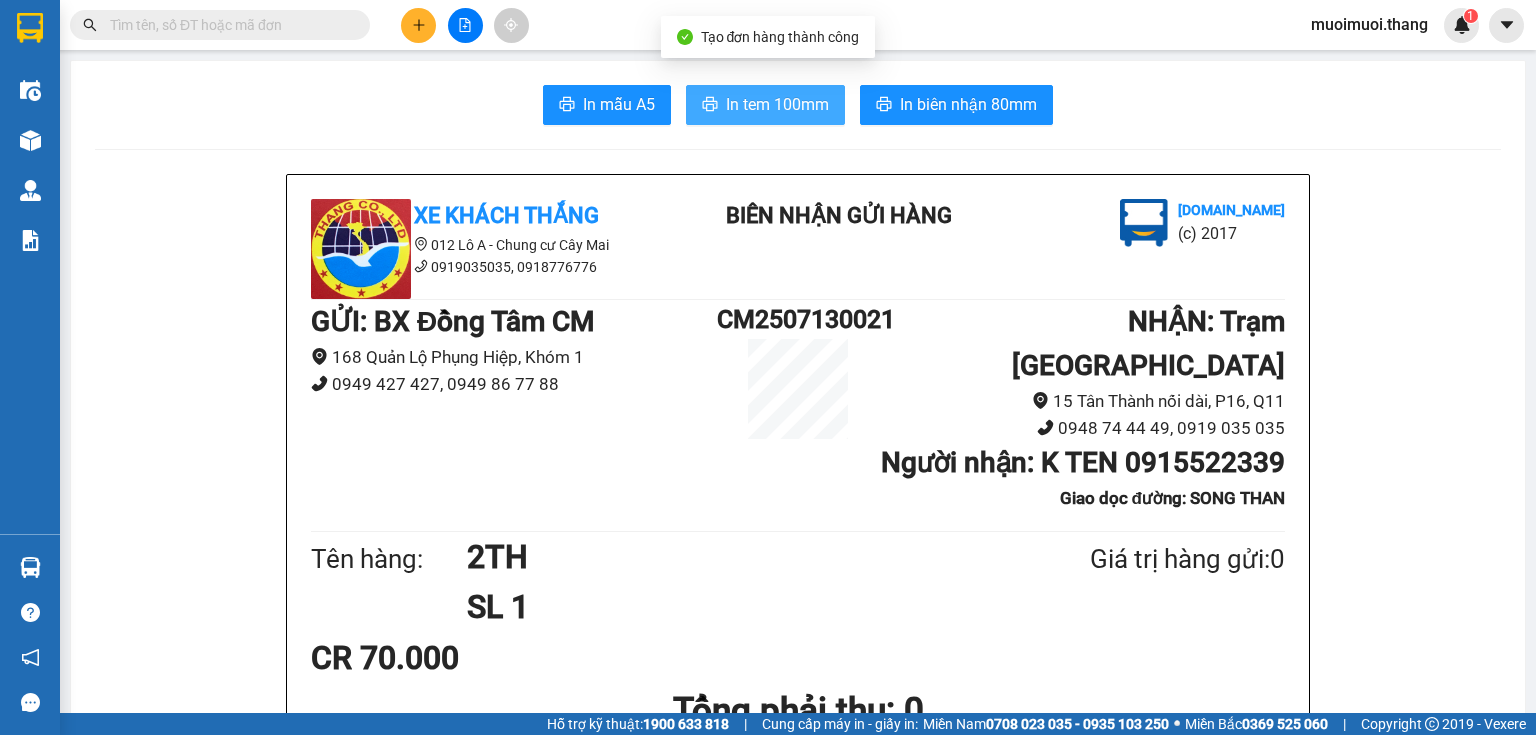 scroll, scrollTop: 0, scrollLeft: 0, axis: both 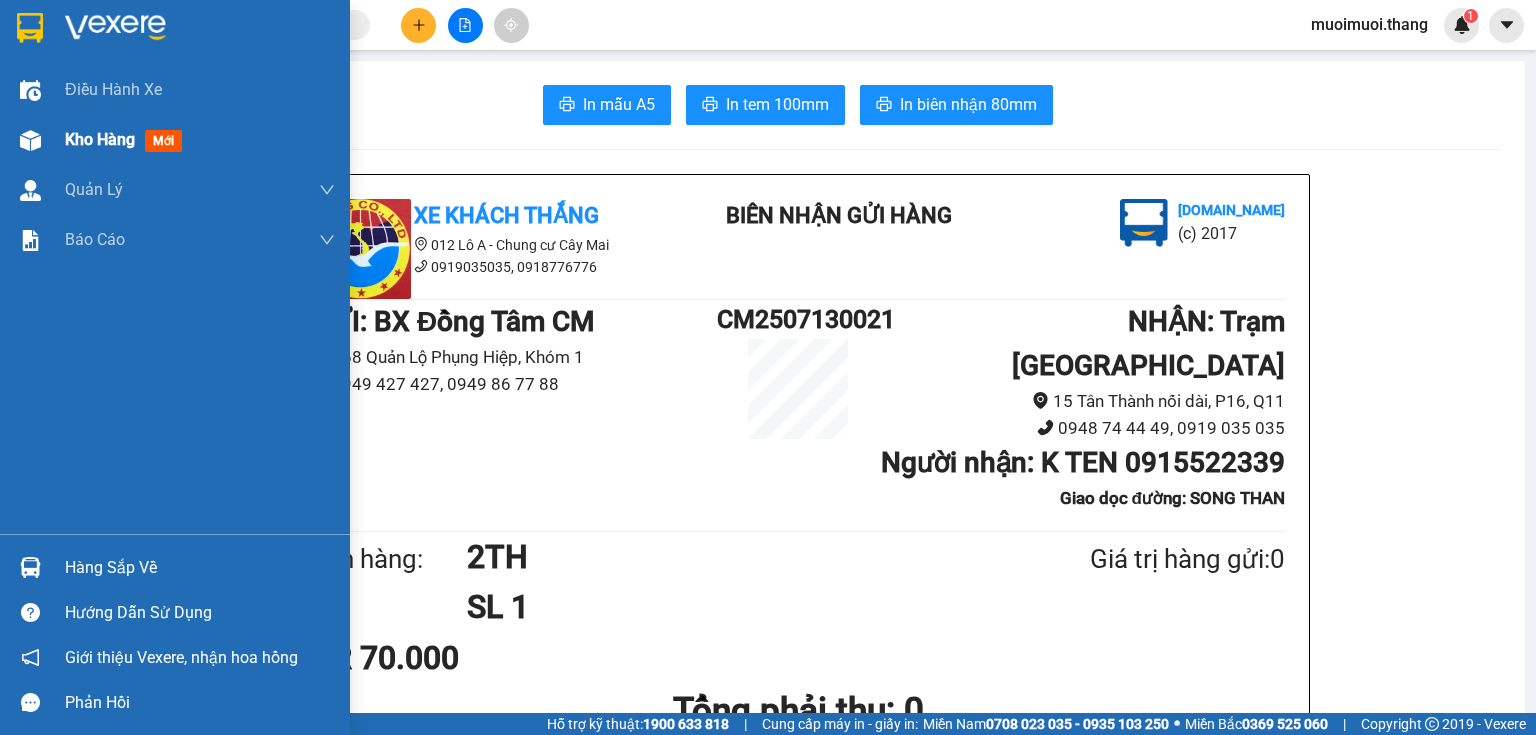 click on "Kho hàng" at bounding box center (100, 139) 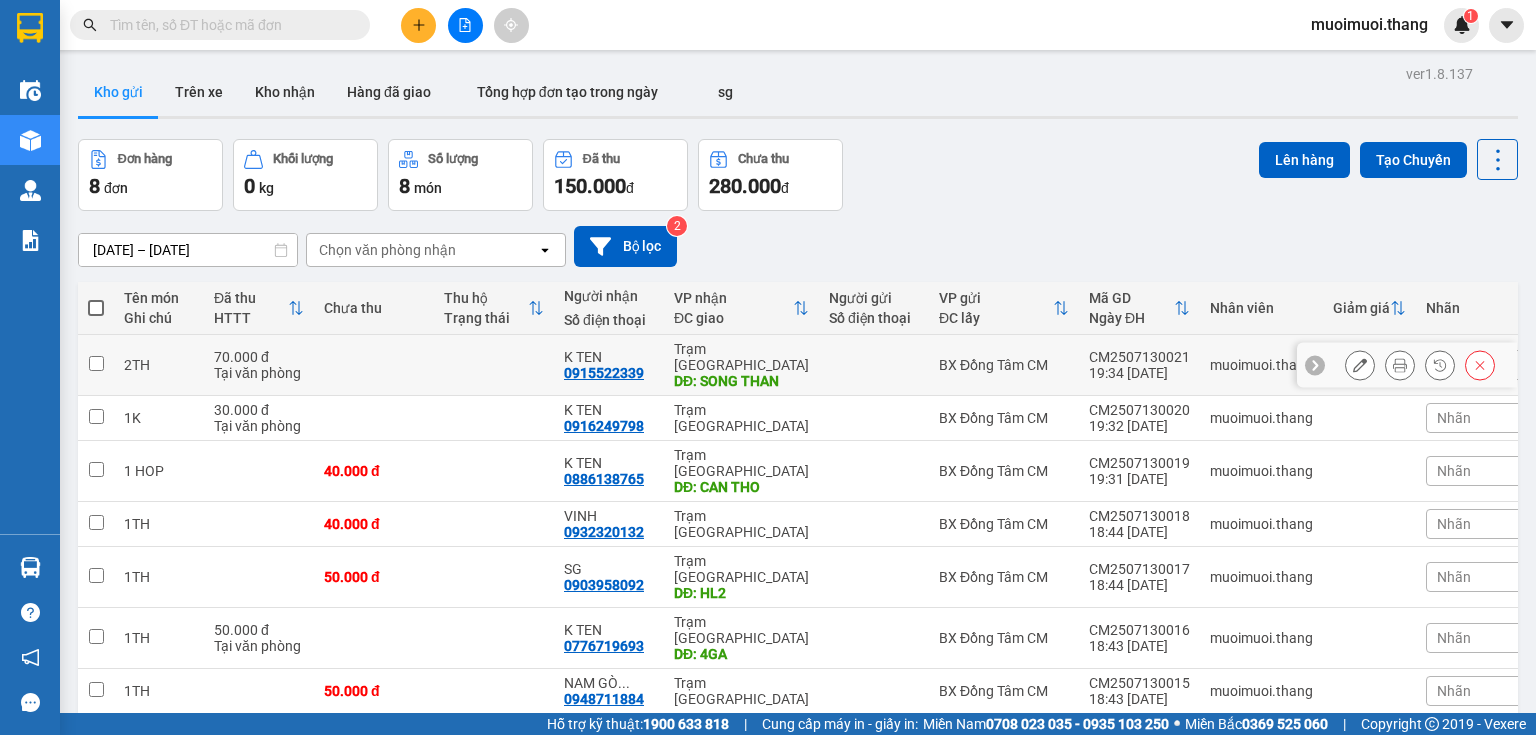 click on "BX Đồng Tâm CM" at bounding box center [1004, 365] 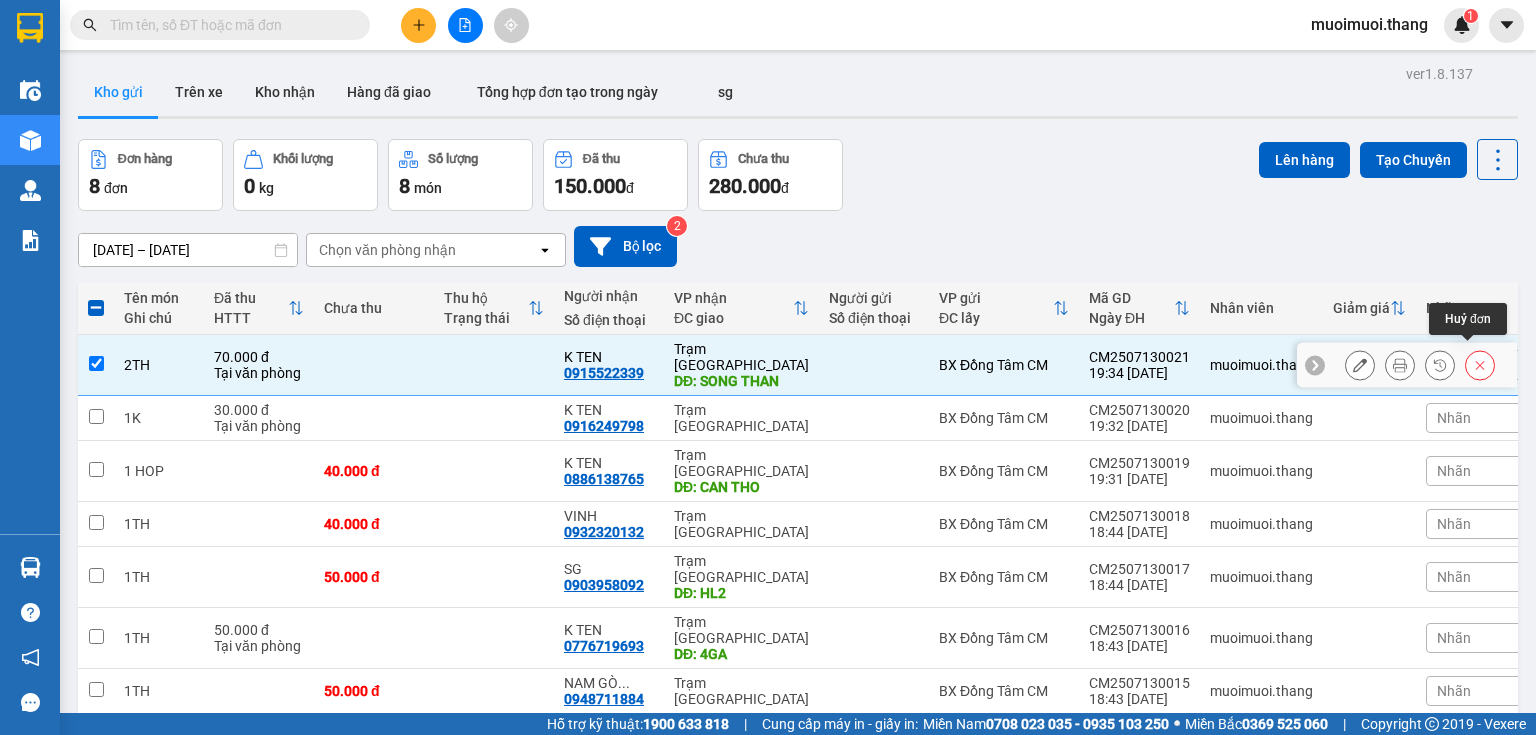 click at bounding box center [1480, 365] 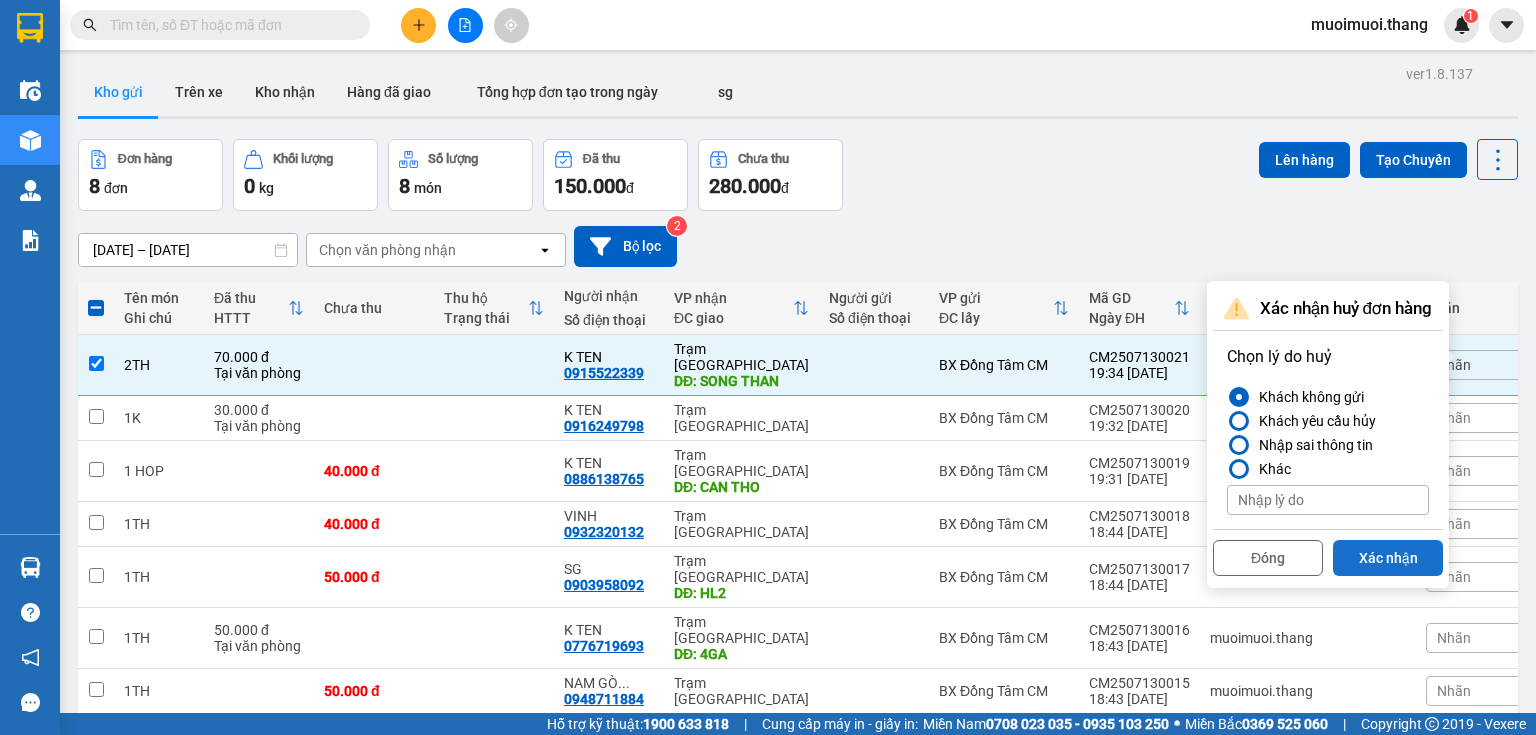 click on "Xác nhận" at bounding box center (1388, 558) 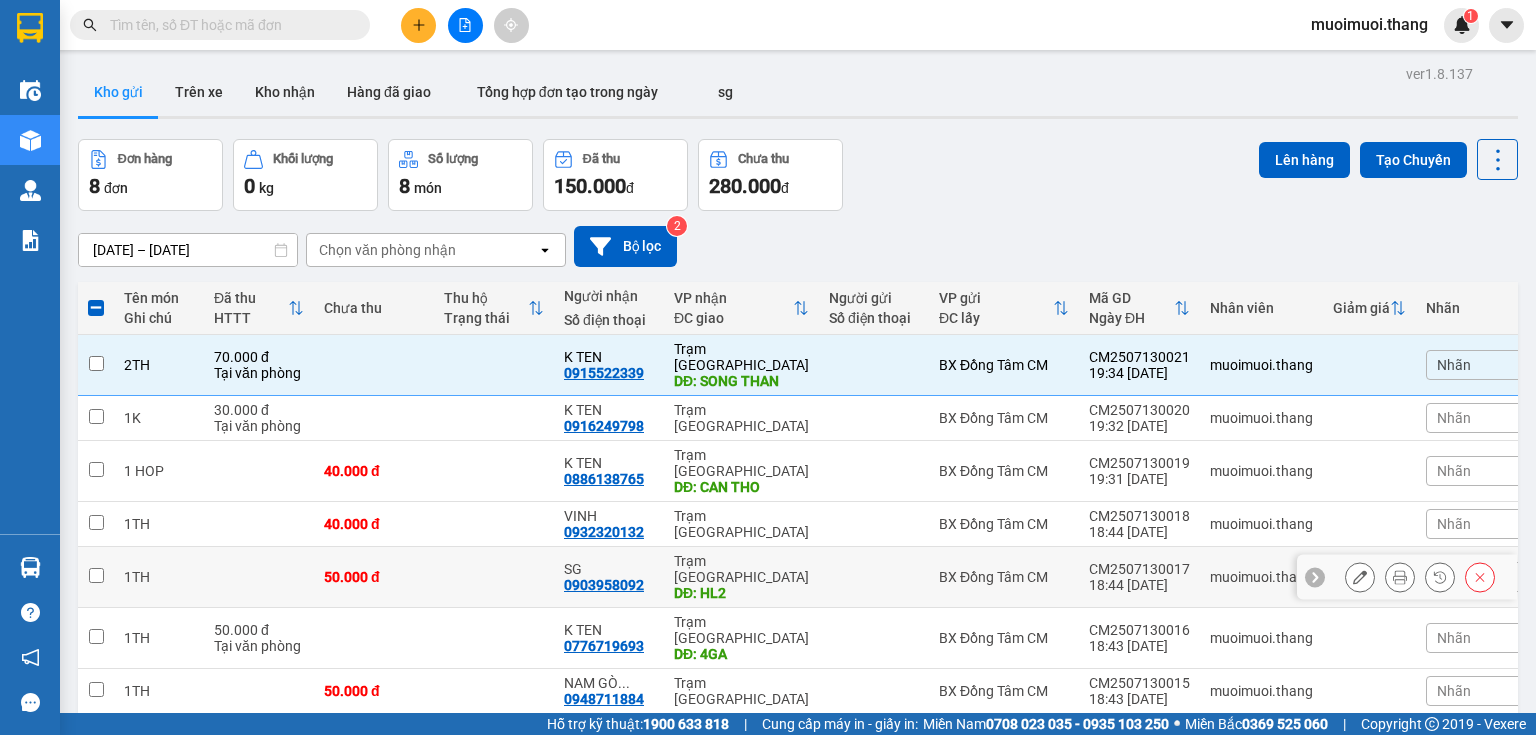 checkbox on "false" 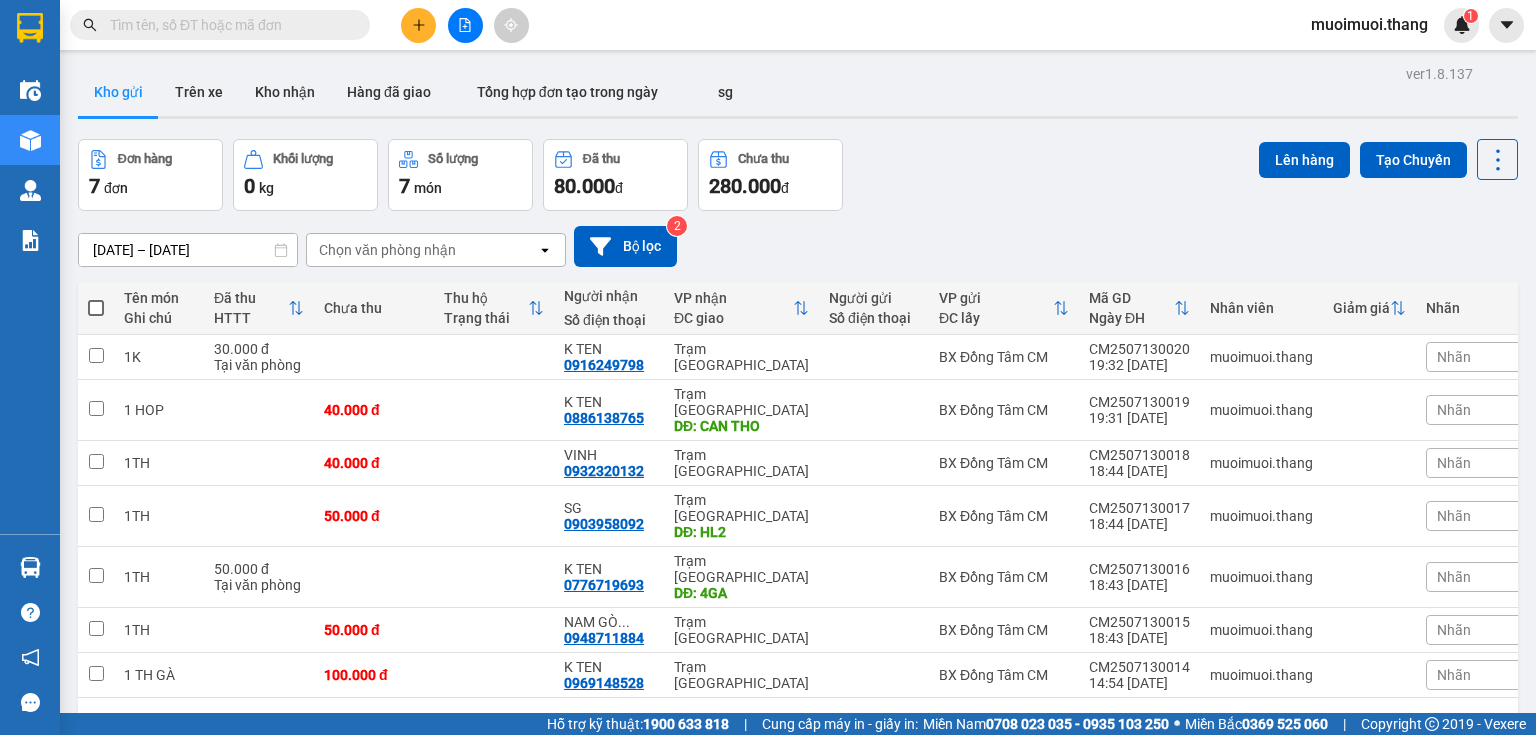 click at bounding box center [418, 25] 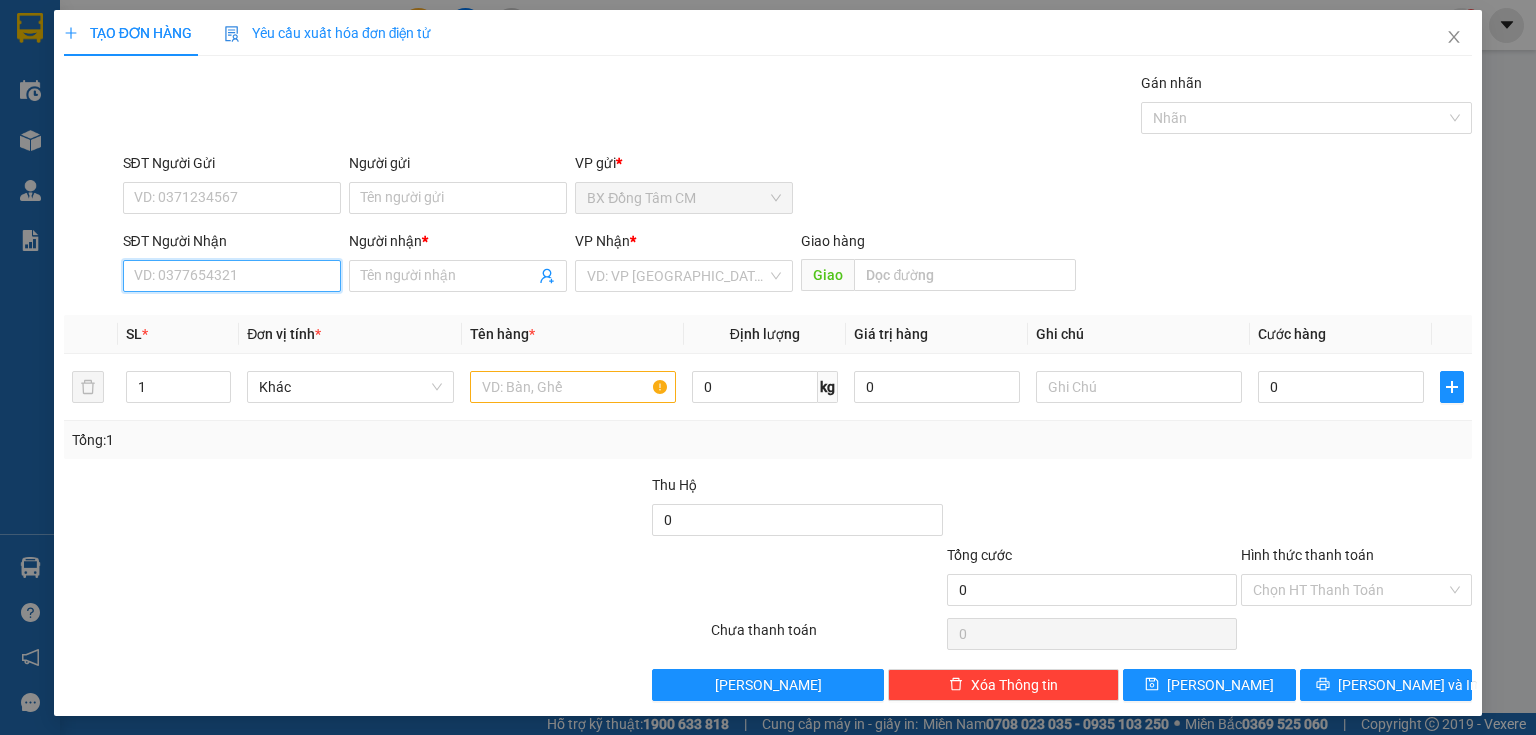 click on "SĐT Người Nhận" at bounding box center (232, 276) 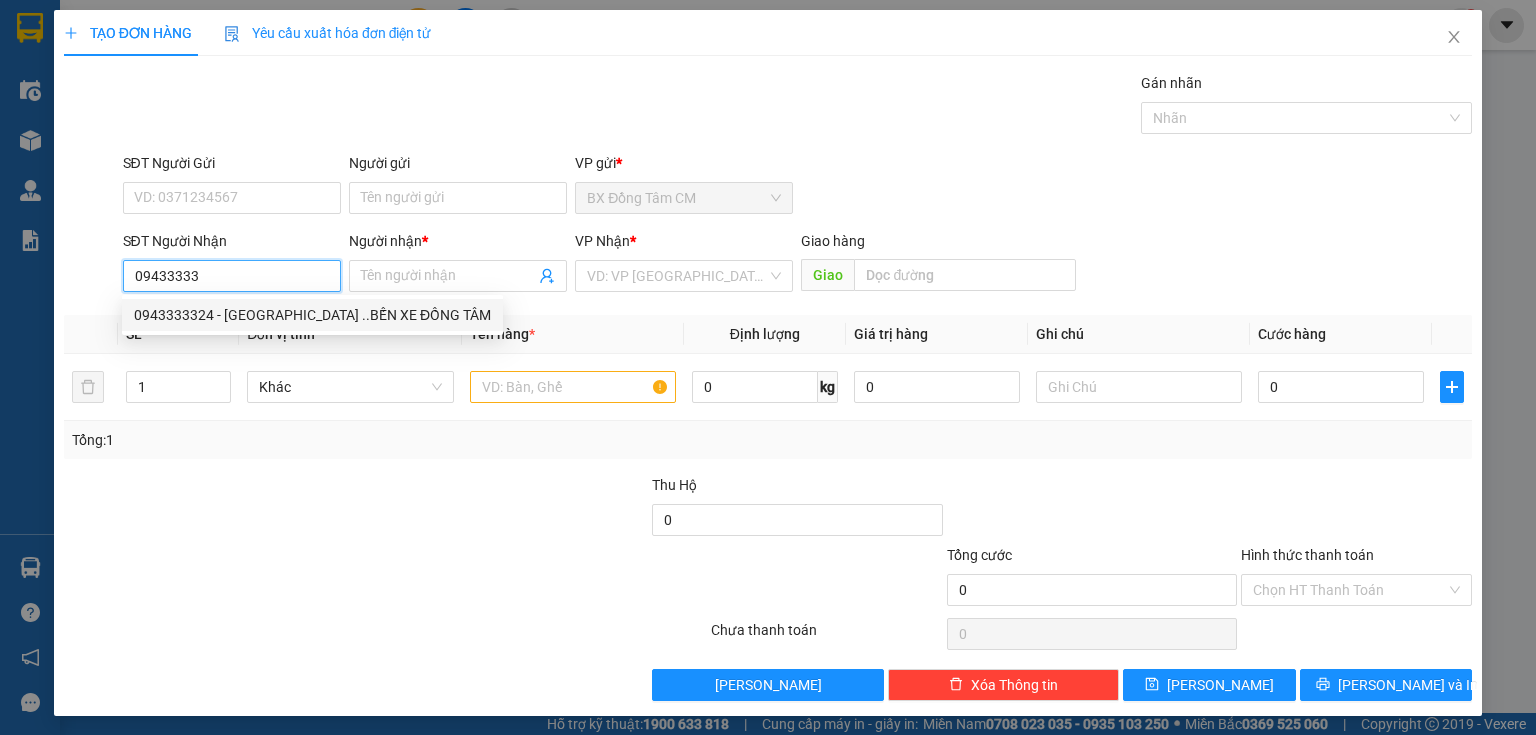 click on "0943333324 - [GEOGRAPHIC_DATA] ..BẾN XE ĐỒNG TÂM" at bounding box center [312, 315] 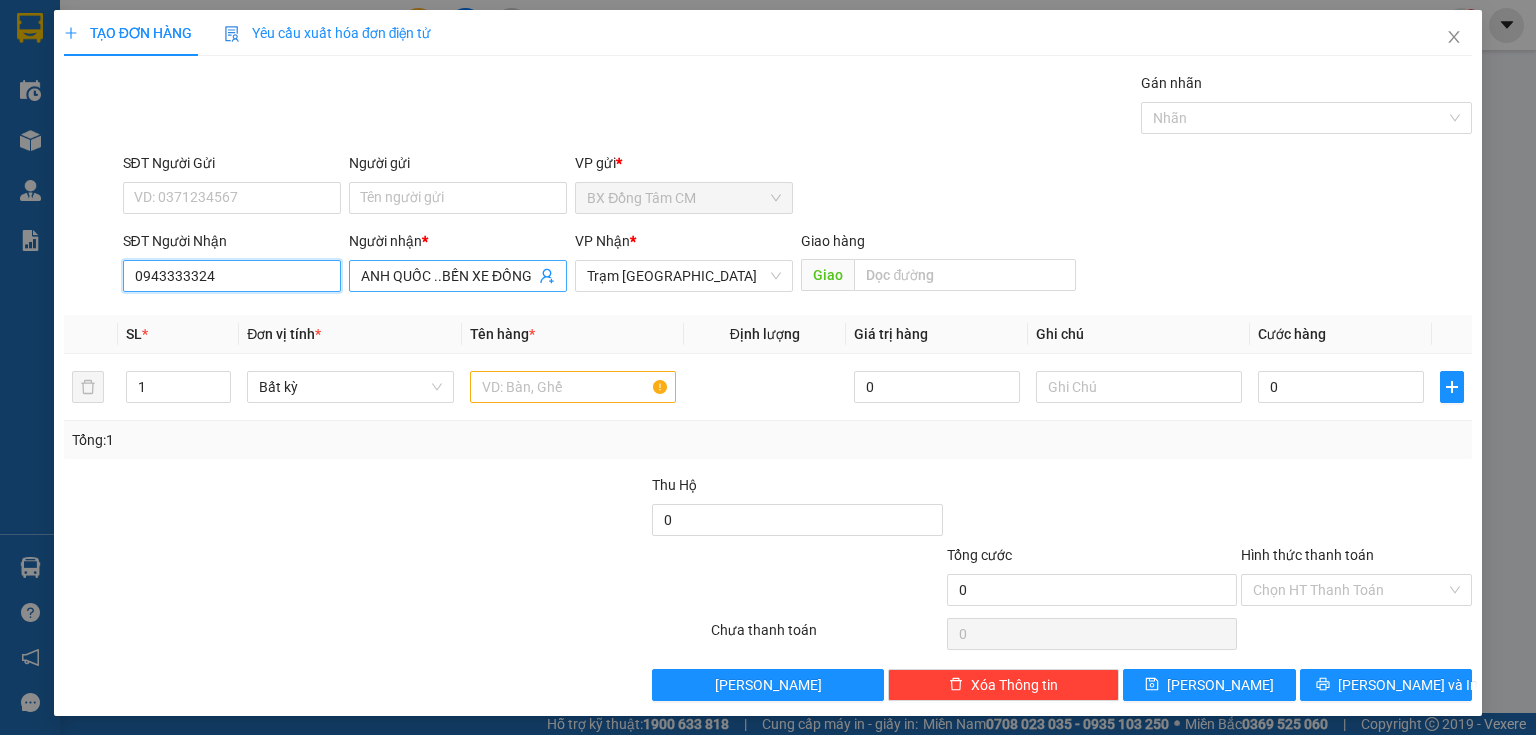 type on "0943333324" 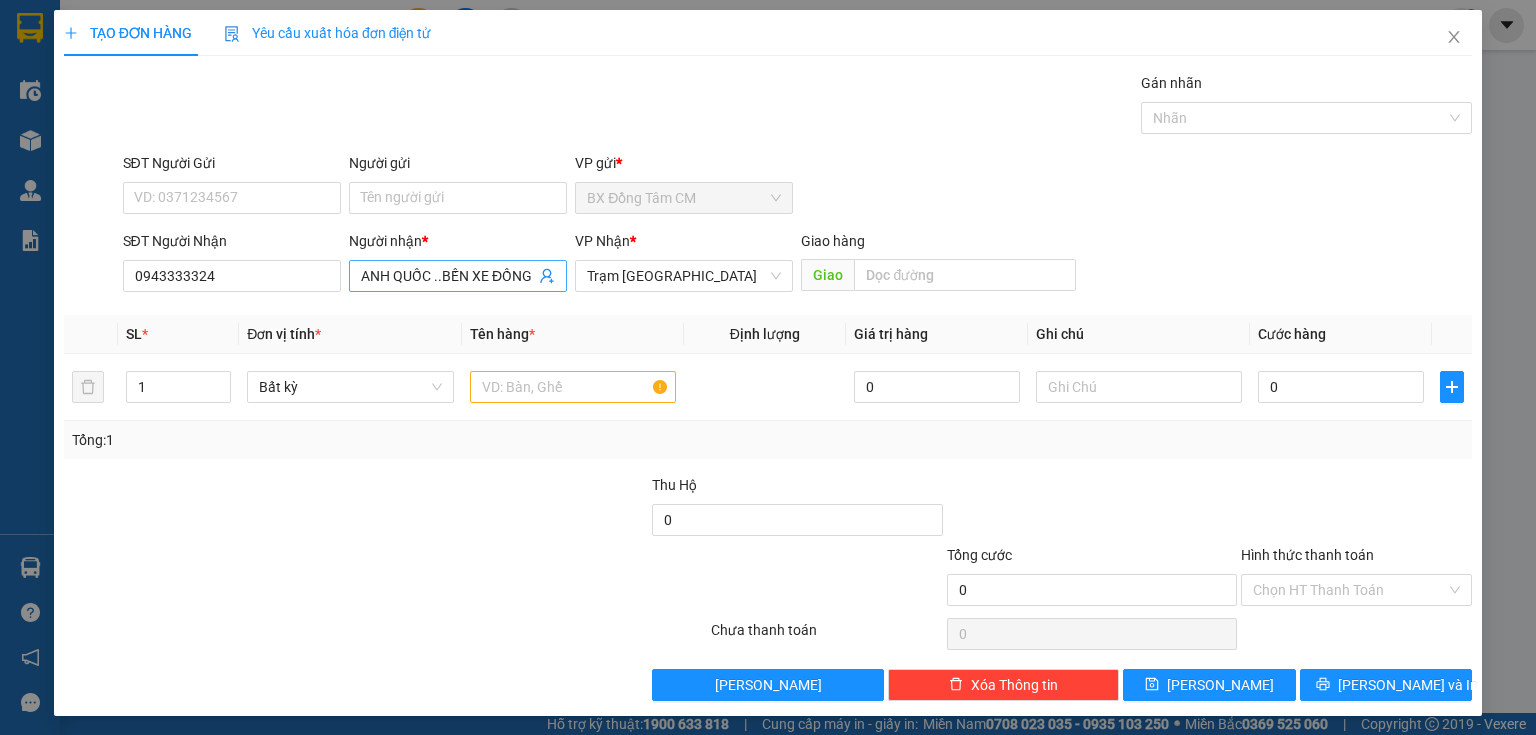 scroll, scrollTop: 0, scrollLeft: 34, axis: horizontal 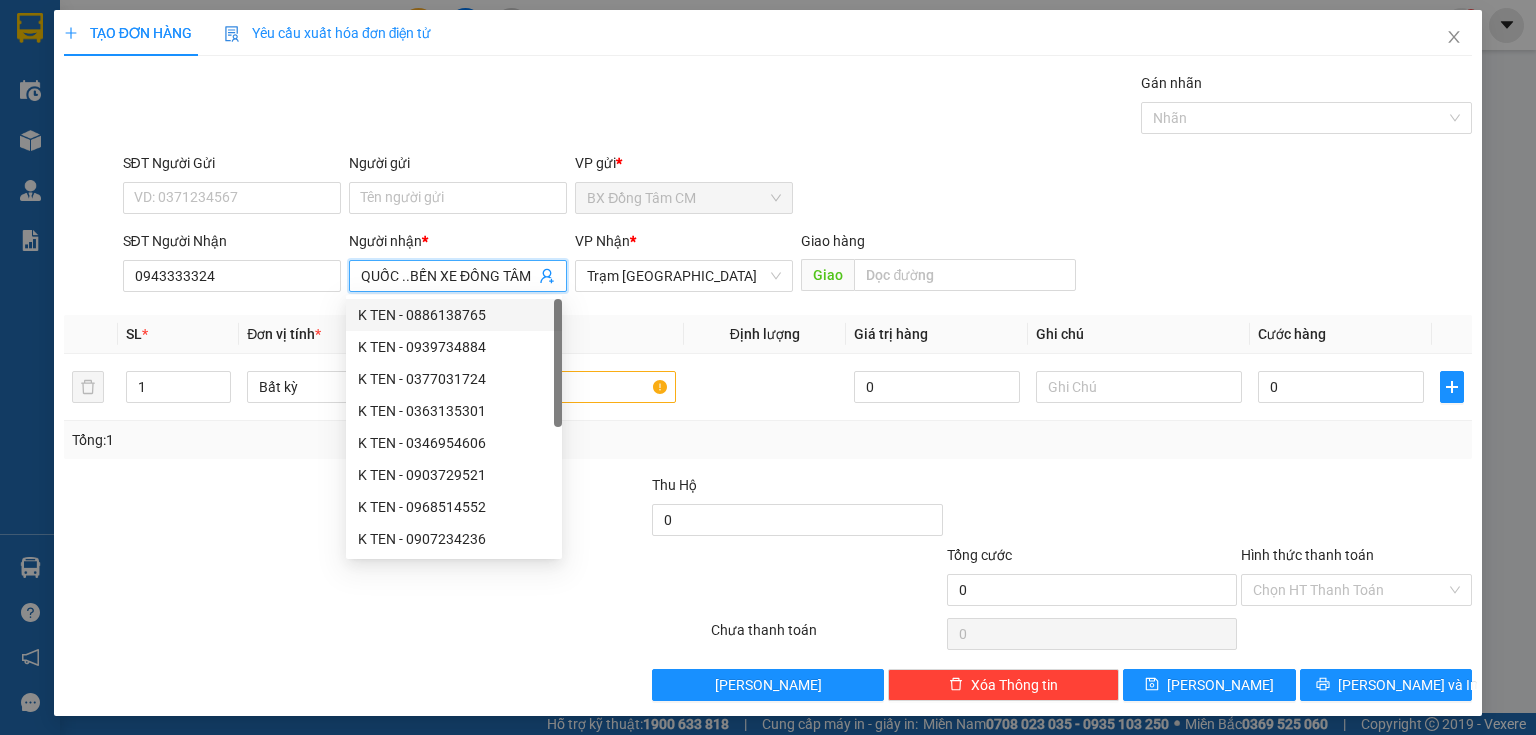 drag, startPoint x: 524, startPoint y: 275, endPoint x: 407, endPoint y: 296, distance: 118.869675 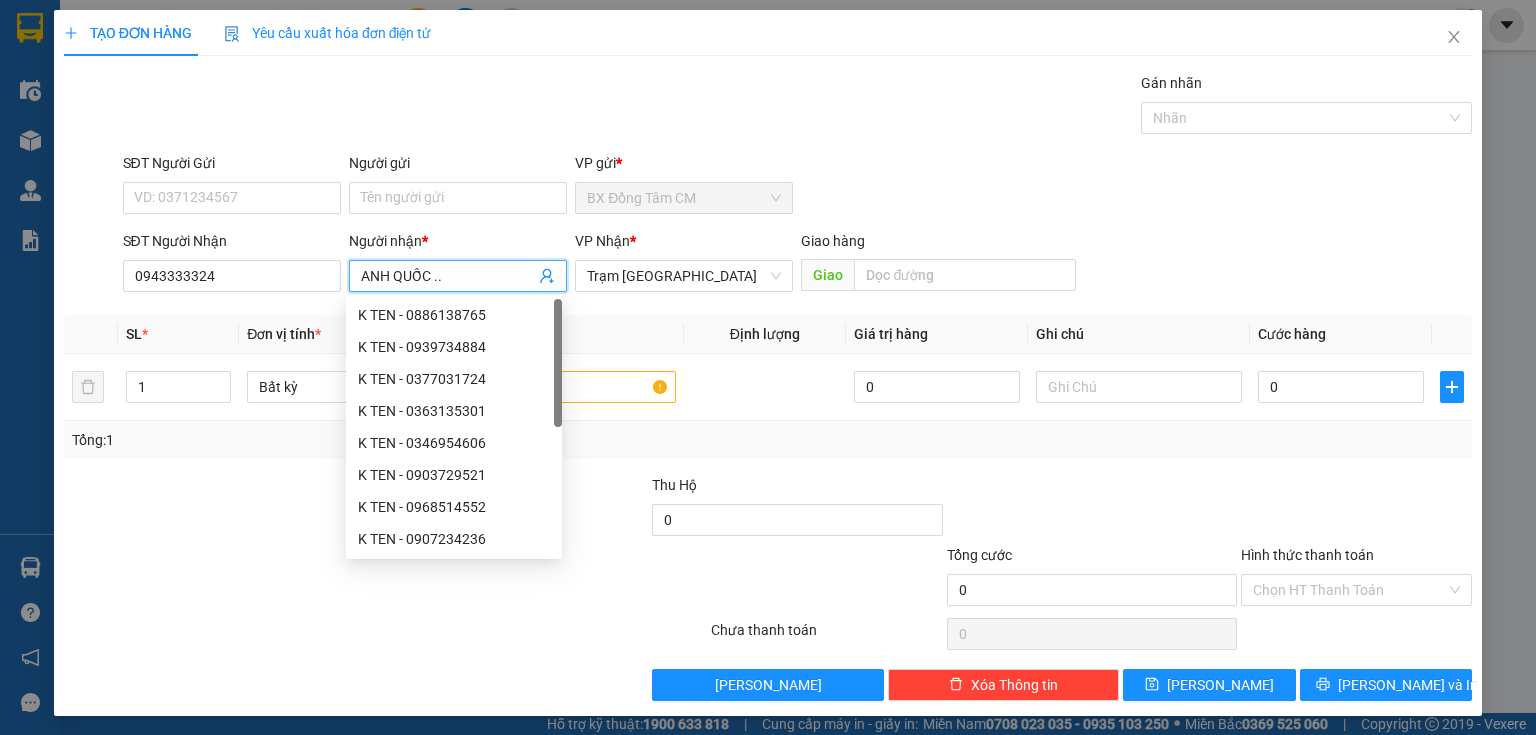 scroll, scrollTop: 0, scrollLeft: 0, axis: both 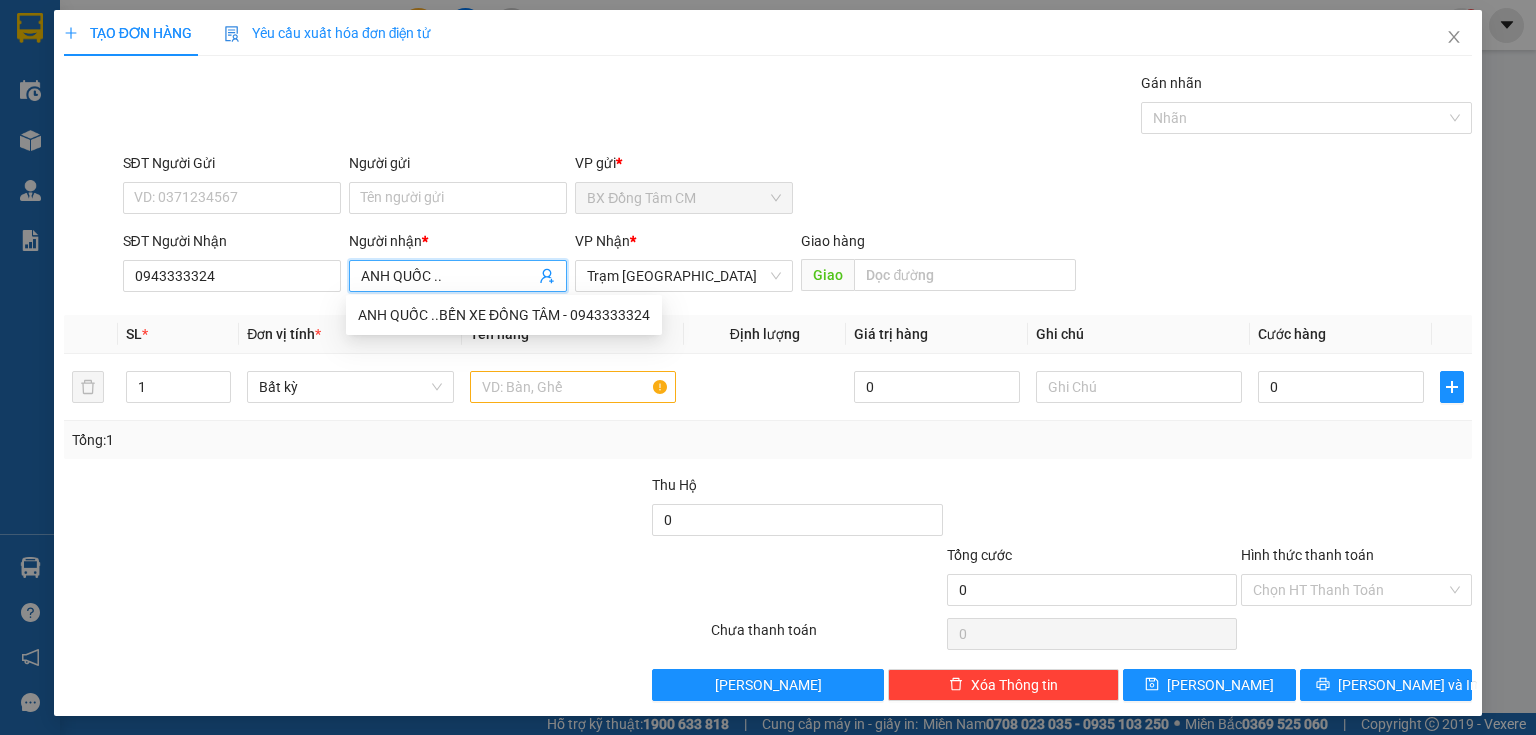 click on "ANH QUỐC .." at bounding box center [448, 276] 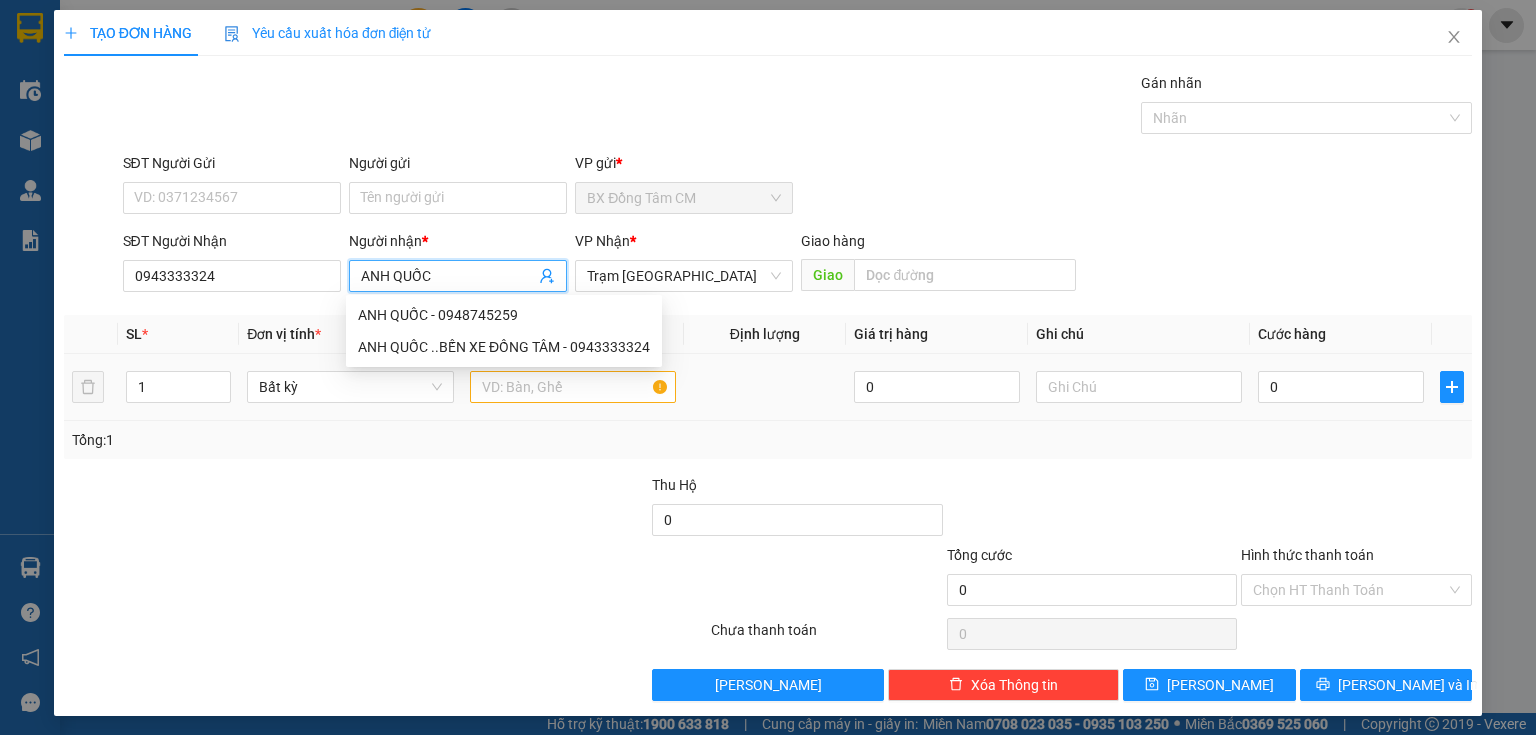 type on "ANH QUỐC" 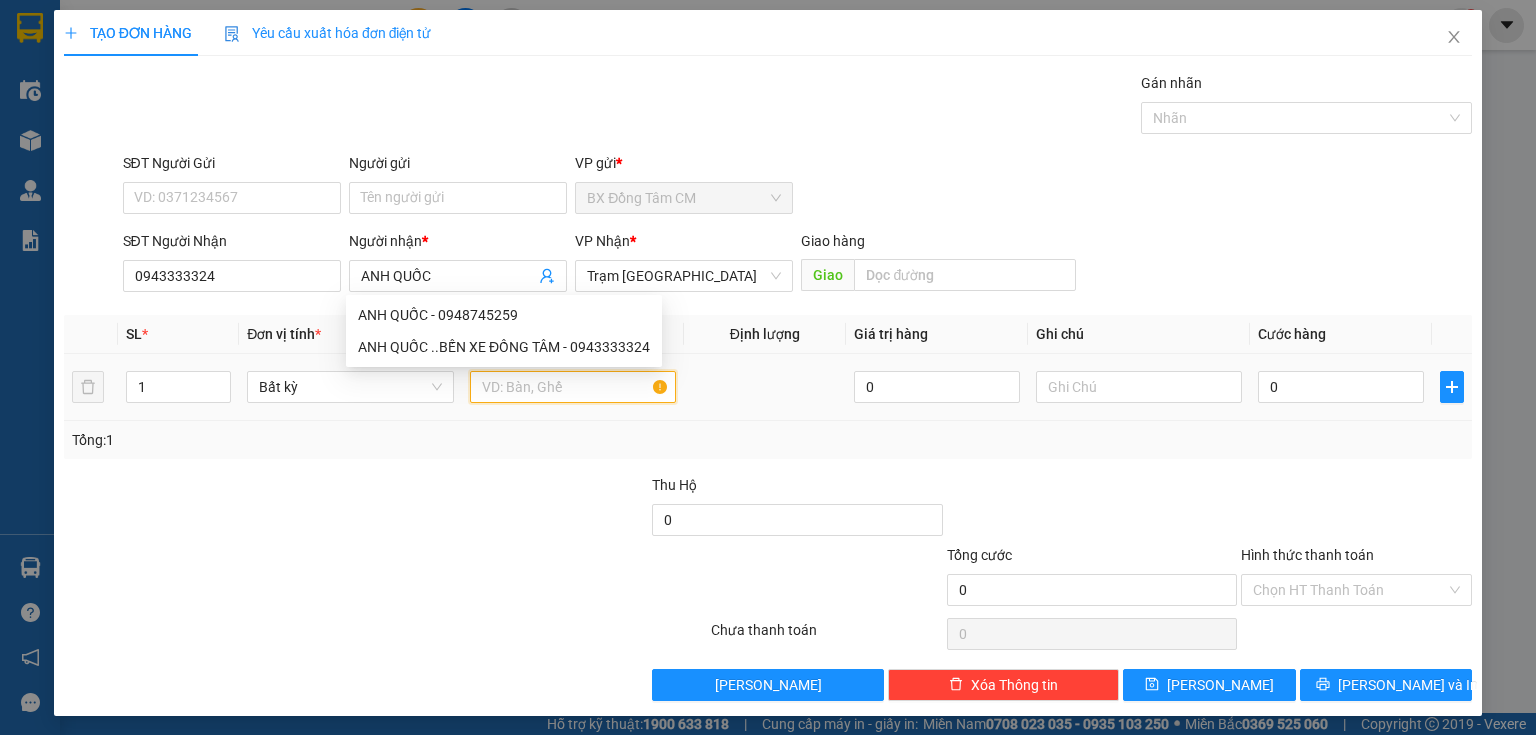 click at bounding box center [573, 387] 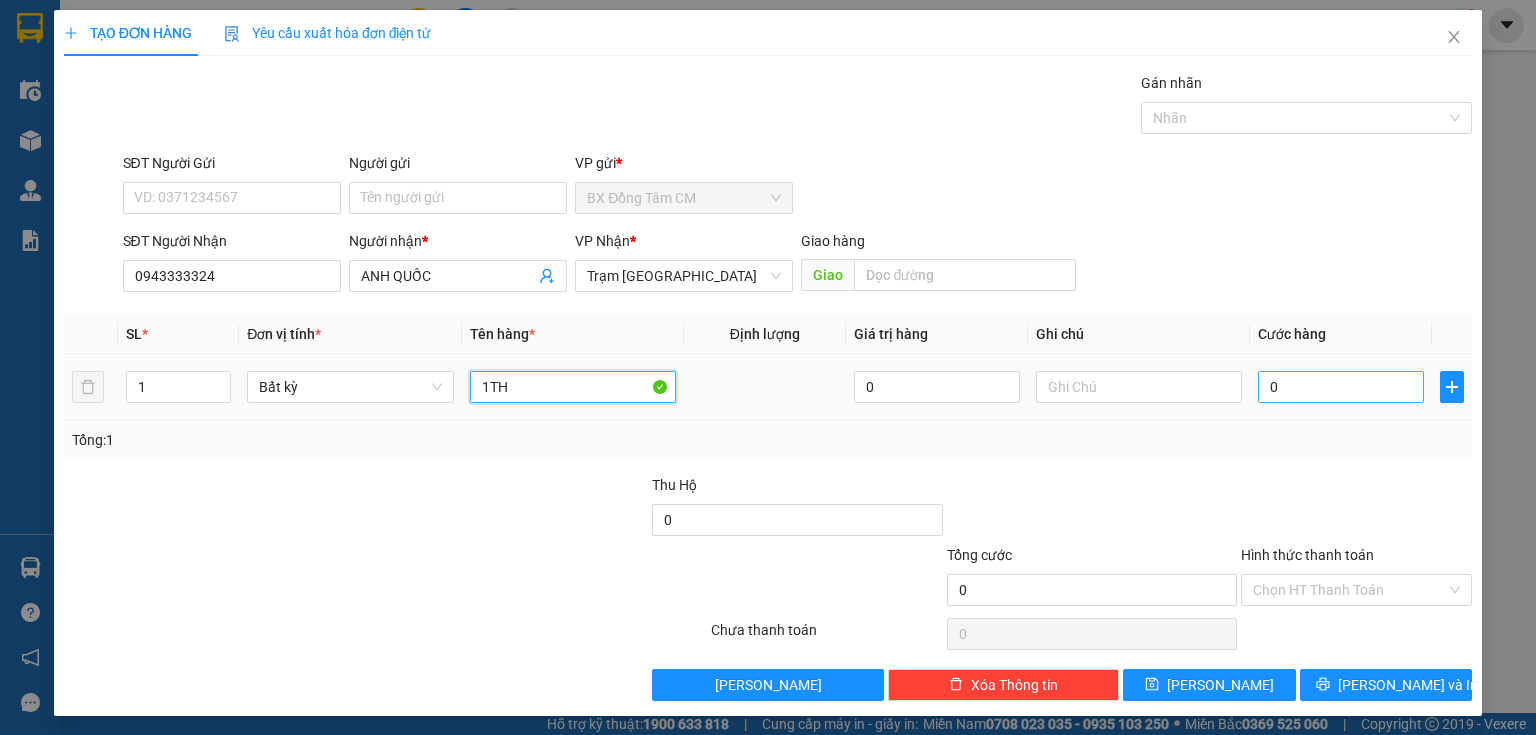 type on "1TH" 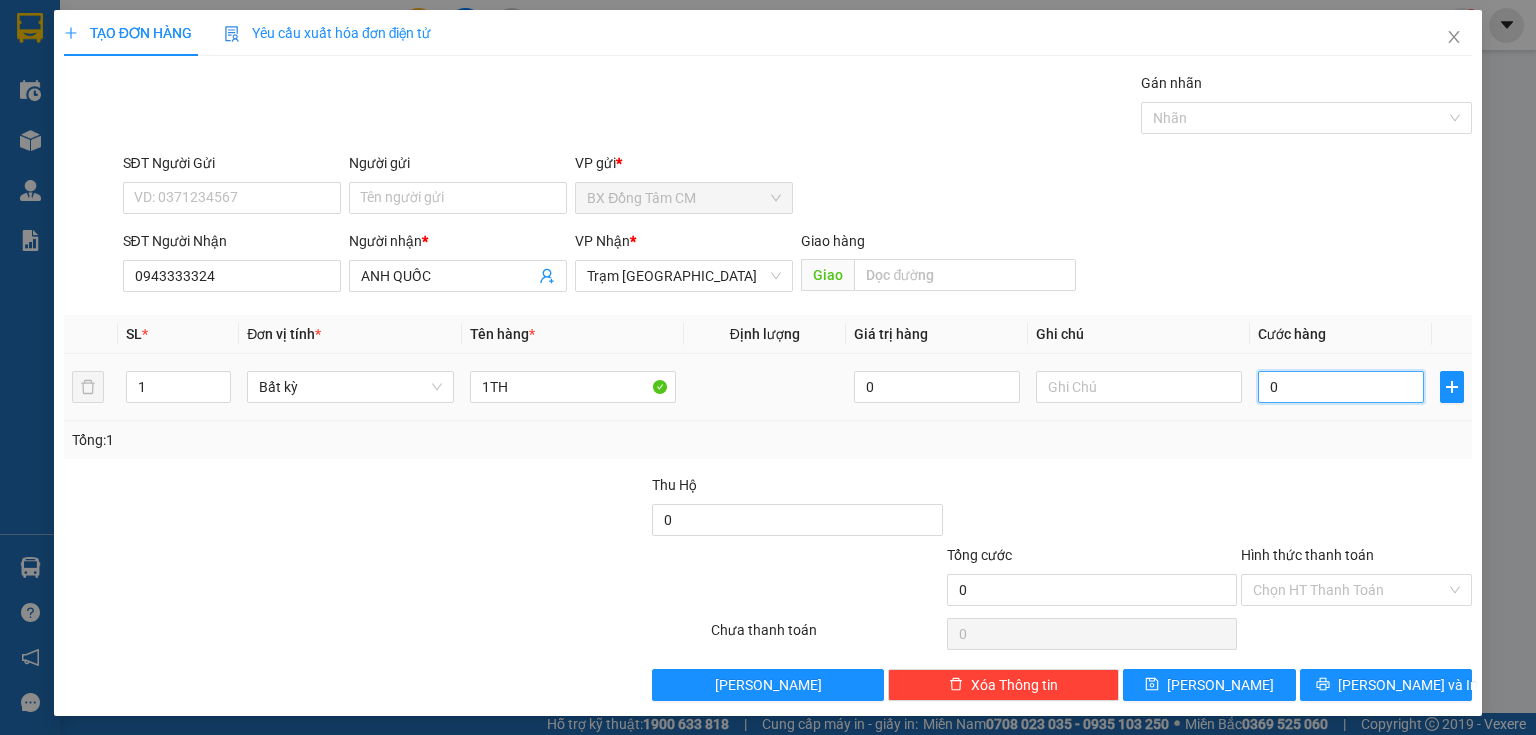 click on "0" at bounding box center (1341, 387) 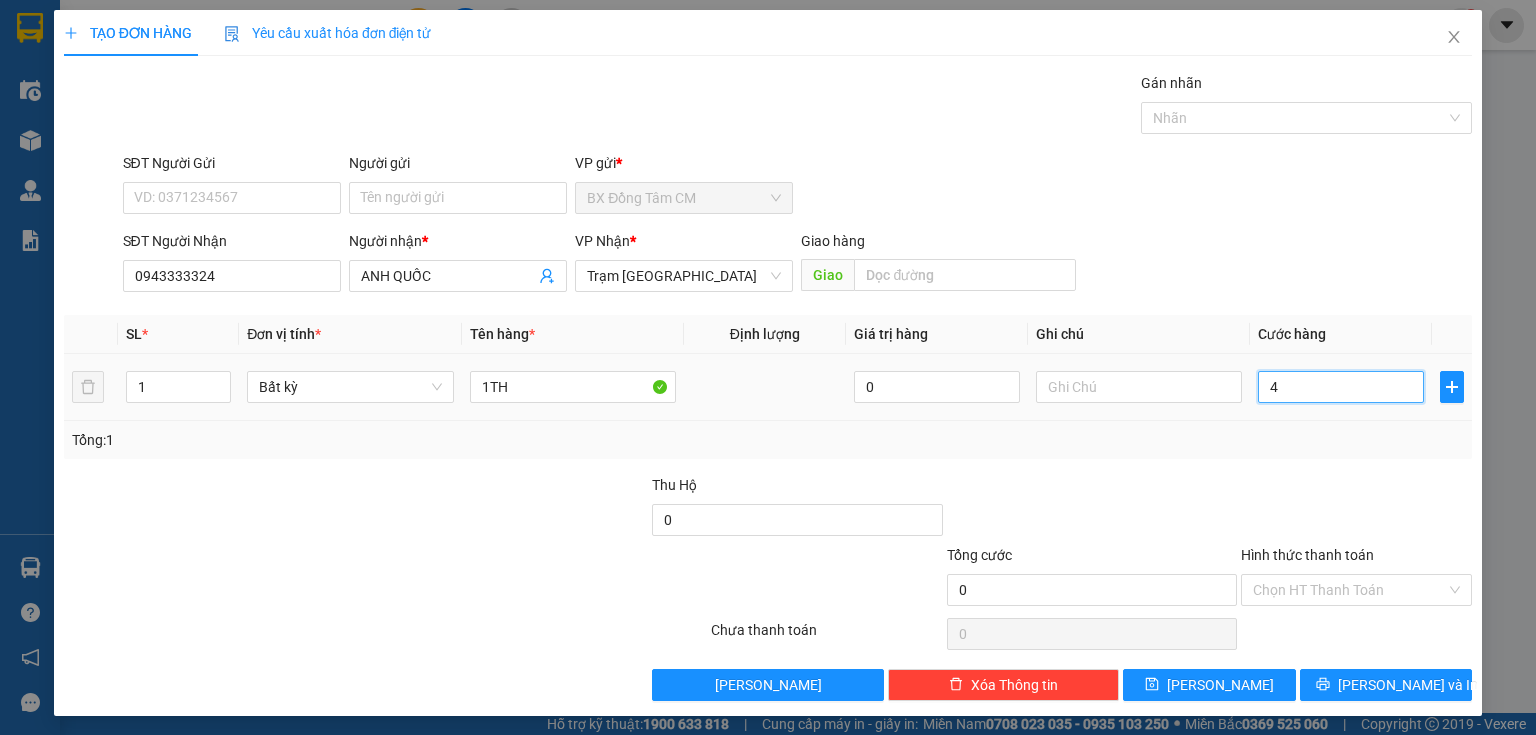 type on "4" 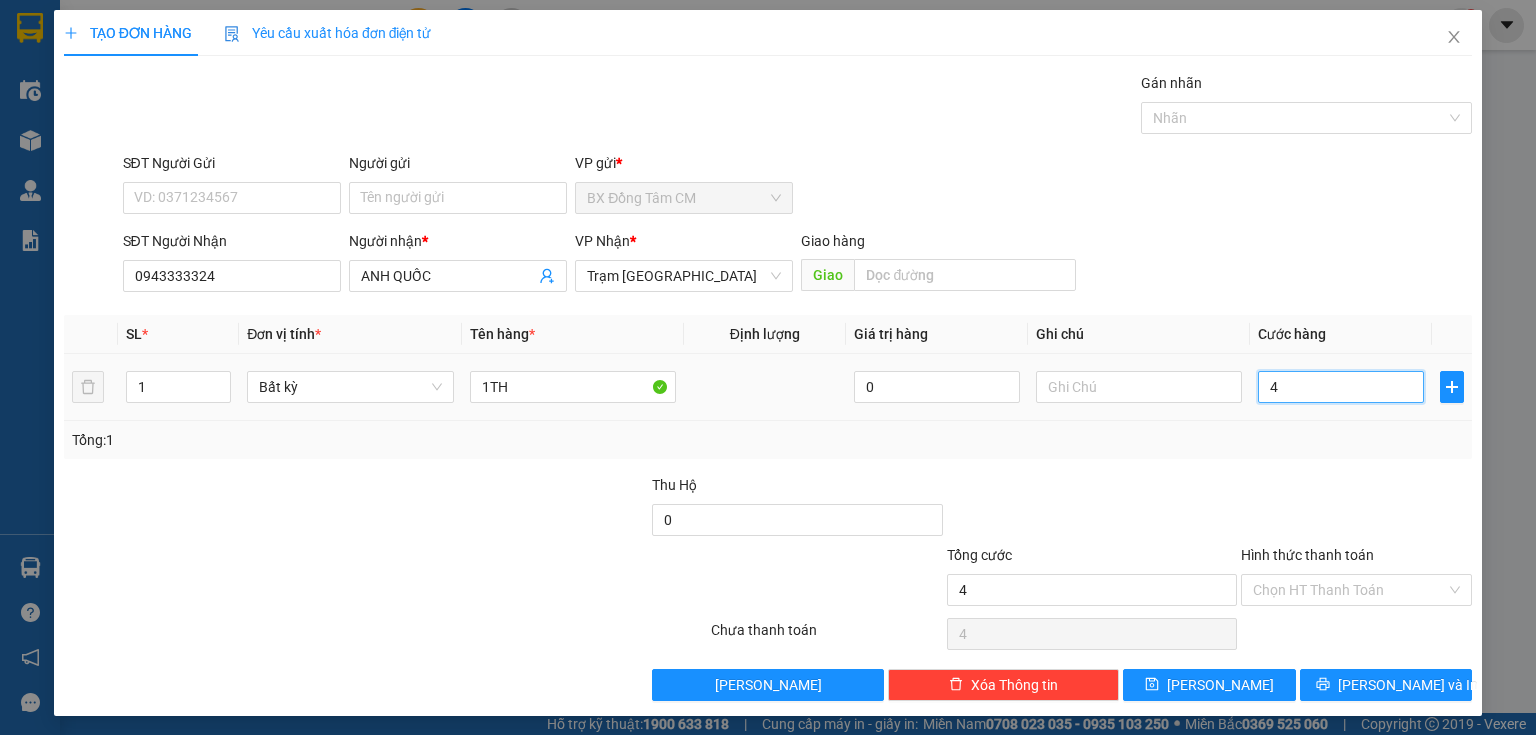type on "40" 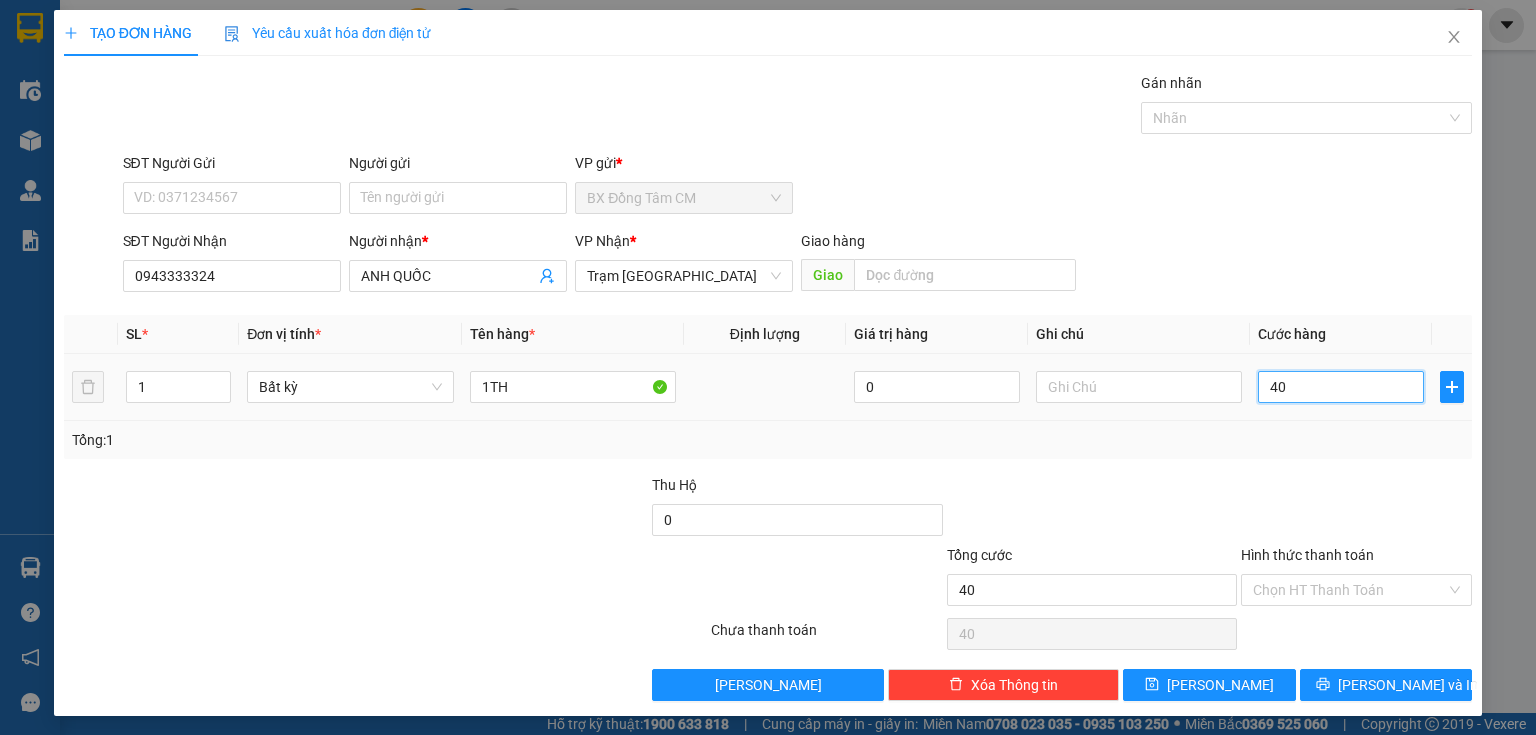 type on "400" 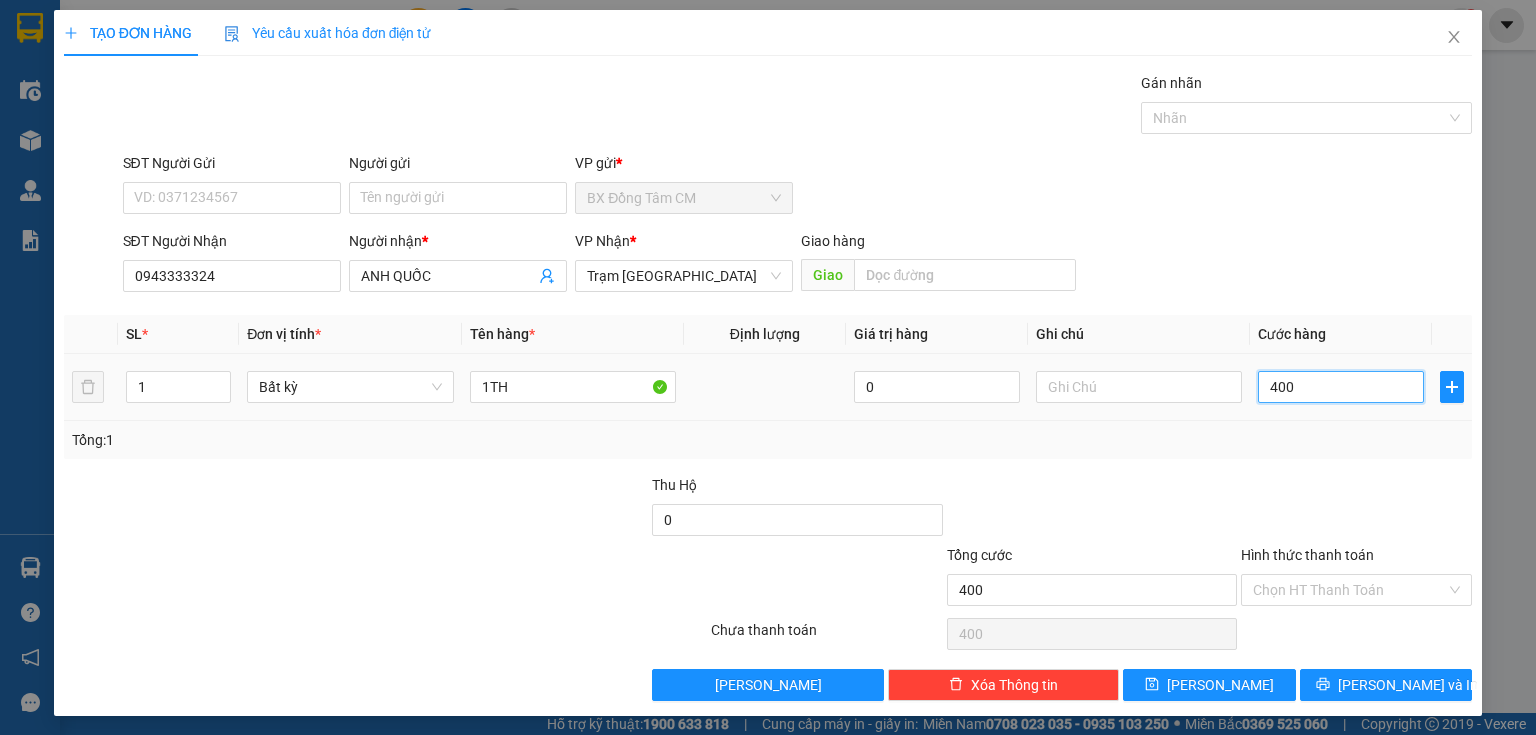 type on "4.000" 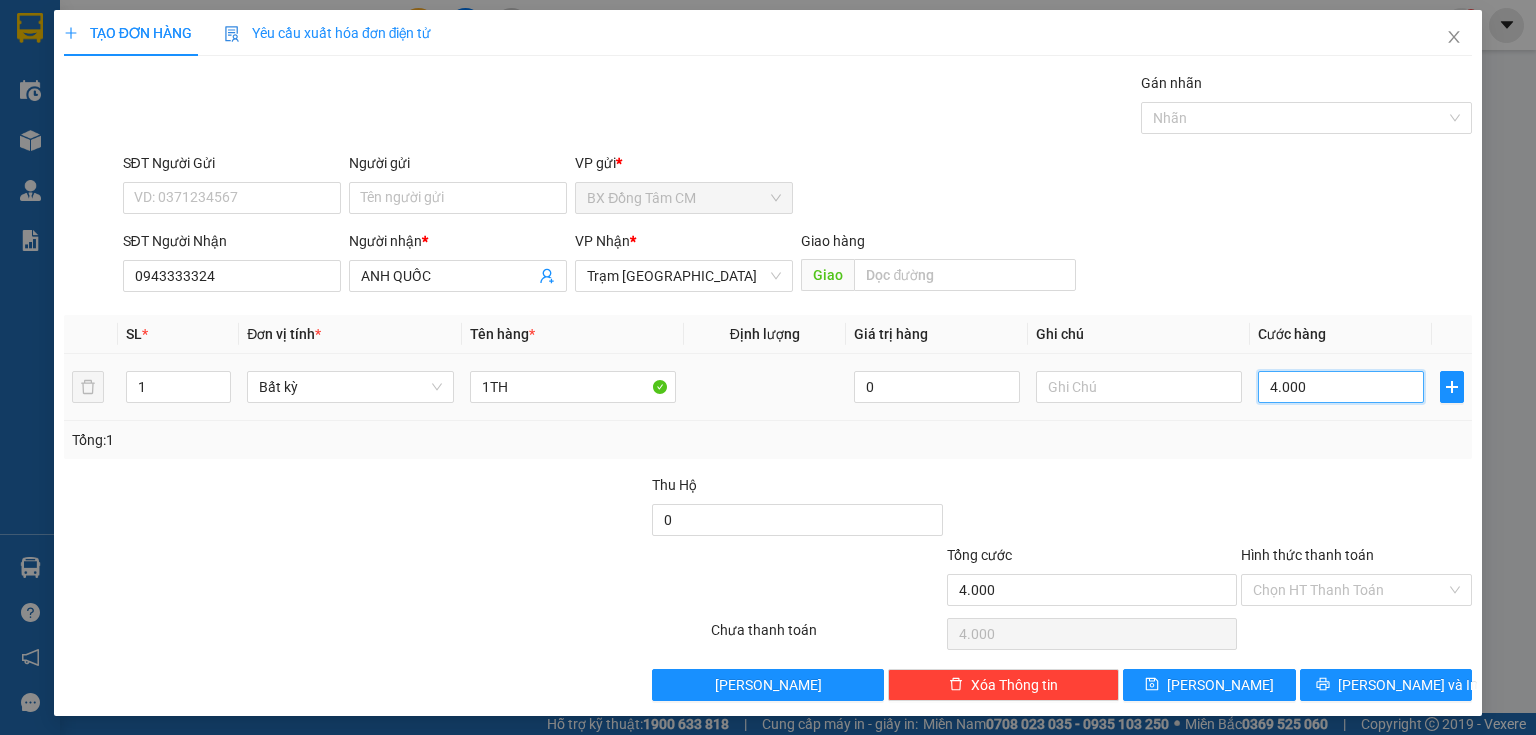 type on "40.000" 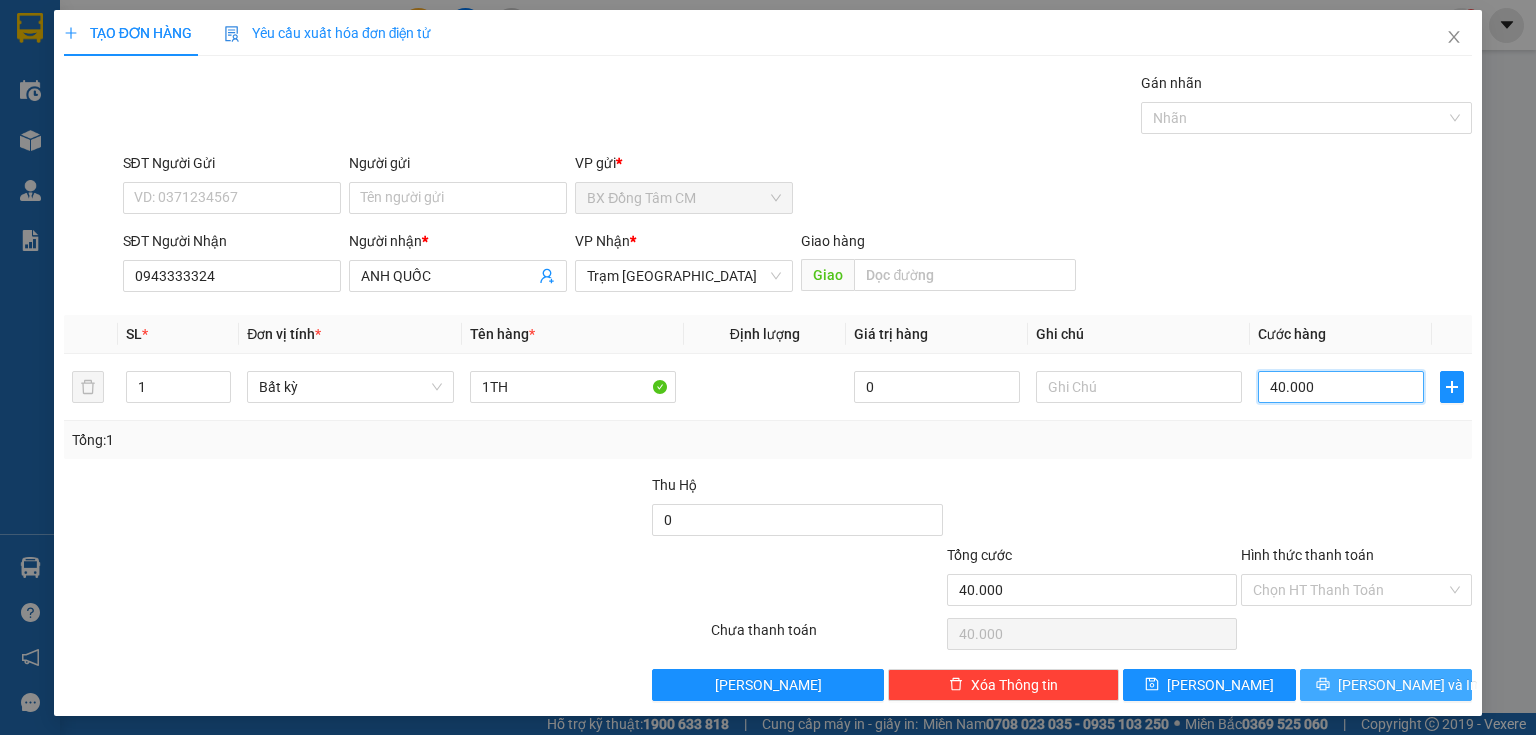 type on "40.000" 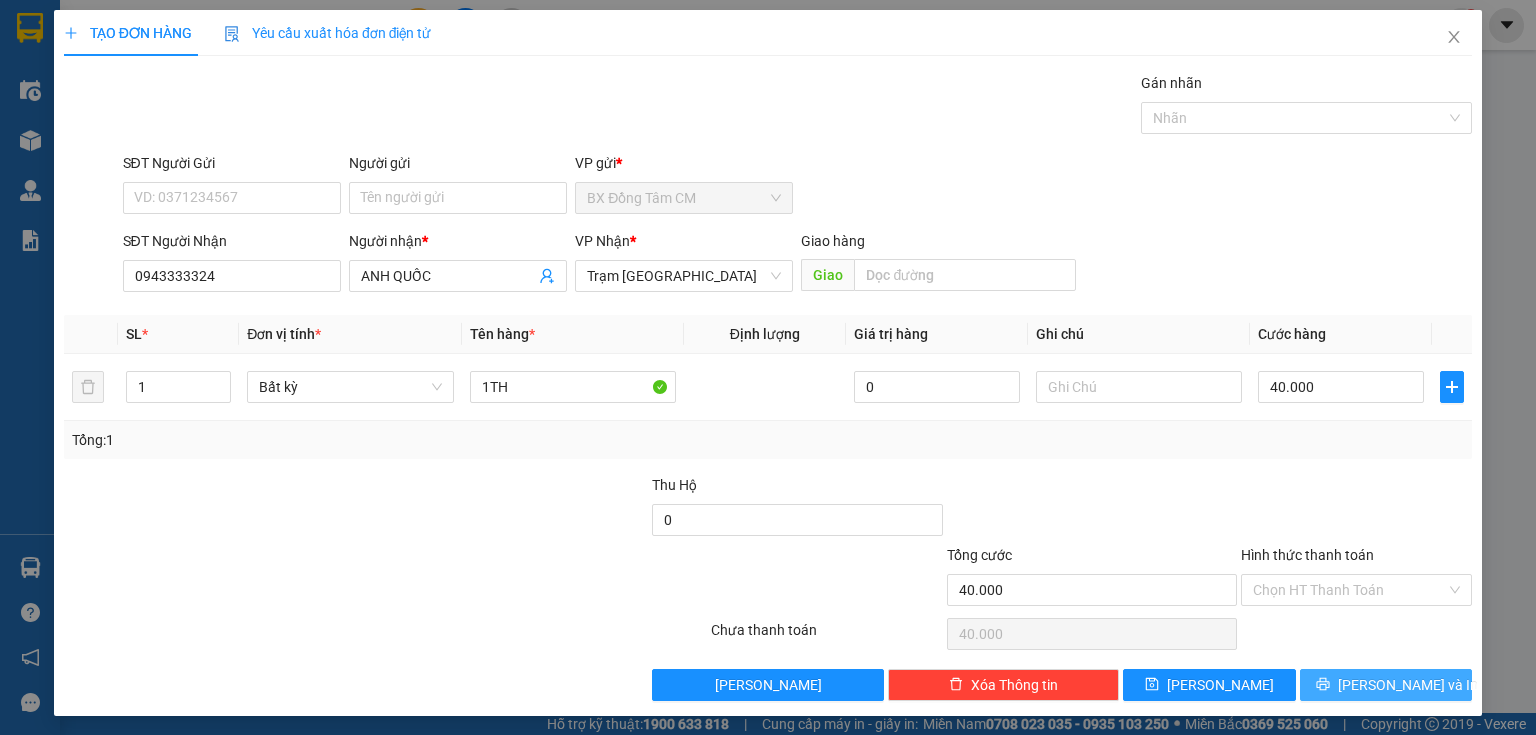 click on "[PERSON_NAME] và In" at bounding box center [1386, 685] 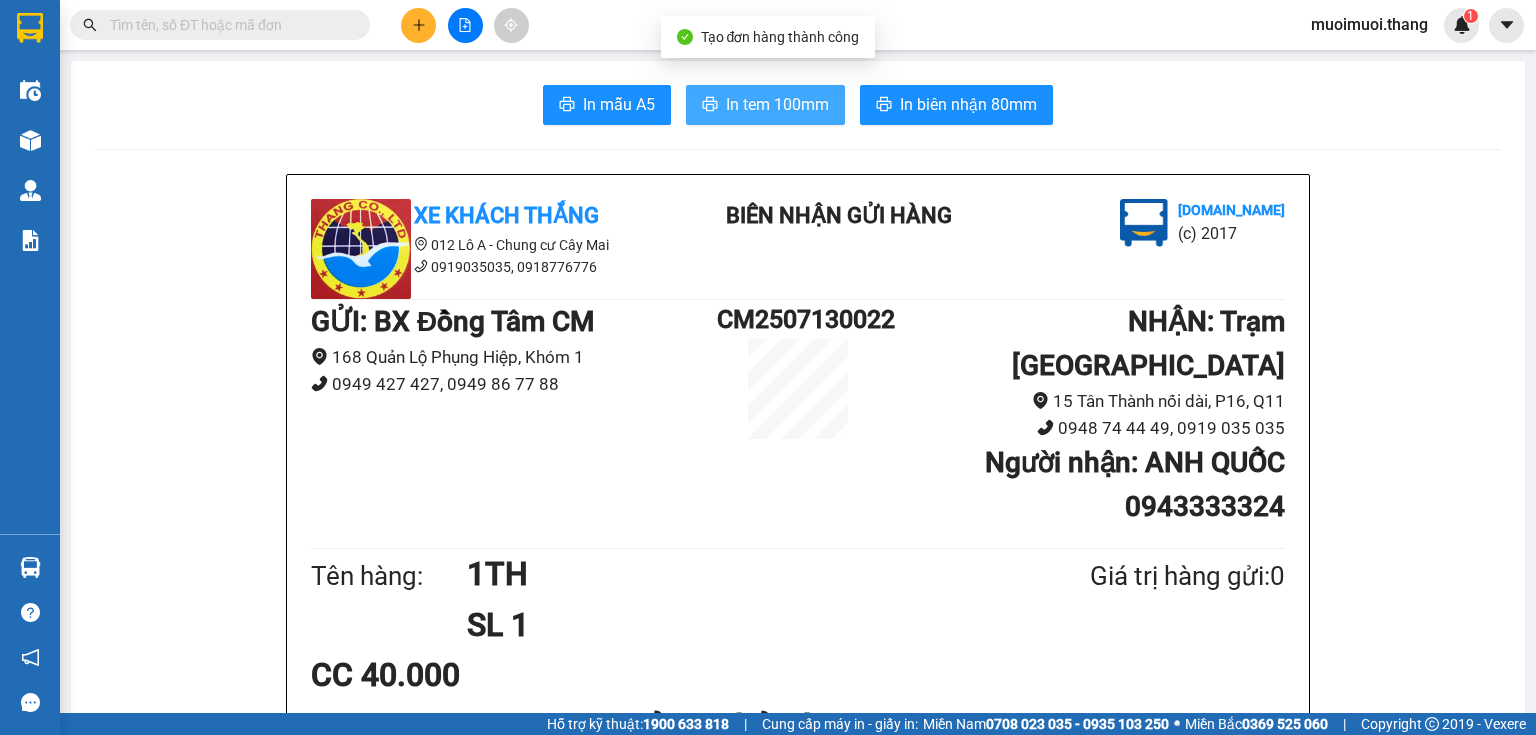 click on "In tem 100mm" at bounding box center [777, 104] 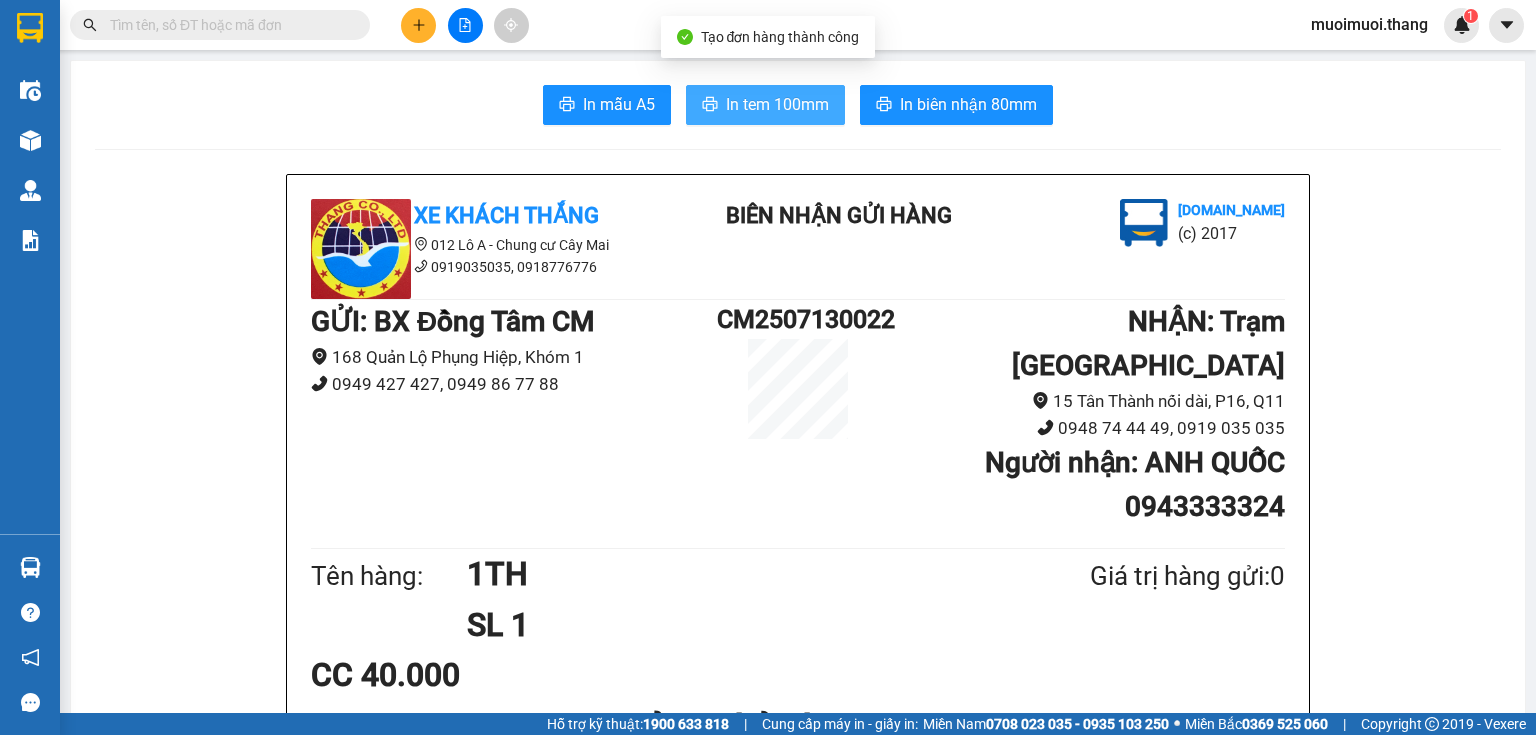 scroll, scrollTop: 0, scrollLeft: 0, axis: both 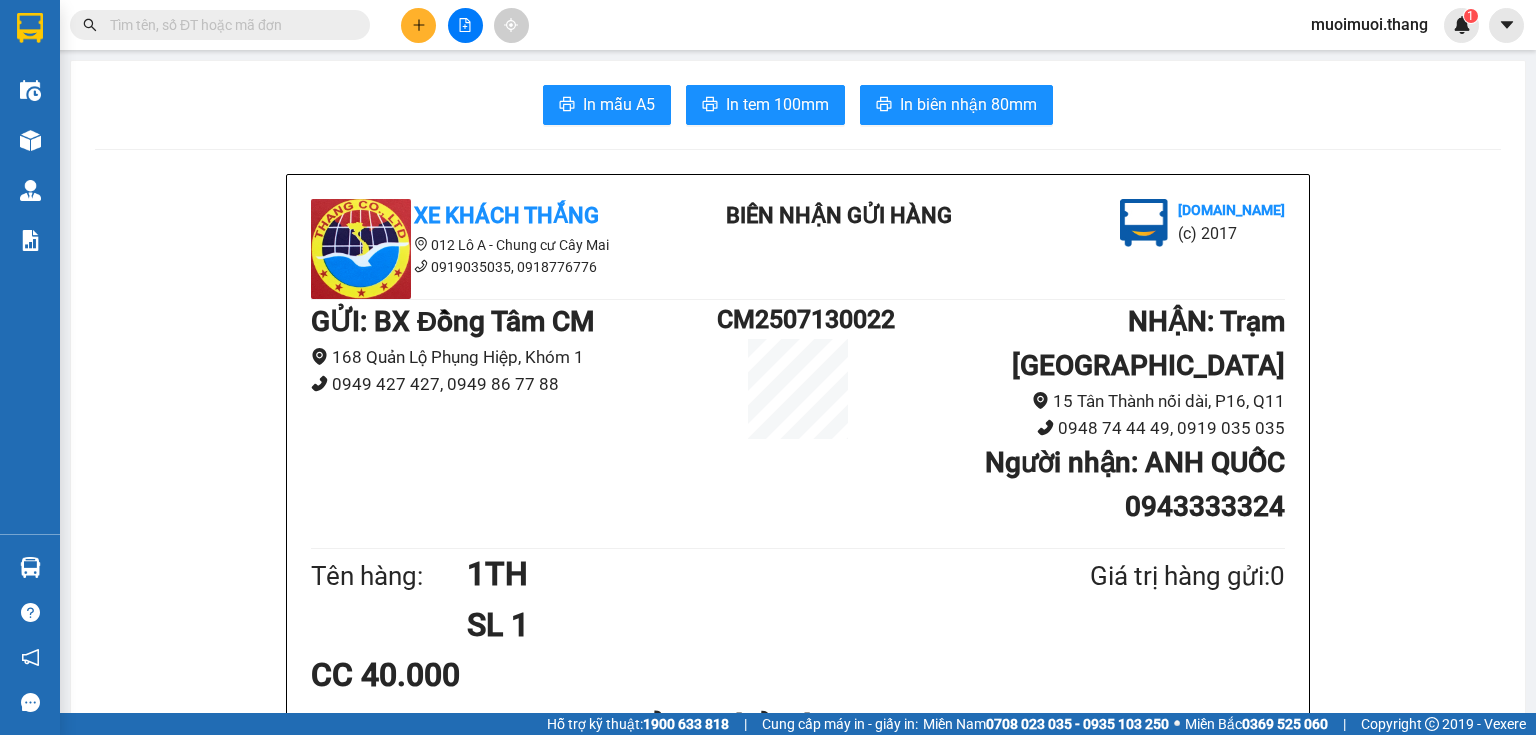 click at bounding box center (418, 25) 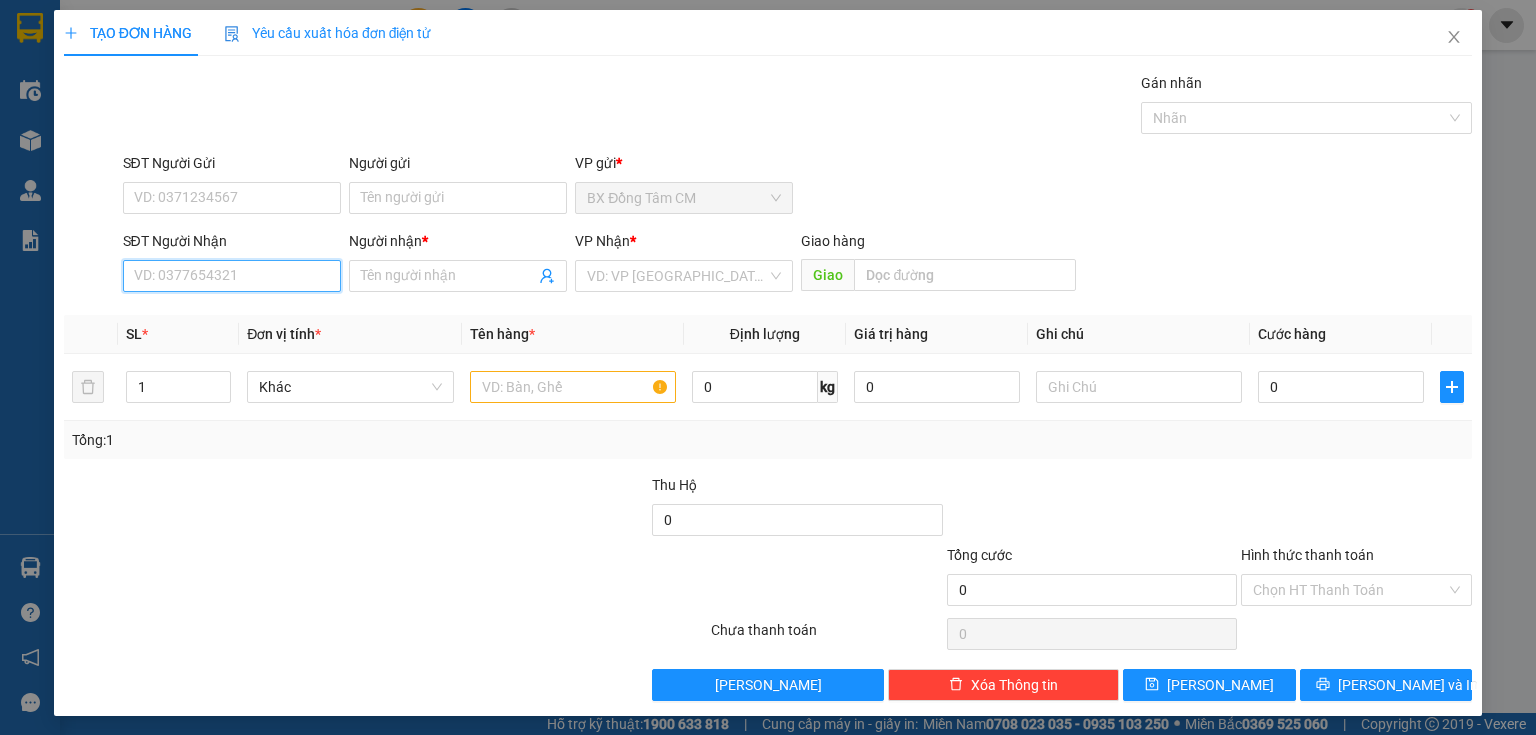 click on "SĐT Người Nhận" at bounding box center (232, 276) 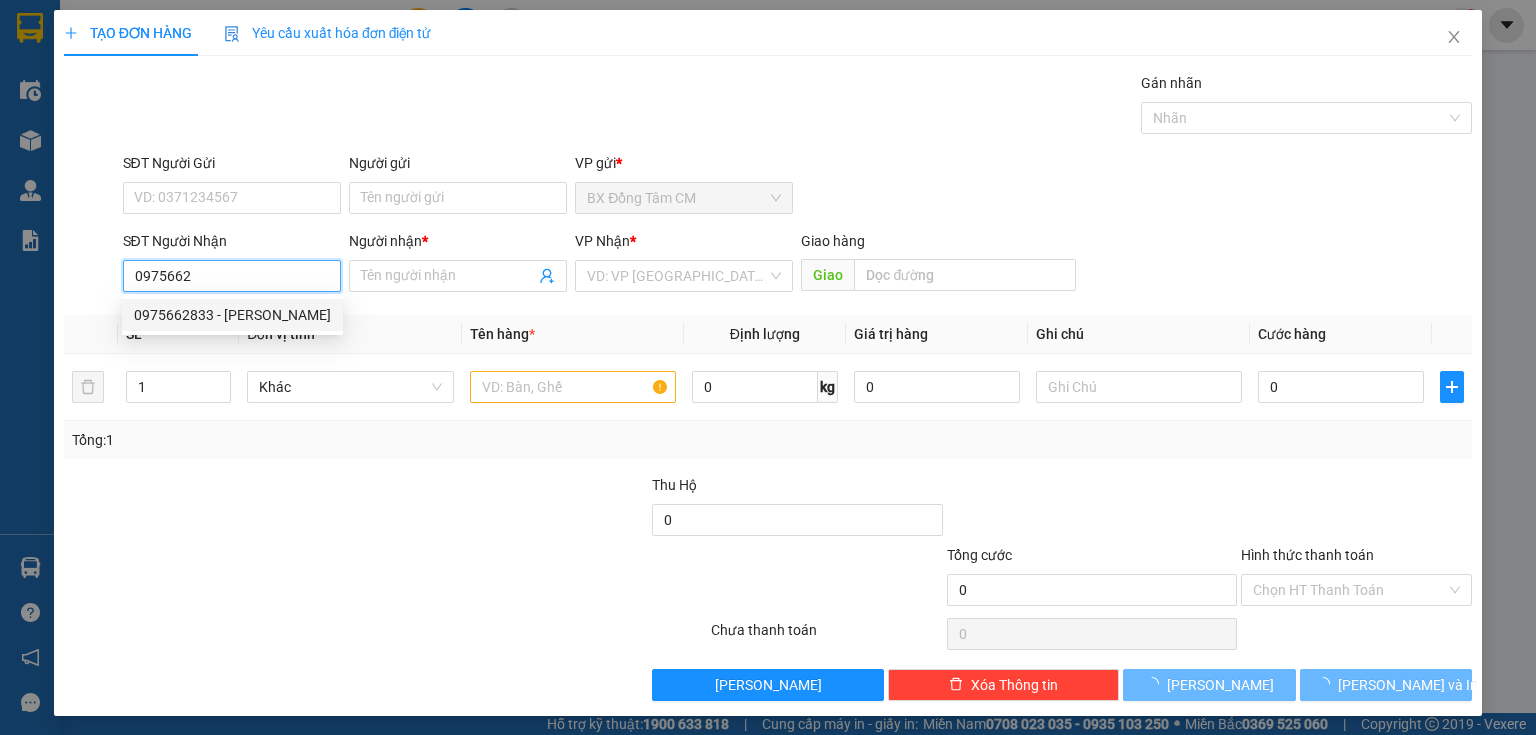 click on "0975662833 - [PERSON_NAME]" at bounding box center [232, 315] 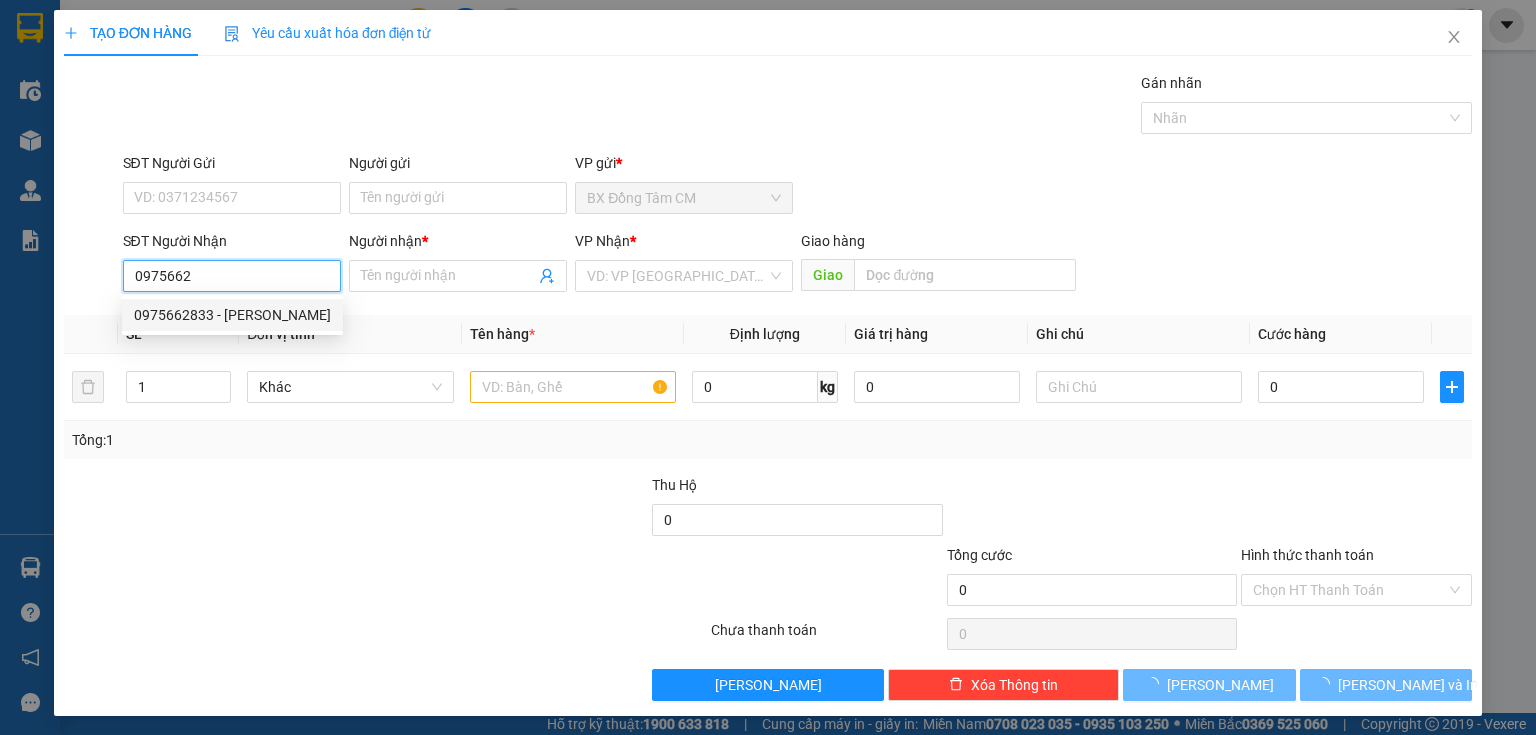 type on "0975662833" 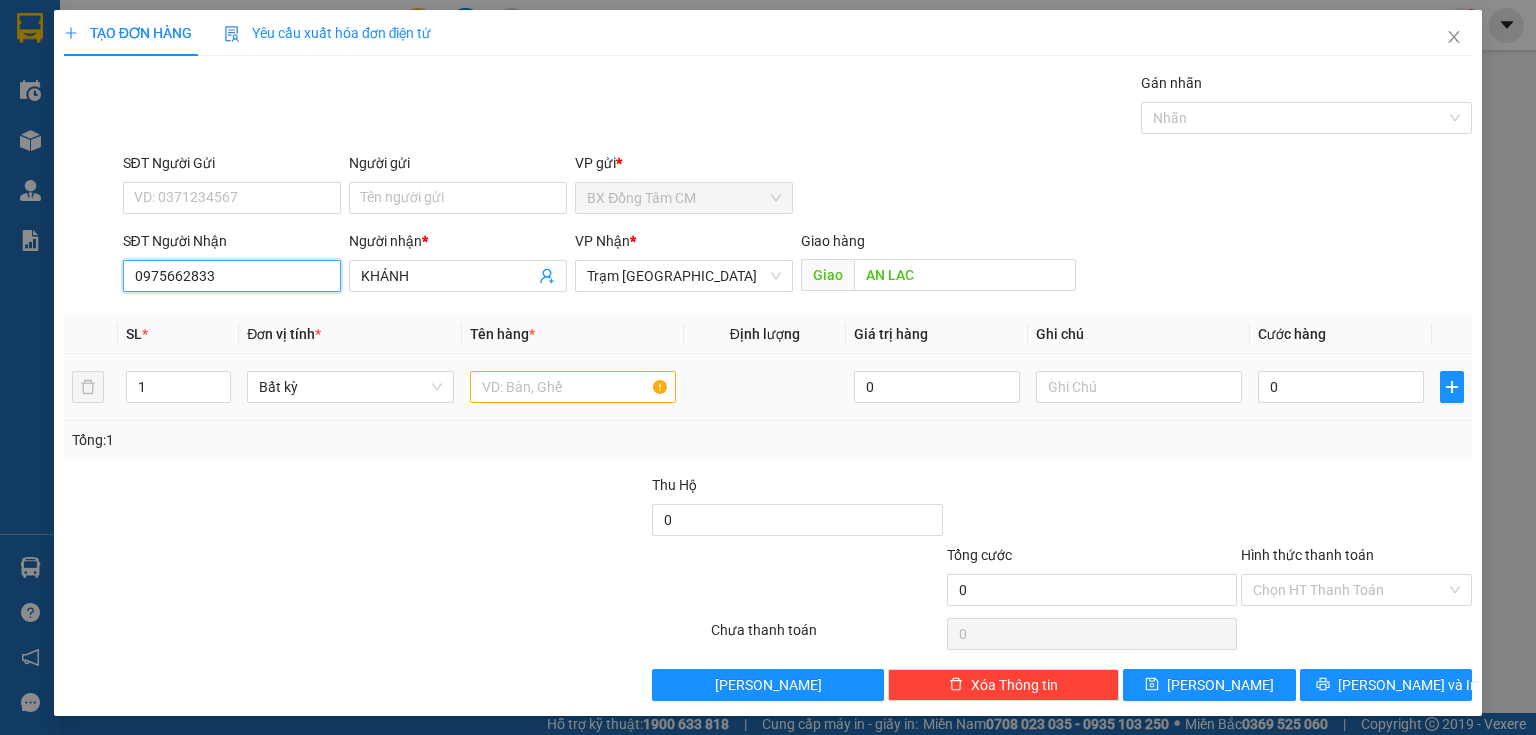 type on "0975662833" 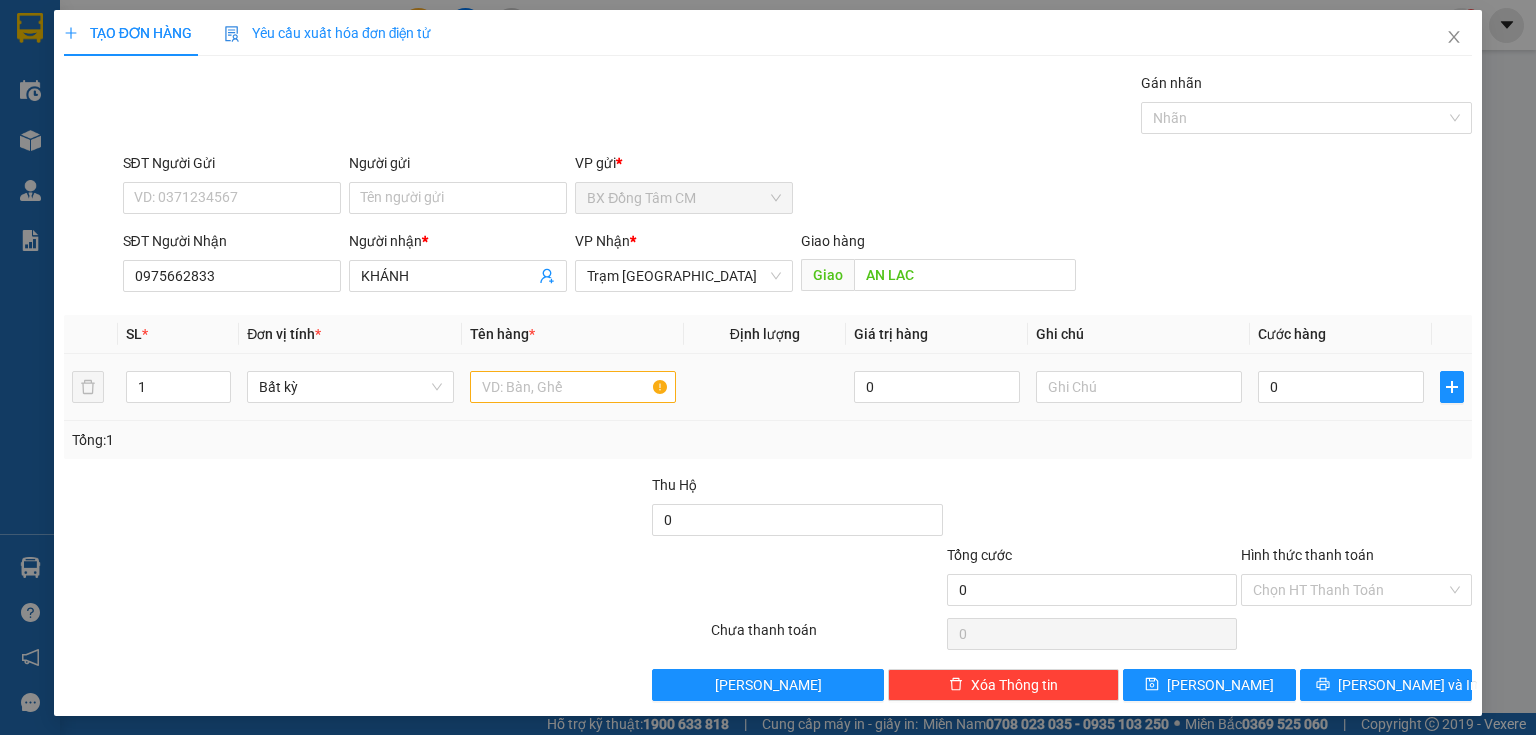 click at bounding box center (573, 387) 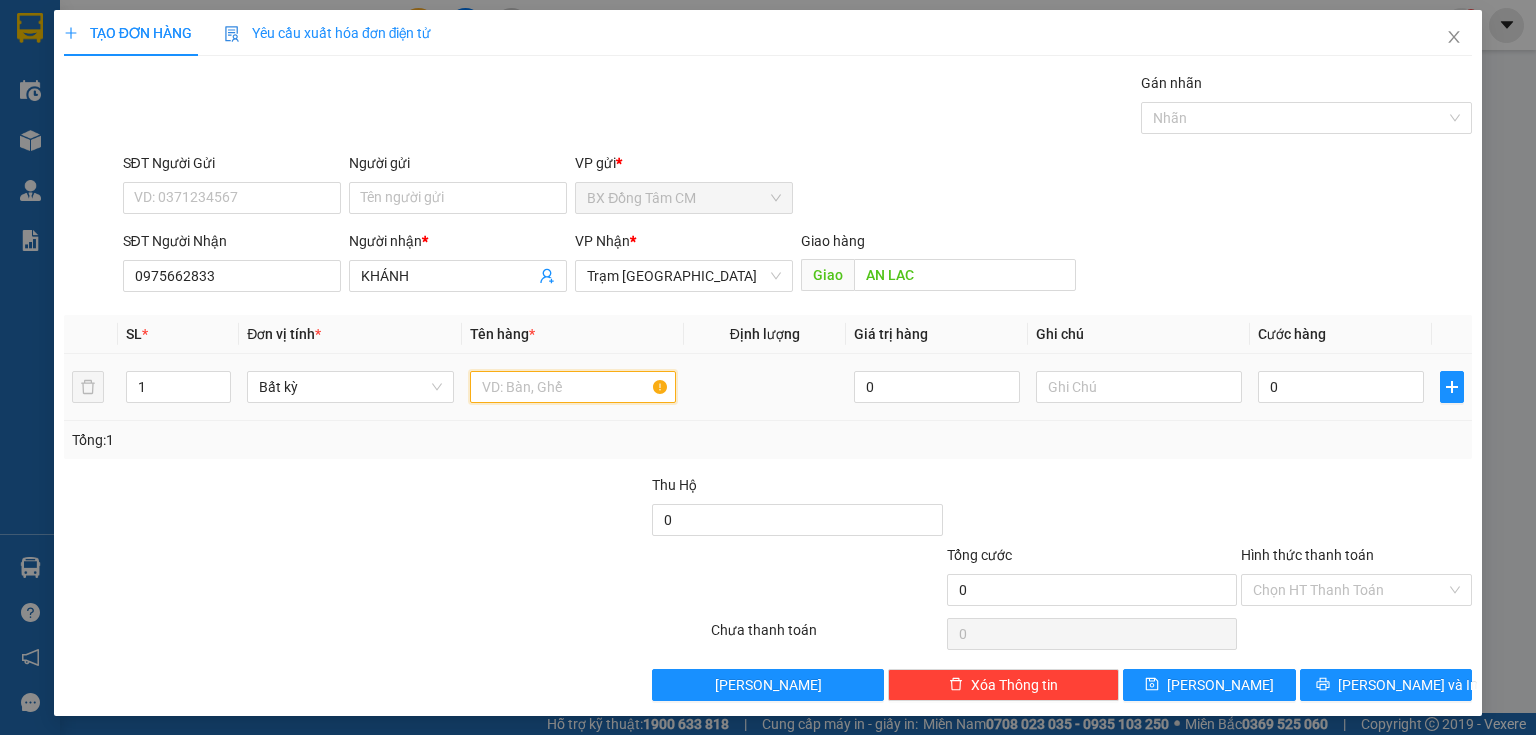 drag, startPoint x: 499, startPoint y: 384, endPoint x: 484, endPoint y: 376, distance: 17 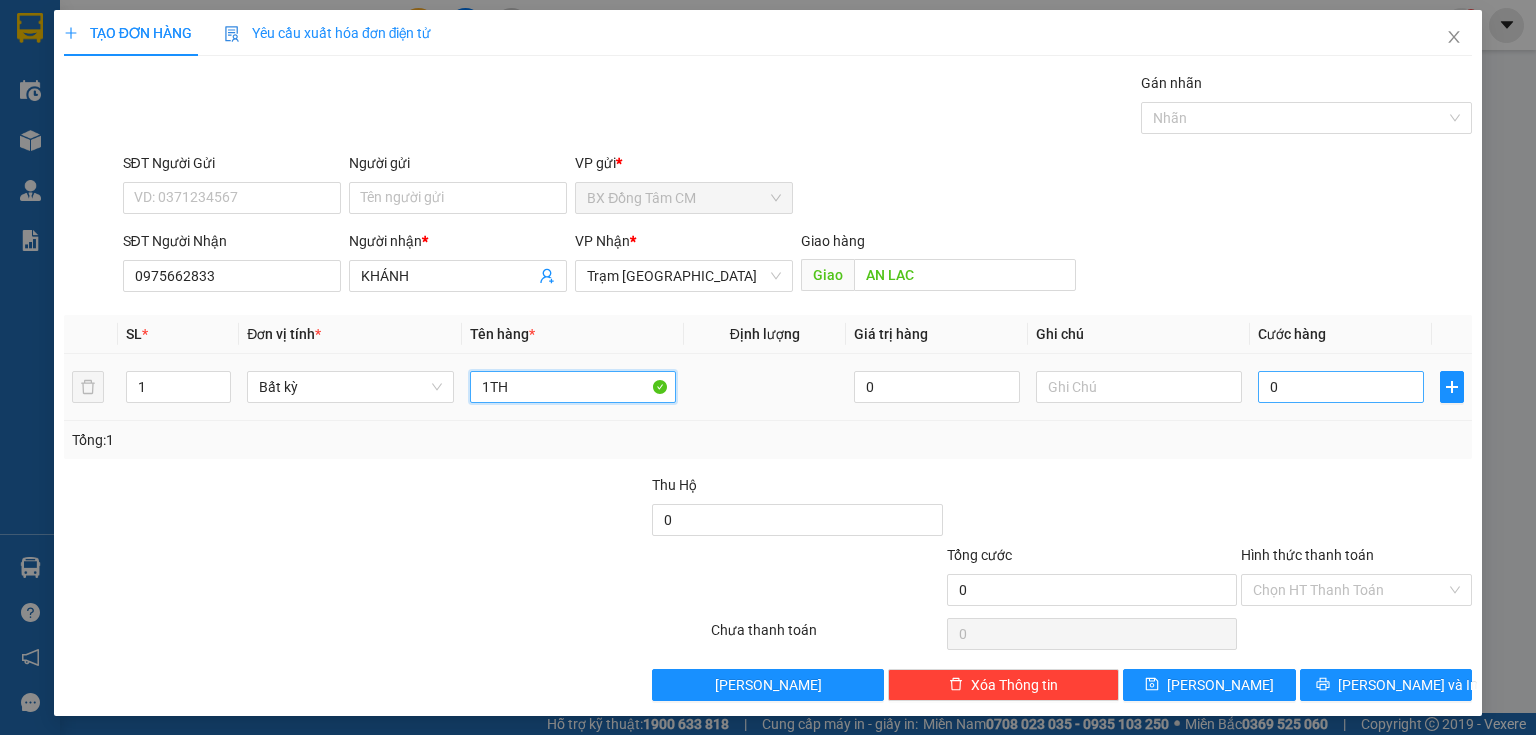 type on "1TH" 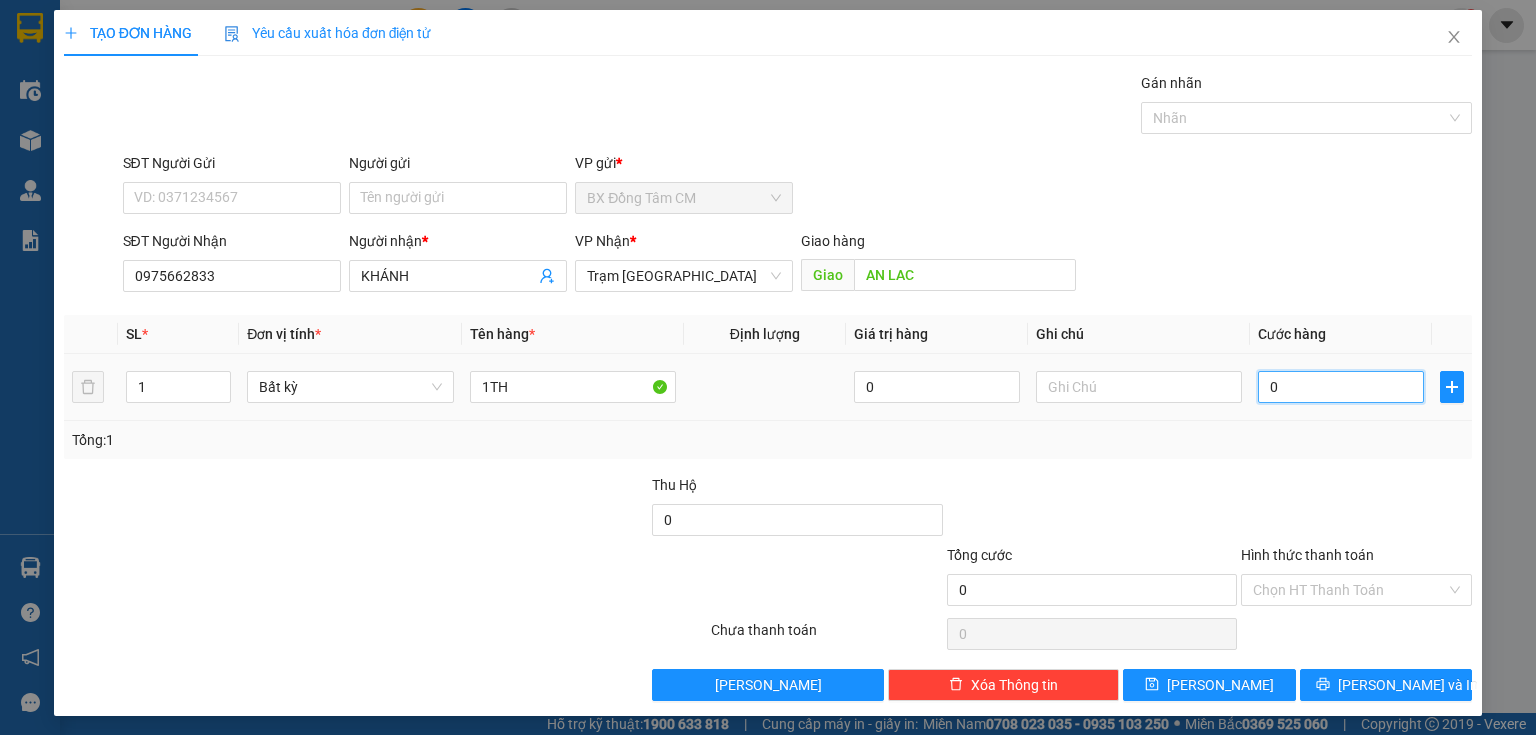click on "0" at bounding box center [1341, 387] 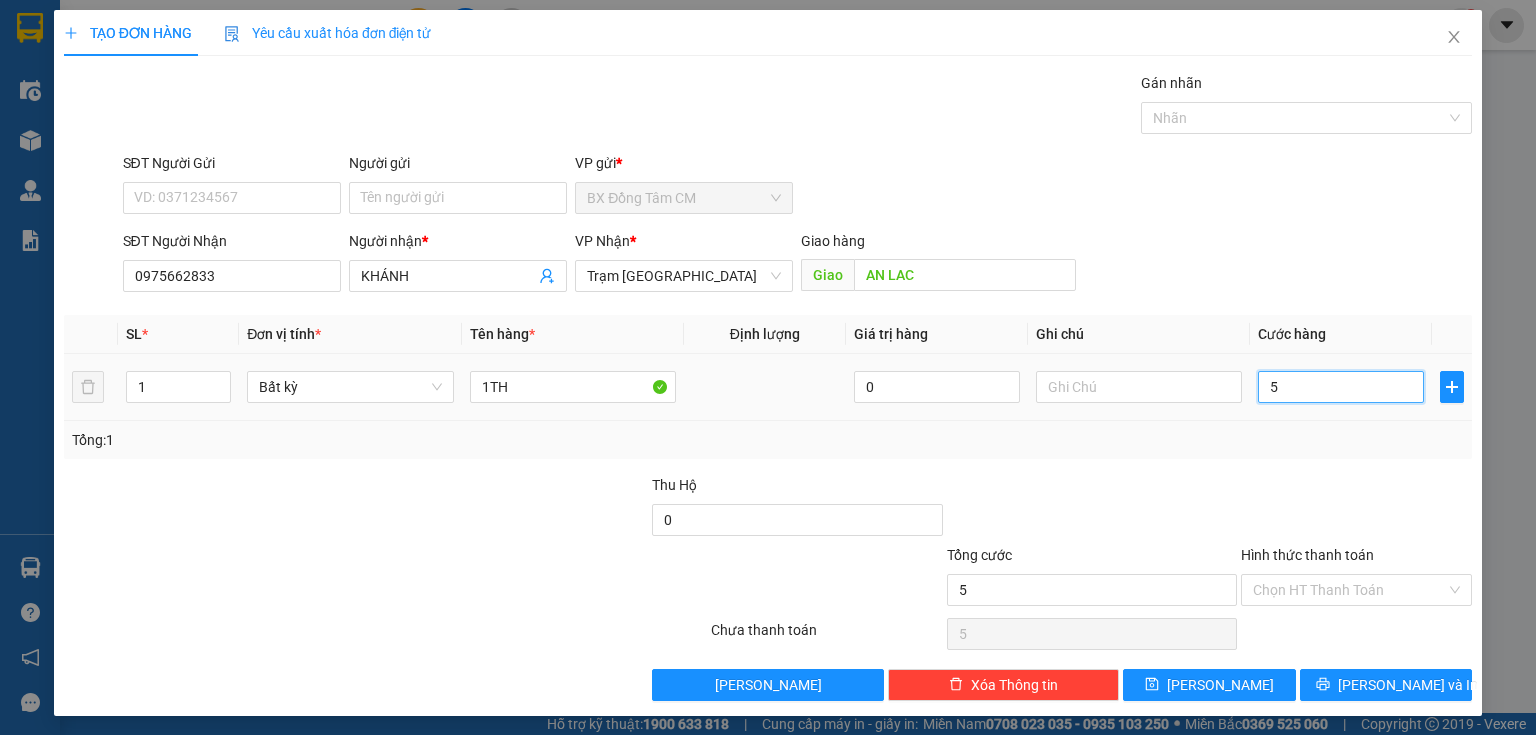 type on "50" 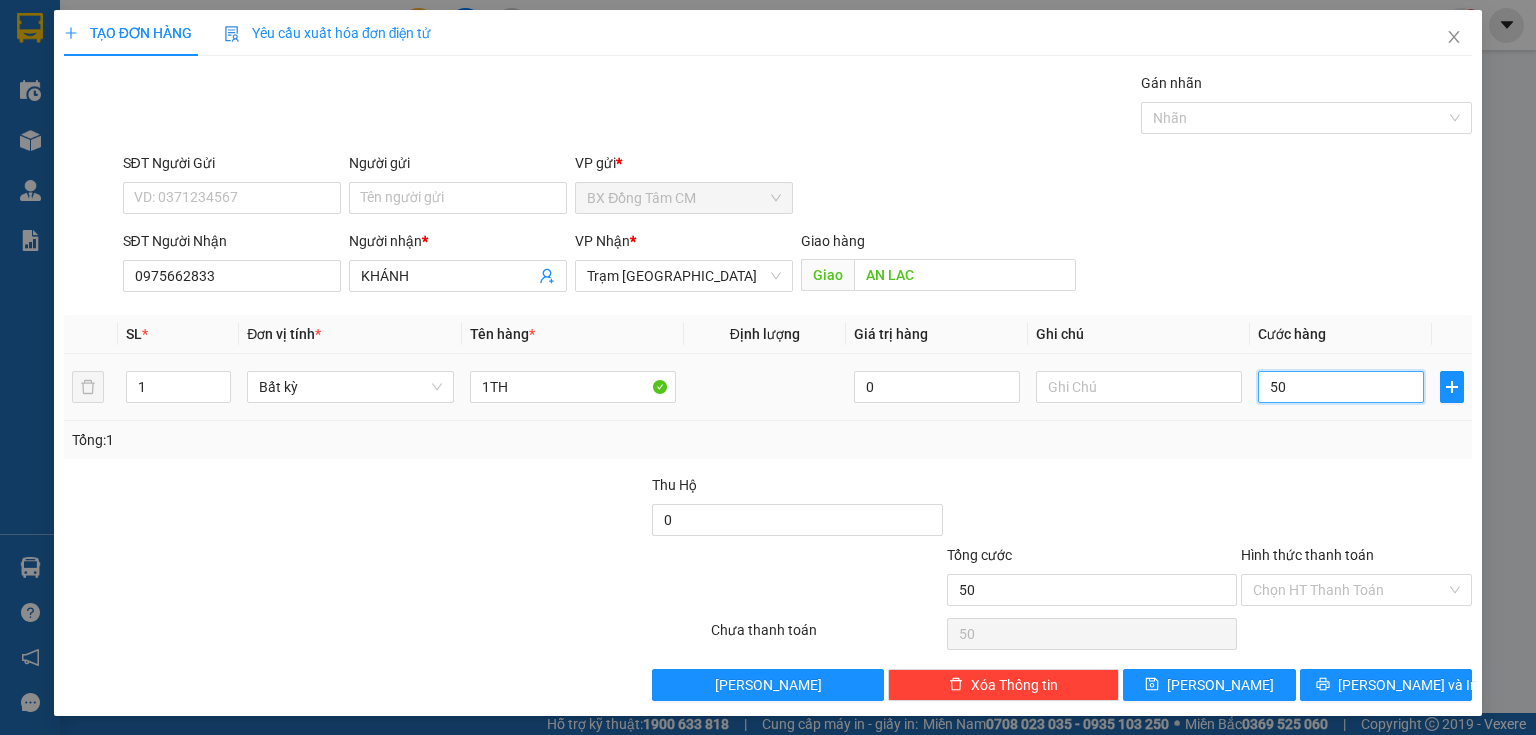 type on "500" 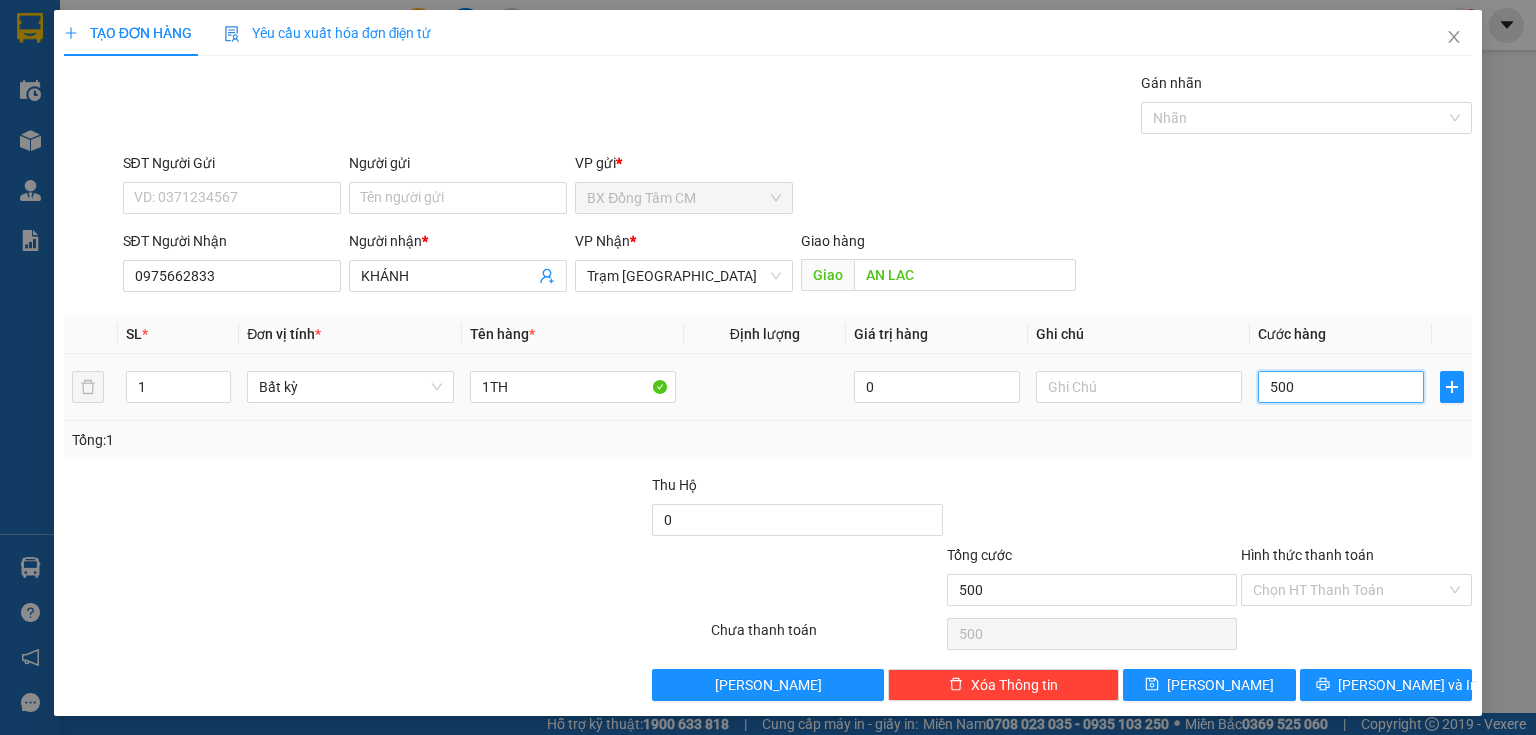 type on "5.000" 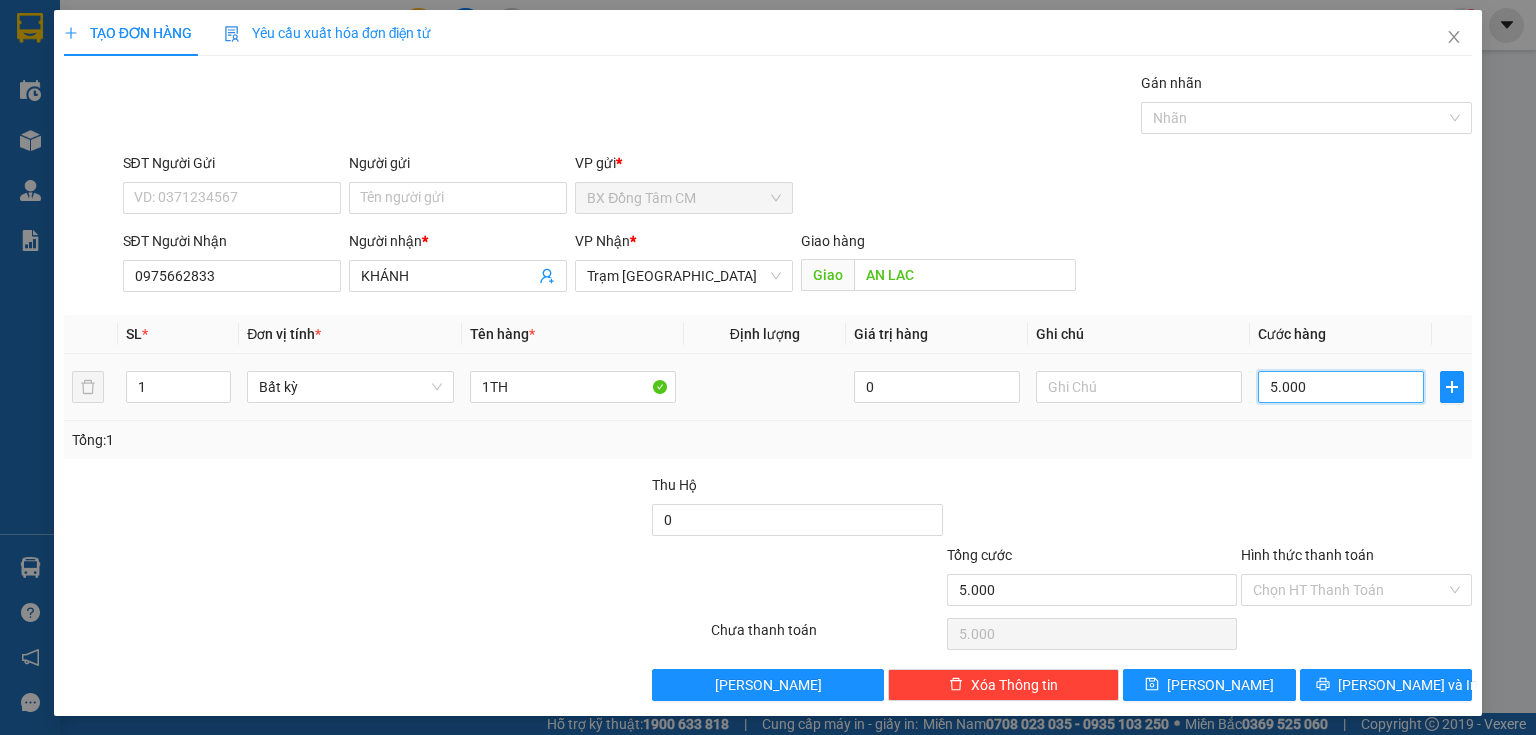 type on "50.000" 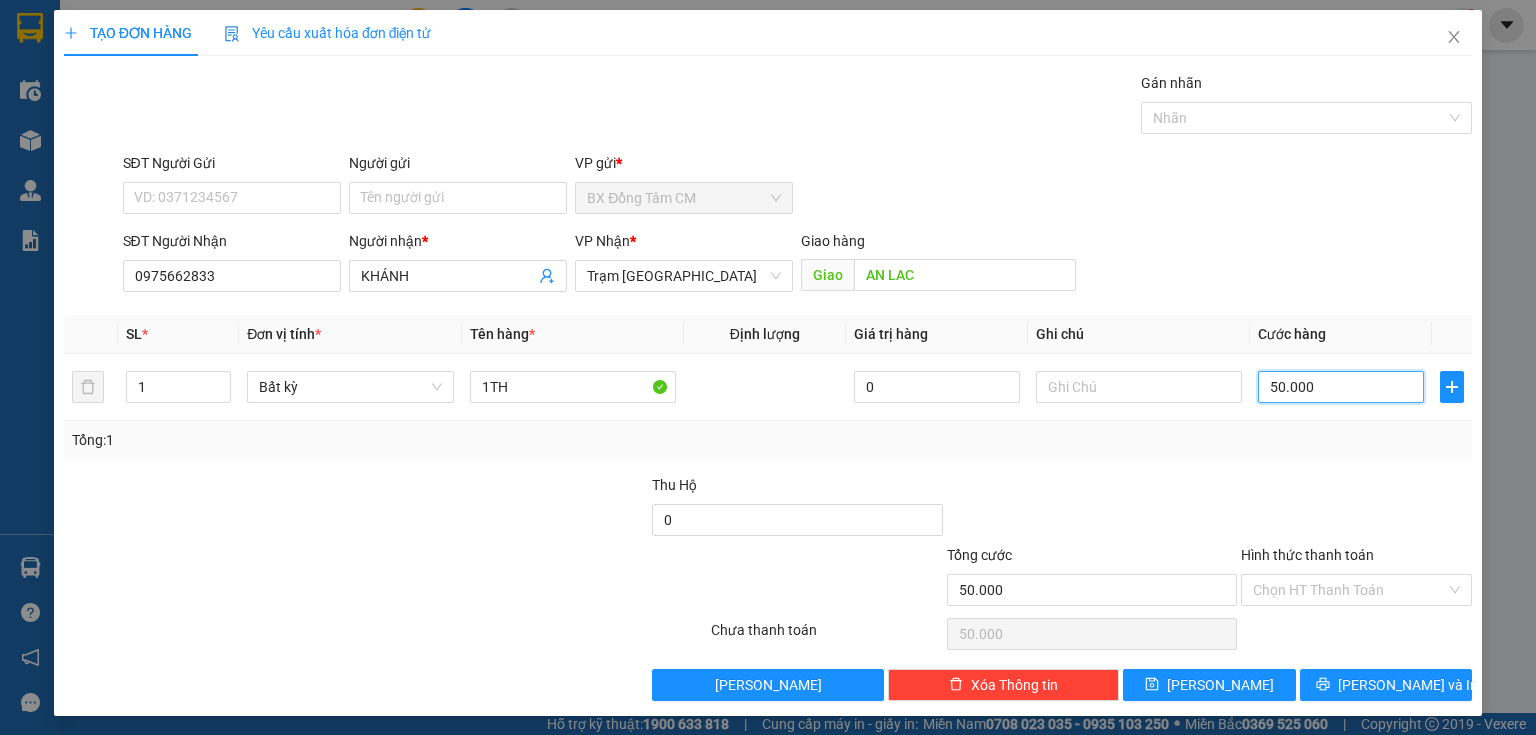 type on "50.000" 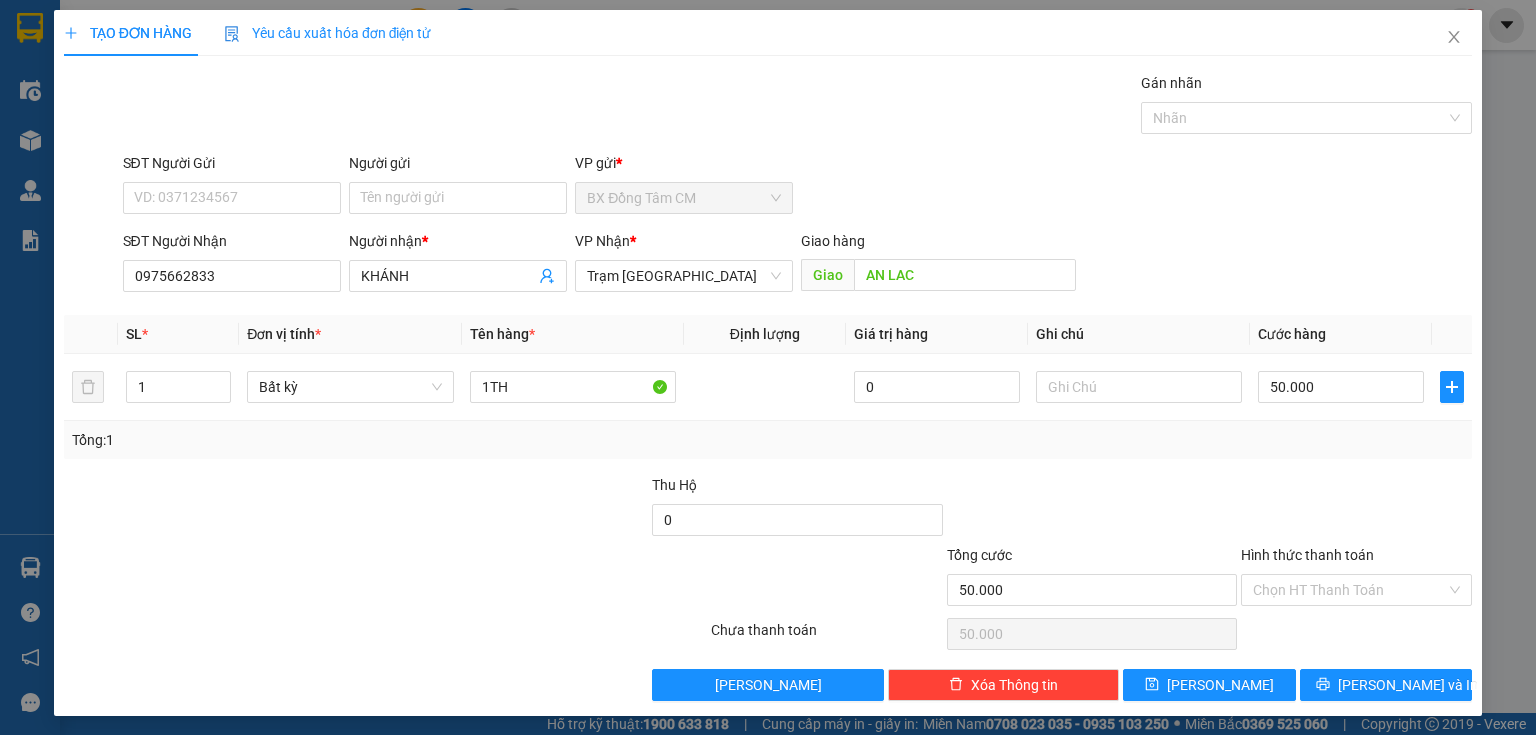 click on "Hình thức thanh toán Chọn HT Thanh Toán" at bounding box center [1356, 579] 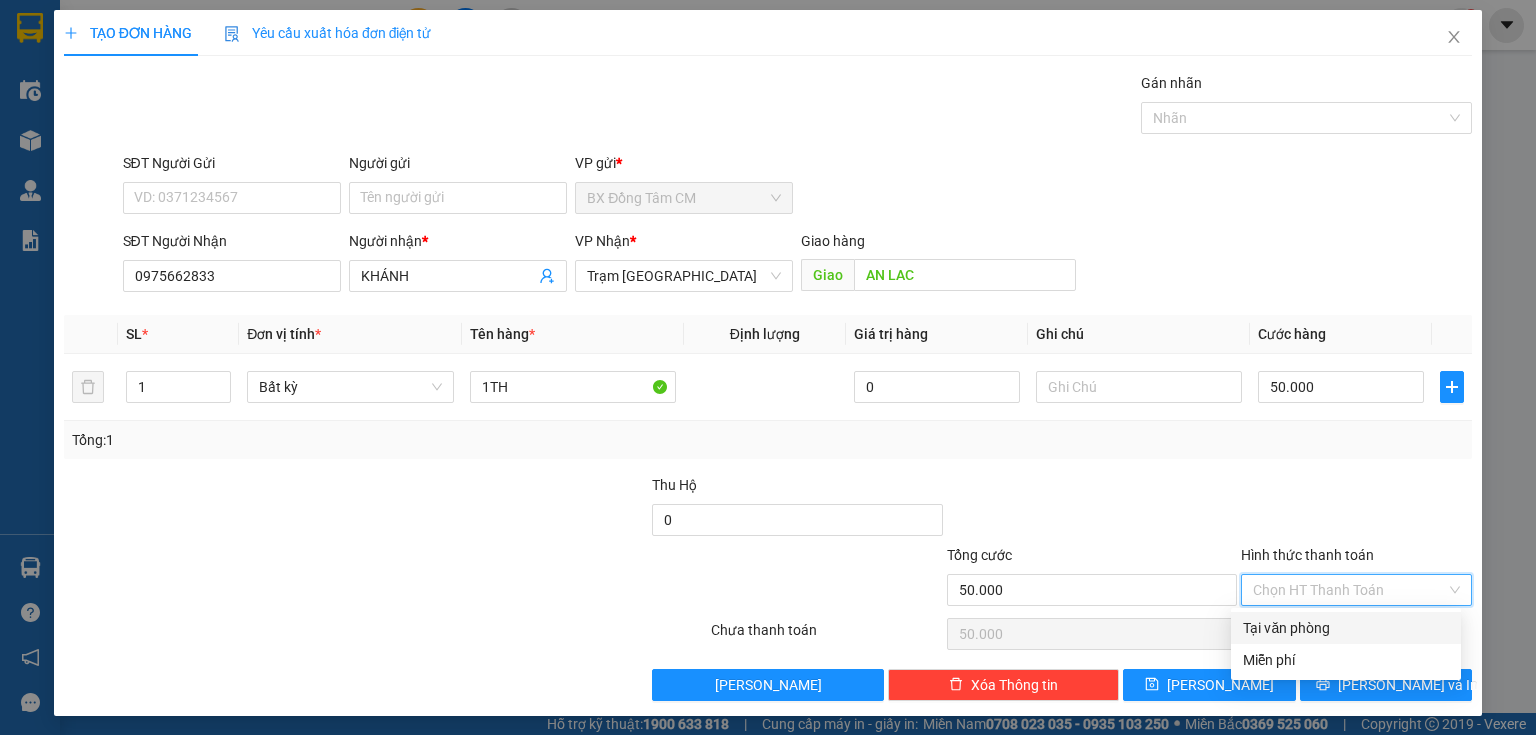 click on "Tại văn phòng" at bounding box center (1346, 628) 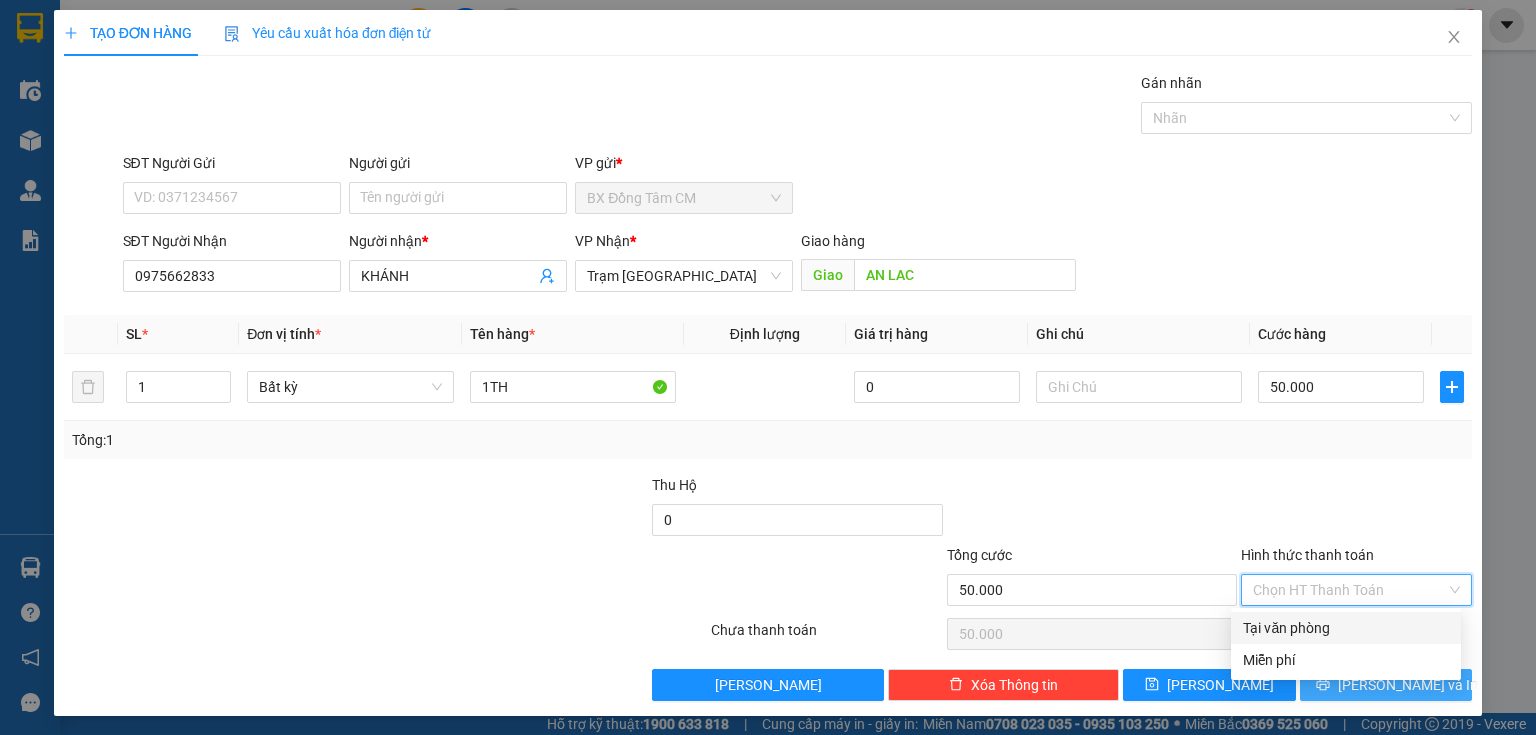 type on "0" 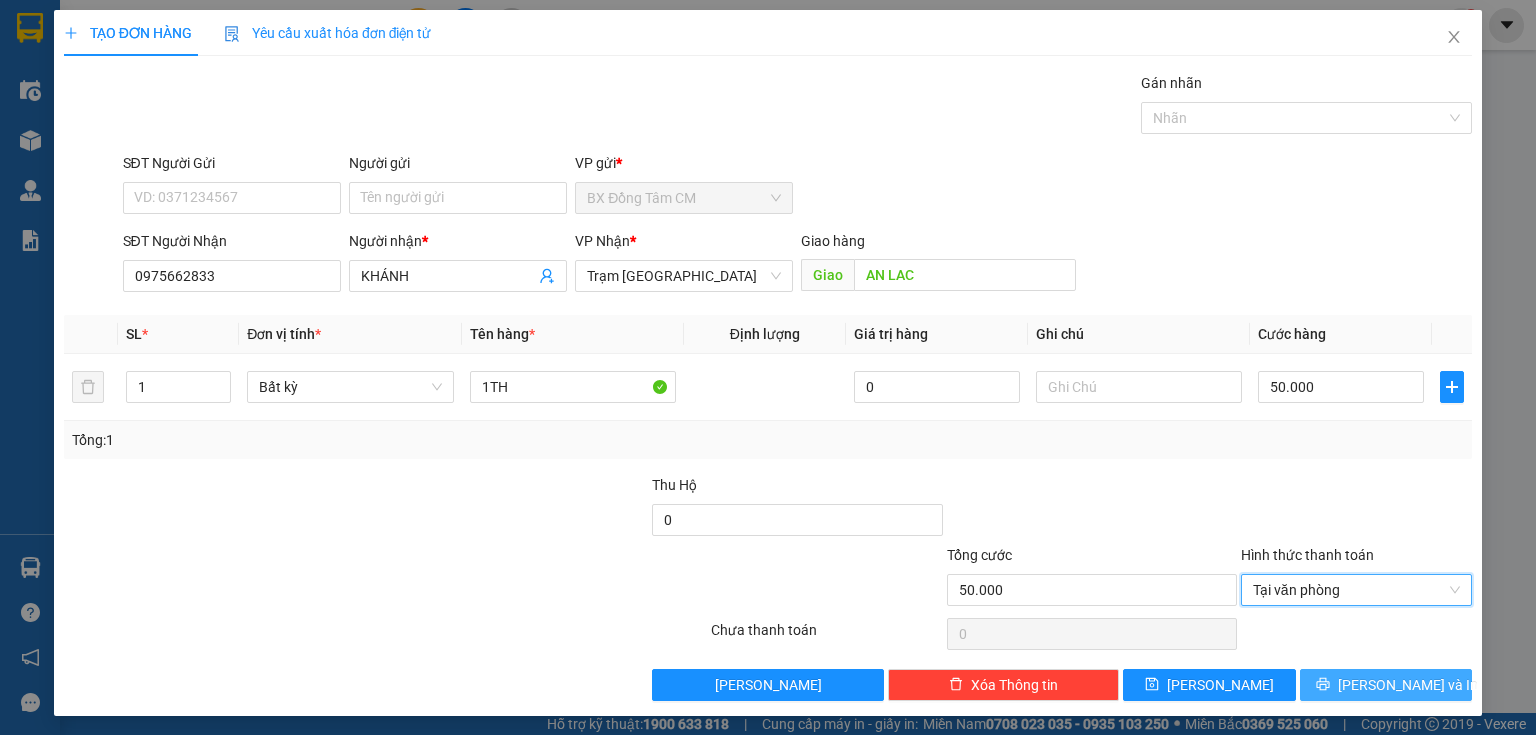 drag, startPoint x: 1303, startPoint y: 692, endPoint x: 1296, endPoint y: 682, distance: 12.206555 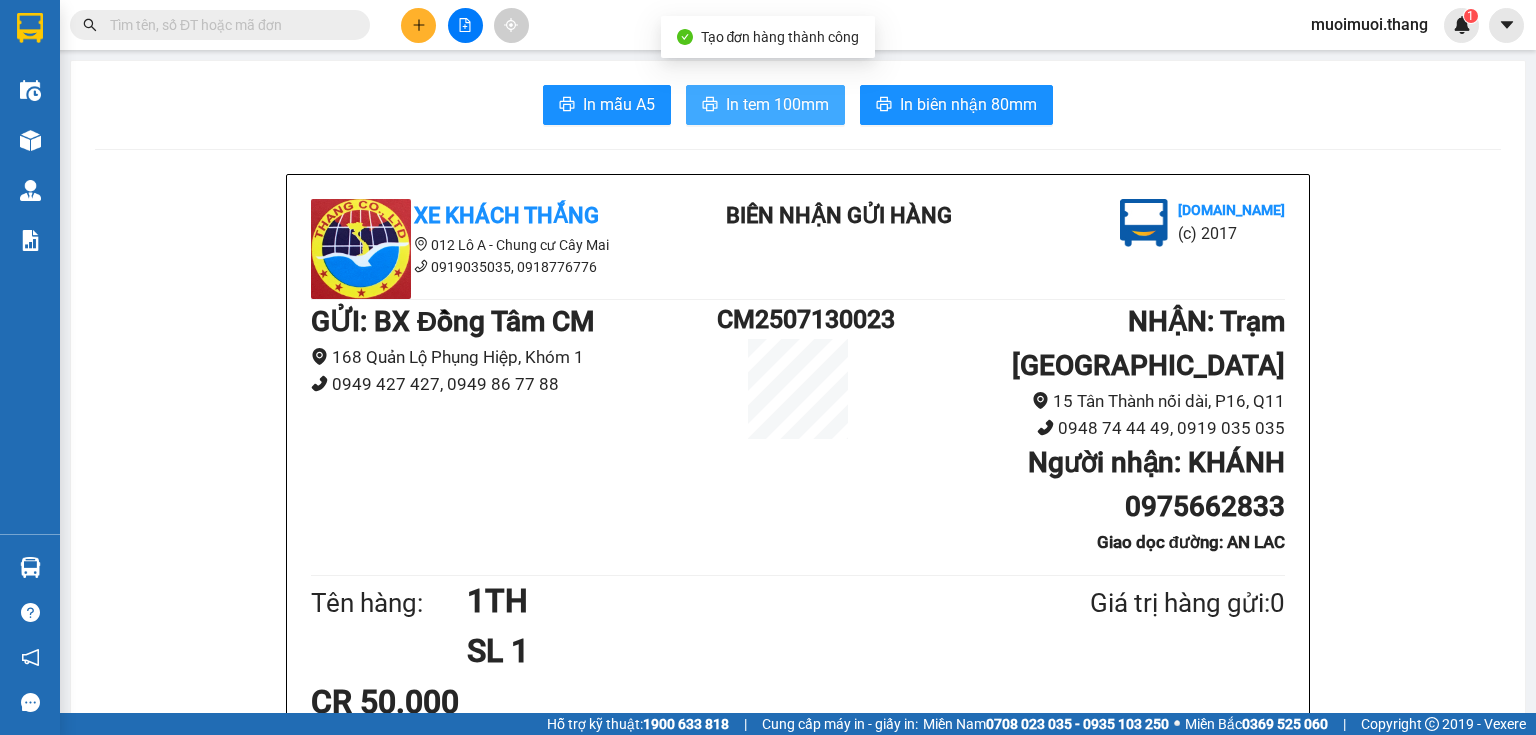 click on "In tem 100mm" at bounding box center [777, 104] 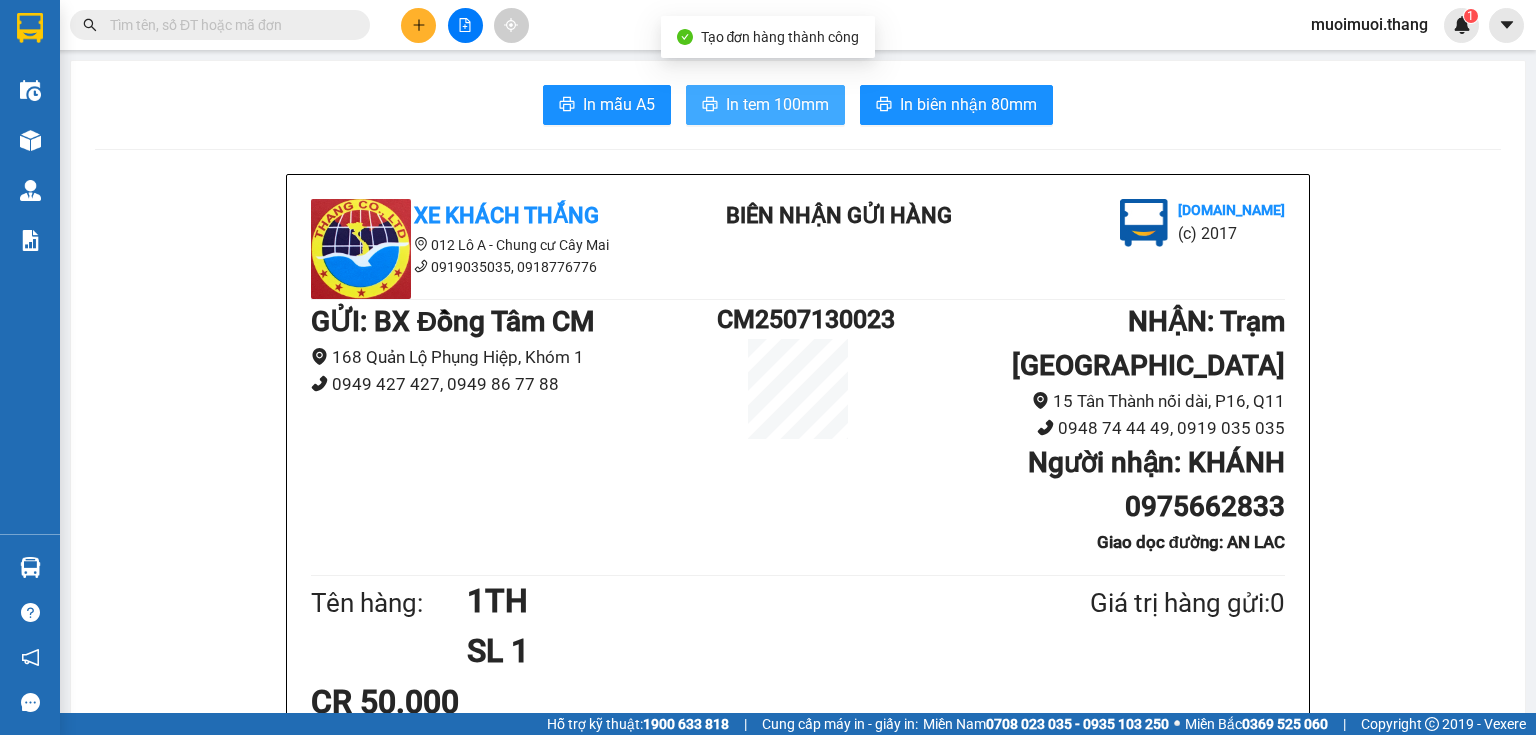 scroll, scrollTop: 0, scrollLeft: 0, axis: both 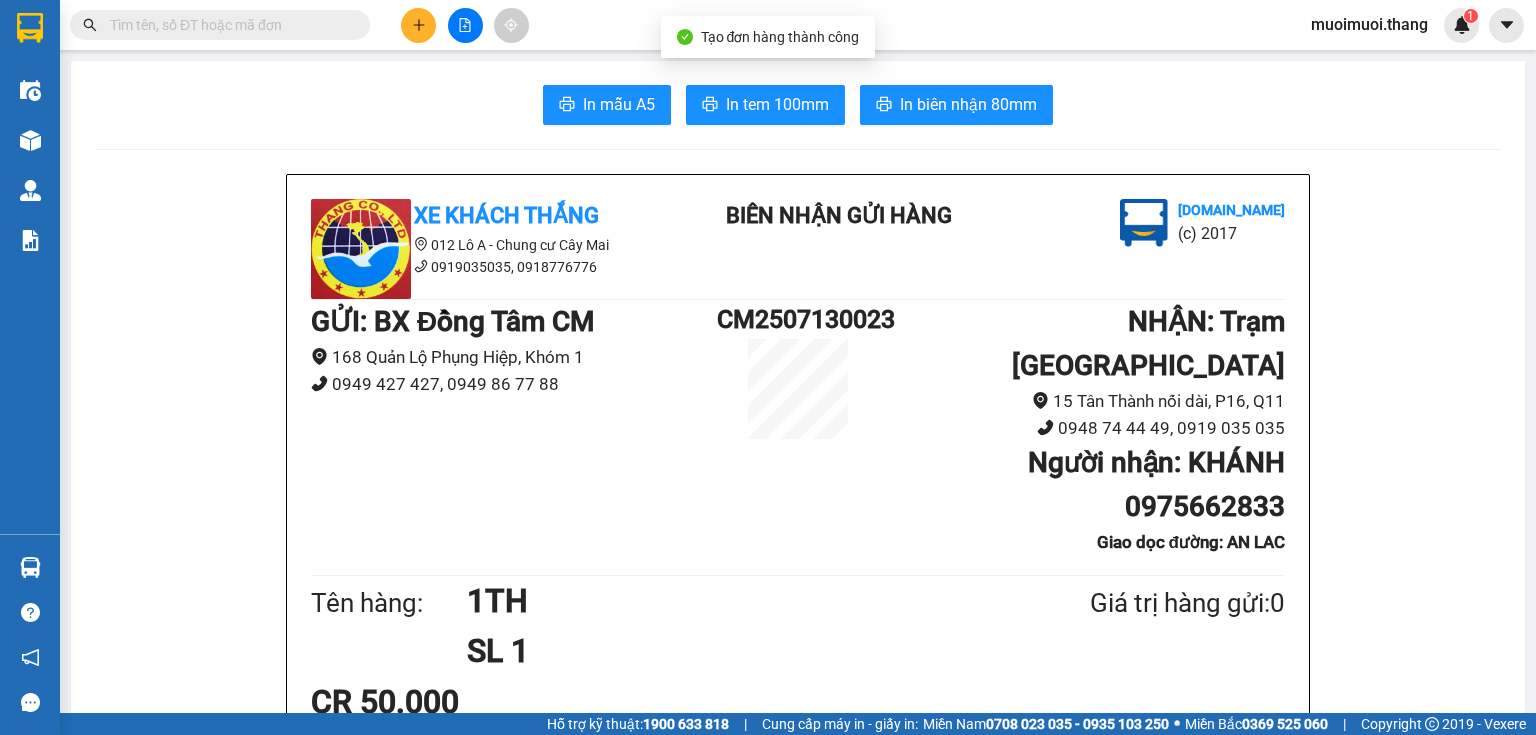 click at bounding box center (465, 25) 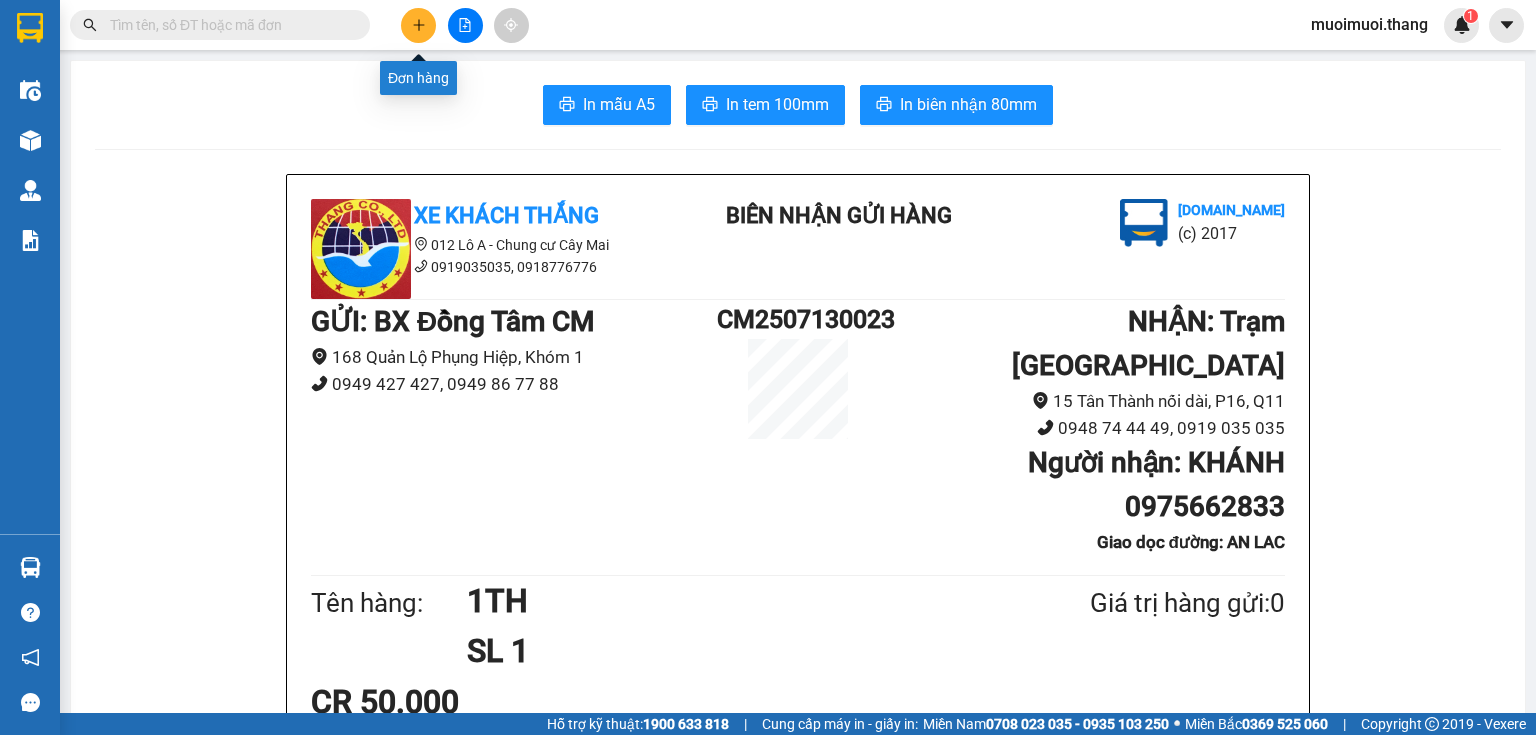 click at bounding box center (418, 25) 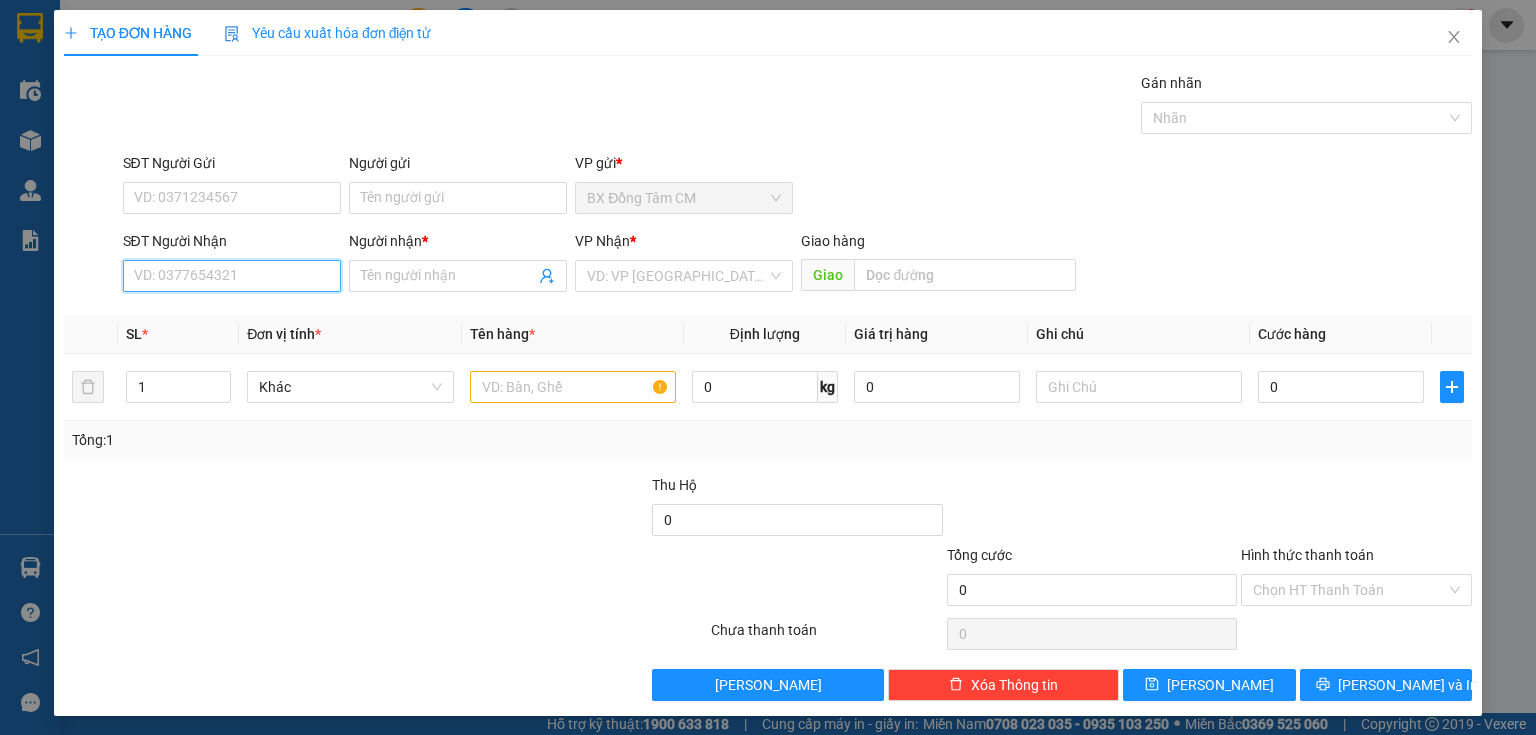 click on "SĐT Người Nhận" at bounding box center (232, 276) 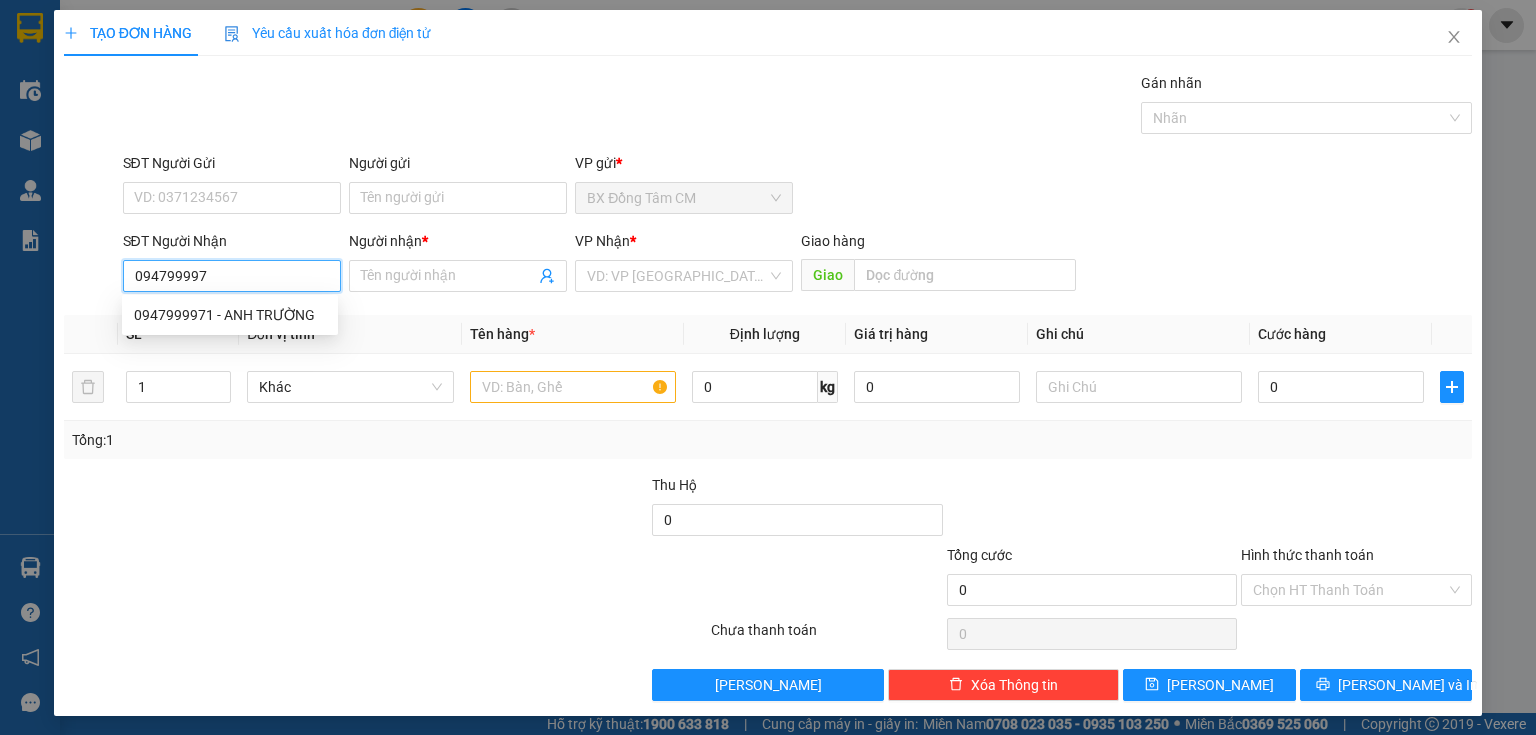 type on "0947999971" 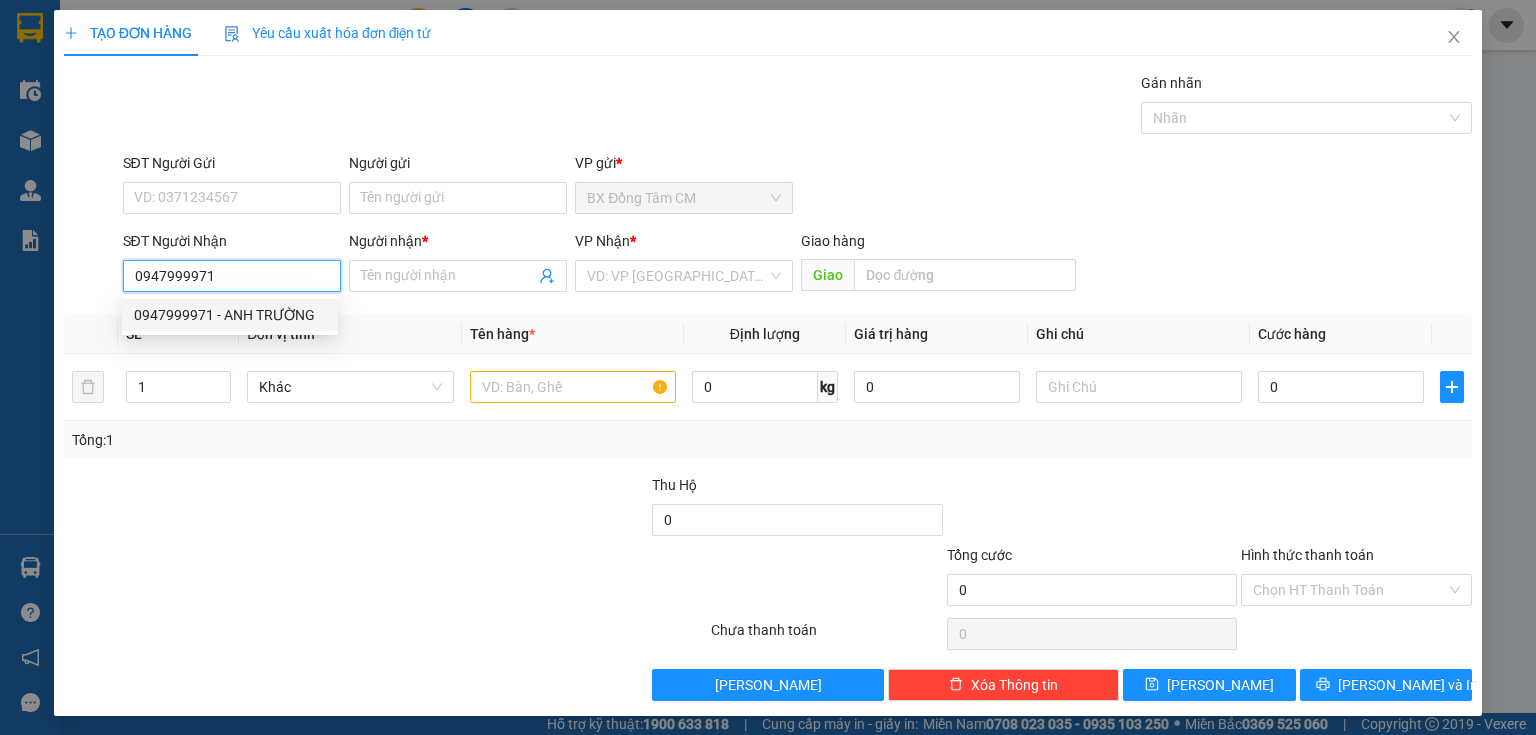 drag, startPoint x: 184, startPoint y: 320, endPoint x: 509, endPoint y: 342, distance: 325.74377 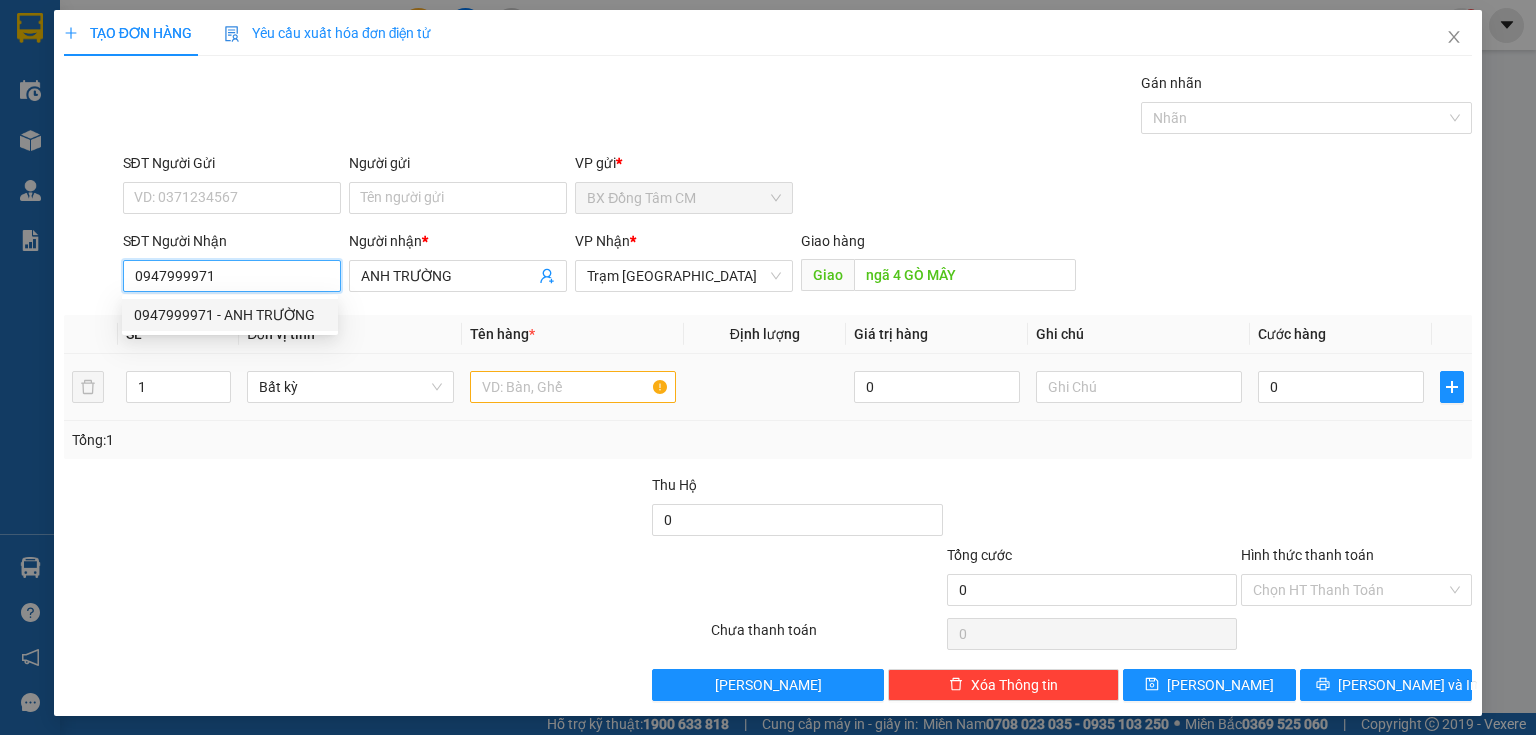 type on "0947999971" 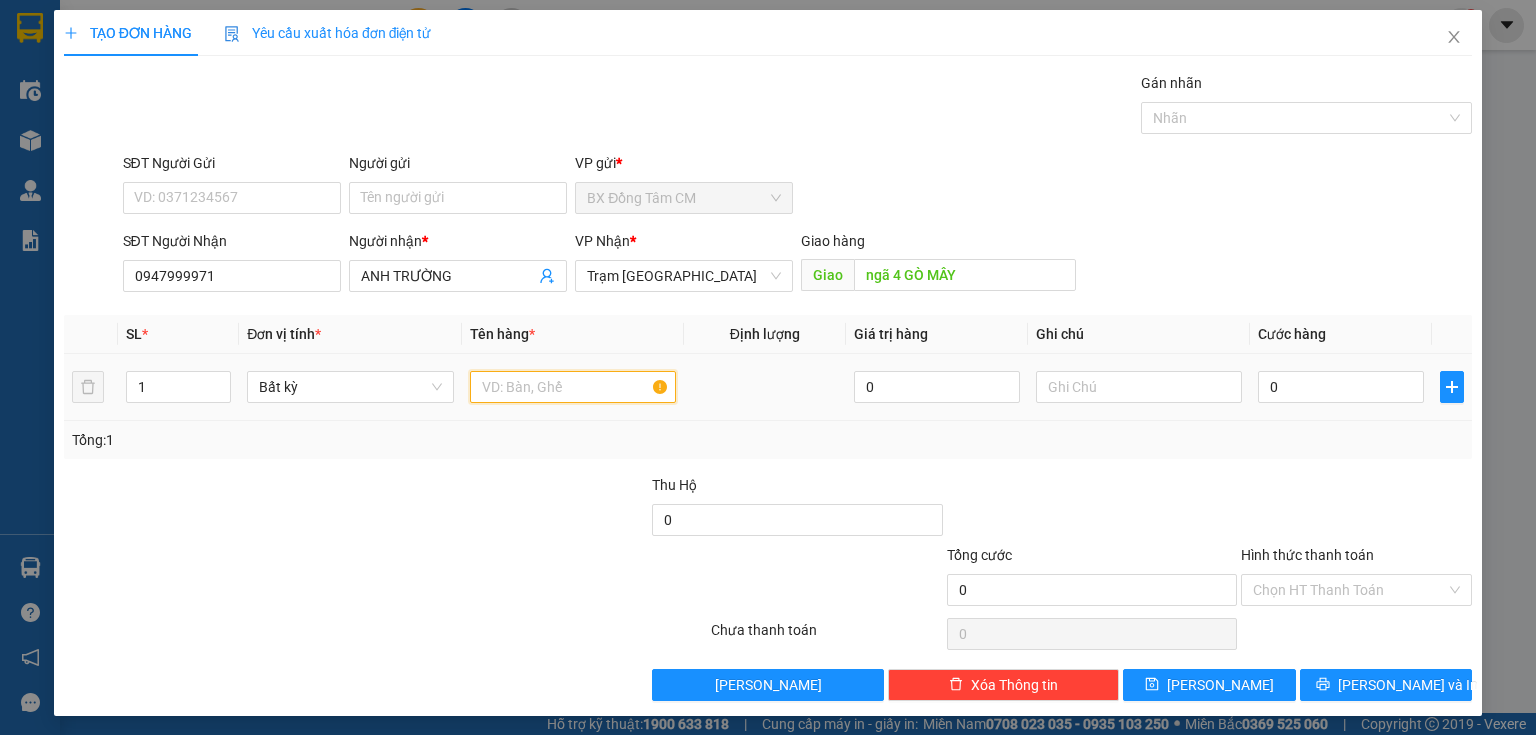 click at bounding box center [573, 387] 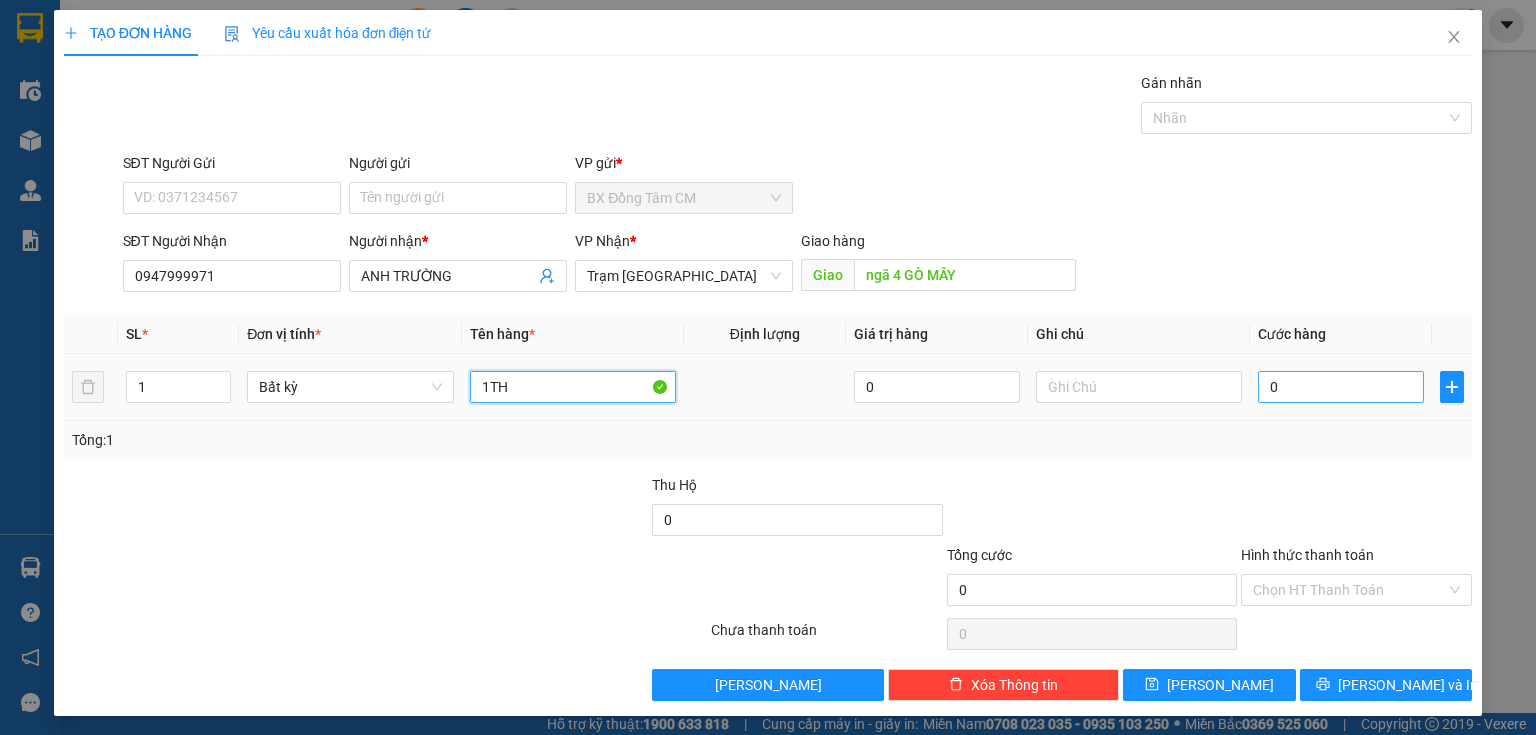 type on "1TH" 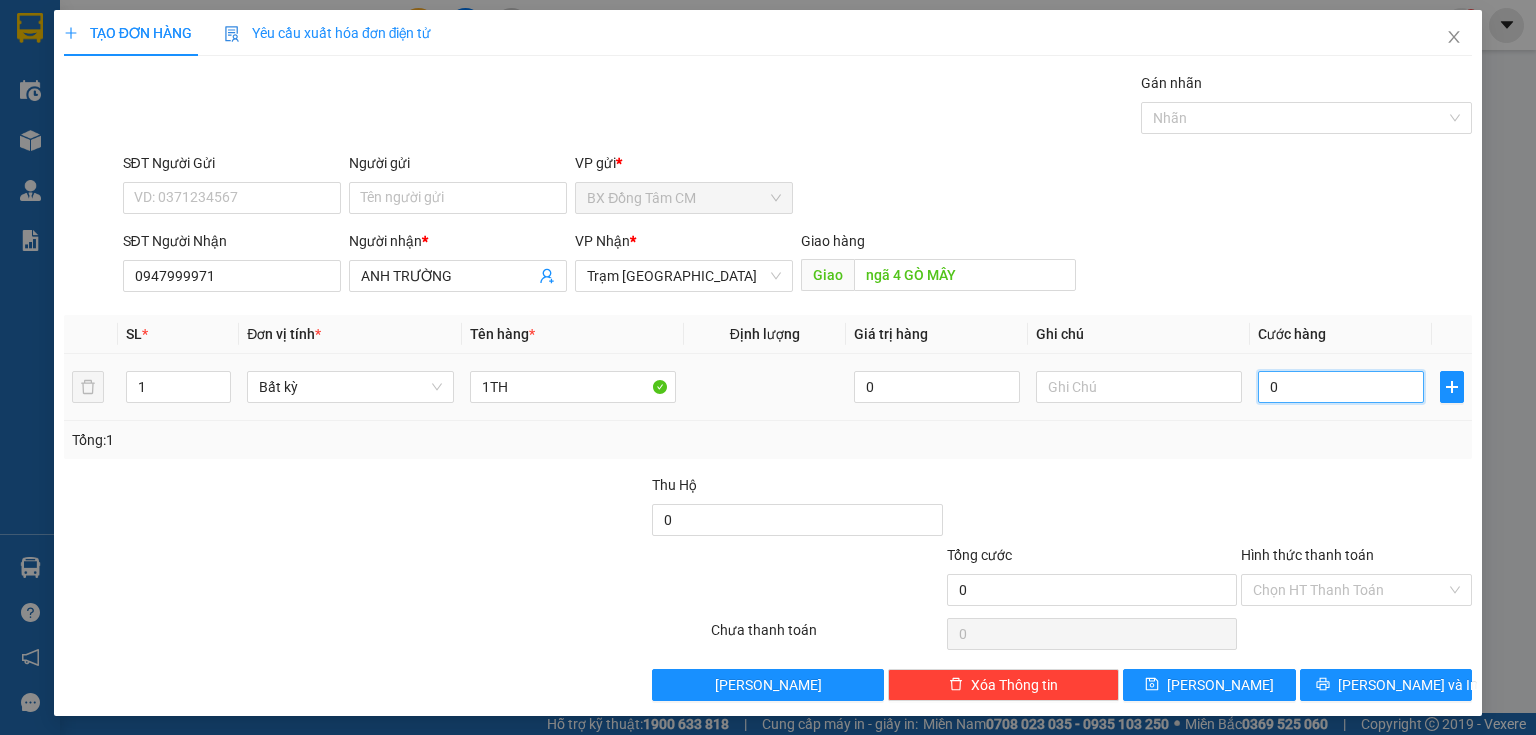 type on "7" 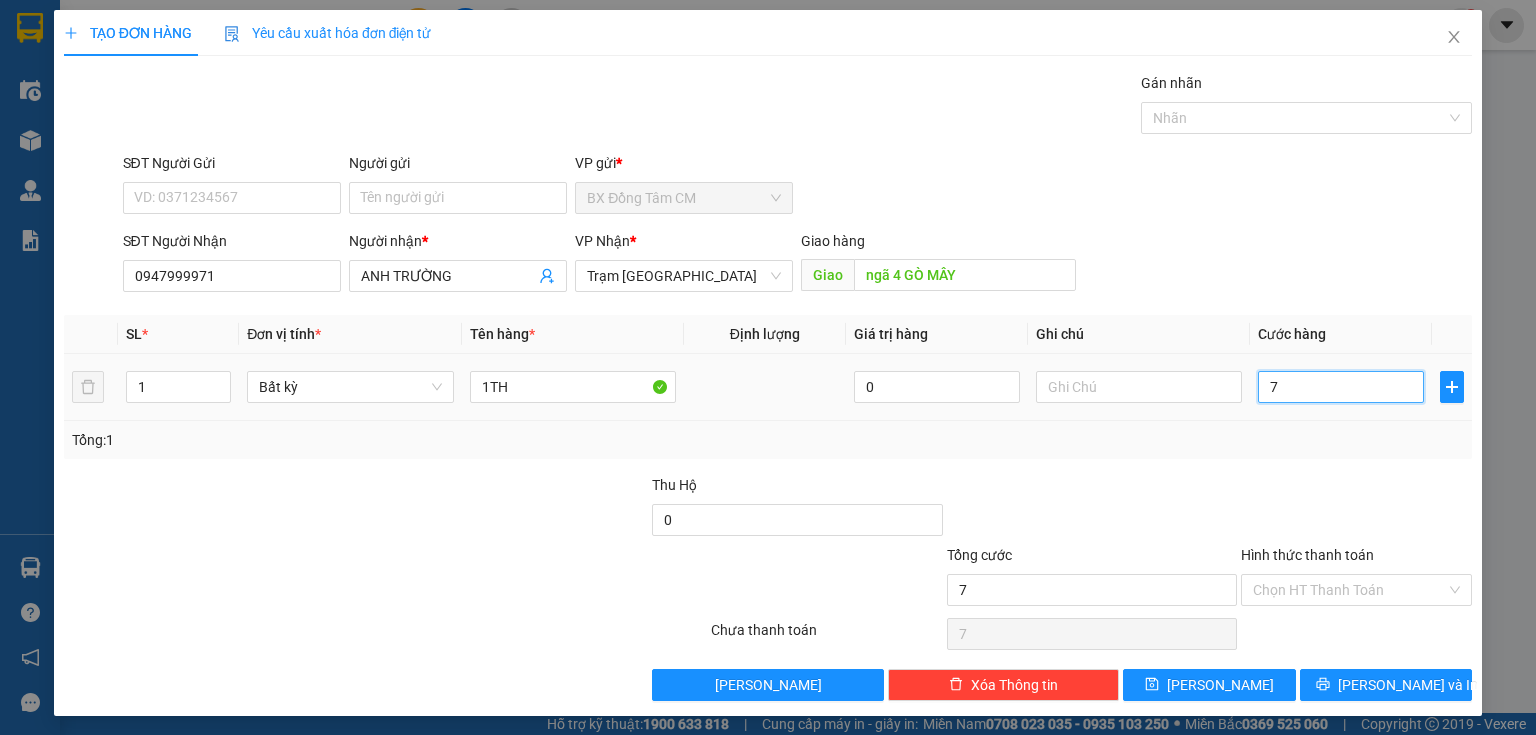 type on "70" 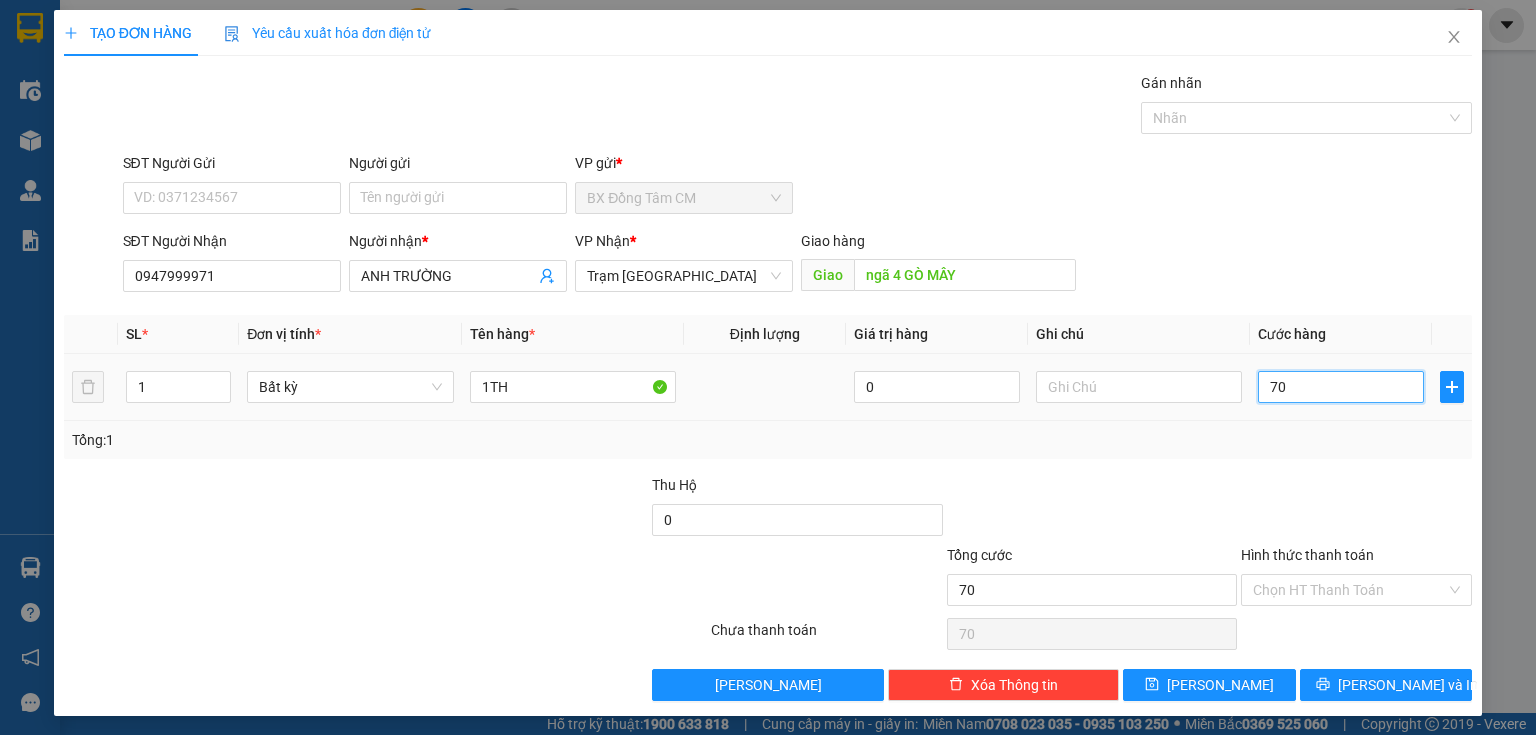 type on "700" 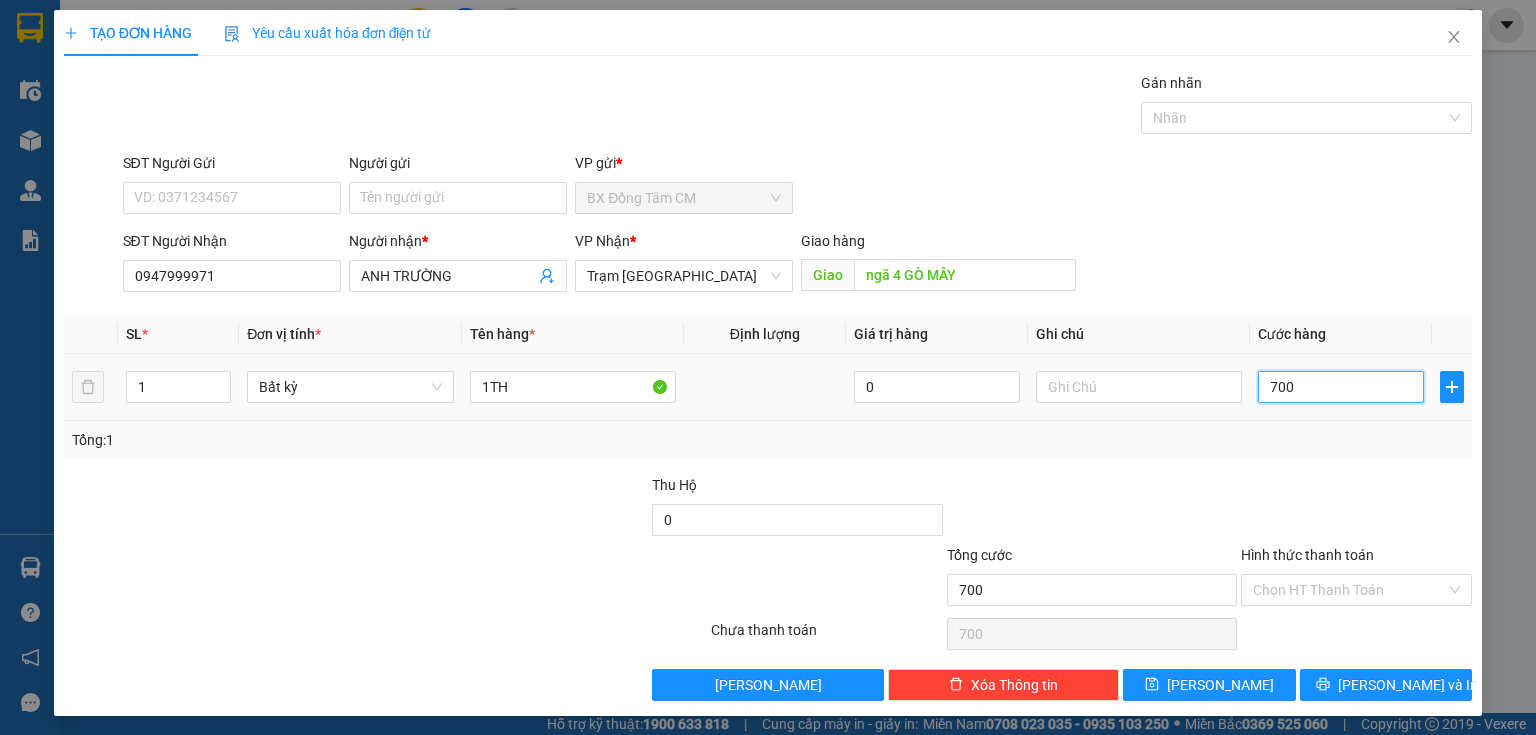 type on "7.000" 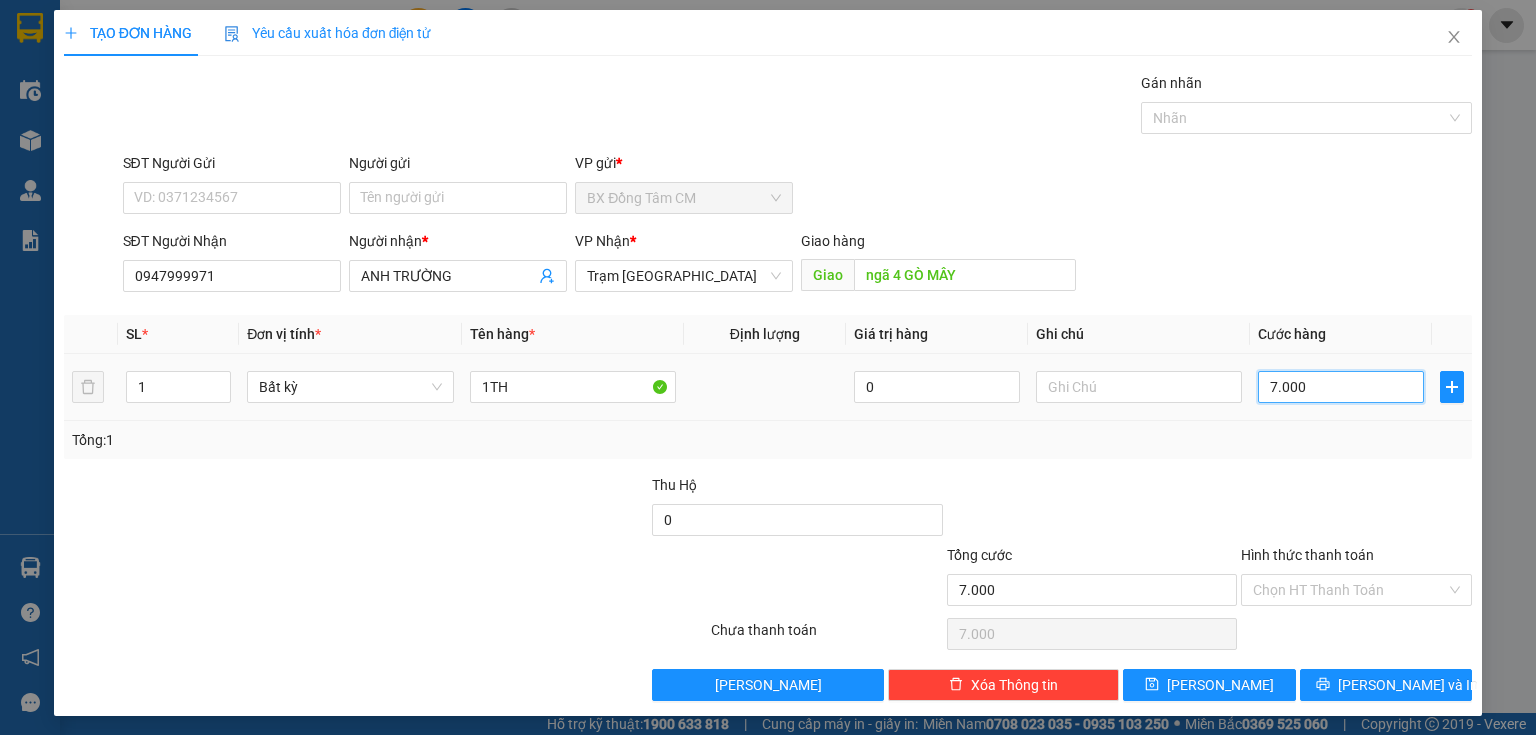 type on "70.000" 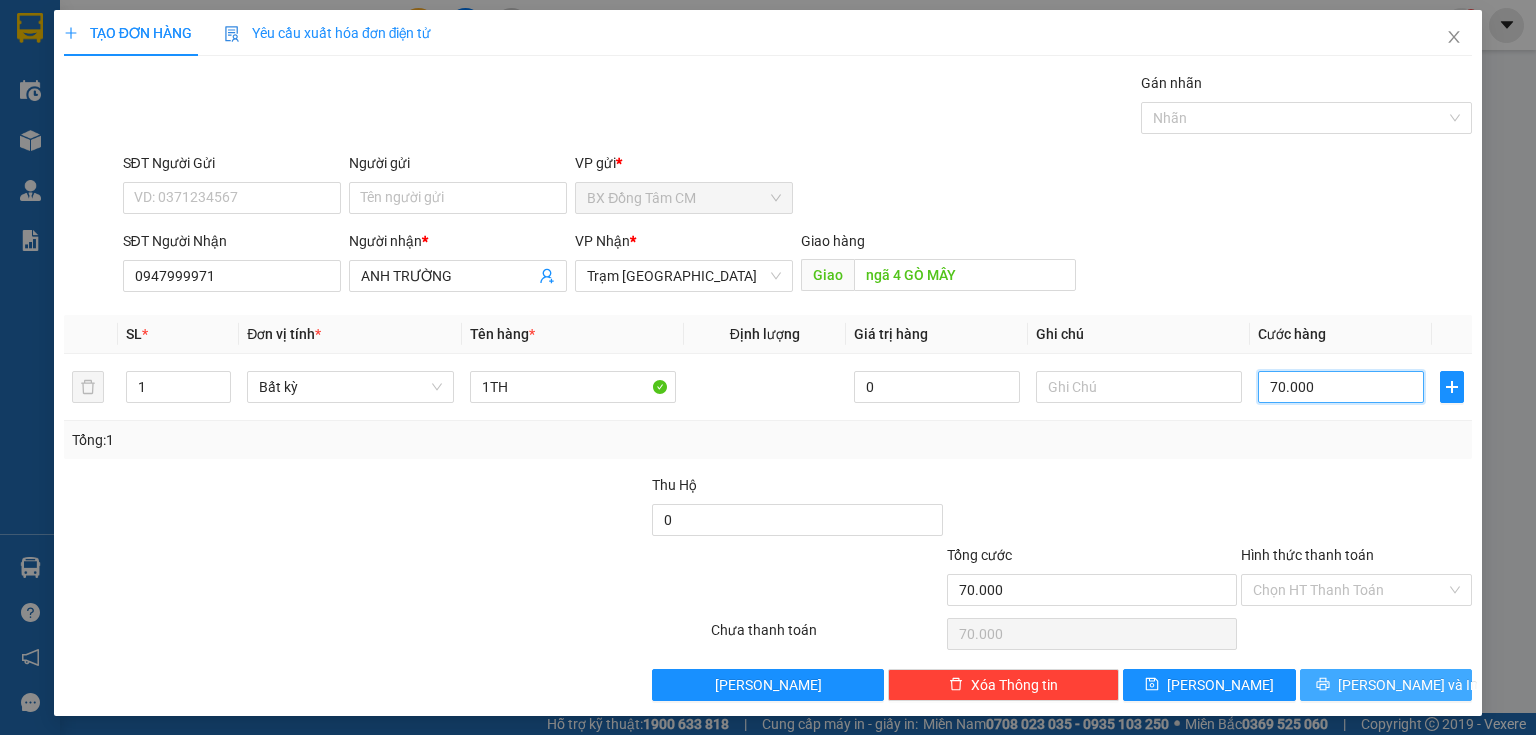 type on "70.000" 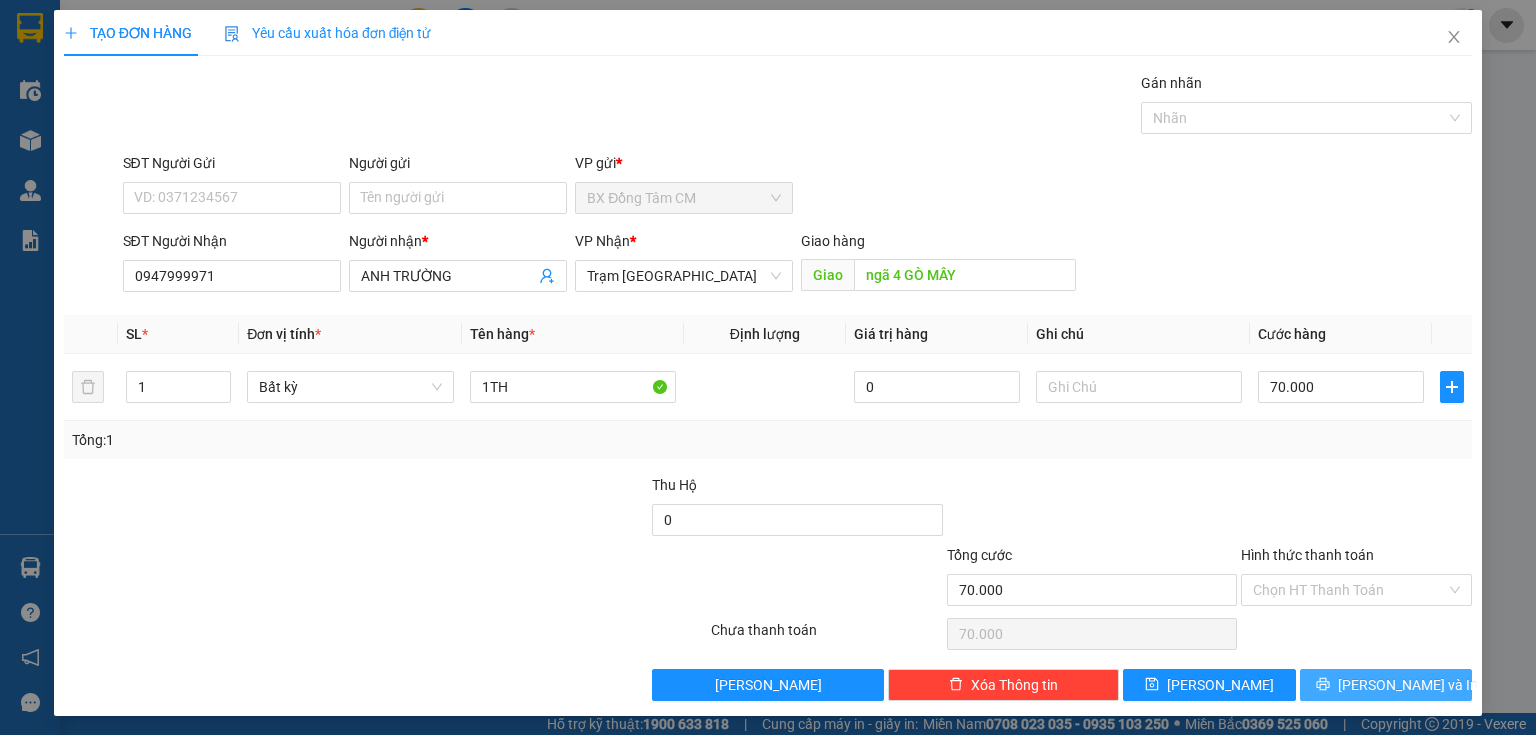 drag, startPoint x: 1325, startPoint y: 696, endPoint x: 1302, endPoint y: 660, distance: 42.72002 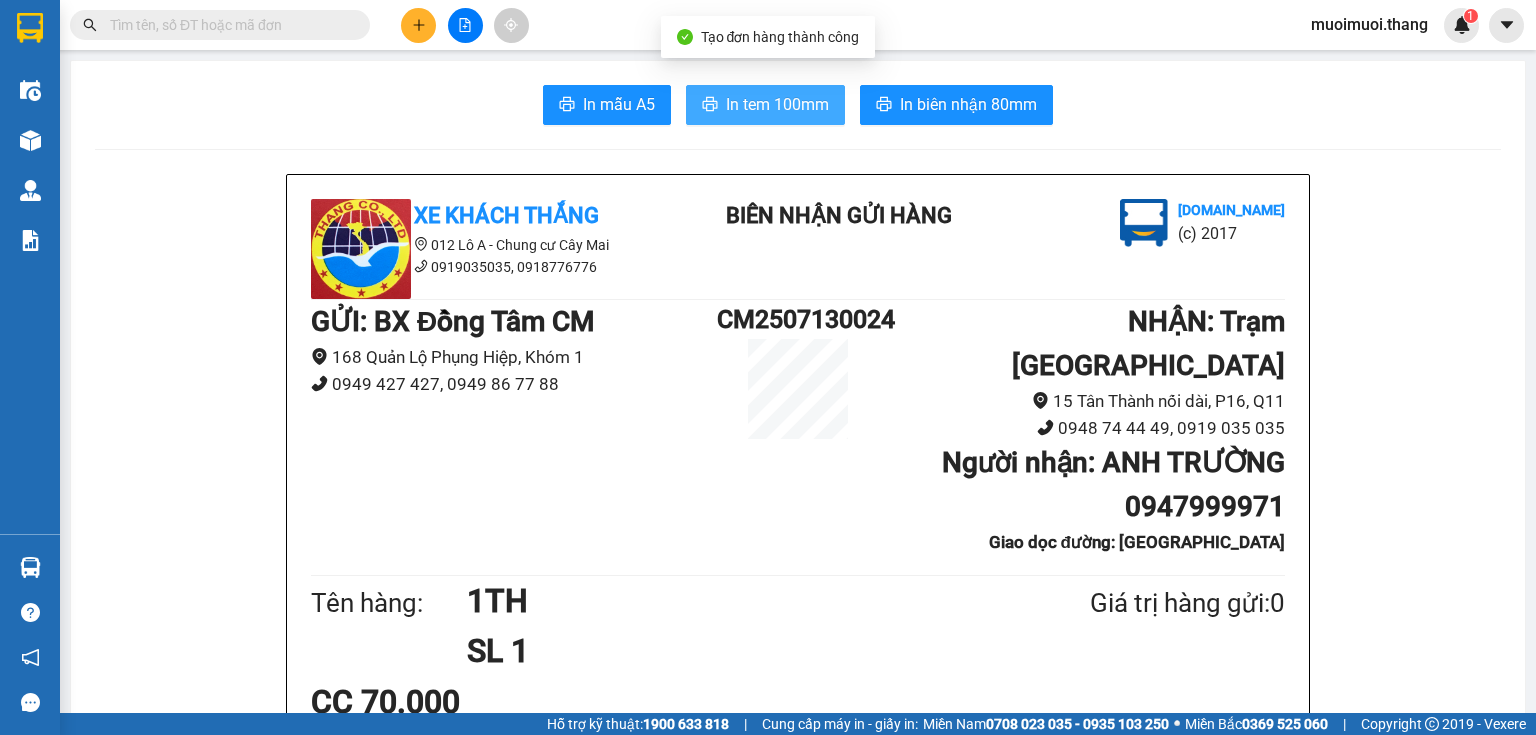 click on "In tem 100mm" at bounding box center [765, 105] 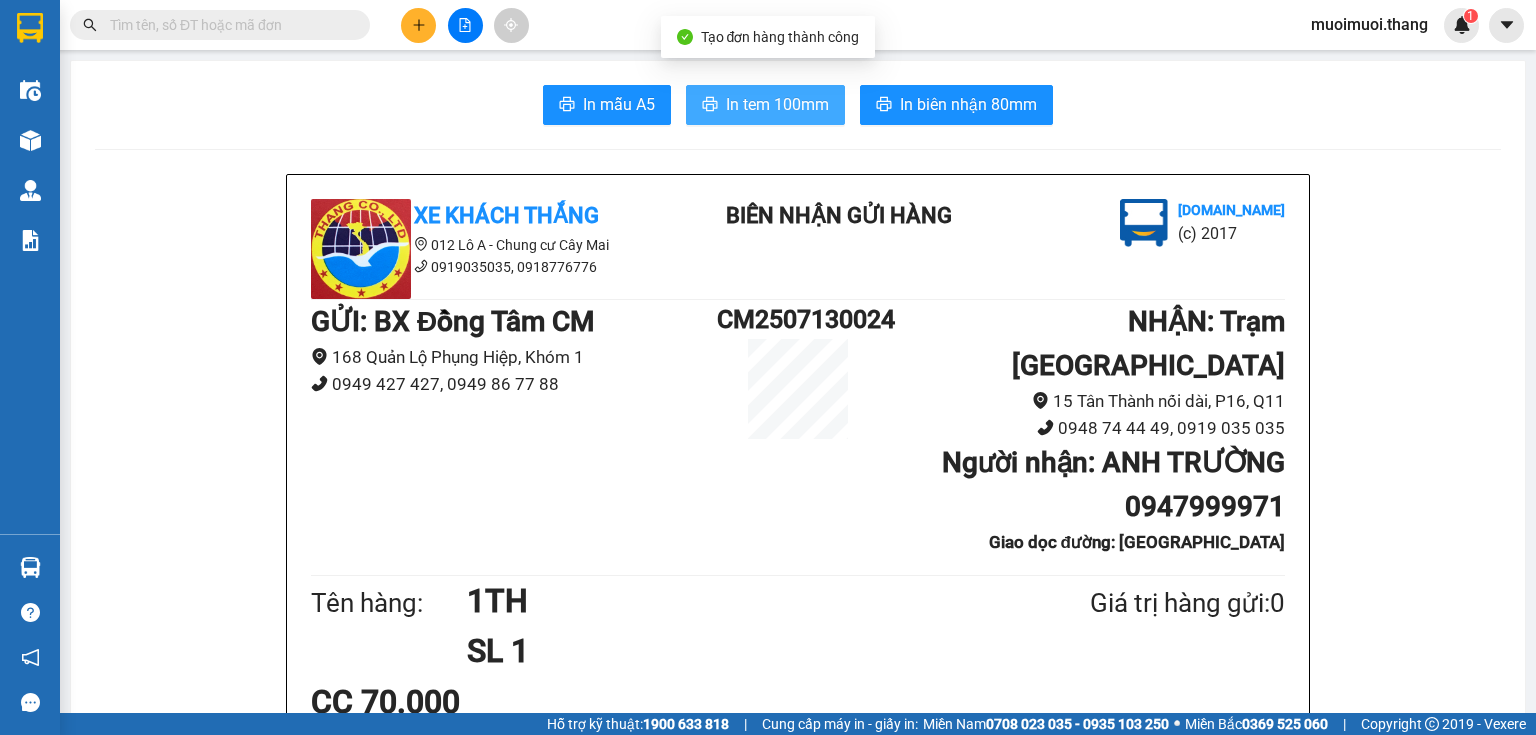 scroll, scrollTop: 0, scrollLeft: 0, axis: both 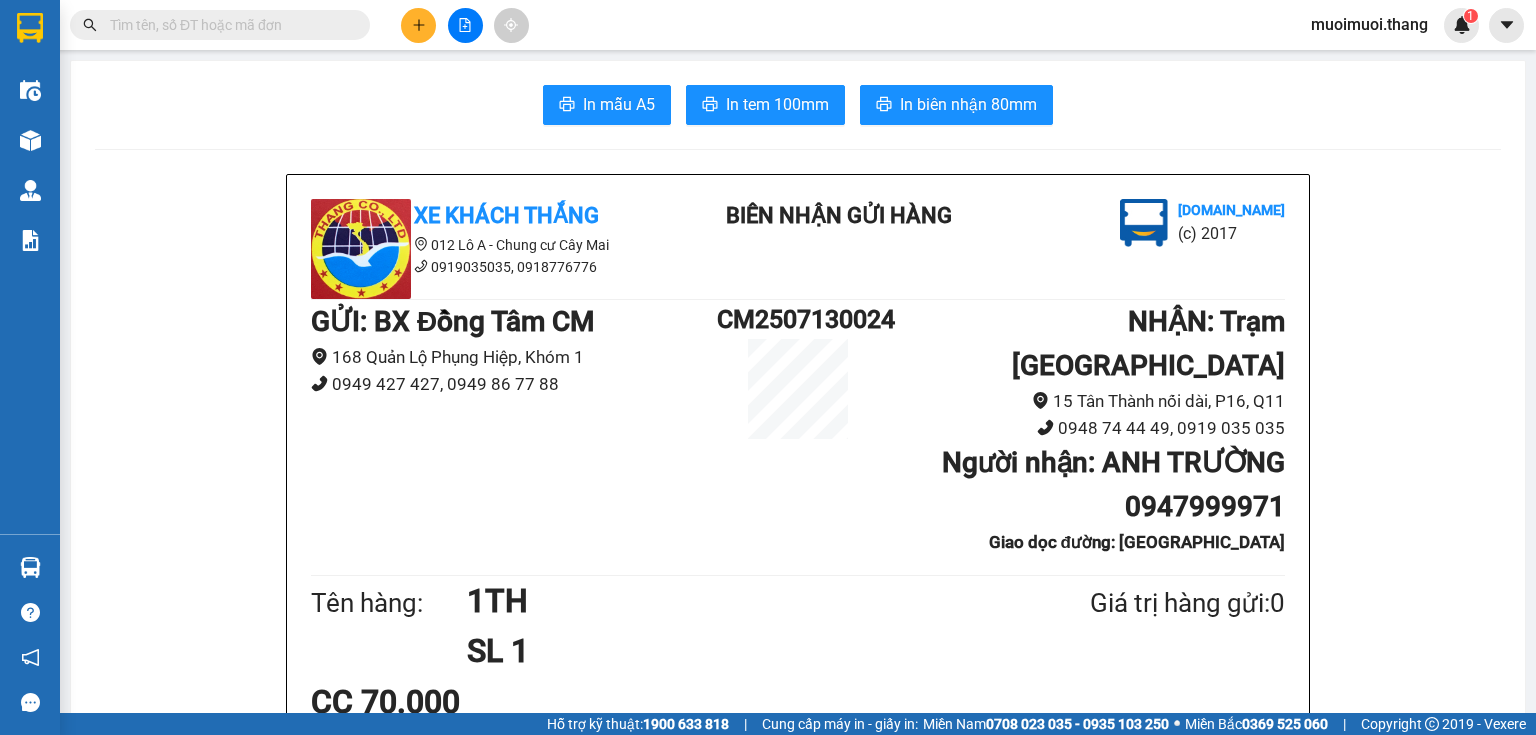click at bounding box center (418, 25) 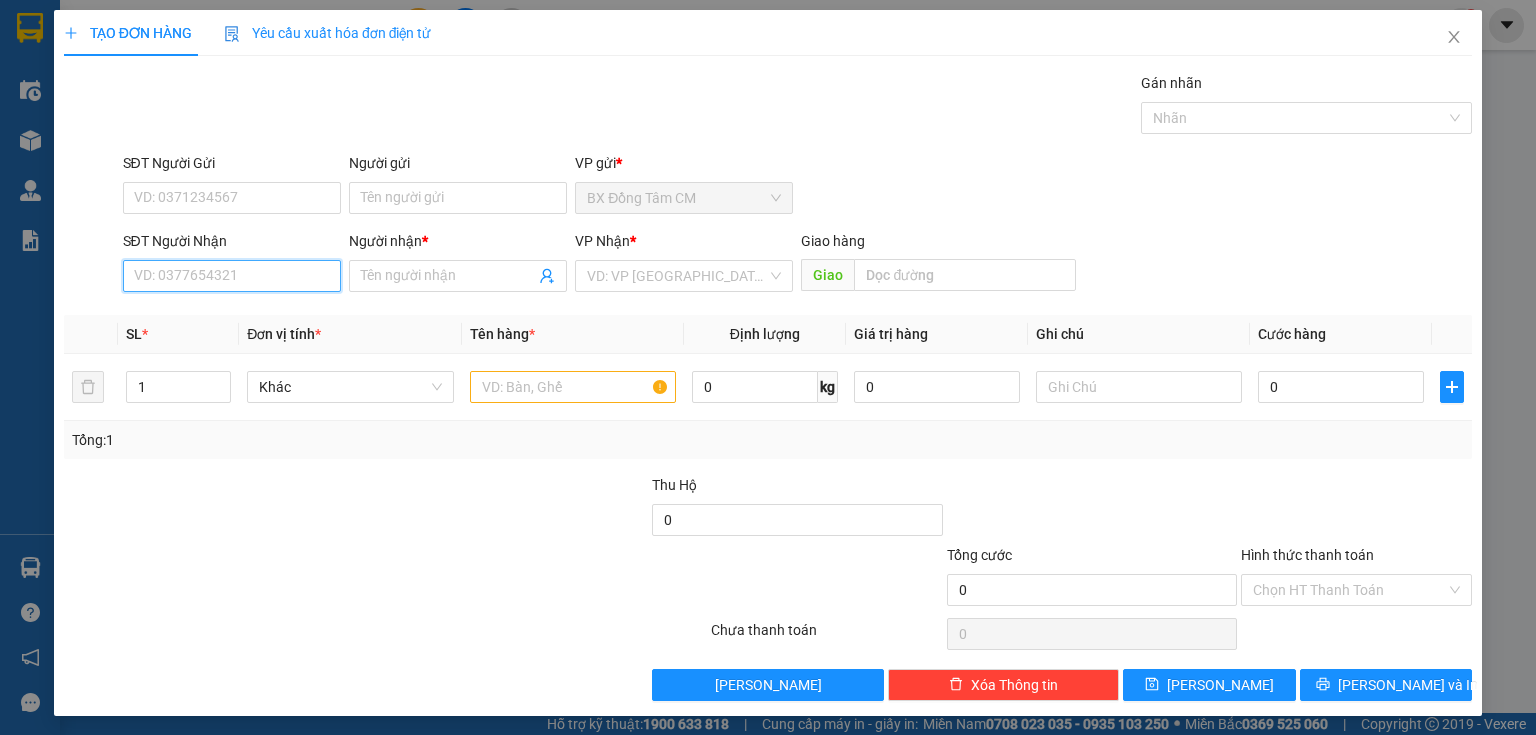 click on "SĐT Người Nhận" at bounding box center (232, 276) 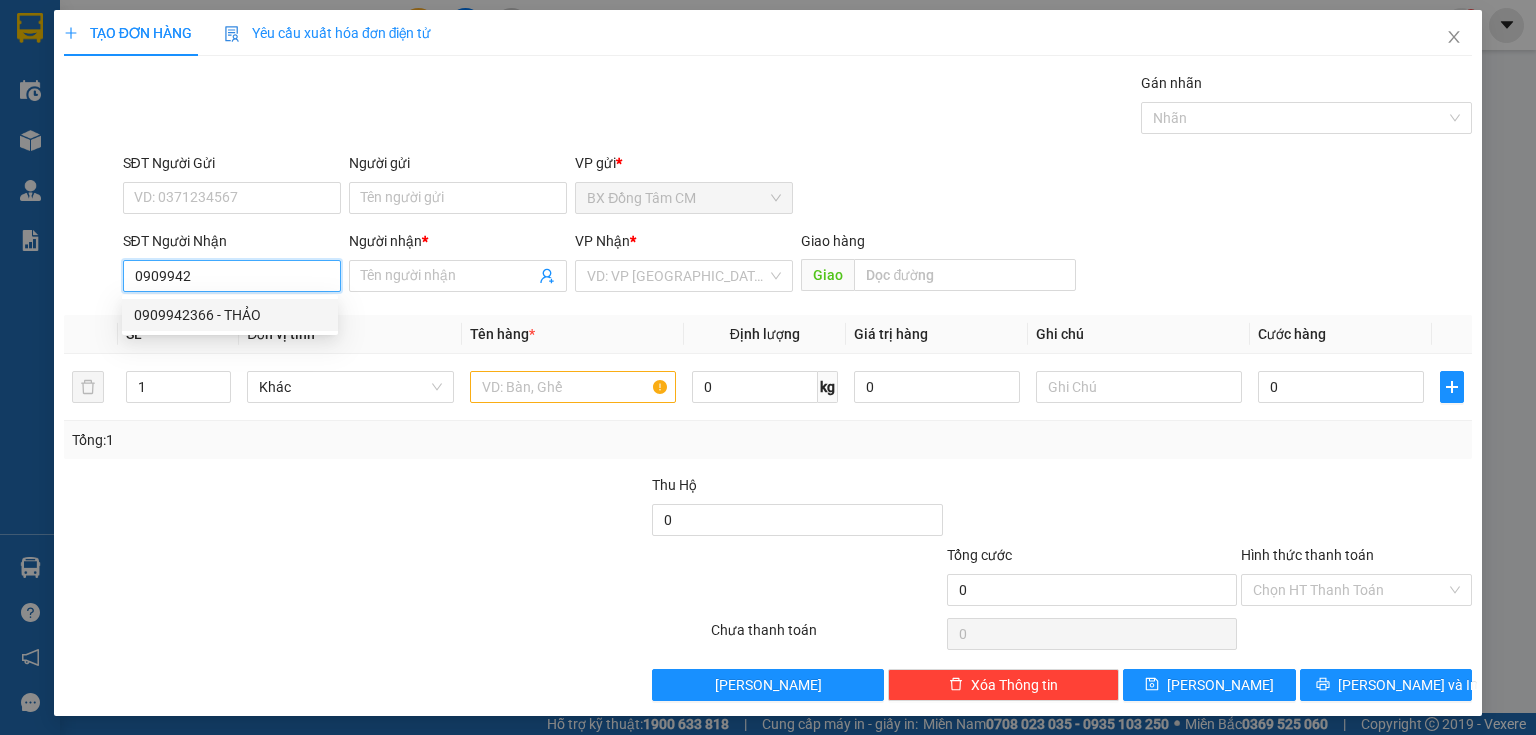 drag, startPoint x: 234, startPoint y: 319, endPoint x: 589, endPoint y: 366, distance: 358.09775 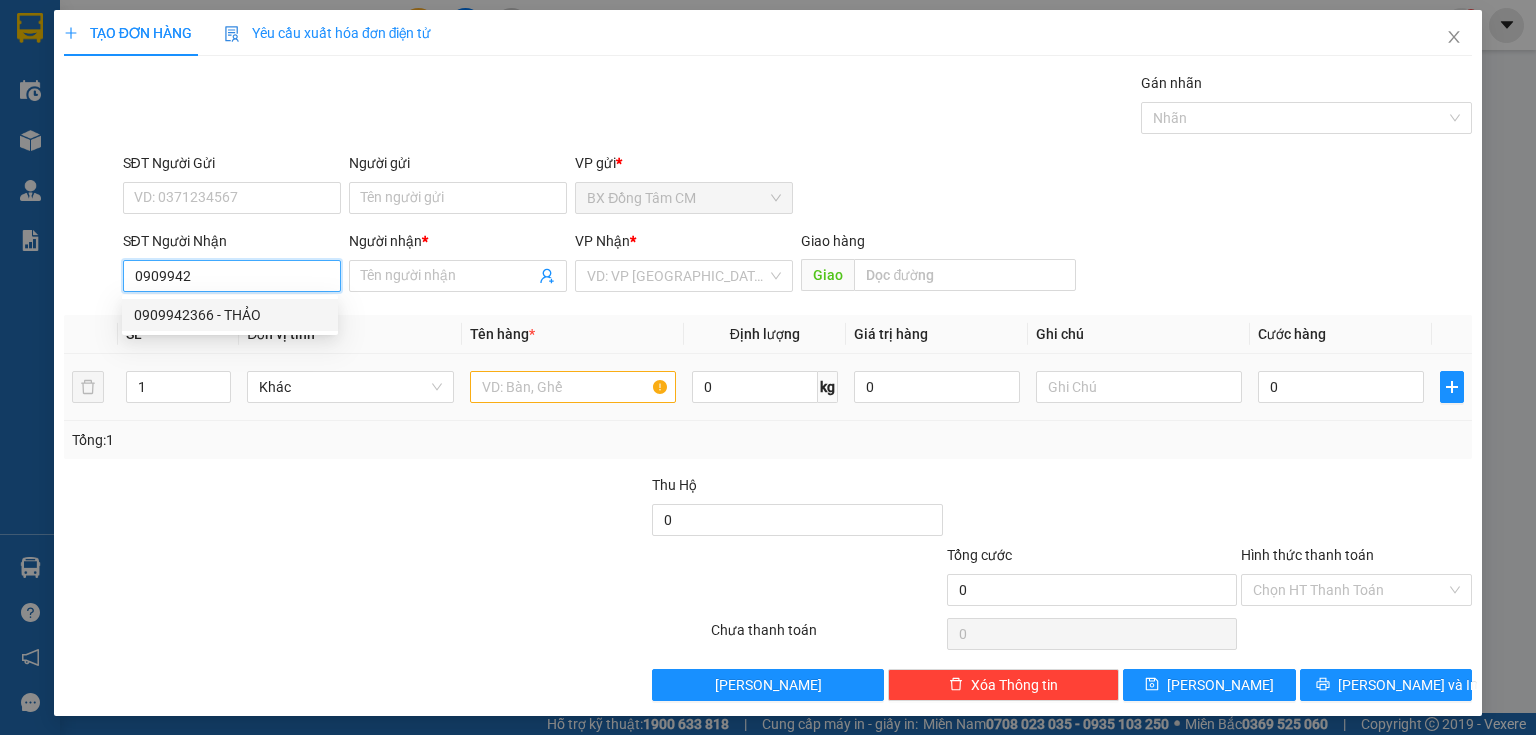 click on "0909942366 - THẢO" at bounding box center [230, 315] 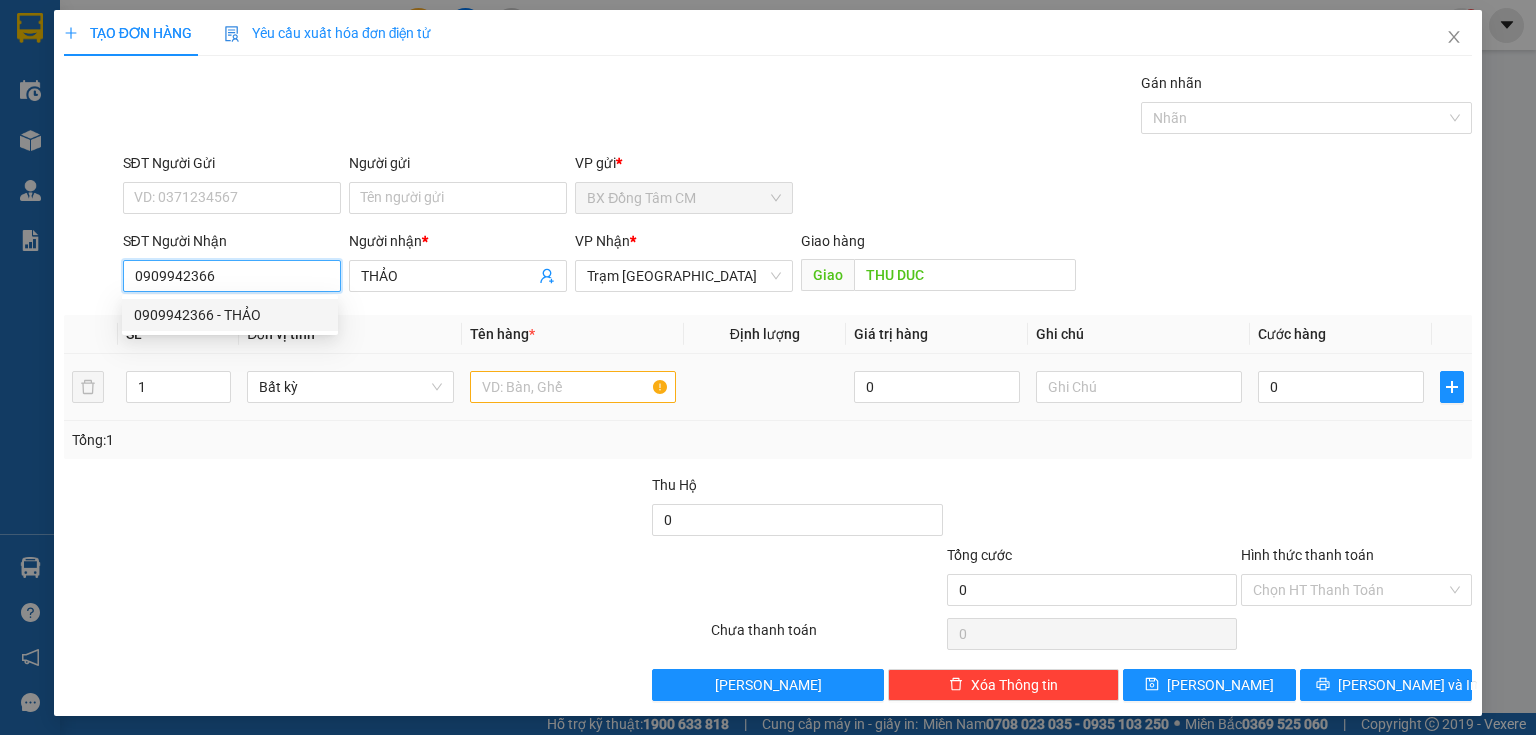 type on "0909942366" 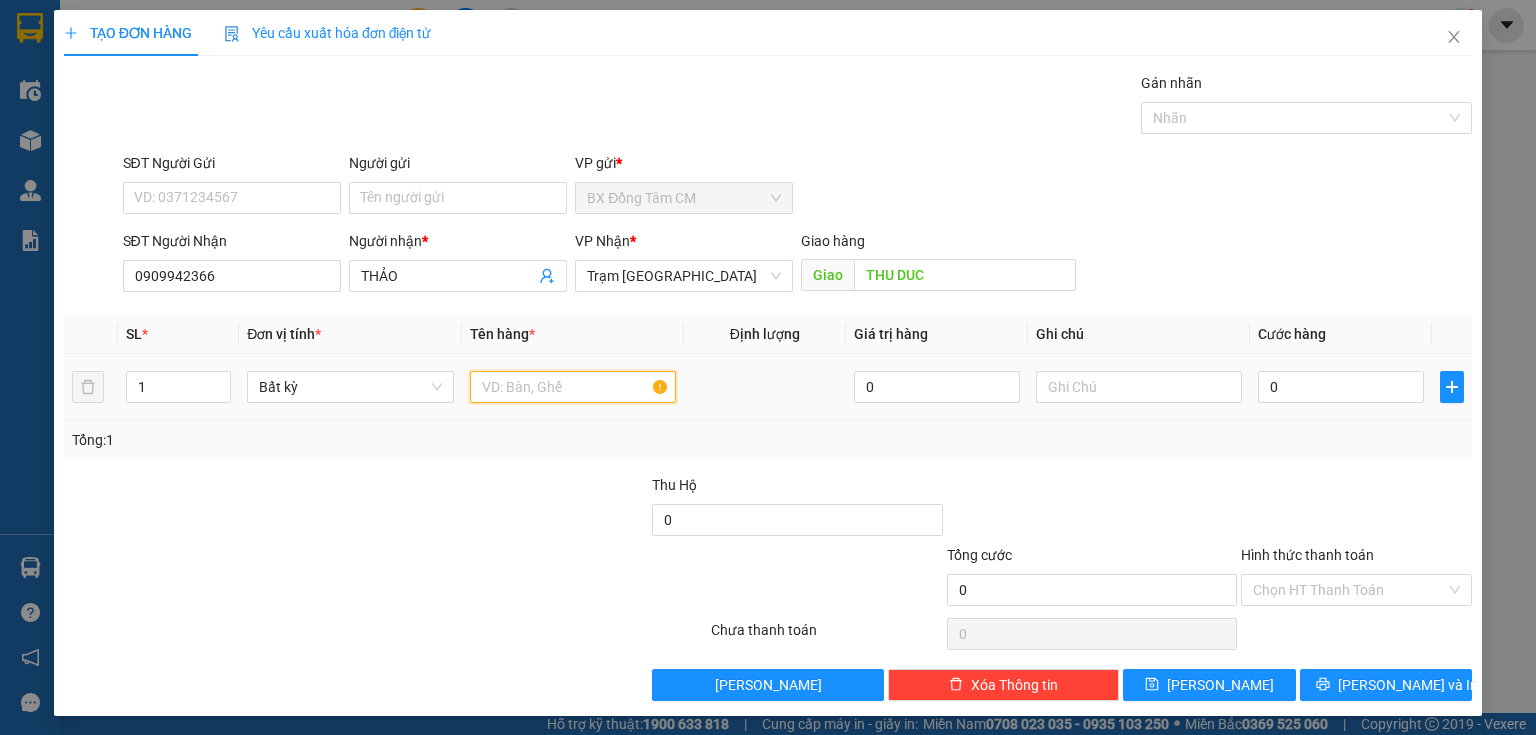 click at bounding box center [573, 387] 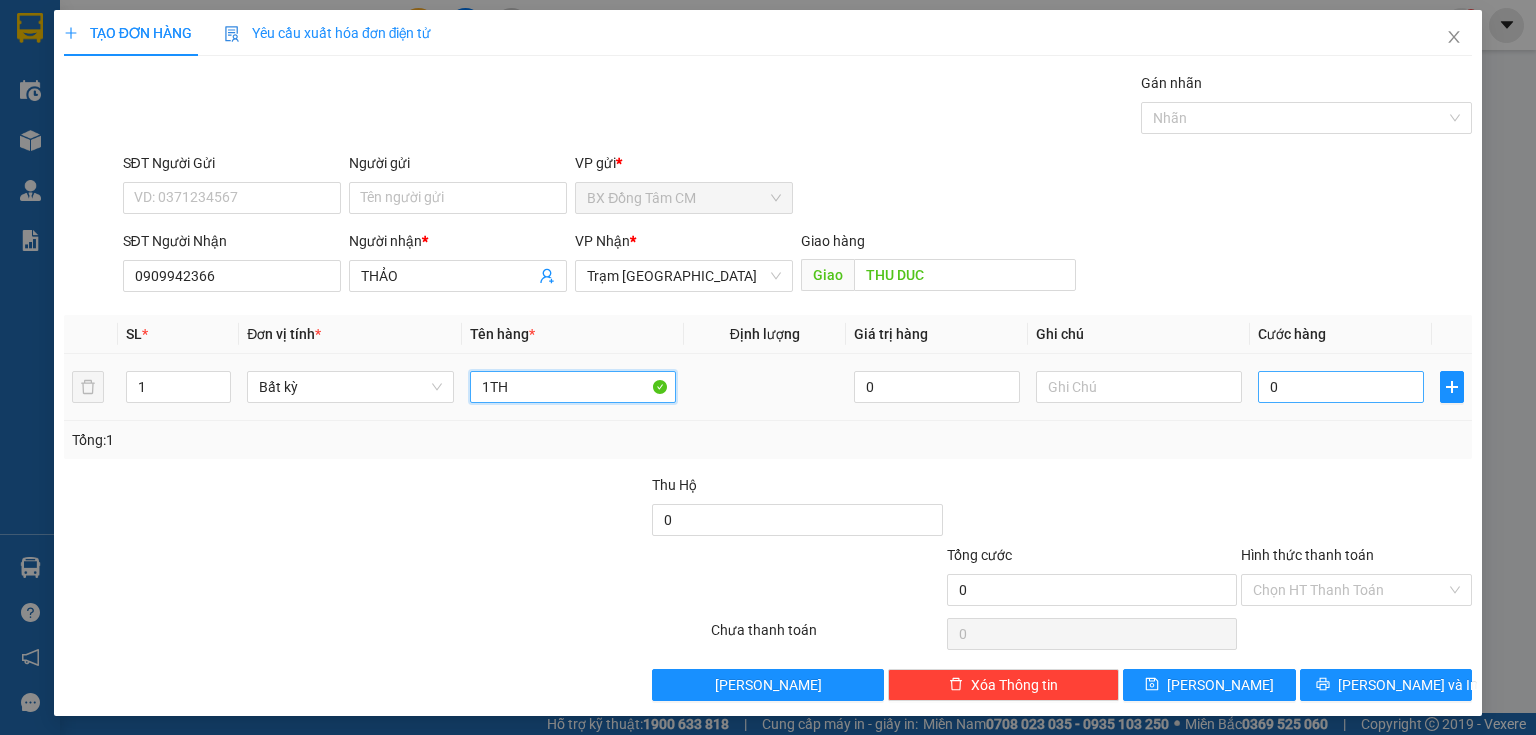 type on "1TH" 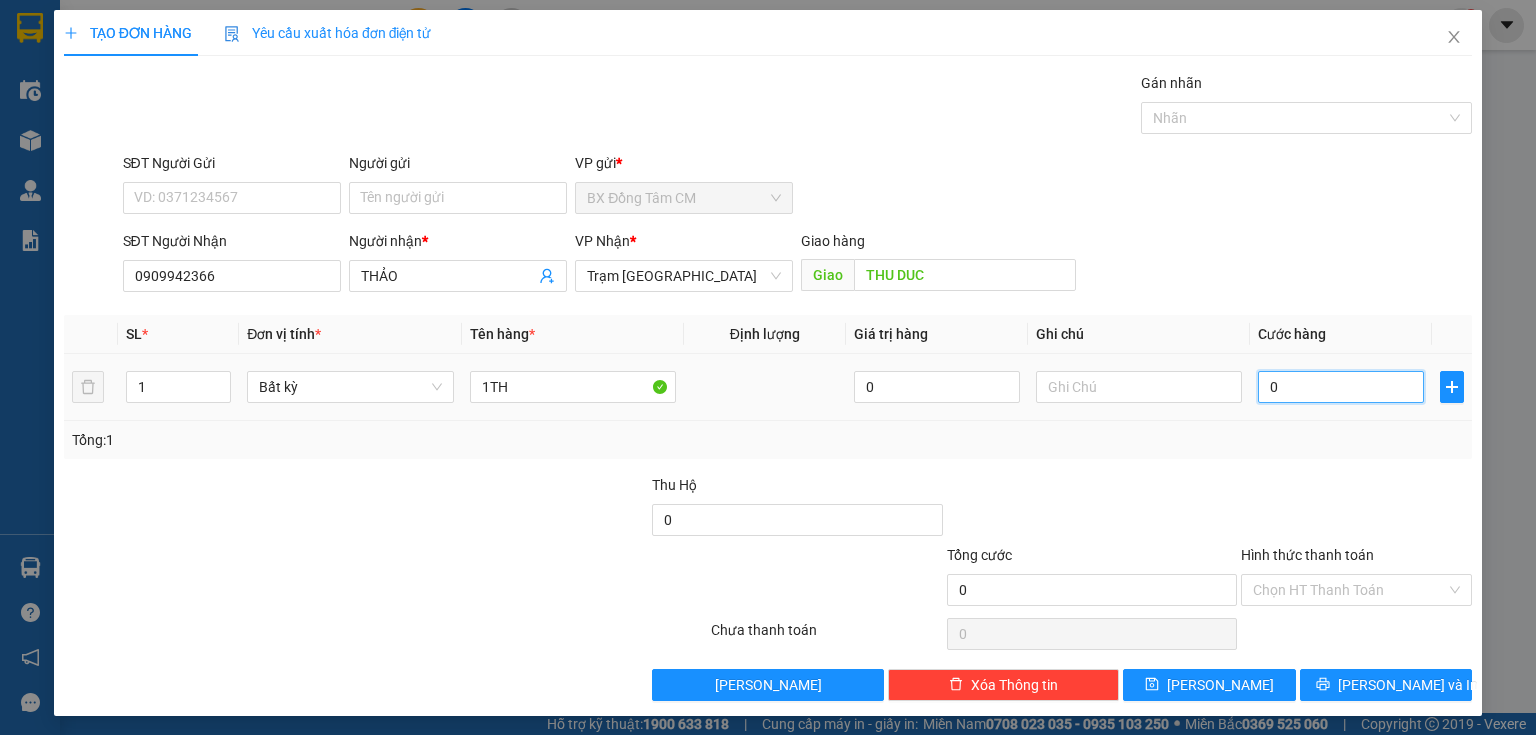 type on "1" 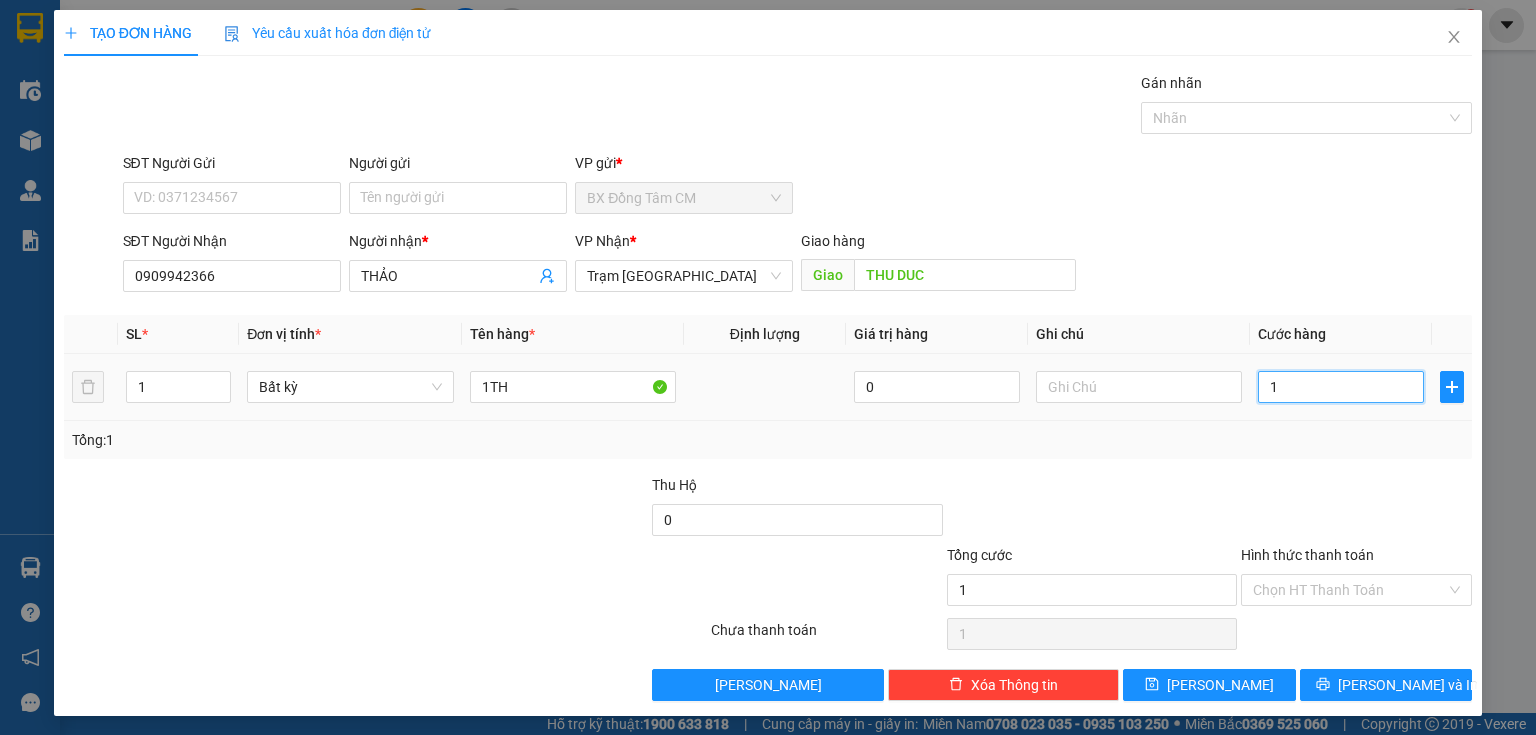 type on "18" 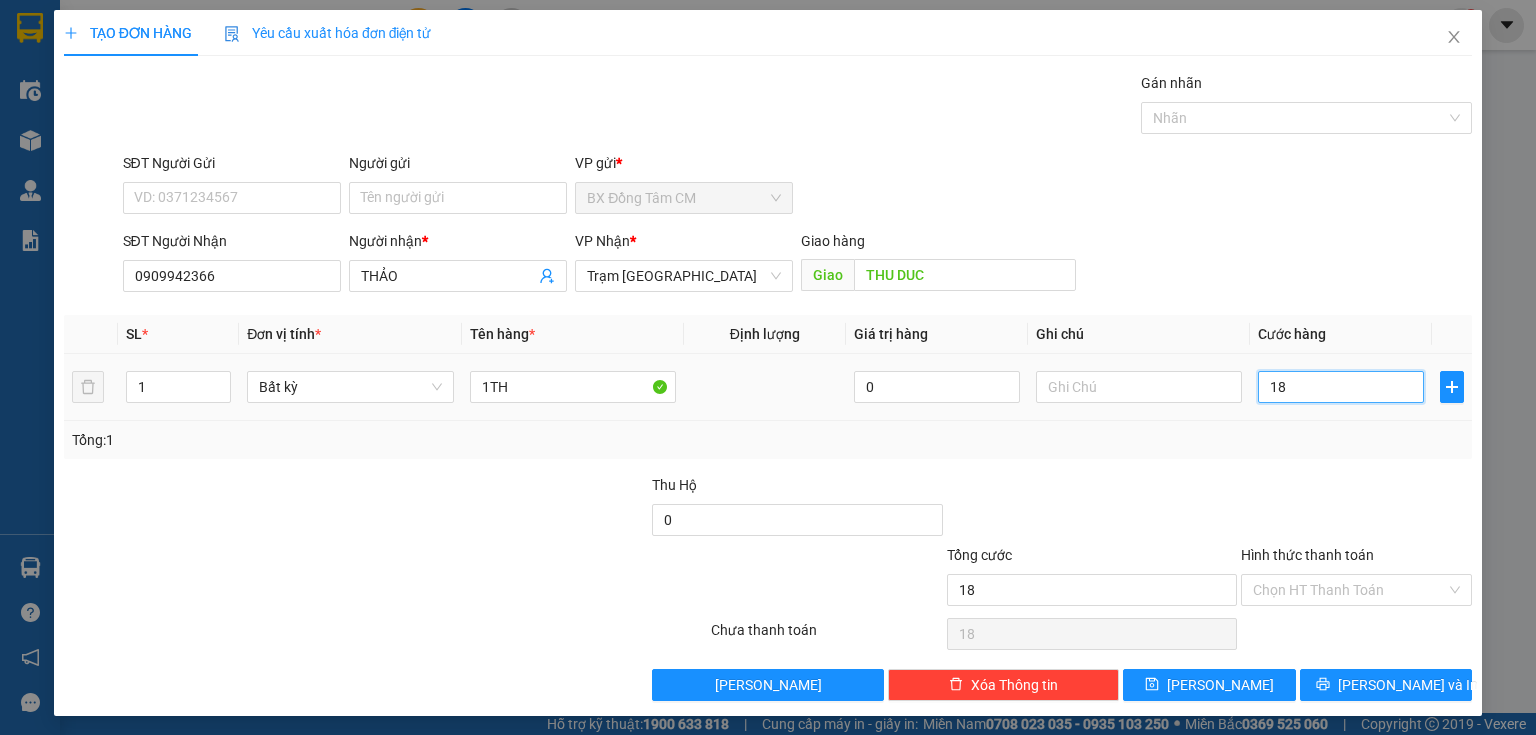 type on "180" 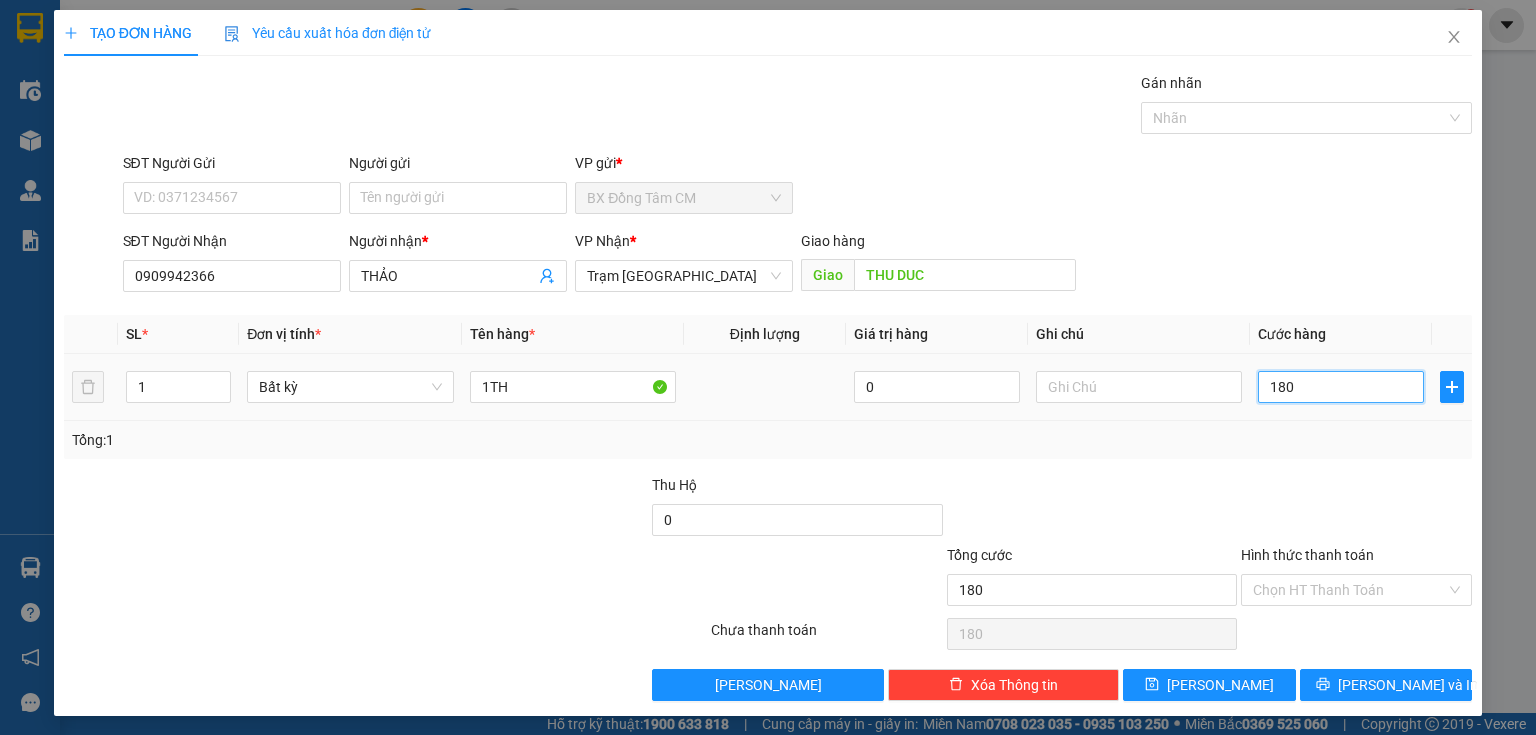 type on "1.800" 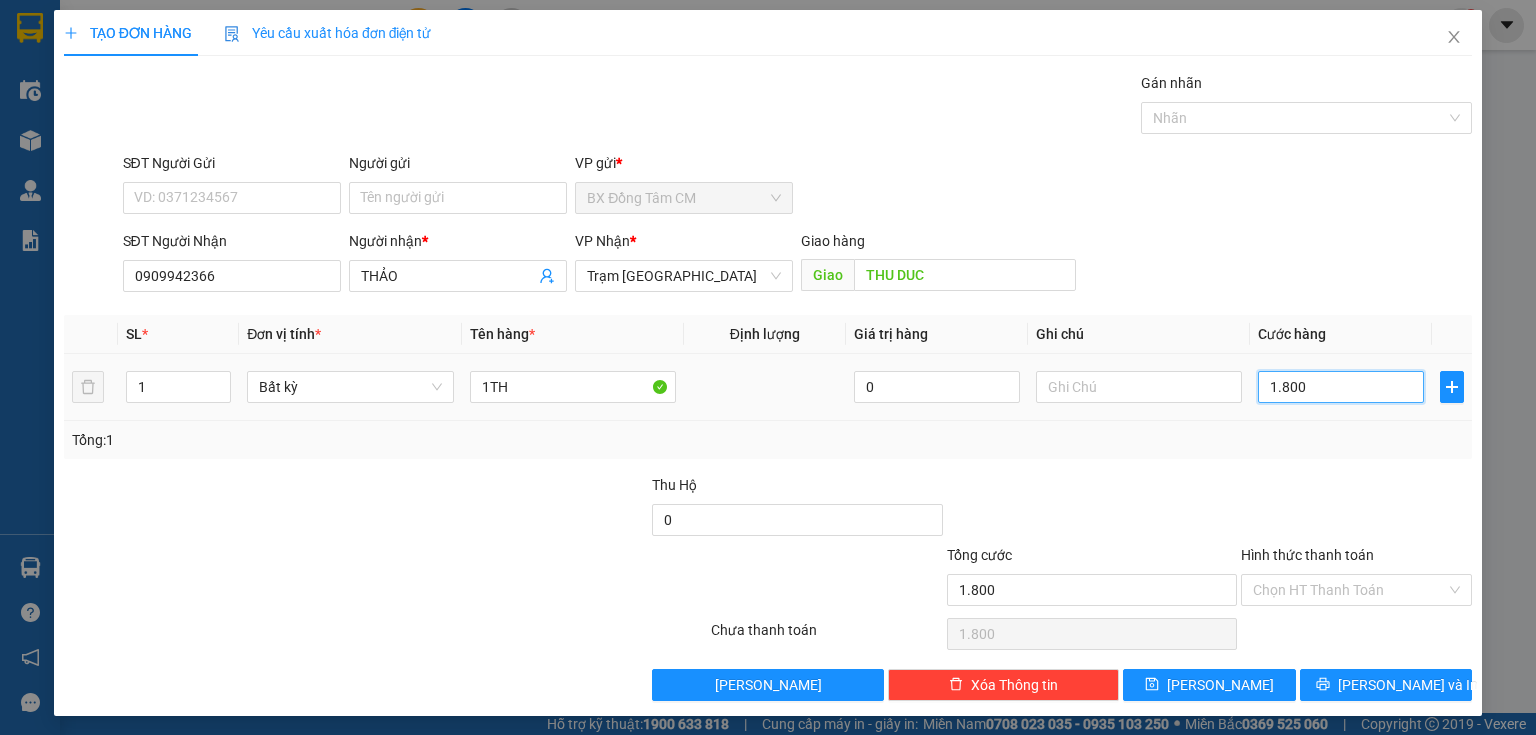 type on "18.000" 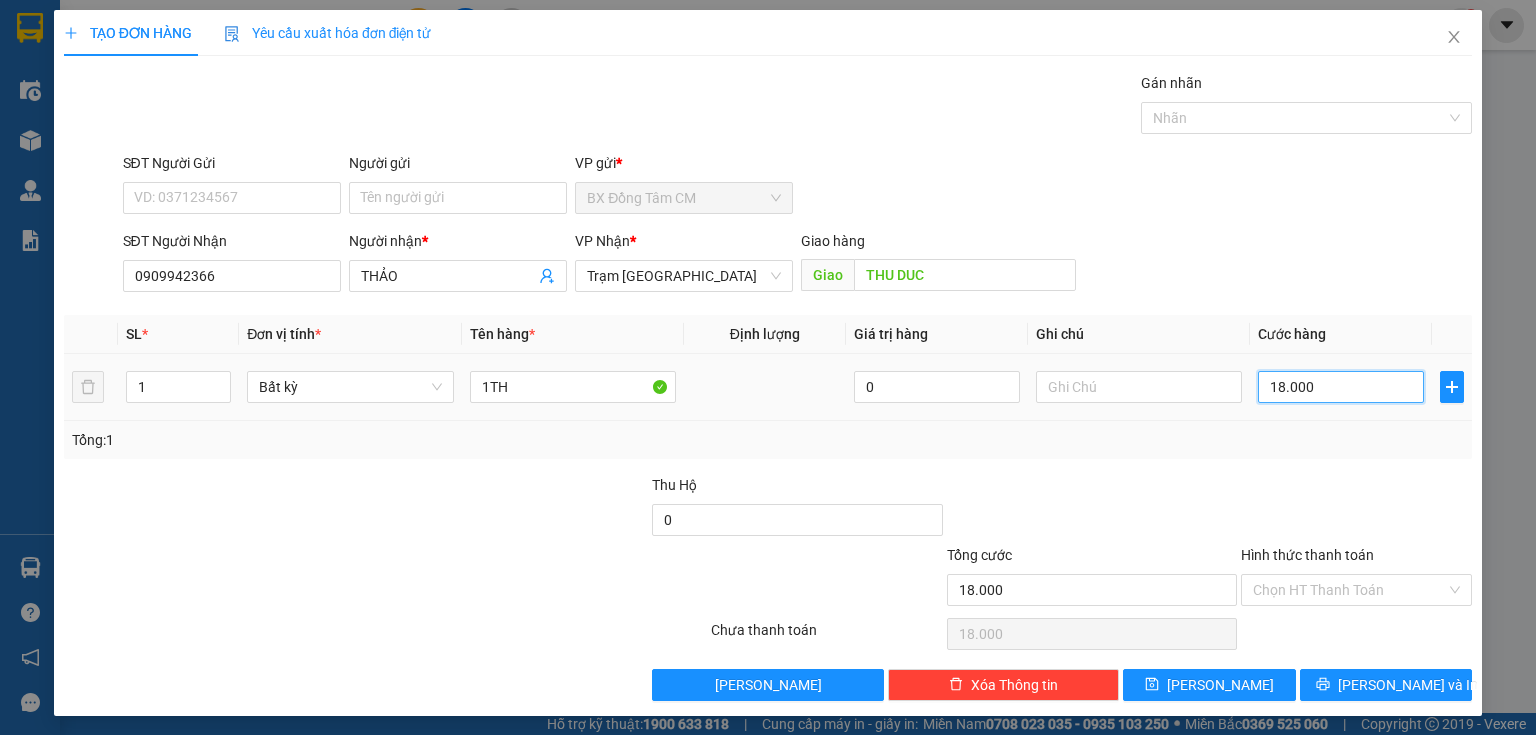 type on "180.000" 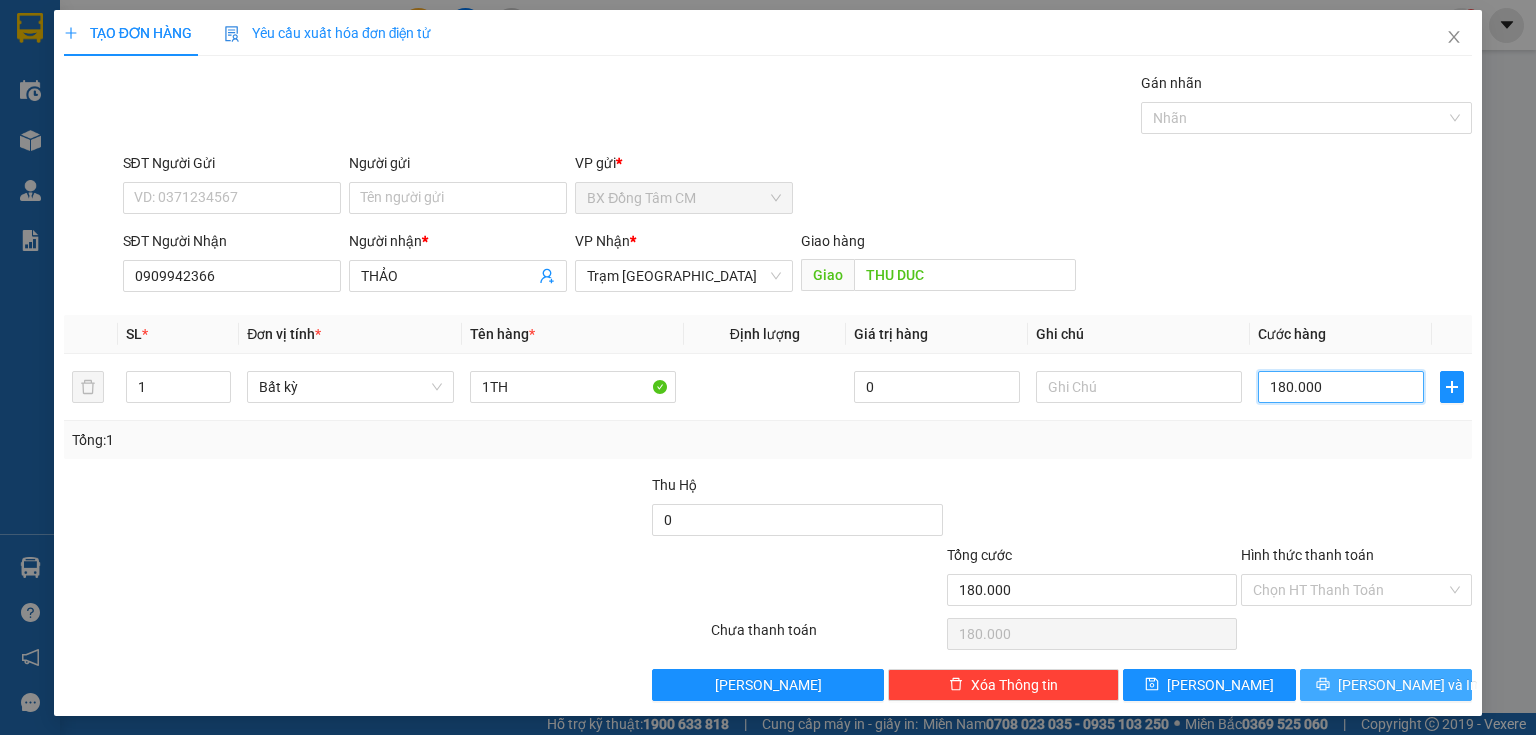 type on "180.000" 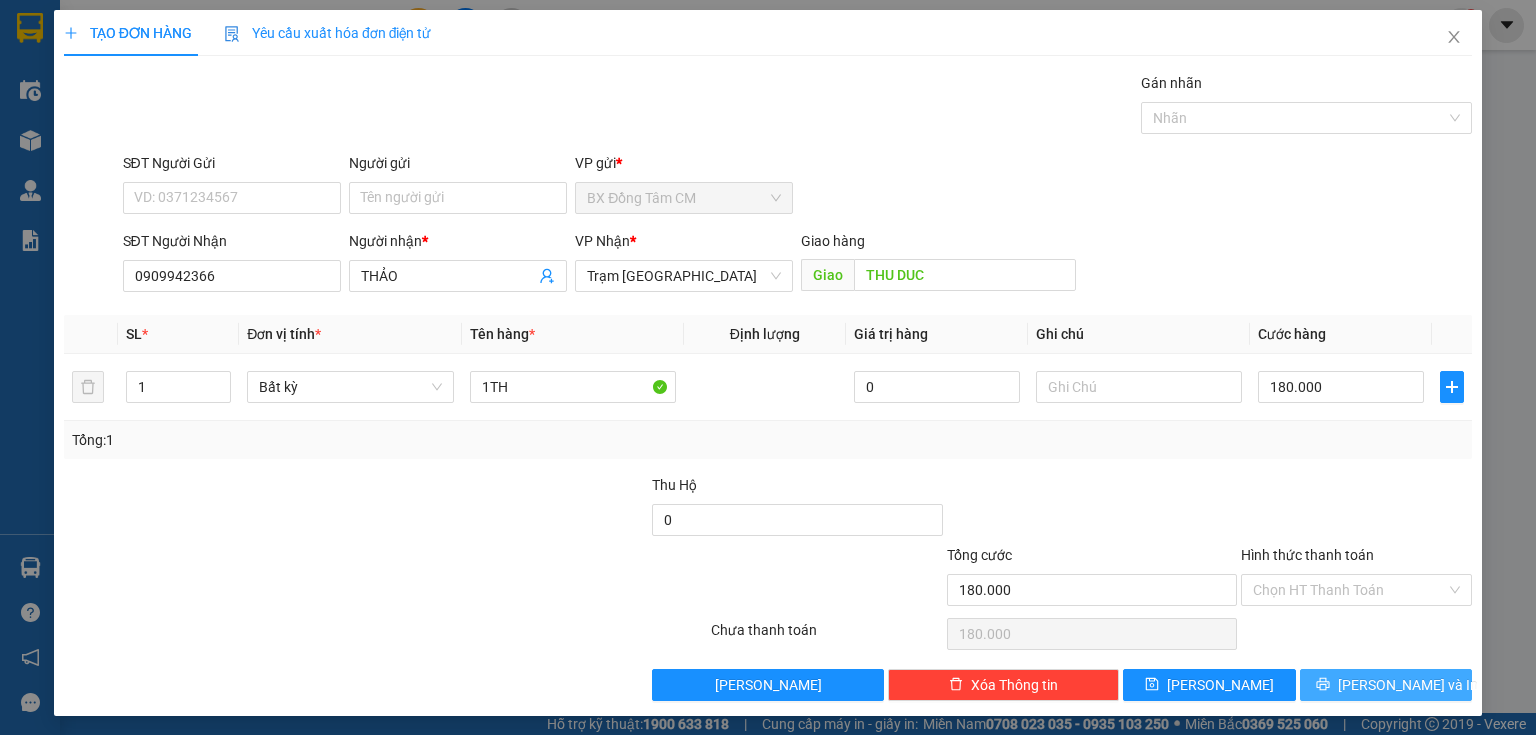 click on "[PERSON_NAME] và In" at bounding box center (1386, 685) 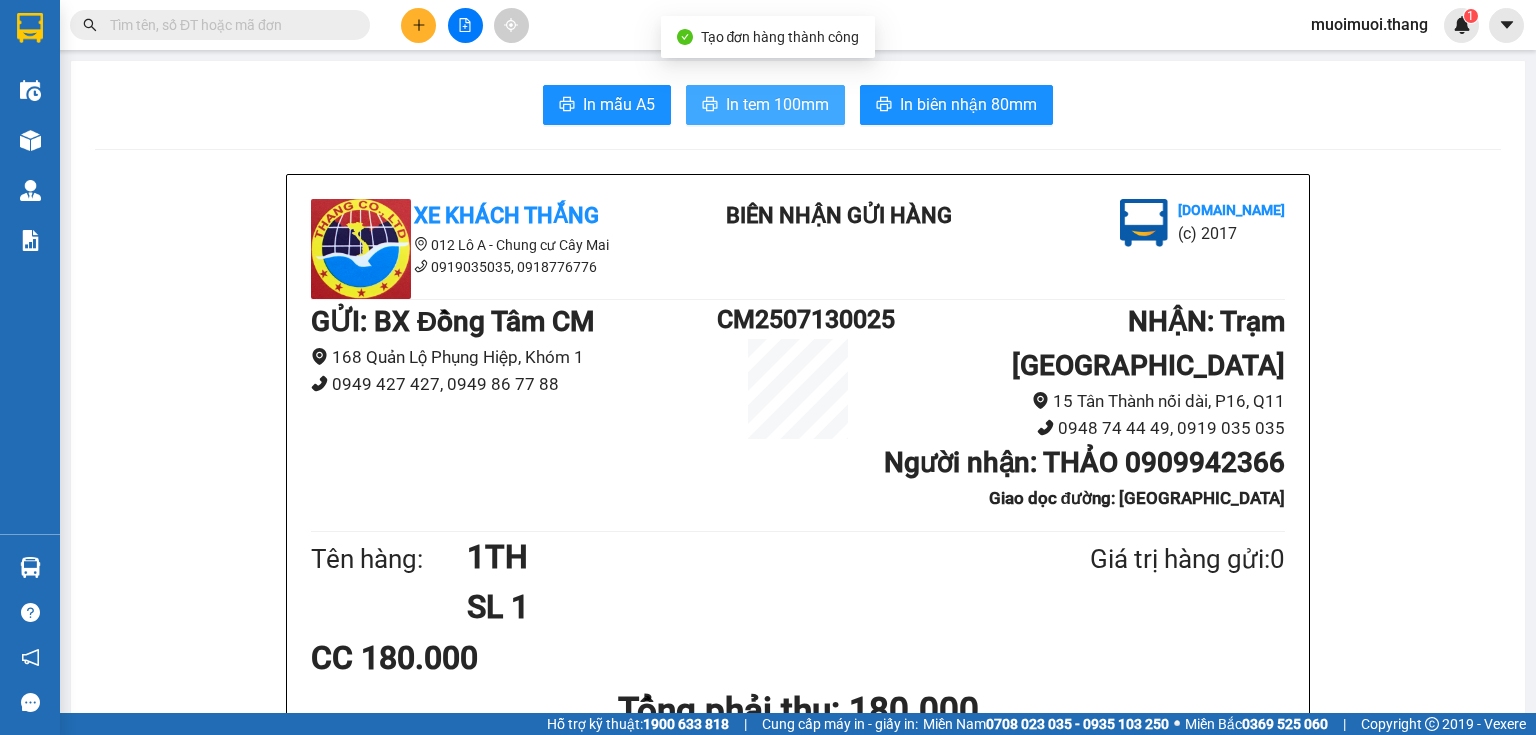 click on "In tem 100mm" at bounding box center (777, 104) 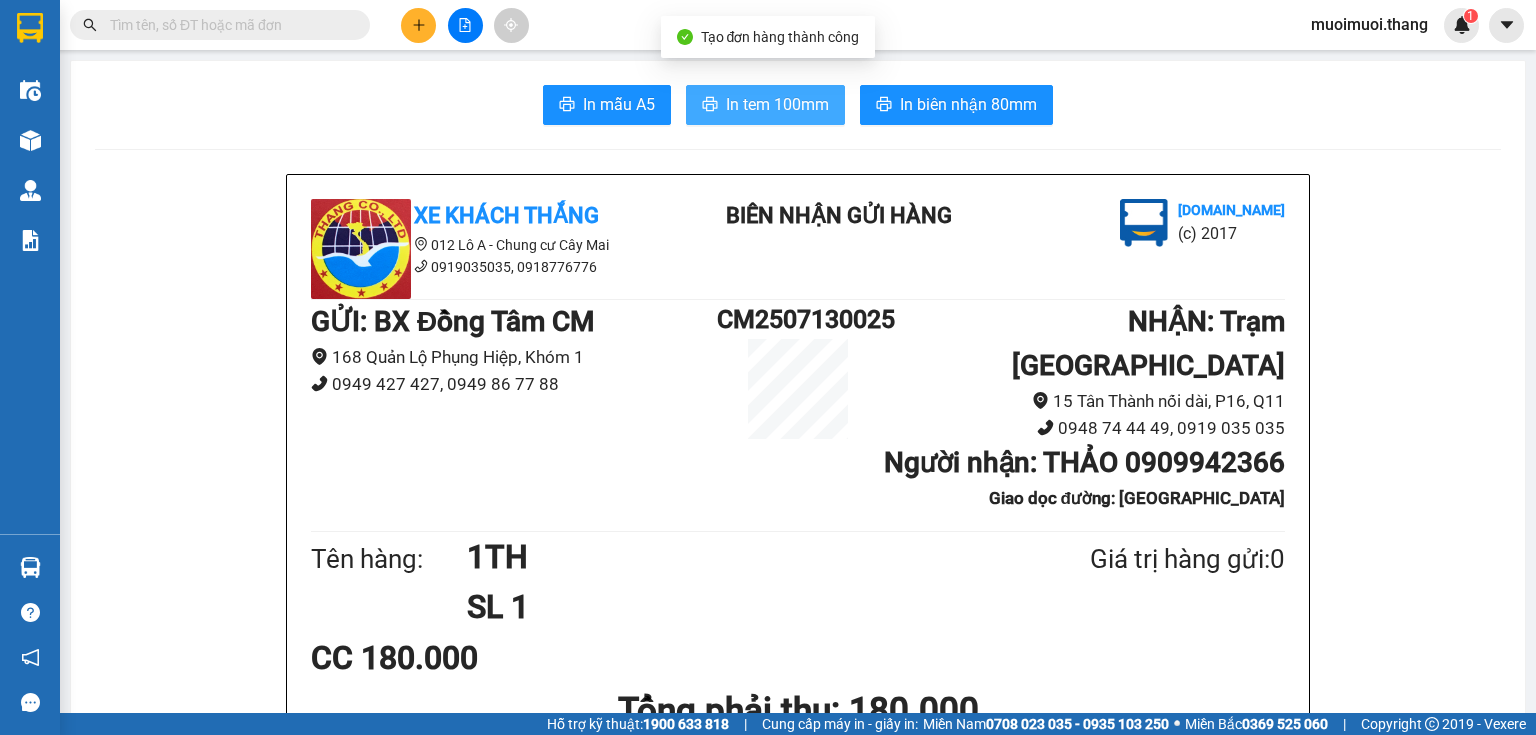 scroll, scrollTop: 0, scrollLeft: 0, axis: both 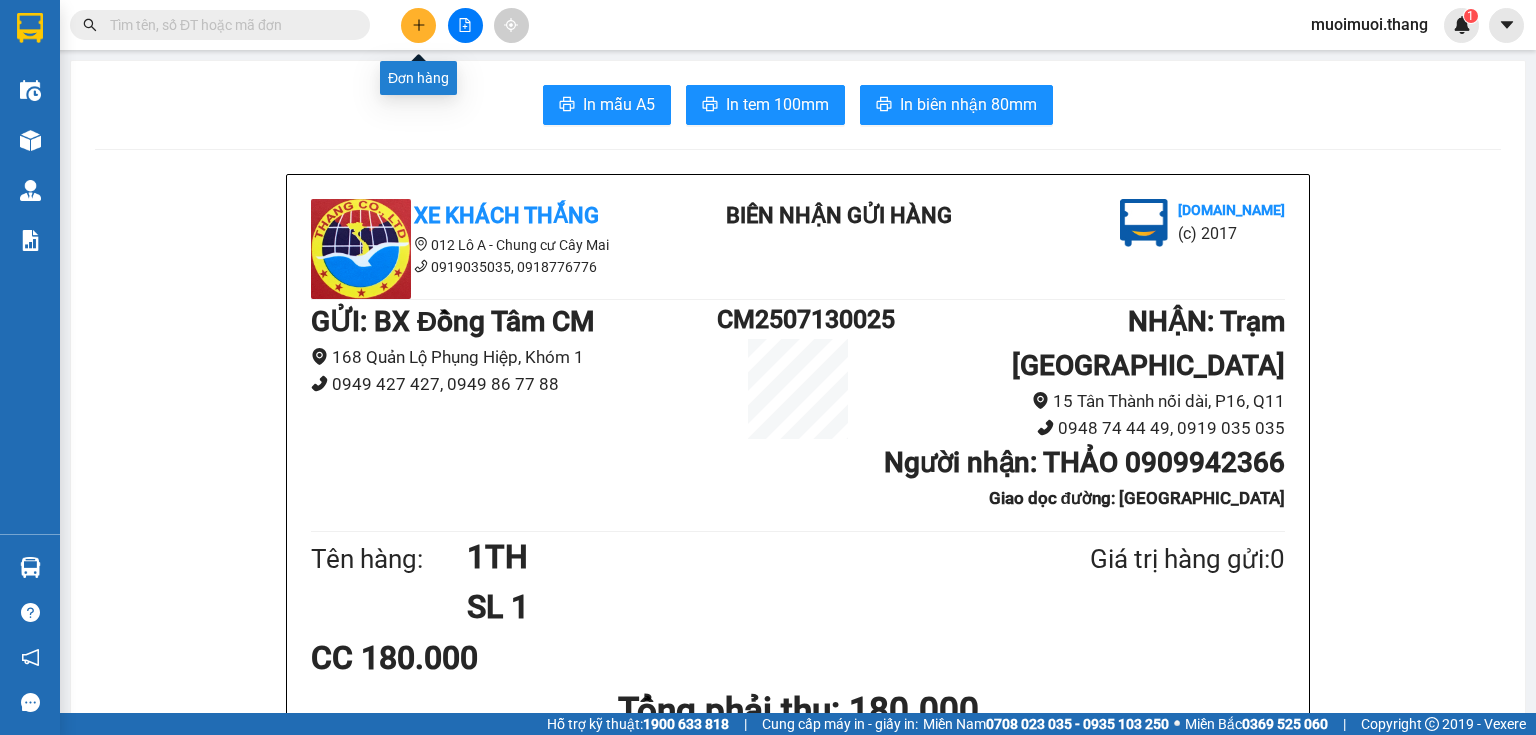 click 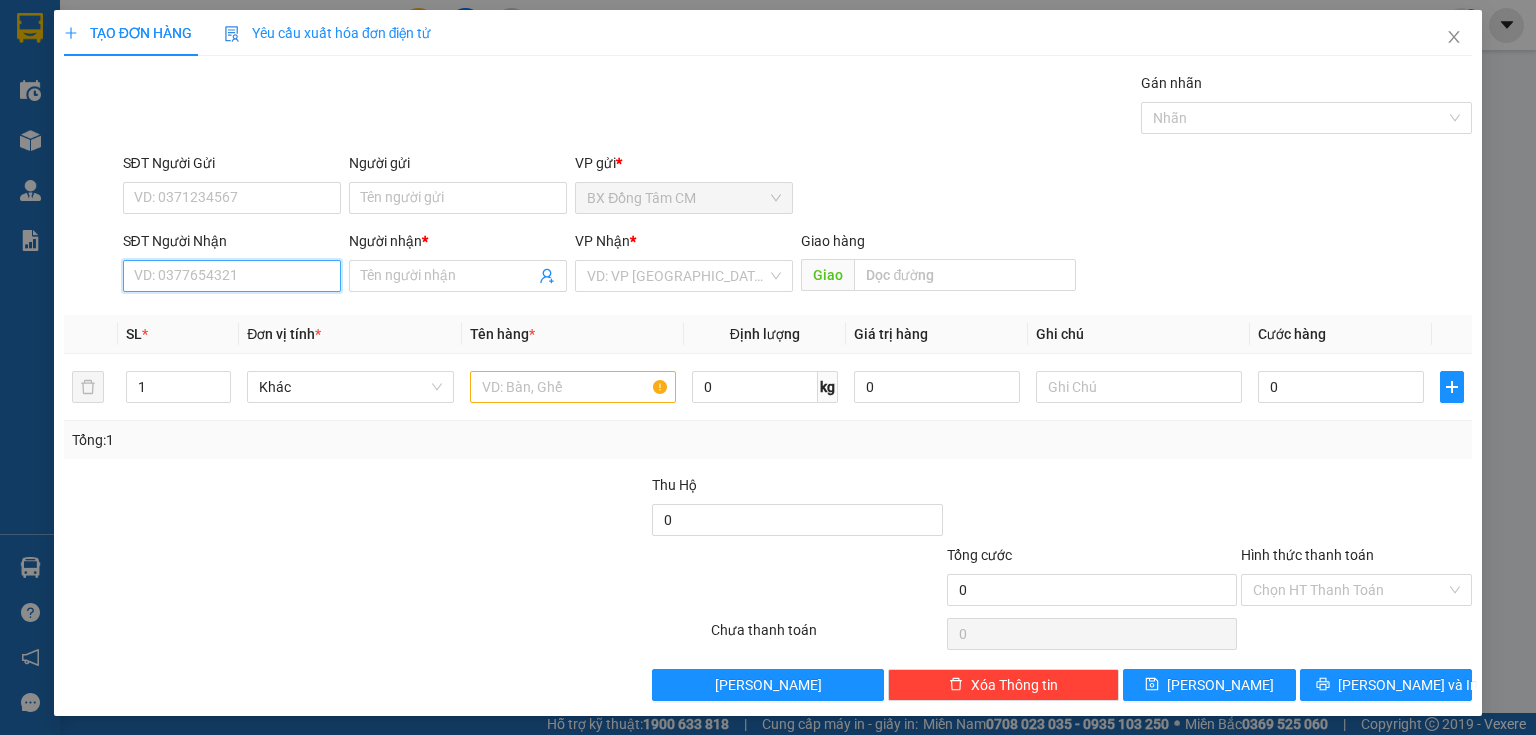 click on "SĐT Người Nhận" at bounding box center (232, 276) 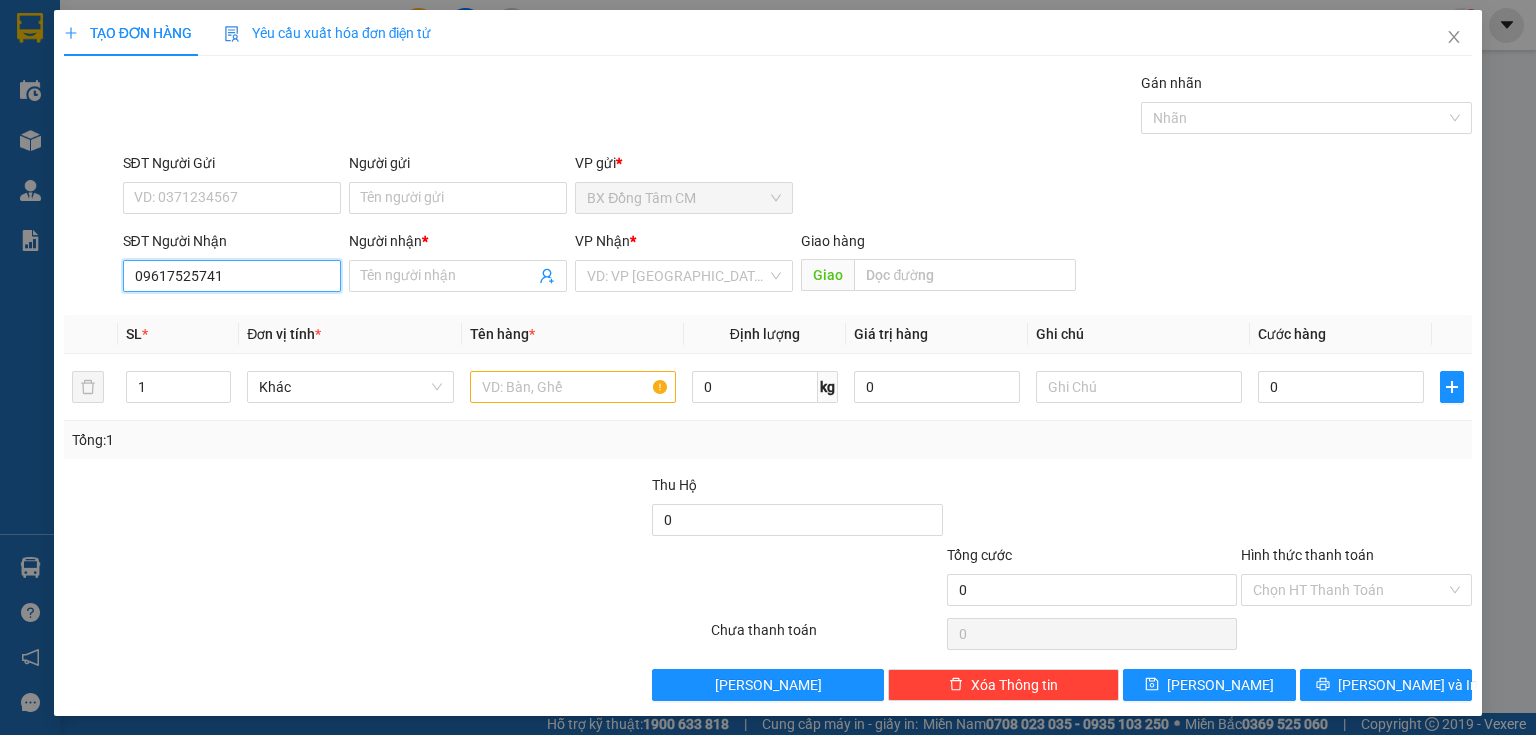 click on "09617525741" at bounding box center [232, 276] 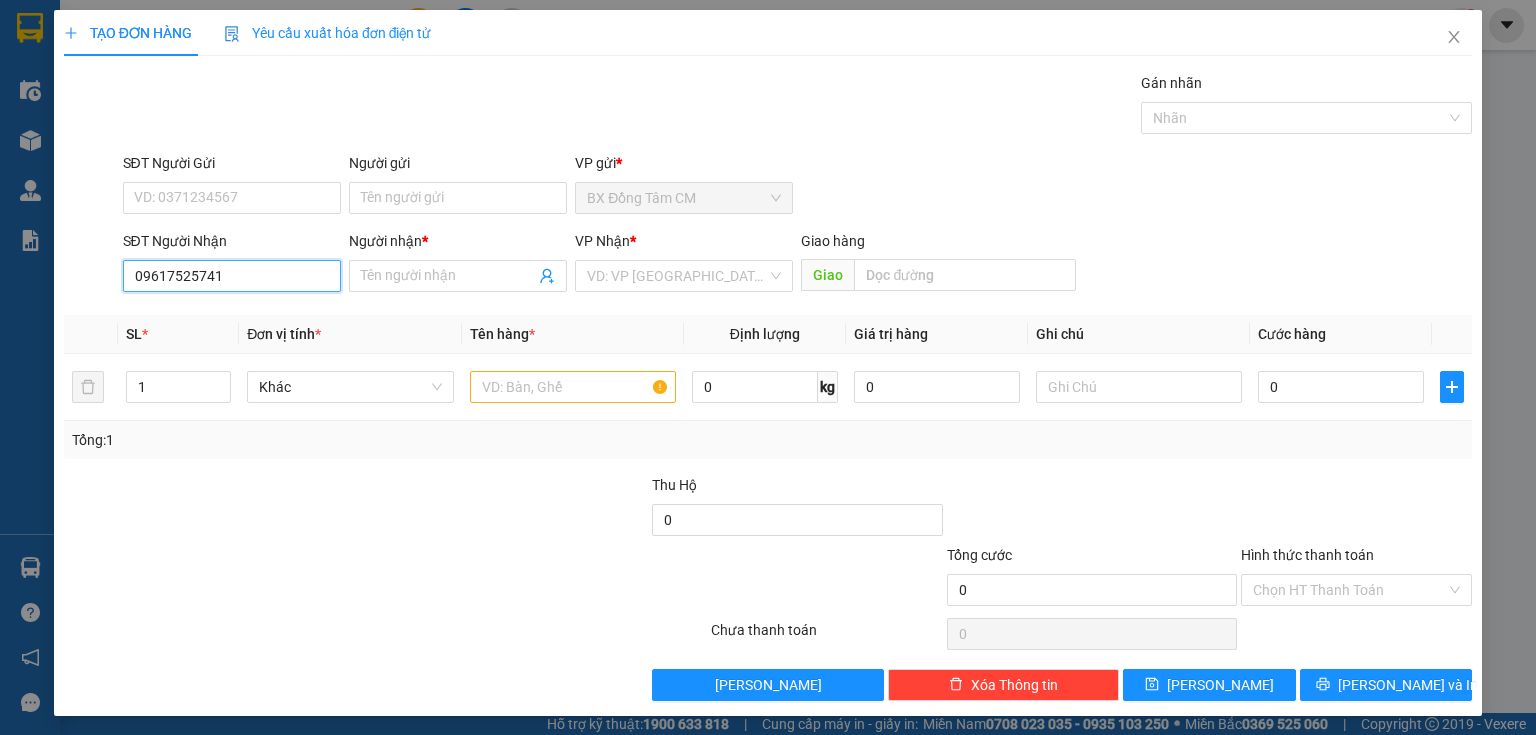 click on "09617525741" at bounding box center [232, 276] 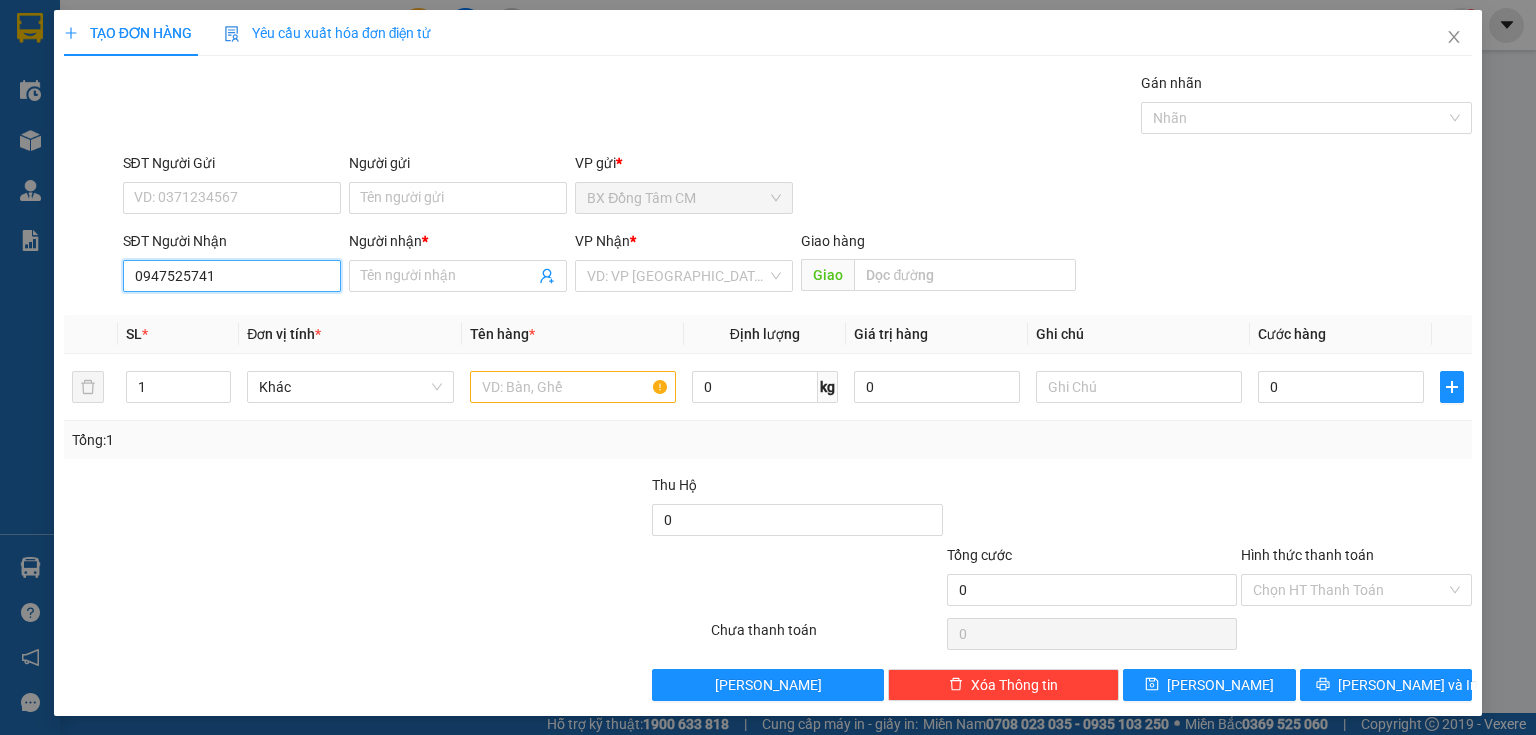 click on "0947525741" at bounding box center (232, 276) 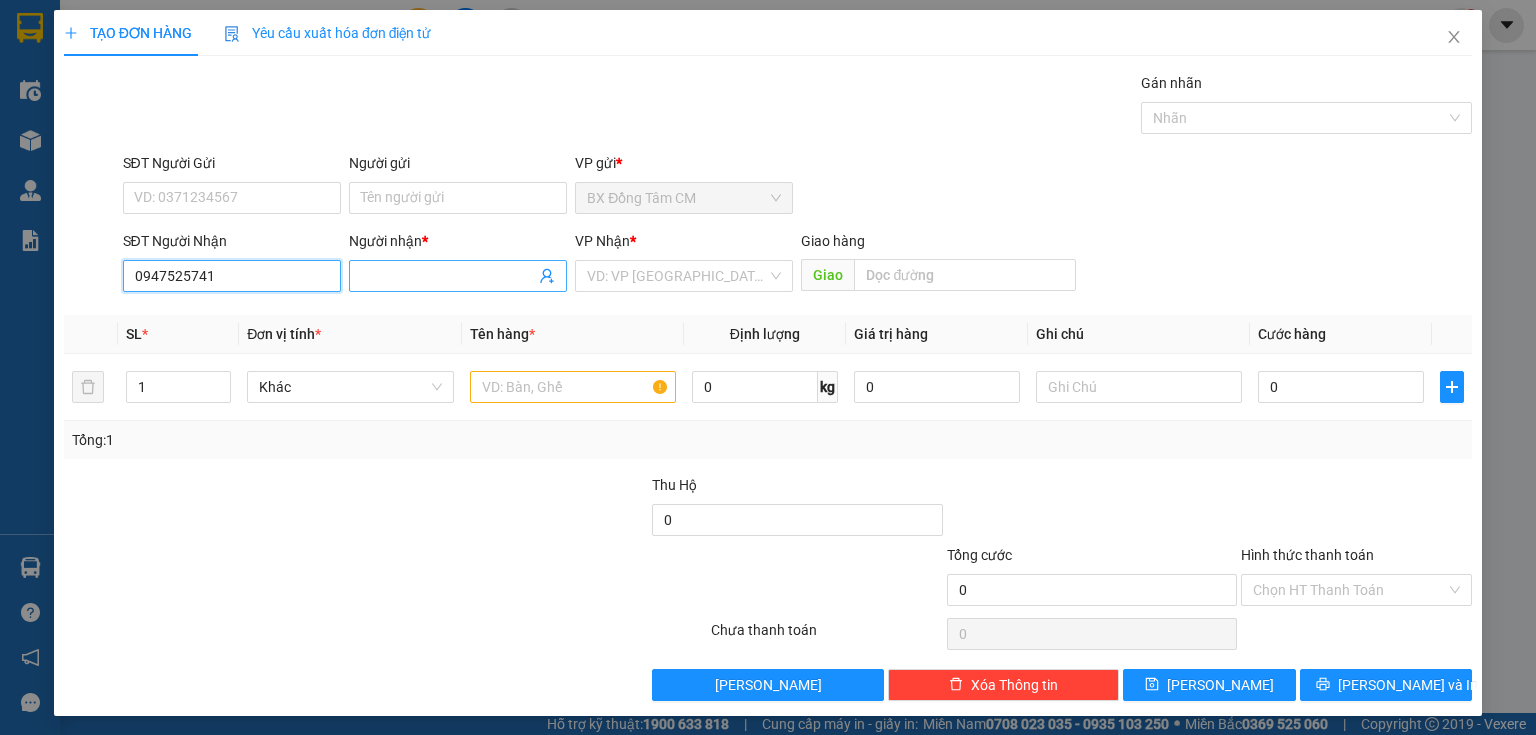 type on "0947525741" 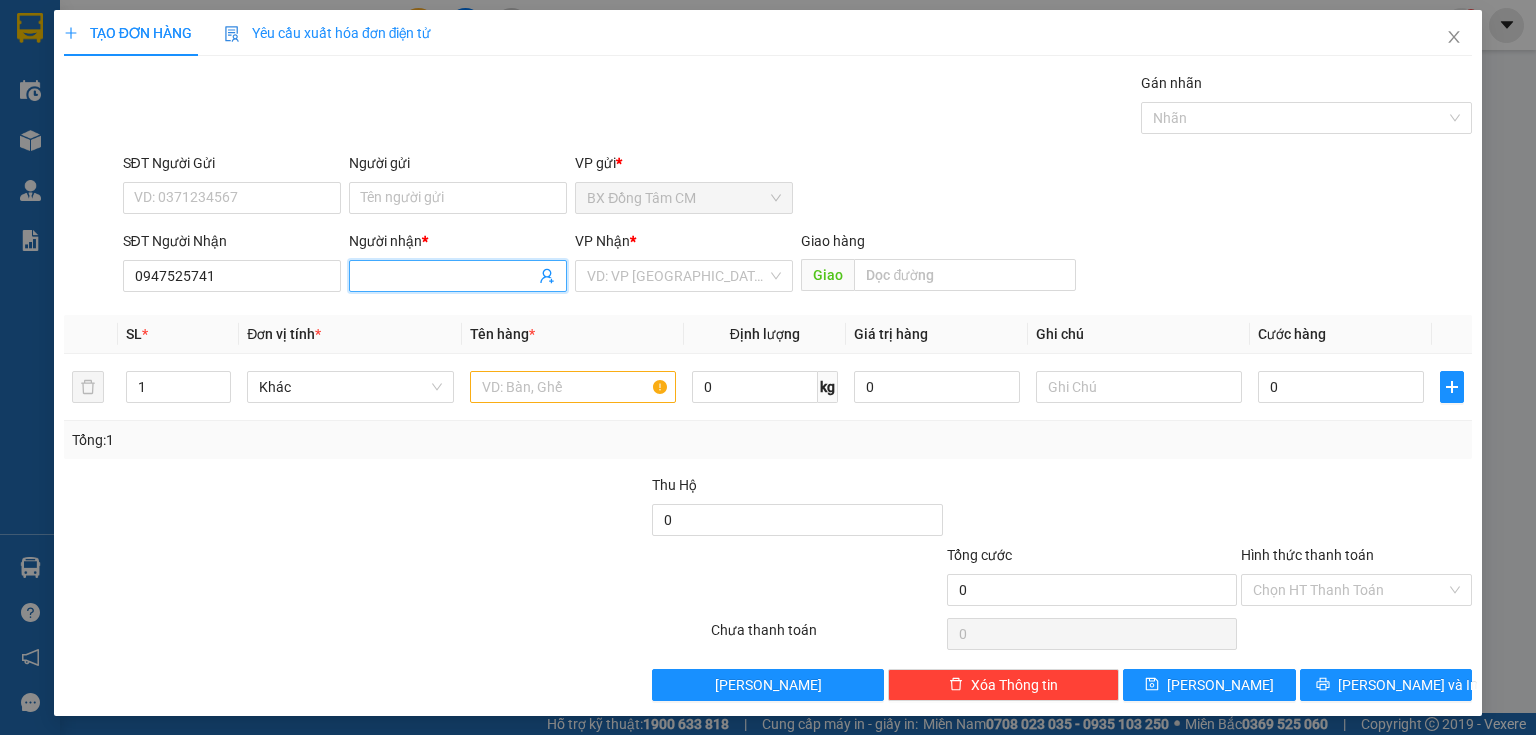 click on "Người nhận  *" at bounding box center [448, 276] 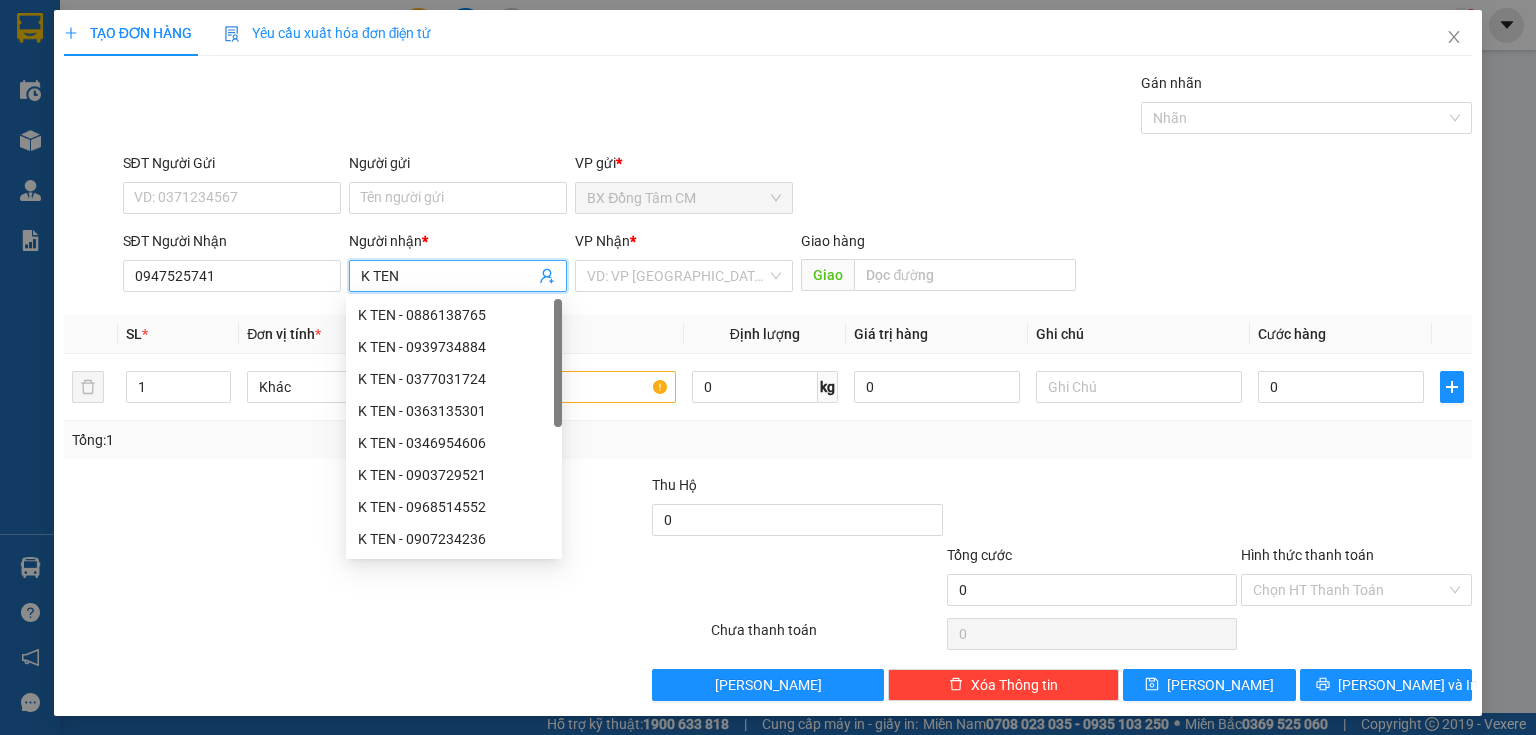 type on "K TEN" 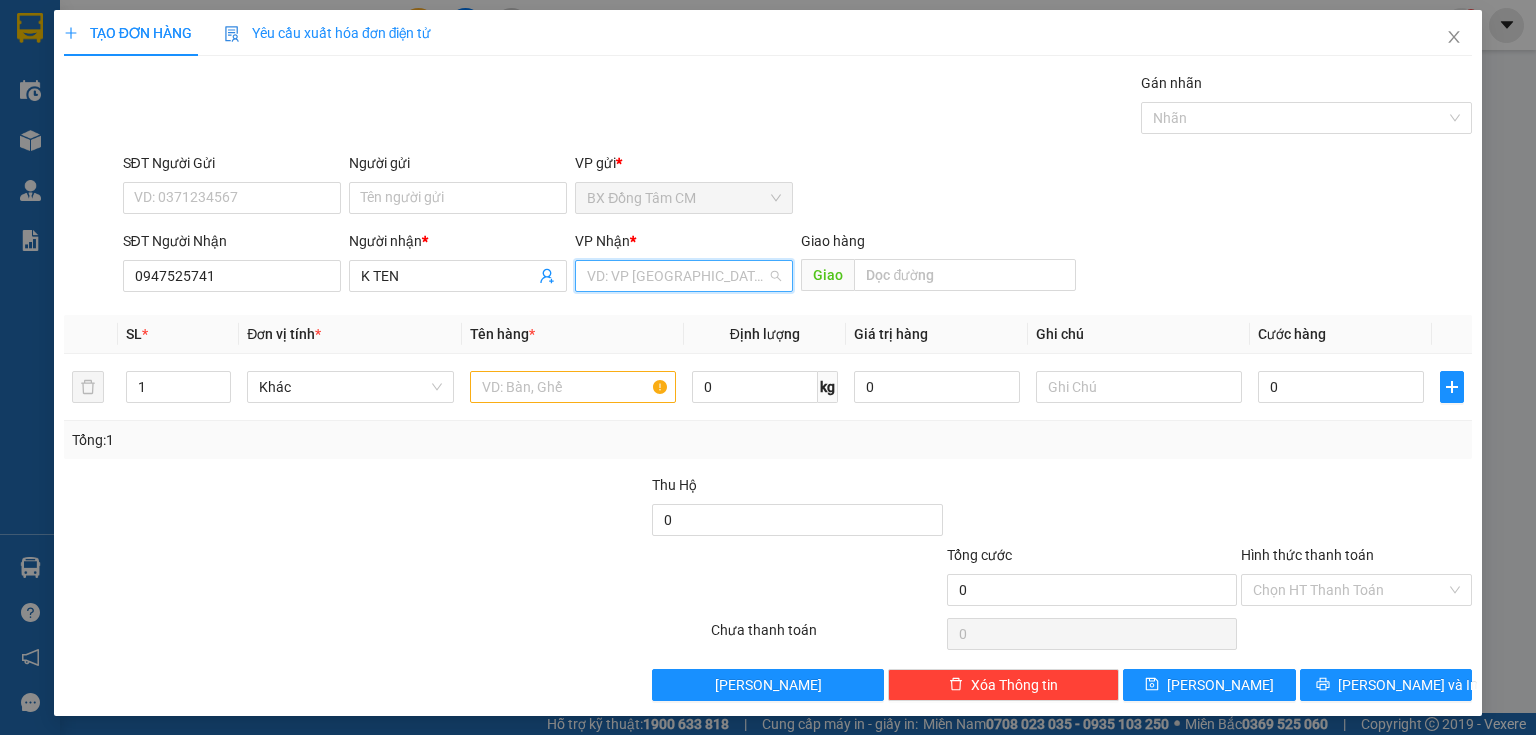click at bounding box center (677, 276) 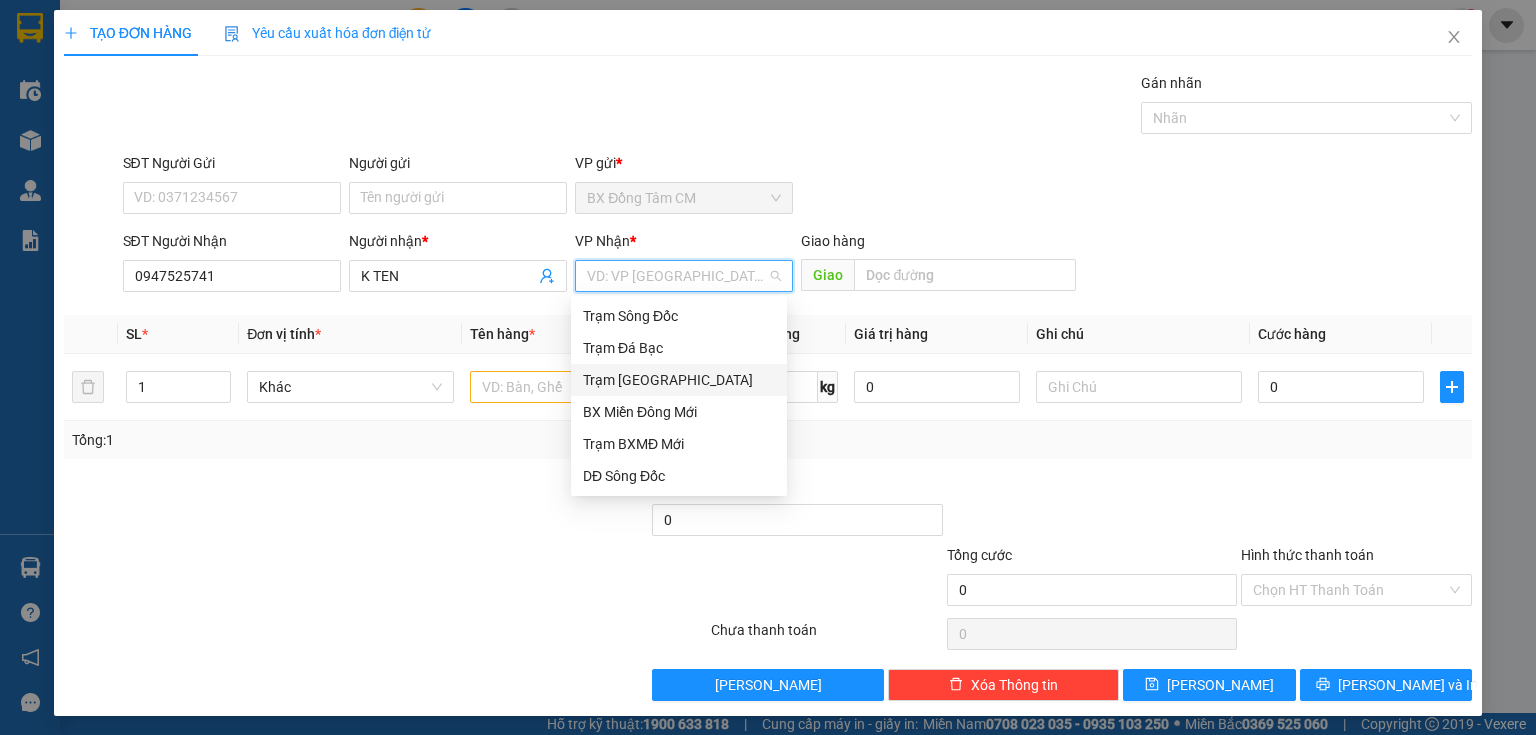 click on "Trạm [GEOGRAPHIC_DATA]" at bounding box center [679, 380] 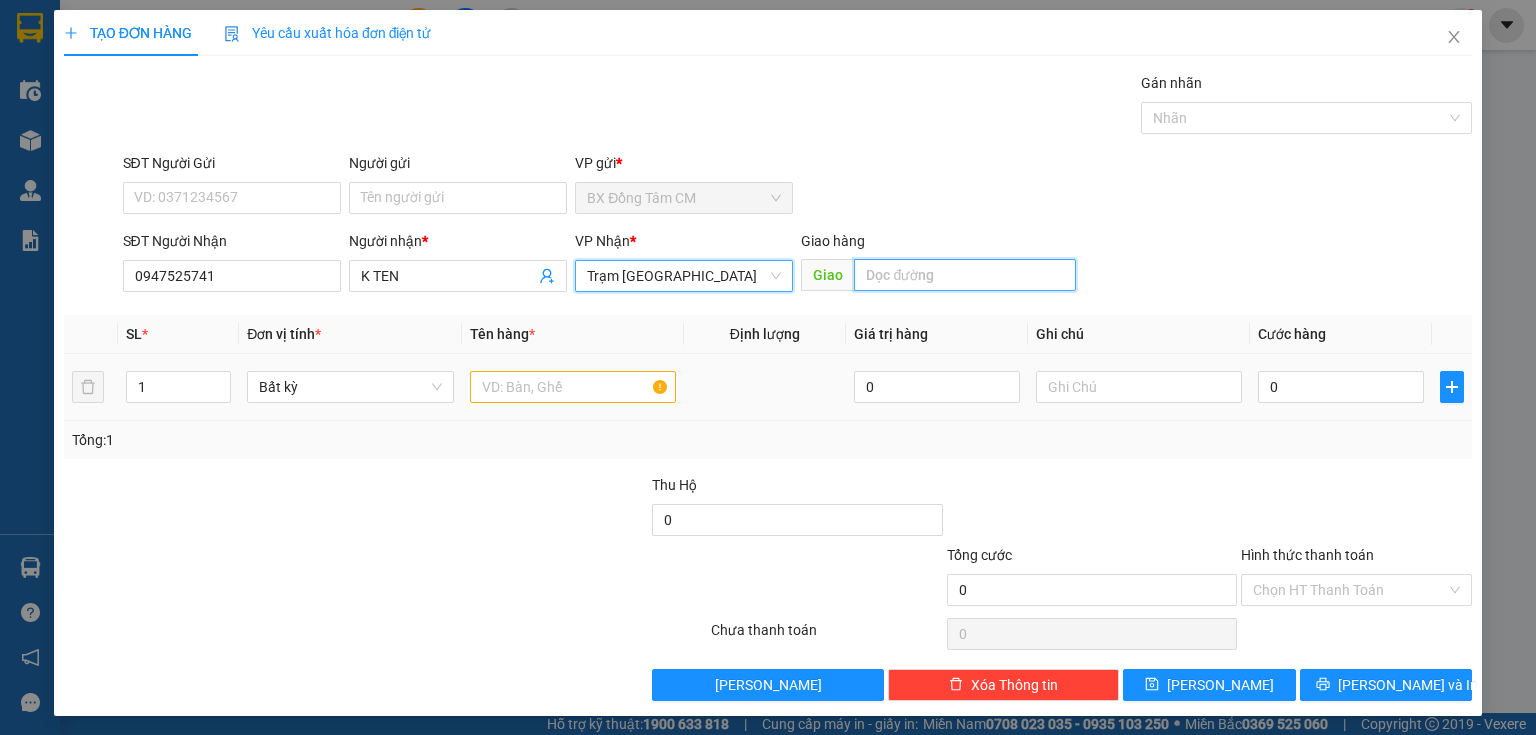 click at bounding box center (965, 275) 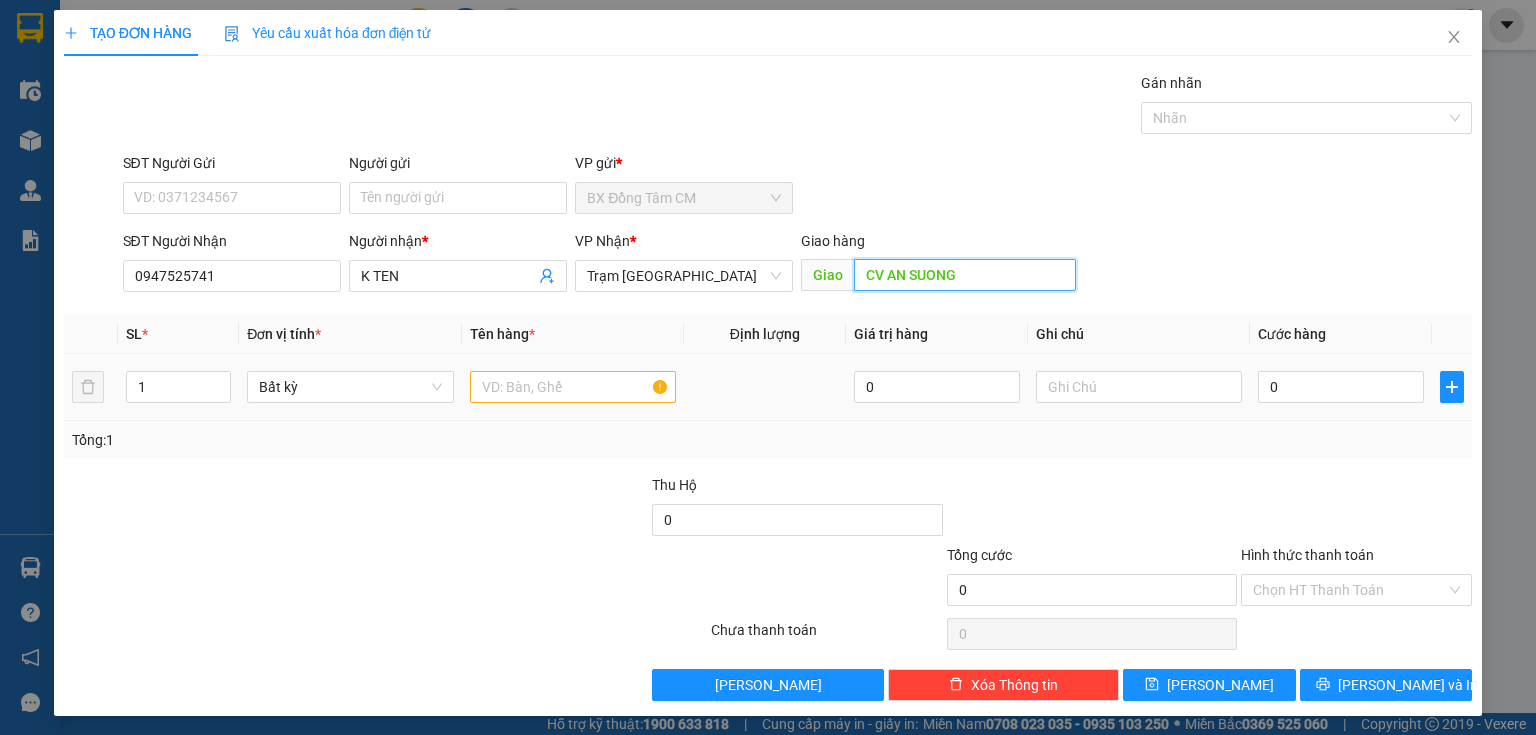 type on "CV AN SUONG" 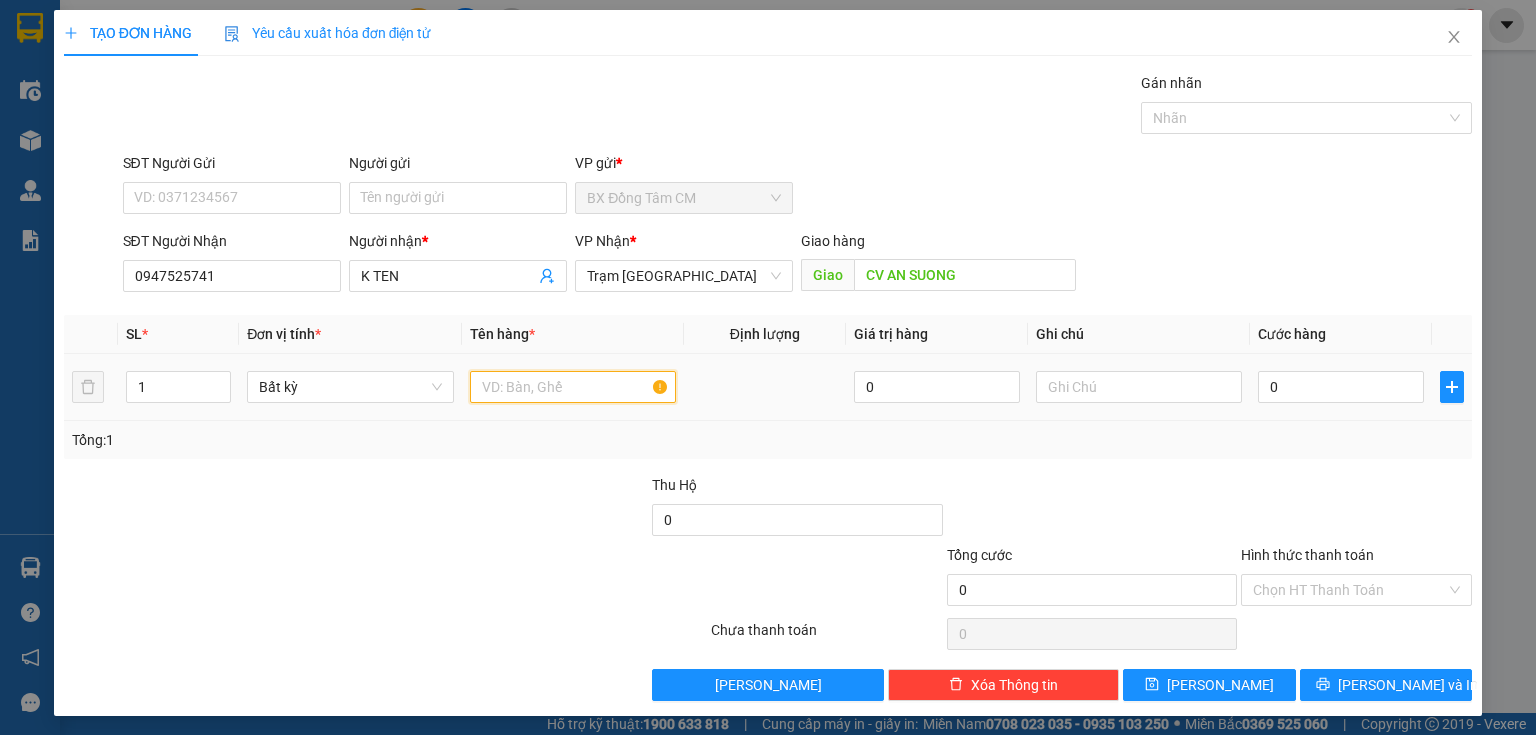 click at bounding box center [573, 387] 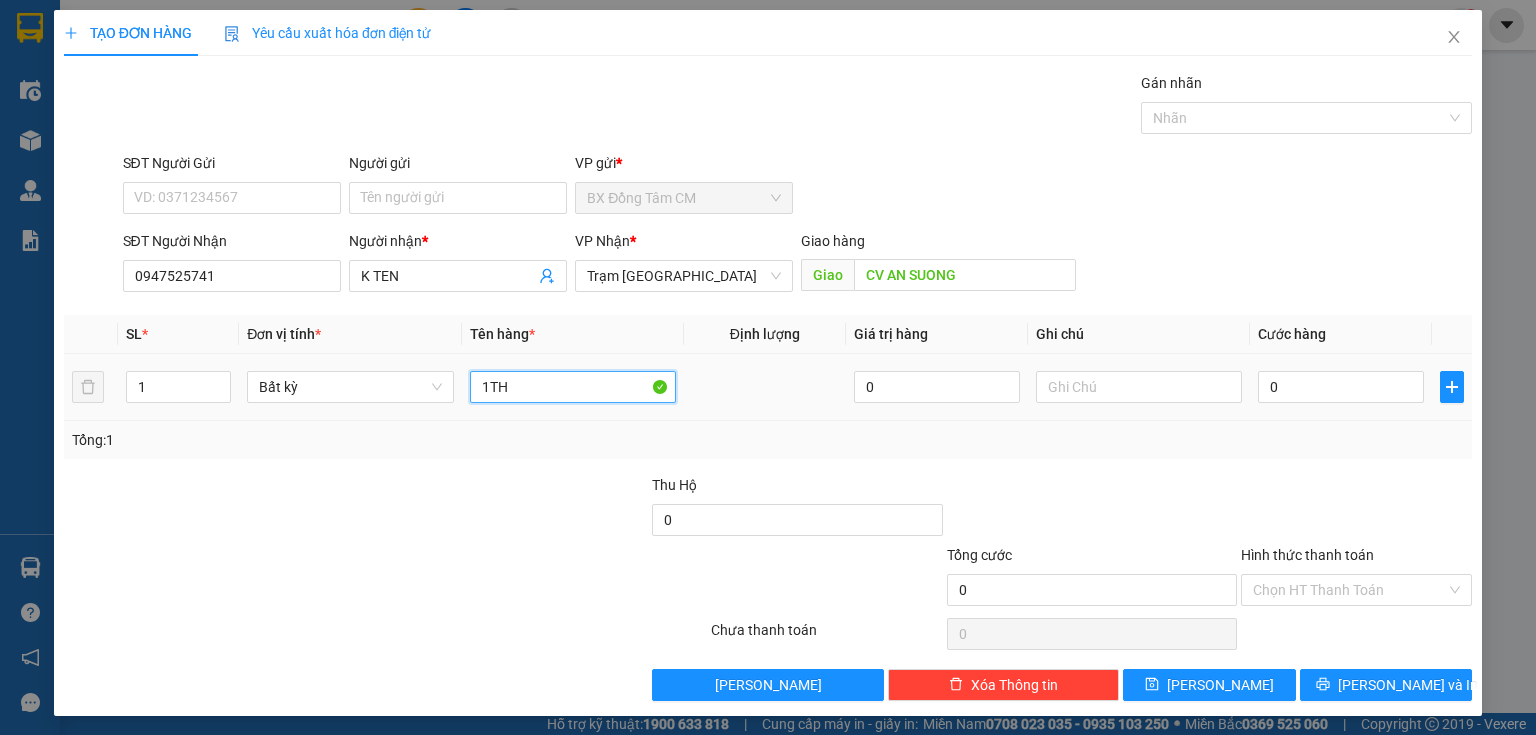 type on "1TH" 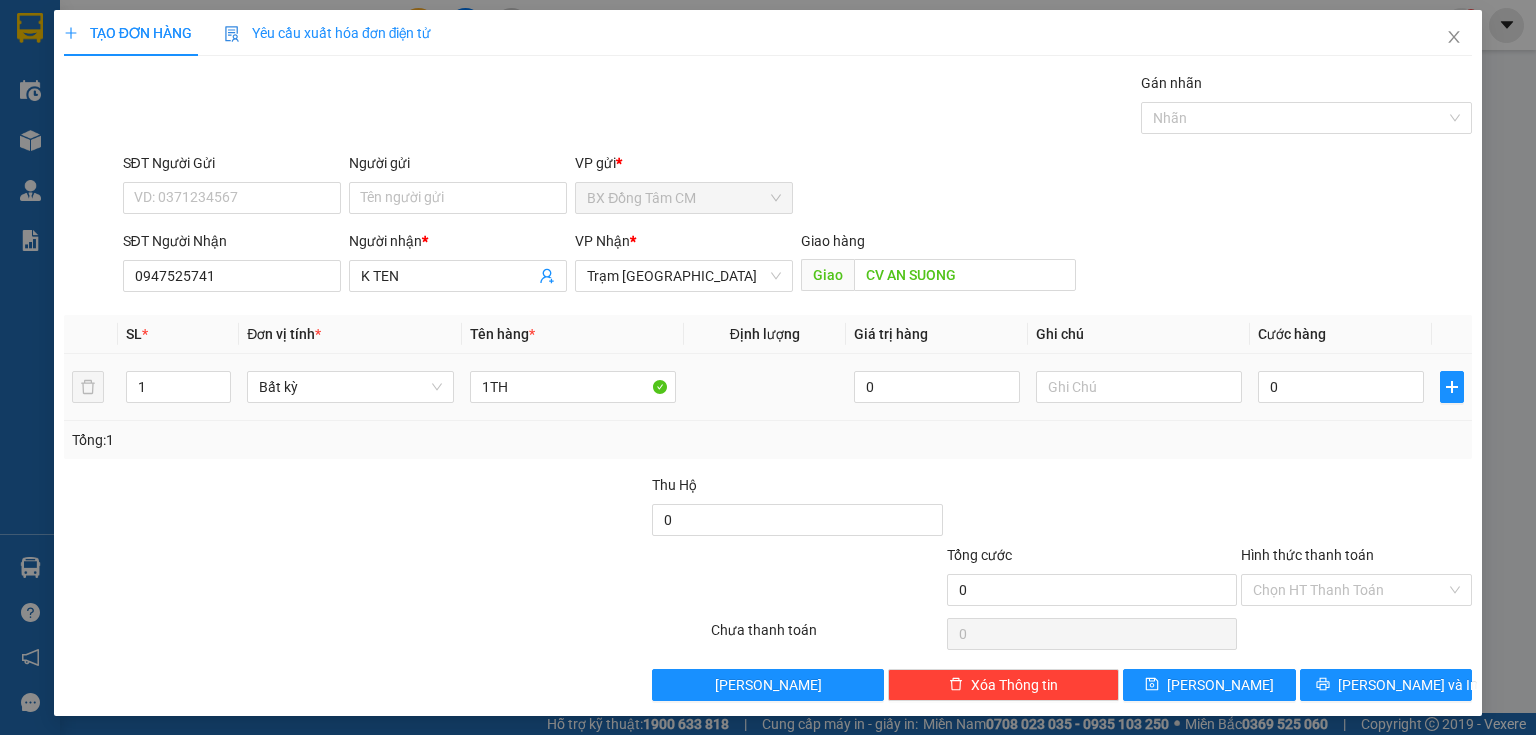 click on "0" at bounding box center (1341, 387) 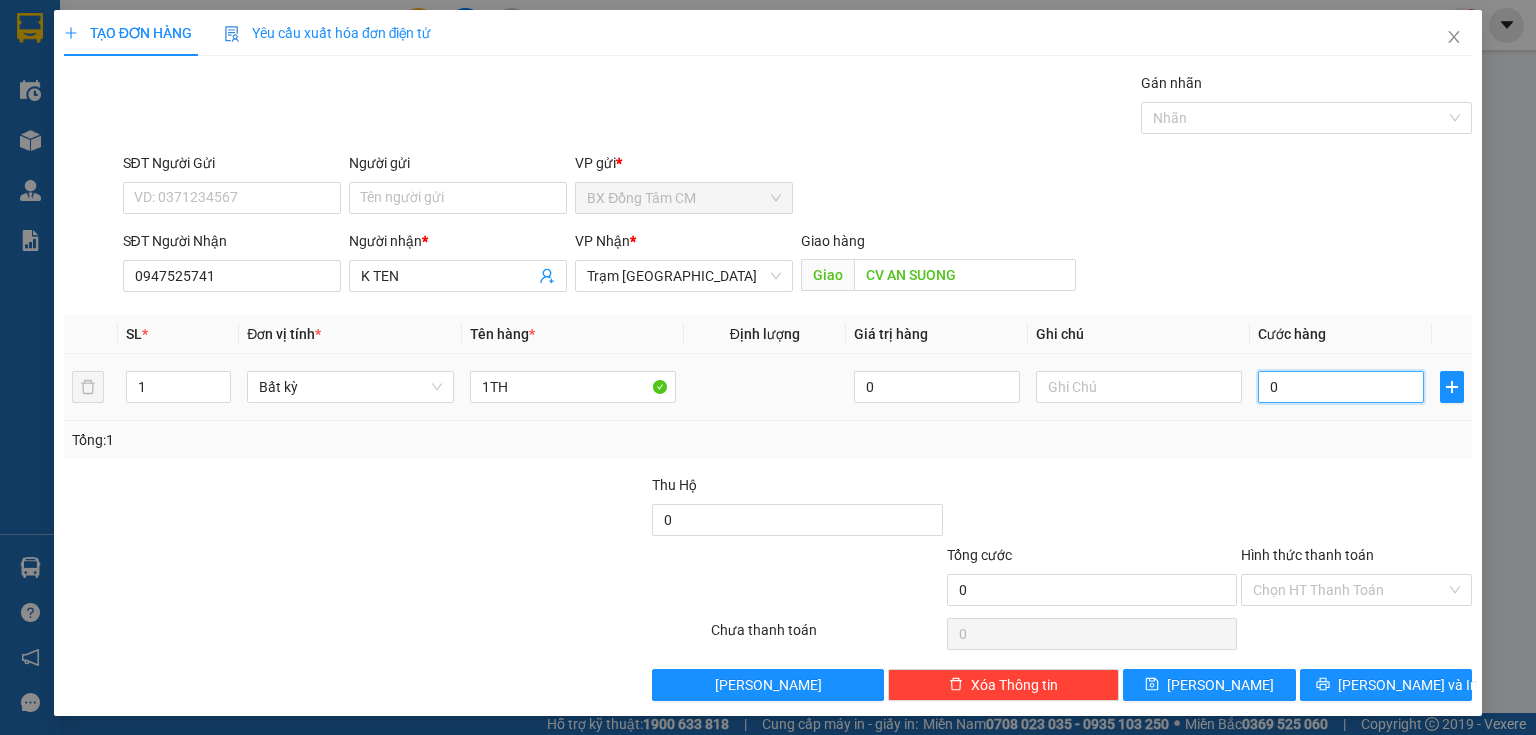click on "0" at bounding box center (1341, 387) 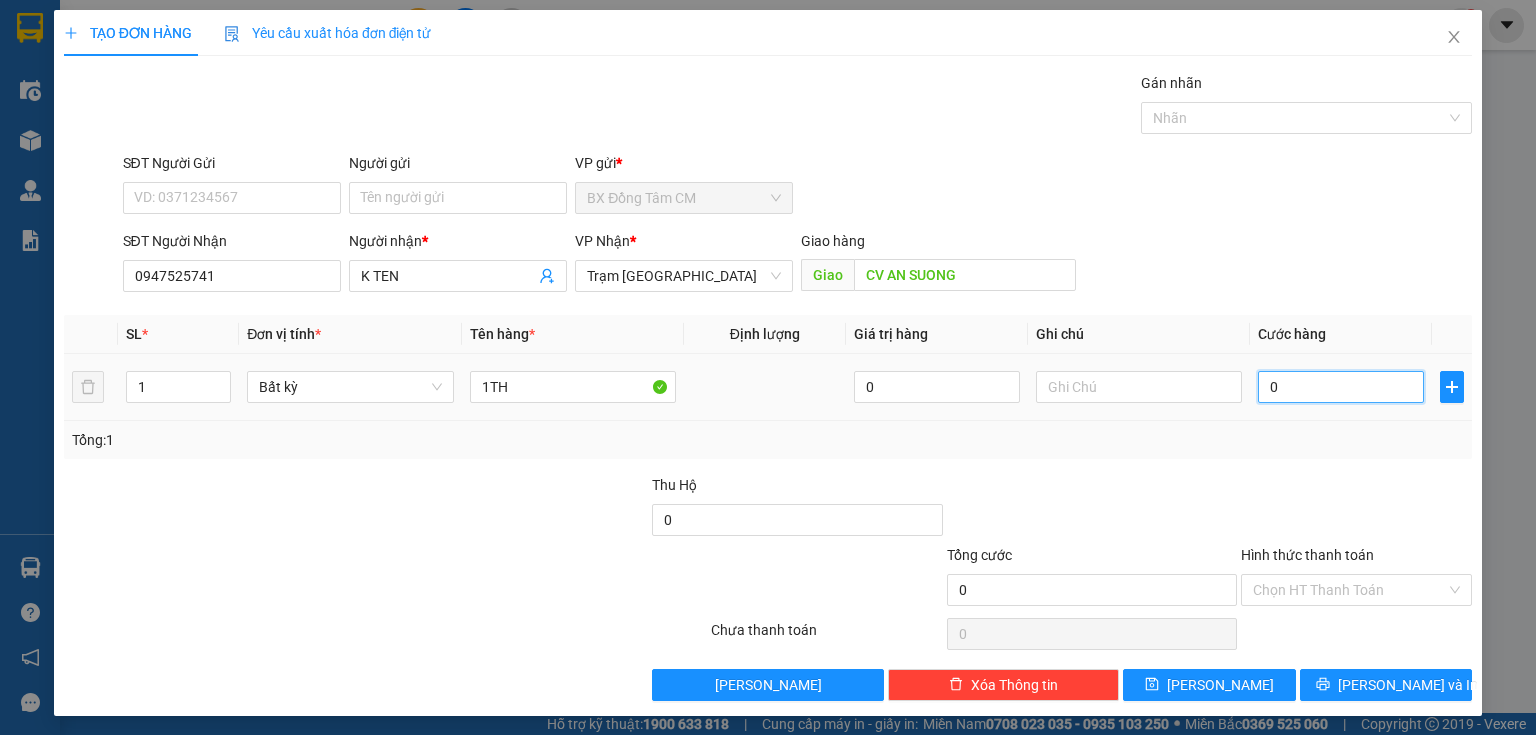 type on "7" 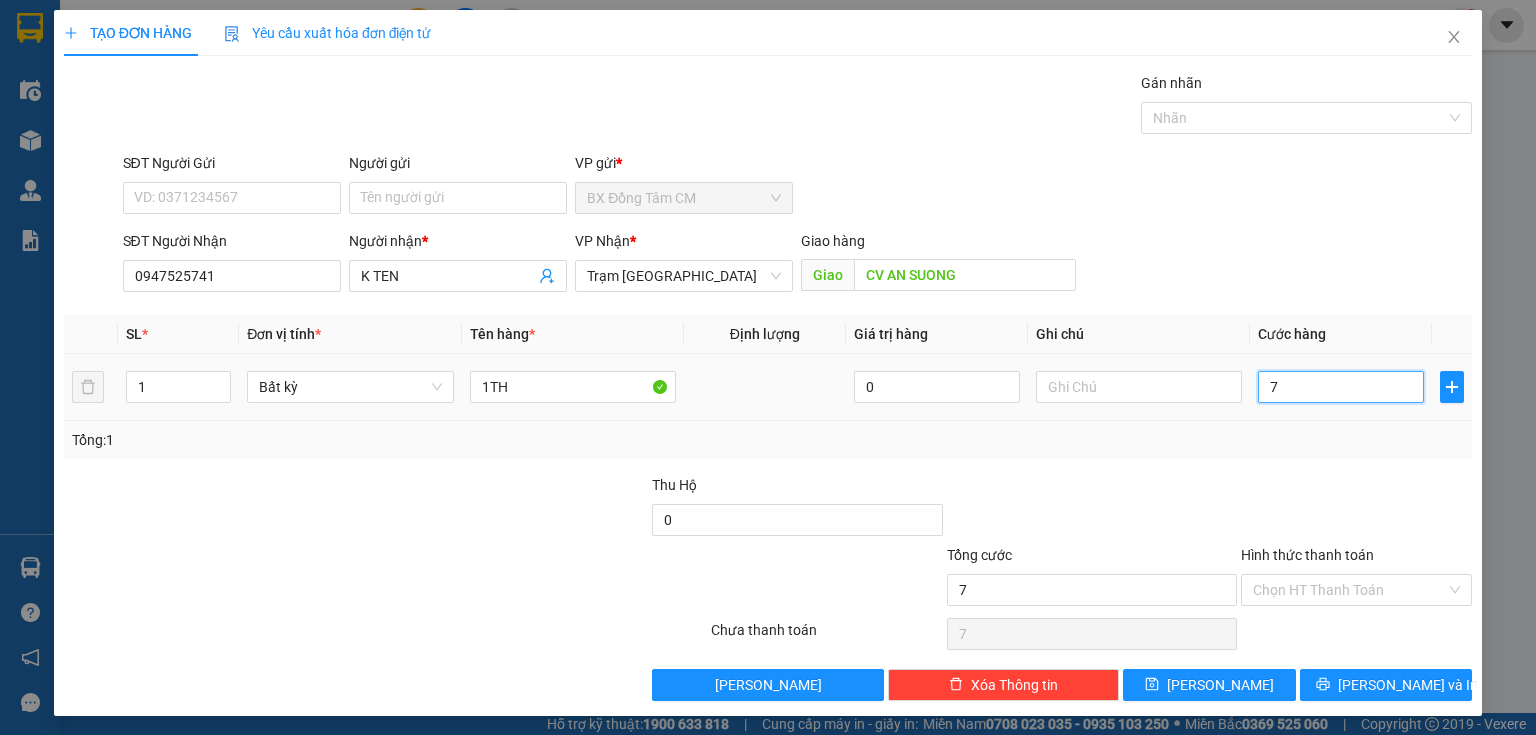 type on "70" 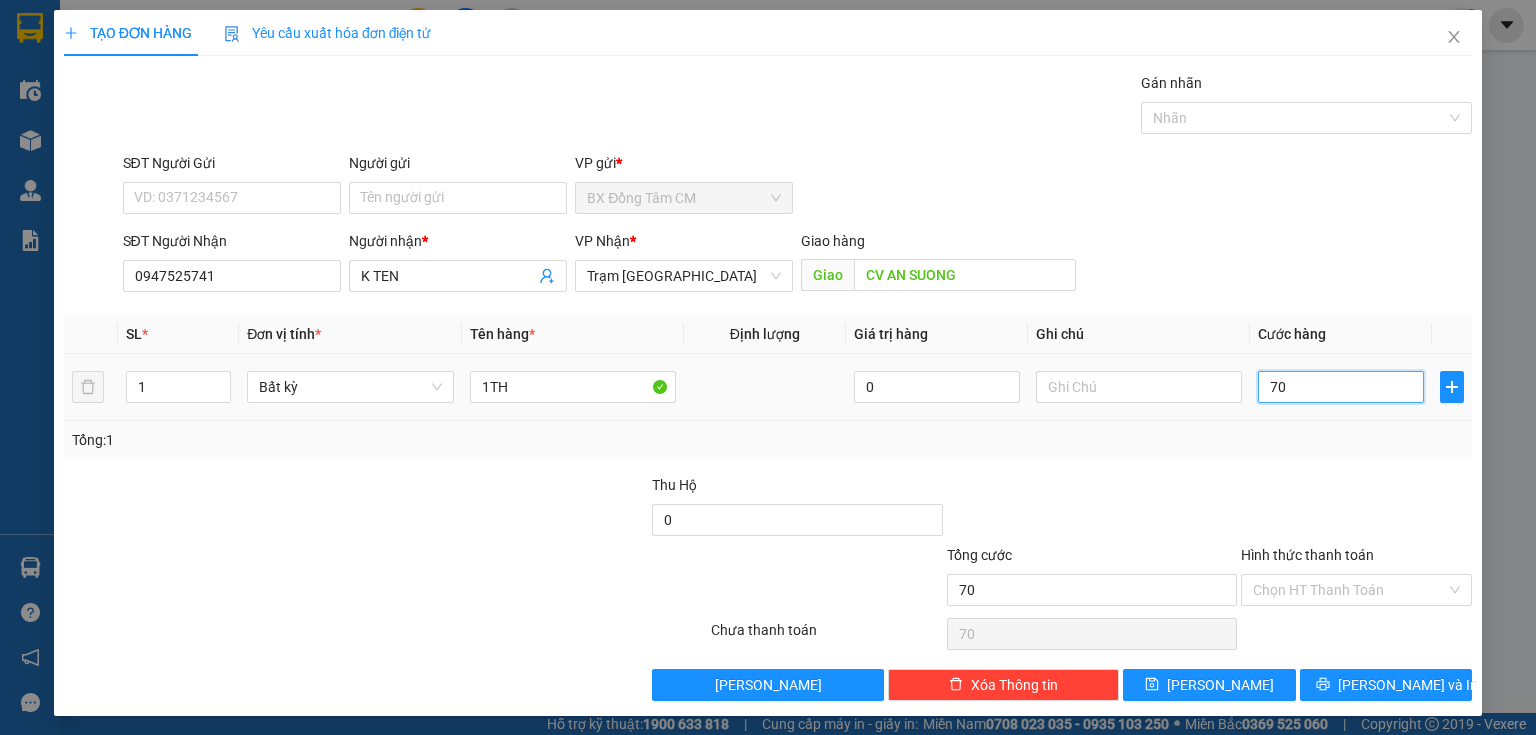 type on "700" 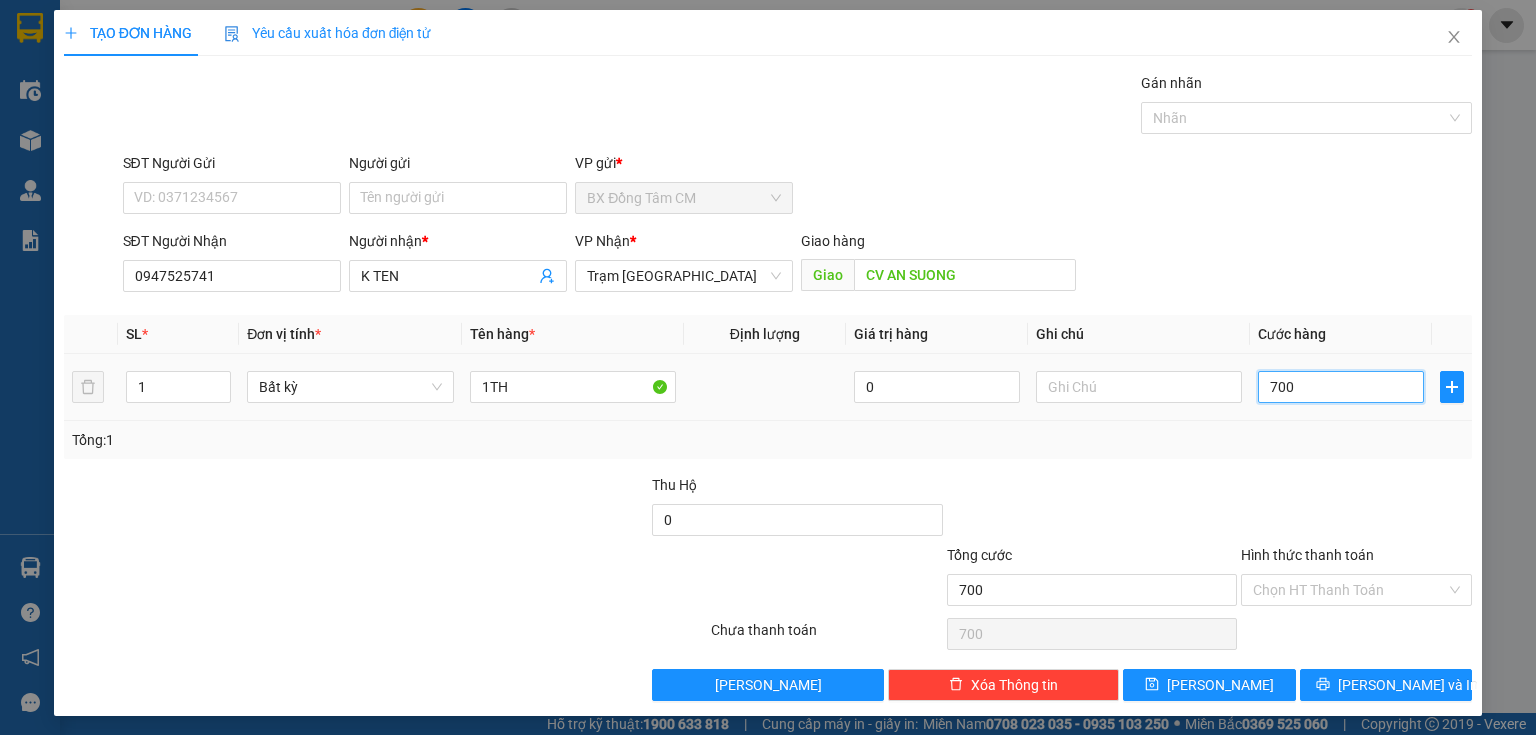 type on "7.000" 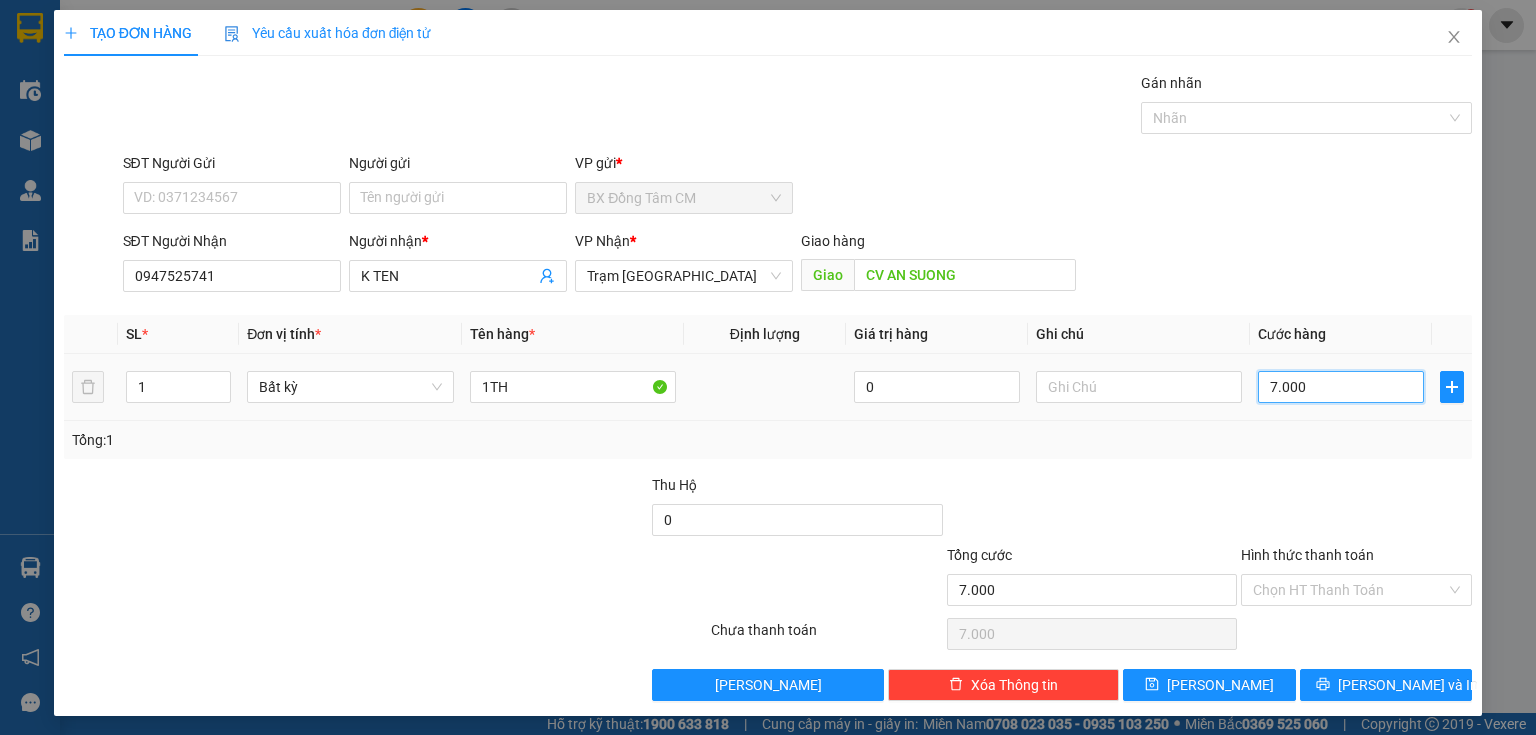 type on "70.000" 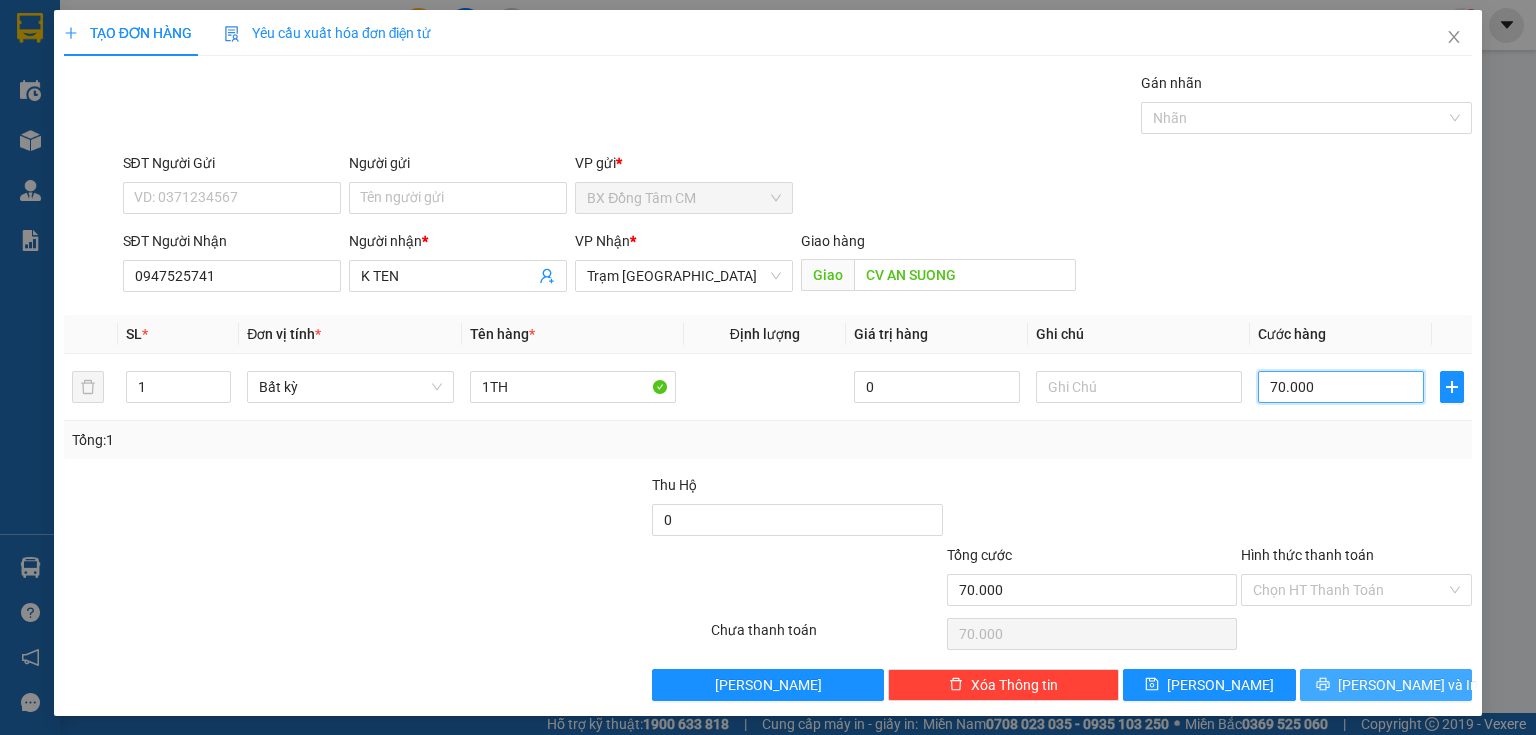 type on "70.000" 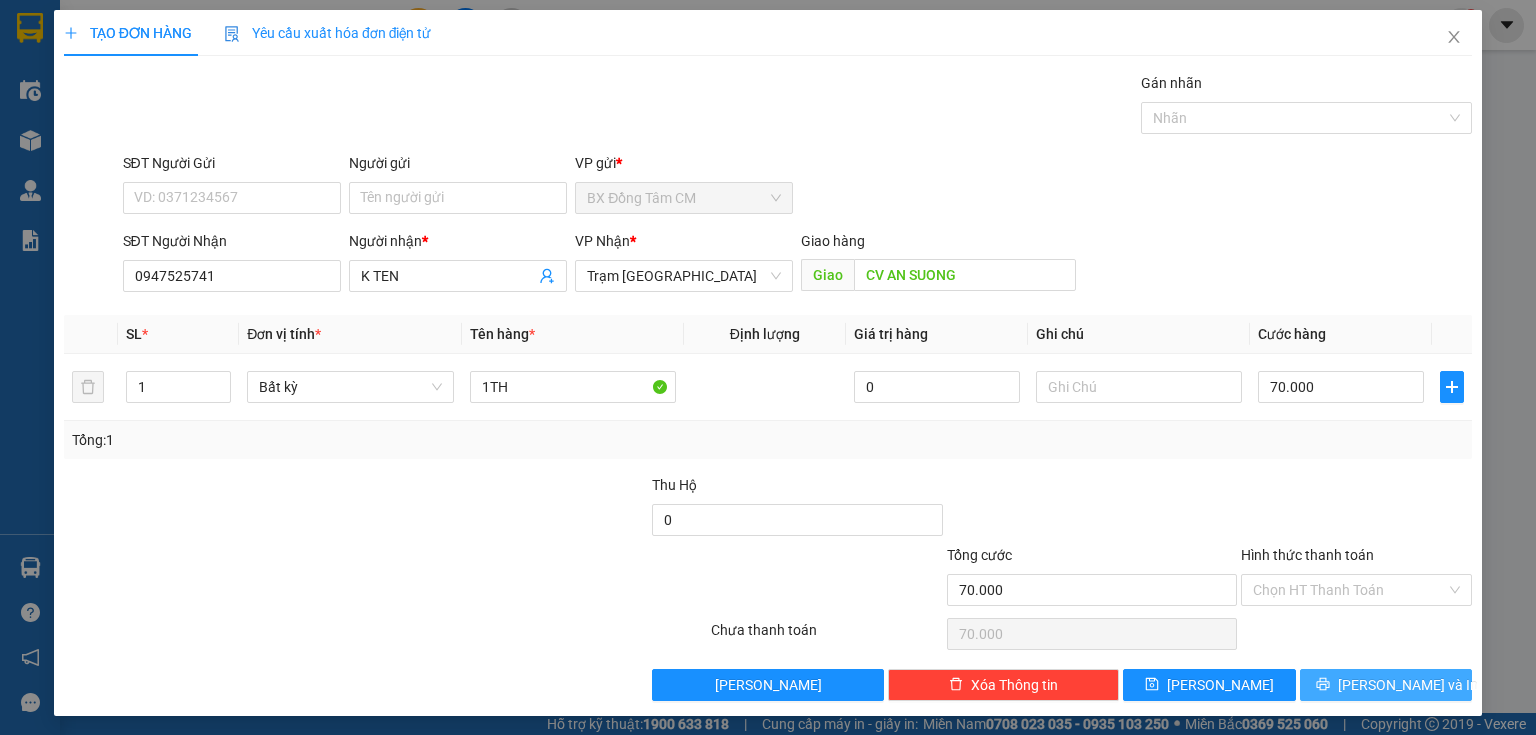 click 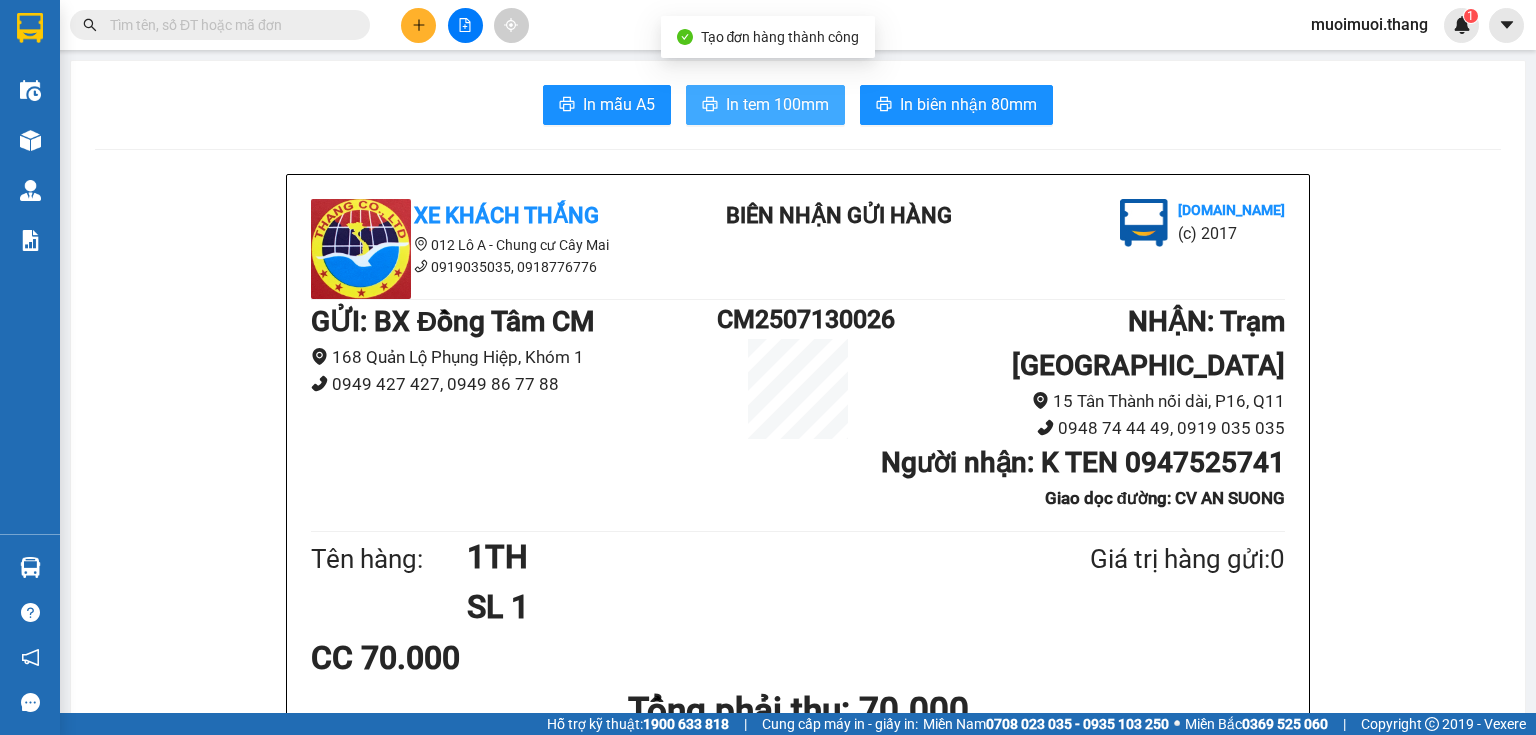 click on "In tem 100mm" at bounding box center (777, 104) 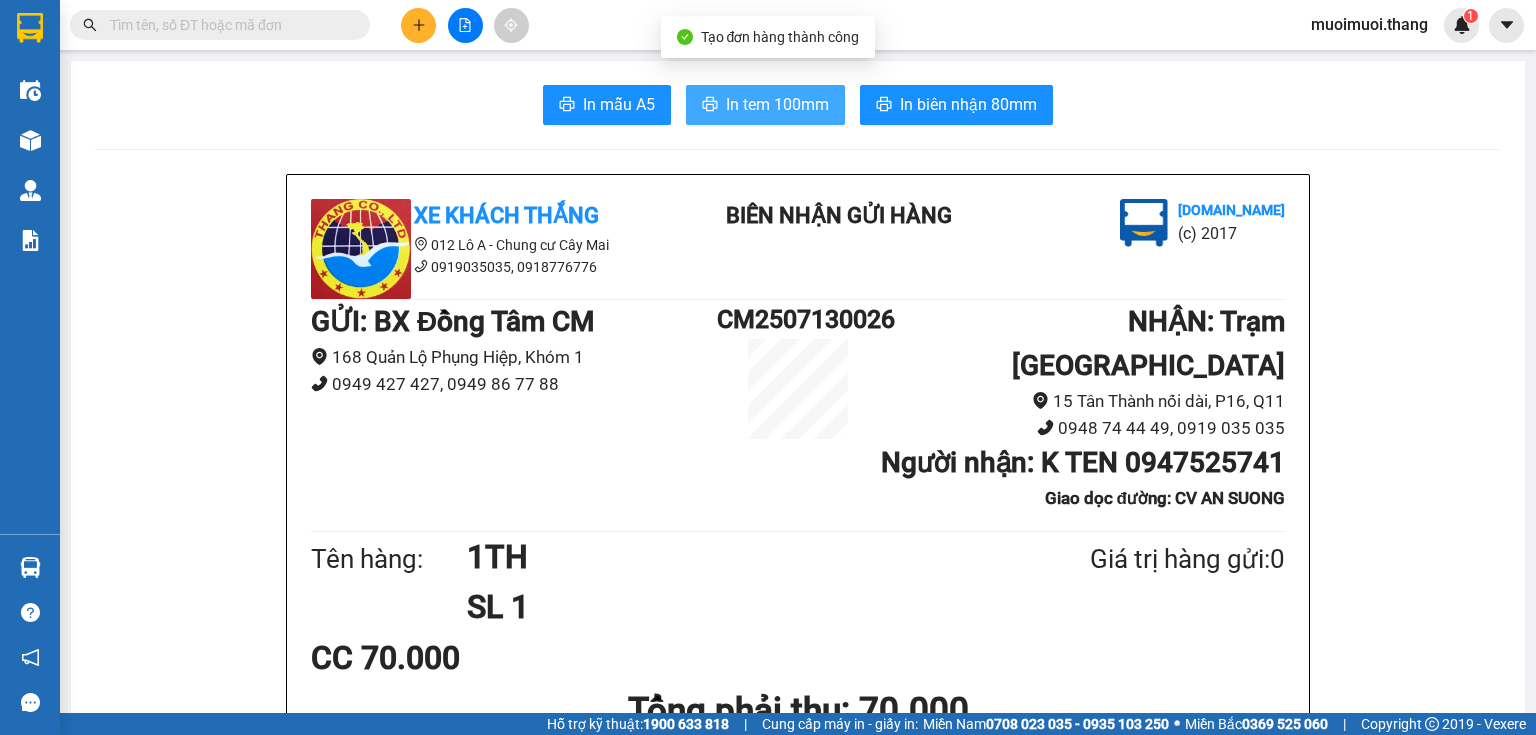 scroll, scrollTop: 0, scrollLeft: 0, axis: both 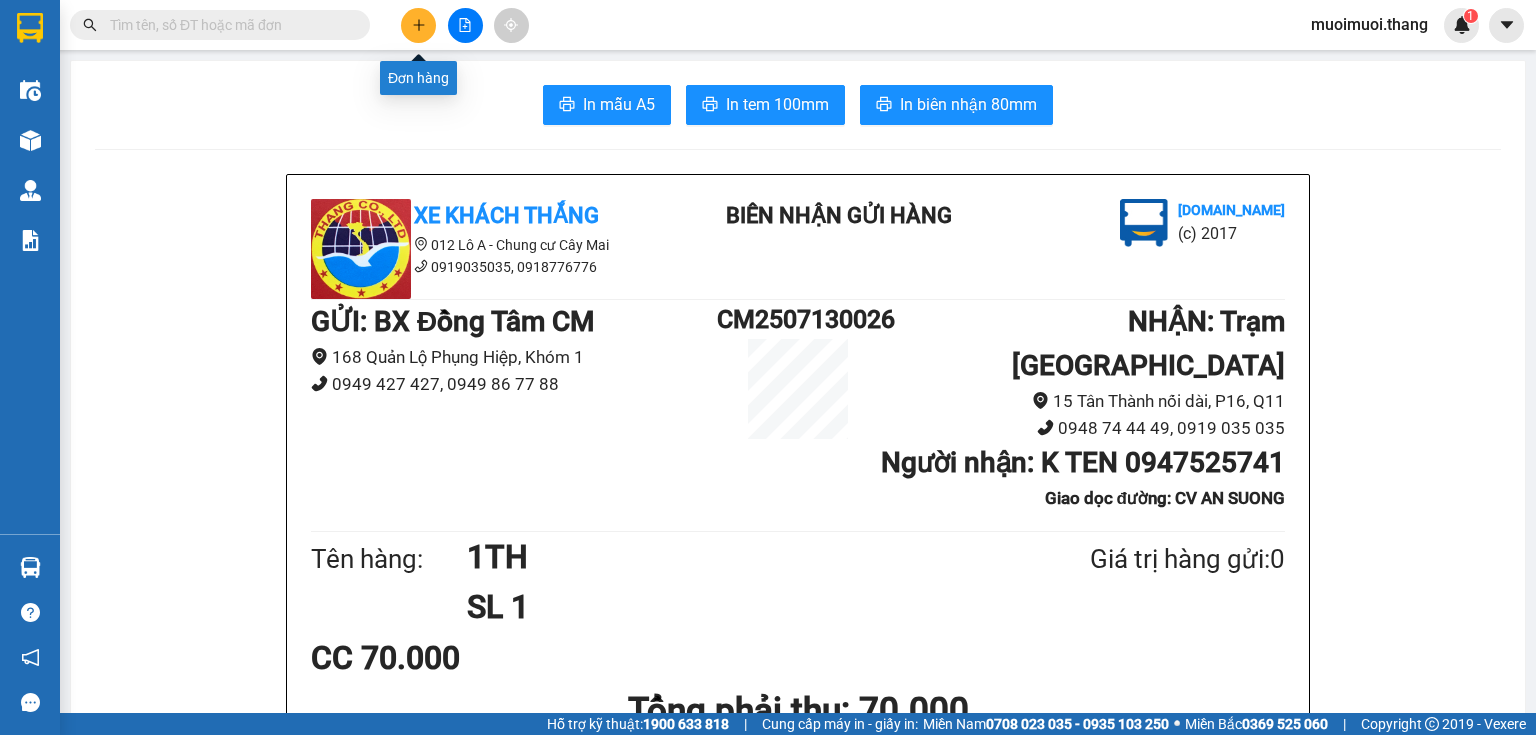click 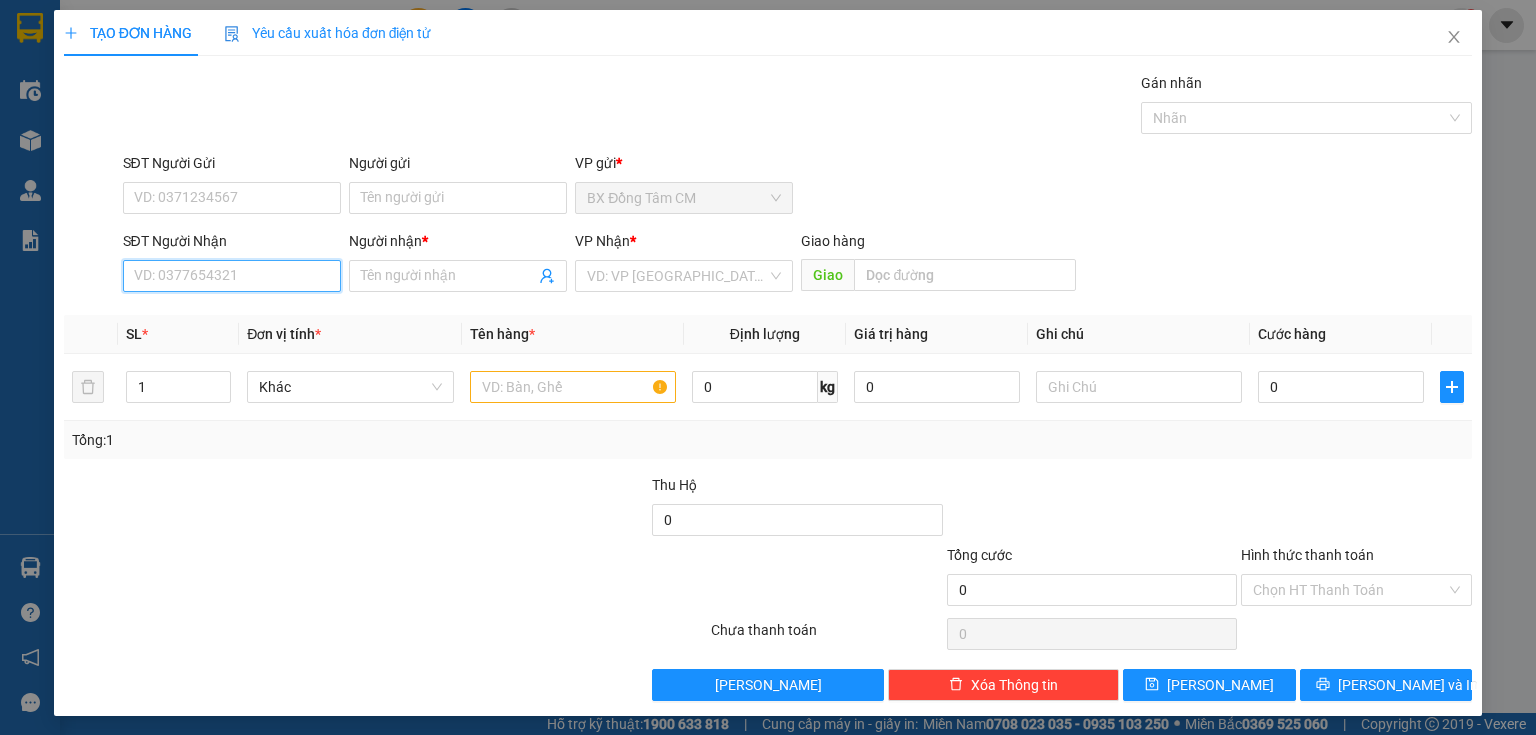 click on "SĐT Người Nhận" at bounding box center [232, 276] 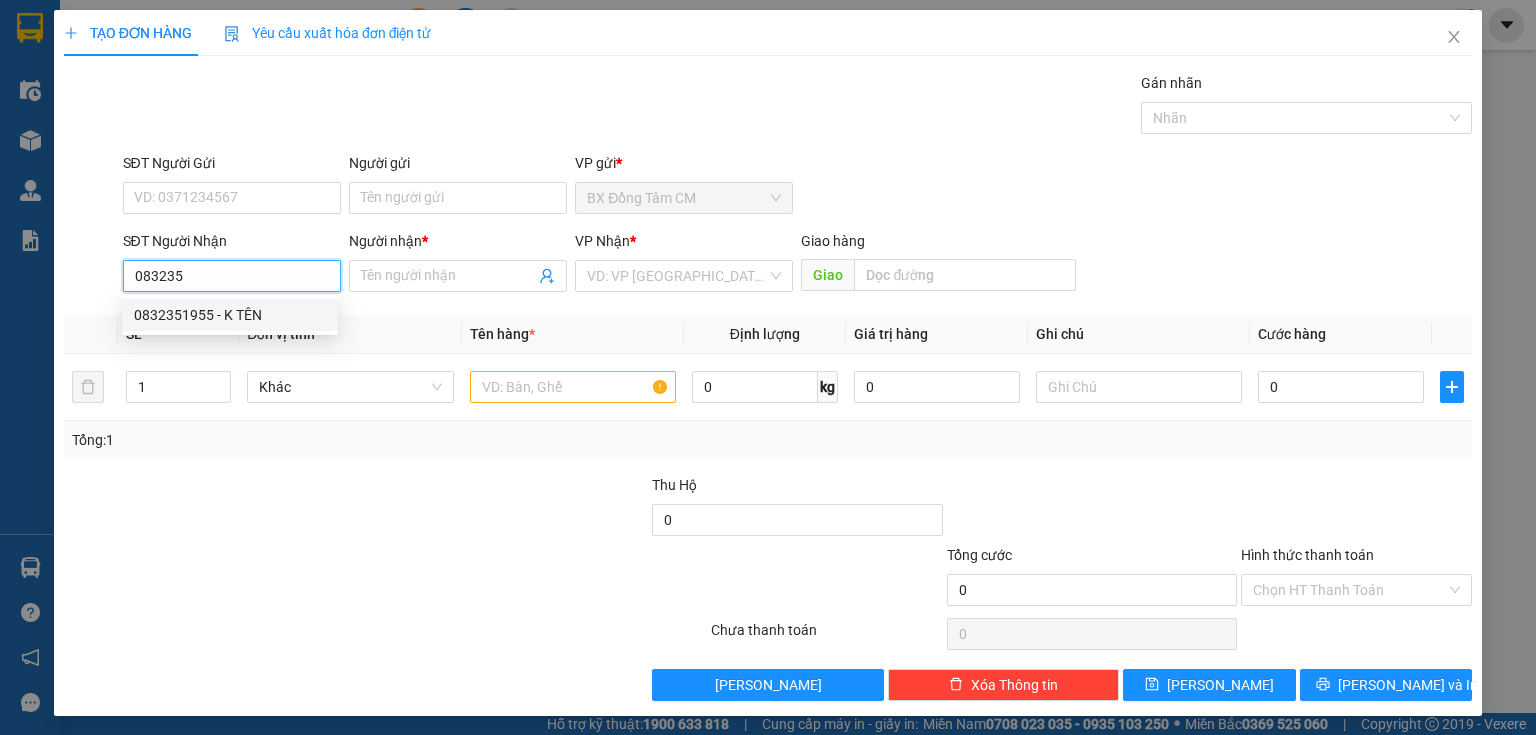 drag, startPoint x: 292, startPoint y: 319, endPoint x: 378, endPoint y: 329, distance: 86.579445 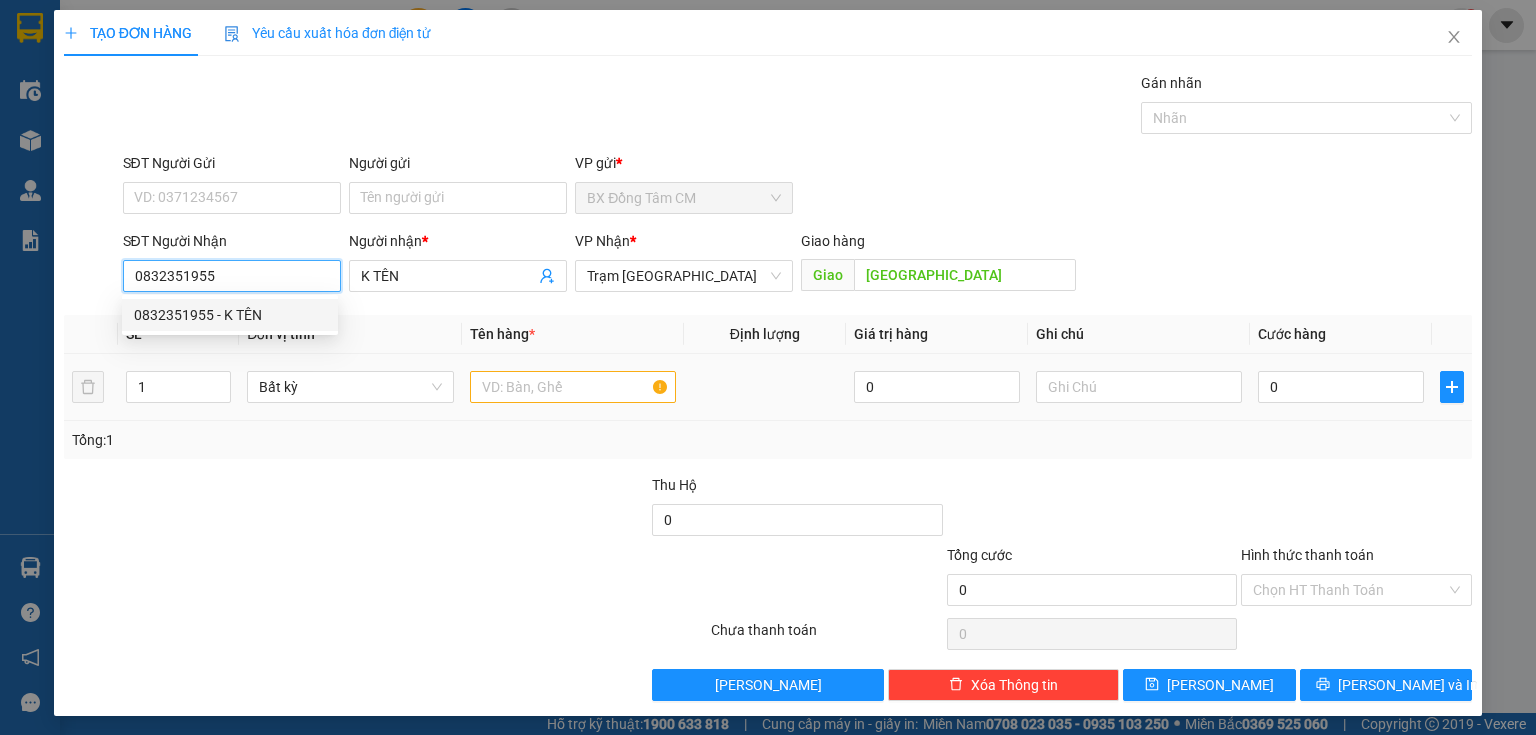 type on "0832351955" 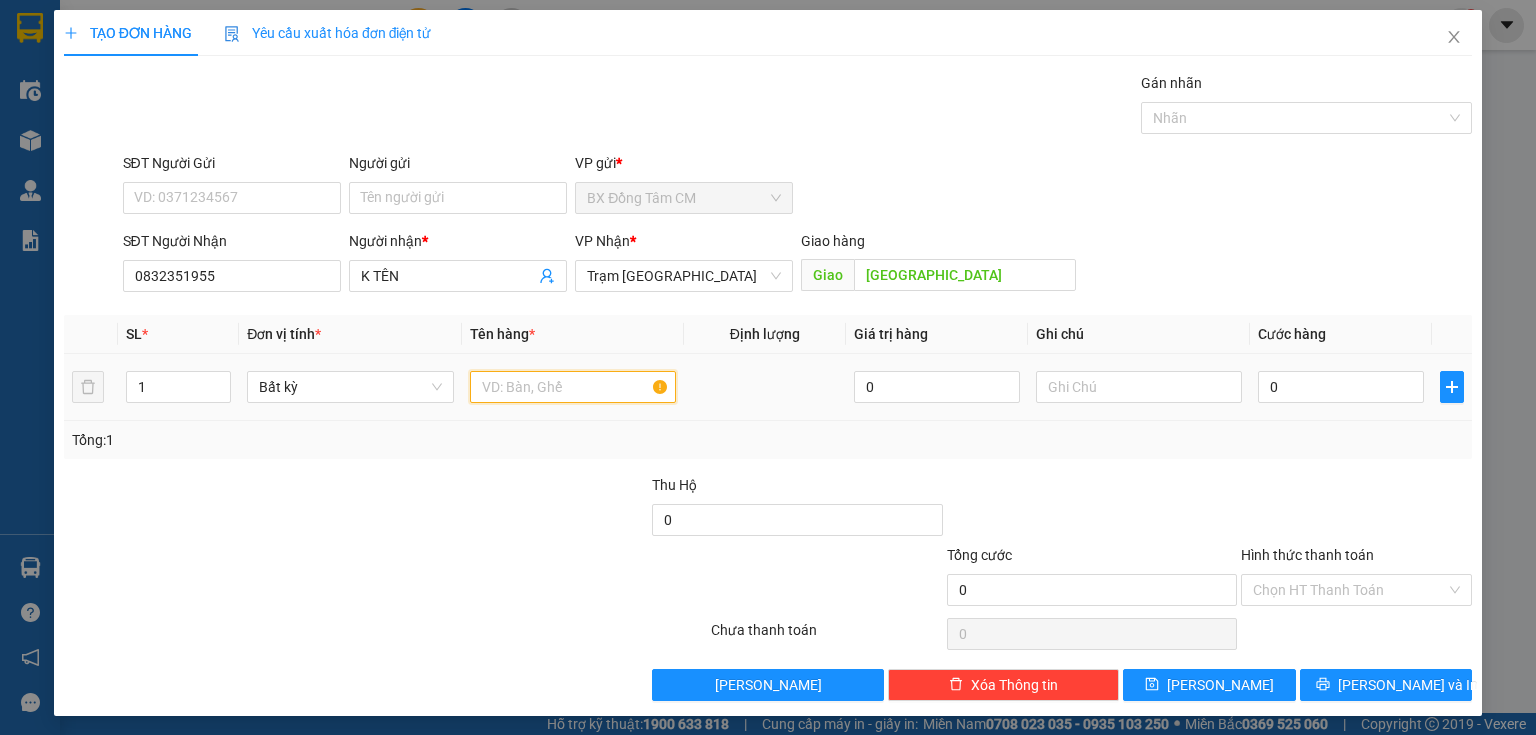 click at bounding box center (573, 387) 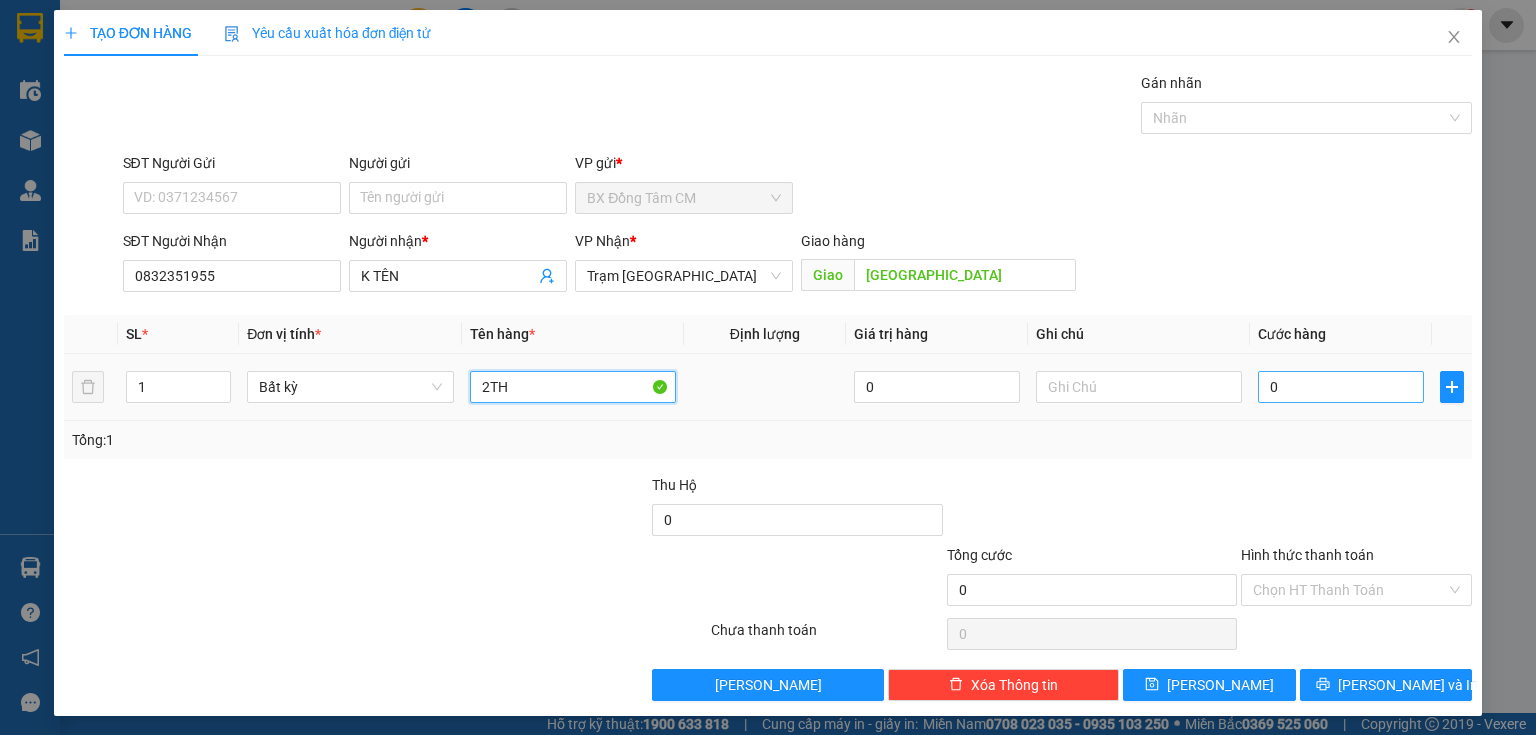 type on "2TH" 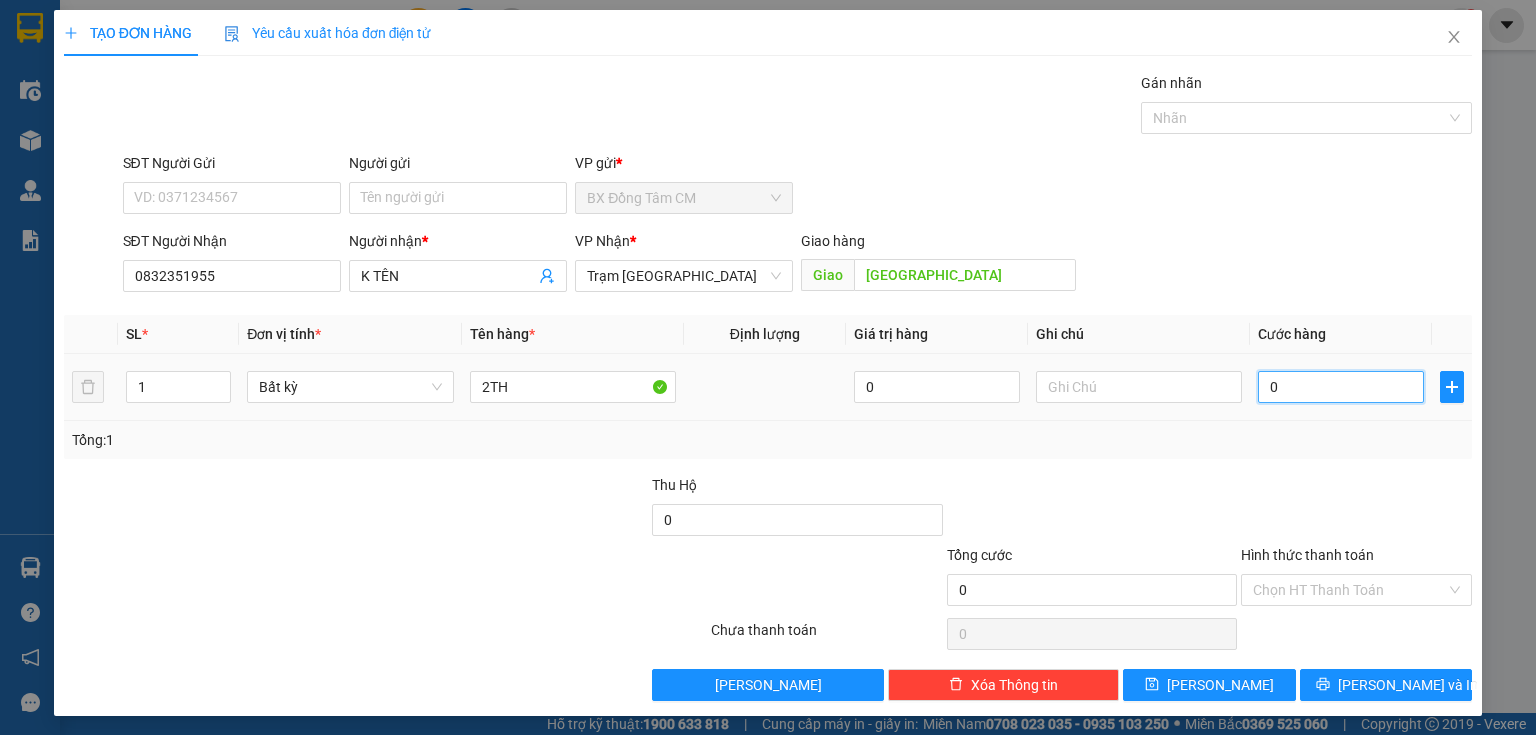 click on "0" at bounding box center [1341, 387] 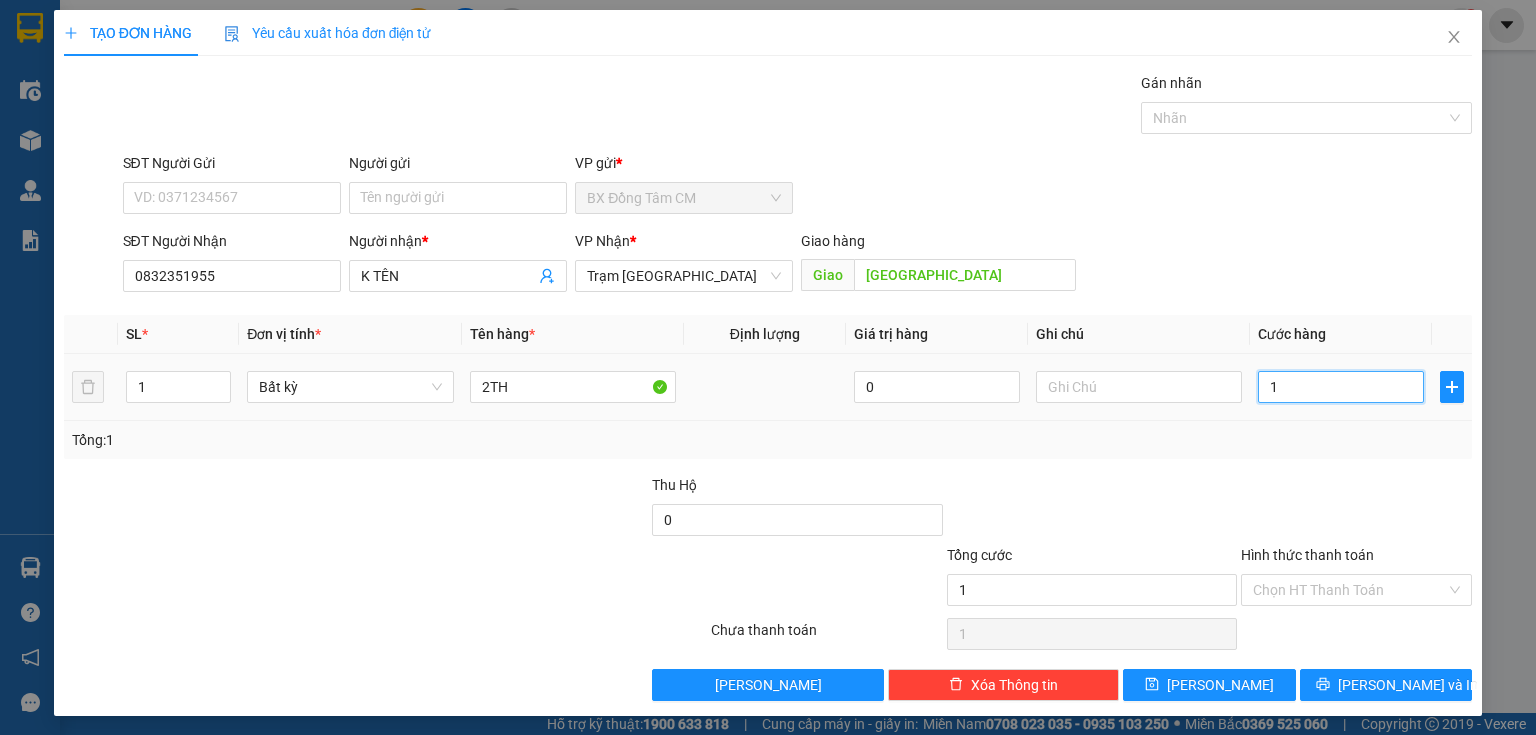 type on "10" 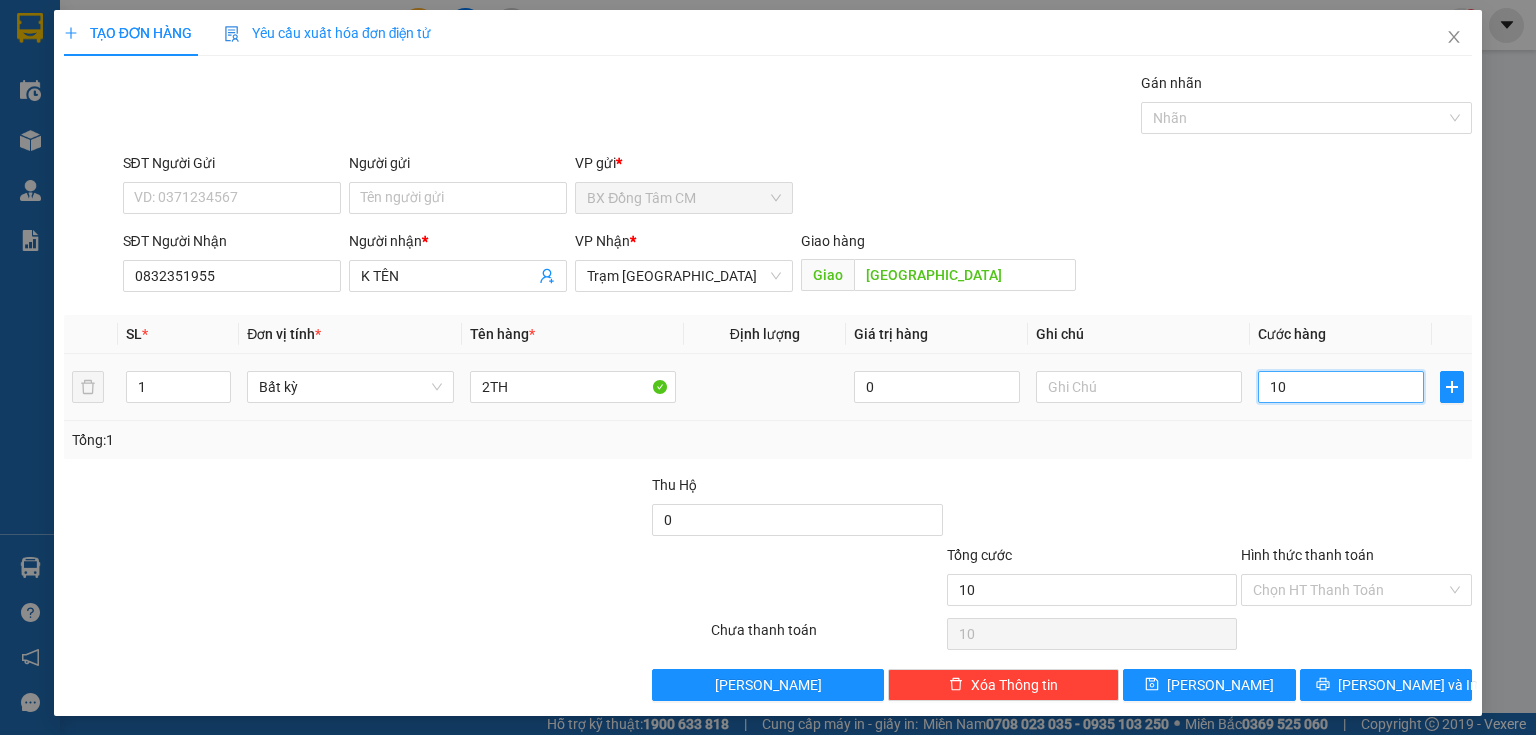 type on "100" 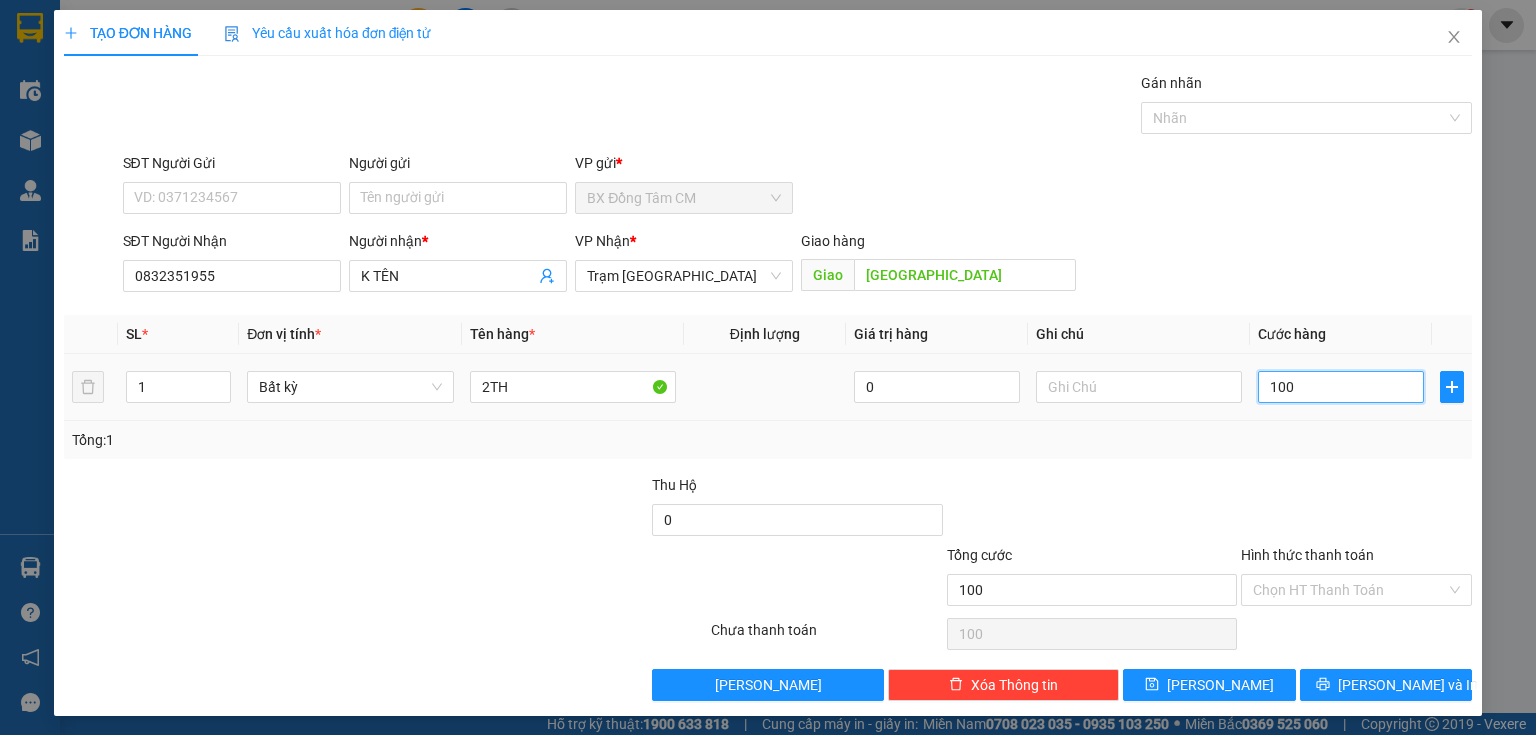 type on "1.000" 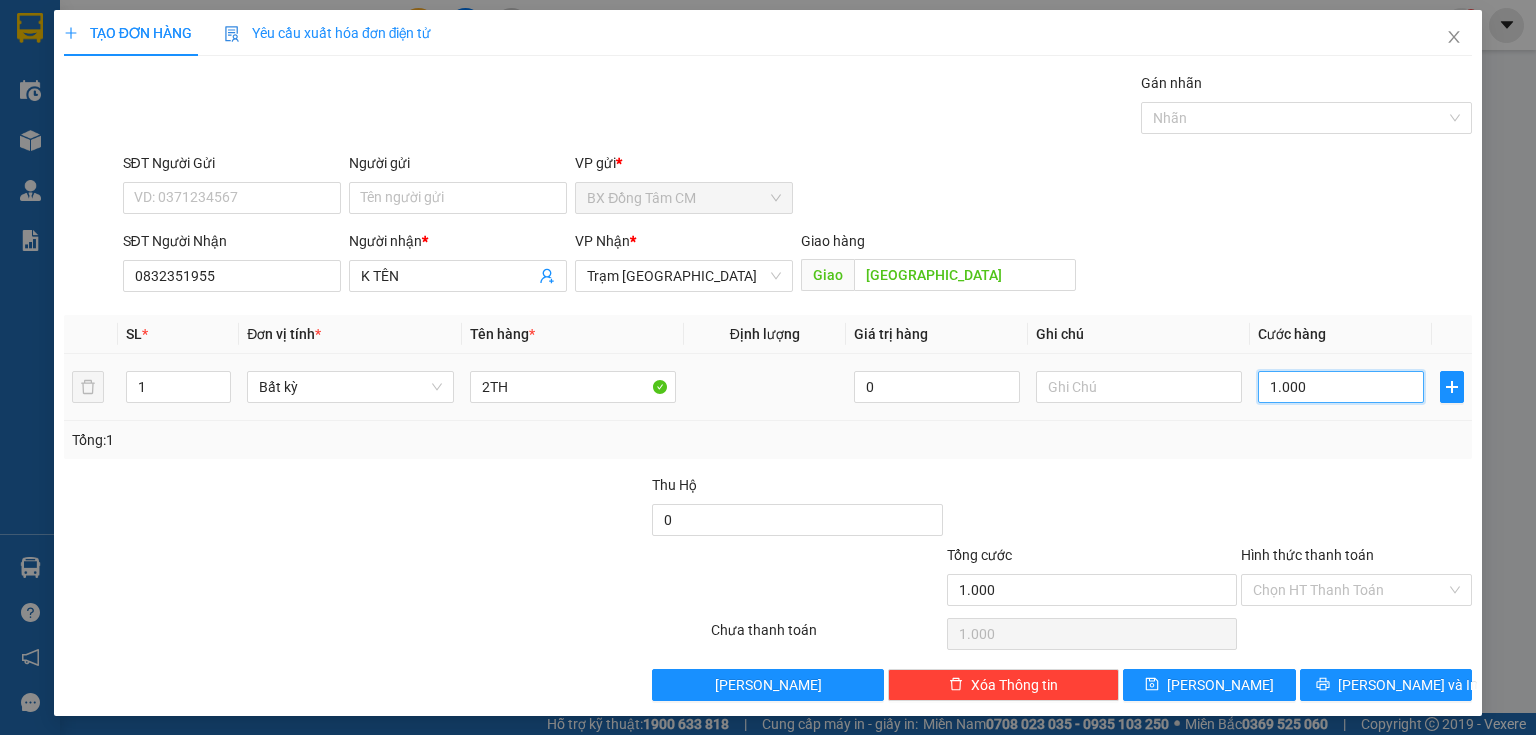 type on "10.000" 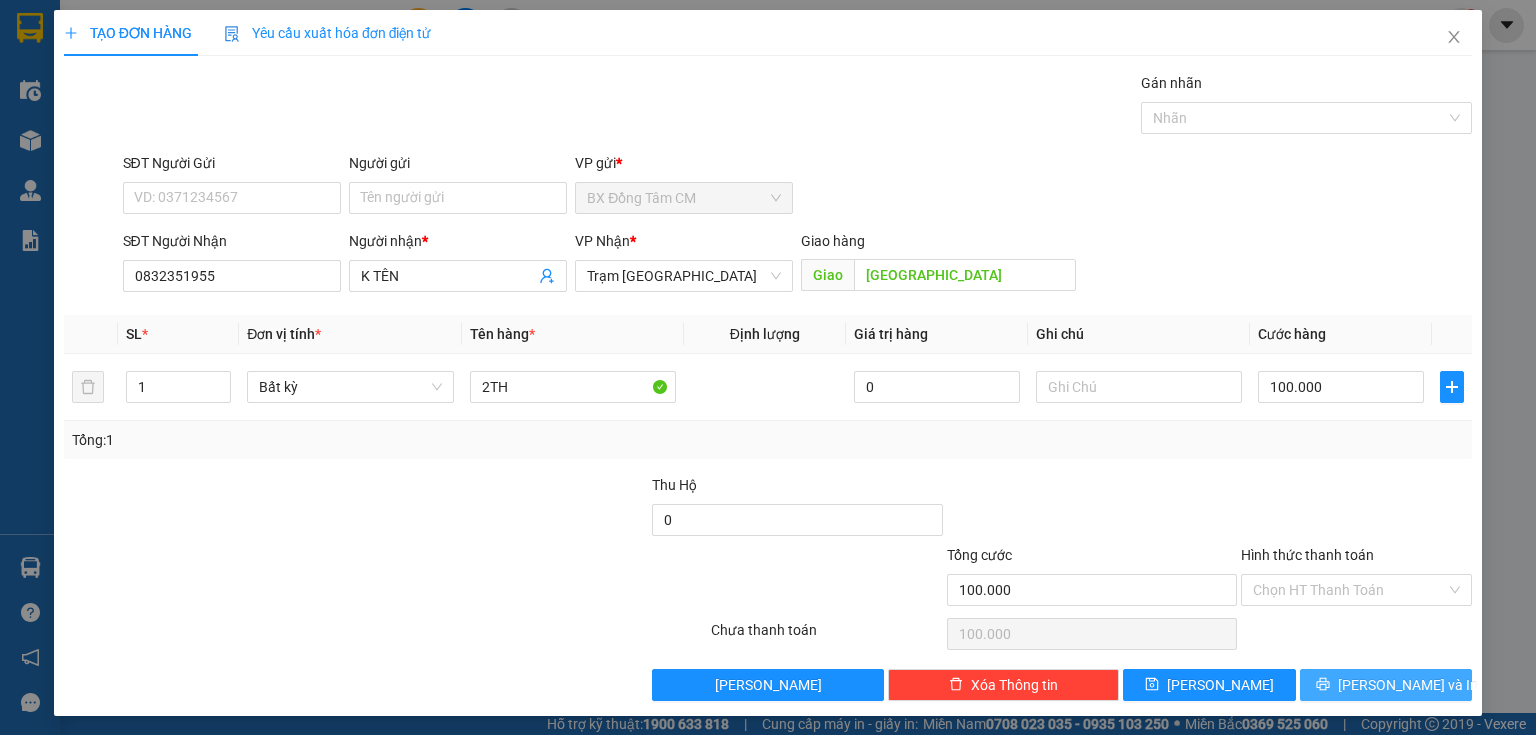 click on "[PERSON_NAME] và In" at bounding box center [1408, 685] 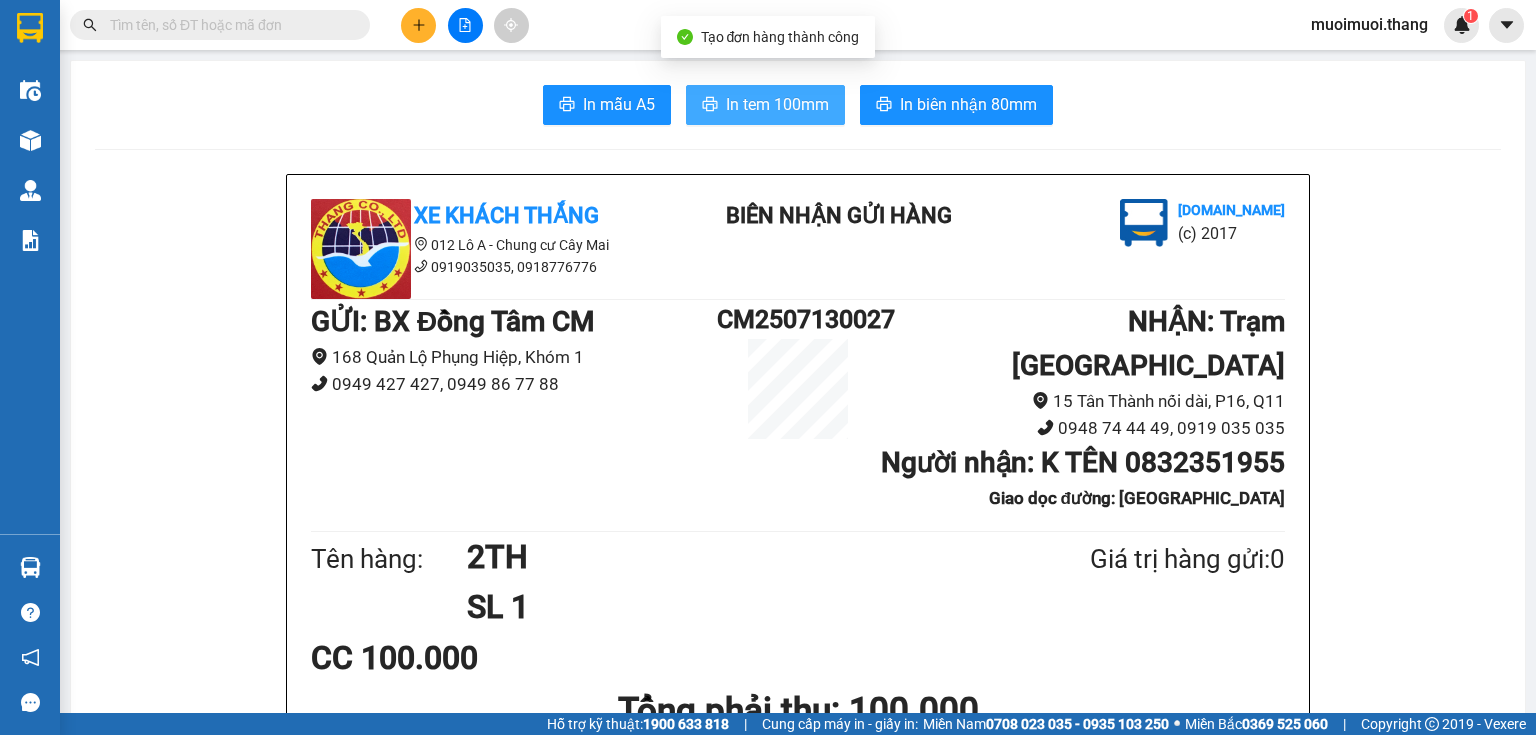 click on "In tem 100mm" at bounding box center [777, 104] 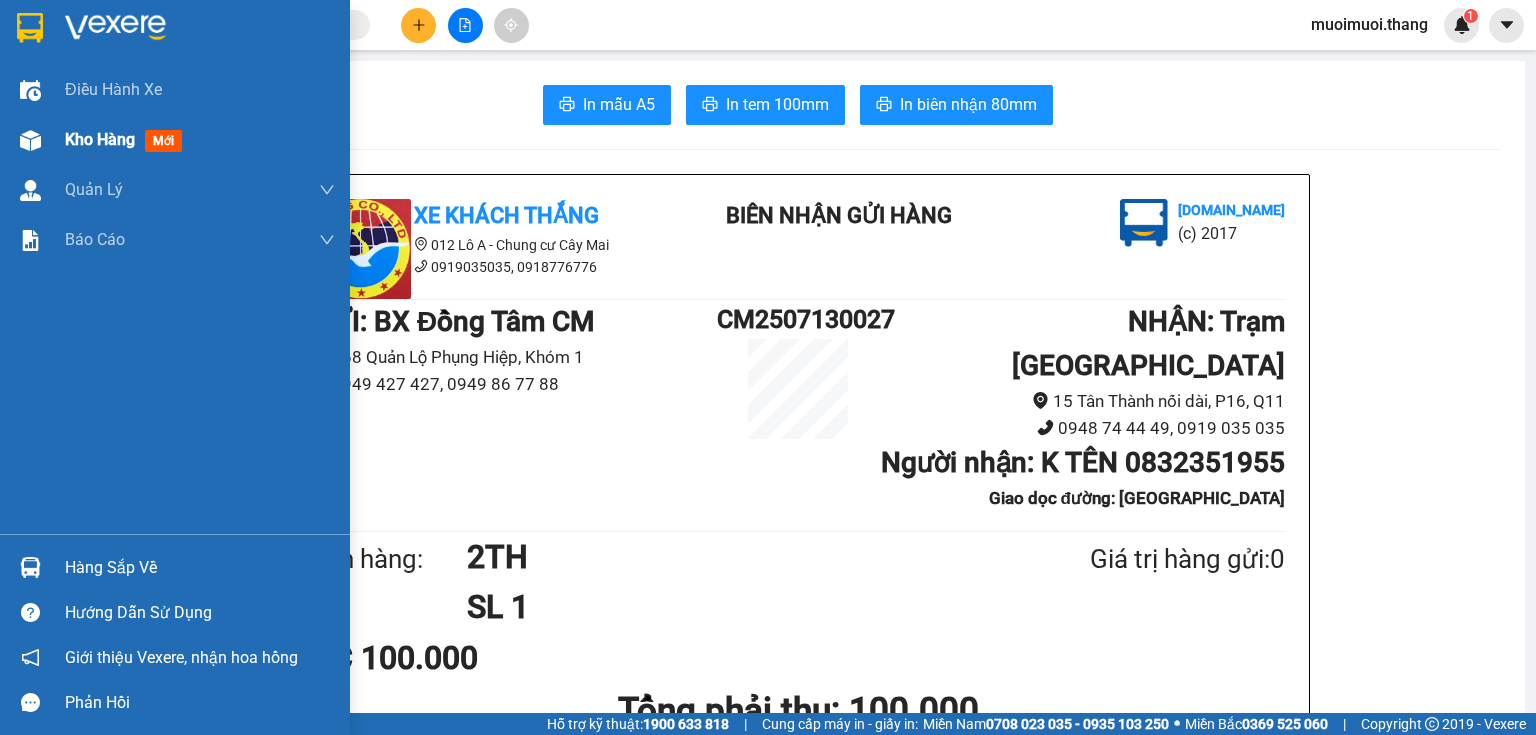click on "mới" at bounding box center [163, 141] 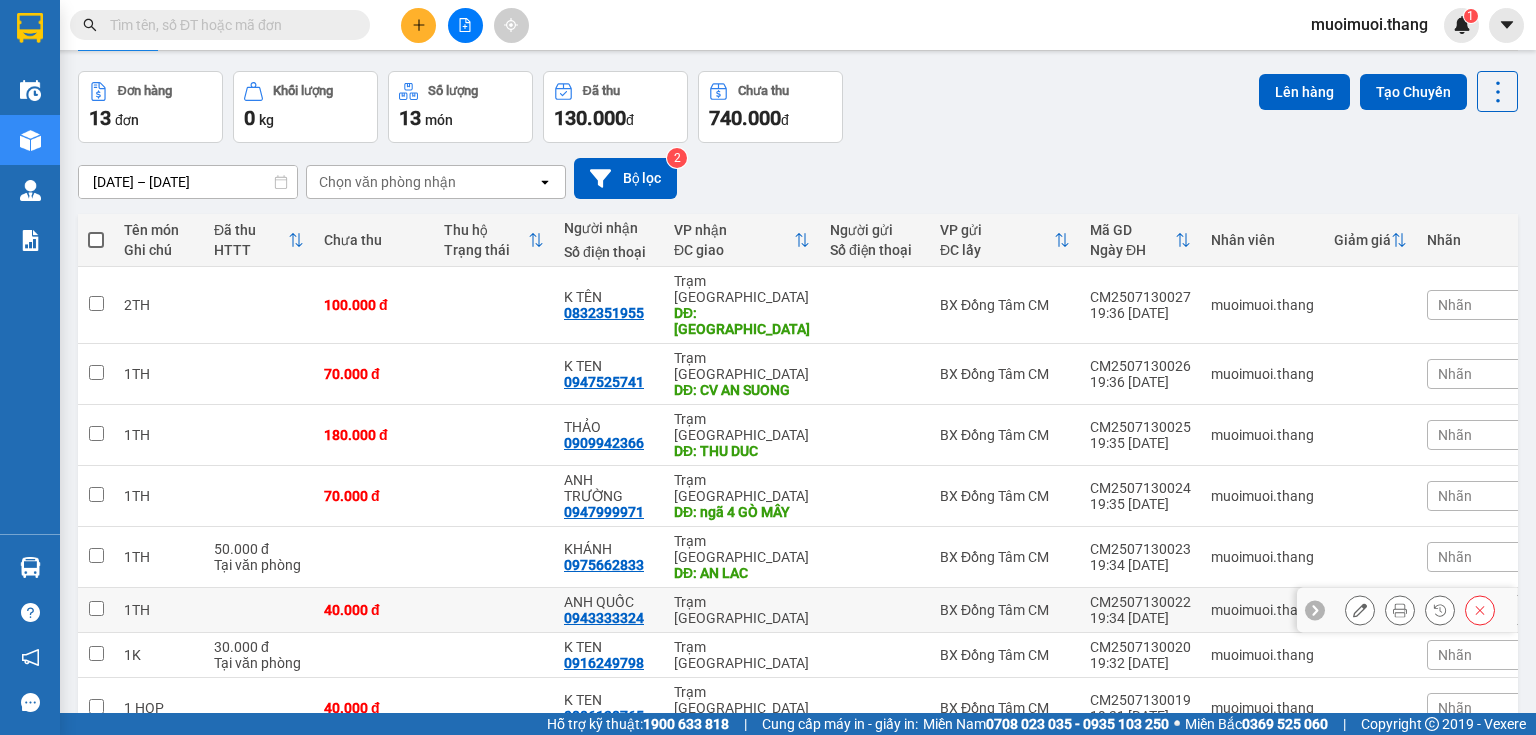 scroll, scrollTop: 0, scrollLeft: 0, axis: both 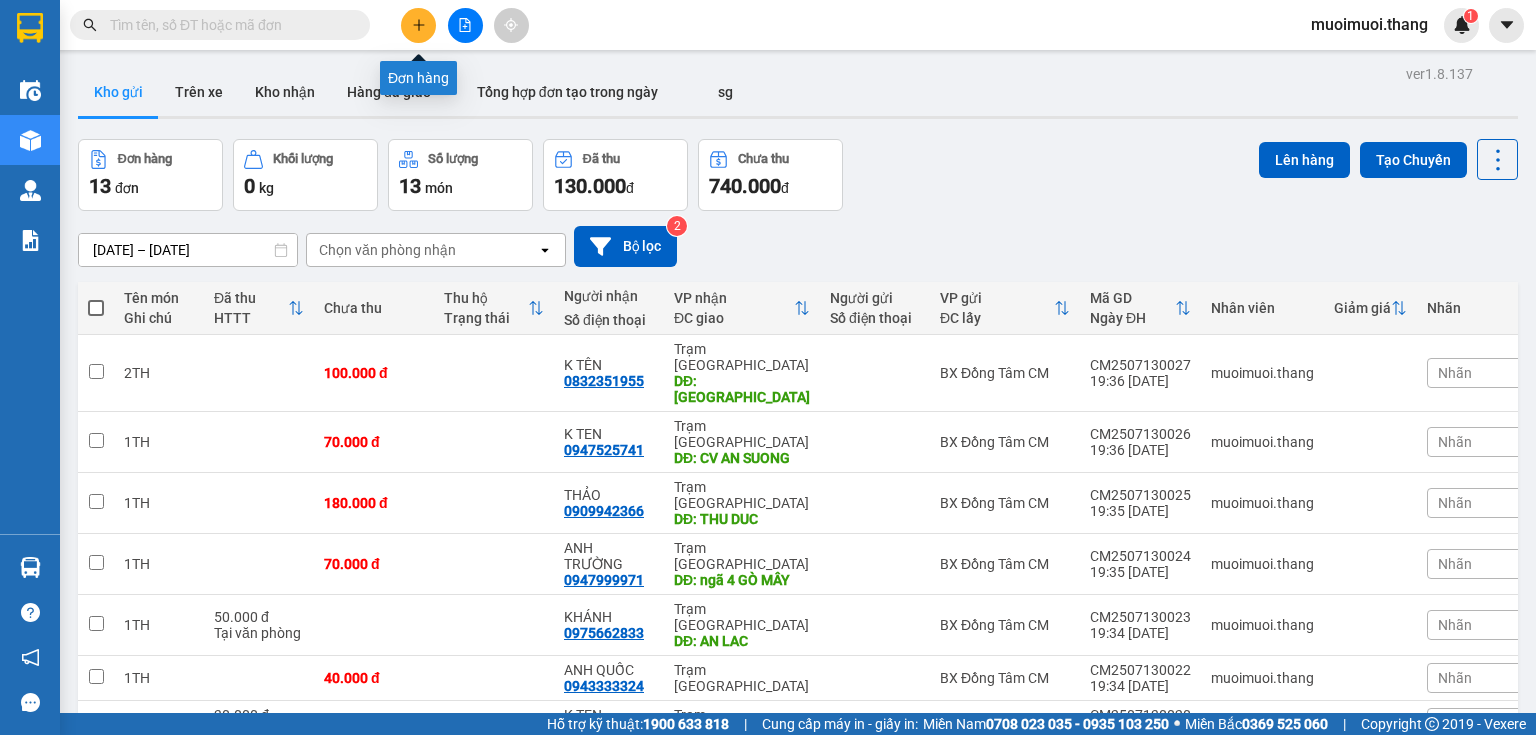 click at bounding box center (465, 25) 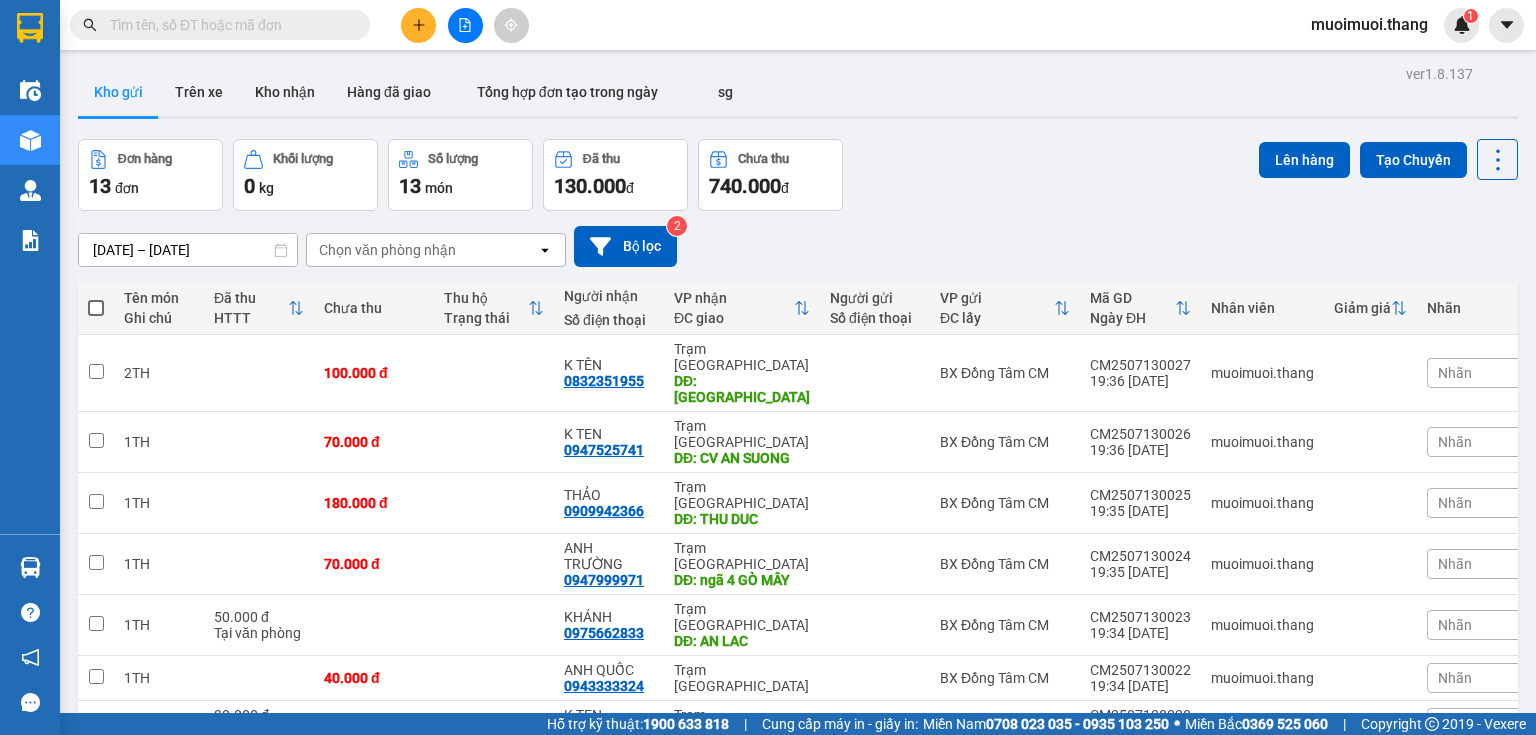 click at bounding box center (418, 25) 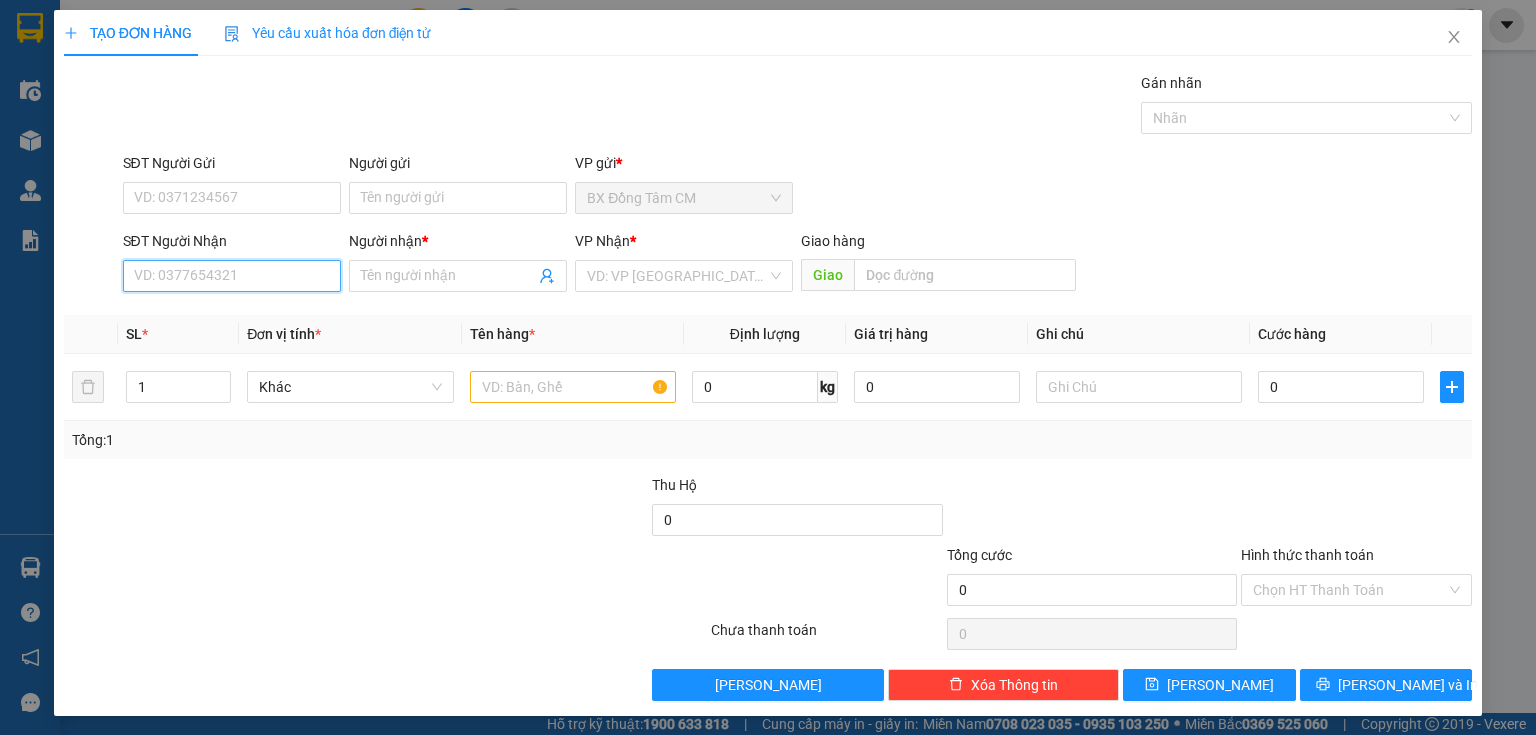 click on "SĐT Người Nhận" at bounding box center (232, 276) 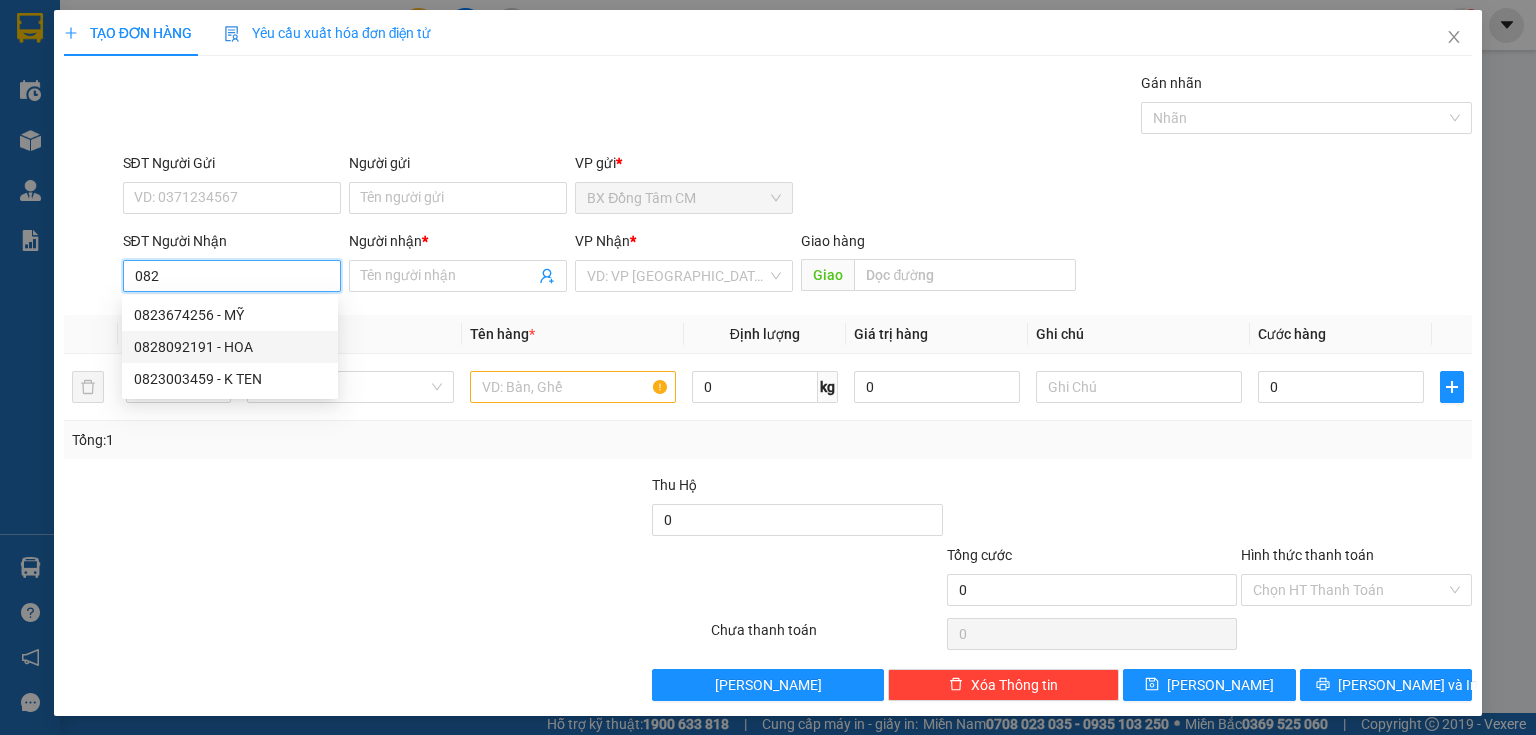 click on "0828092191 - HOA" at bounding box center (230, 347) 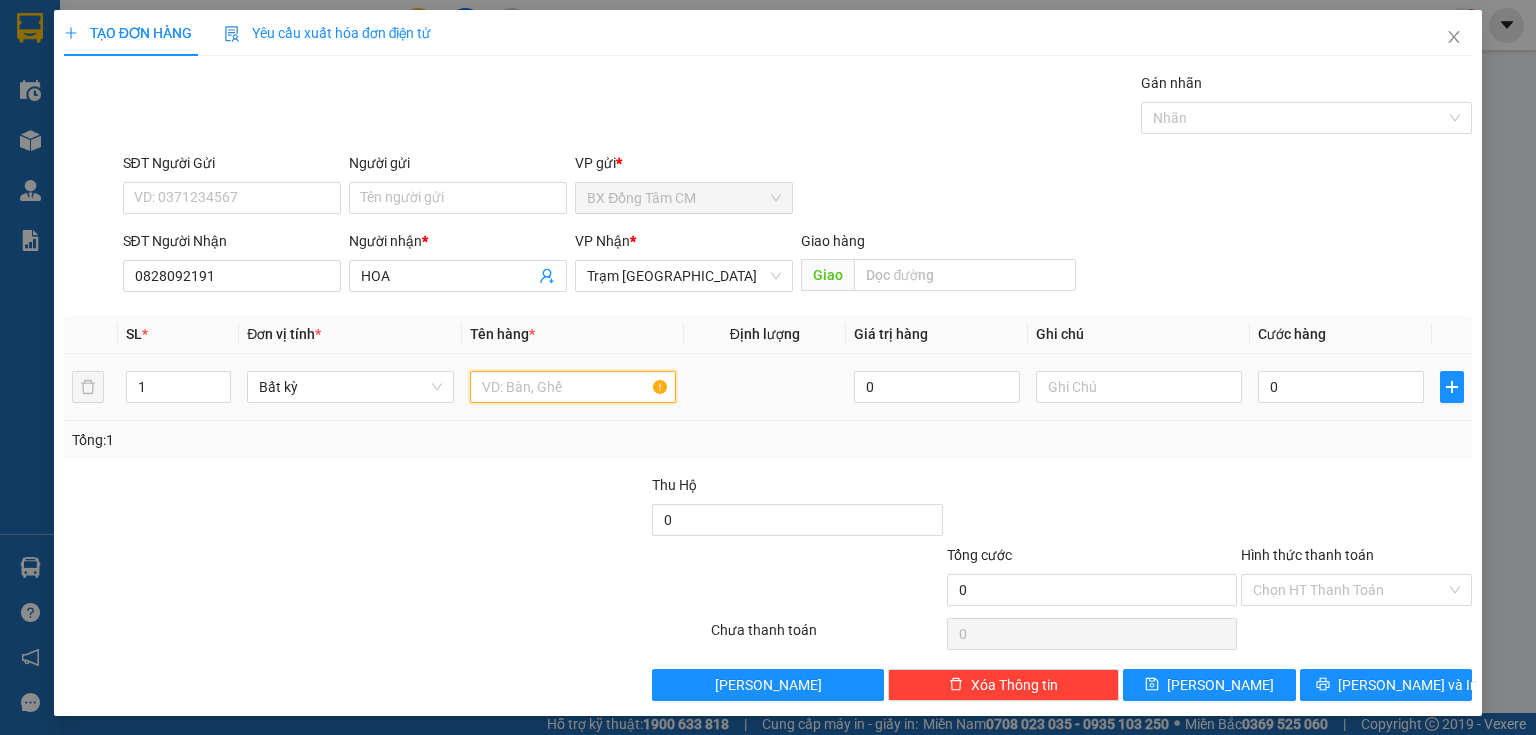 click at bounding box center [573, 387] 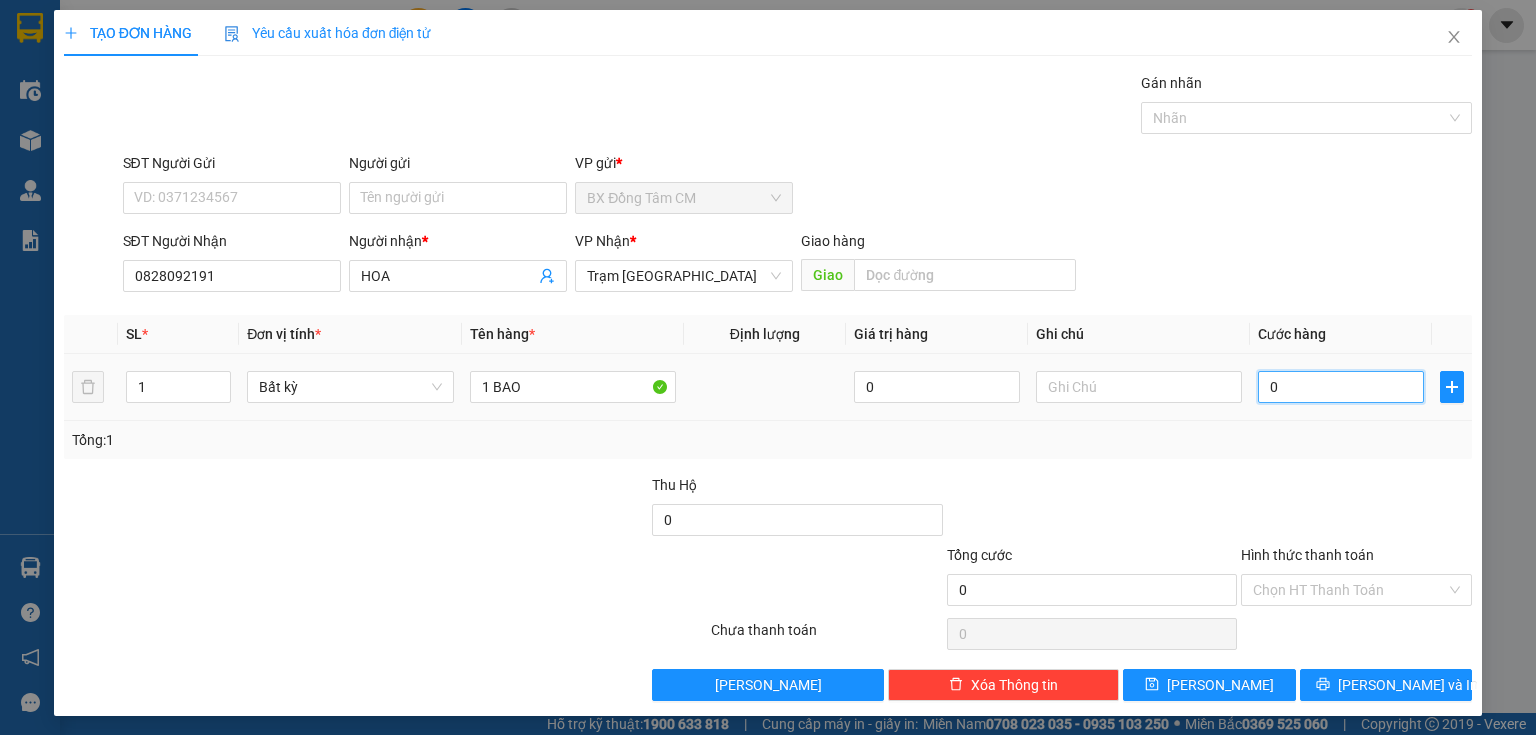 click on "0" at bounding box center (1341, 387) 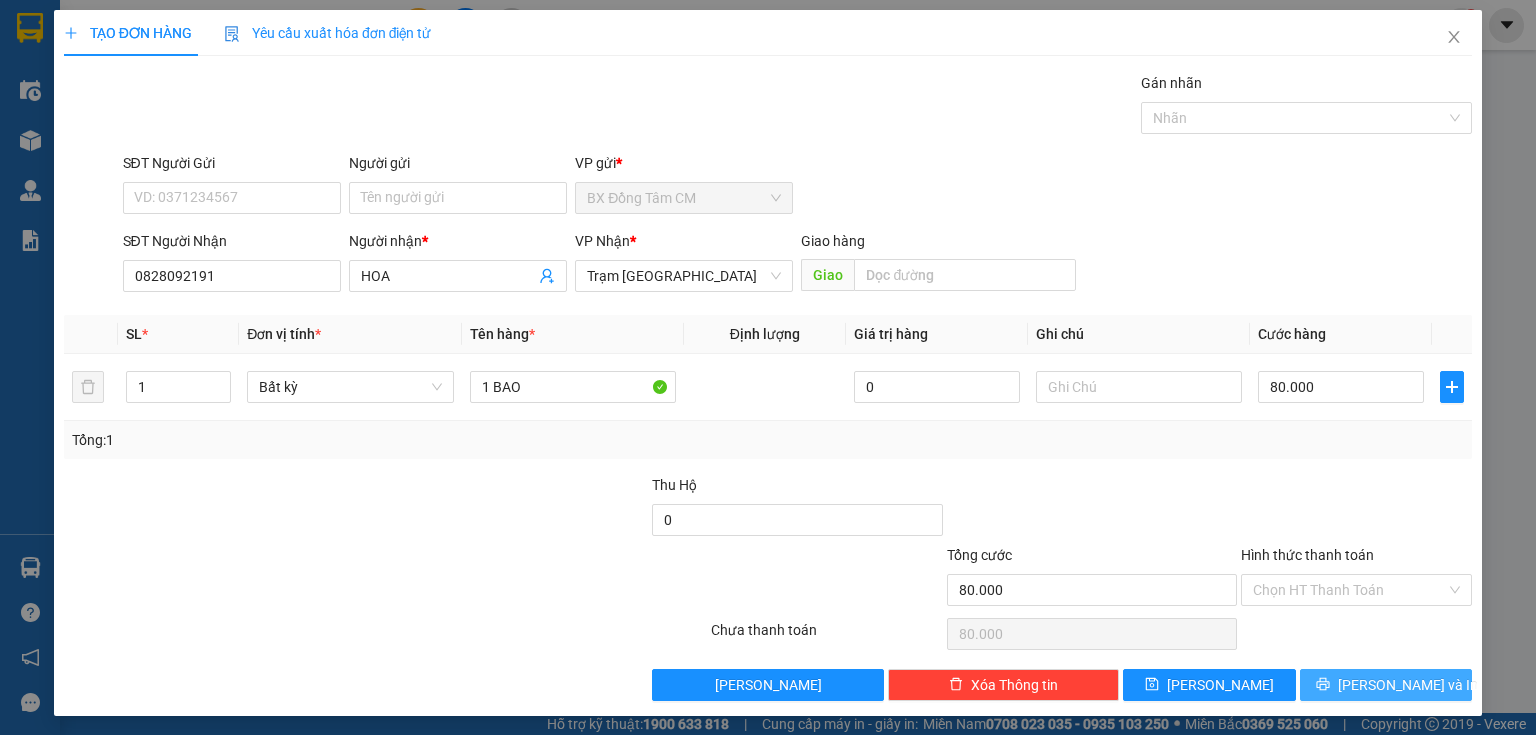 click on "[PERSON_NAME] và In" at bounding box center [1386, 685] 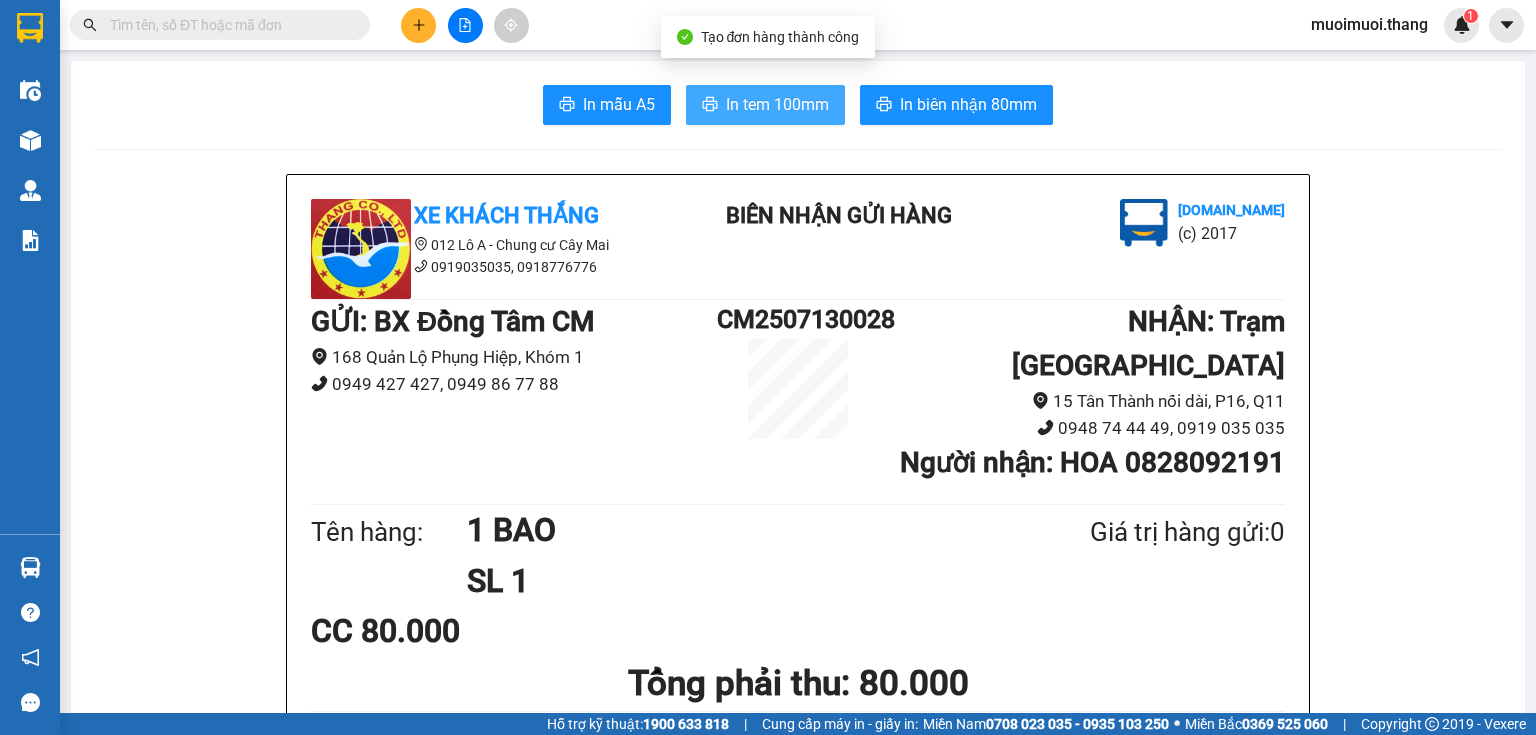 click on "In tem 100mm" at bounding box center [777, 104] 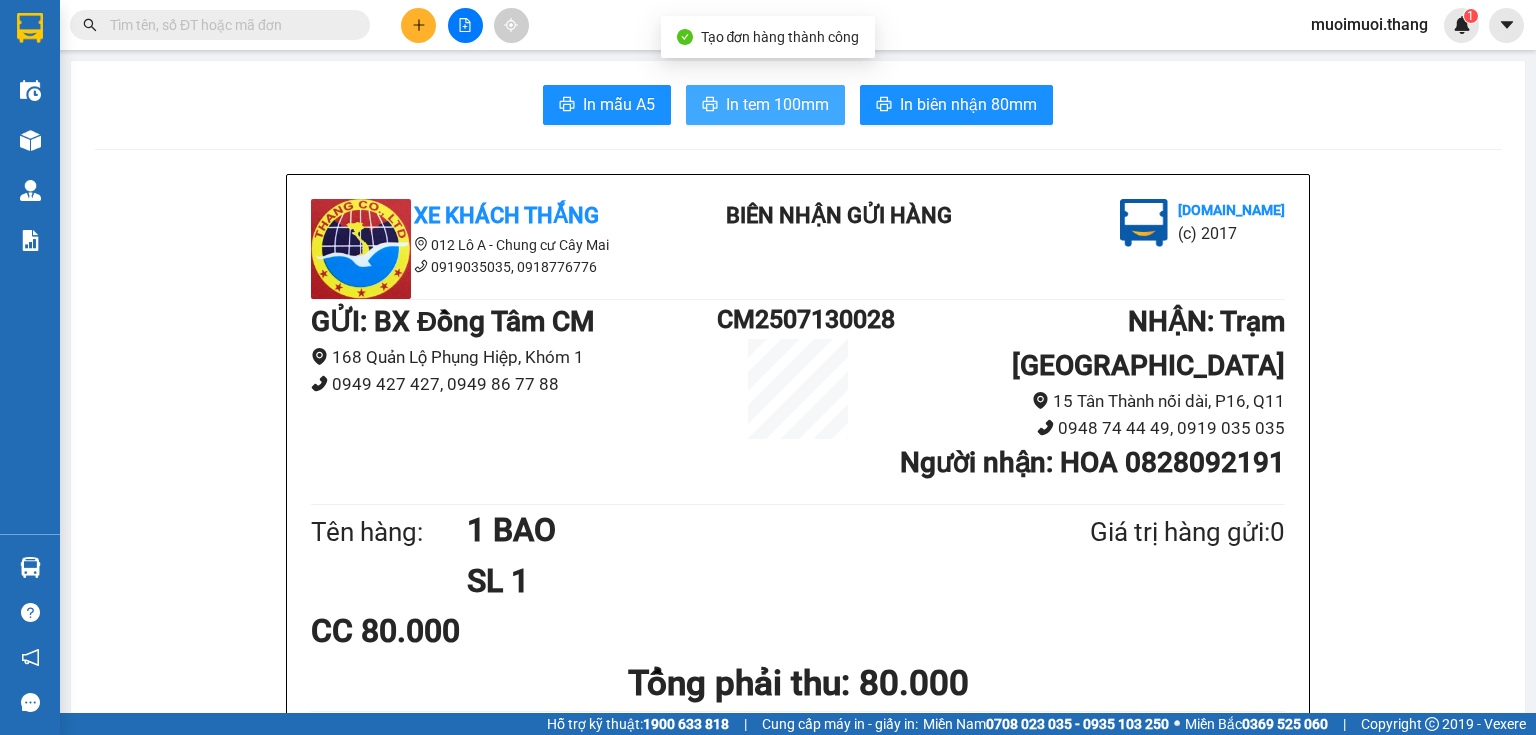 scroll, scrollTop: 0, scrollLeft: 0, axis: both 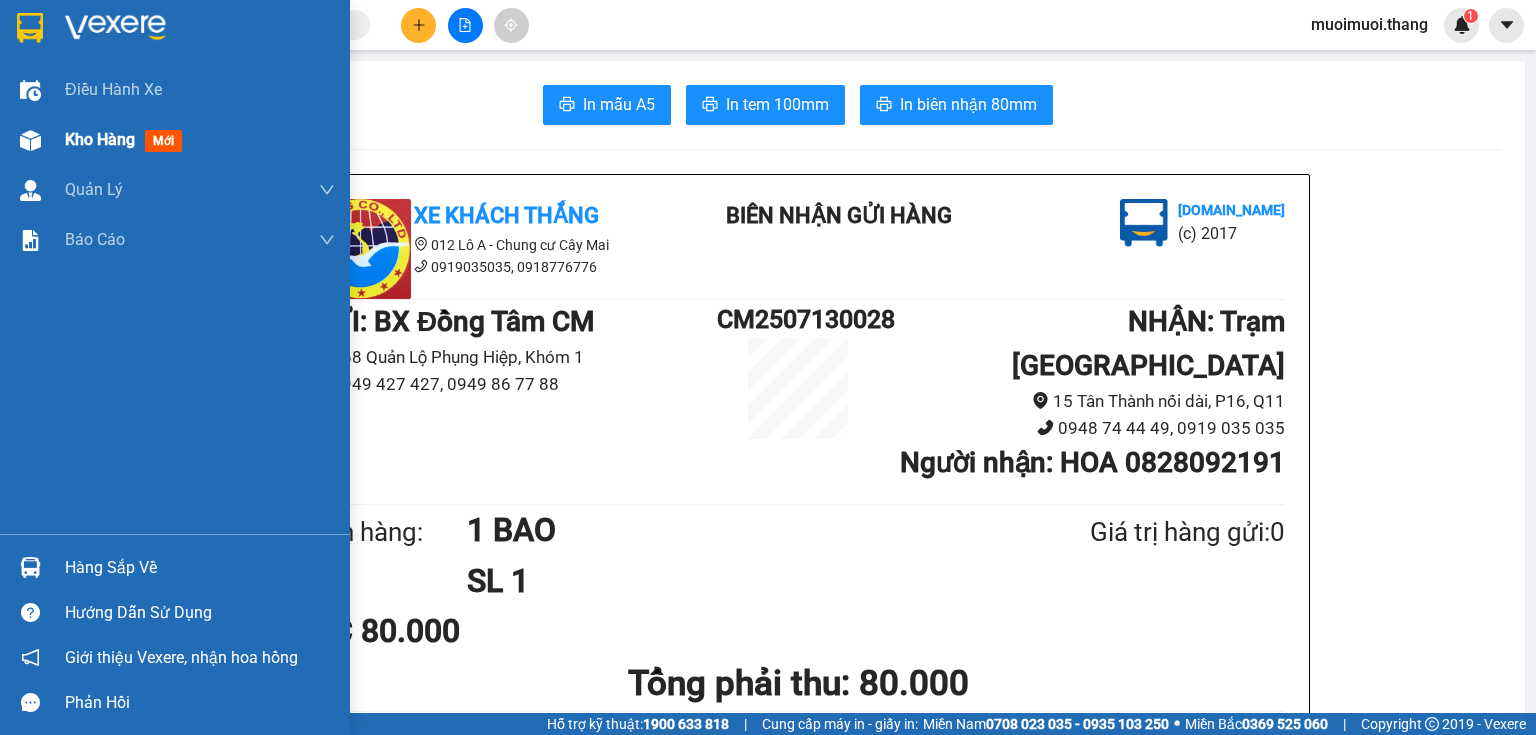 click on "Kho hàng mới" at bounding box center (175, 140) 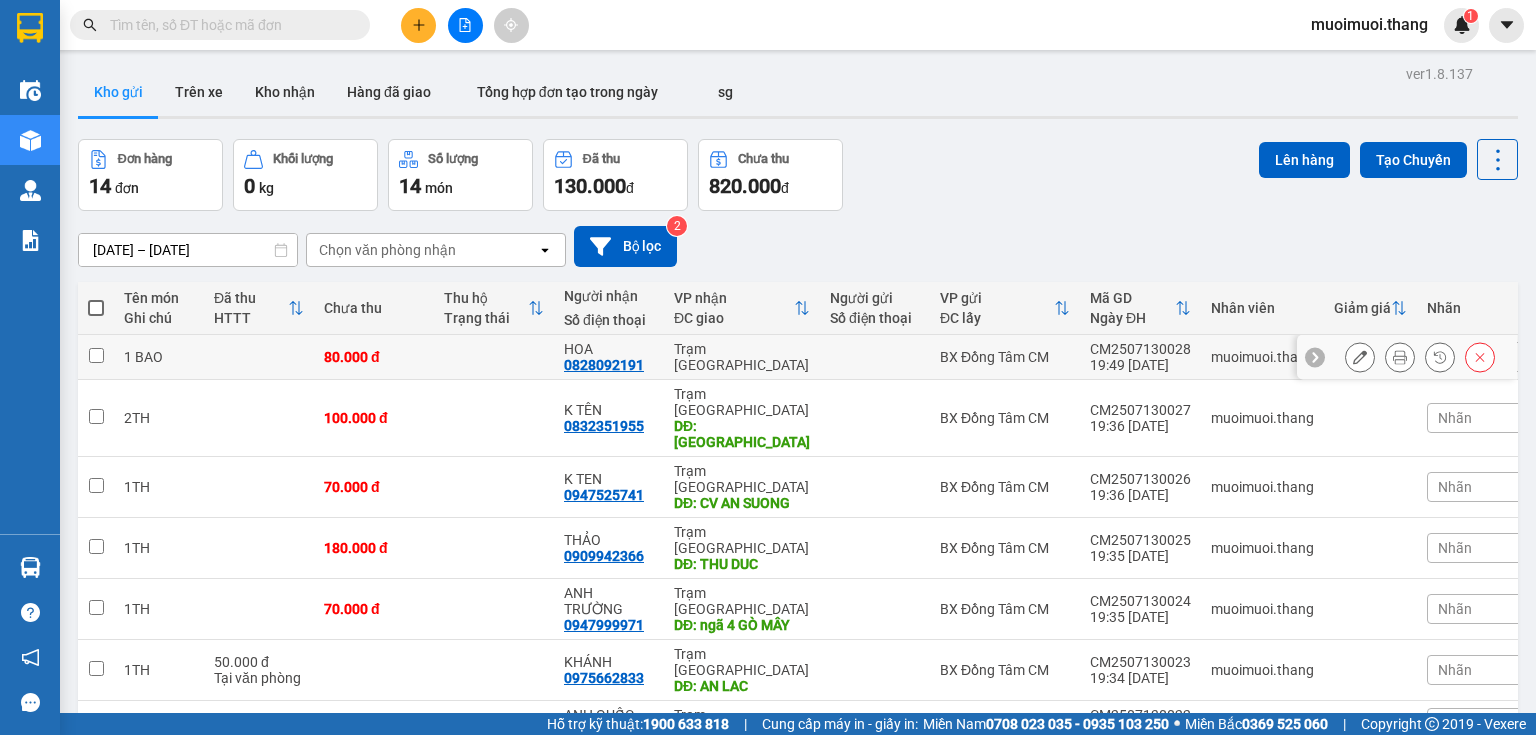 click on "Trạm [GEOGRAPHIC_DATA]" at bounding box center [742, 357] 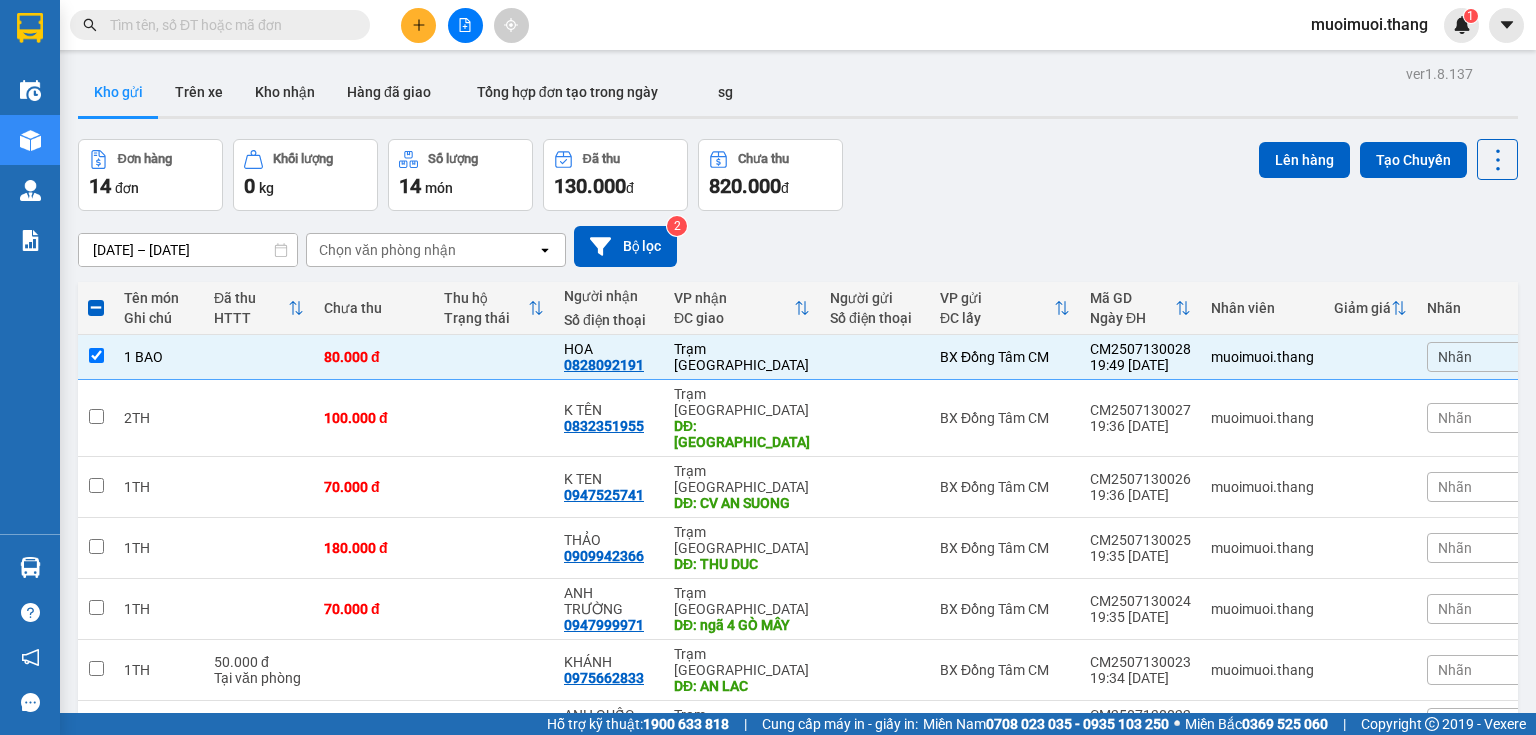 click at bounding box center (418, 25) 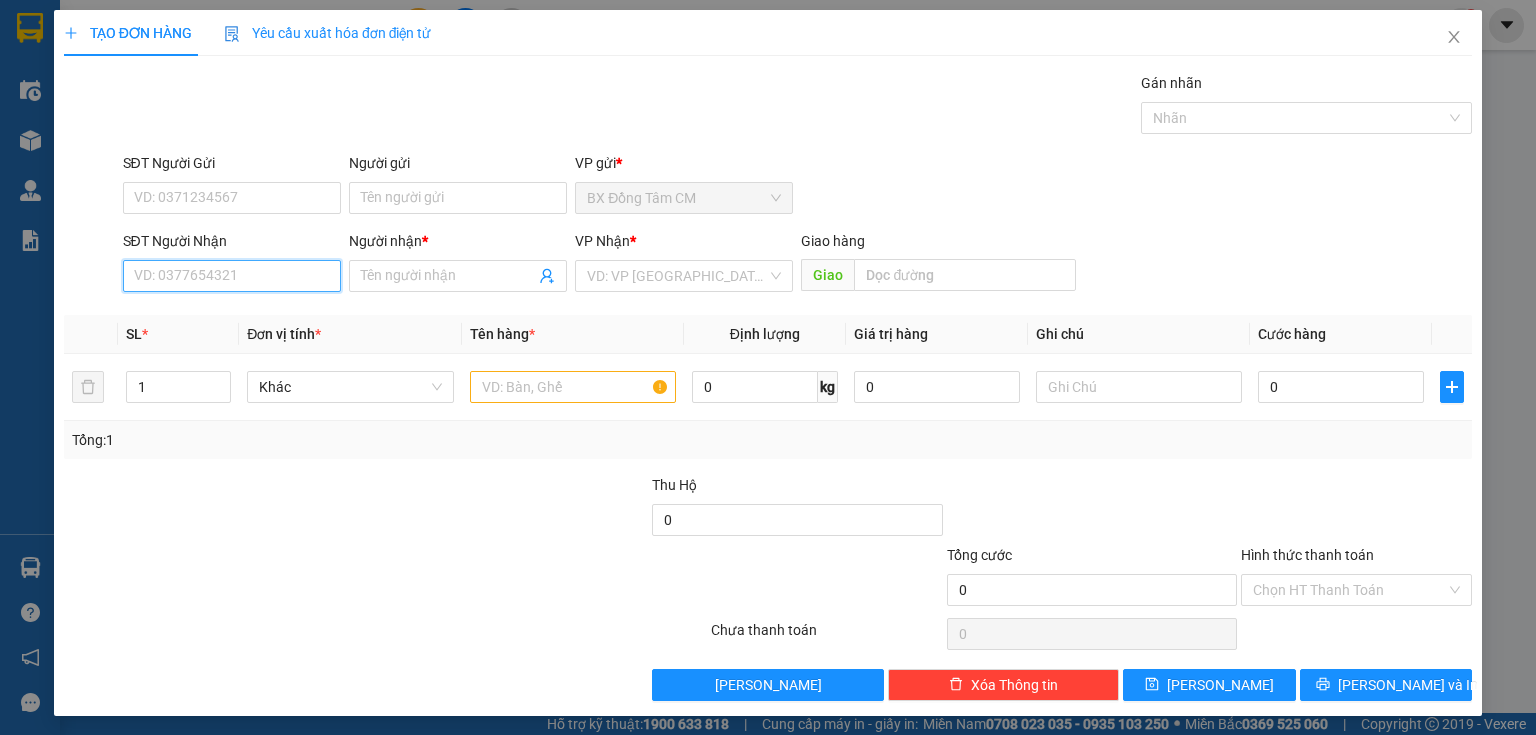 click on "SĐT Người Nhận" at bounding box center (232, 276) 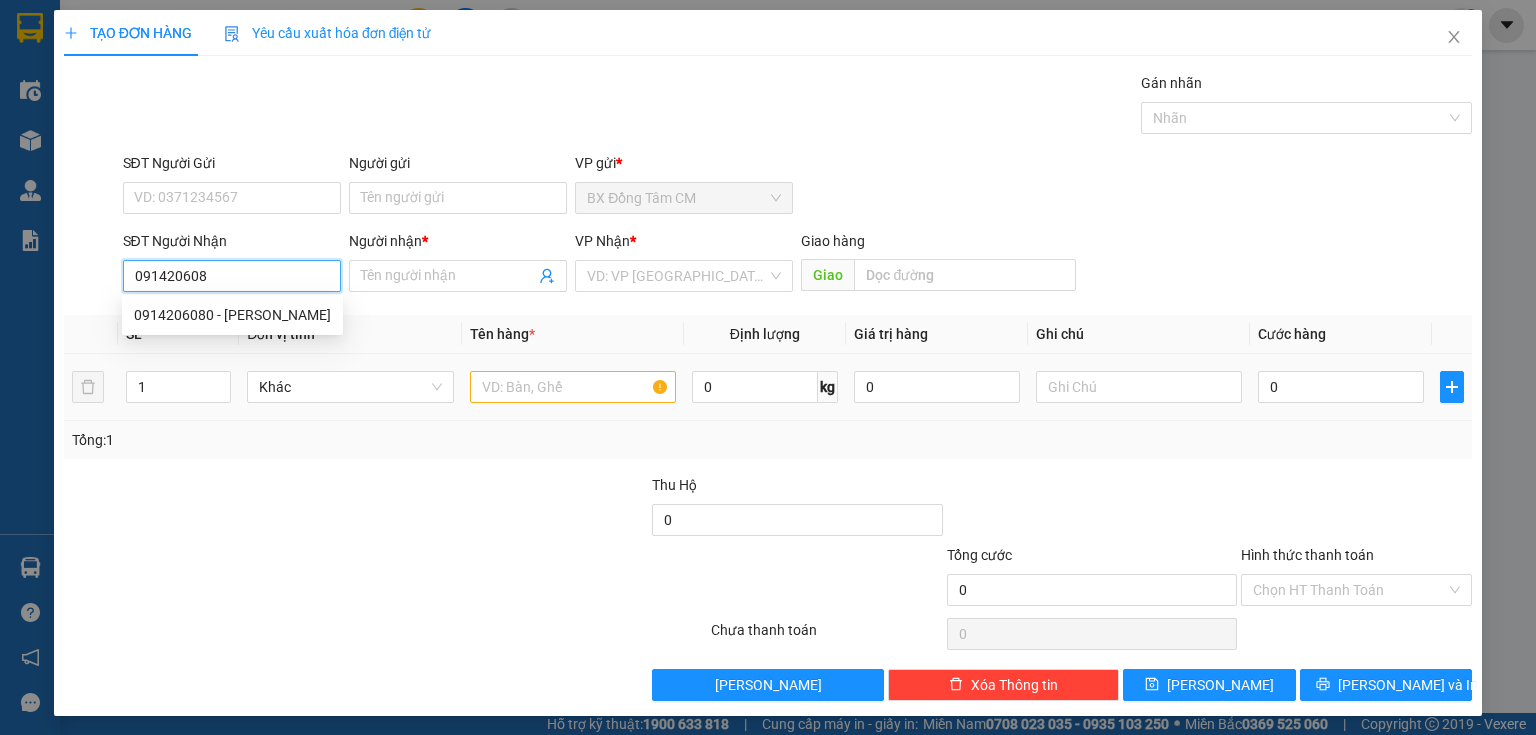 scroll, scrollTop: 3, scrollLeft: 0, axis: vertical 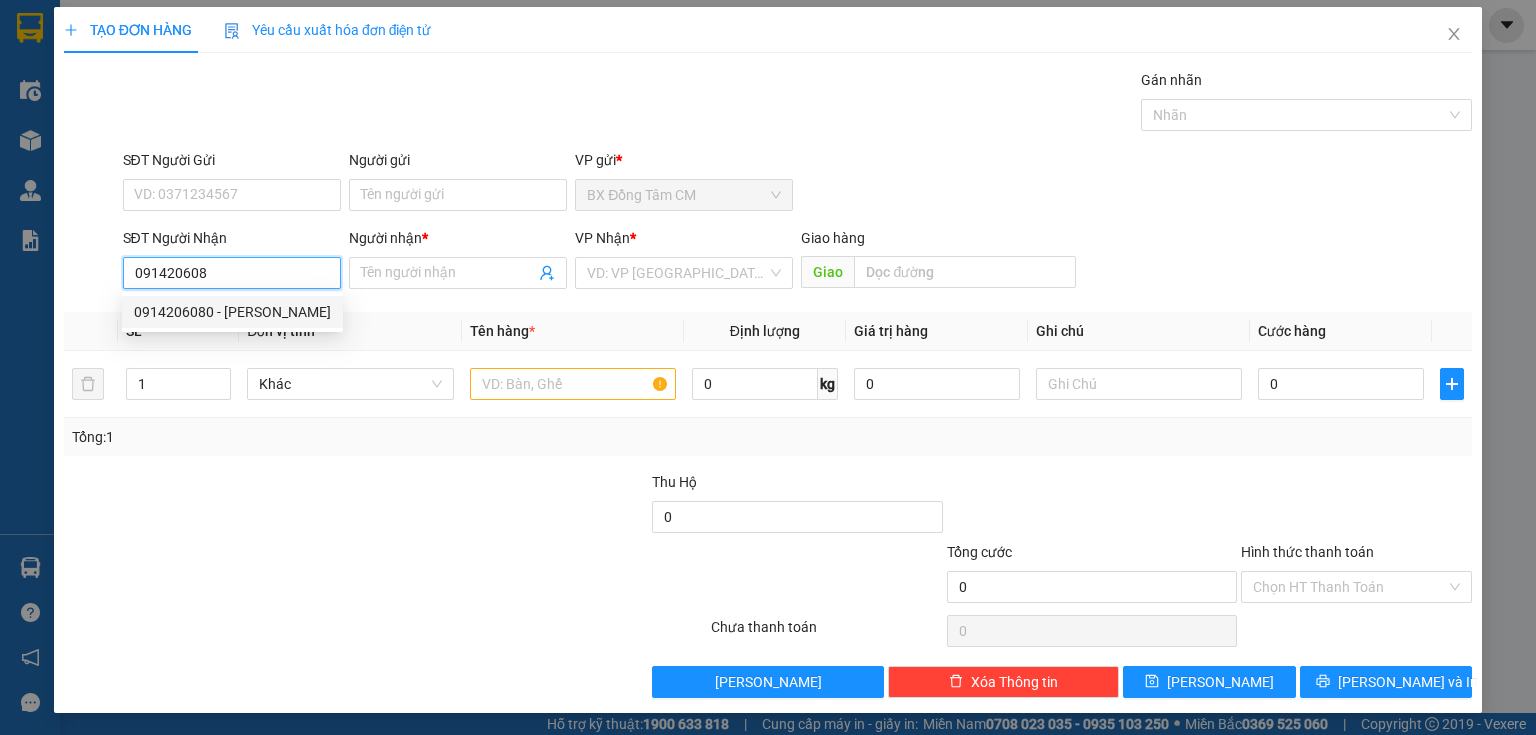 click on "0914206080 - [PERSON_NAME]" at bounding box center (232, 312) 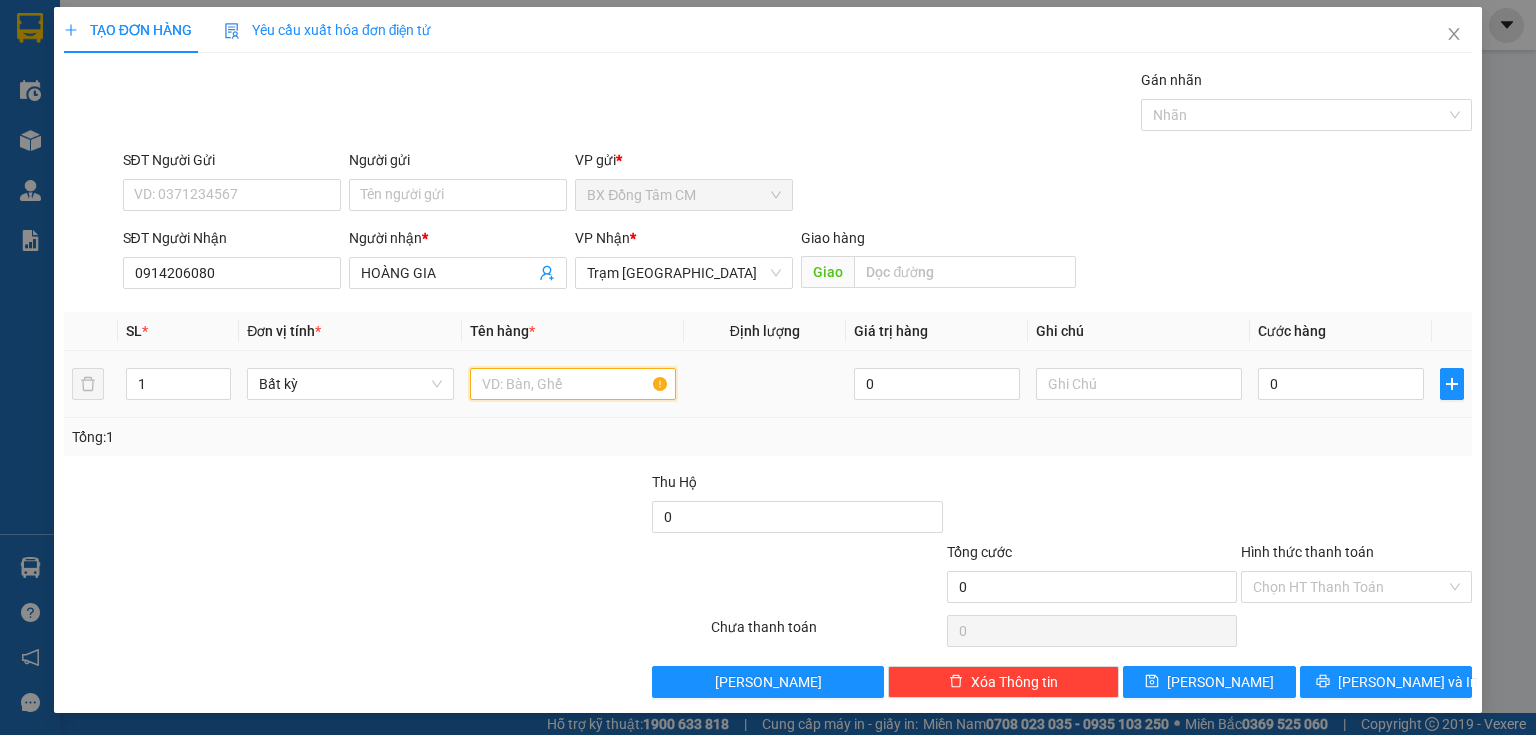 click at bounding box center (573, 384) 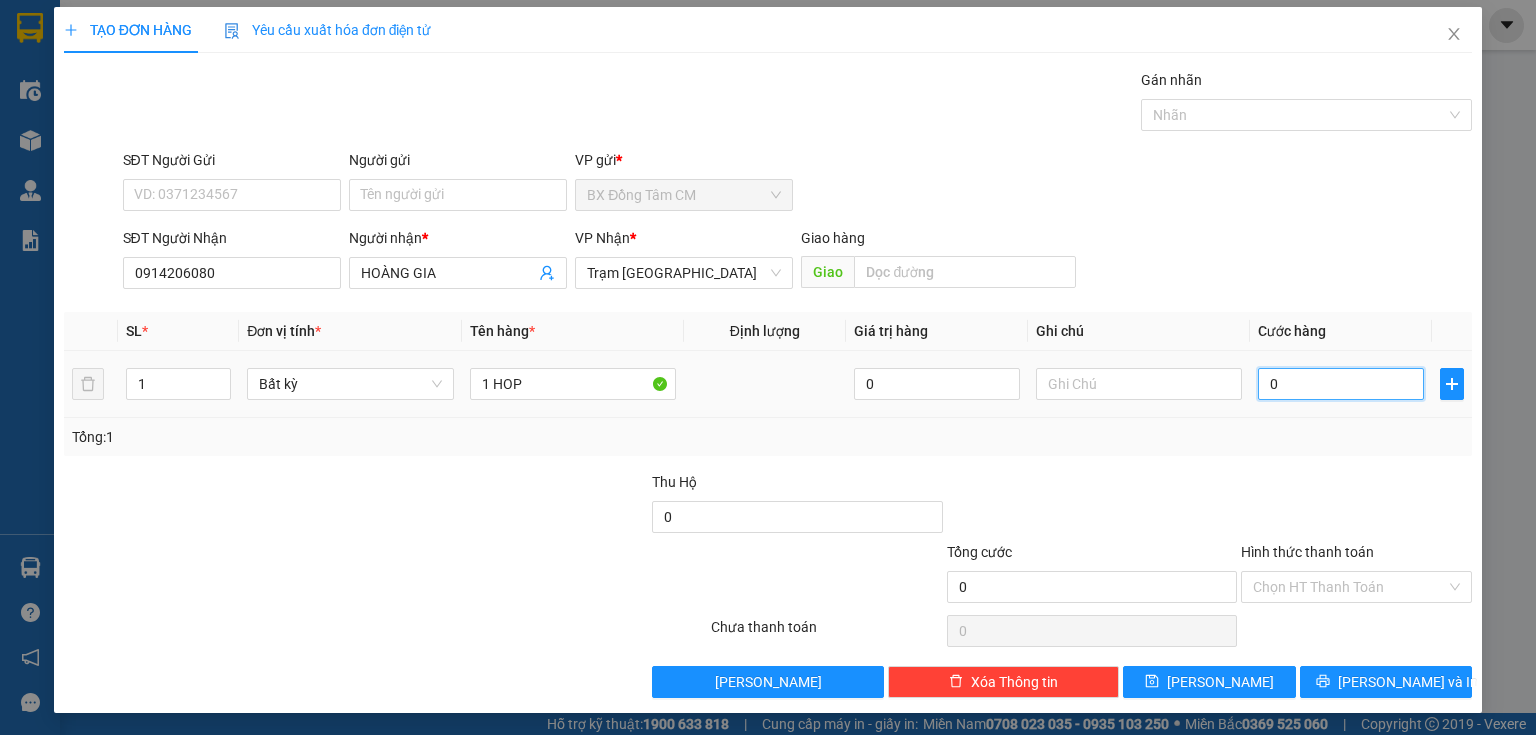 click on "0" at bounding box center (1341, 384) 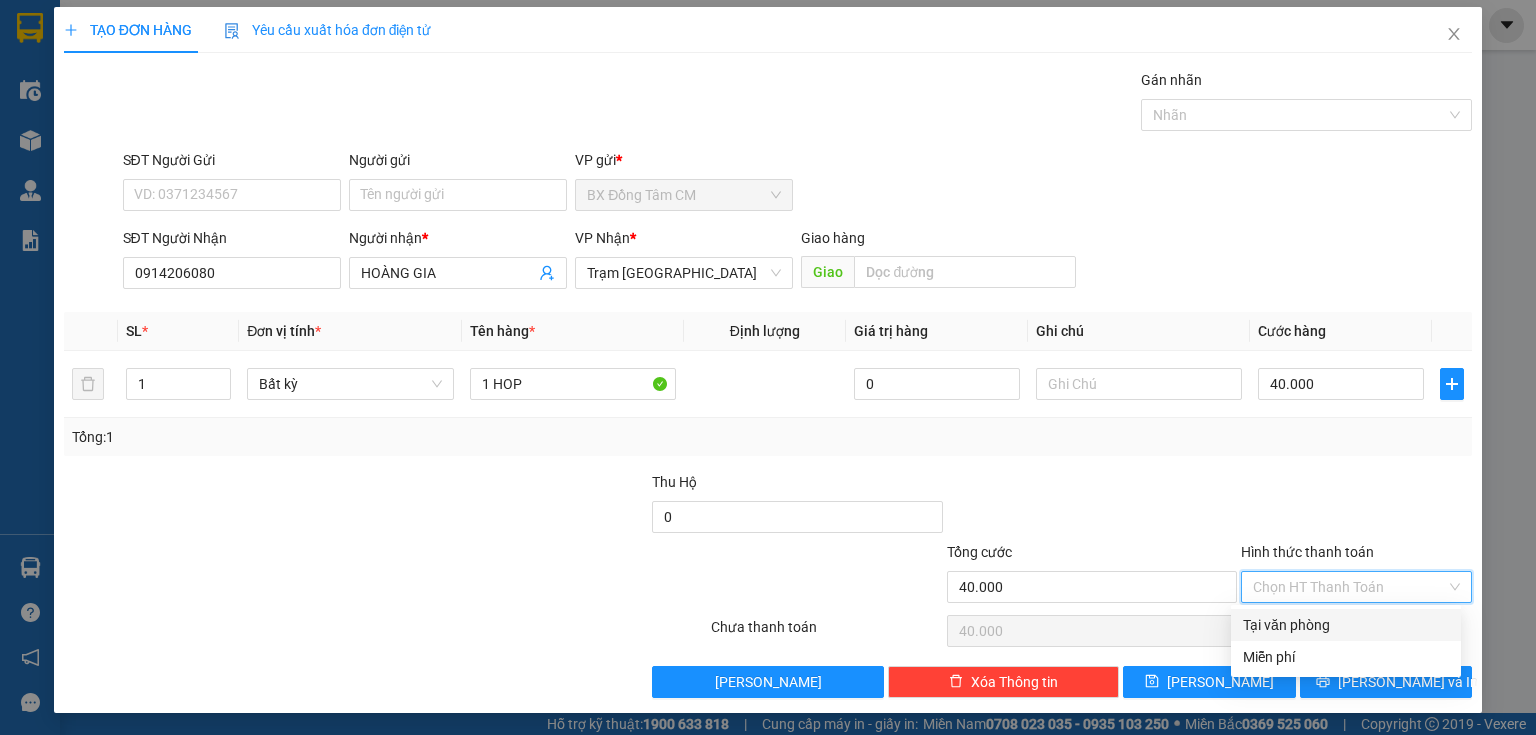 drag, startPoint x: 1282, startPoint y: 579, endPoint x: 1296, endPoint y: 580, distance: 14.035668 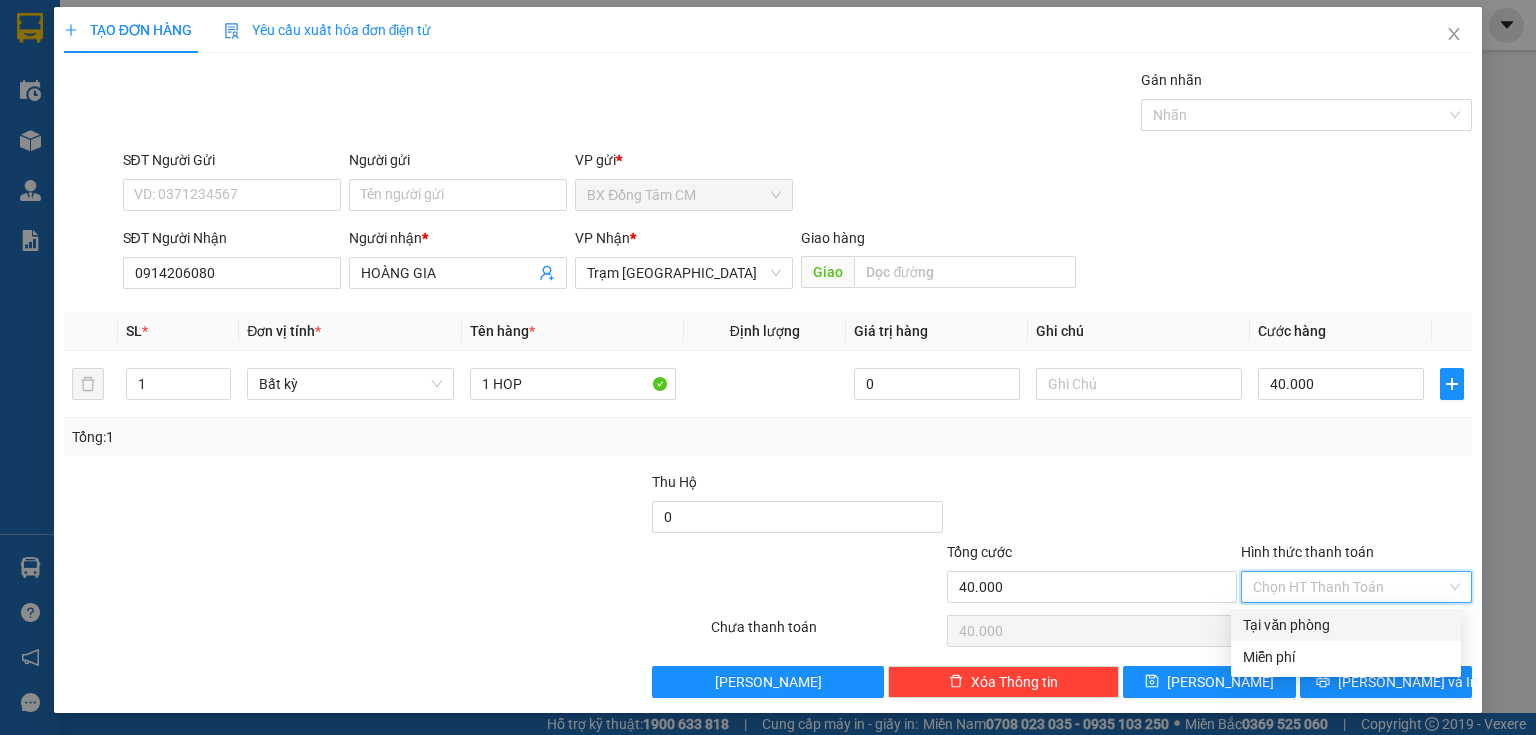 click on "Tại văn phòng Miễn phí" at bounding box center (1346, 641) 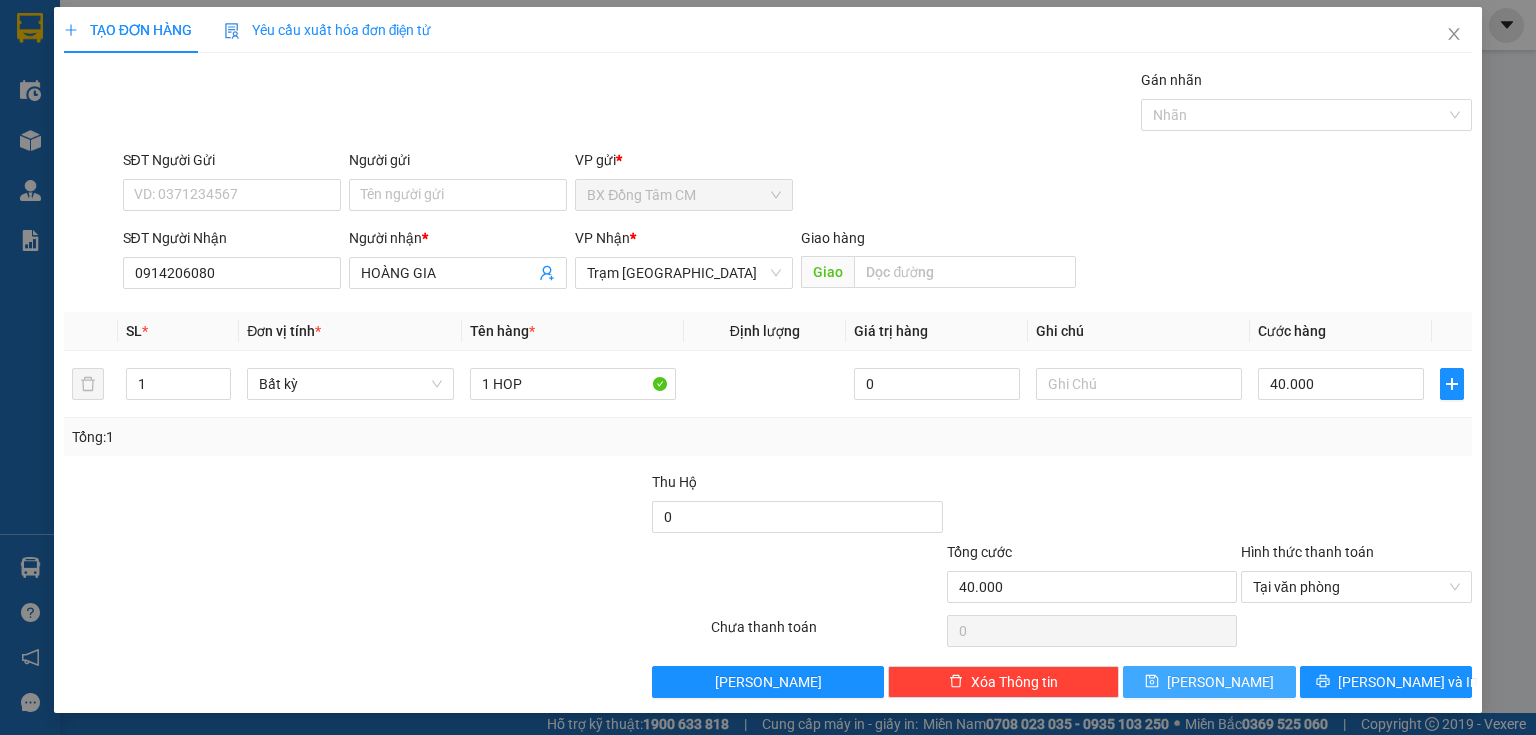 drag, startPoint x: 1224, startPoint y: 666, endPoint x: 1212, endPoint y: 676, distance: 15.6205 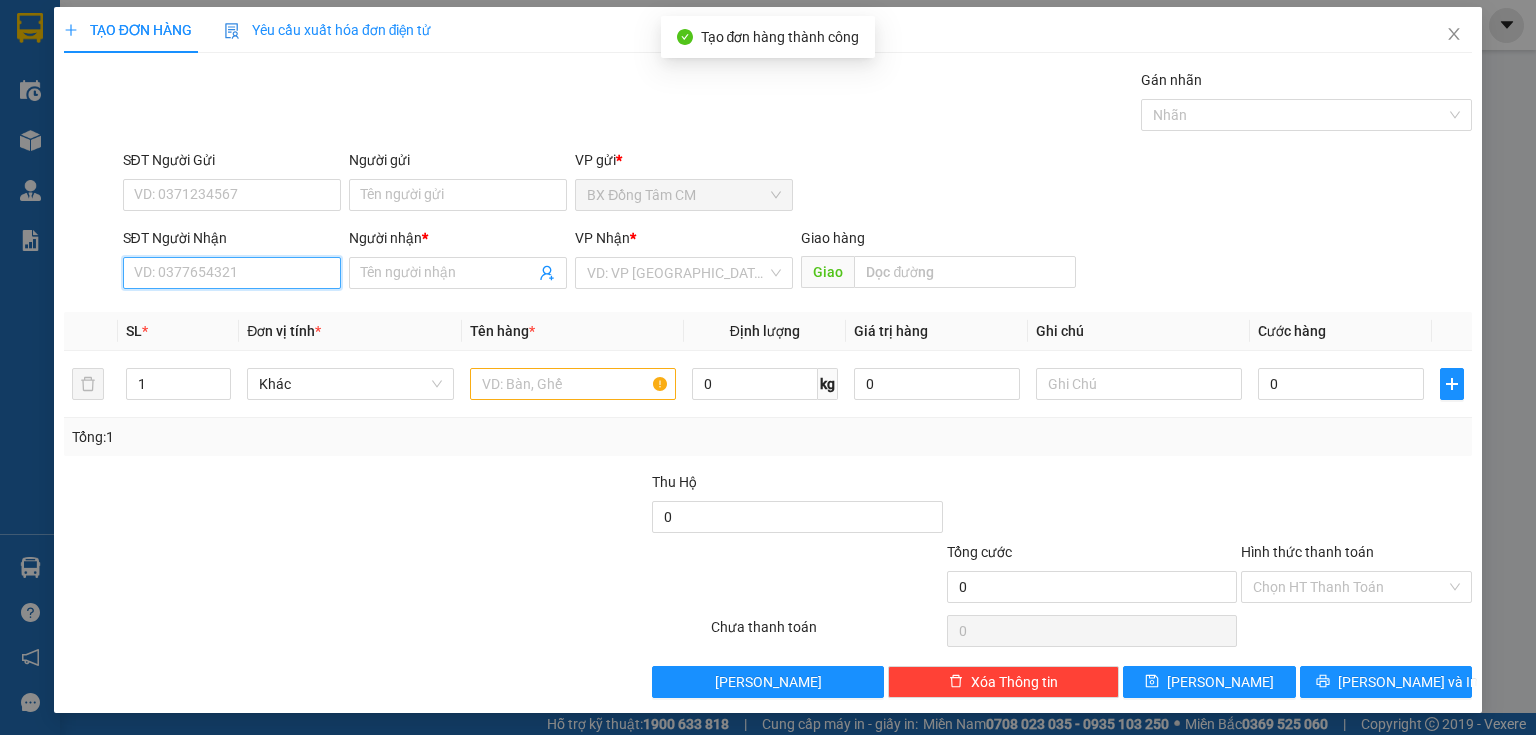 click on "SĐT Người Nhận" at bounding box center [232, 273] 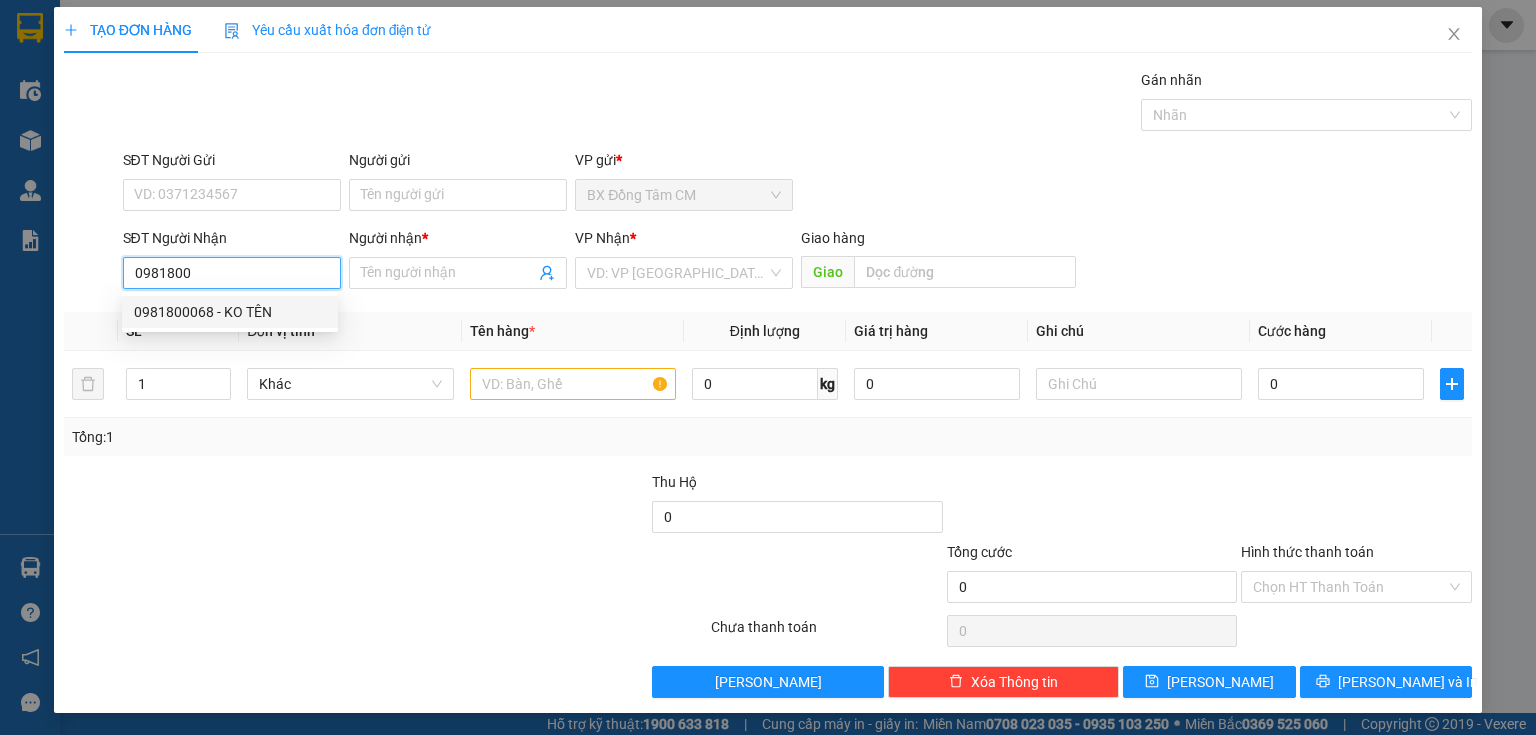drag, startPoint x: 228, startPoint y: 324, endPoint x: 735, endPoint y: 347, distance: 507.52142 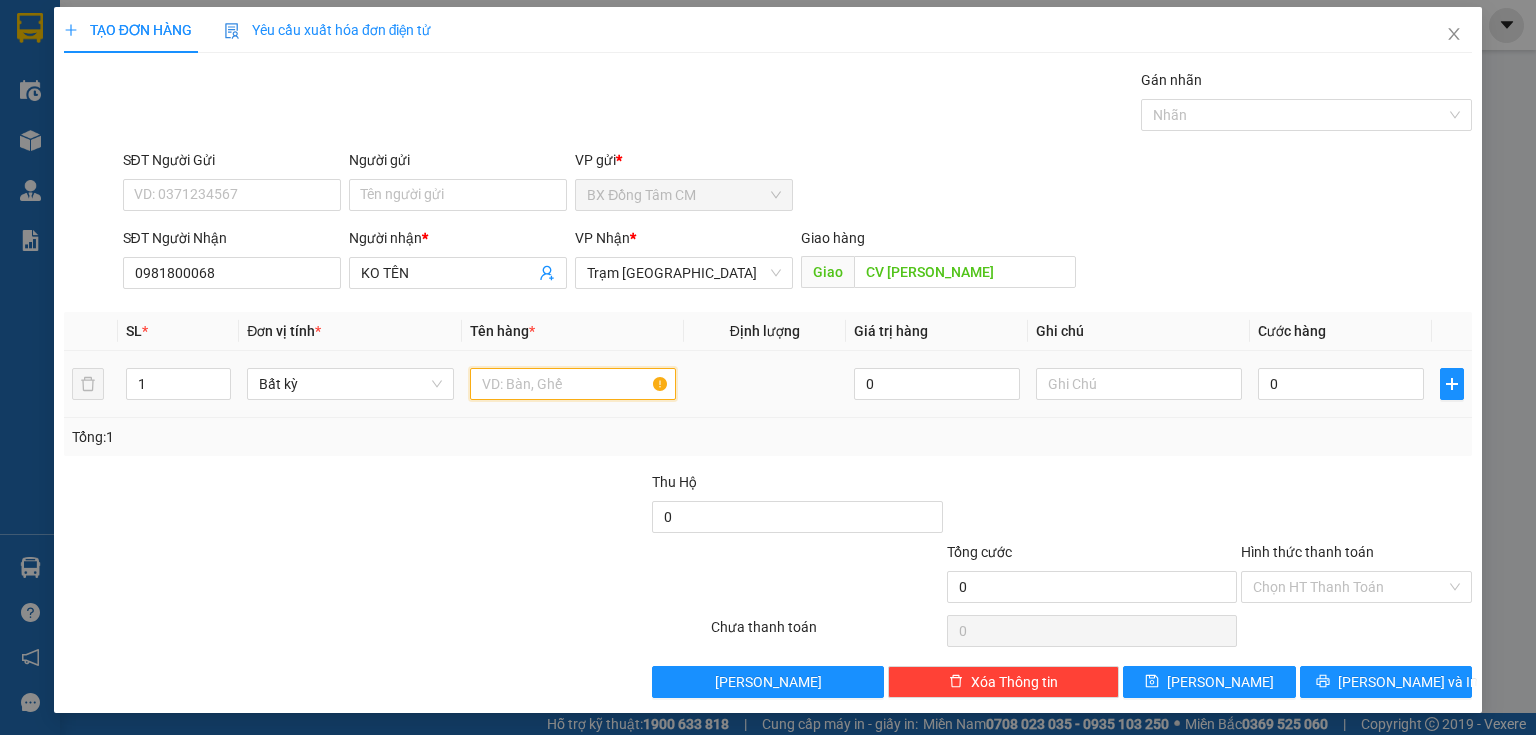 click at bounding box center [573, 384] 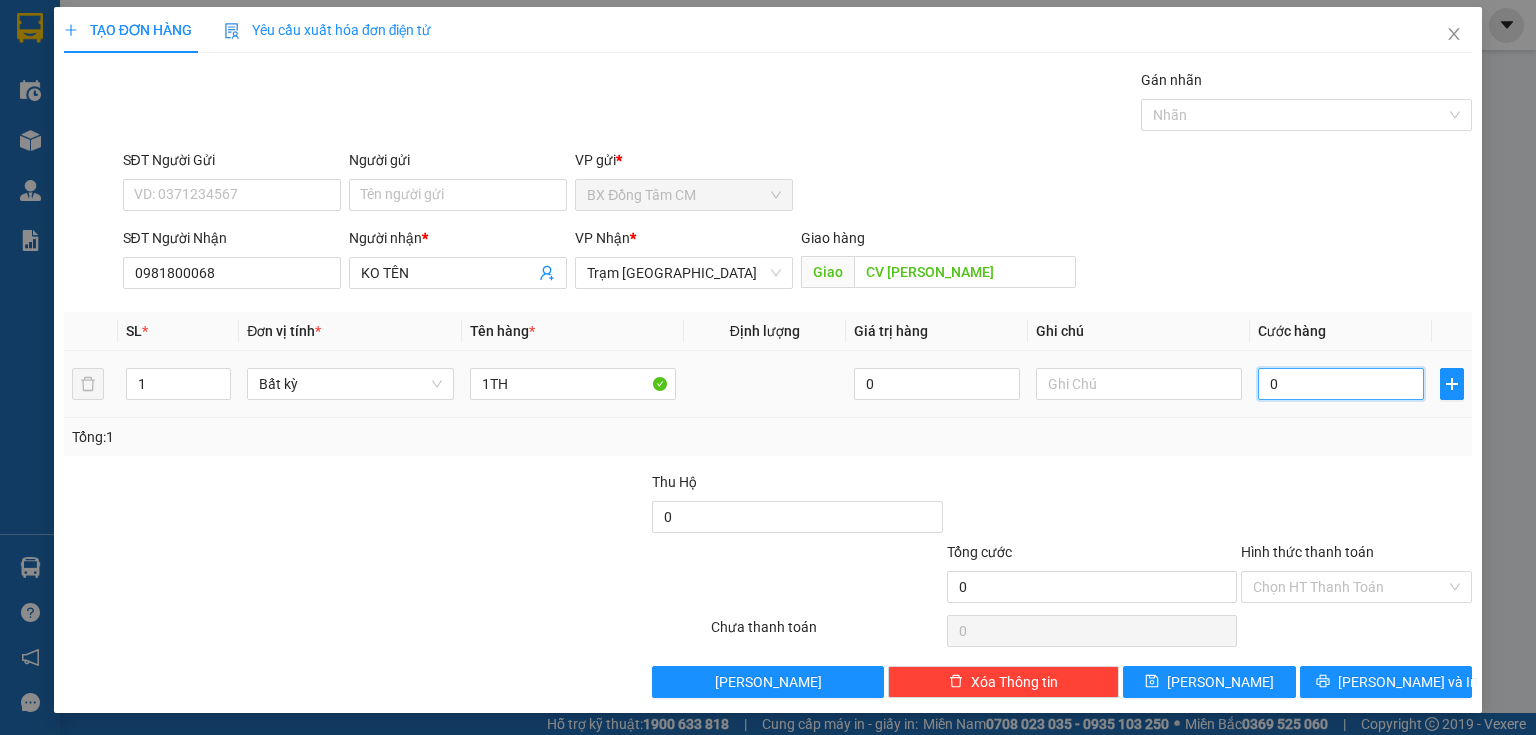 click on "0" at bounding box center [1341, 384] 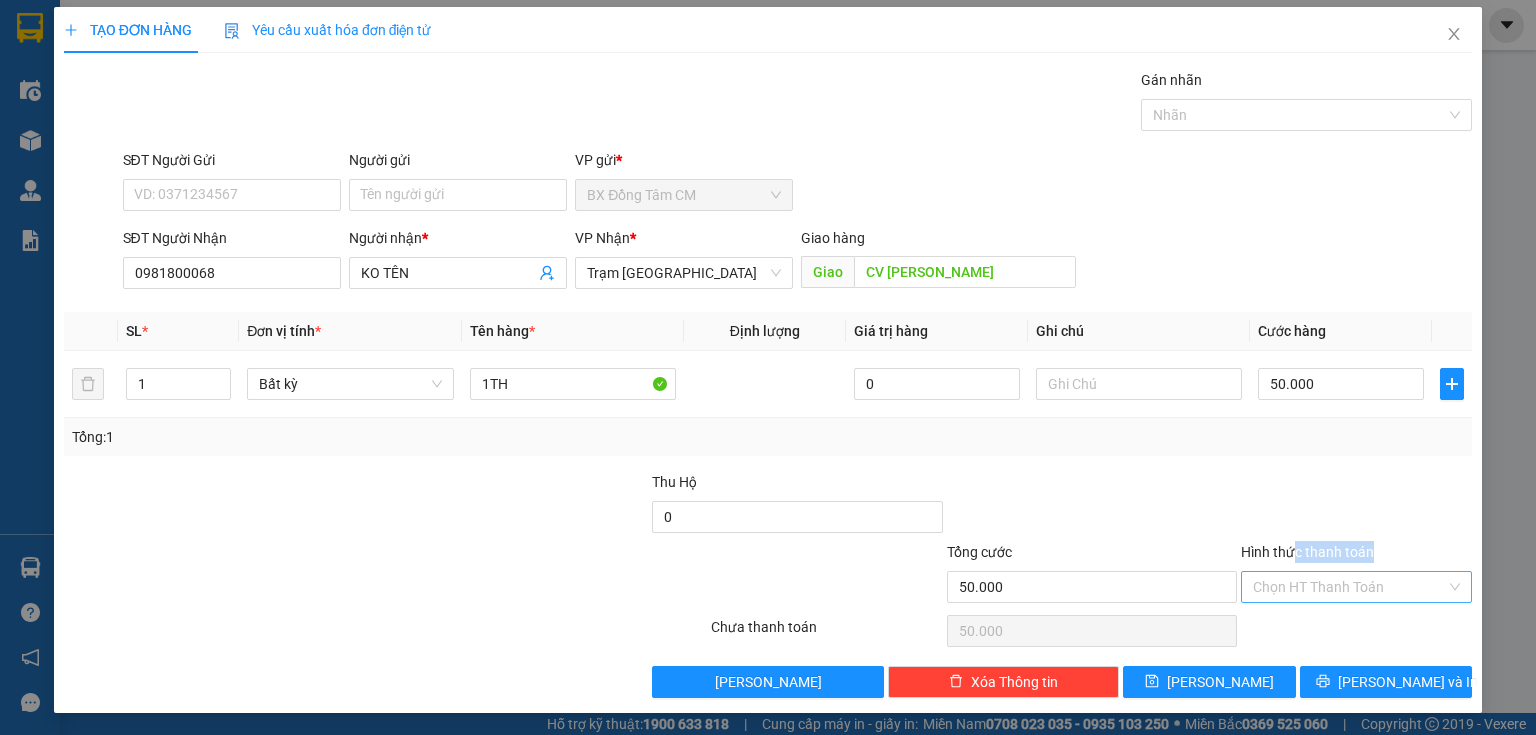 click on "Hình thức thanh toán Chọn HT Thanh Toán" at bounding box center (1356, 576) 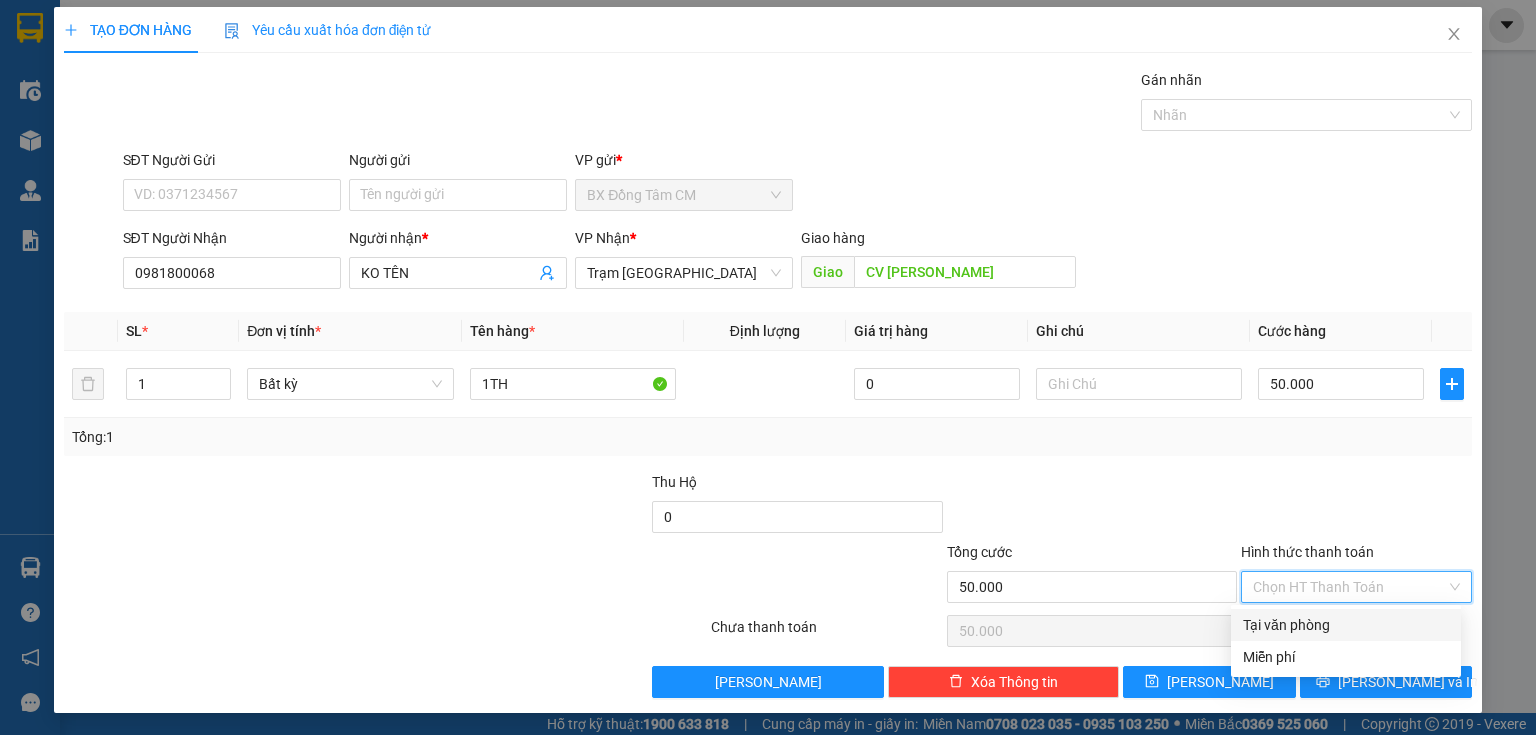 click on "Hình thức thanh toán" at bounding box center (1349, 587) 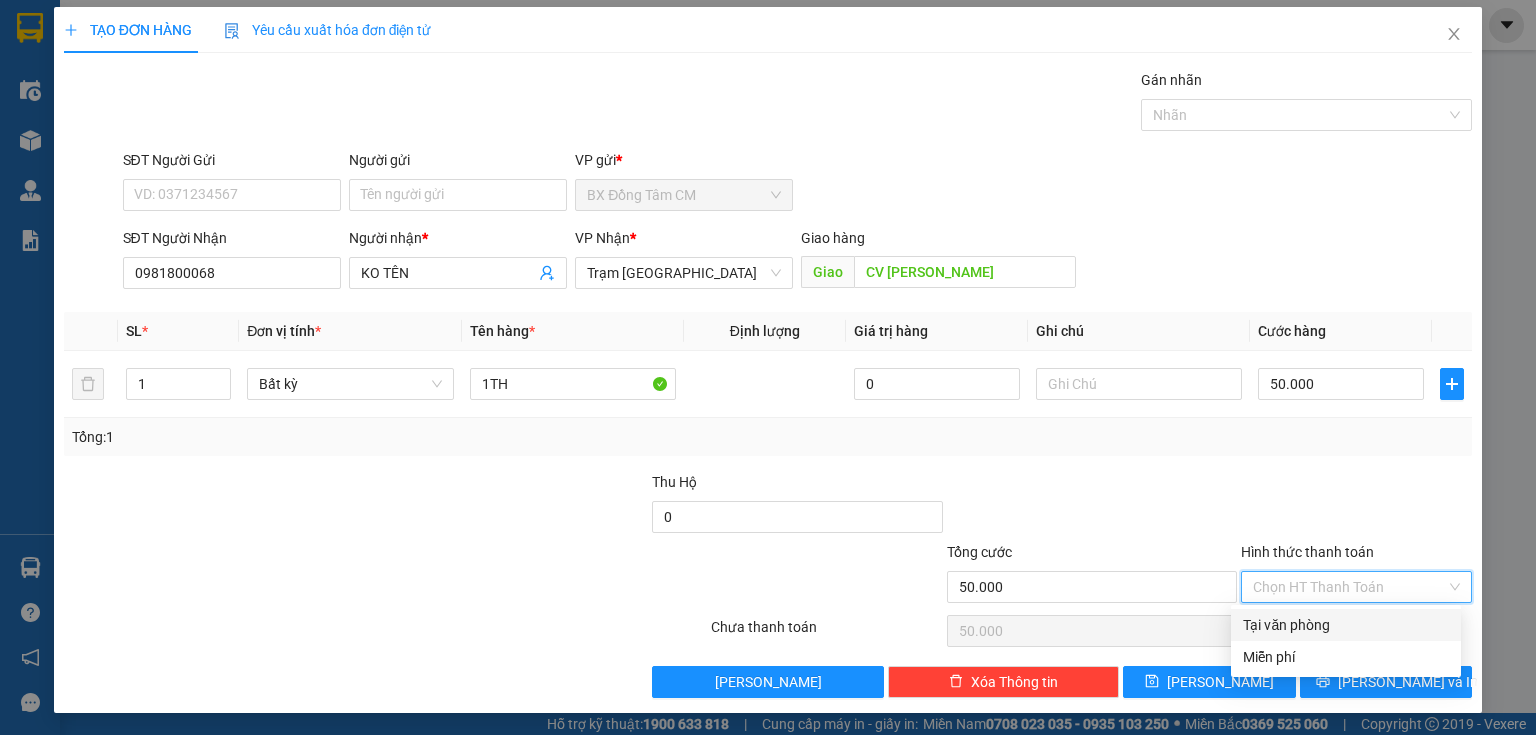 click on "Tại văn phòng" at bounding box center (1346, 625) 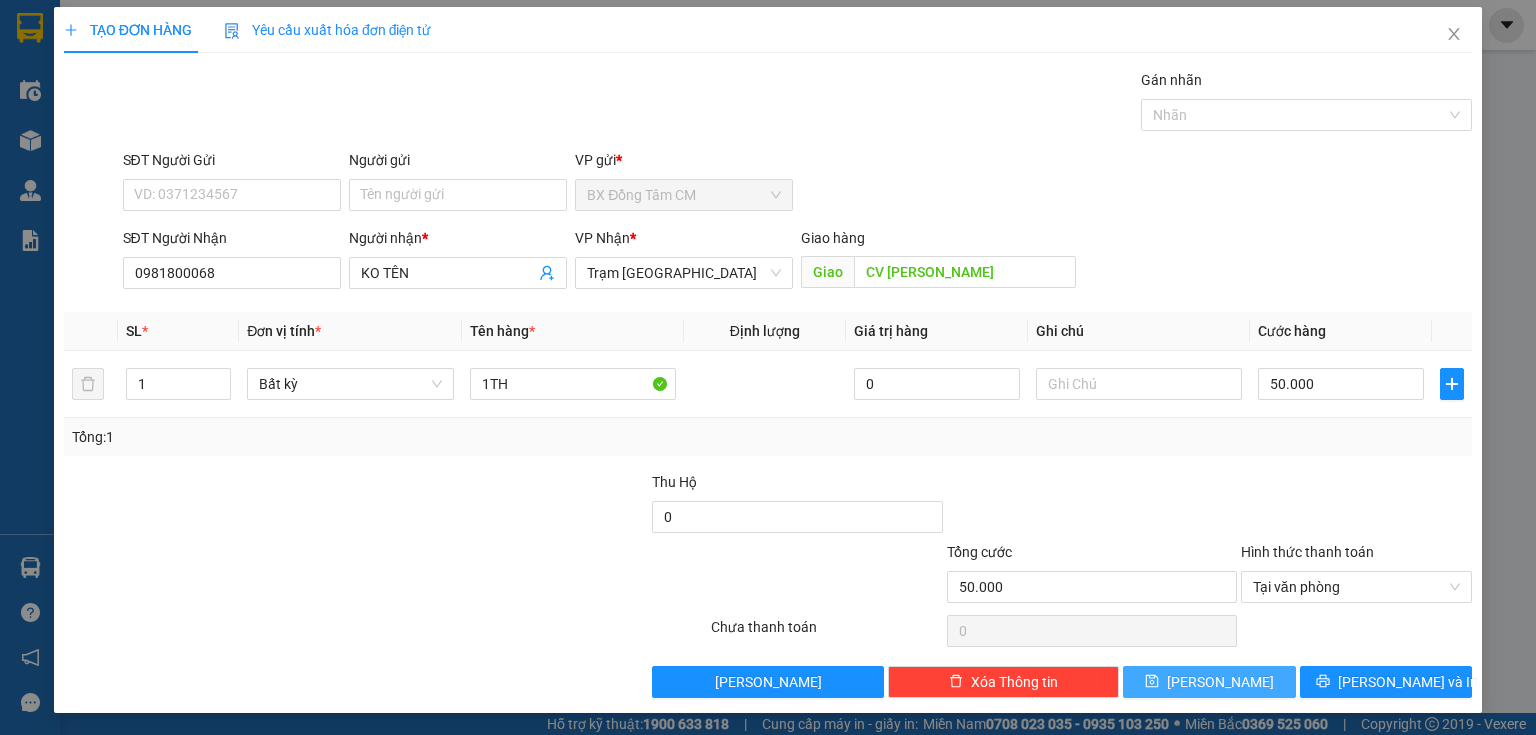 click on "[PERSON_NAME]" at bounding box center (1209, 682) 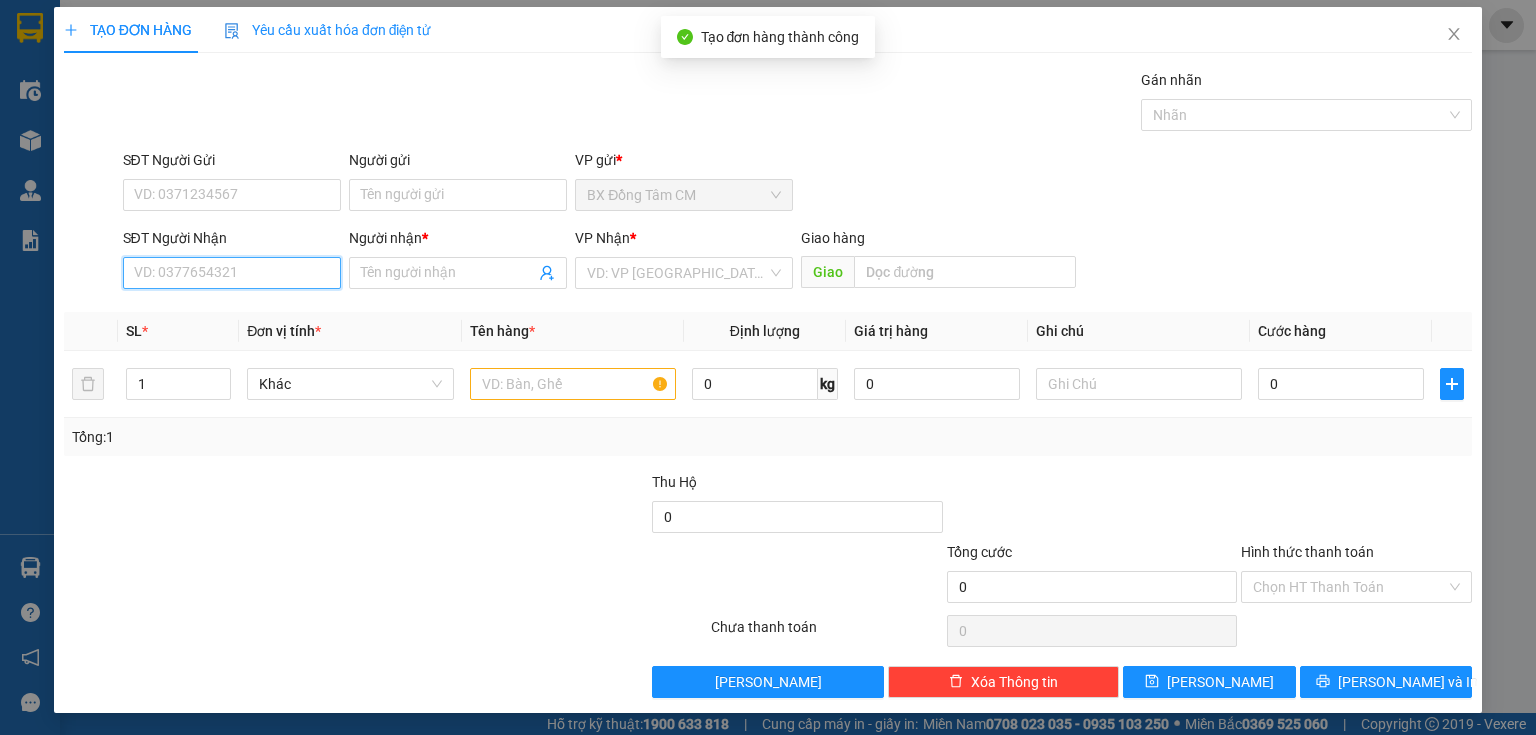 click on "SĐT Người Nhận" at bounding box center [232, 273] 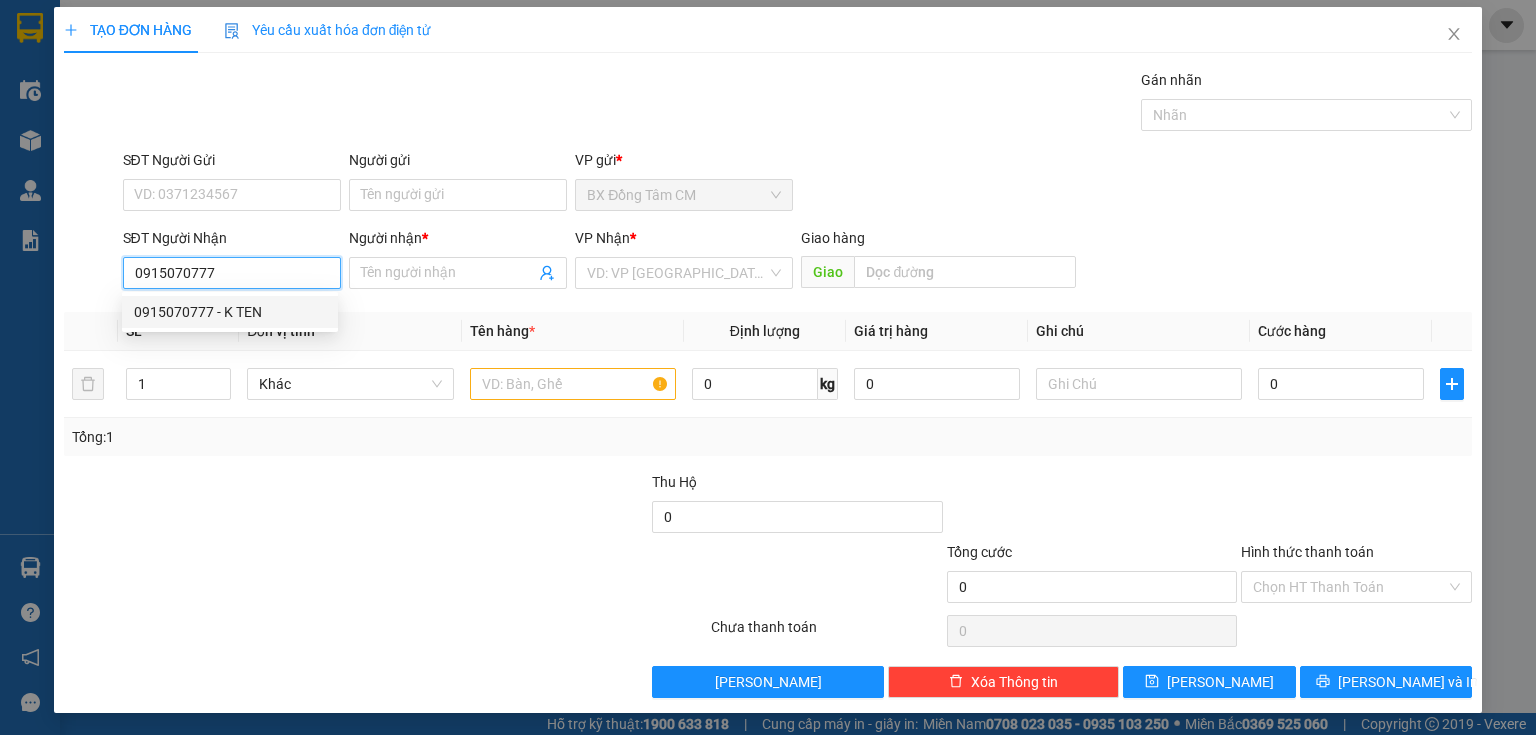 click on "0915070777 - K TEN" at bounding box center (230, 312) 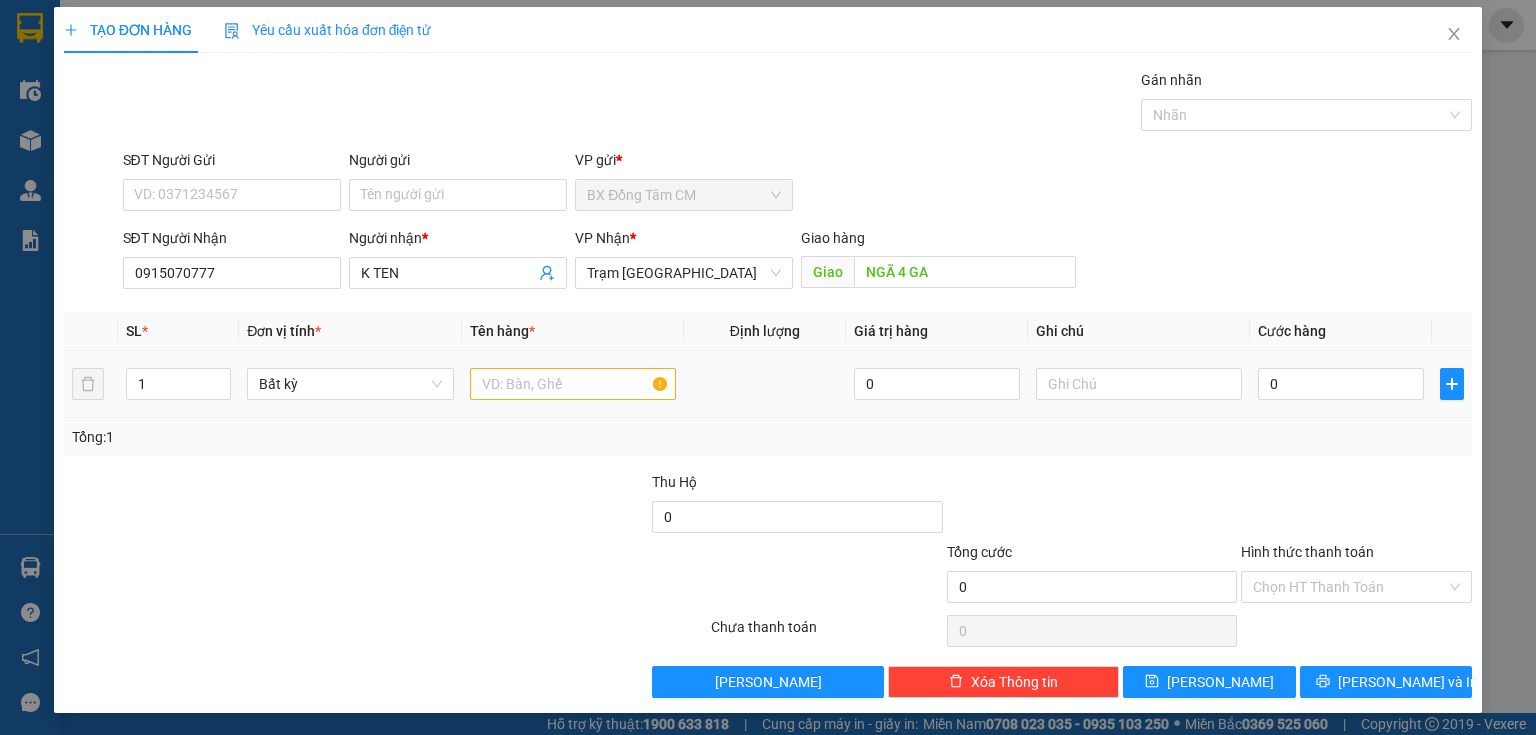 click at bounding box center (573, 384) 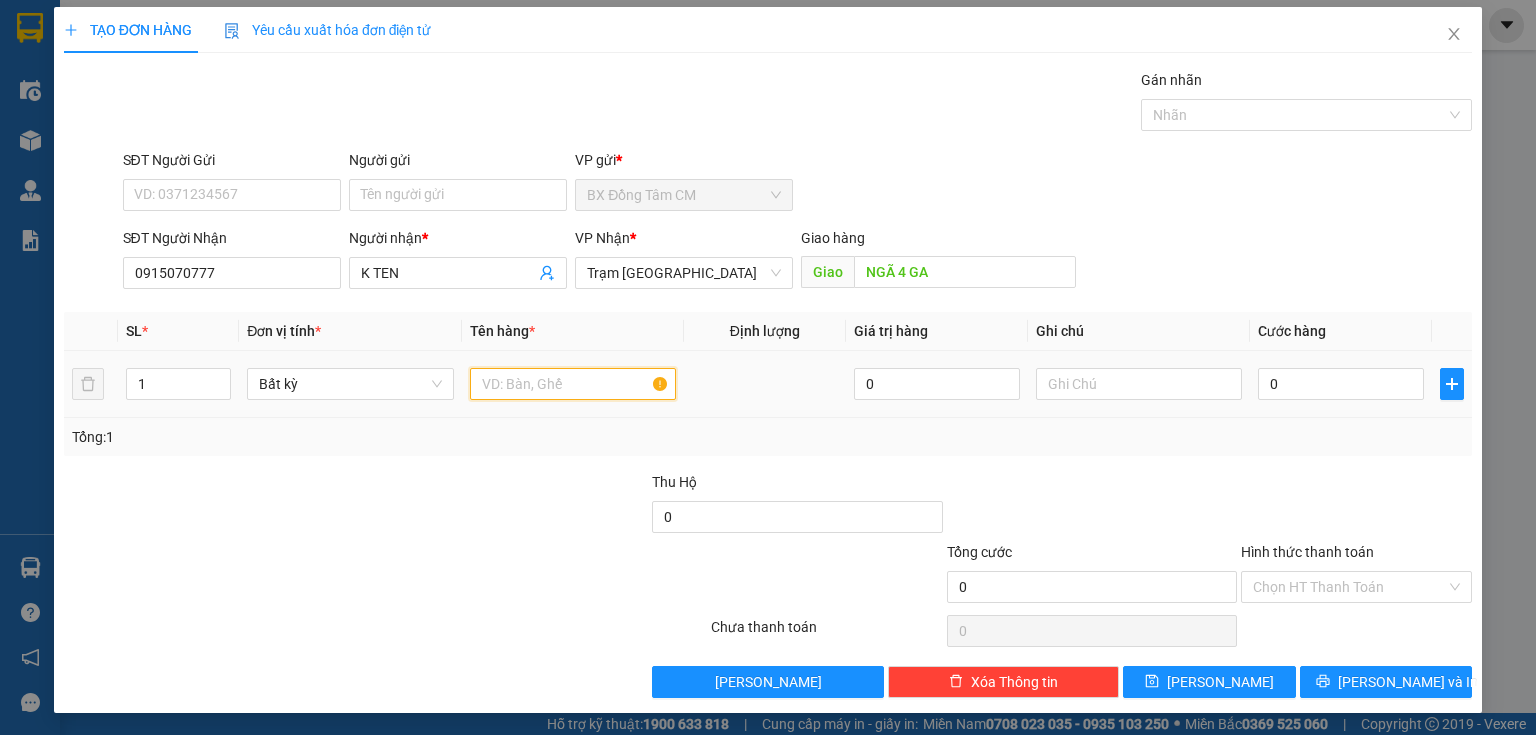 click at bounding box center (573, 384) 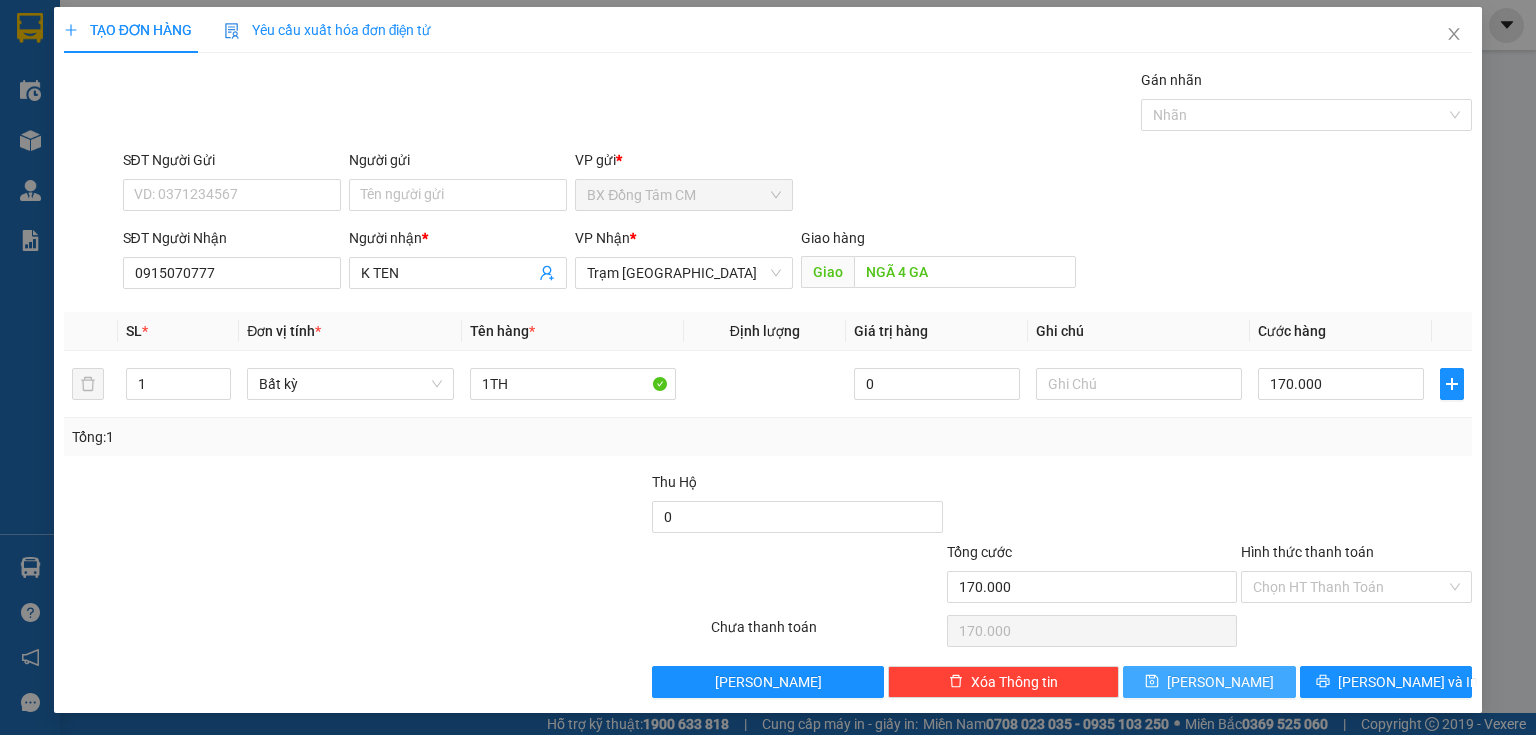 click on "[PERSON_NAME]" at bounding box center (1209, 682) 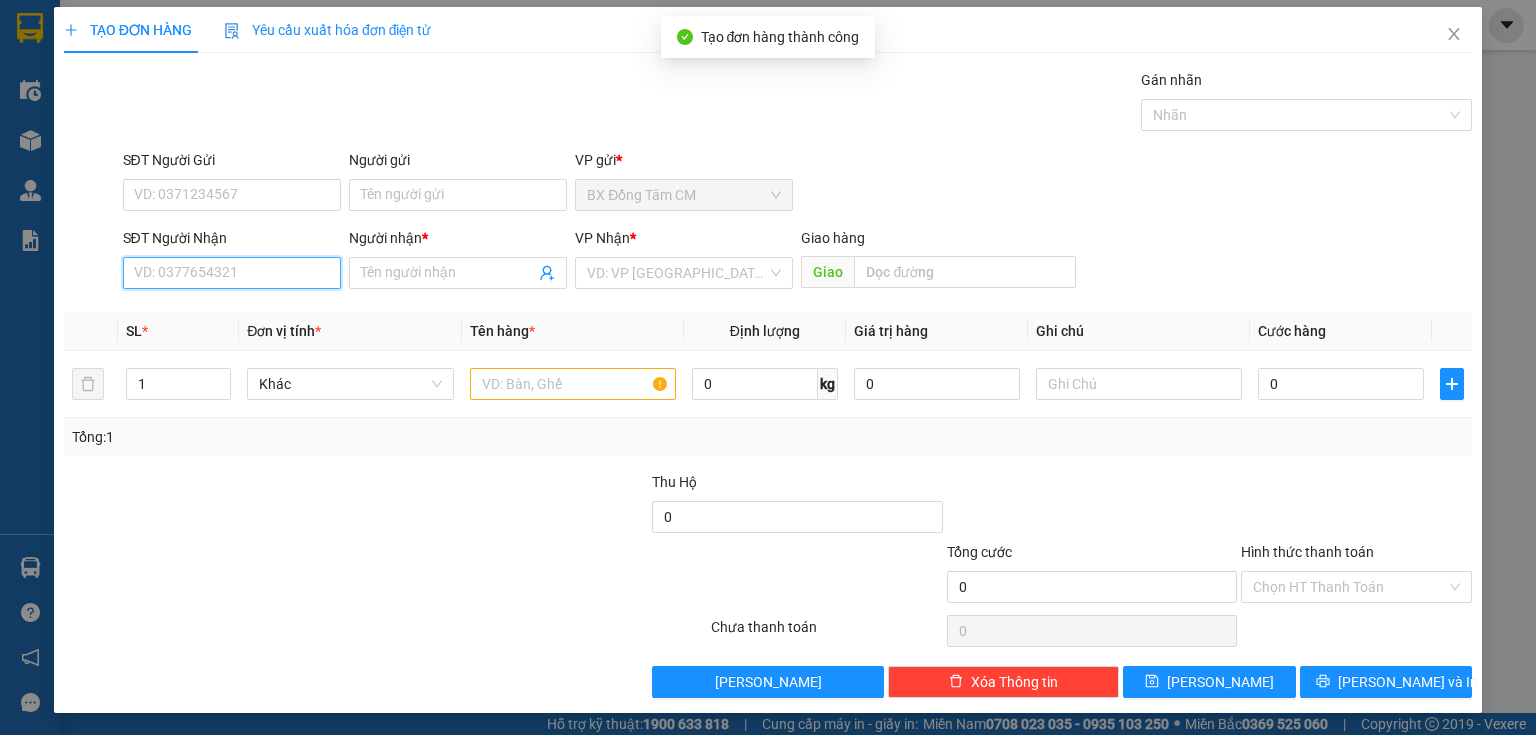 click on "SĐT Người Nhận" at bounding box center [232, 273] 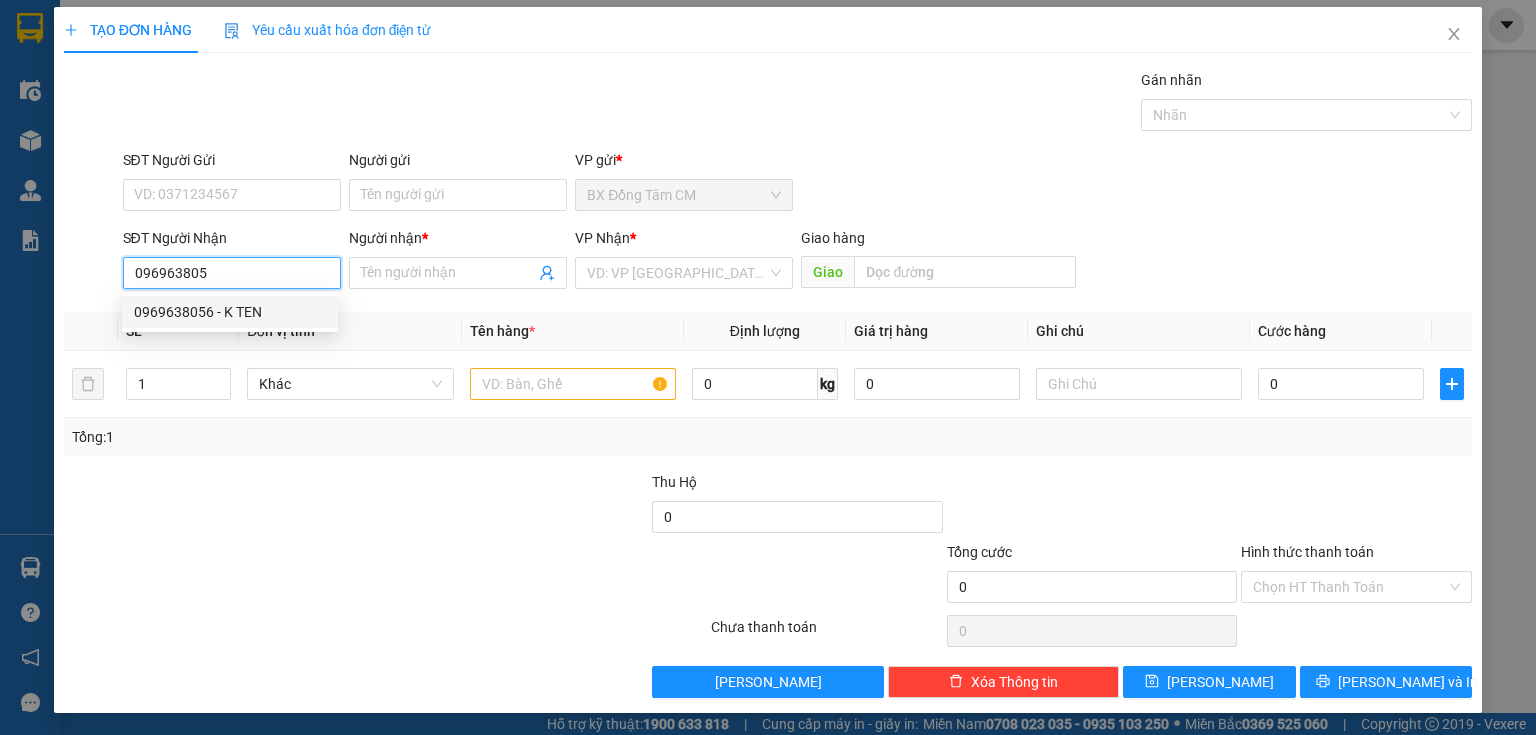 click on "0969638056 - K TEN" at bounding box center (230, 312) 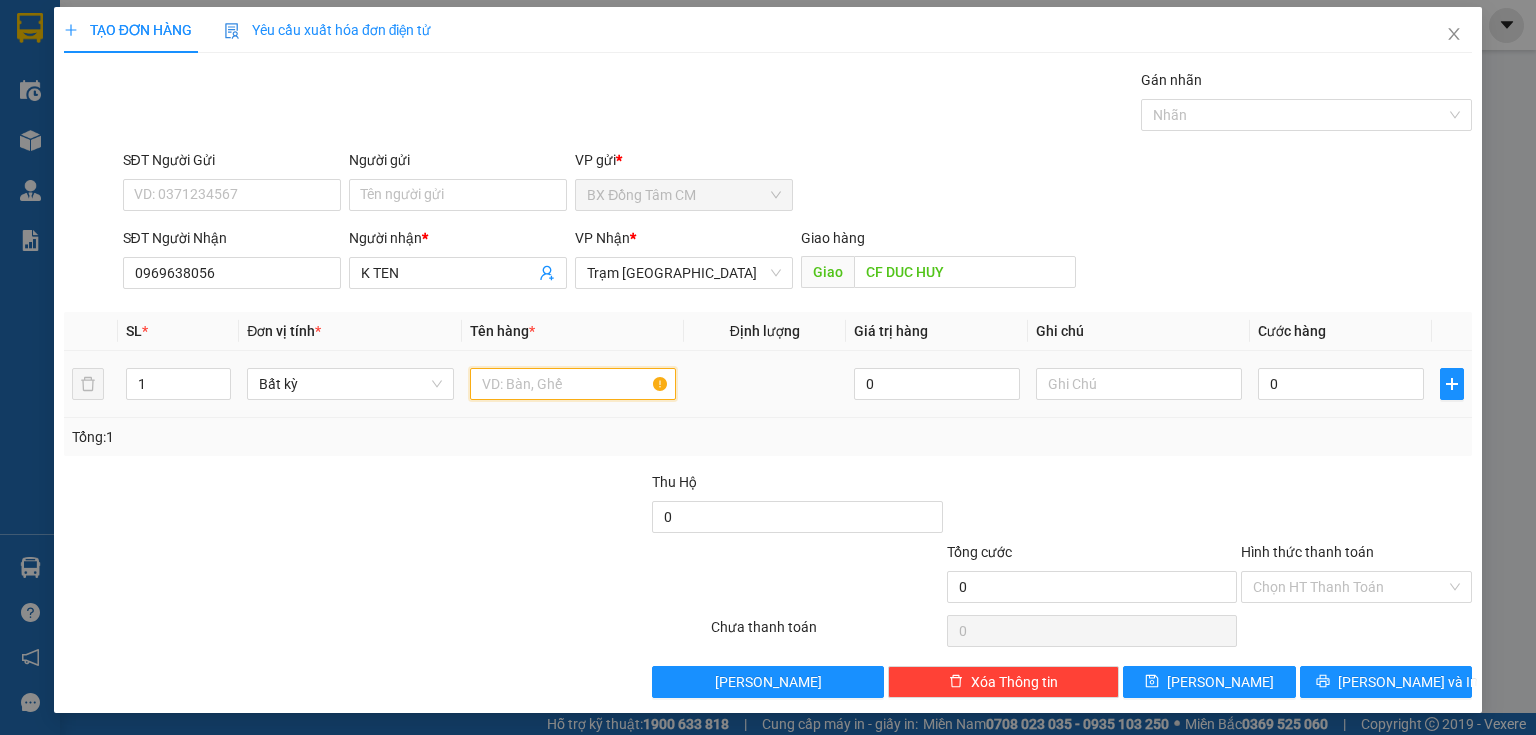 click at bounding box center (573, 384) 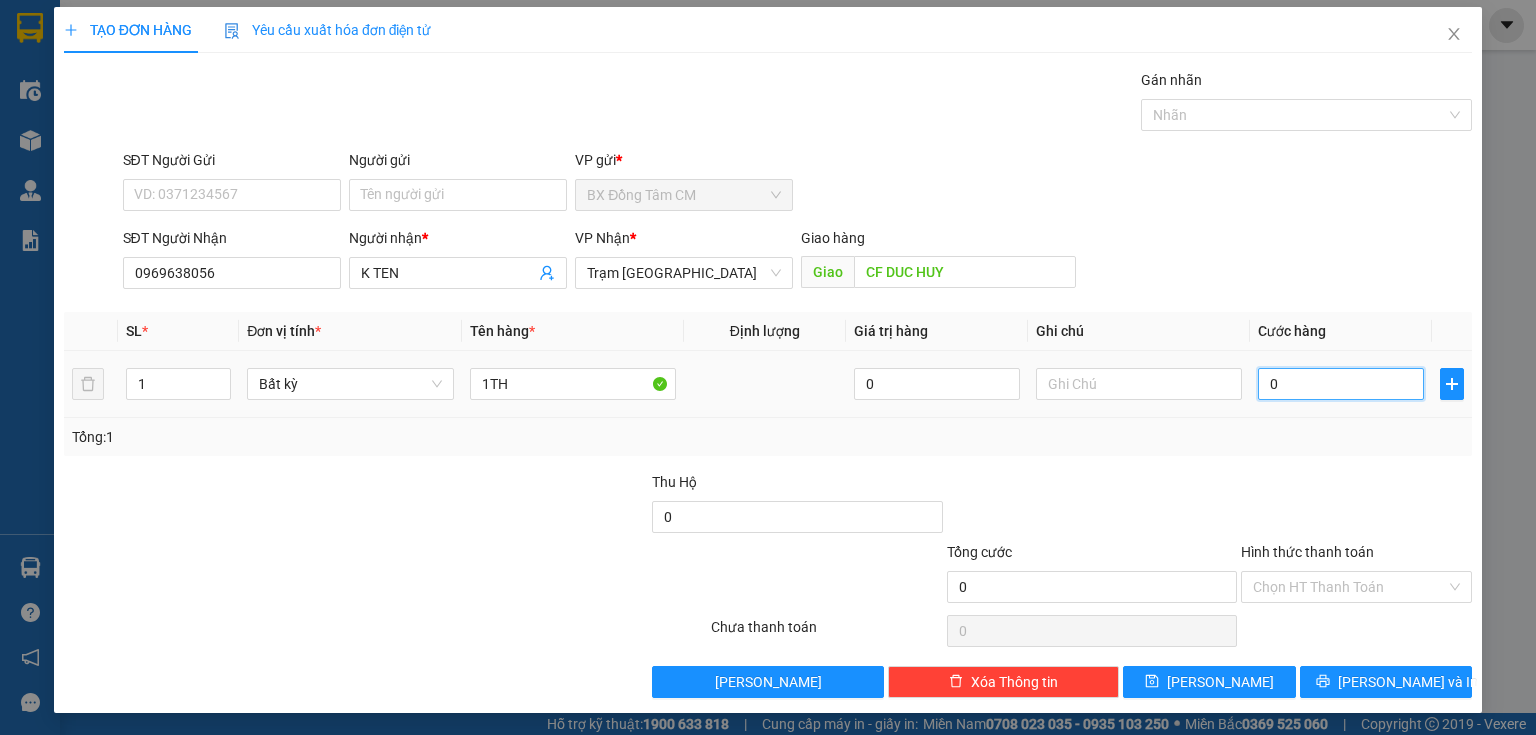 click on "0" at bounding box center [1341, 384] 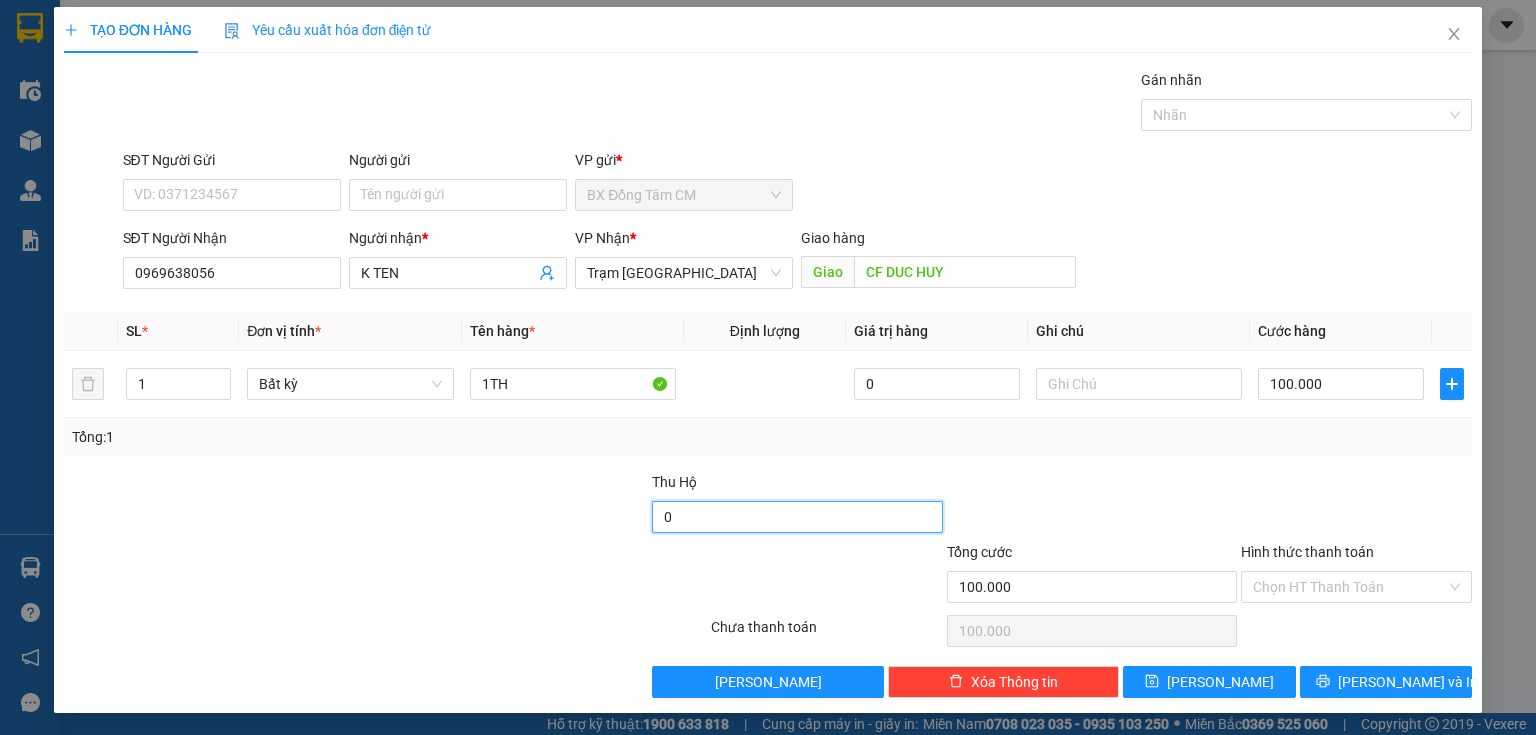 click on "0" at bounding box center (797, 517) 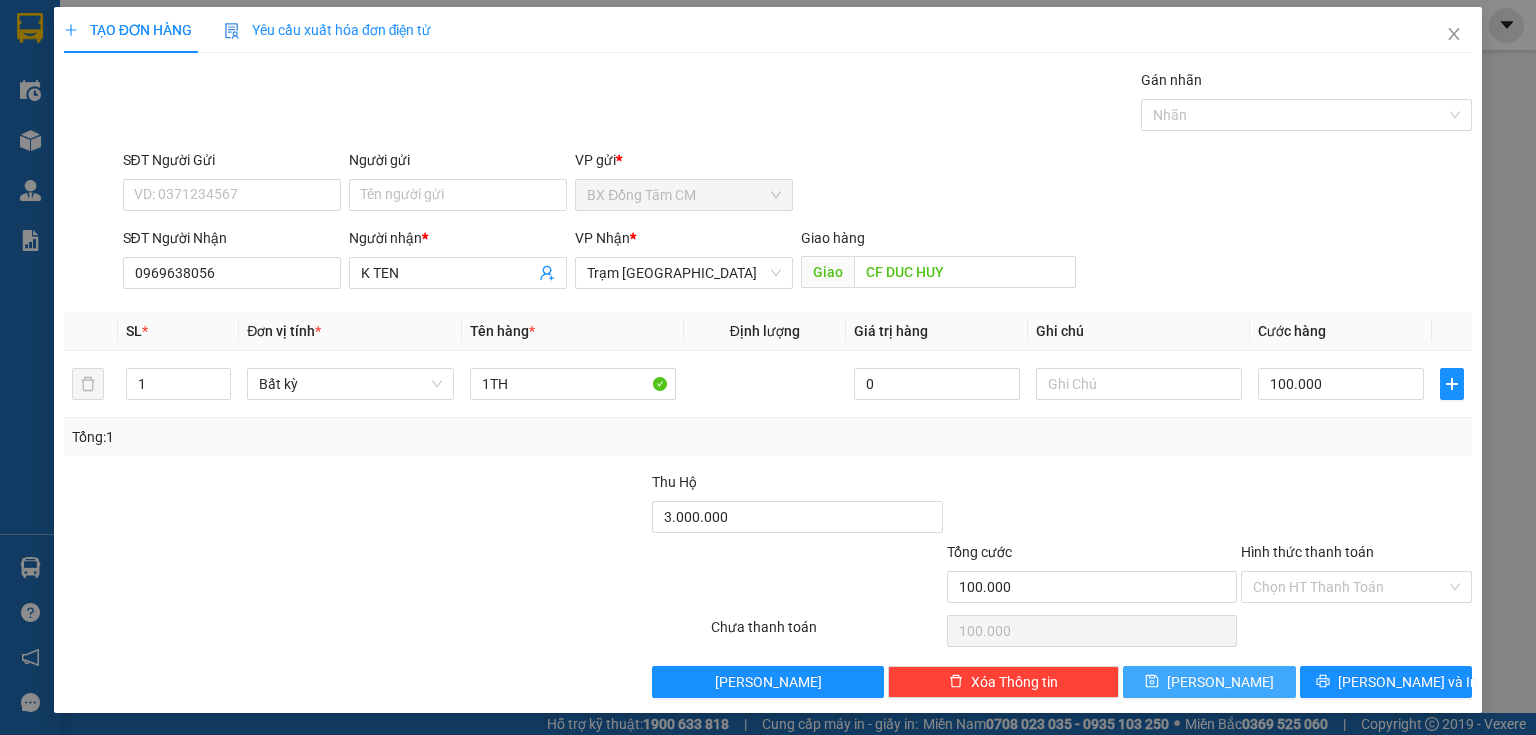 click on "[PERSON_NAME]" at bounding box center [1209, 682] 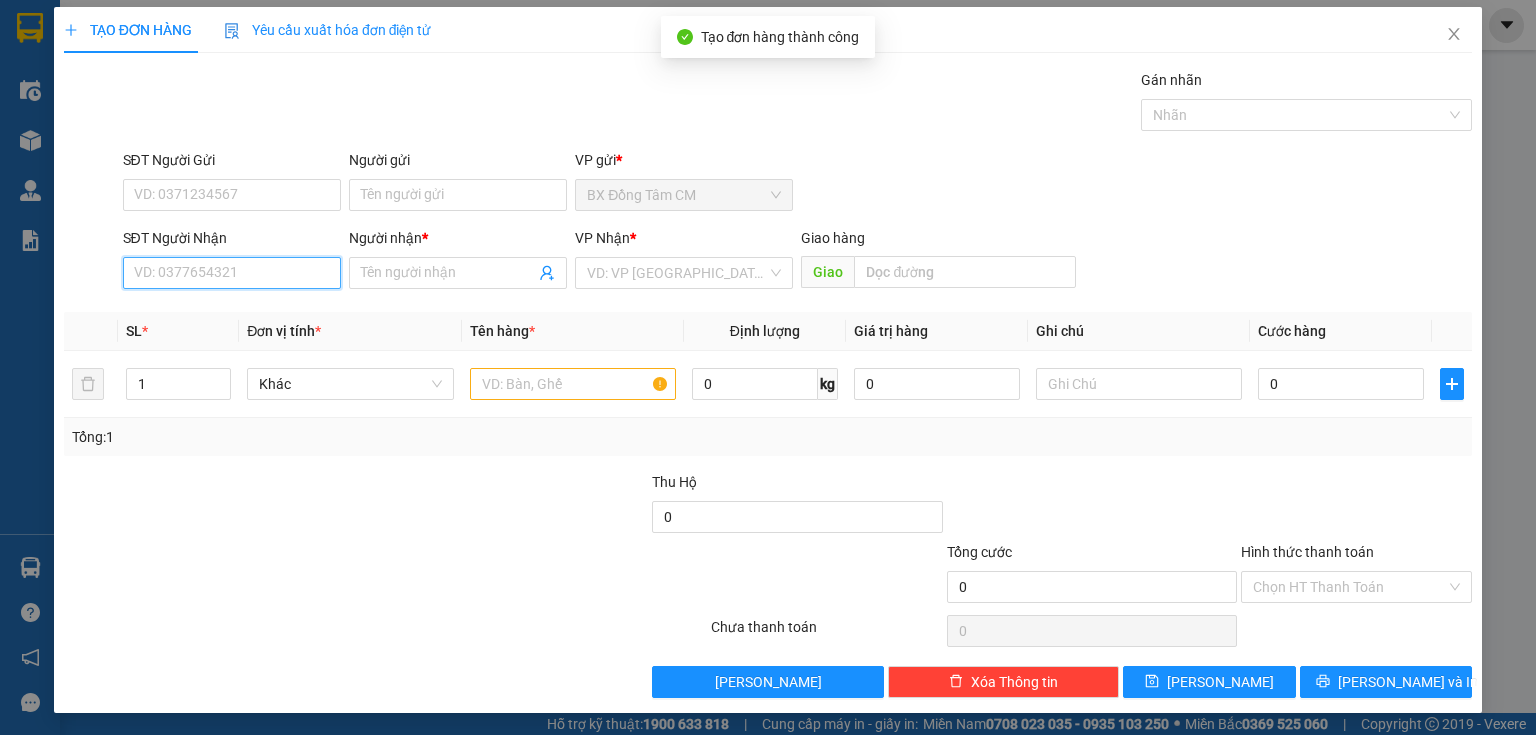 click on "SĐT Người Nhận" at bounding box center (232, 273) 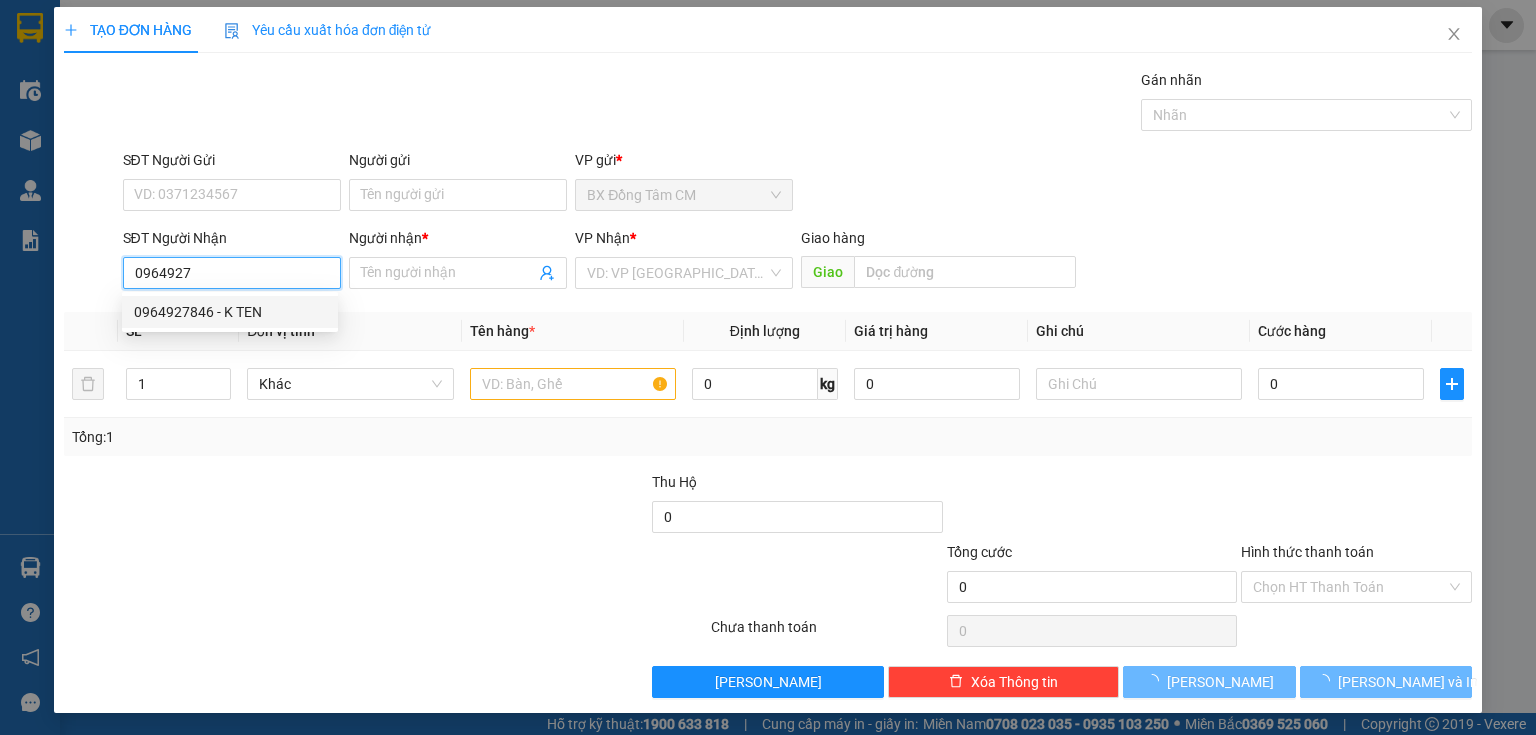 drag, startPoint x: 228, startPoint y: 315, endPoint x: 263, endPoint y: 310, distance: 35.35534 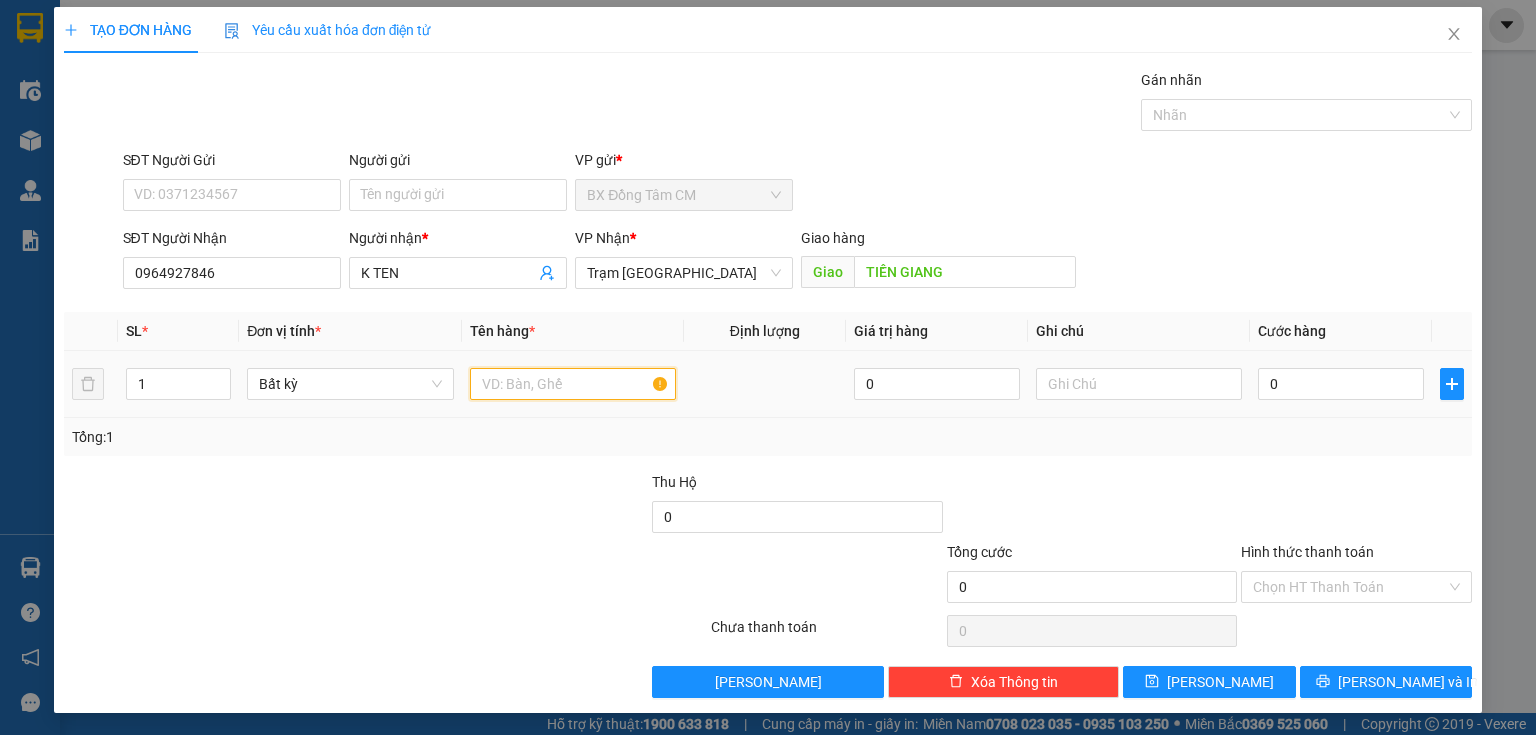 click at bounding box center (573, 384) 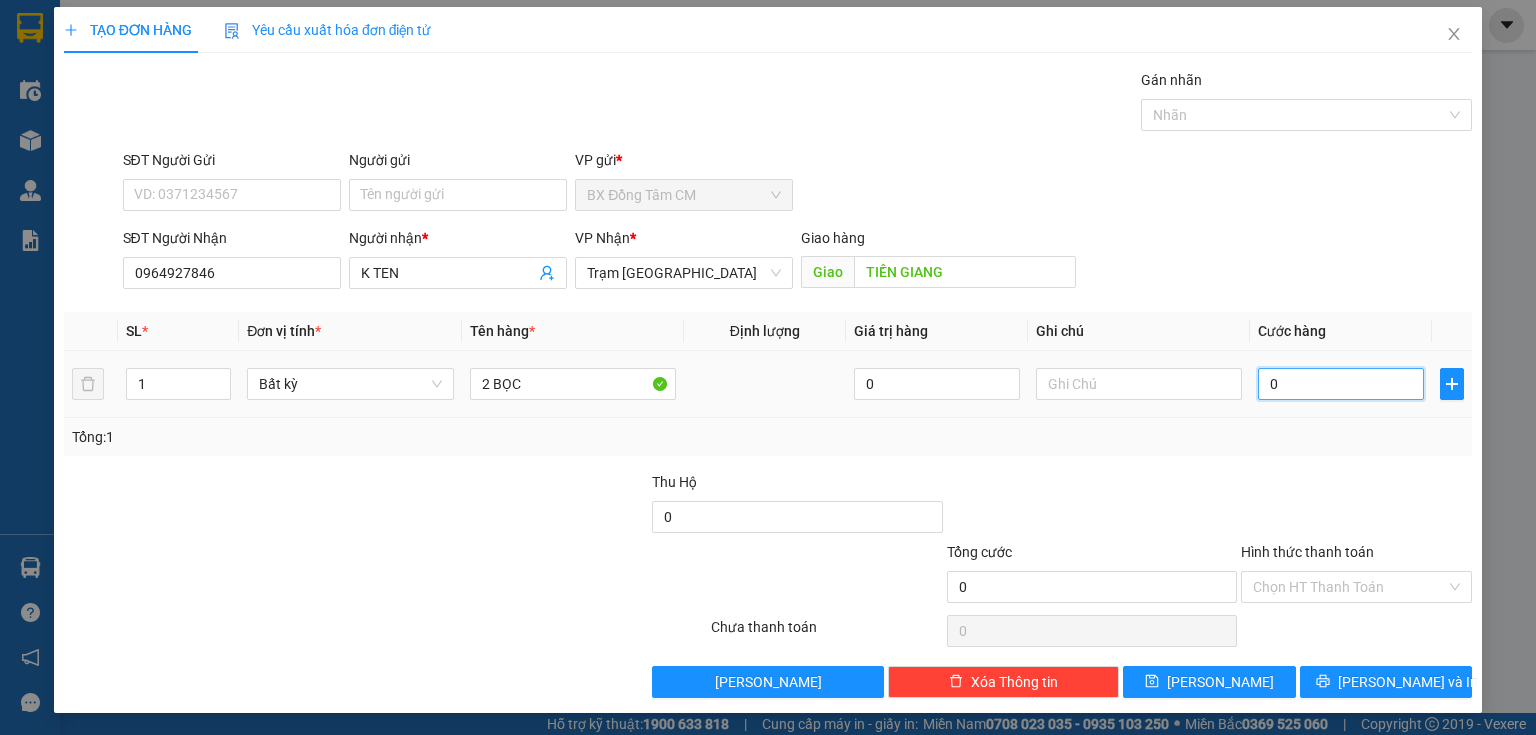 click on "0" at bounding box center (1341, 384) 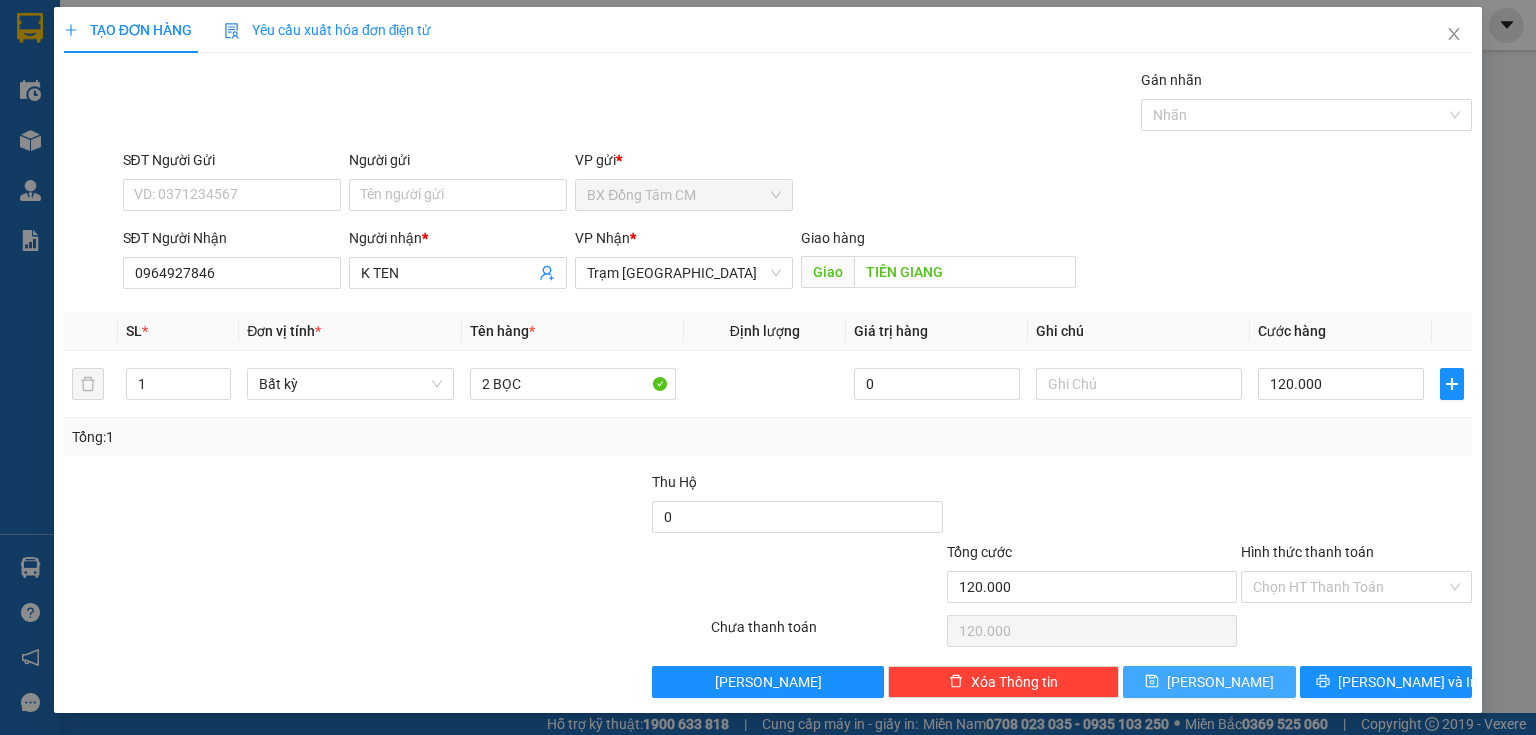 click on "[PERSON_NAME]" at bounding box center (1209, 682) 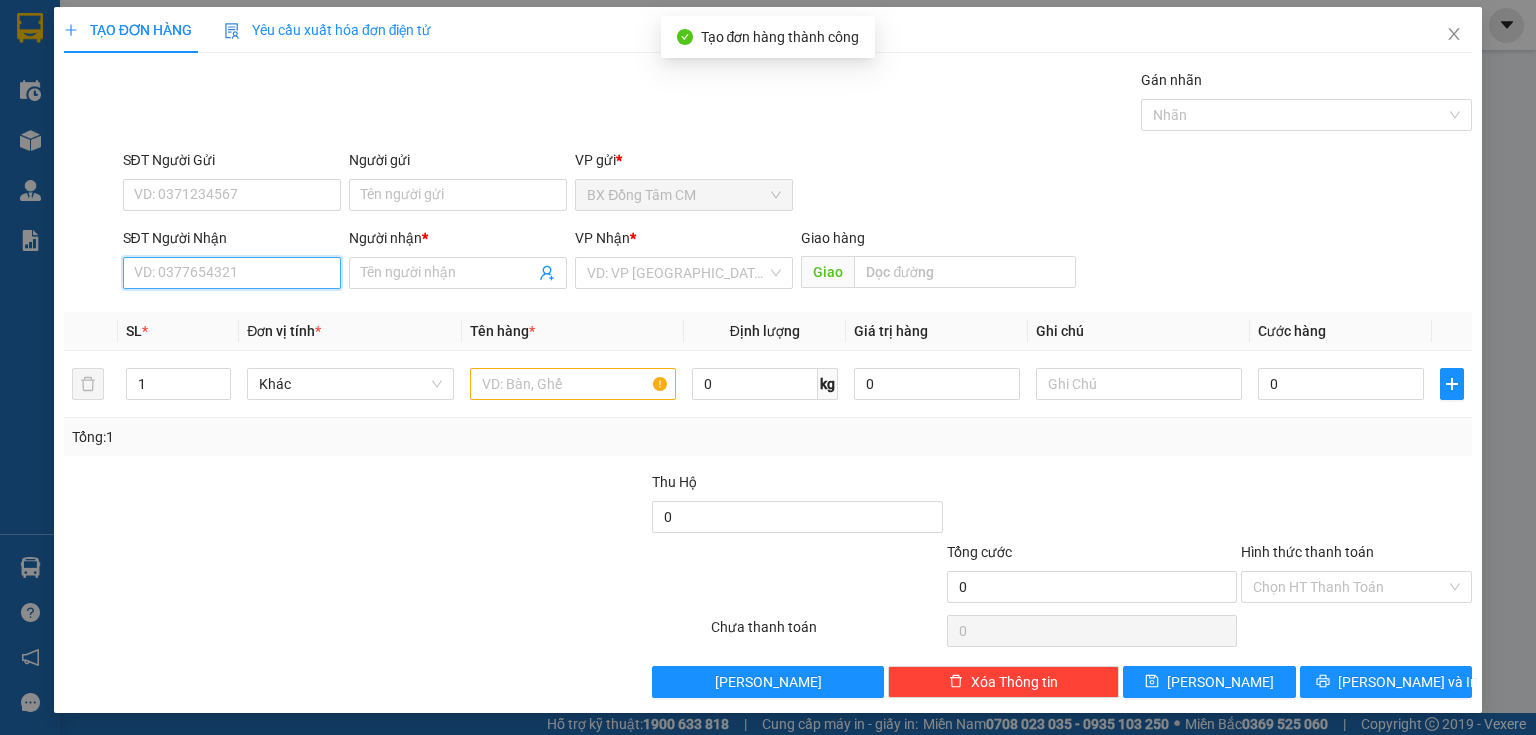 click on "SĐT Người Nhận" at bounding box center (232, 273) 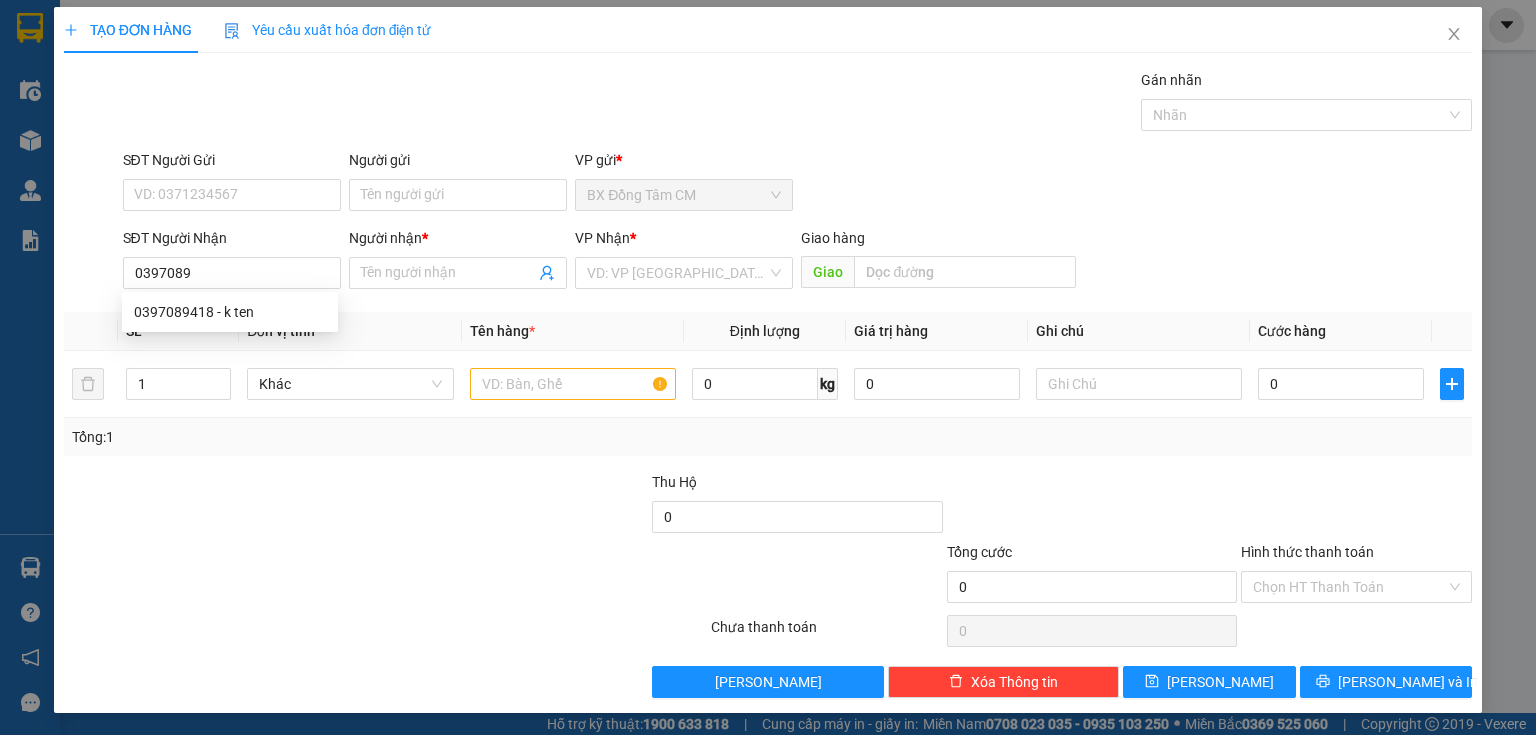 click on "0397089418 0397089418 - k ten" at bounding box center [230, 312] 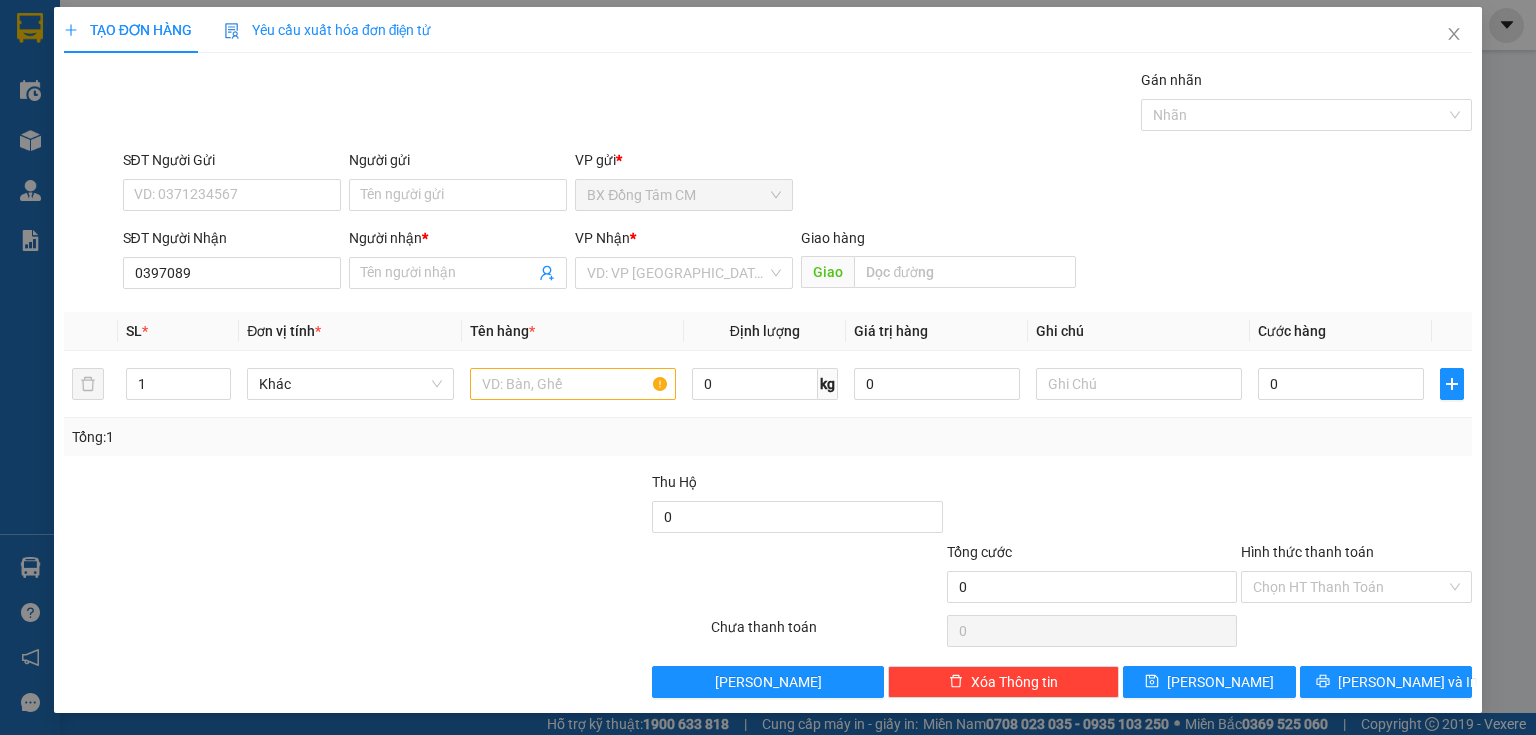 click on "SĐT Người Nhận" at bounding box center (232, 242) 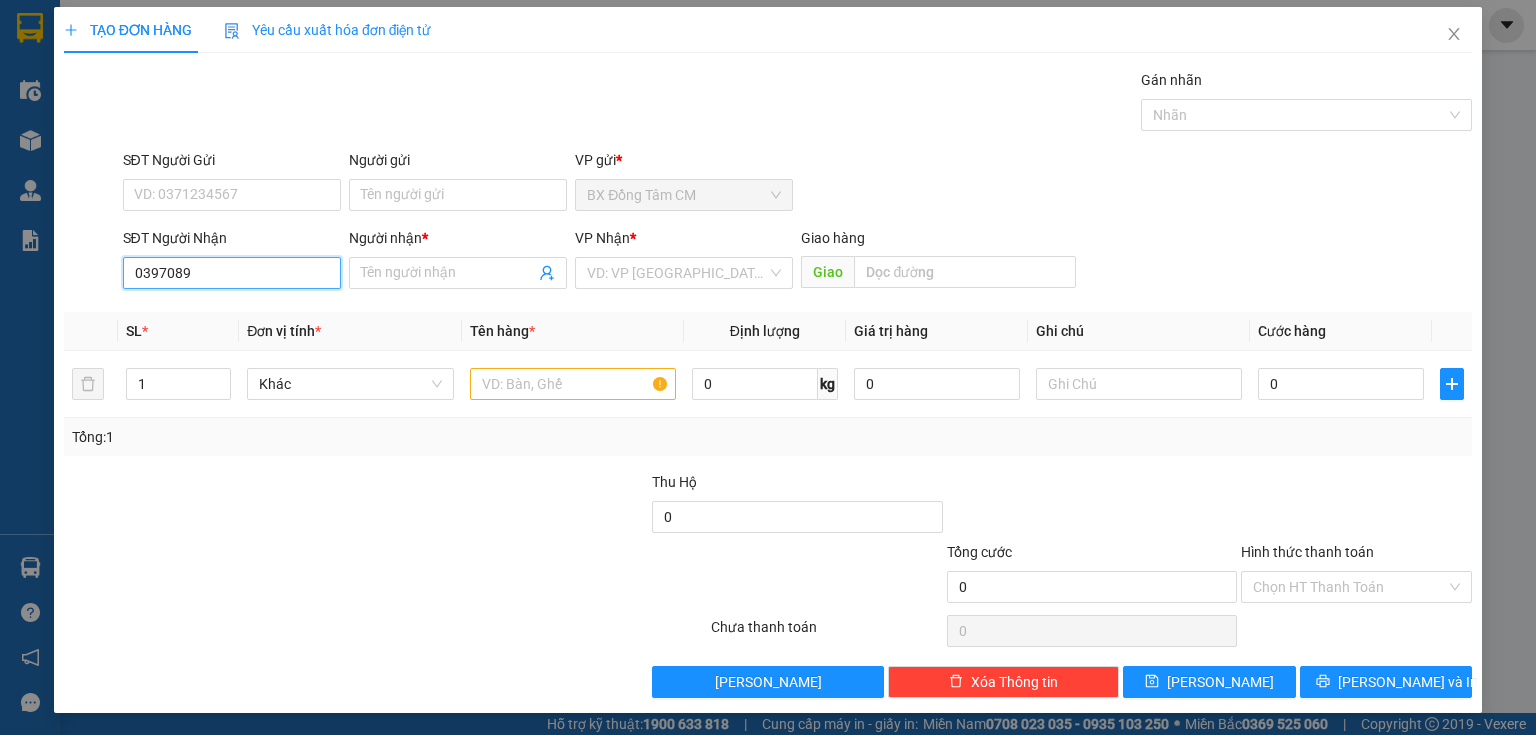 click on "0397089" at bounding box center [232, 273] 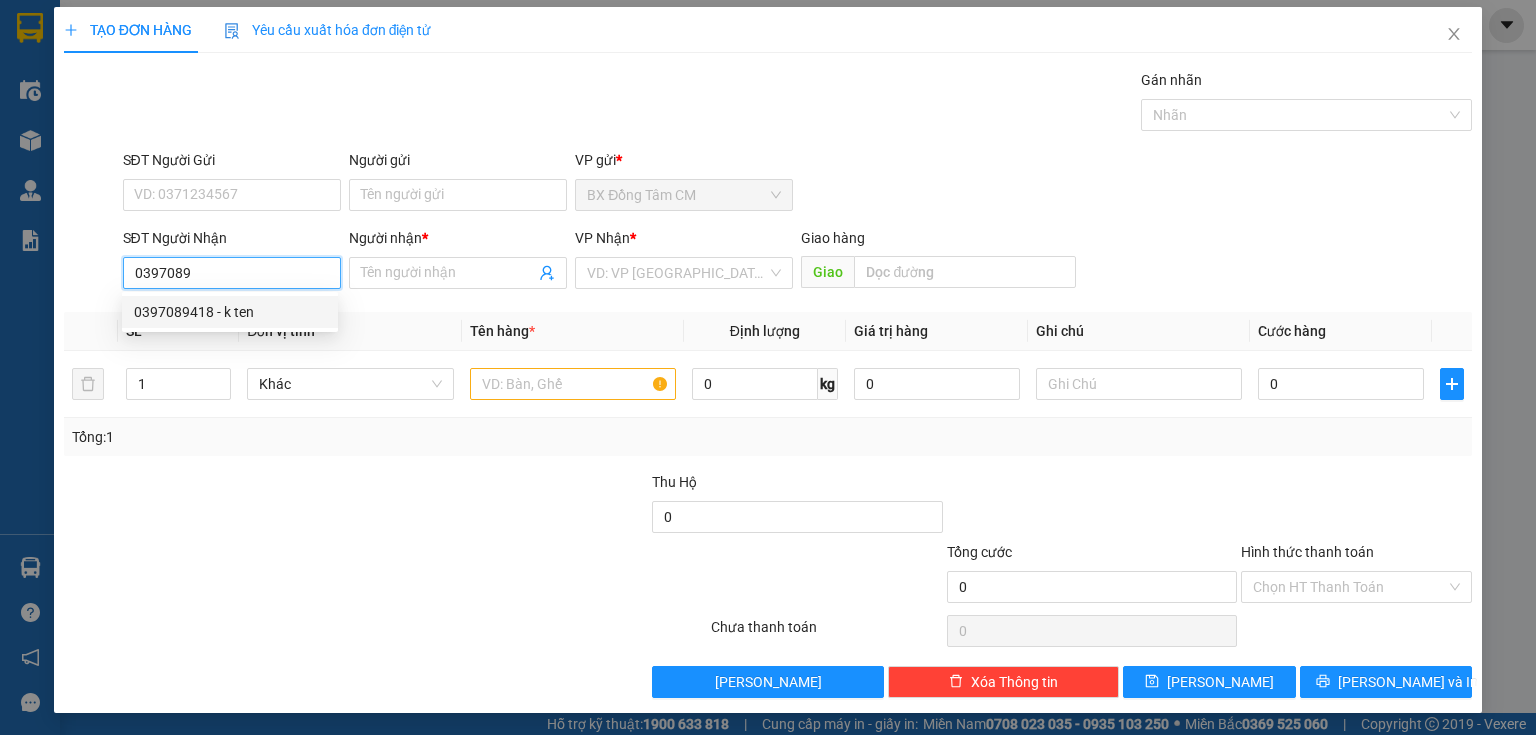 click on "0397089418 - k ten" at bounding box center [230, 312] 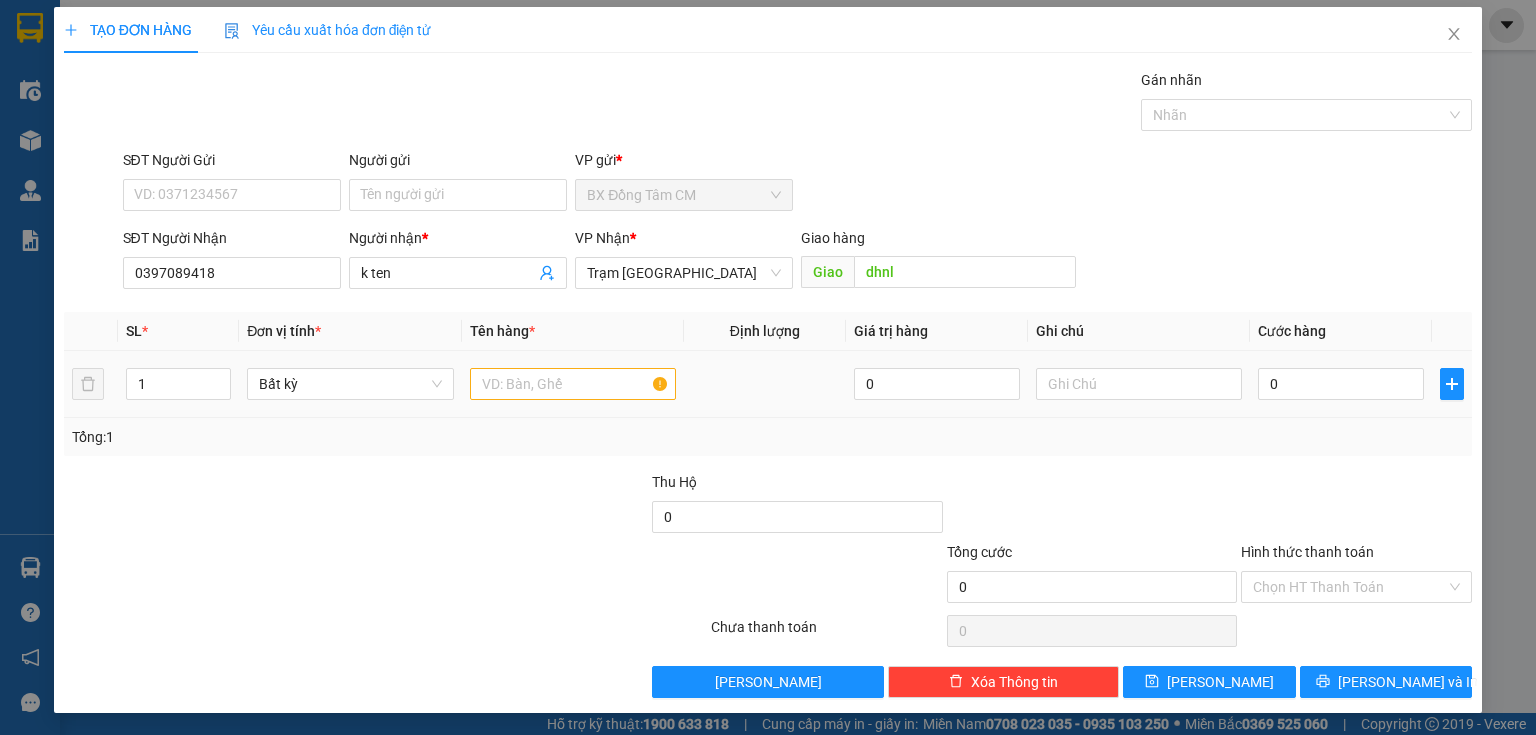 click at bounding box center (573, 384) 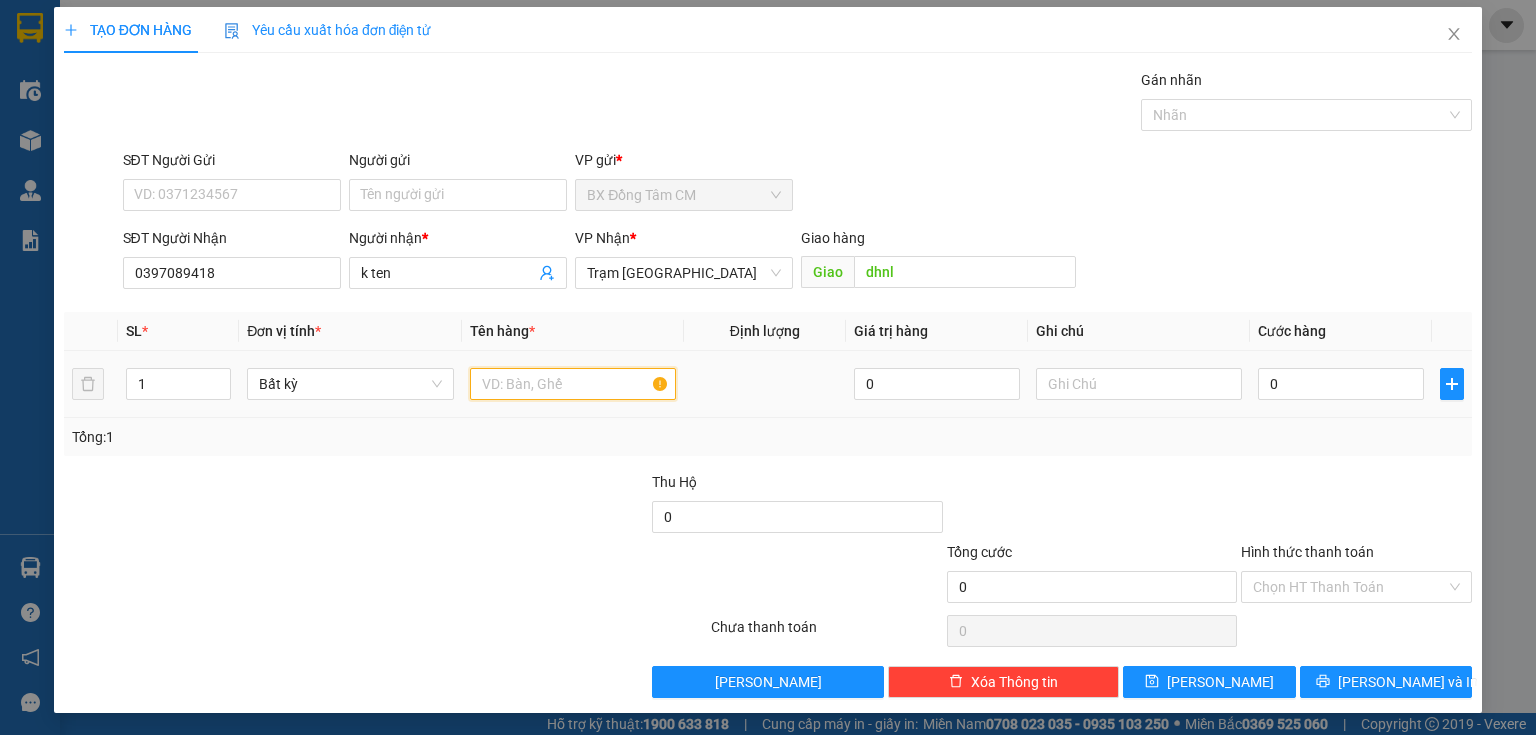 click at bounding box center [573, 384] 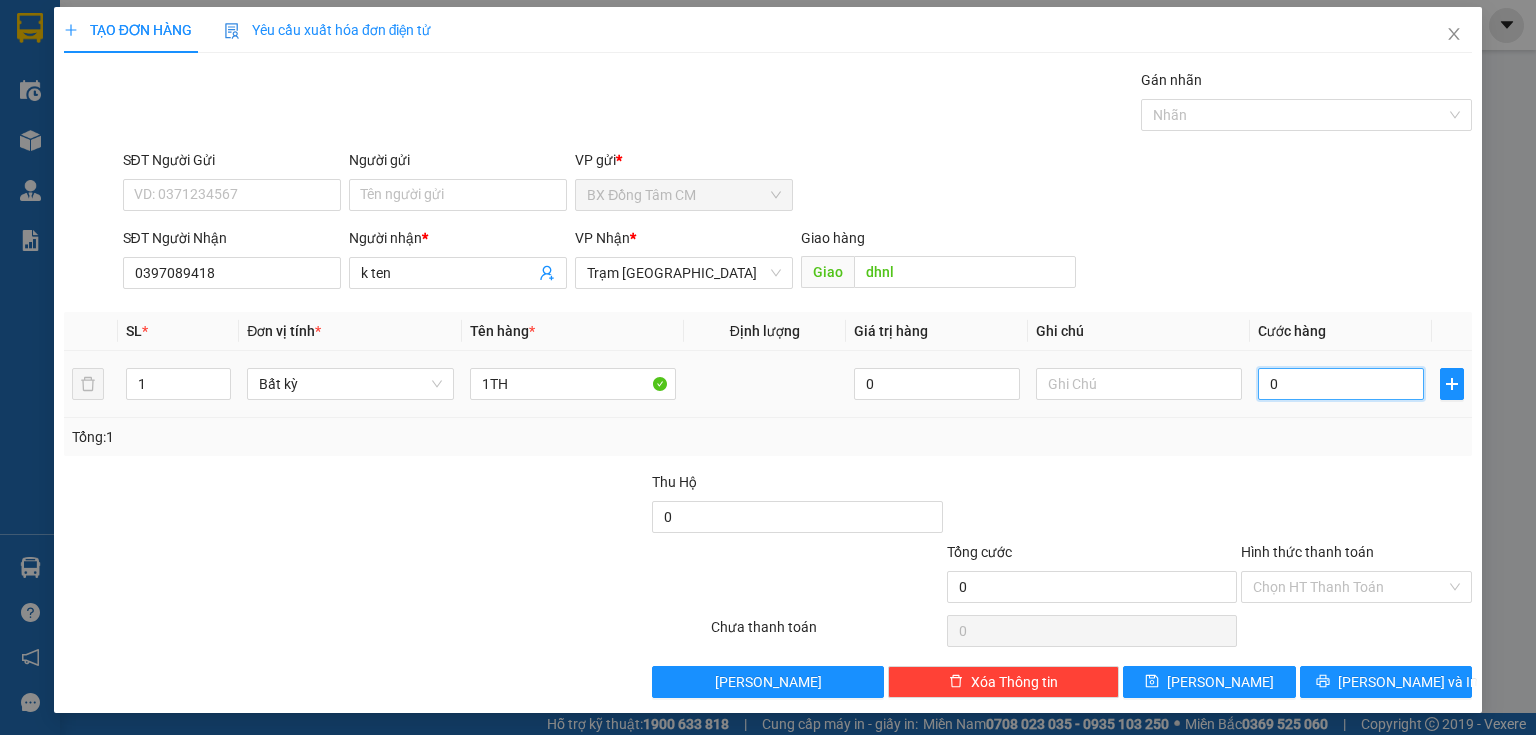 click on "0" at bounding box center [1341, 384] 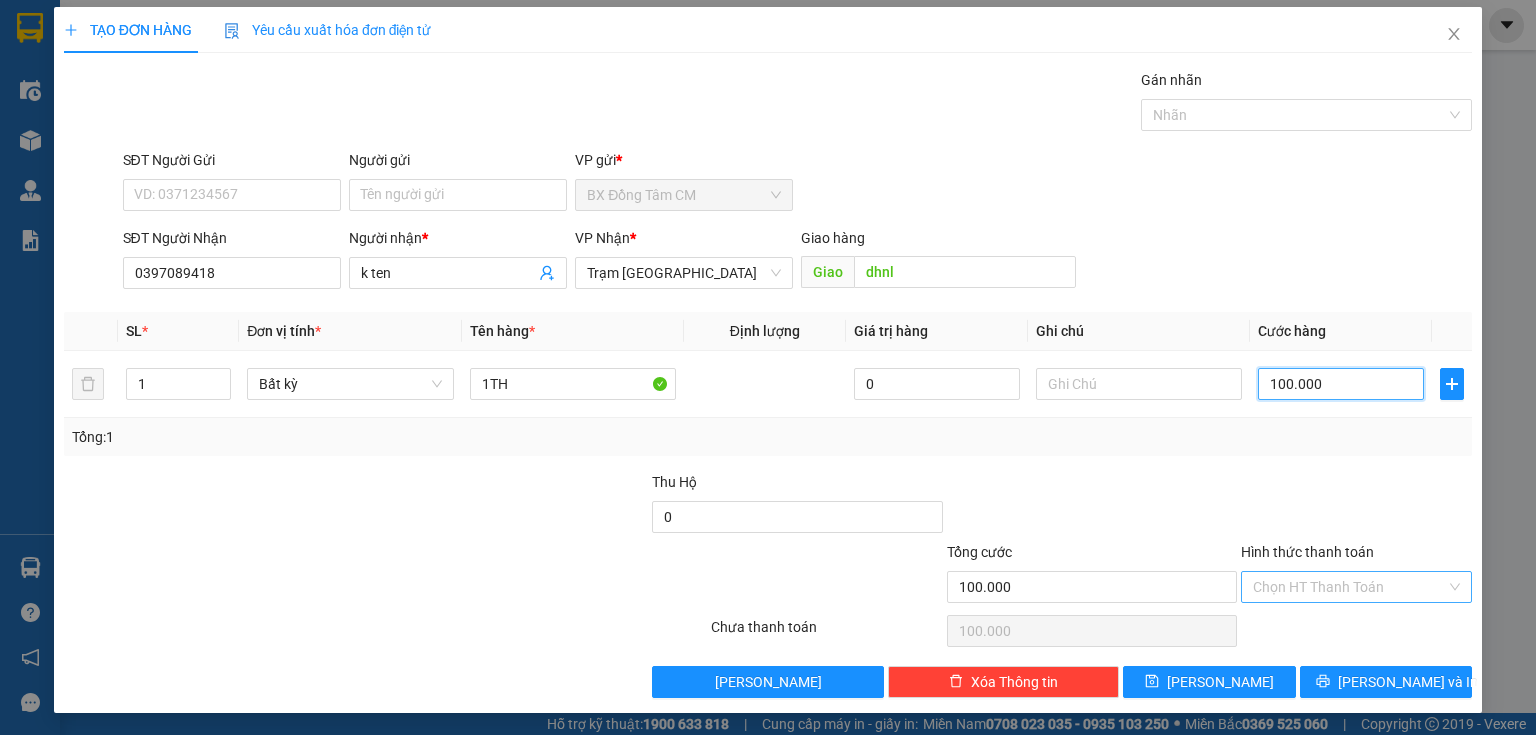 click at bounding box center (1349, 587) 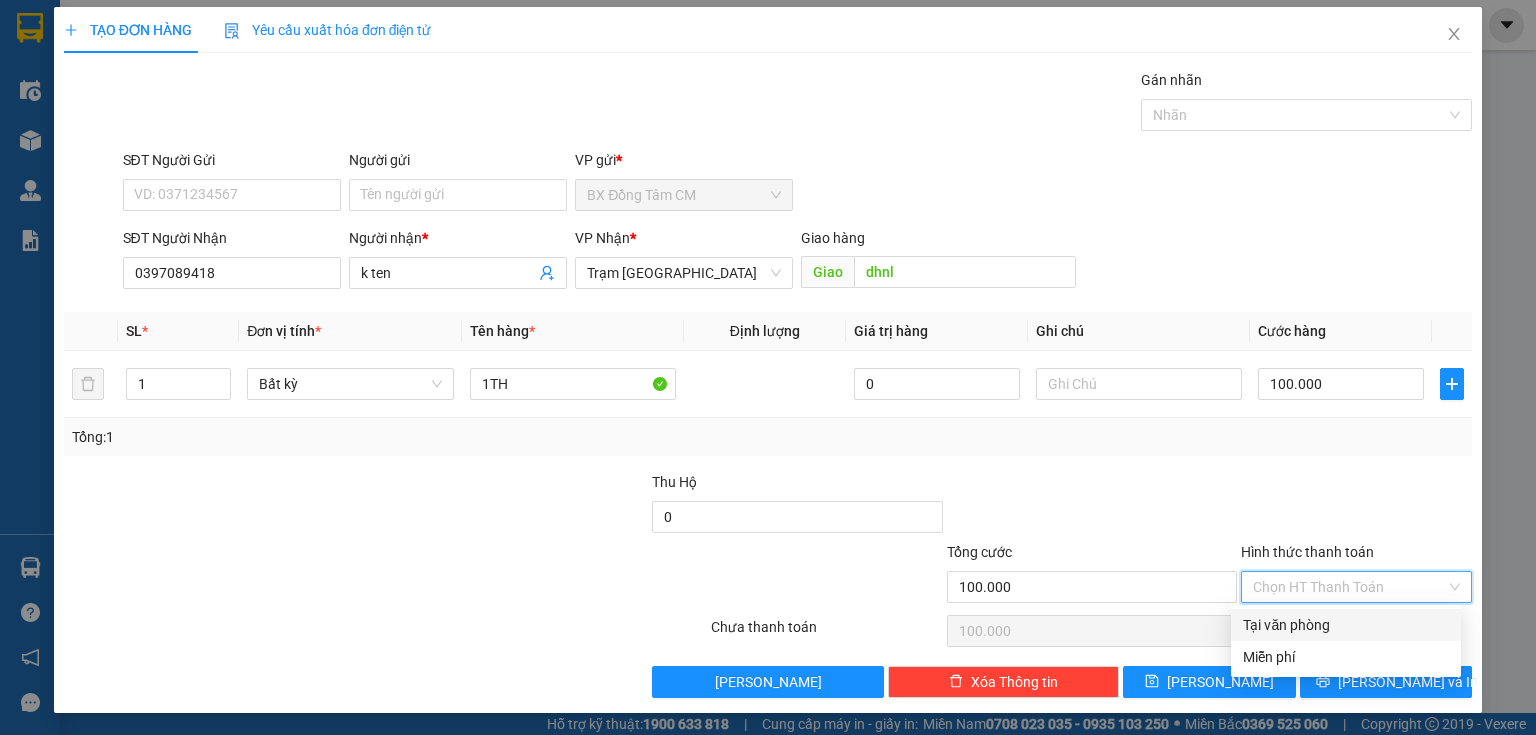 click on "Chọn HT Thanh Toán" at bounding box center [1356, 587] 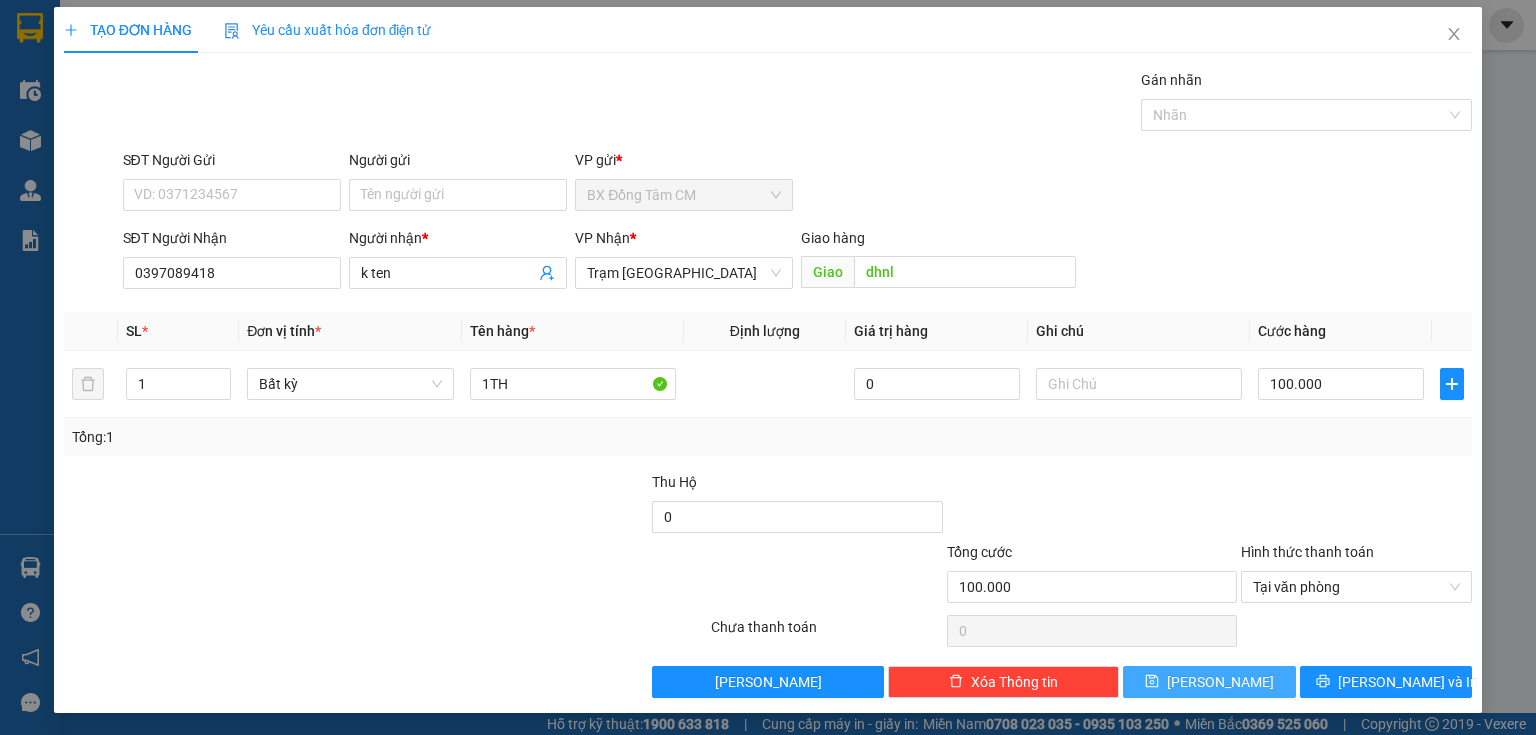 click on "[PERSON_NAME]" at bounding box center (1220, 682) 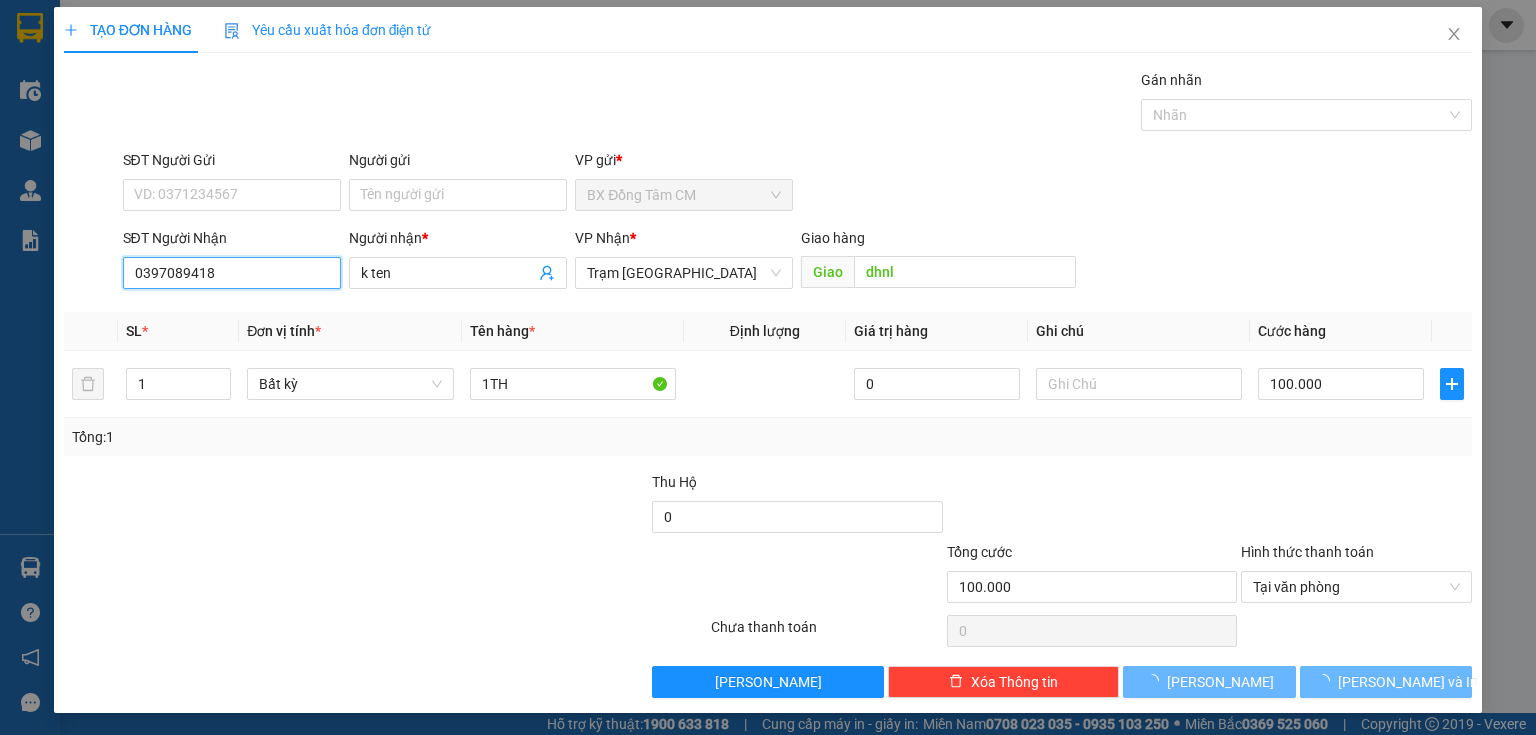 click on "0397089418" at bounding box center (232, 273) 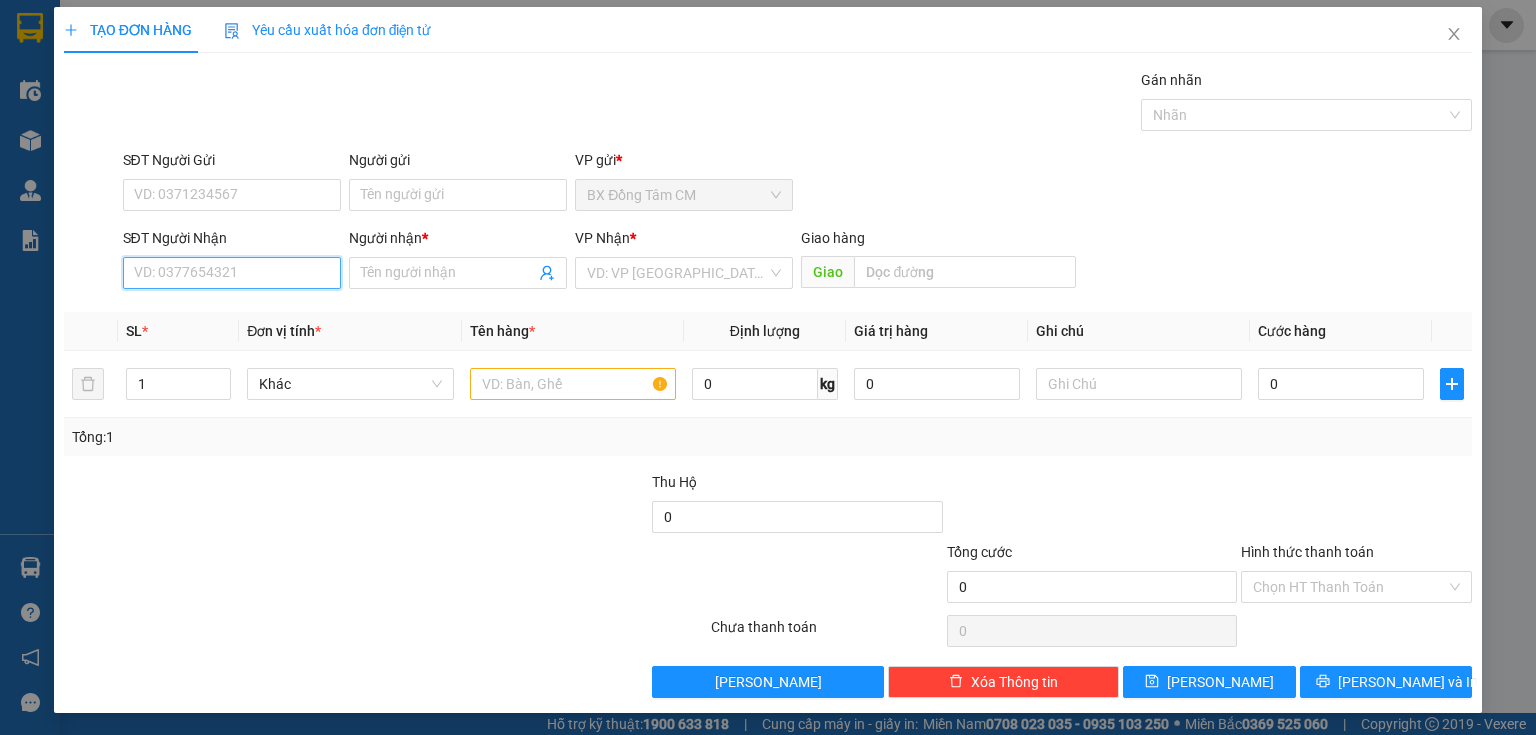 click on "SĐT Người Nhận" at bounding box center (232, 273) 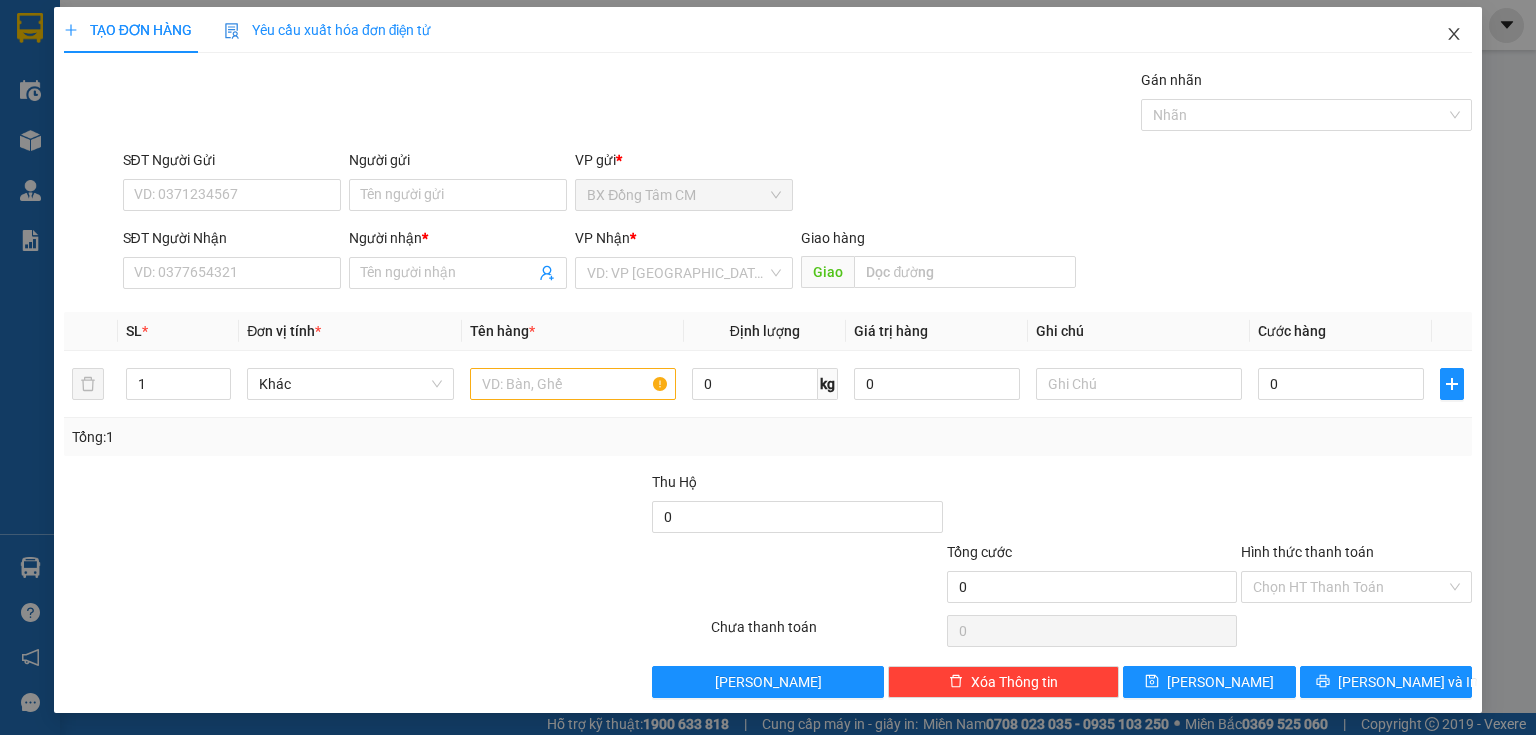 click at bounding box center (1454, 35) 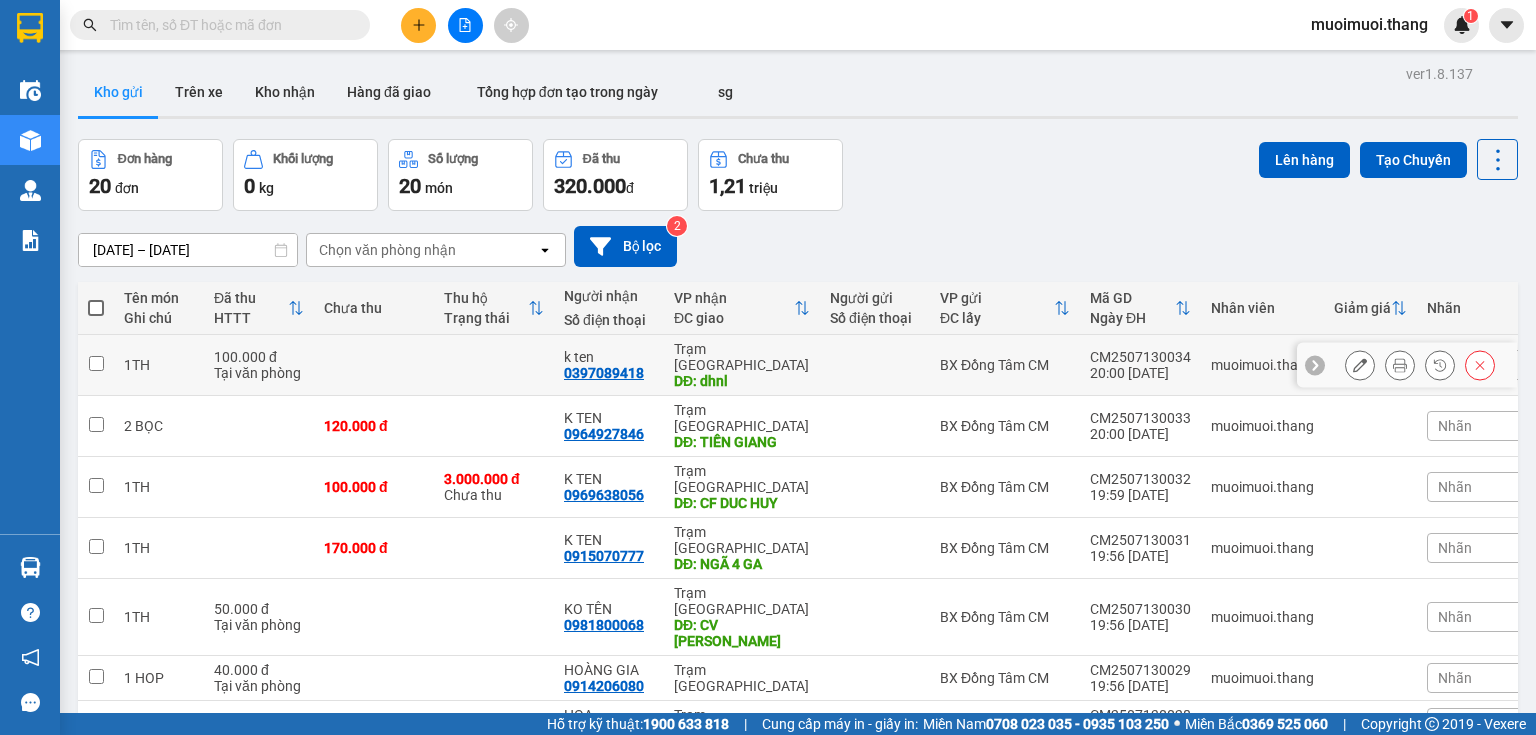 click on "Trạm [GEOGRAPHIC_DATA]" at bounding box center [742, 357] 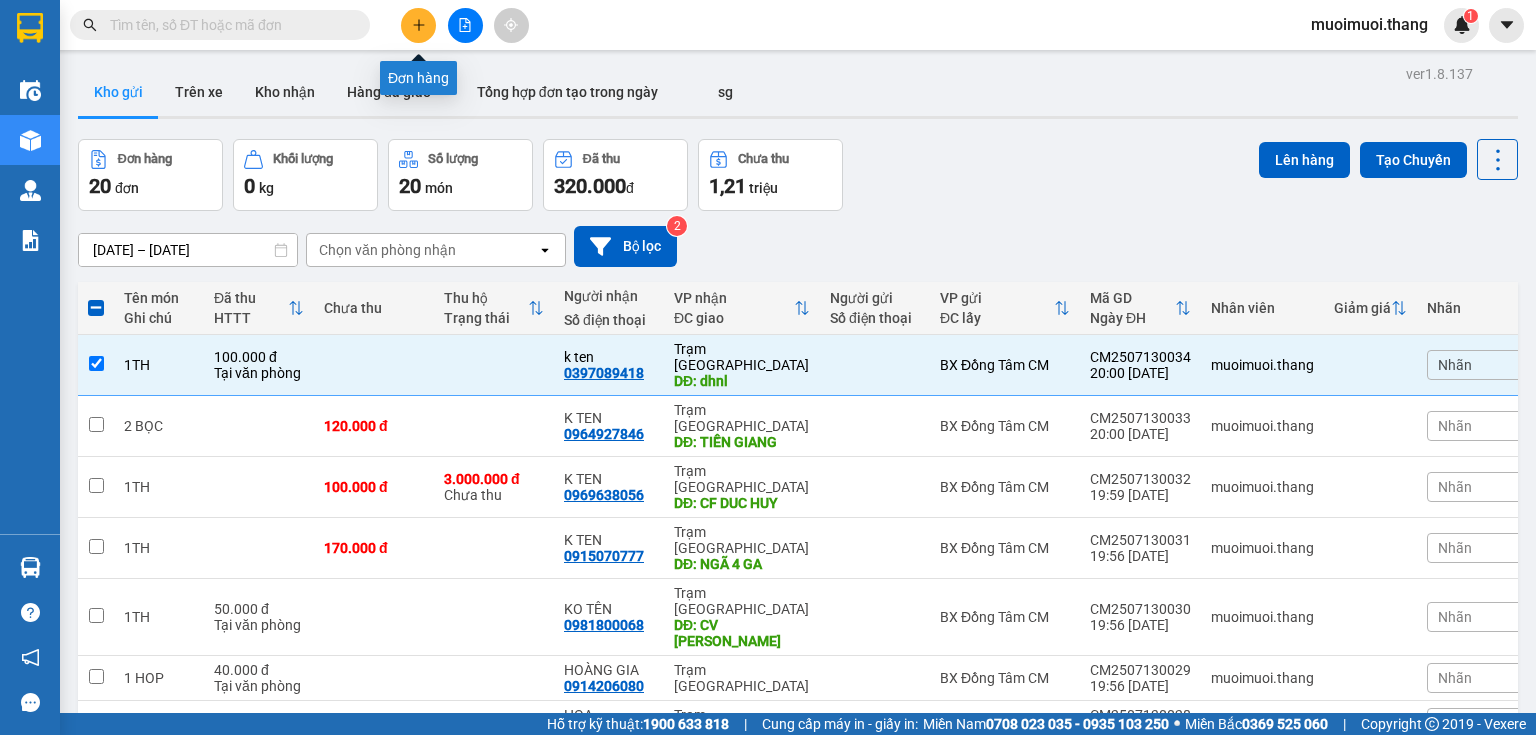 click at bounding box center [418, 25] 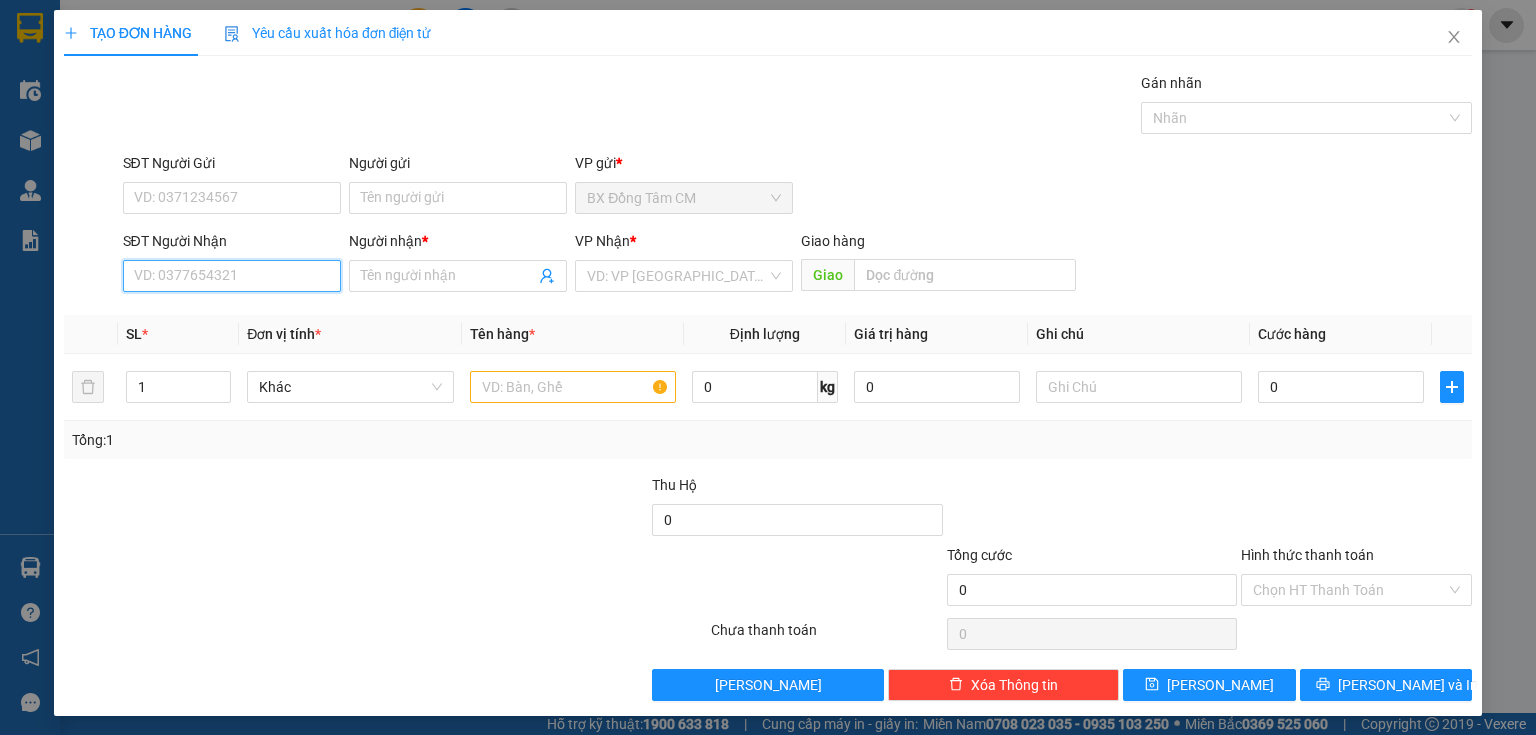 click on "SĐT Người Nhận" at bounding box center (232, 276) 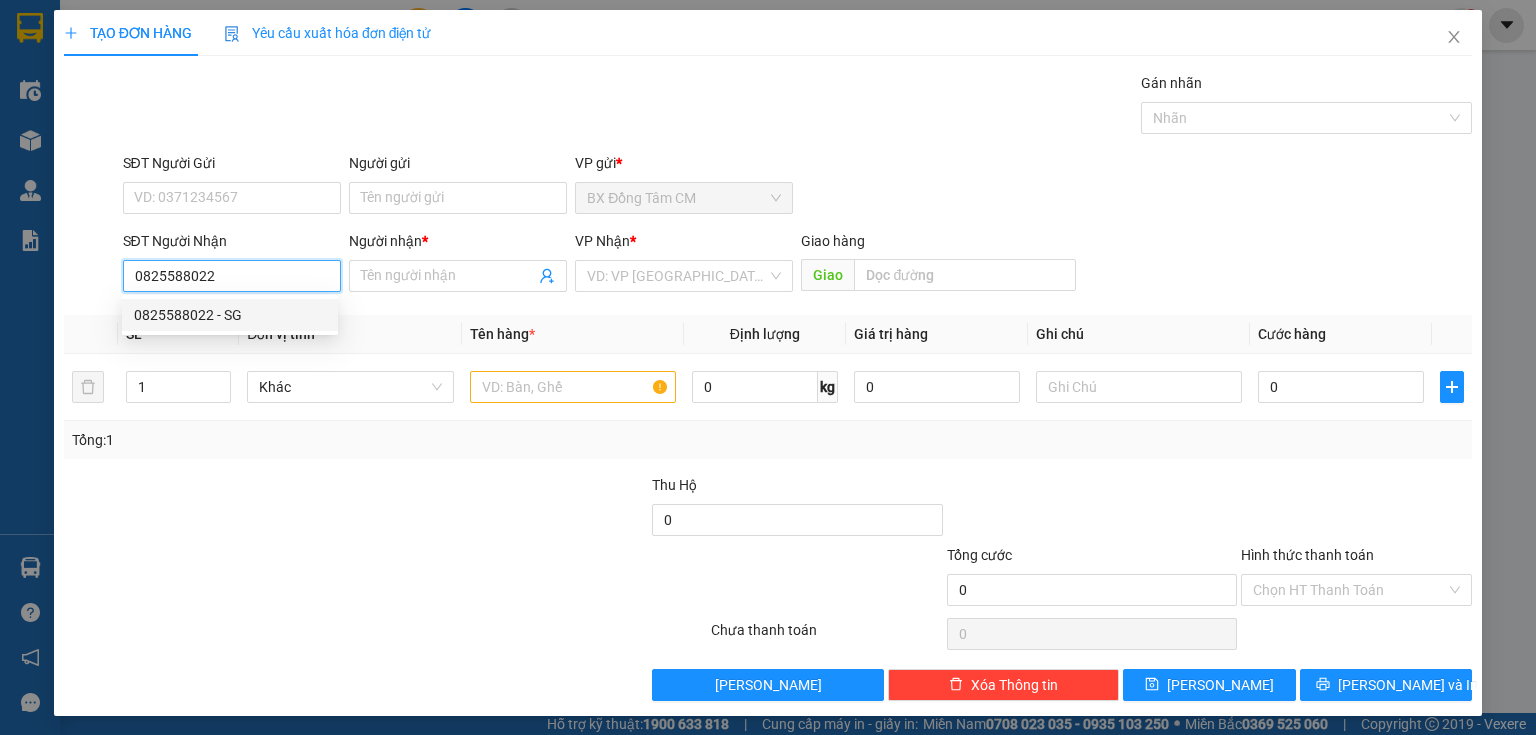 drag, startPoint x: 201, startPoint y: 308, endPoint x: 280, endPoint y: 296, distance: 79.9062 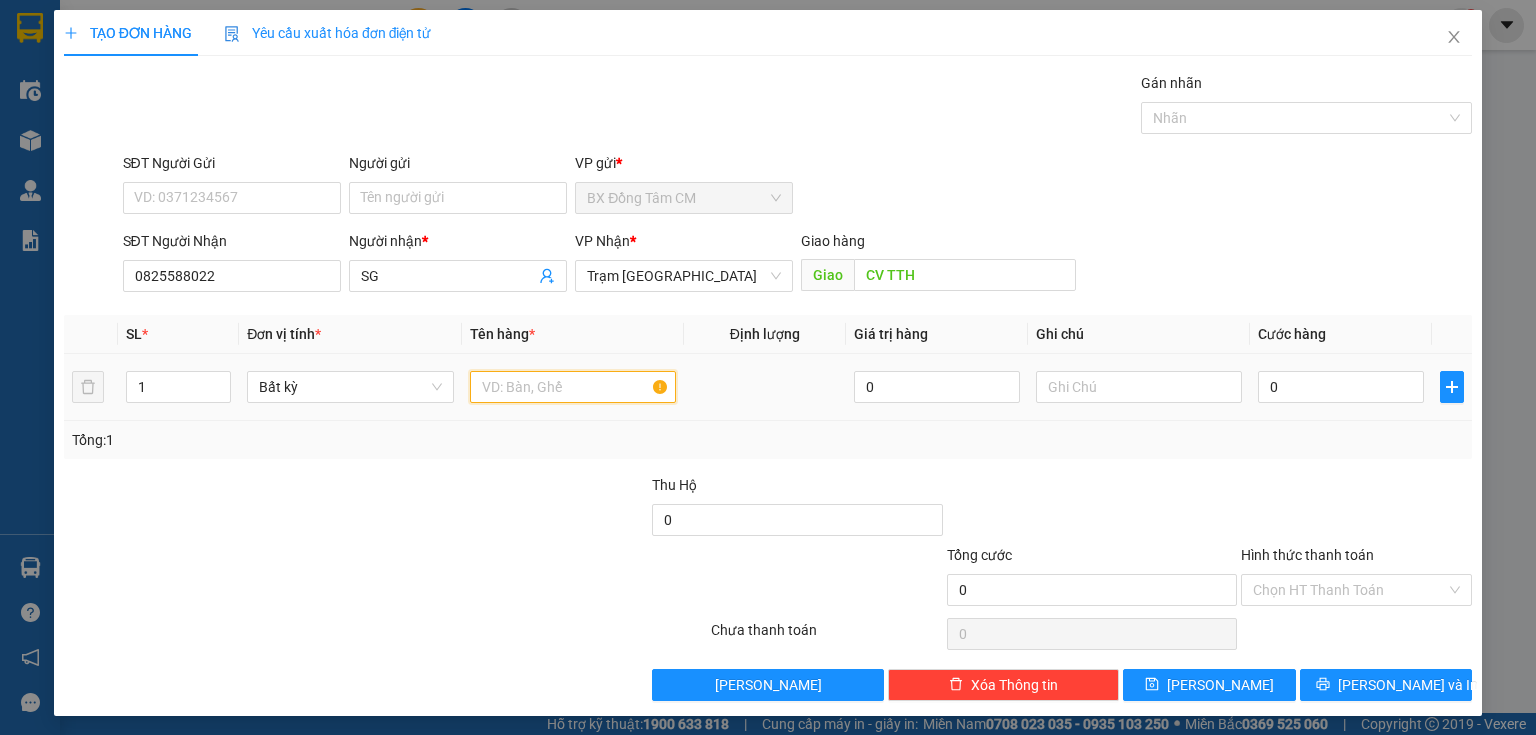 click at bounding box center (573, 387) 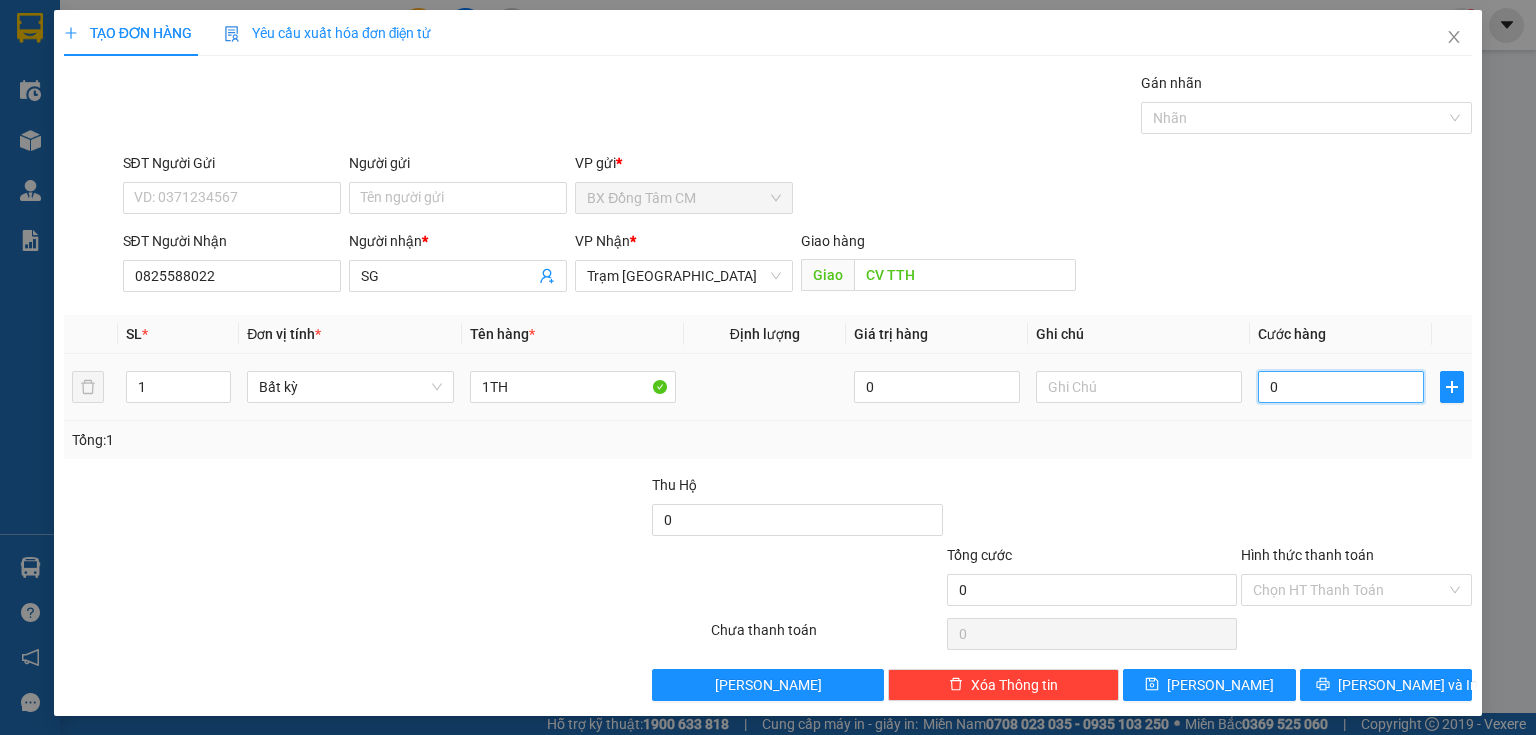 click on "0" at bounding box center (1341, 387) 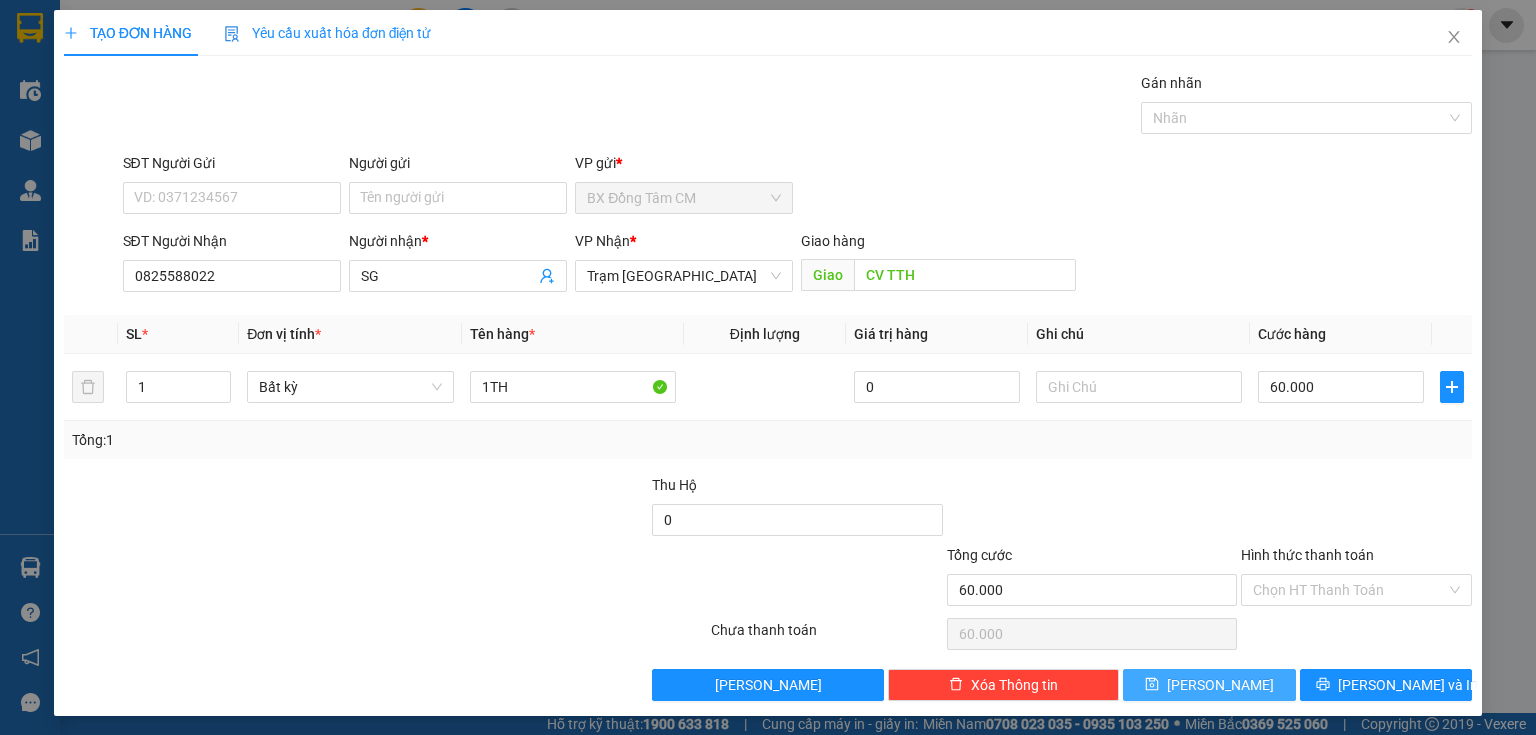 click on "[PERSON_NAME]" at bounding box center (1209, 685) 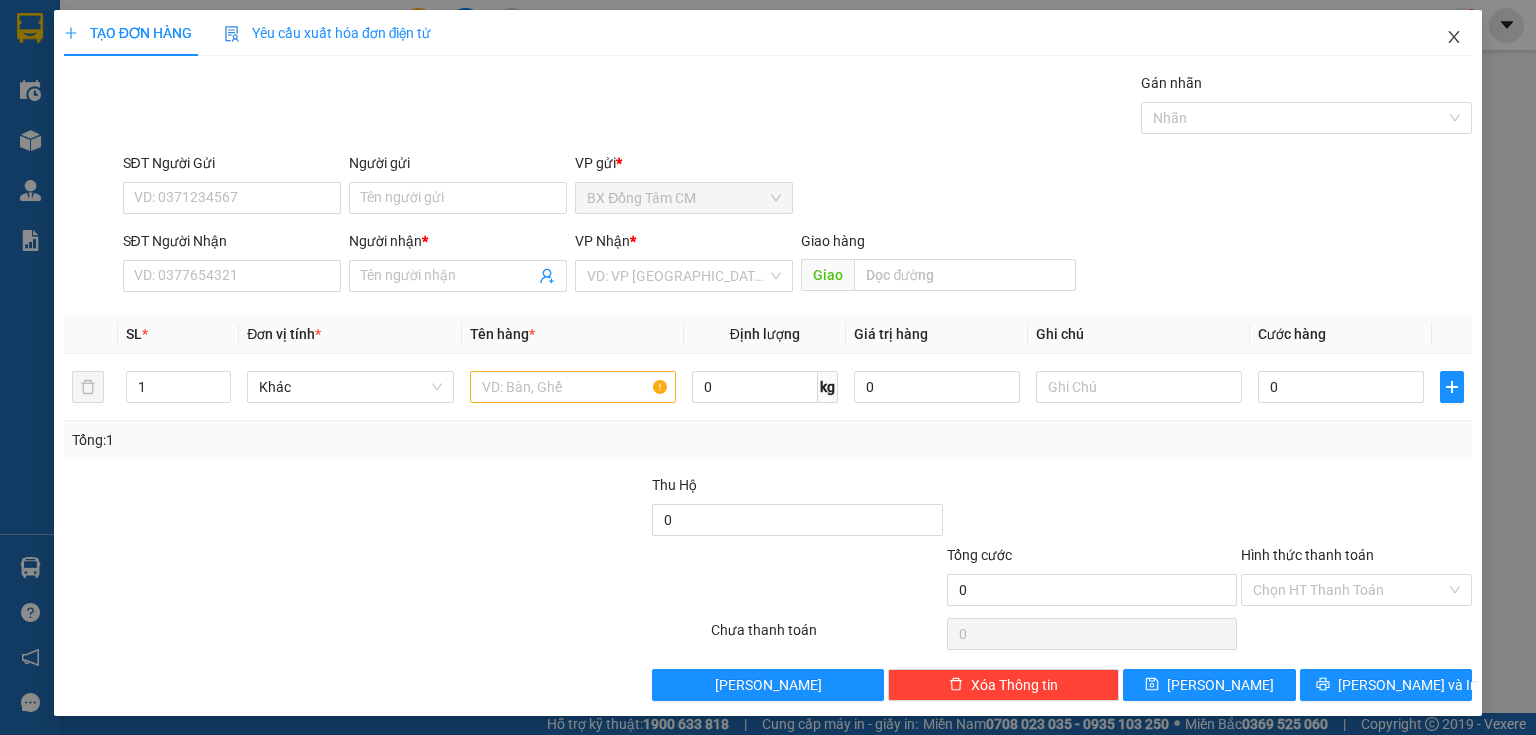 click at bounding box center [1454, 38] 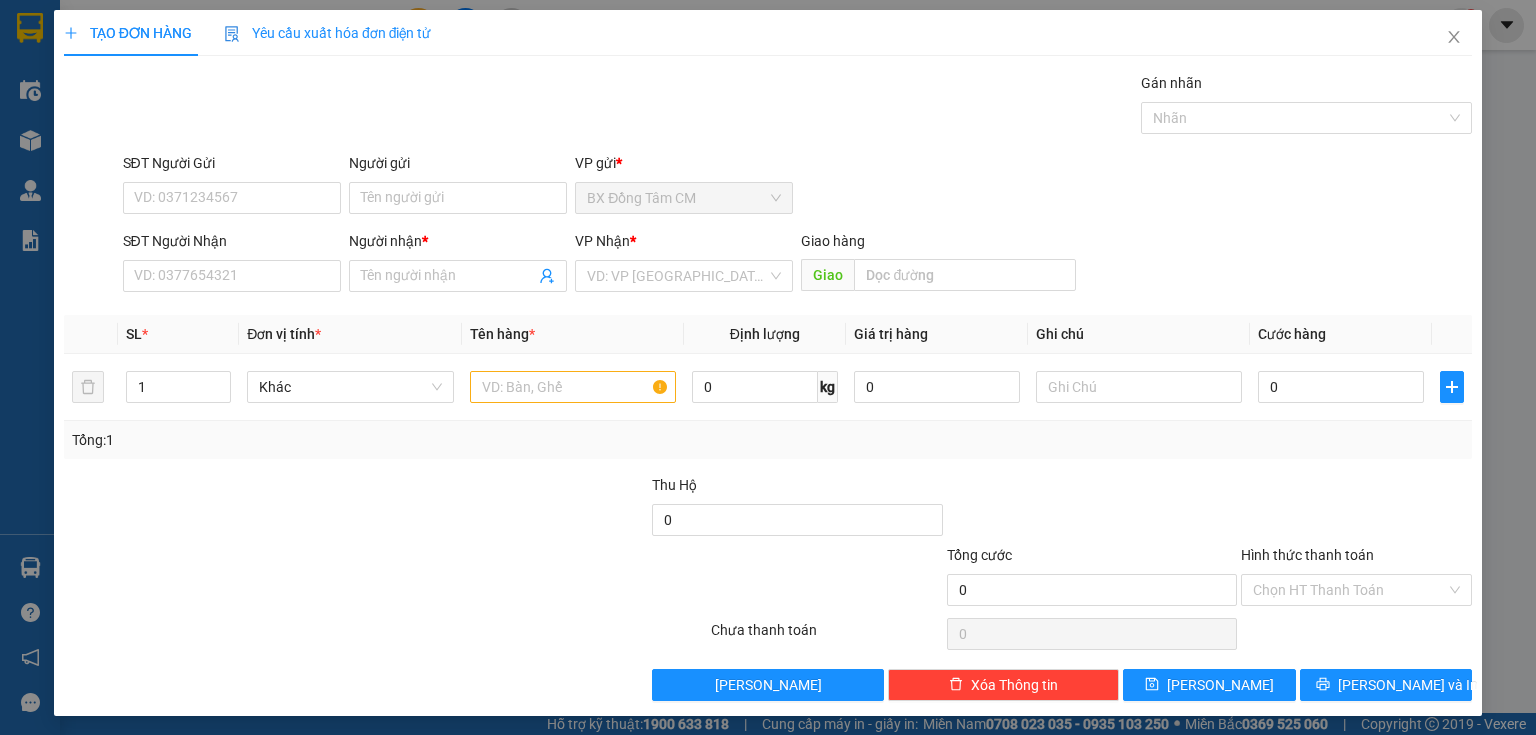click on "Kết quả tìm kiếm ( 0 )  Bộ lọc  No Data muoimuoi.thang 1     Điều hành xe     Kho hàng mới     Quản [PERSON_NAME] lý chuyến Quản lý khách hàng Quản lý khách hàng mới     Báo cáo Báo cáo dòng tiền (nhà xe) Doanh số tạo đơn theo VP gửi (nhà xe) Hàng sắp về Hướng dẫn sử dụng Giới thiệu [PERSON_NAME], nhận hoa hồng Phản hồi Phần mềm hỗ trợ bạn tốt chứ? Hỗ trợ kỹ thuật:  1900 633 818 | Cung cấp máy in - giấy in:  [GEOGRAPHIC_DATA]  0708 023 035 - 0935 103 250 ⚪️ [GEOGRAPHIC_DATA]  0369 525 060 | Copyright   2019 - Vexere" at bounding box center [768, 367] 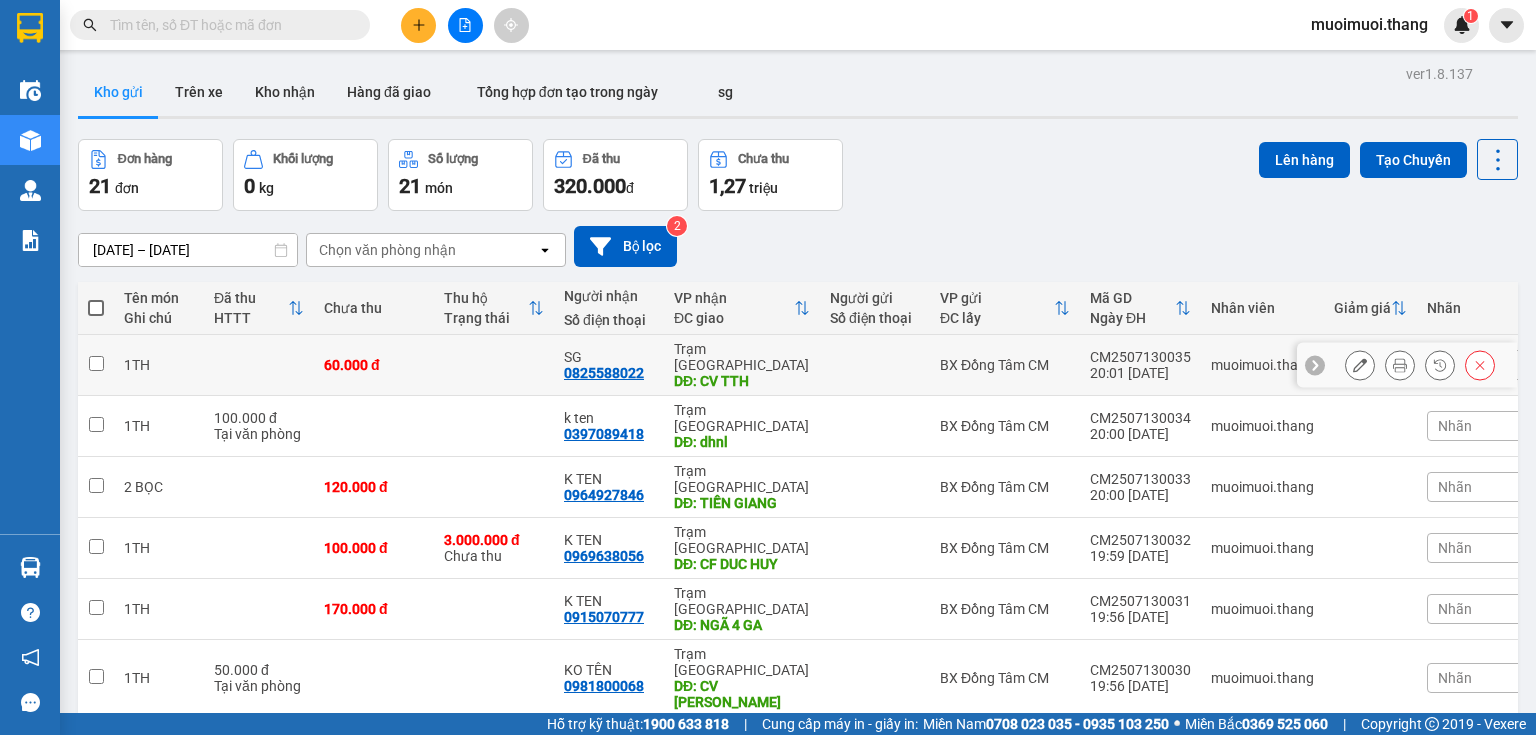 click on "SG 0825588022" at bounding box center [609, 365] 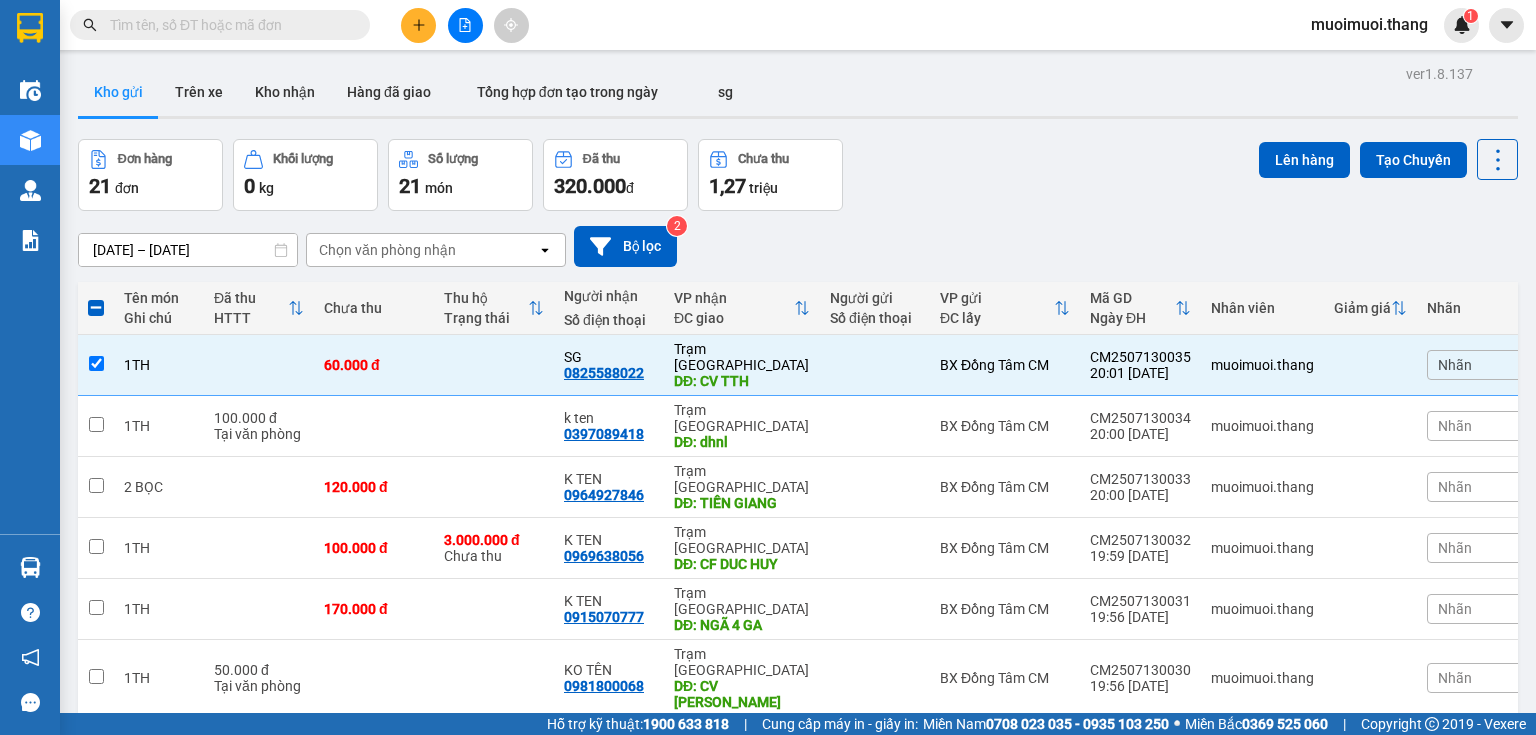click at bounding box center [418, 25] 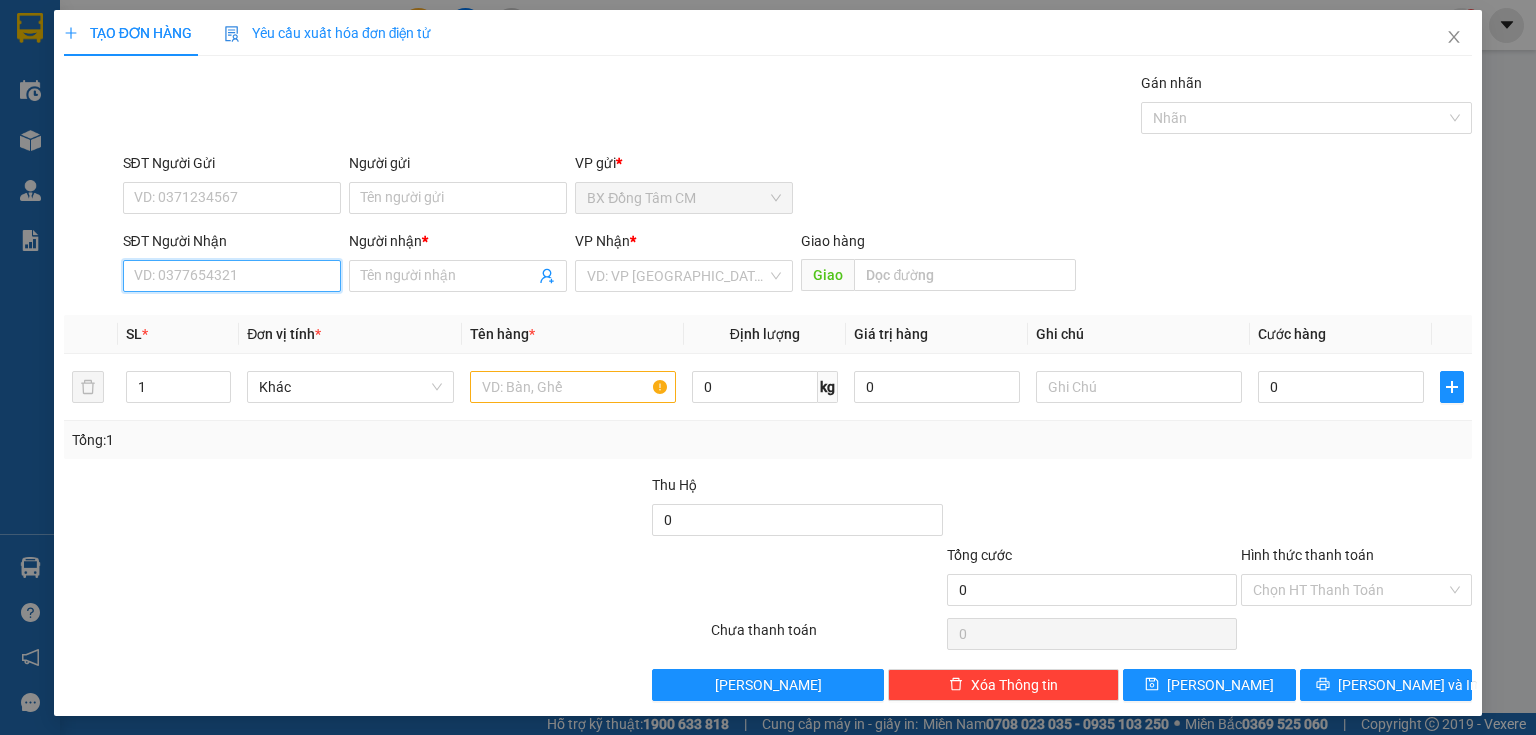 click on "SĐT Người Nhận" at bounding box center [232, 276] 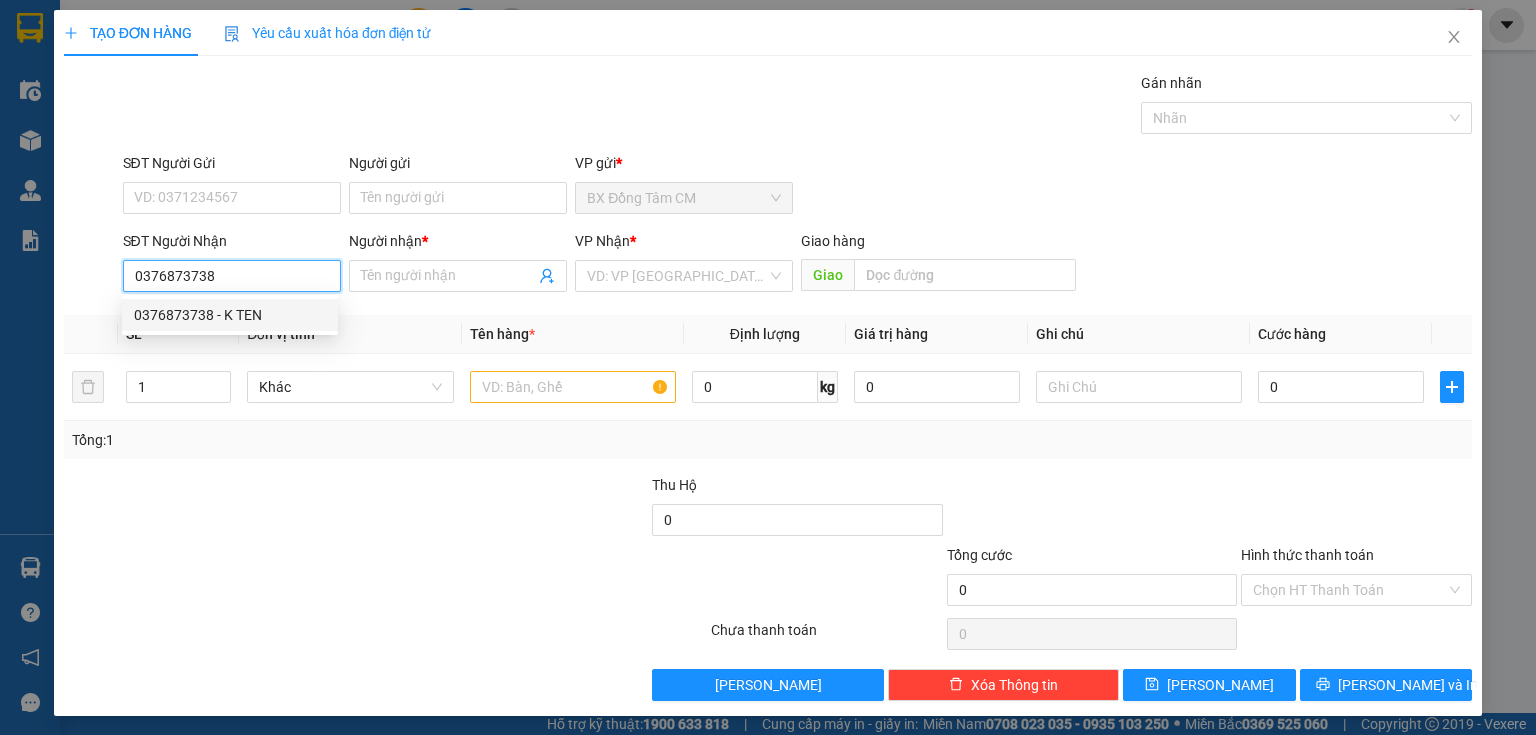 drag, startPoint x: 217, startPoint y: 324, endPoint x: 400, endPoint y: 328, distance: 183.04372 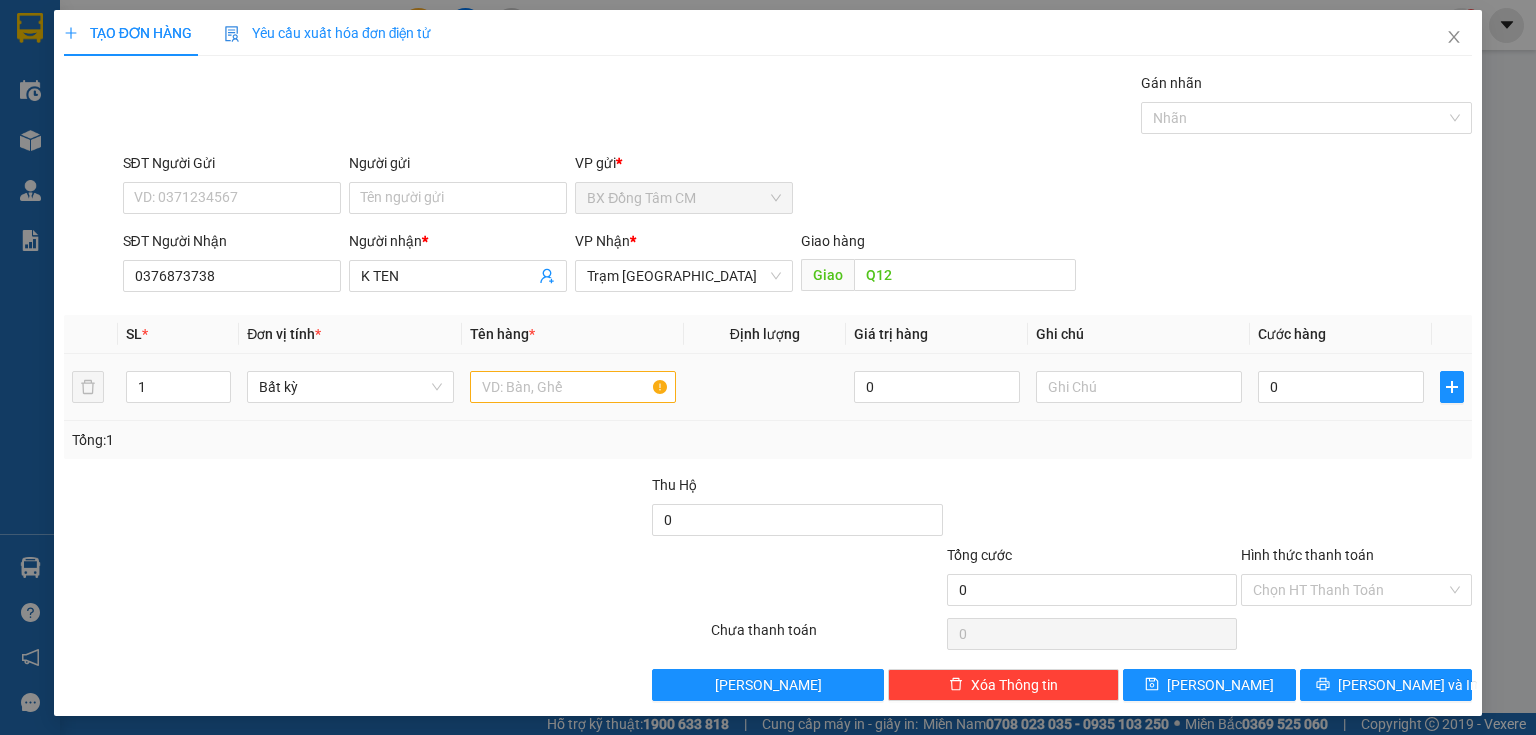 drag, startPoint x: 484, startPoint y: 416, endPoint x: 508, endPoint y: 403, distance: 27.294687 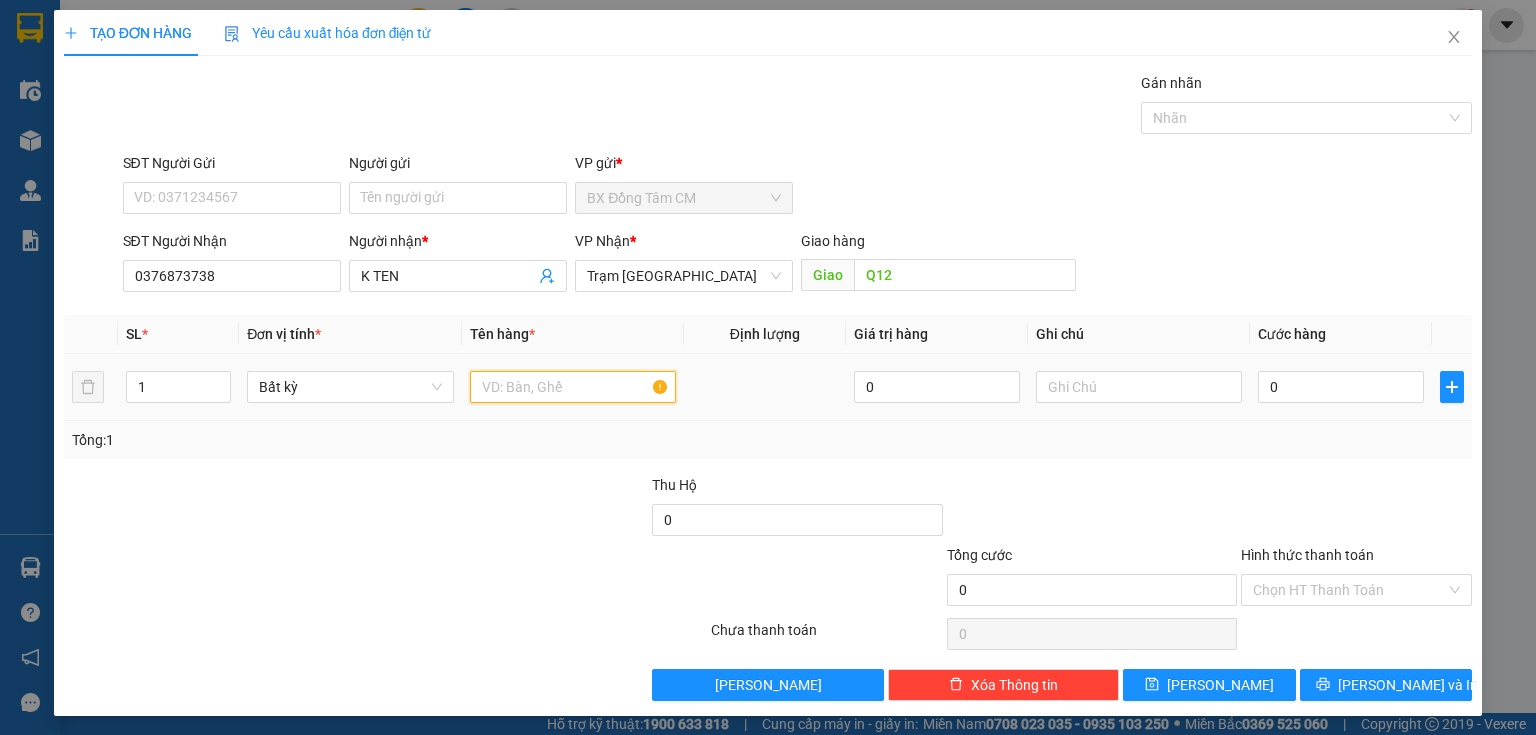 drag, startPoint x: 519, startPoint y: 396, endPoint x: 476, endPoint y: 372, distance: 49.24429 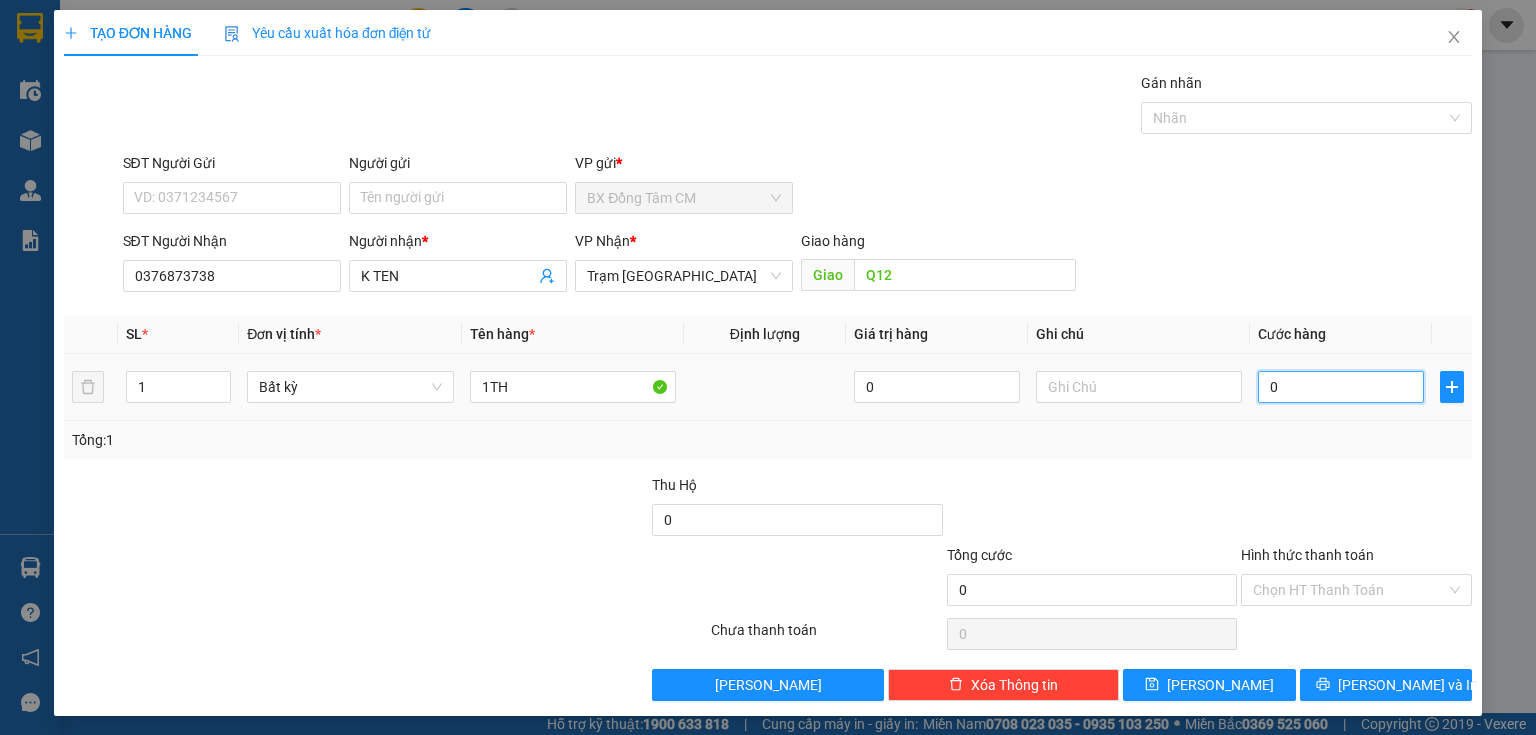 click on "0" at bounding box center [1341, 387] 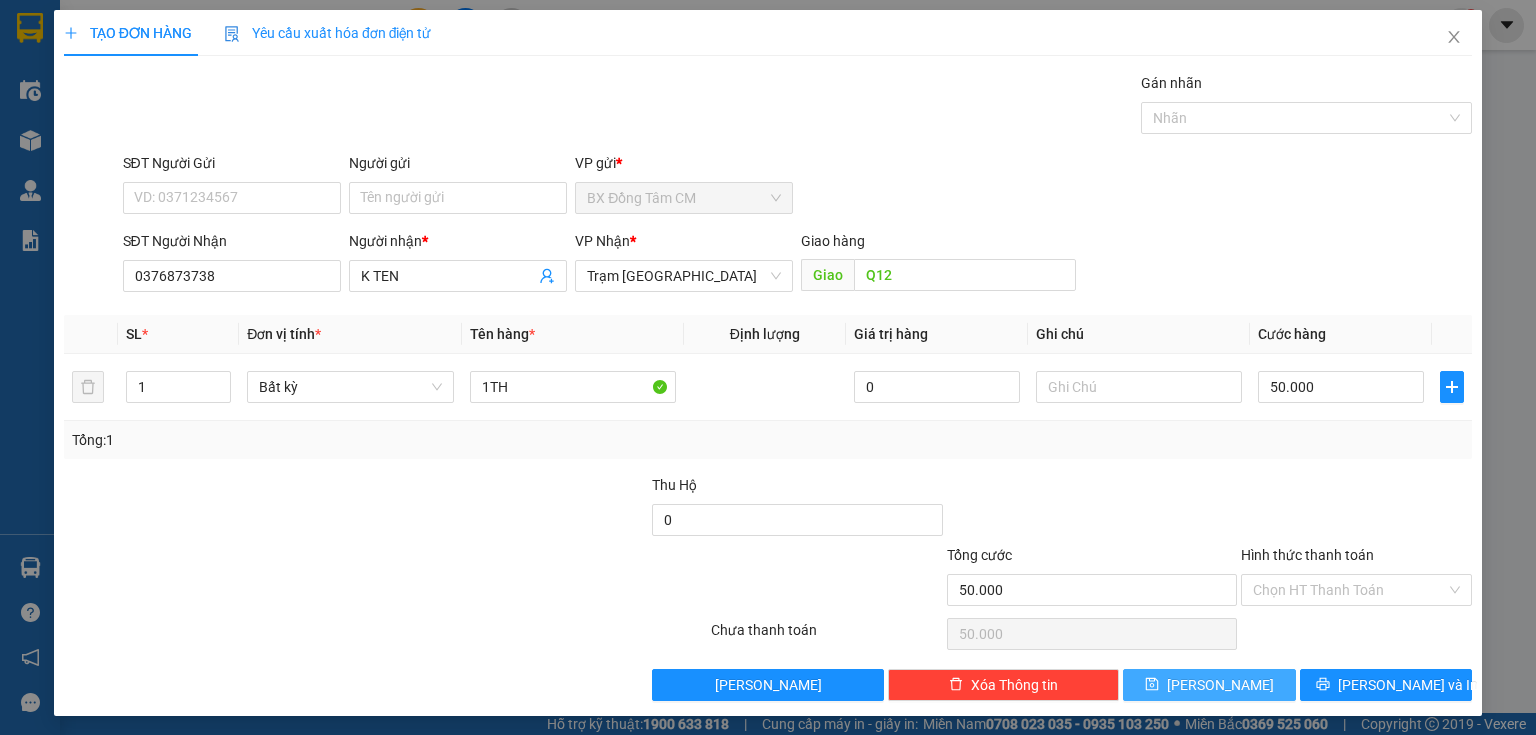 click on "[PERSON_NAME]" at bounding box center [1220, 685] 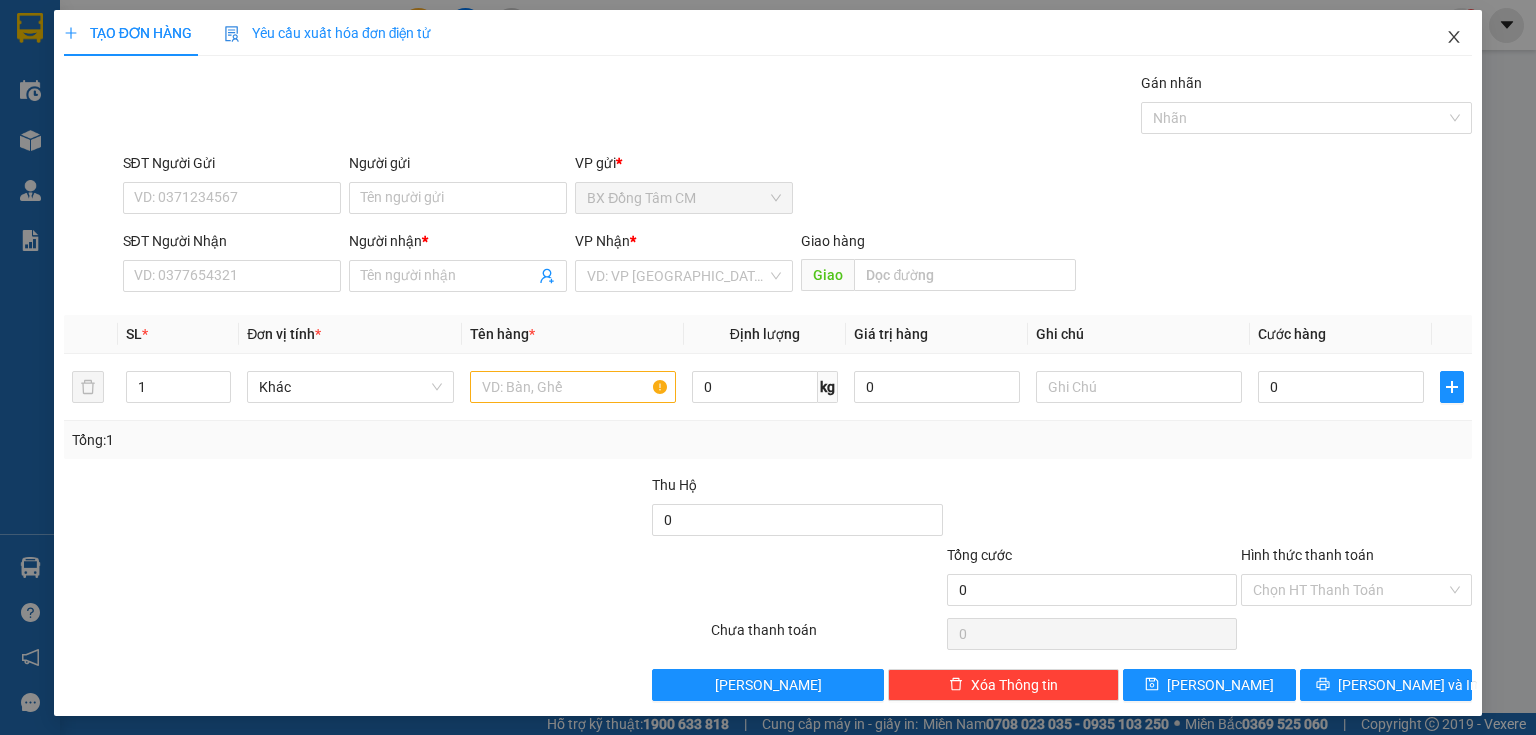 click at bounding box center (1454, 38) 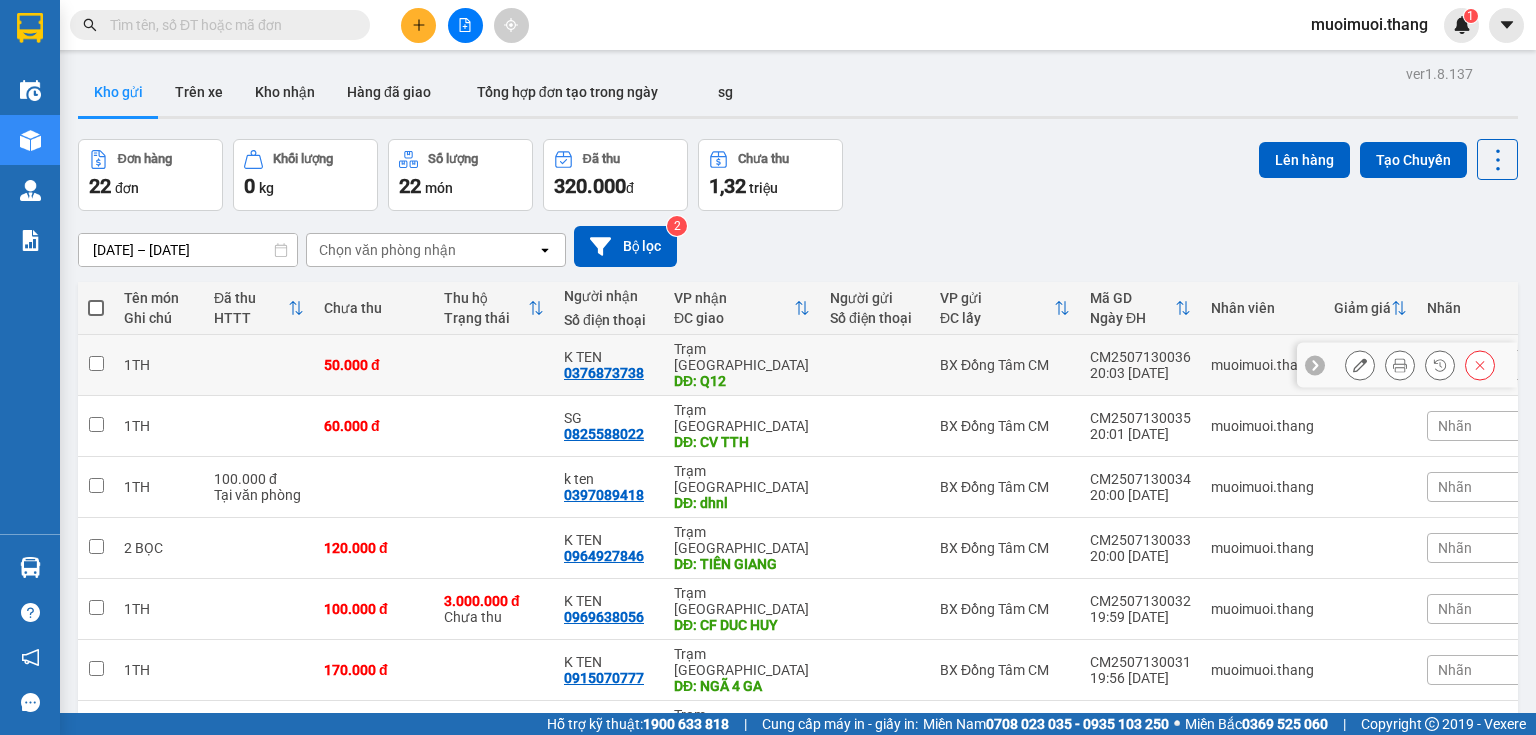 click on "K TEN 0376873738" at bounding box center (609, 365) 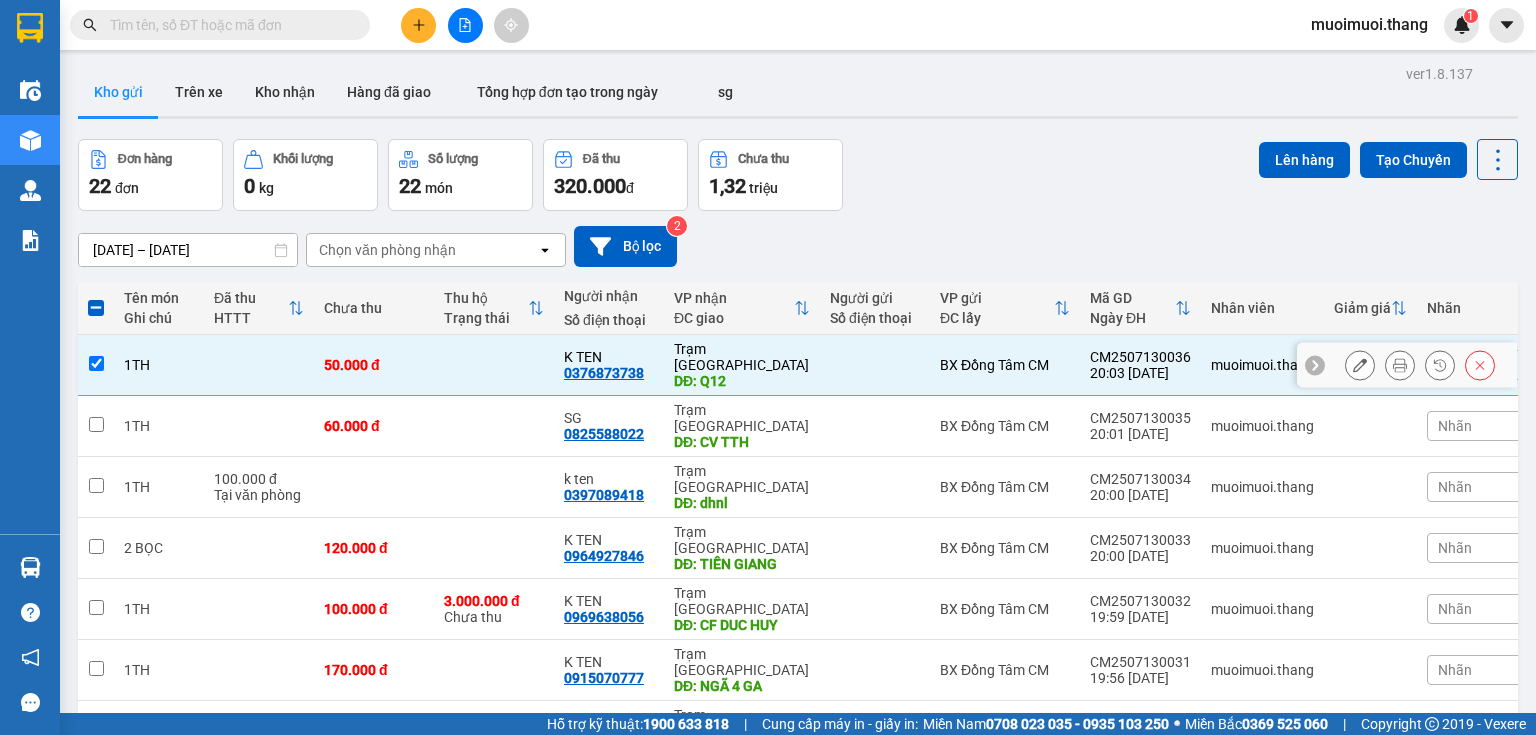 click on "K TEN 0376873738" at bounding box center [609, 365] 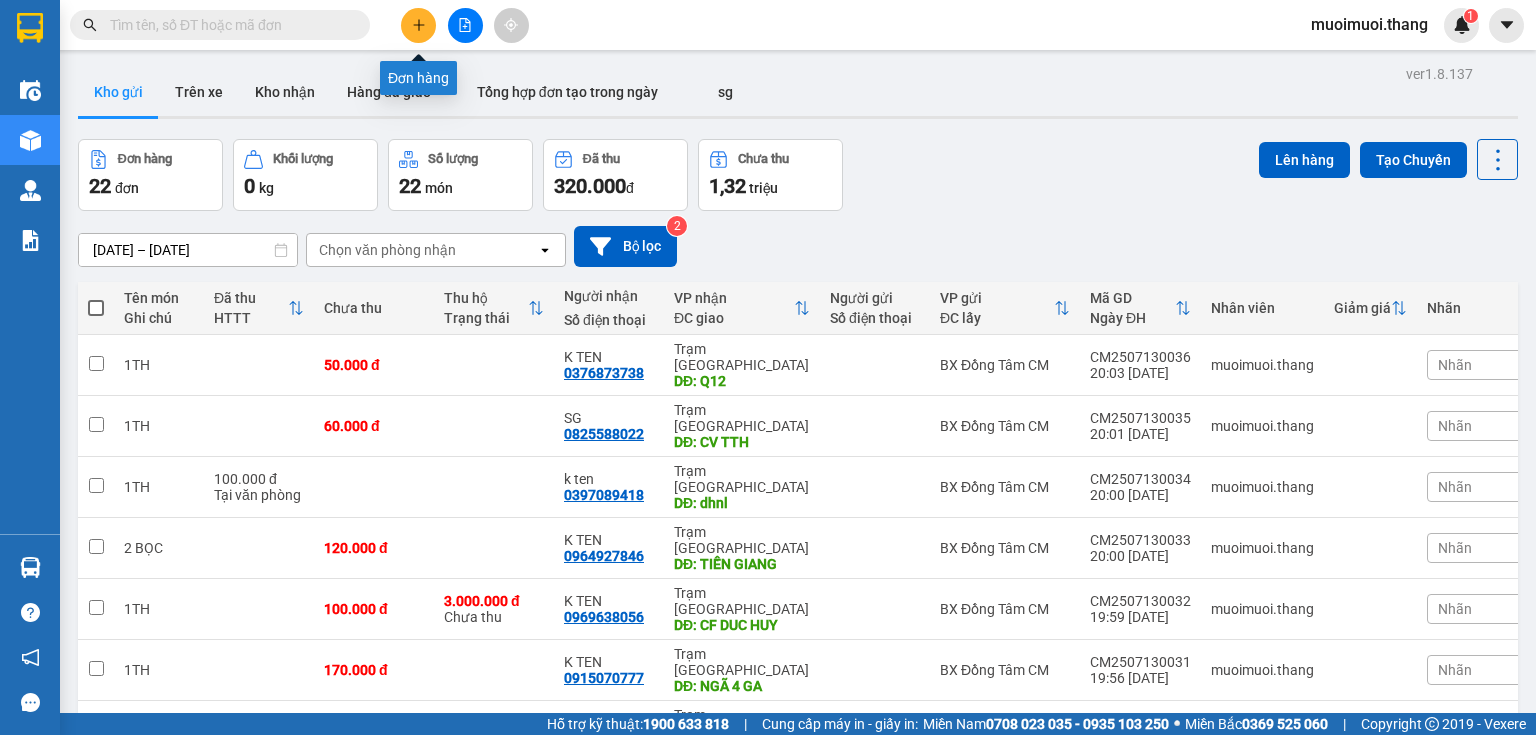 click 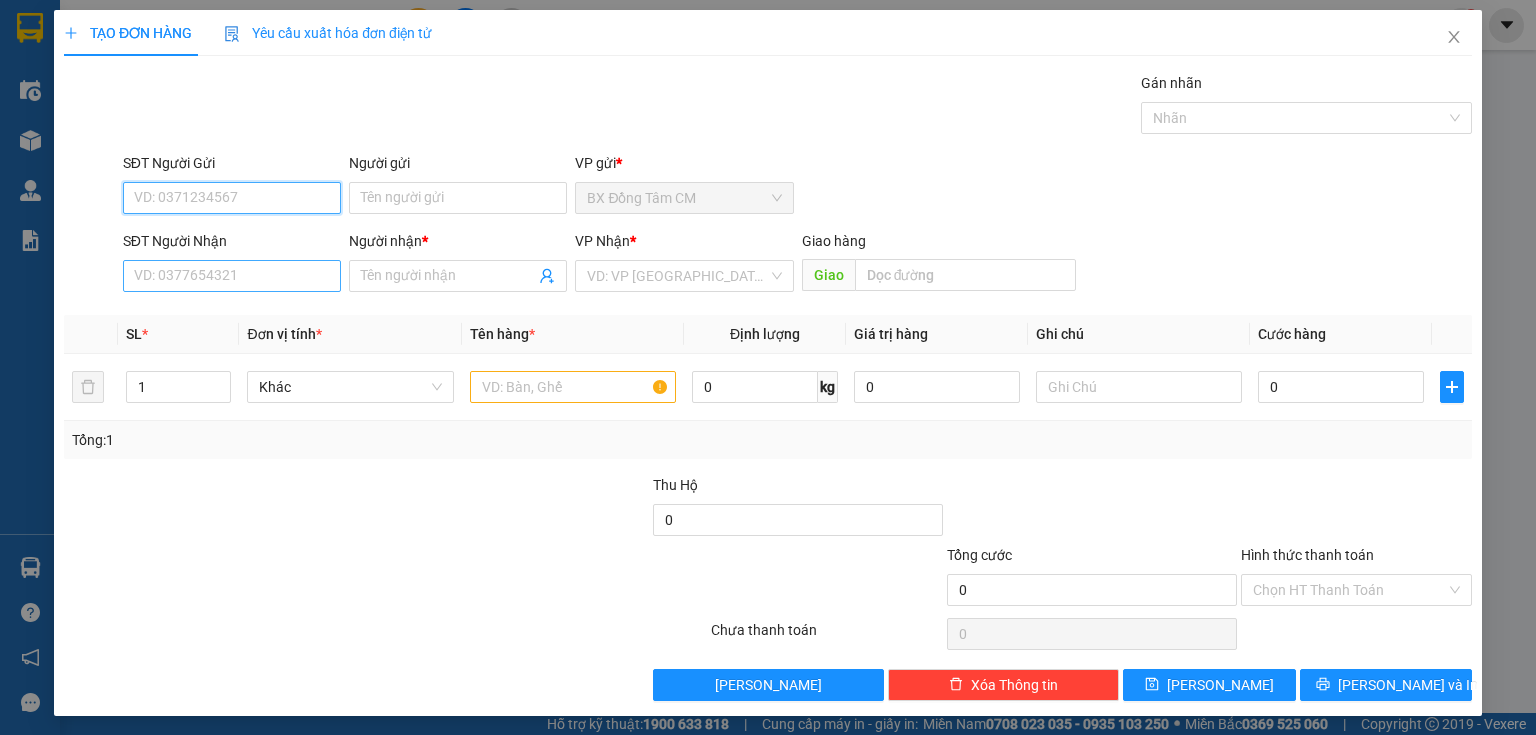 click on "SĐT Người Nhận VD: 0377654321" at bounding box center [232, 265] 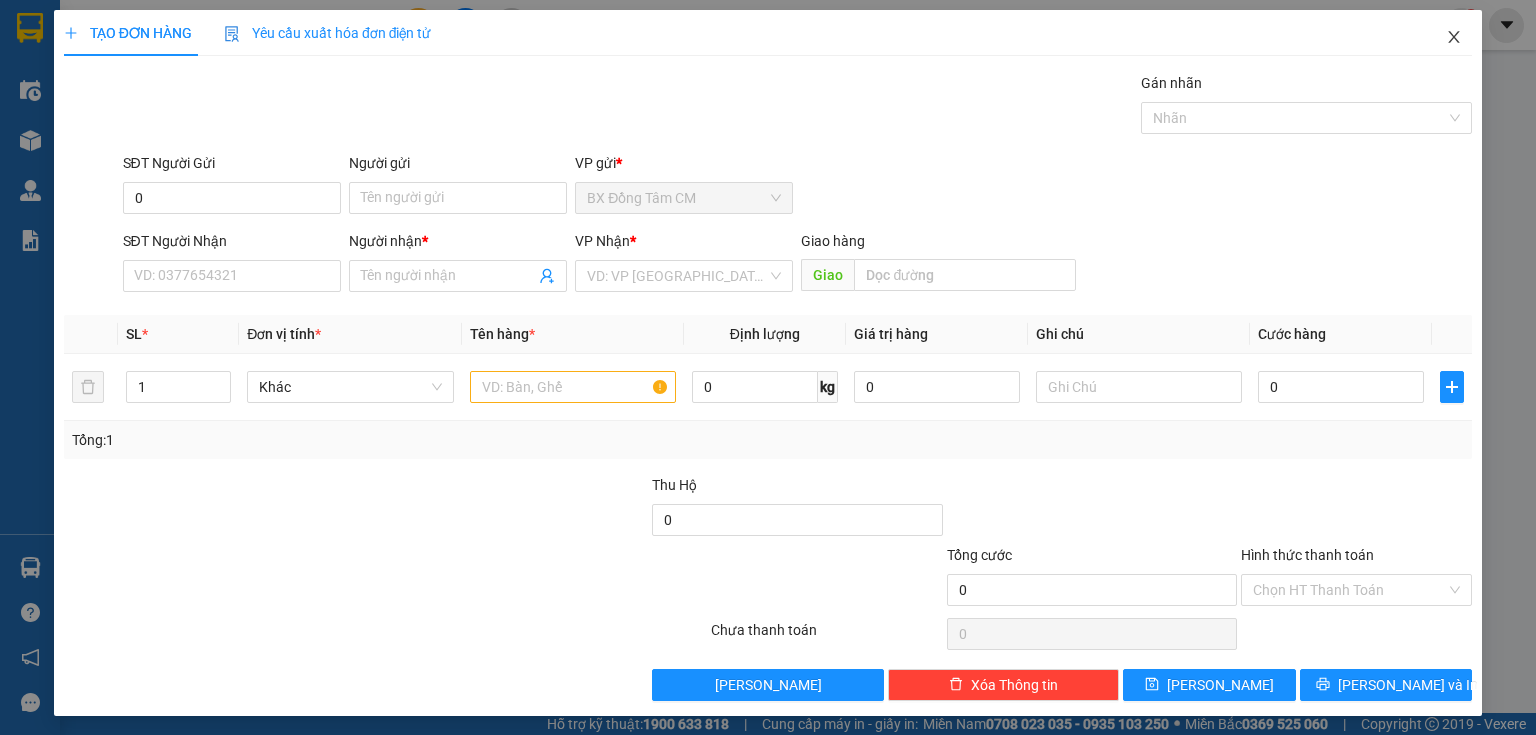 click at bounding box center [1454, 38] 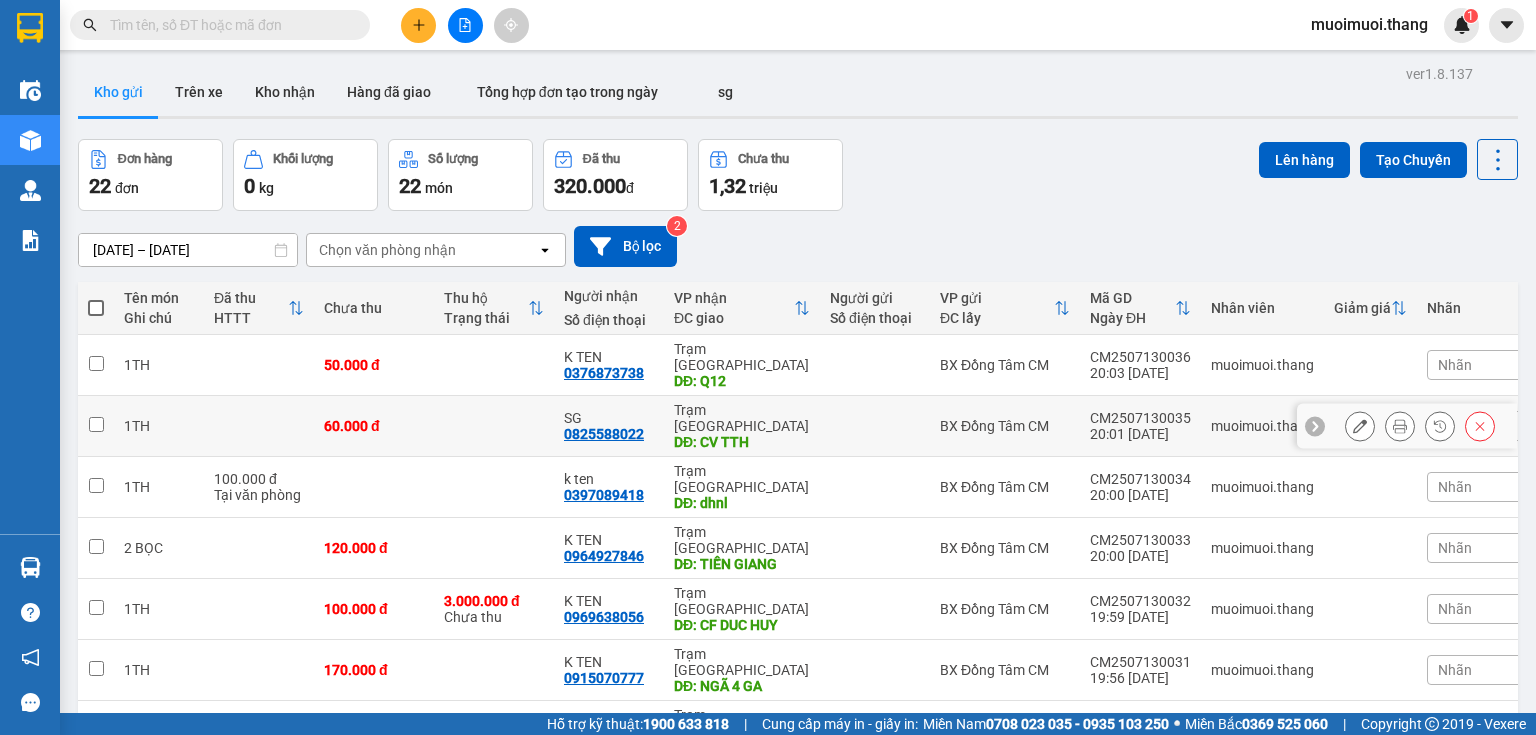 click on "Trạm [GEOGRAPHIC_DATA] DĐ: Q12" at bounding box center (742, 365) 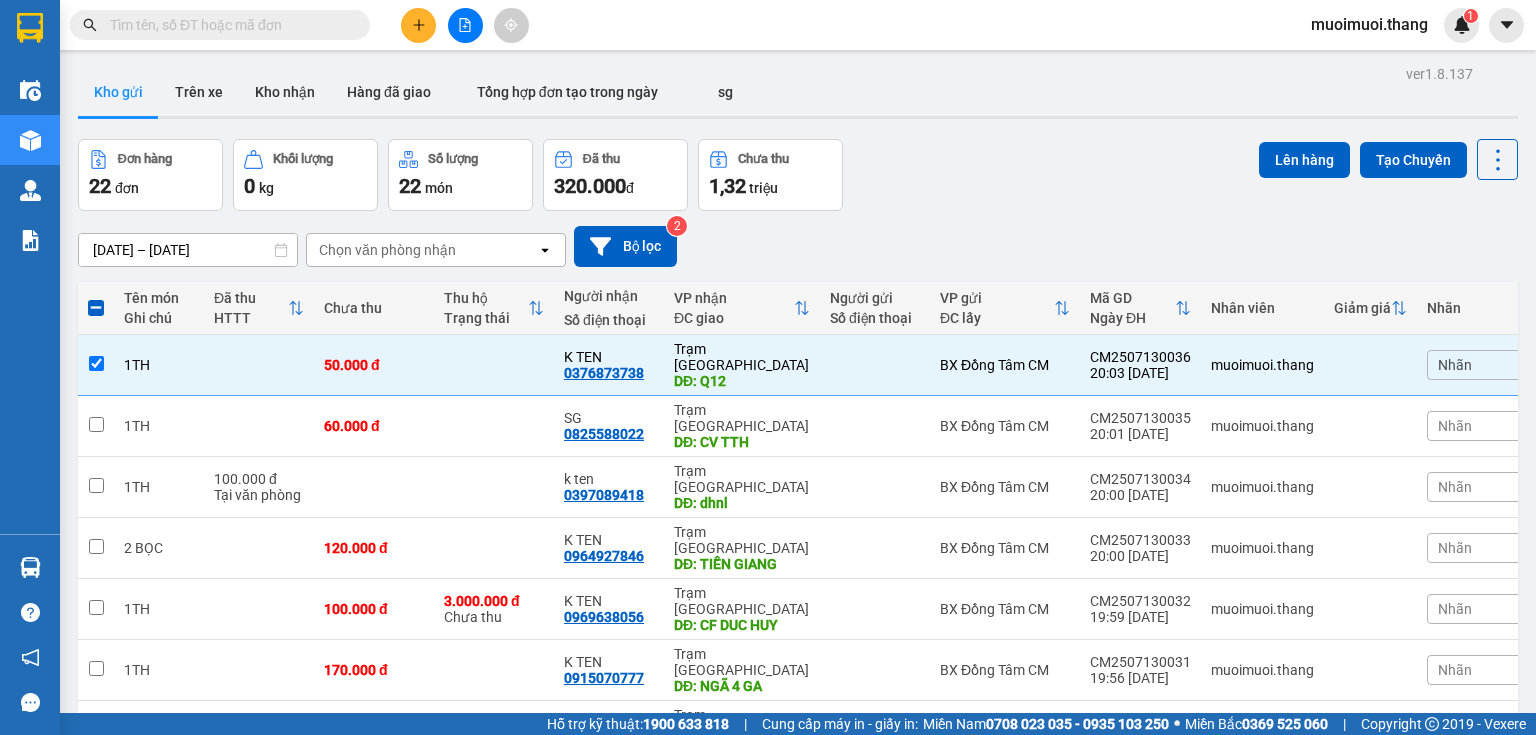 click at bounding box center [465, 25] 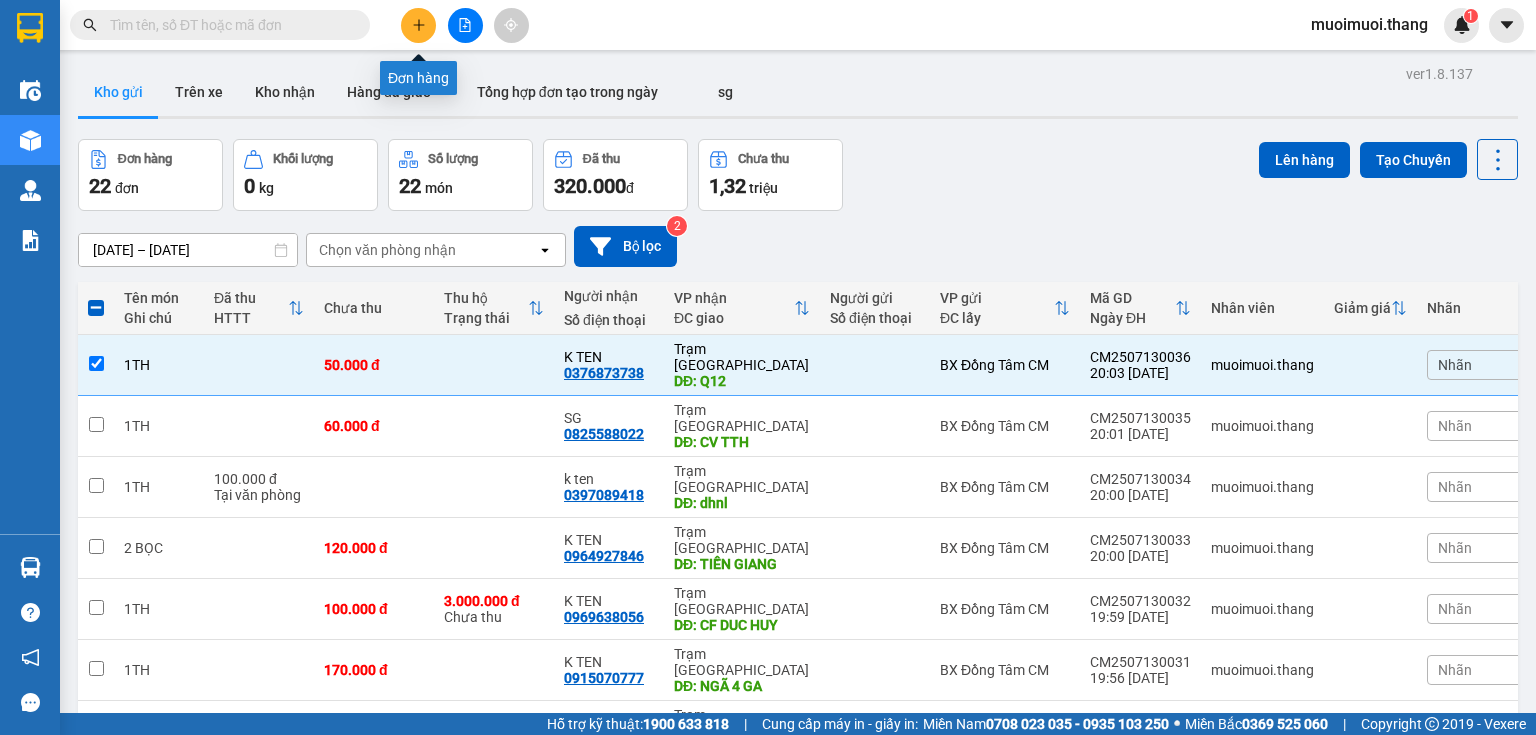 click at bounding box center (418, 25) 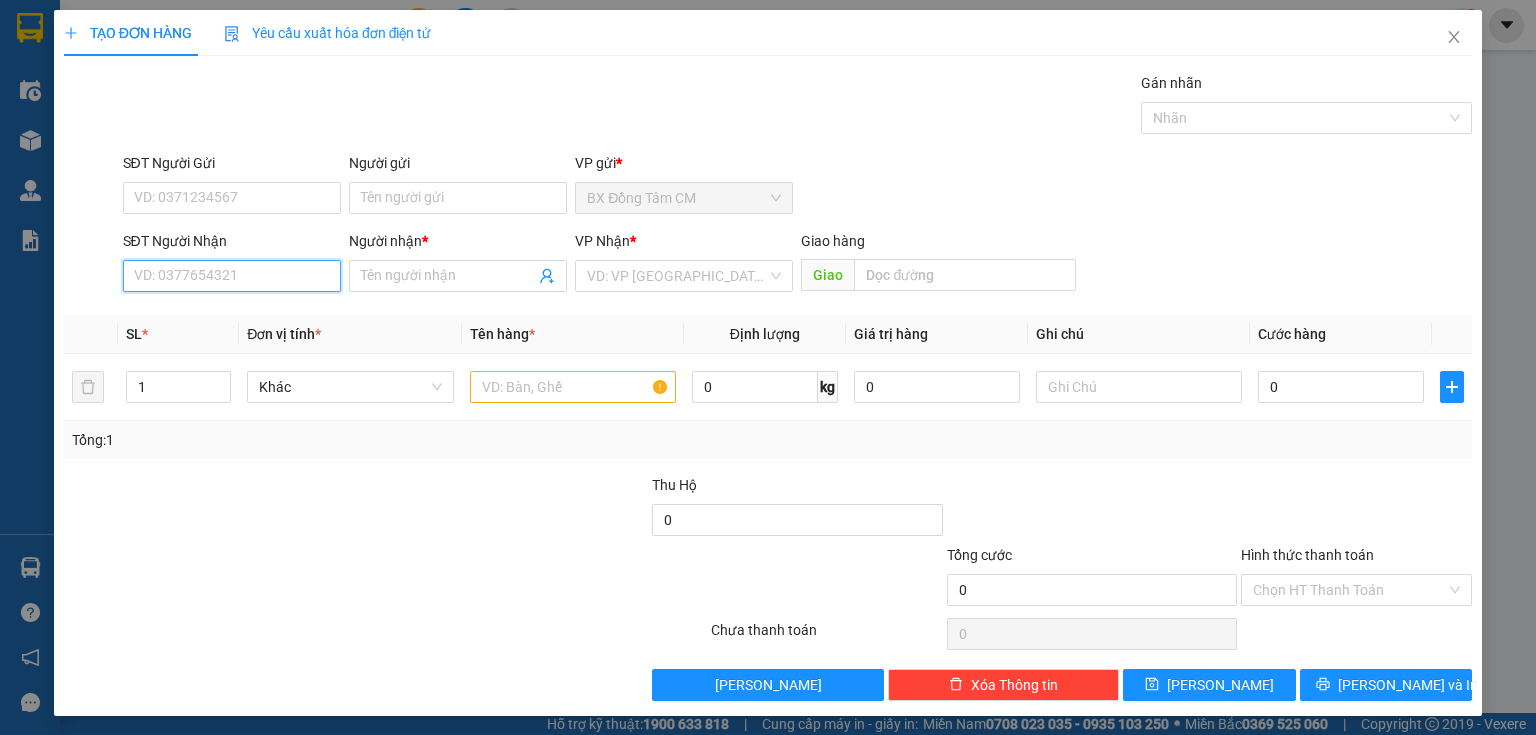 click on "SĐT Người Nhận" at bounding box center (232, 276) 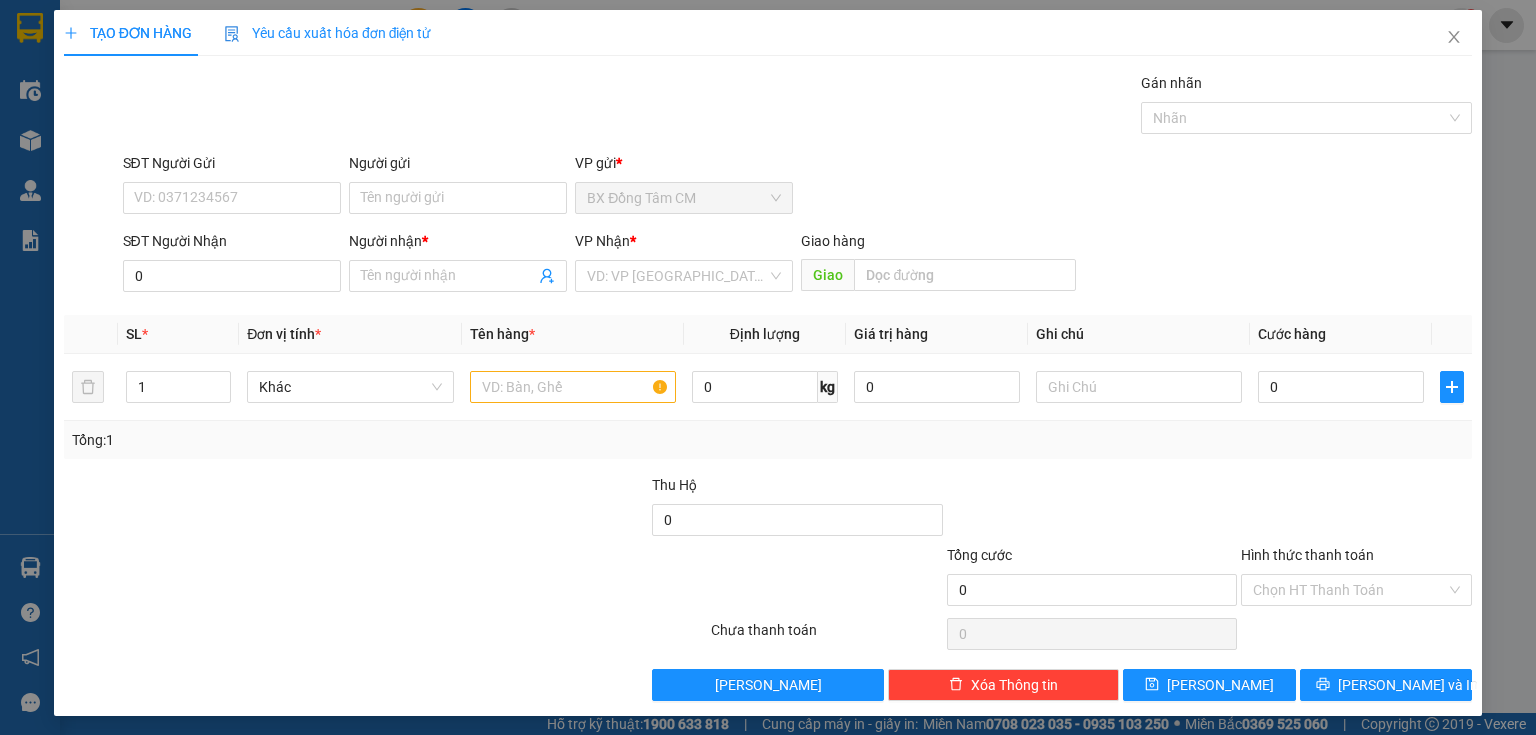 click on "TẠO ĐƠN HÀNG Yêu cầu xuất hóa đơn điện tử Transit Pickup Surcharge Ids Transit Deliver Surcharge Ids Transit Deliver Surcharge Transit Deliver Surcharge Gói vận chuyển  * Tiêu chuẩn Gán nhãn   Nhãn SĐT Người Gửi VD: 0371234567 Người gửi Tên người gửi VP gửi  * BX Đồng Tâm CM SĐT Người Nhận 0 0 Người nhận  * Tên người nhận VP Nhận  * VD: VP Sài Gòn Giao hàng Giao SL  * Đơn vị tính  * Tên hàng  * Định lượng Giá trị hàng Ghi chú Cước hàng                   1 Khác 0 kg 0 0 Tổng:  1 Thu Hộ 0 Tổng cước 0 Hình thức thanh toán Chọn HT Thanh Toán Số tiền thu trước 0 Chưa thanh toán 0 Chọn HT Thanh Toán Lưu nháp Xóa Thông tin [PERSON_NAME] và In" at bounding box center [768, 367] 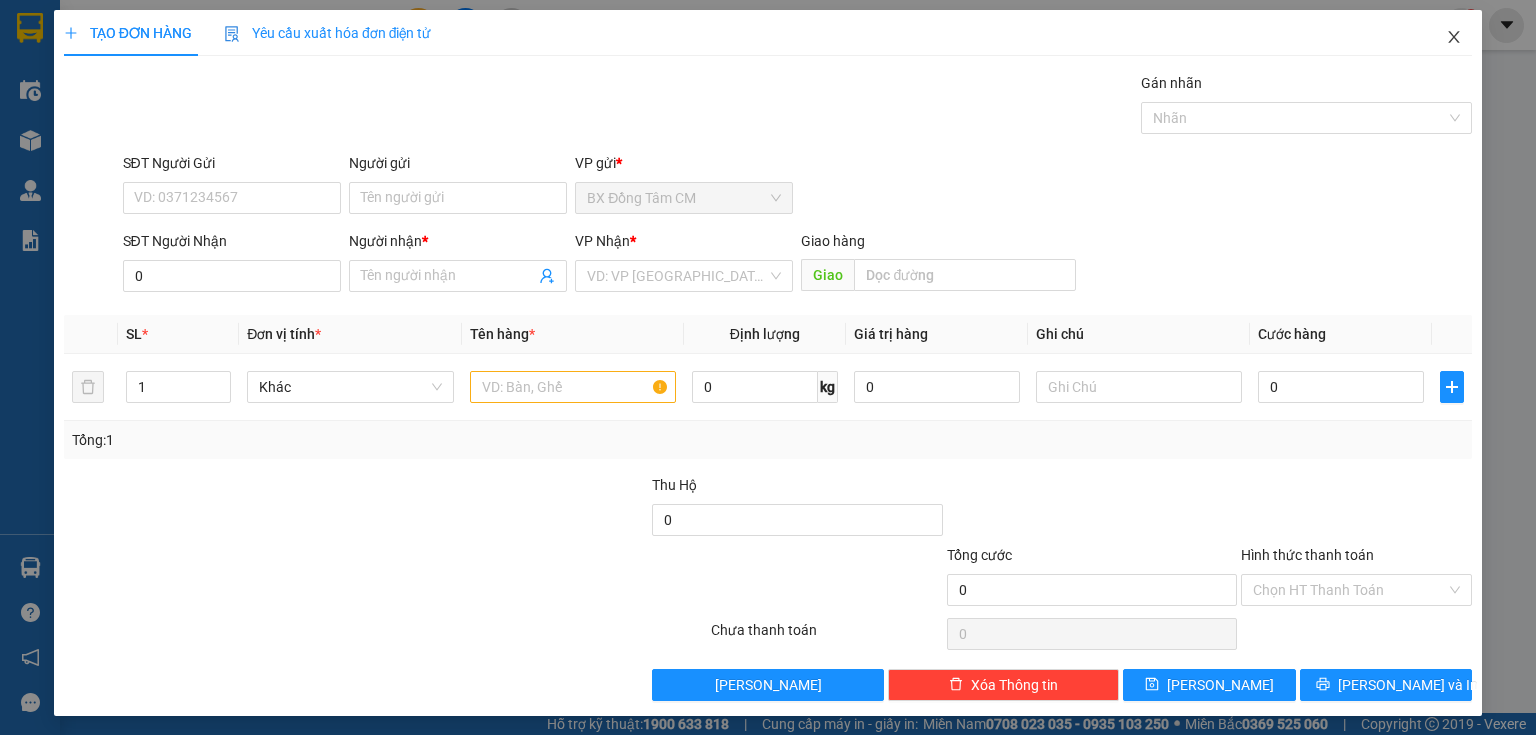click 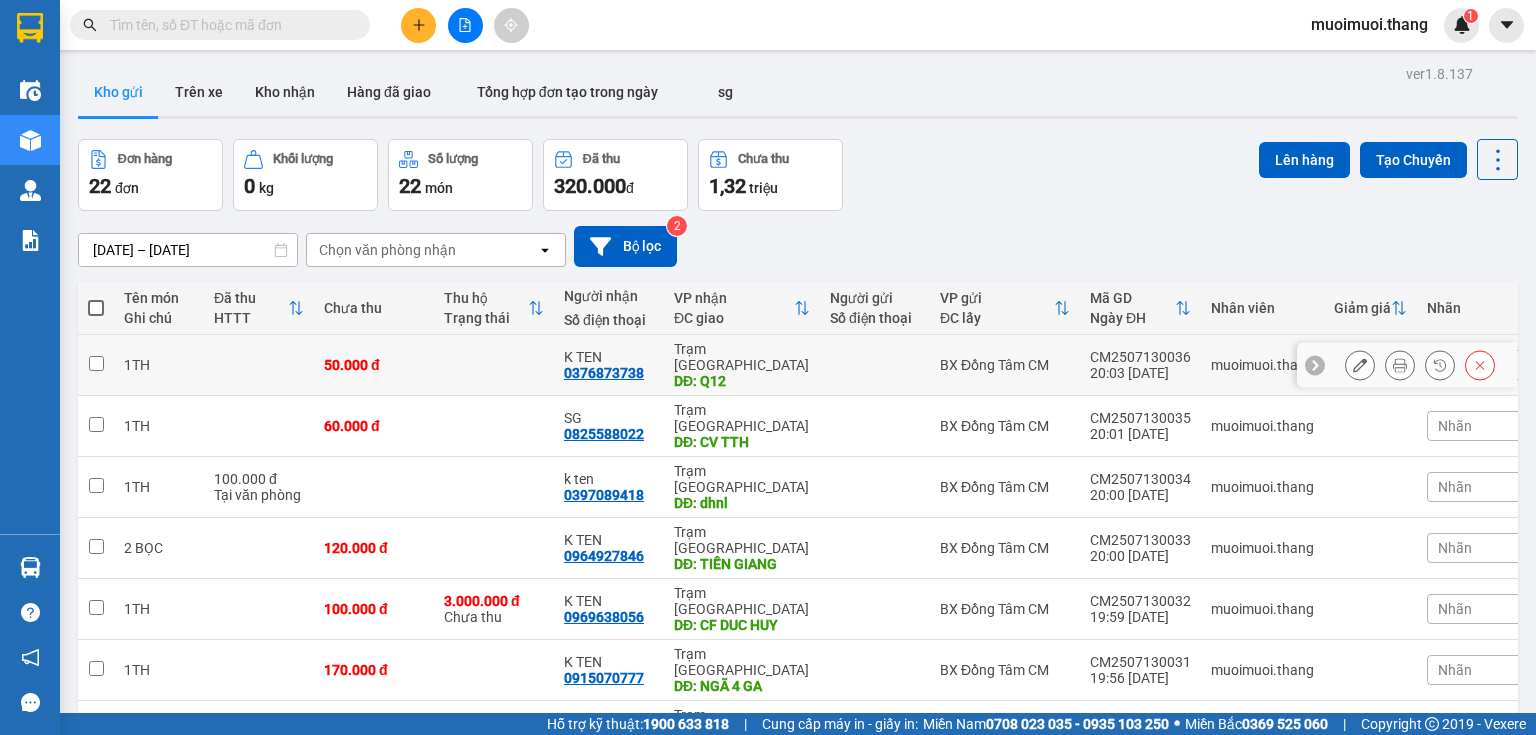 click on "DĐ: Q12" at bounding box center [742, 381] 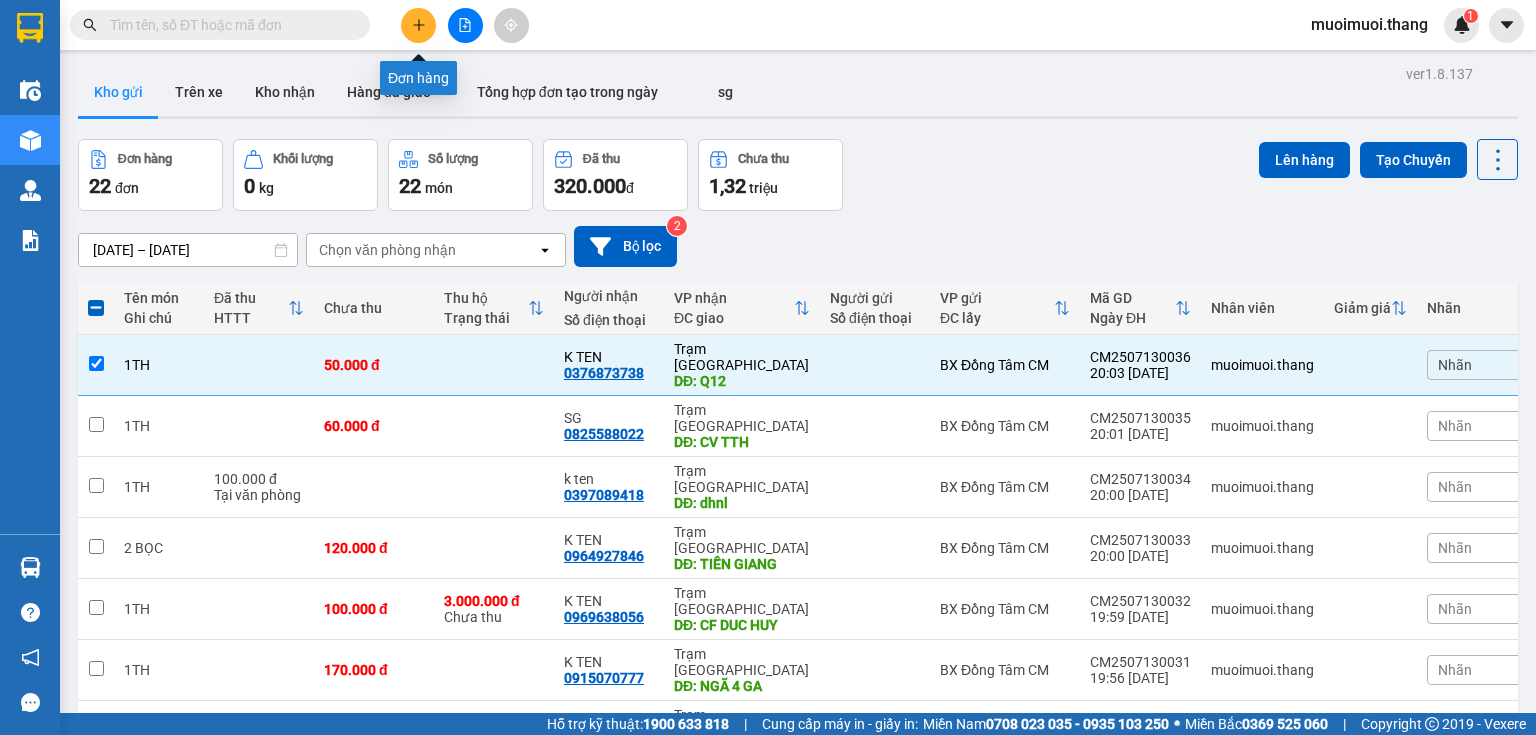 click 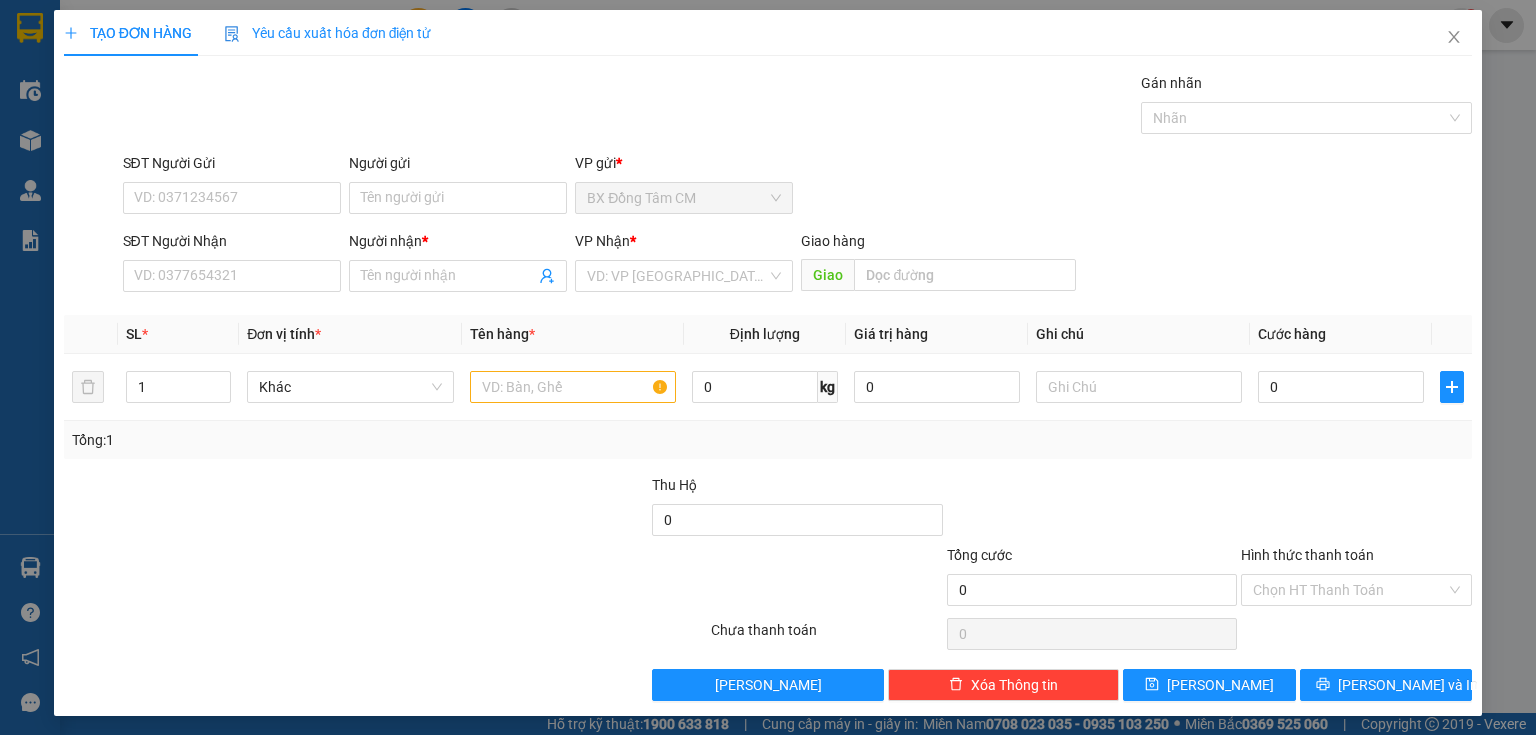 click on "SĐT Người Nhận VD: 0377654321" at bounding box center [232, 265] 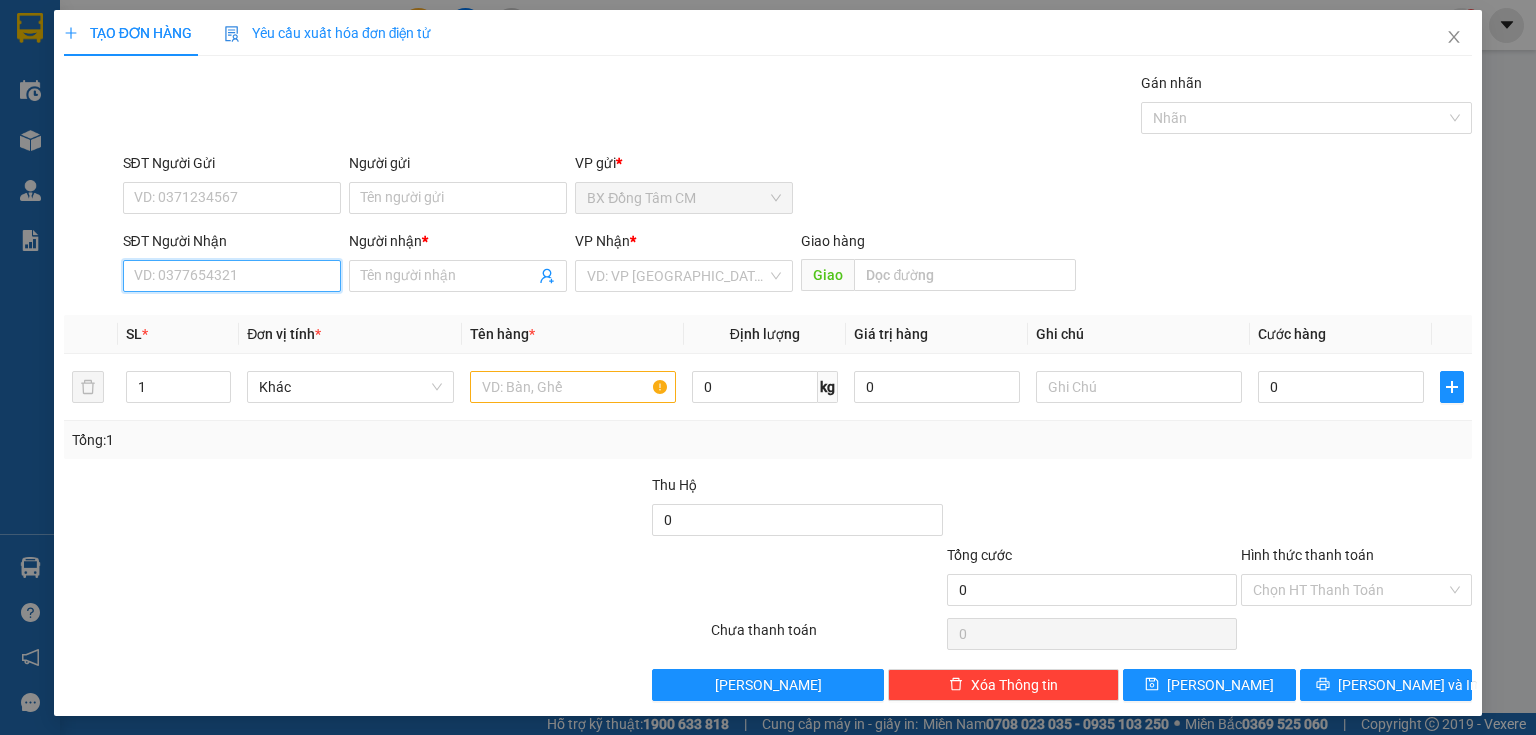 click on "SĐT Người Nhận" at bounding box center (232, 276) 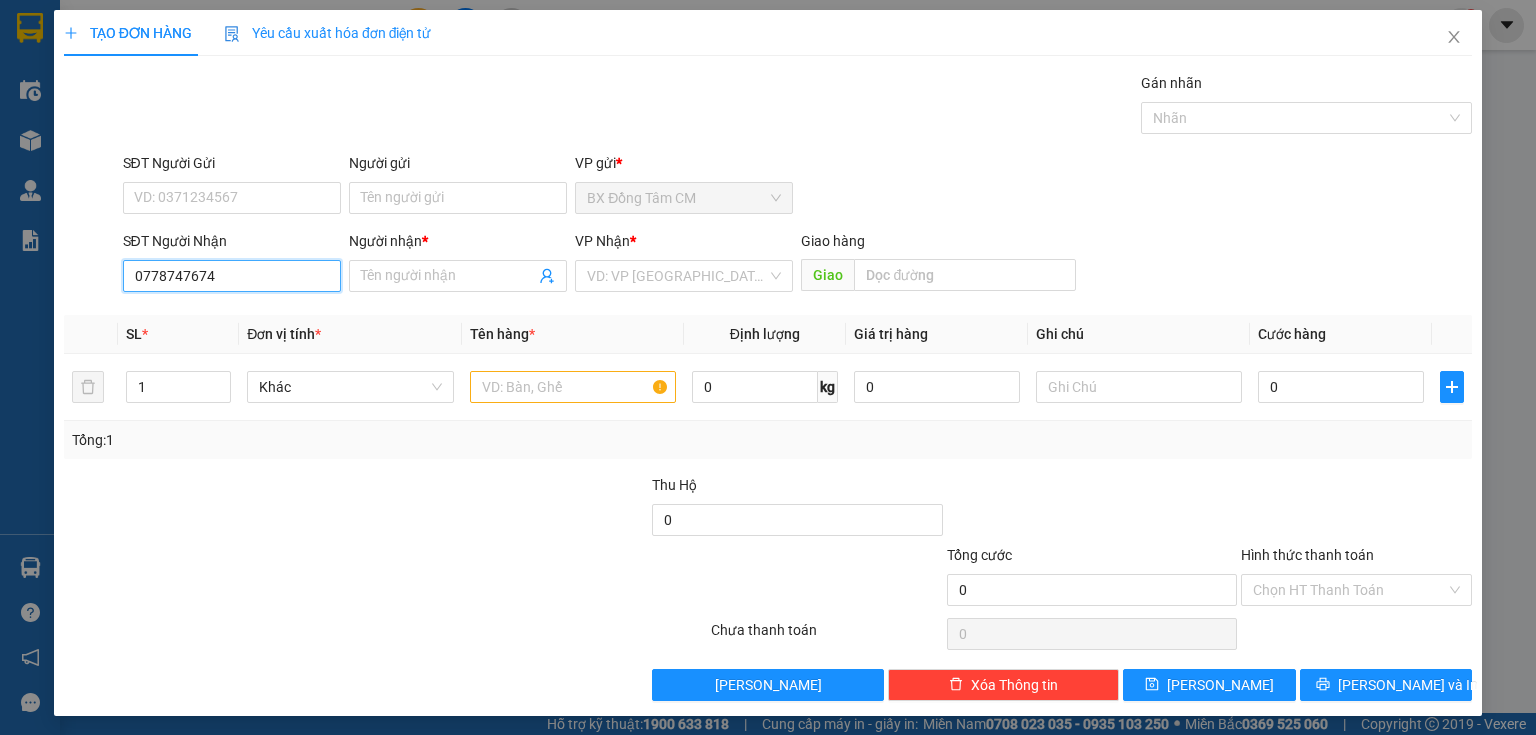 click on "0778747674" at bounding box center [232, 276] 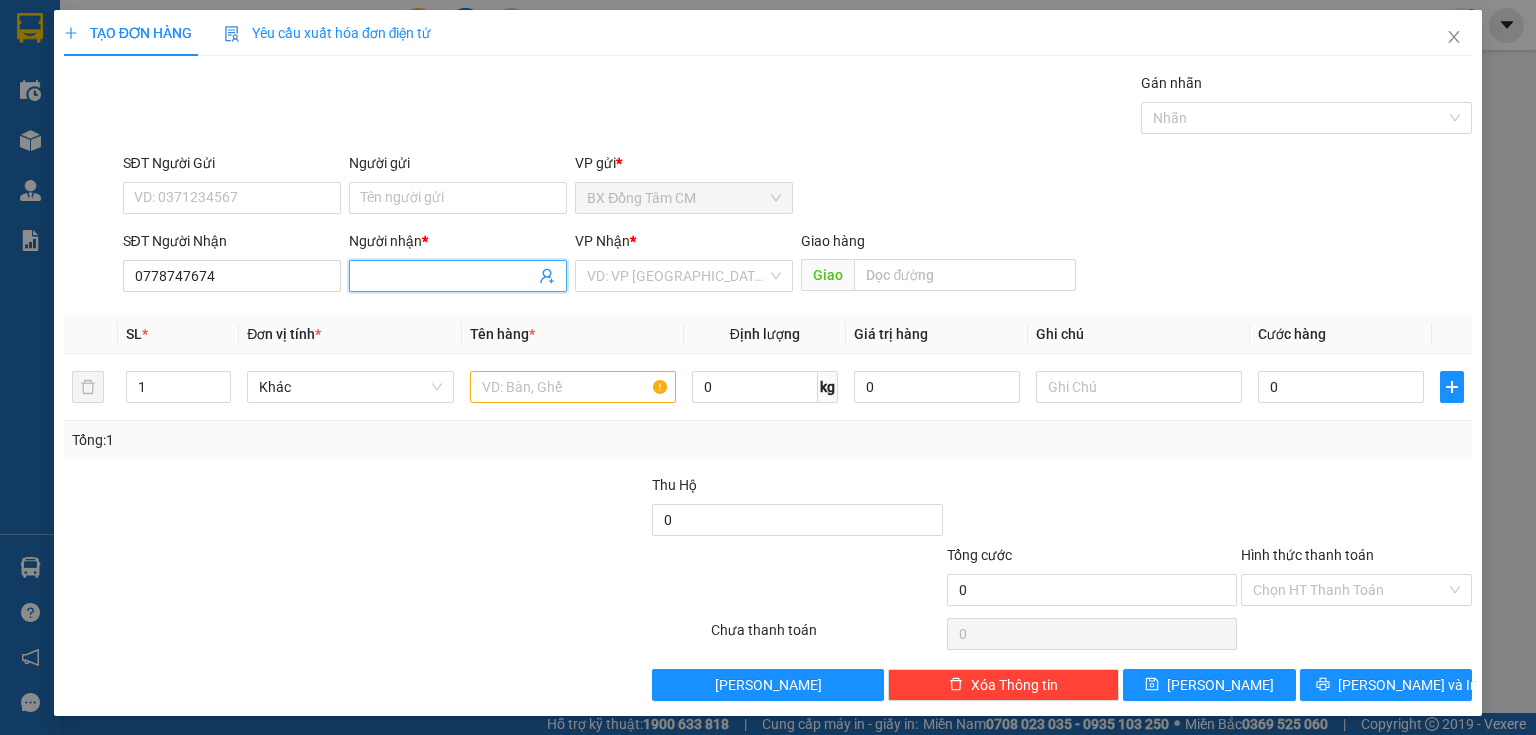 click on "Người nhận  *" at bounding box center (448, 276) 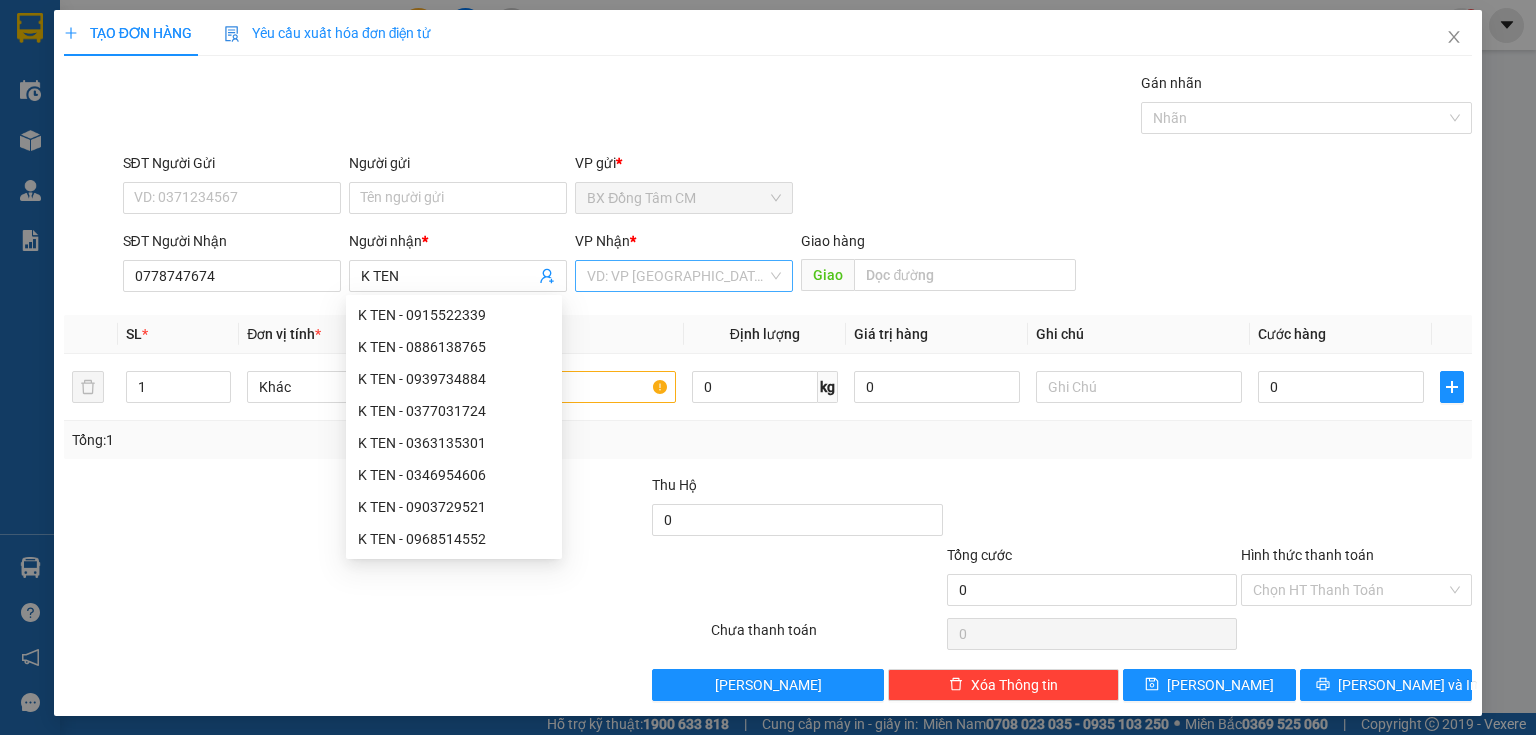 click on "VP Nhận  * VD: VP [GEOGRAPHIC_DATA]" at bounding box center [684, 265] 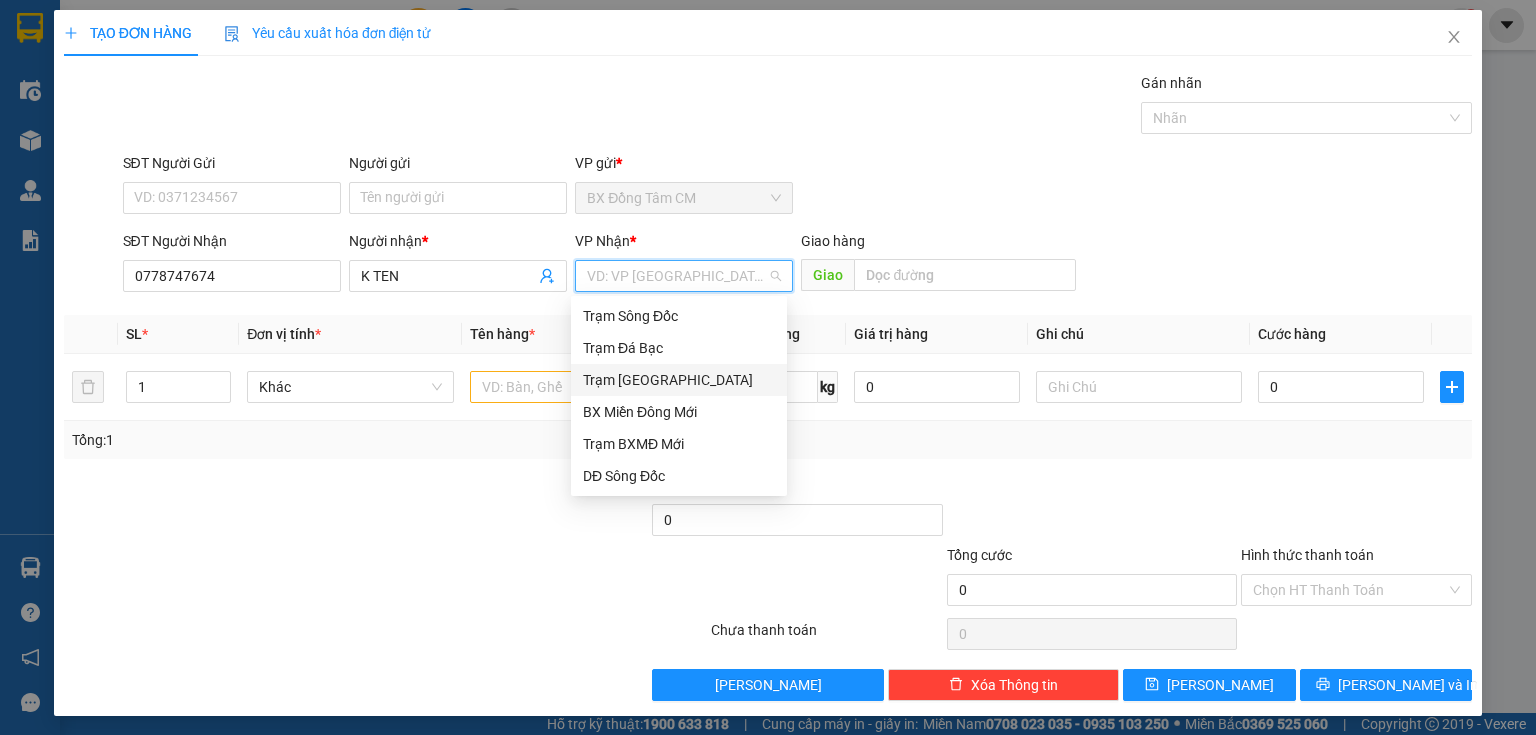 click on "Trạm [GEOGRAPHIC_DATA]" at bounding box center (679, 380) 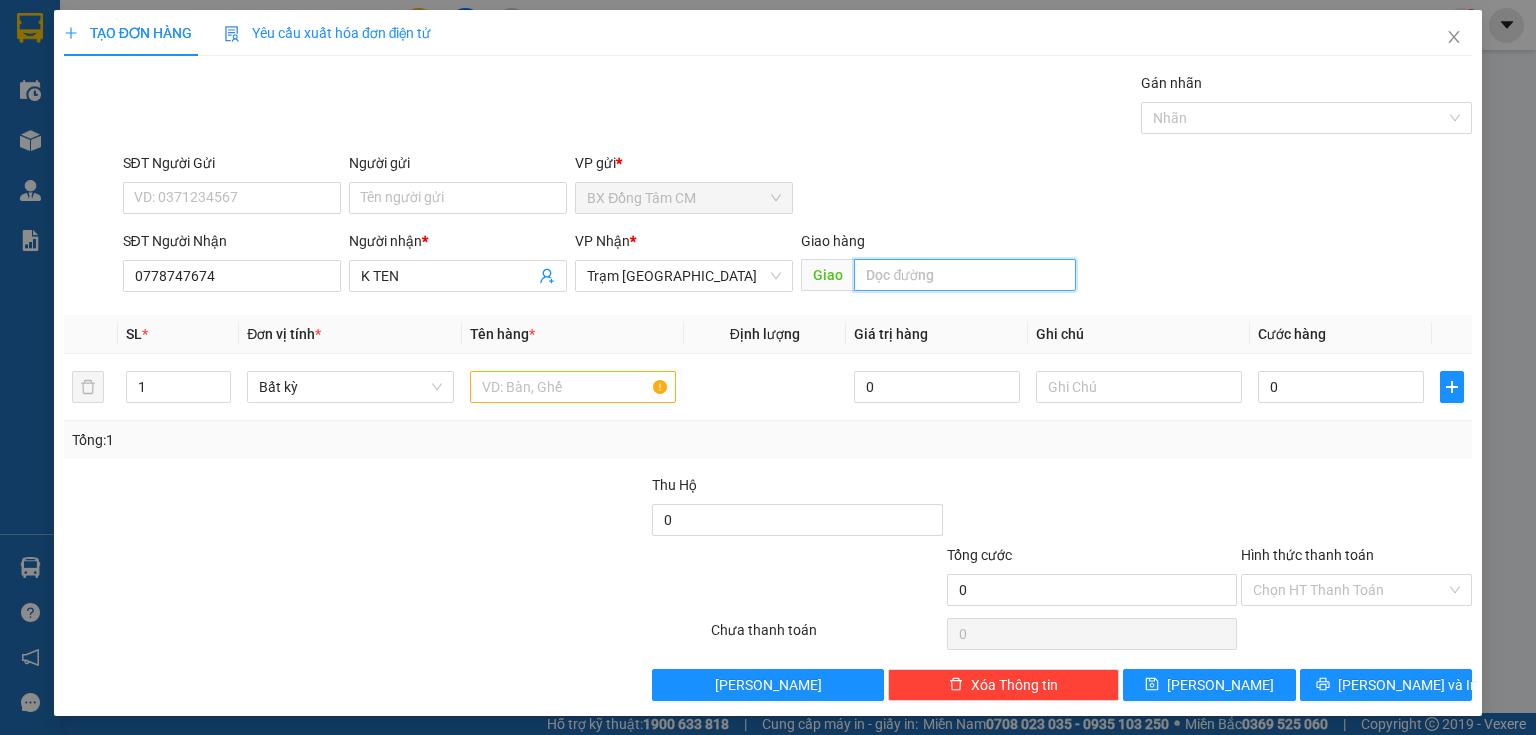 click at bounding box center [965, 275] 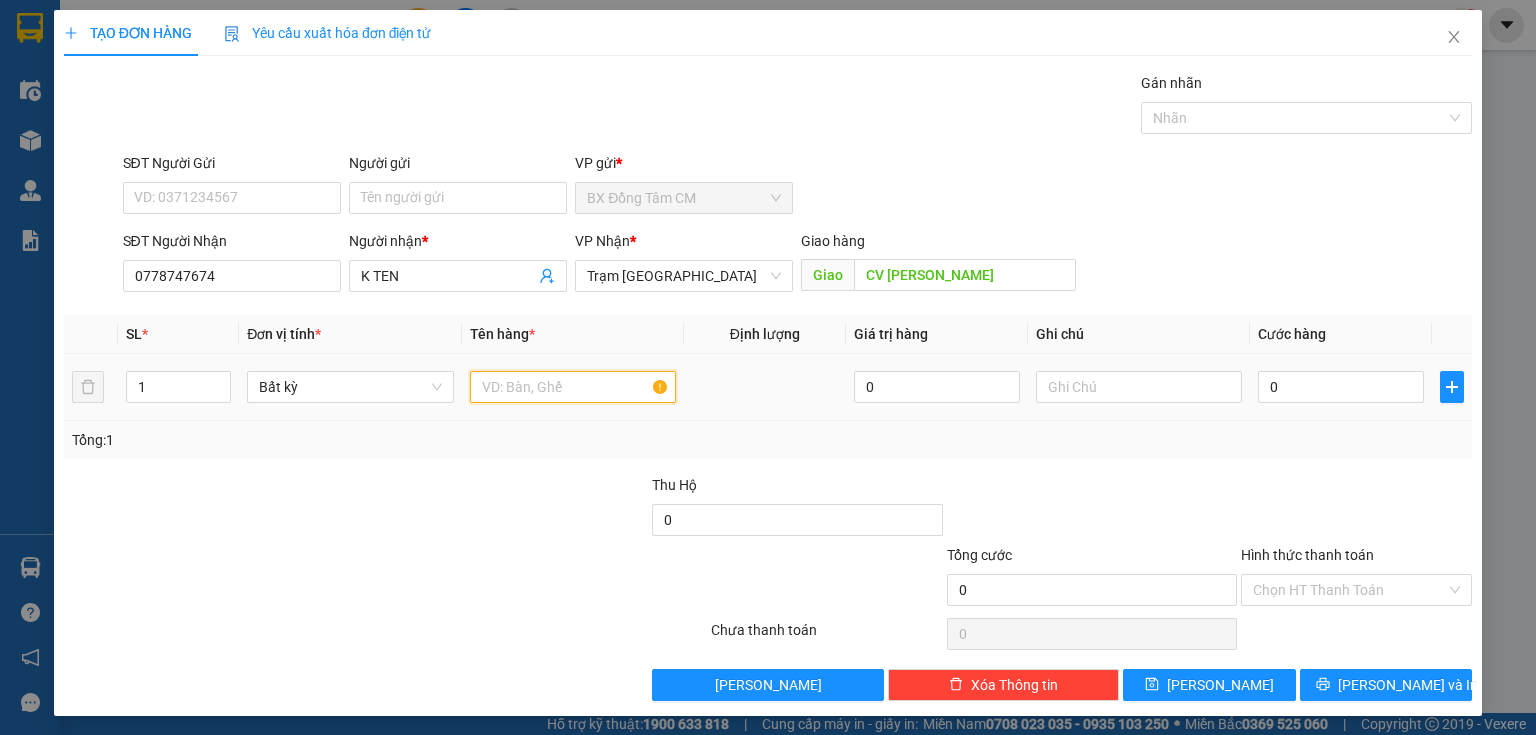 click at bounding box center (573, 387) 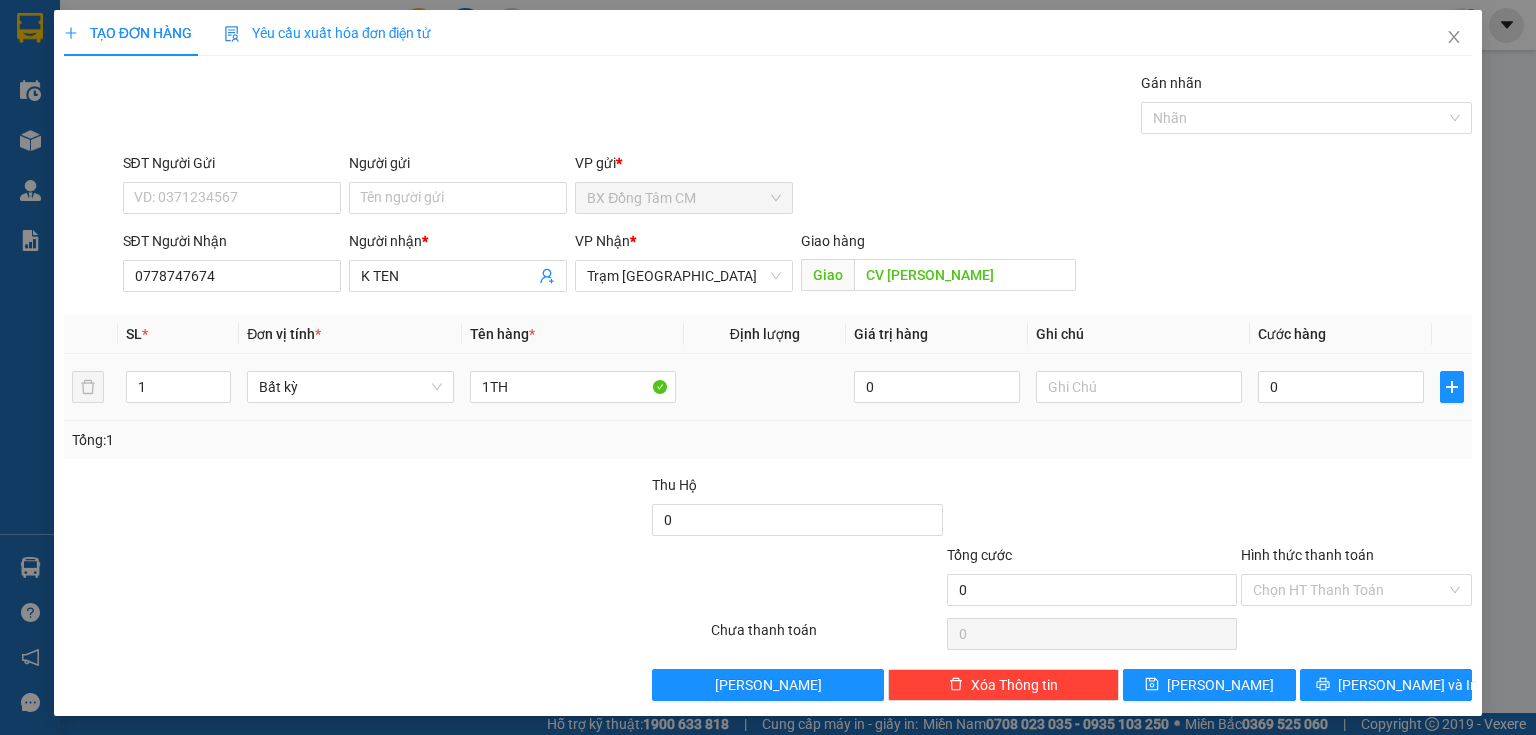 click on "0" at bounding box center (1341, 387) 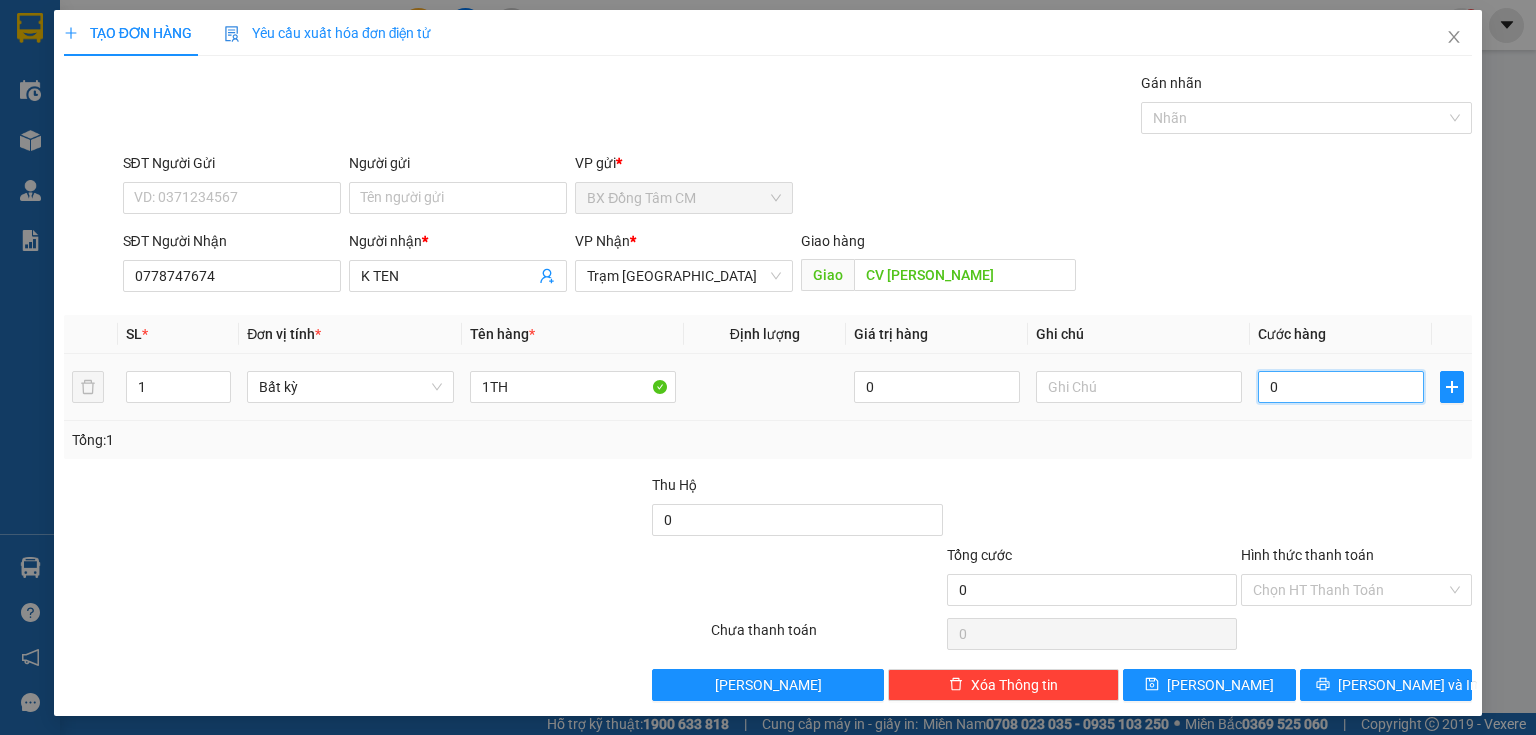 click on "0" at bounding box center (1341, 387) 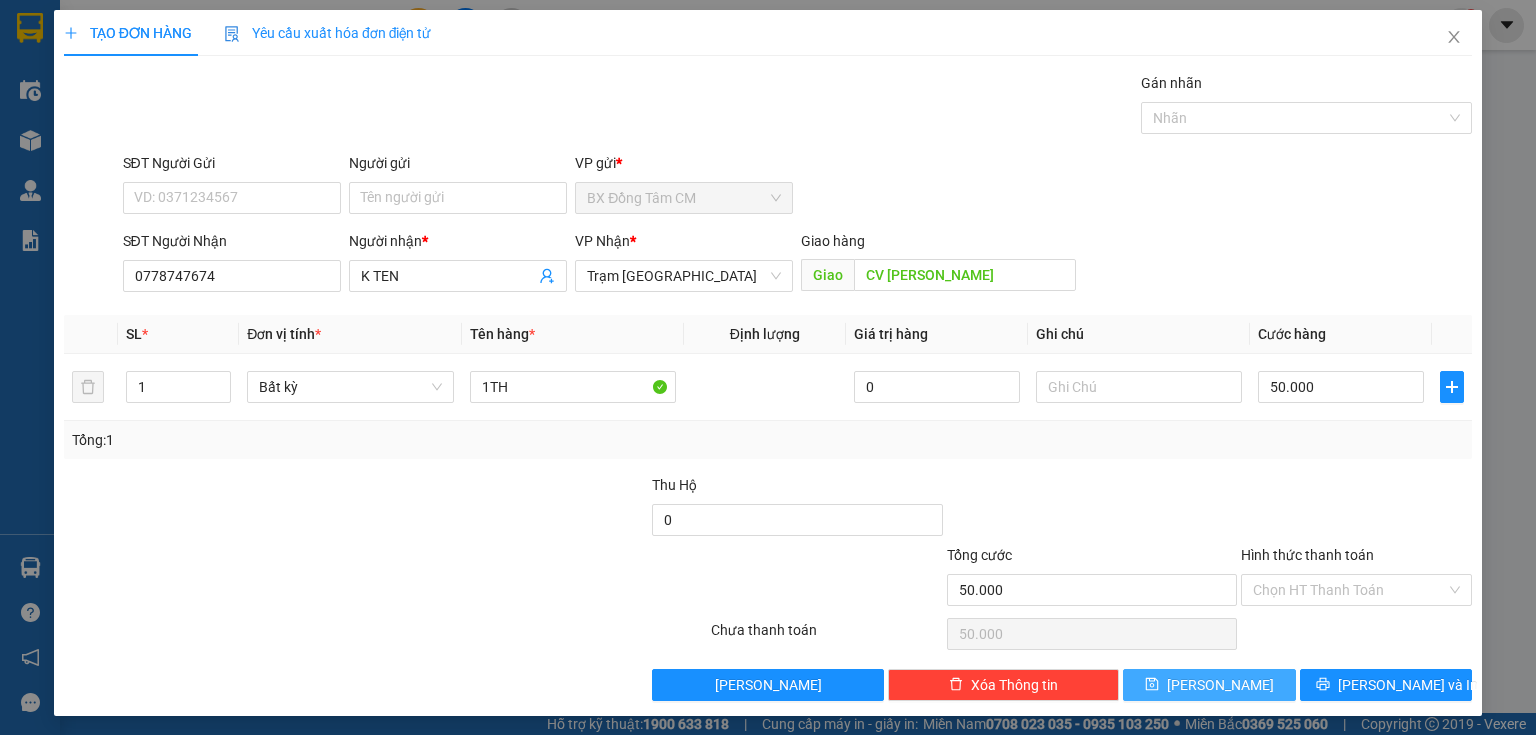 drag, startPoint x: 1204, startPoint y: 687, endPoint x: 1212, endPoint y: 679, distance: 11.313708 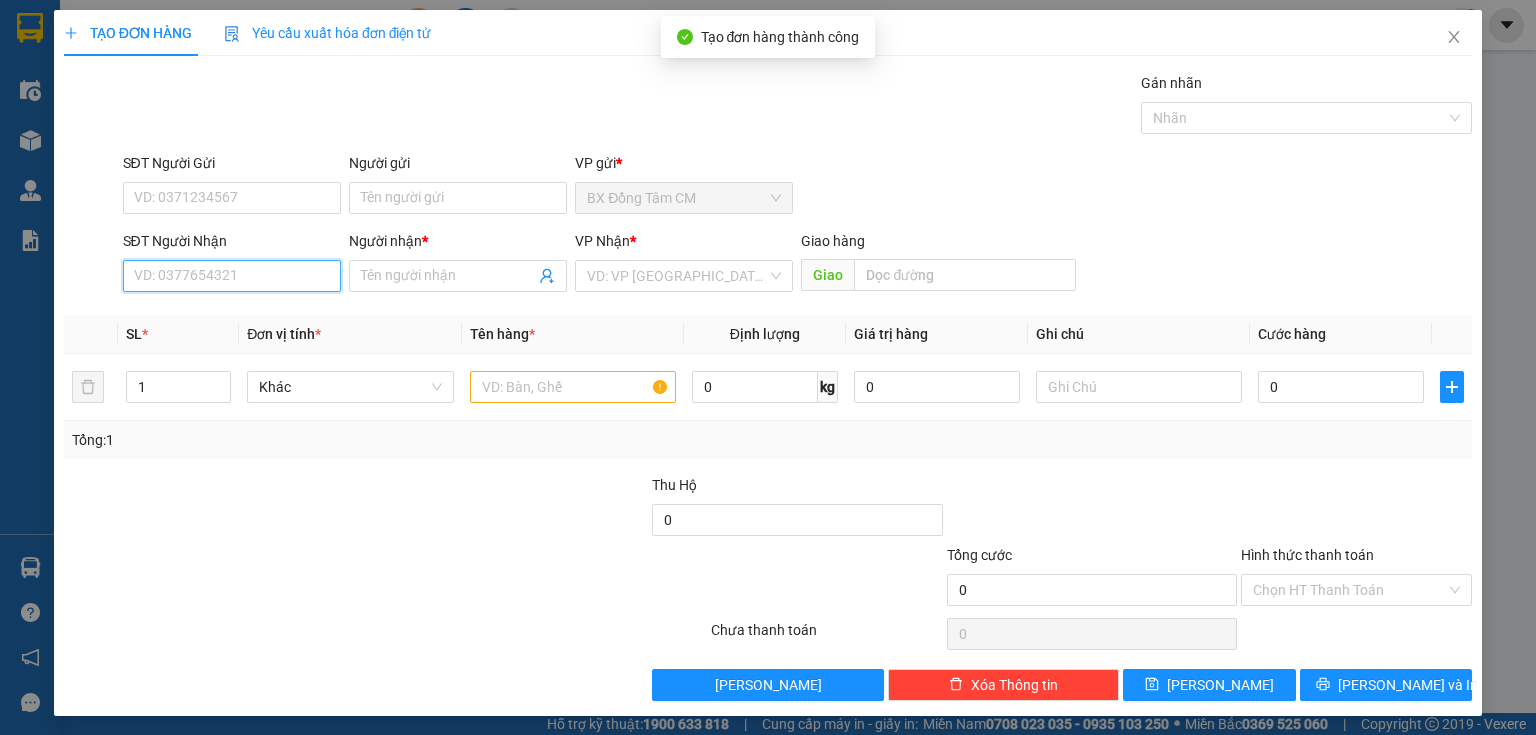 click on "SĐT Người Nhận" at bounding box center (232, 276) 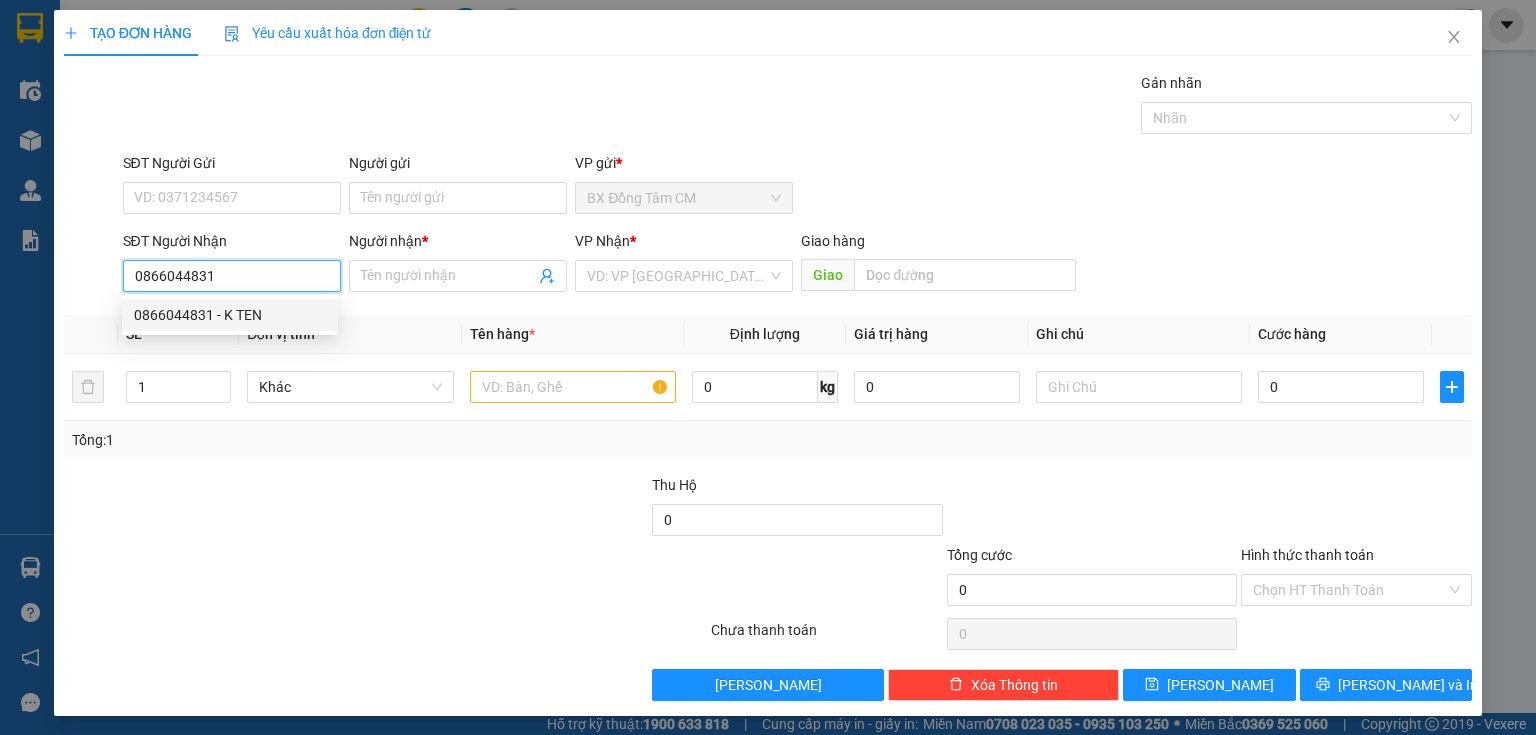 click on "0866044831" at bounding box center (232, 276) 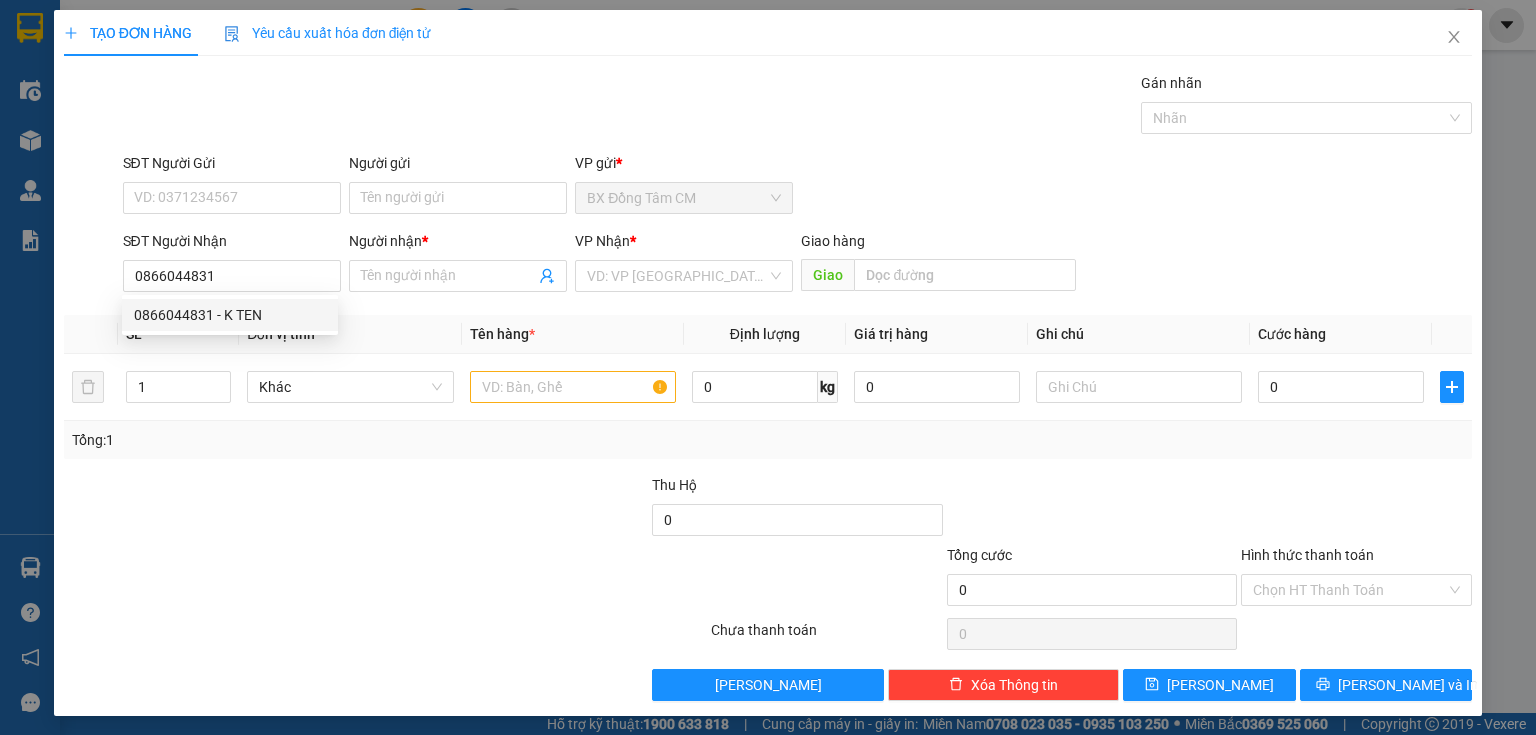 click on "SL  *" at bounding box center [178, 334] 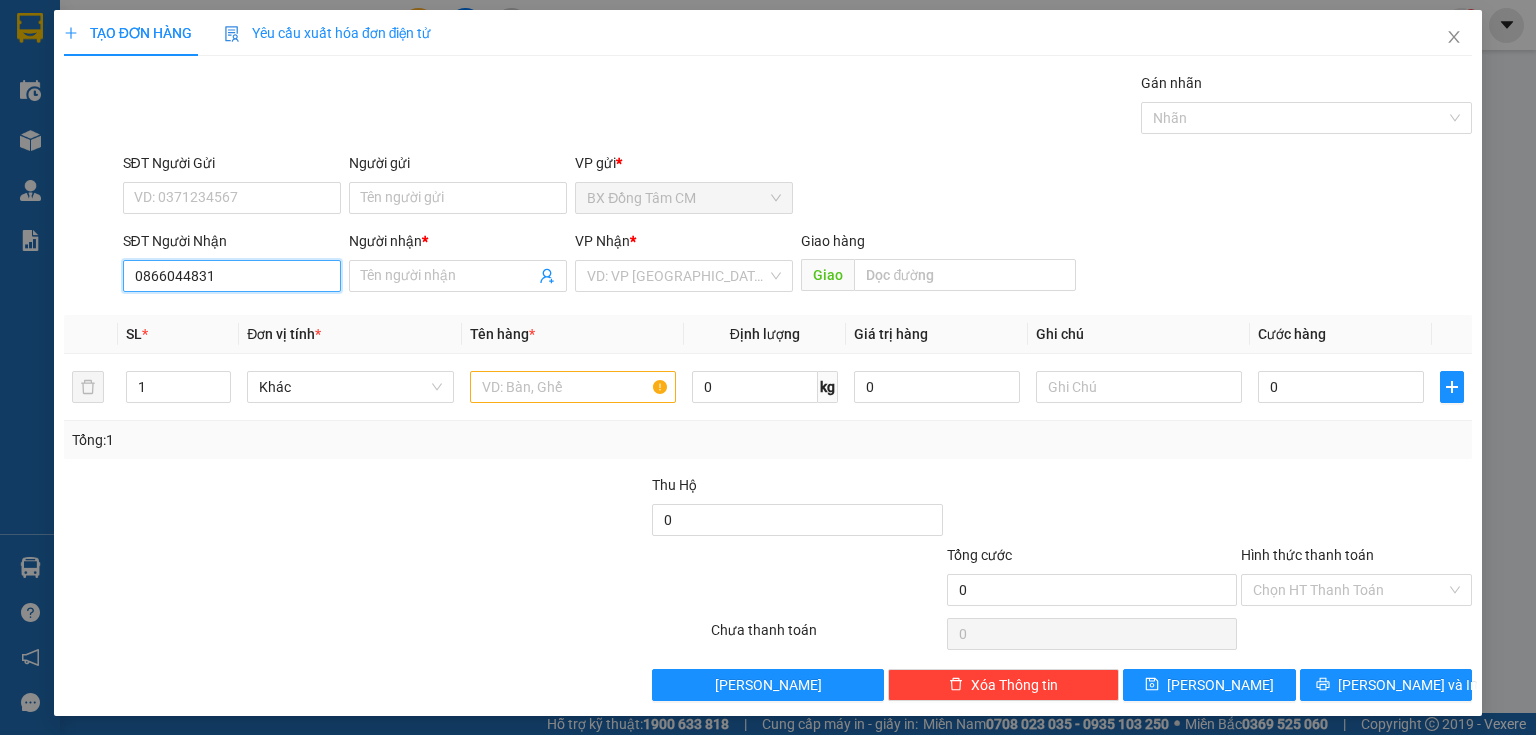 click on "0866044831" at bounding box center (232, 276) 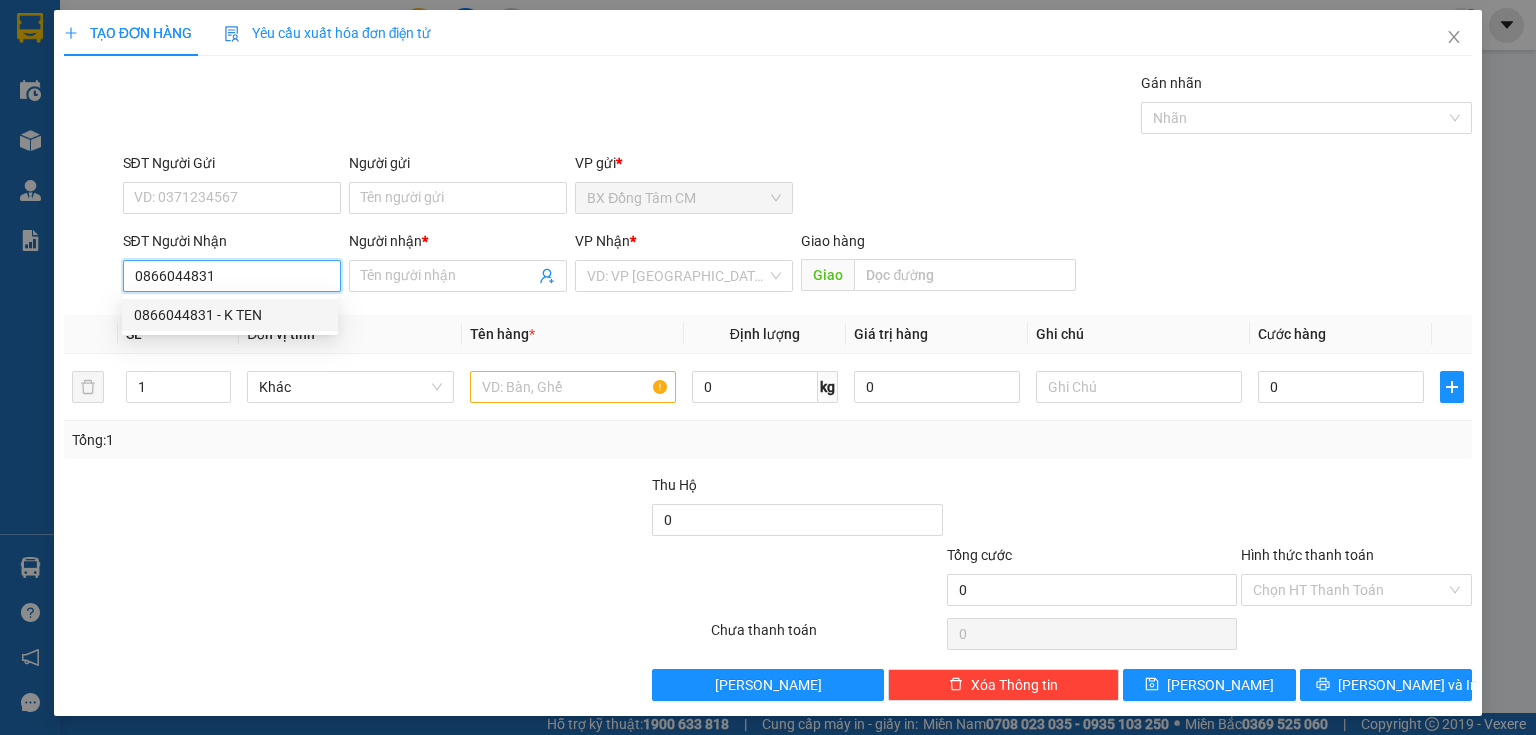 click on "0866044831 - K TEN" at bounding box center (230, 315) 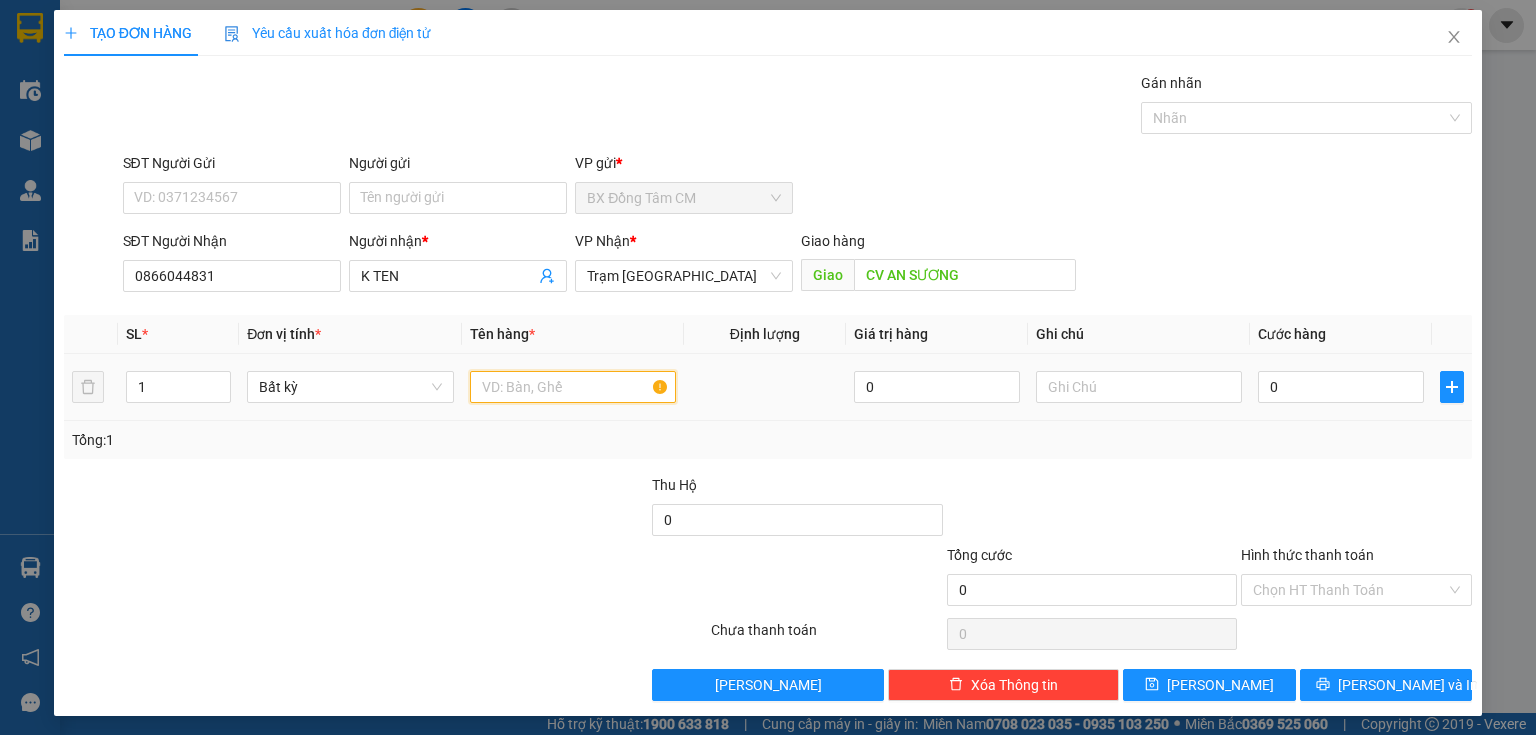 click at bounding box center (573, 387) 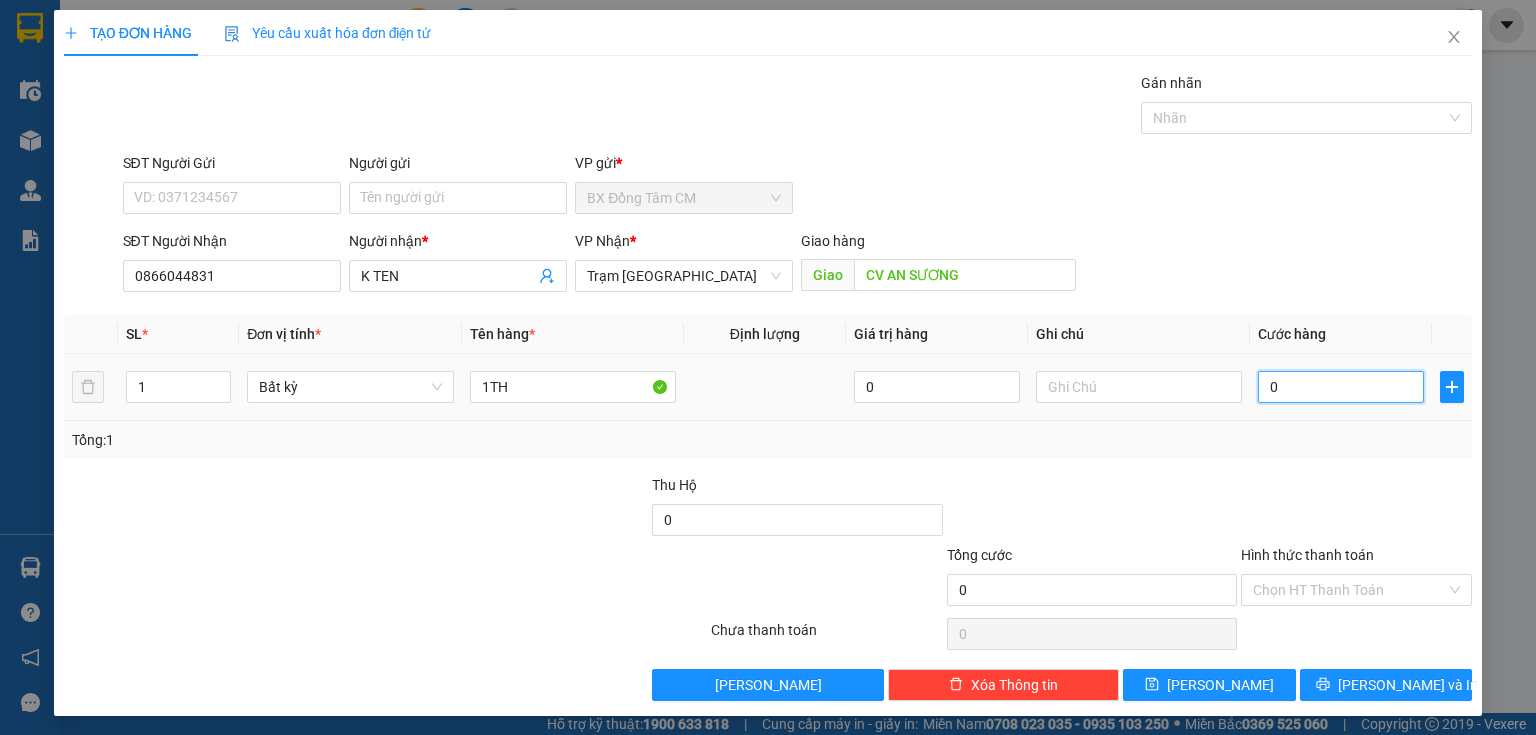 click on "0" at bounding box center (1341, 387) 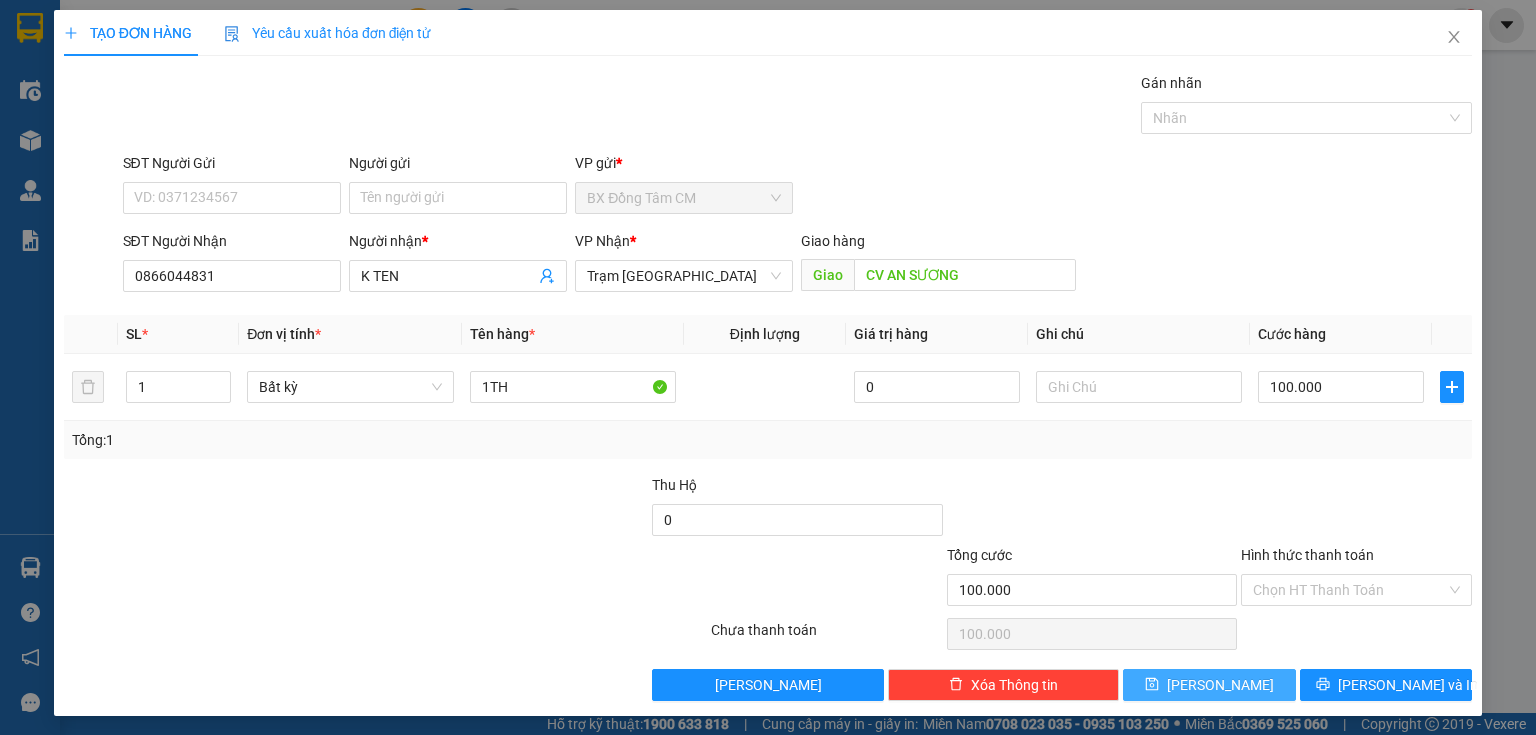 click on "[PERSON_NAME]" at bounding box center [1209, 685] 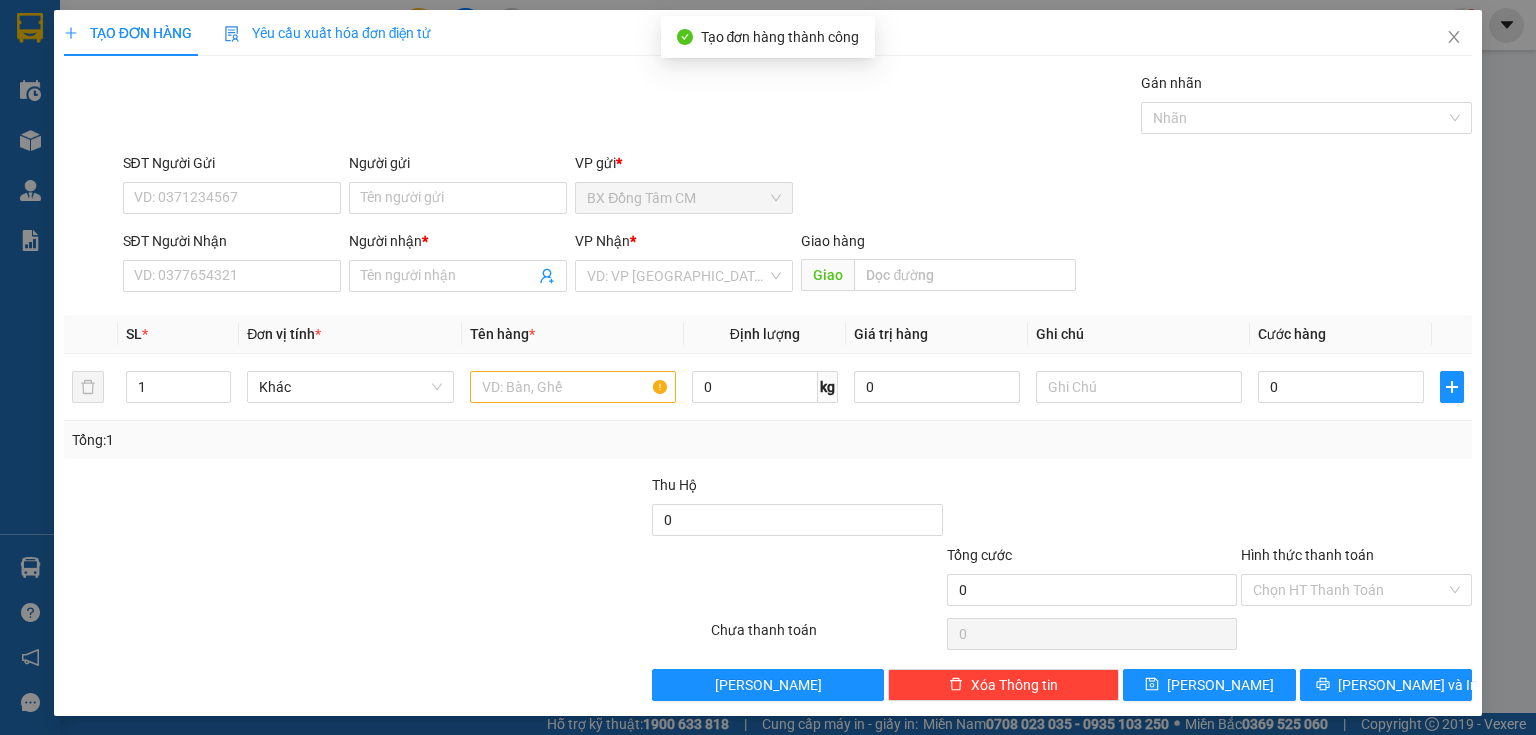 click on "SĐT Người Nhận VD: 0377654321" at bounding box center (232, 265) 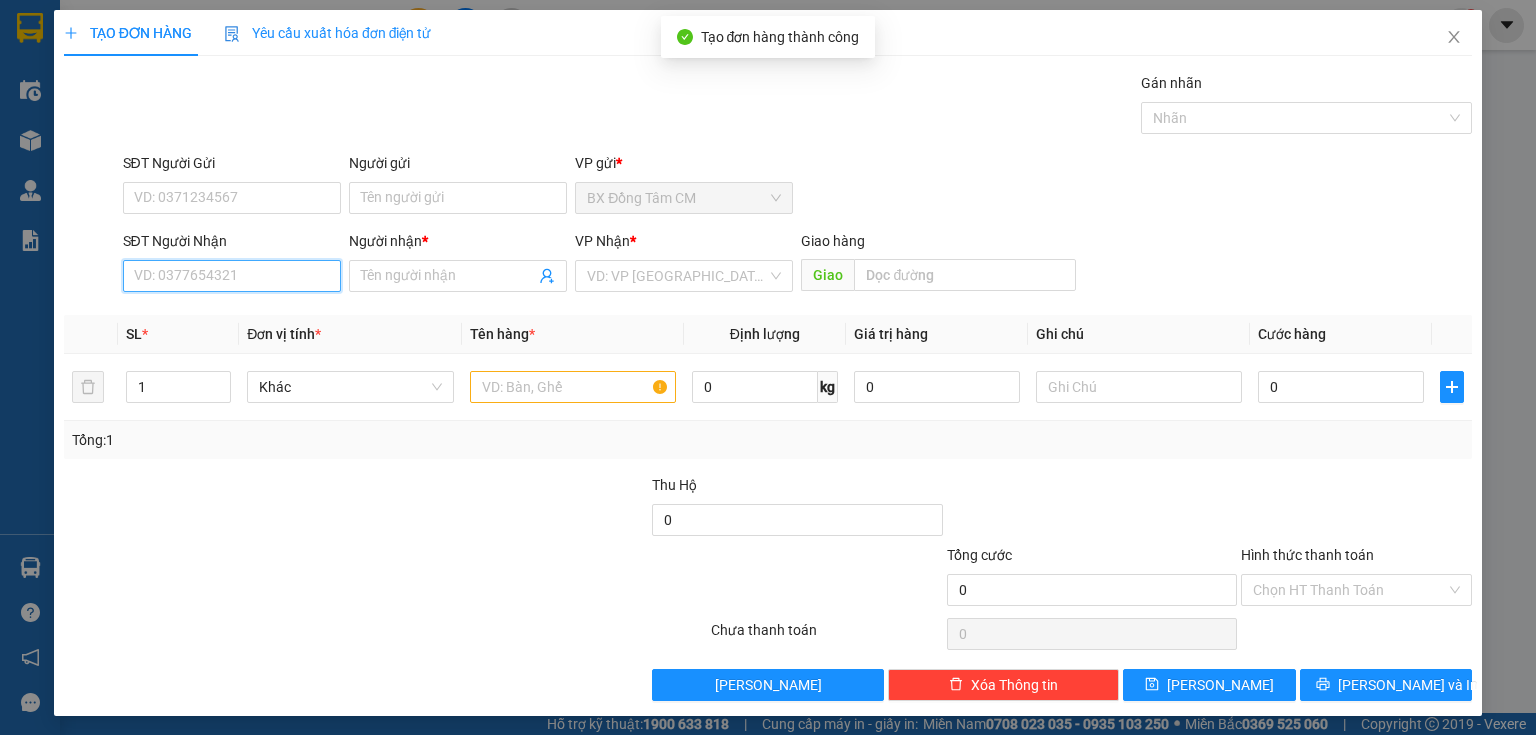 click on "SĐT Người Nhận" at bounding box center [232, 276] 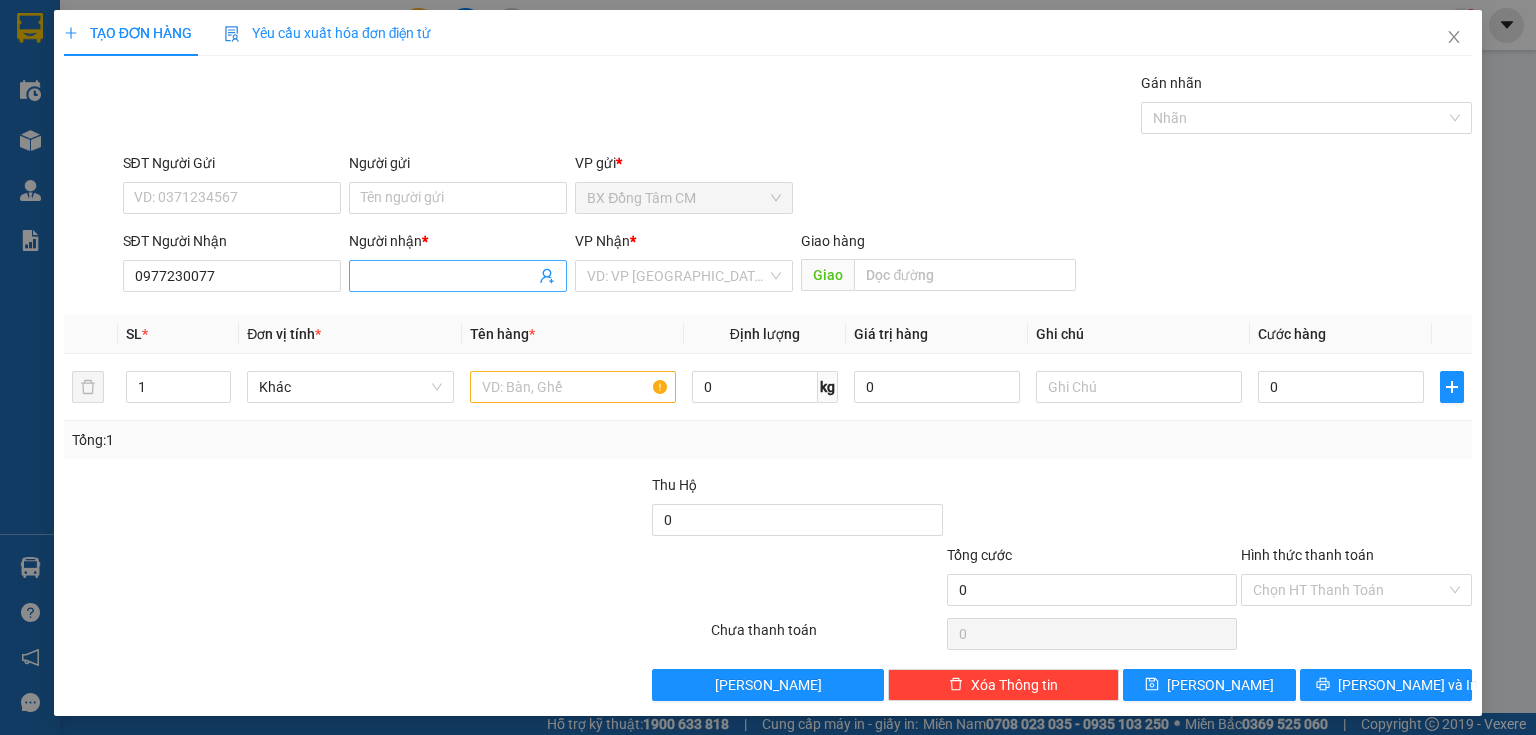 click on "Người nhận  *" at bounding box center (448, 276) 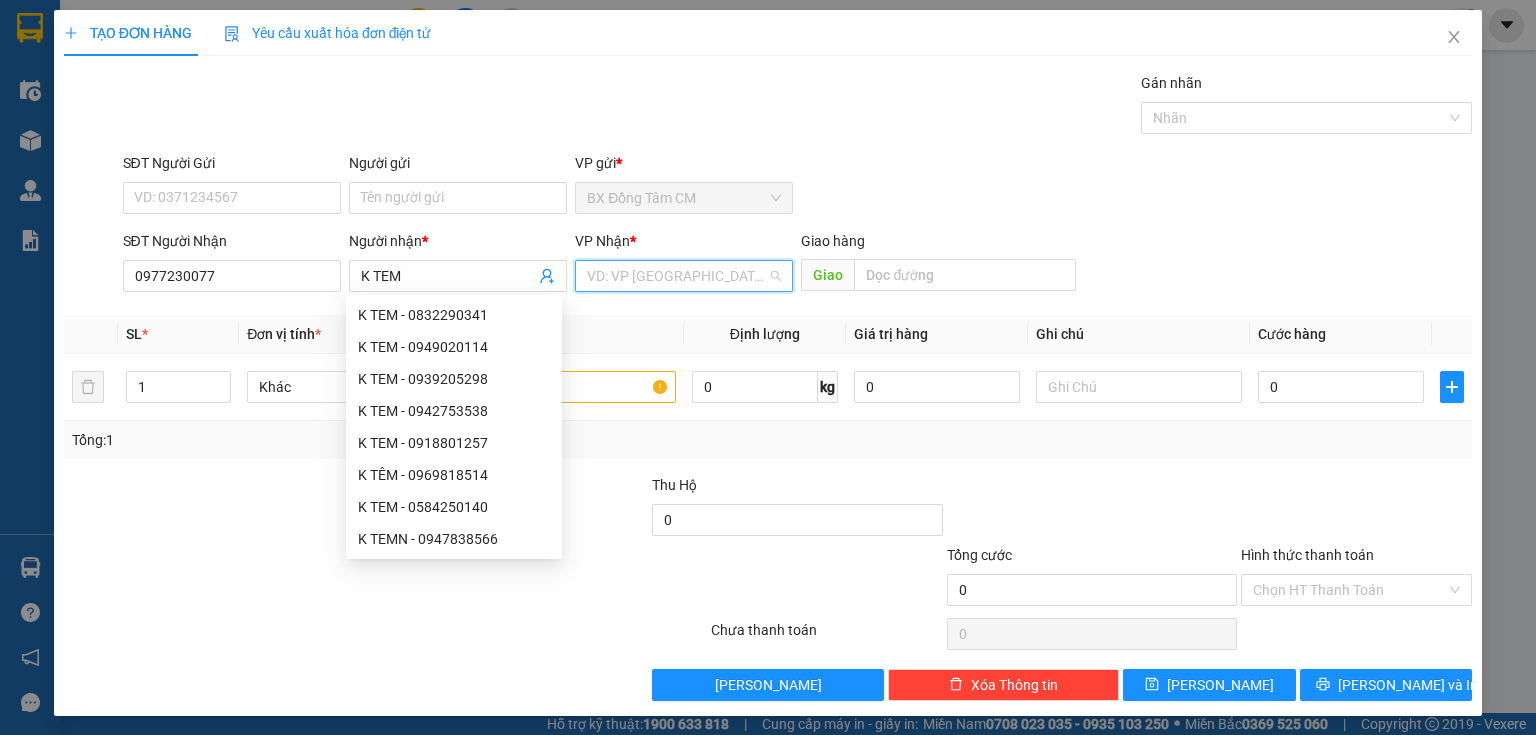 click at bounding box center [677, 276] 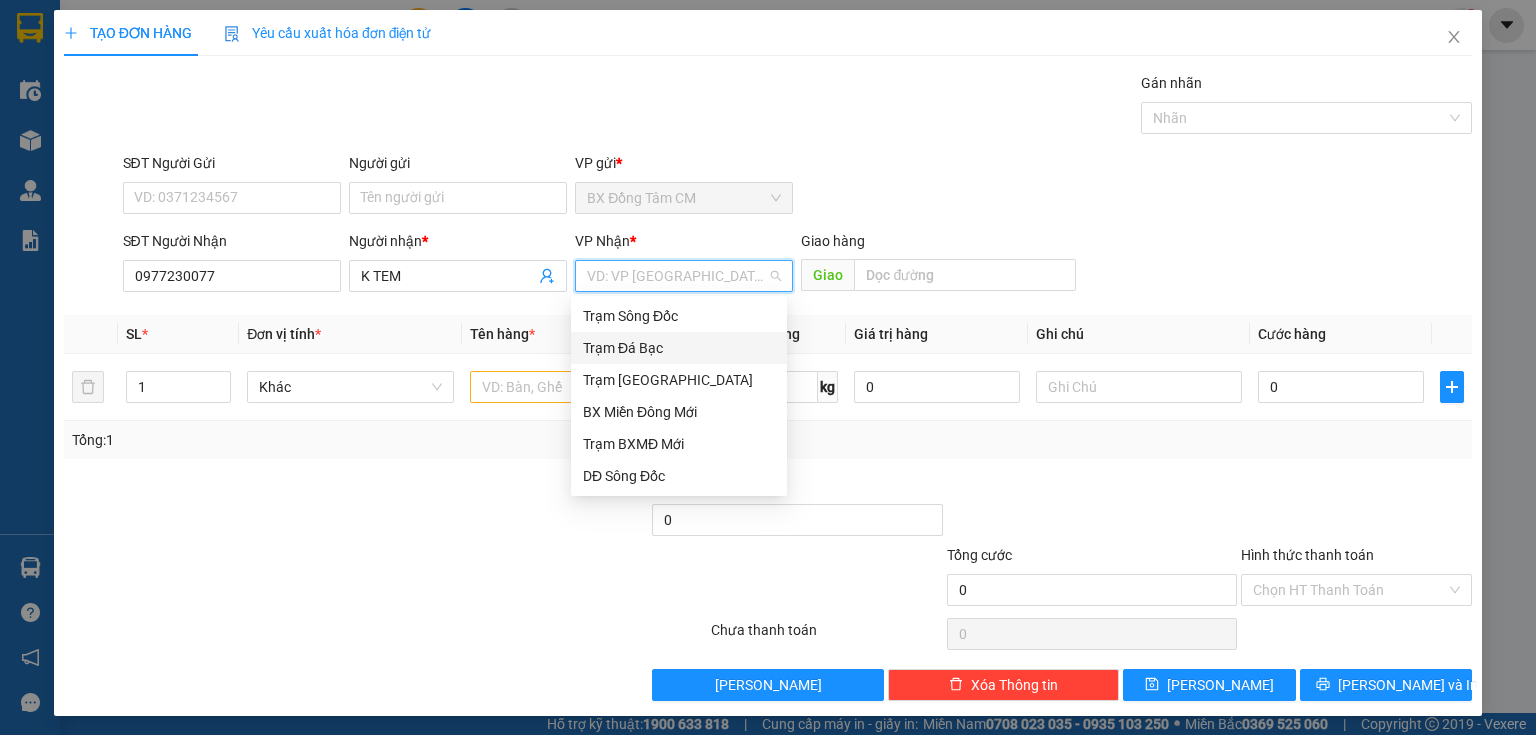 click on "Trạm [GEOGRAPHIC_DATA]" at bounding box center (679, 380) 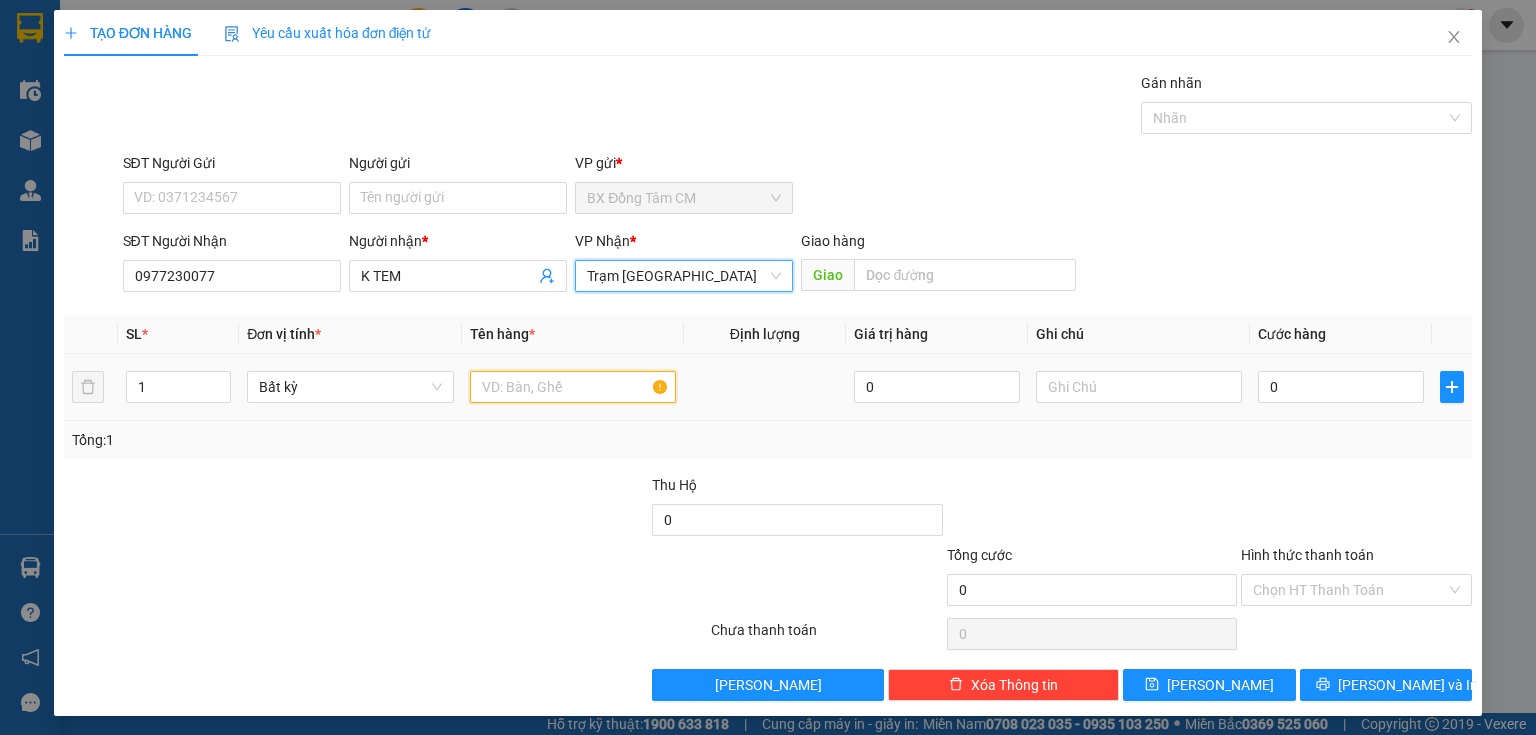 click at bounding box center (573, 387) 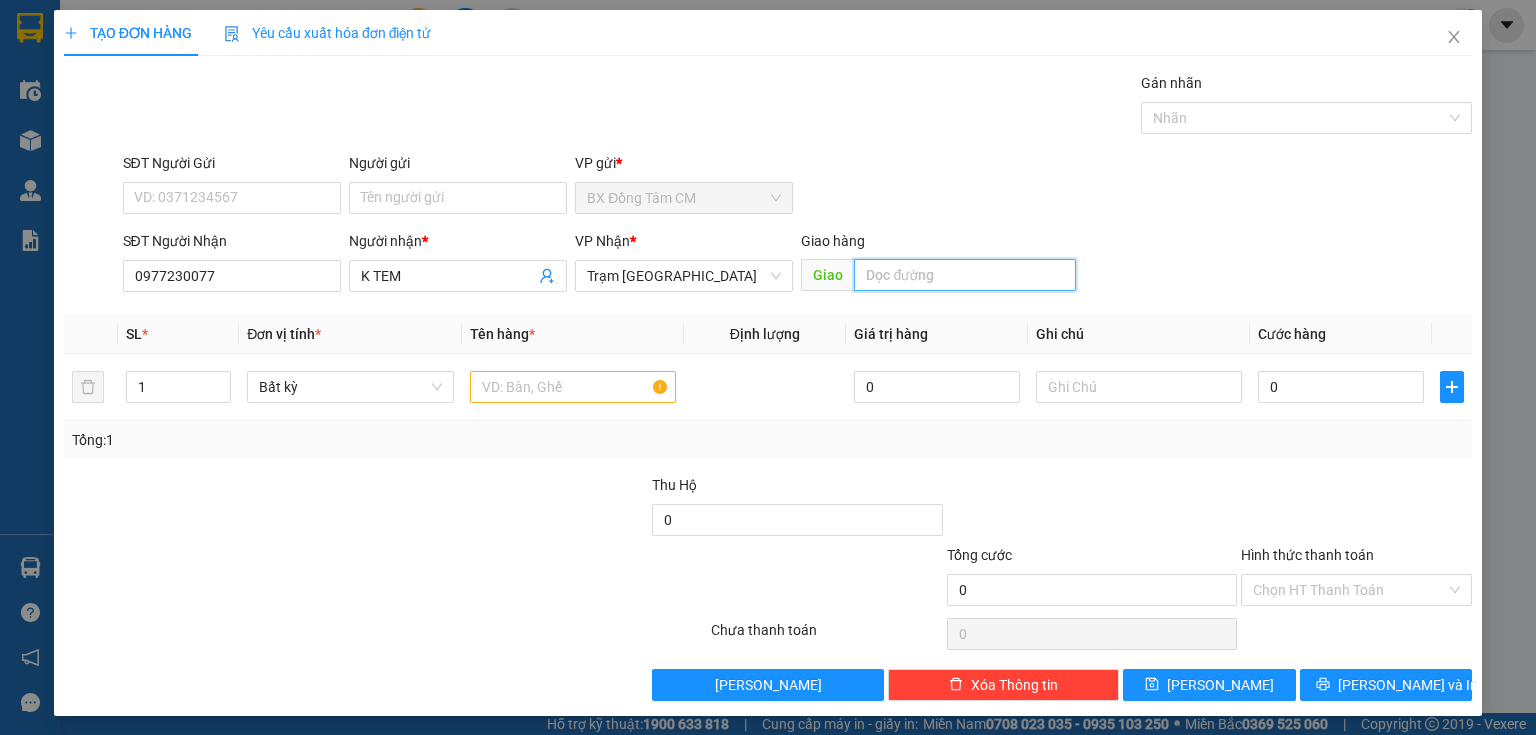 click at bounding box center (965, 275) 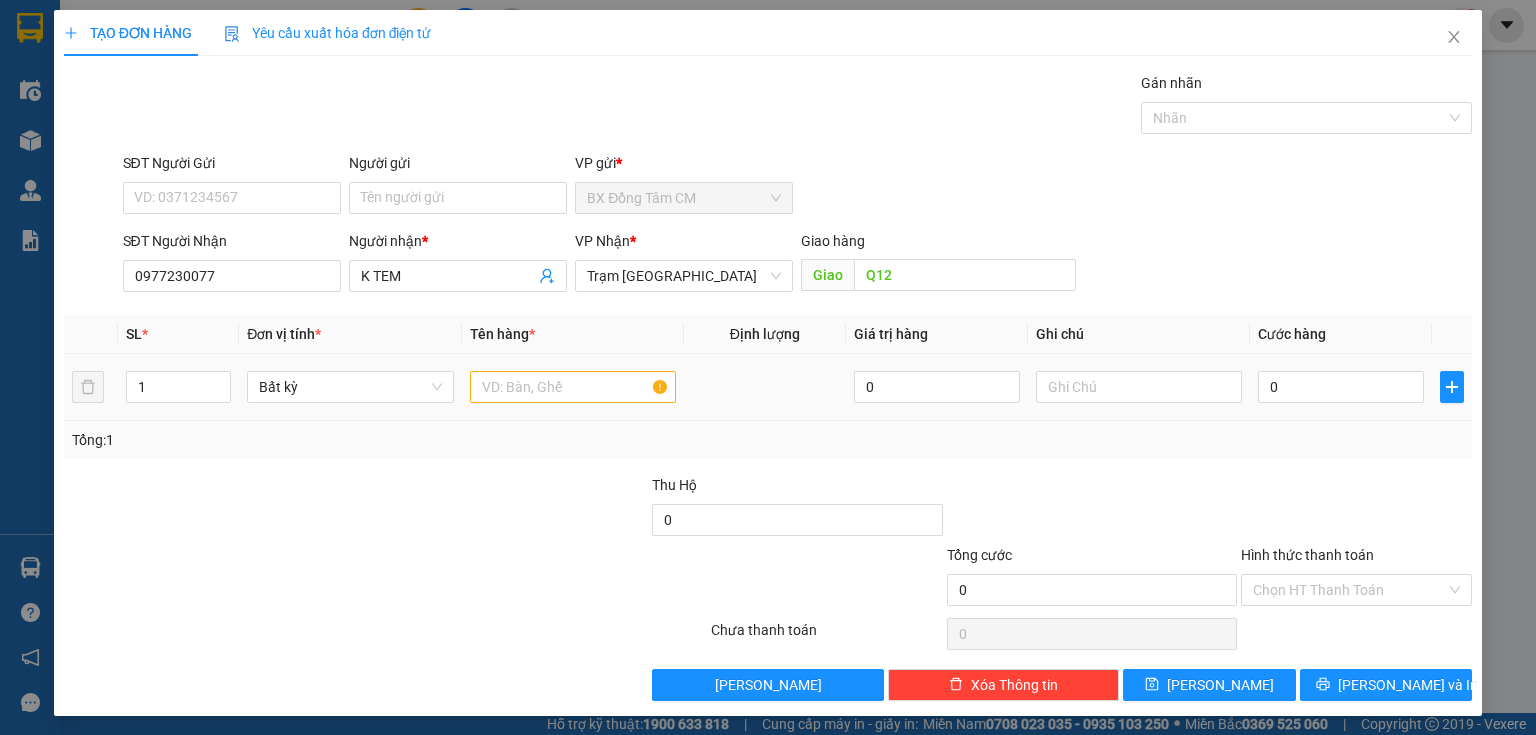 click at bounding box center [573, 387] 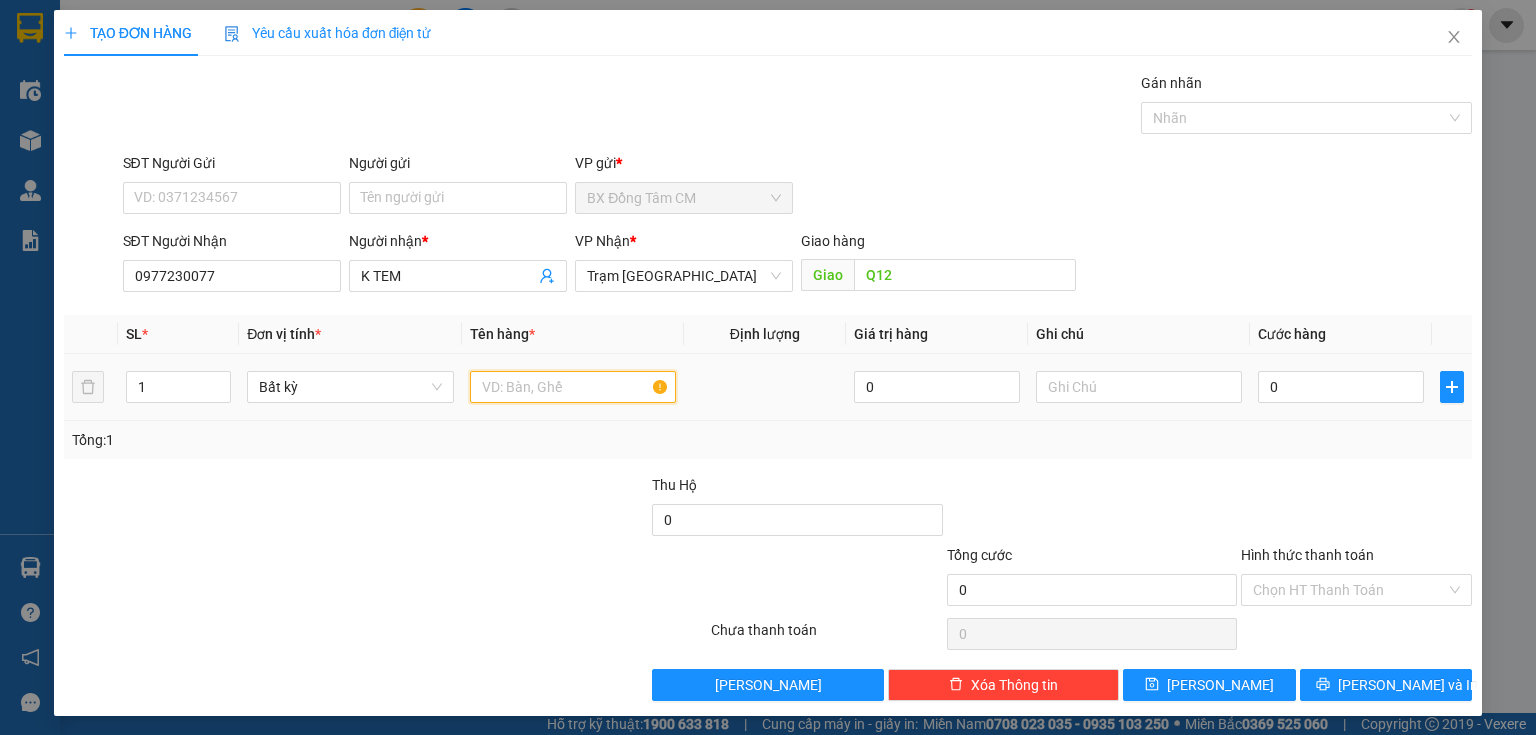 click at bounding box center [573, 387] 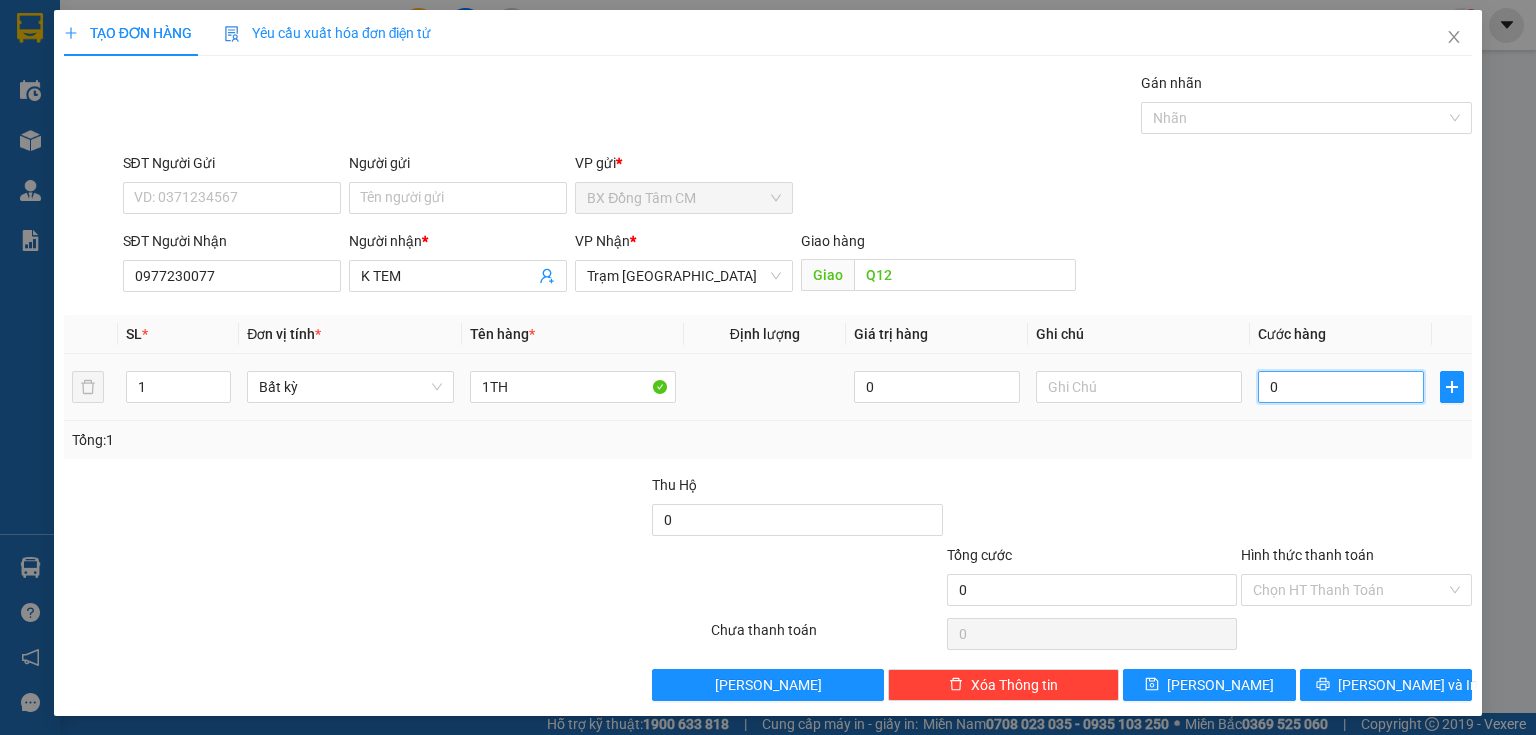 click on "0" at bounding box center (1341, 387) 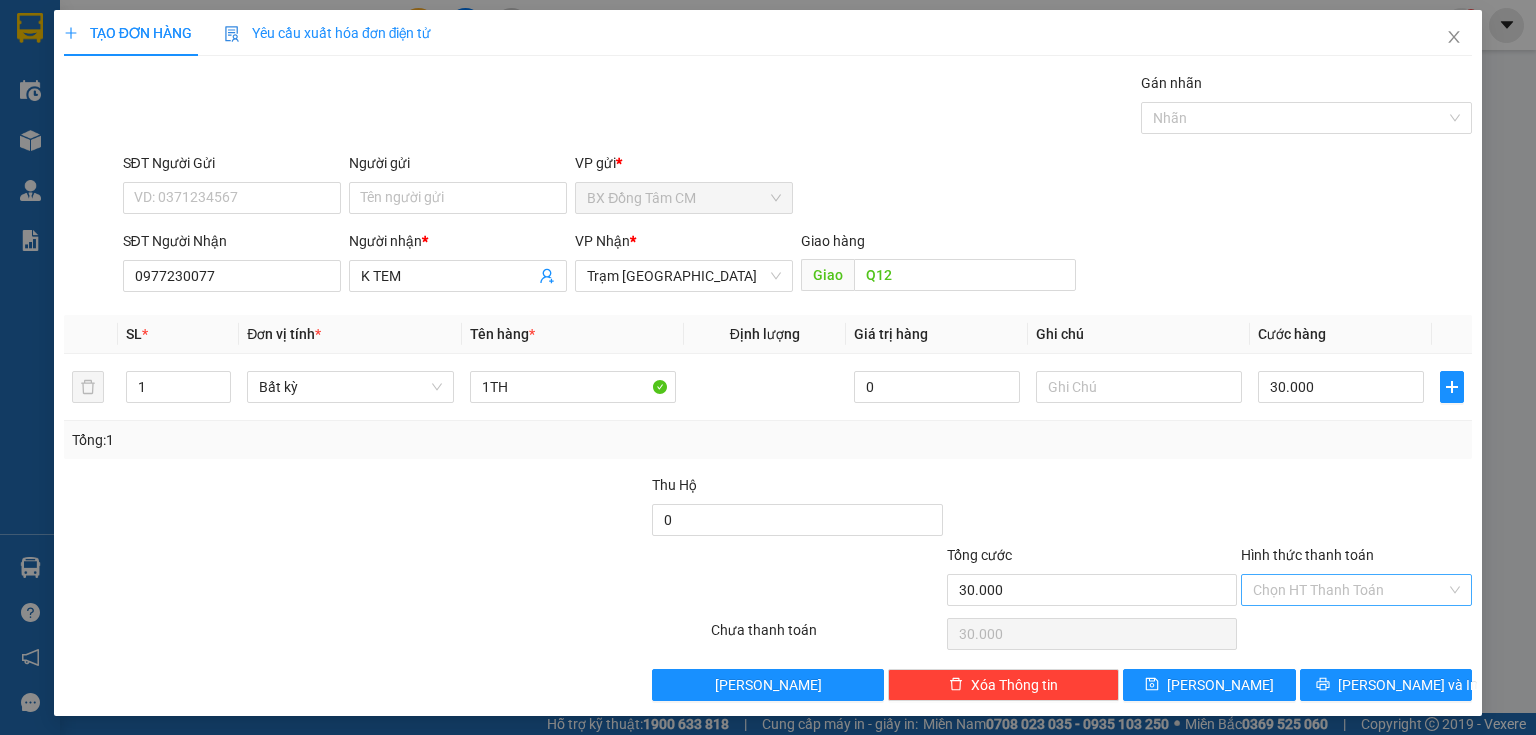 click on "Hình thức thanh toán" at bounding box center (1349, 590) 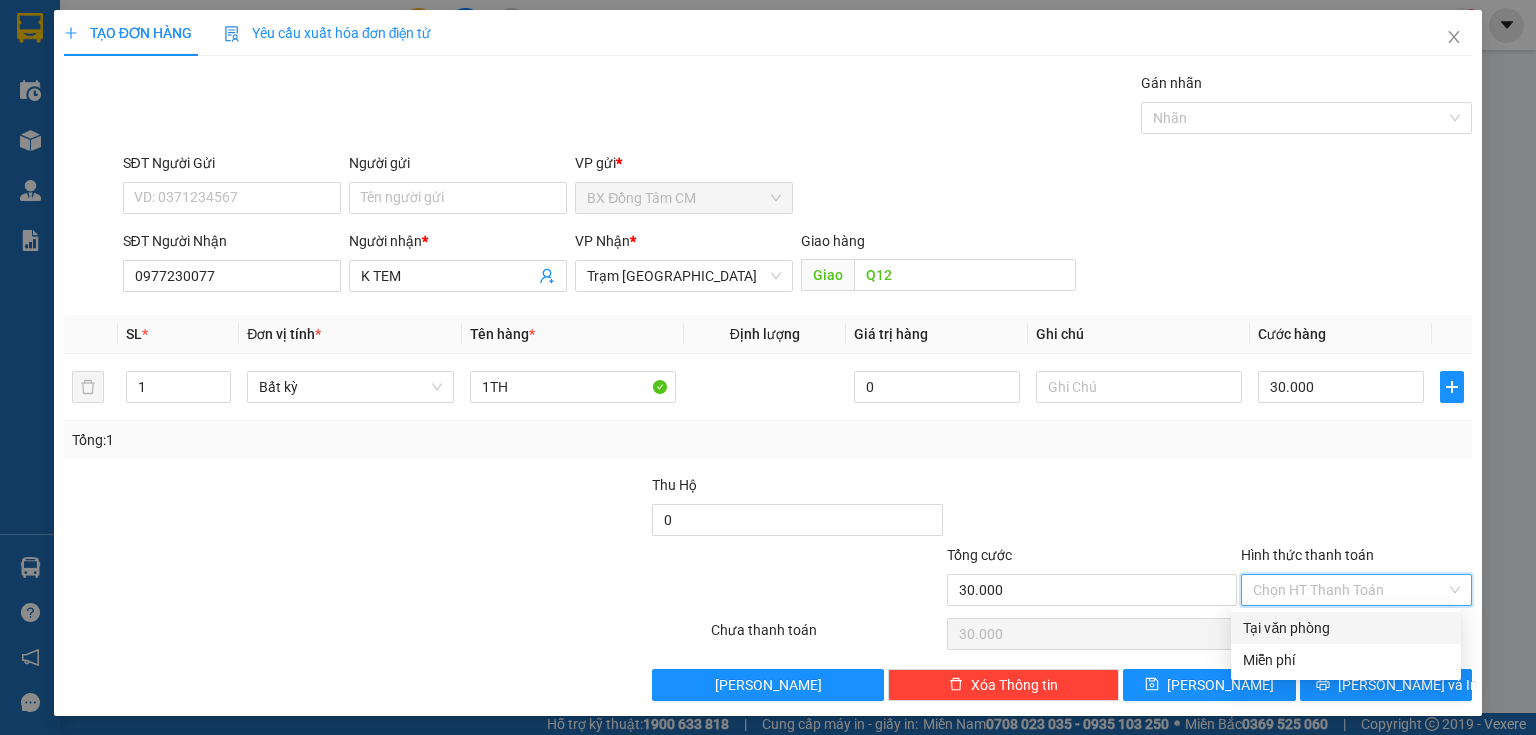 click on "Tại văn phòng" at bounding box center [1346, 628] 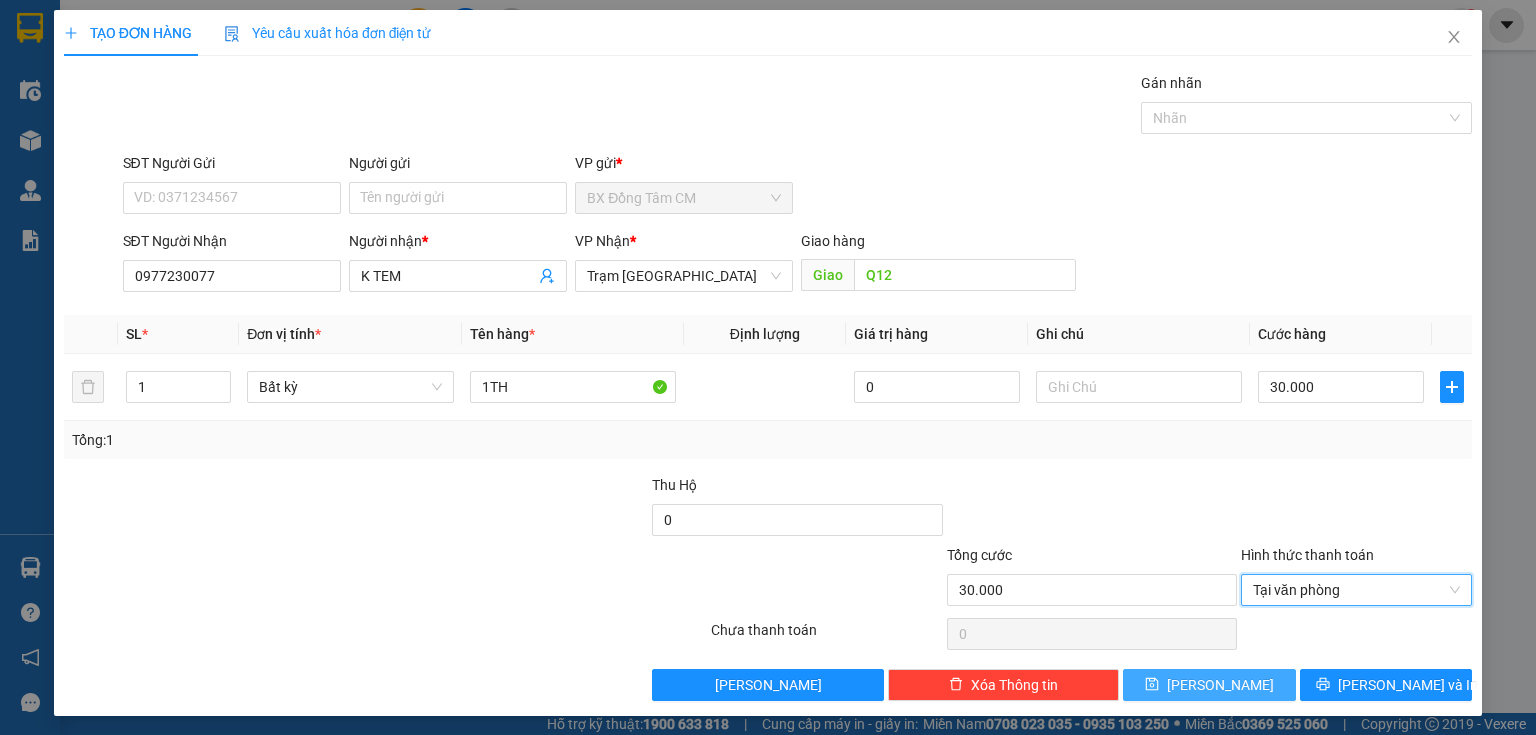 click on "[PERSON_NAME]" at bounding box center (1220, 685) 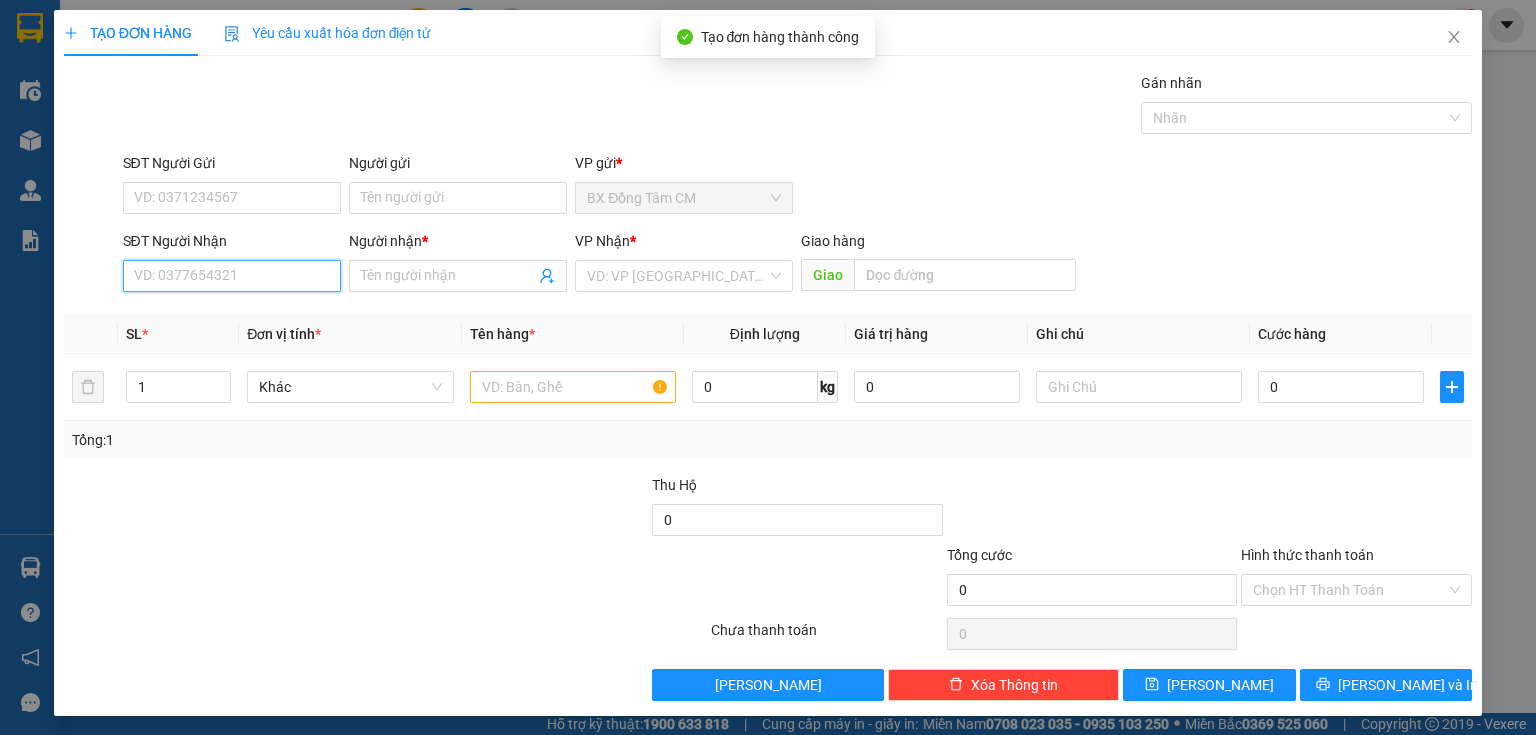 click on "SĐT Người Nhận" at bounding box center [232, 276] 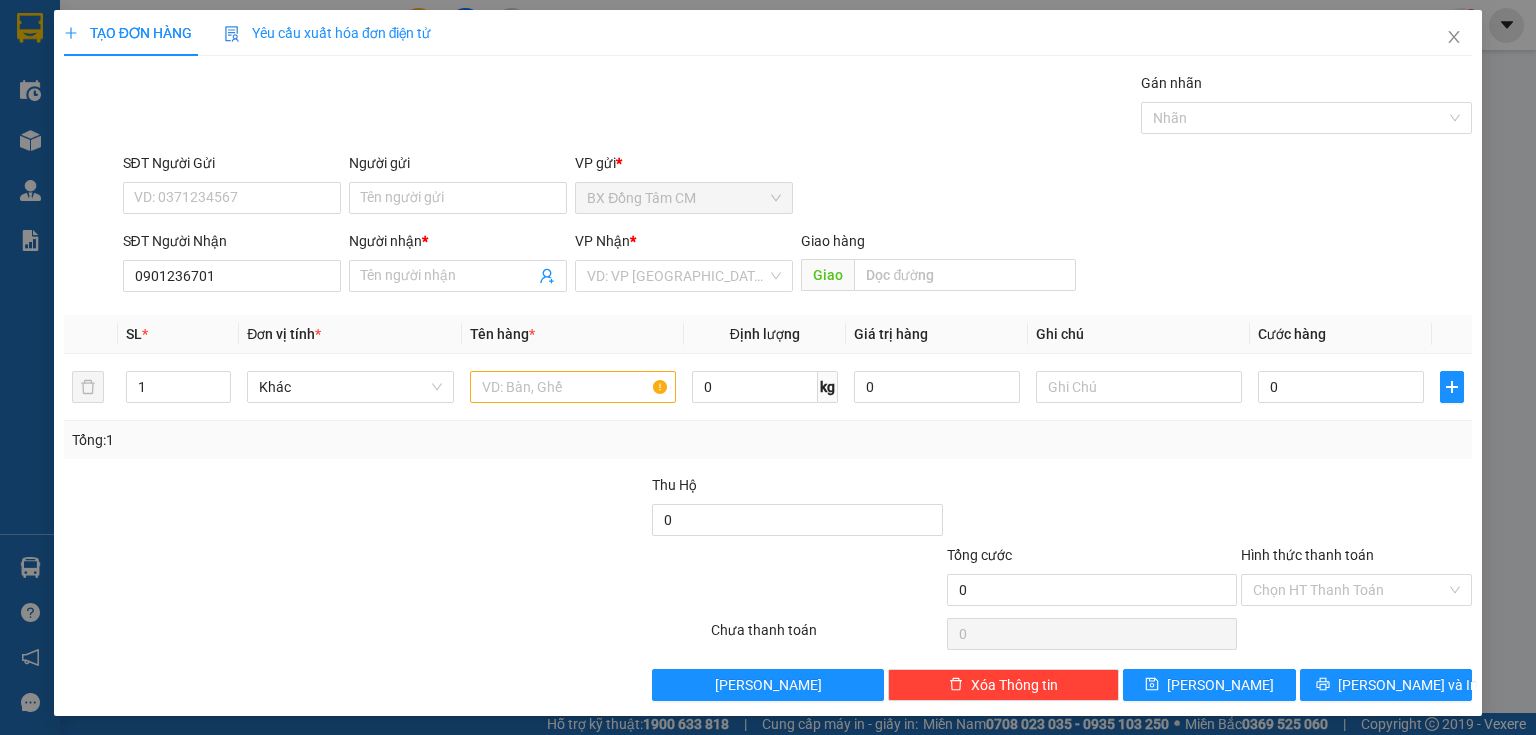 click on "Người nhận  * Tên người nhận" at bounding box center (458, 265) 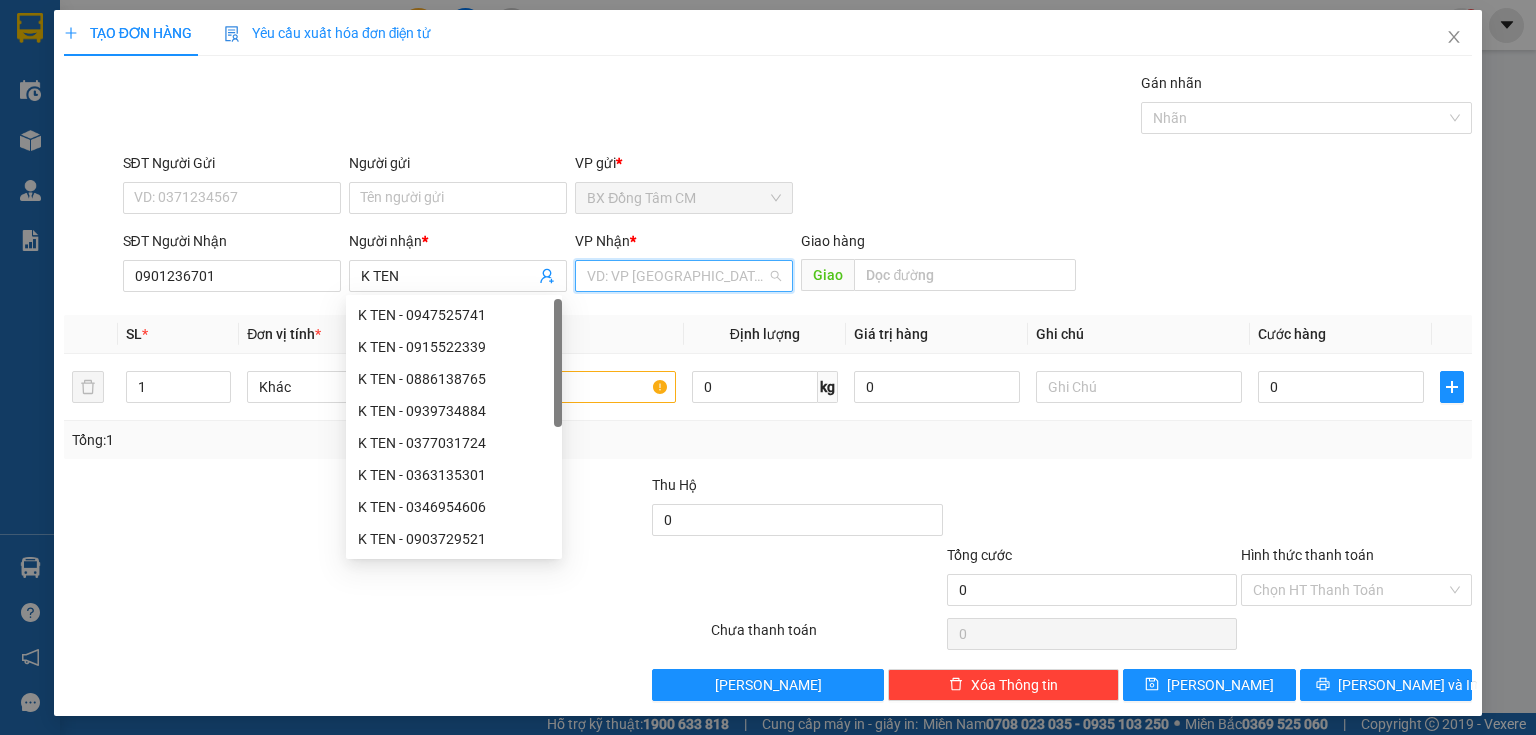 click at bounding box center [677, 276] 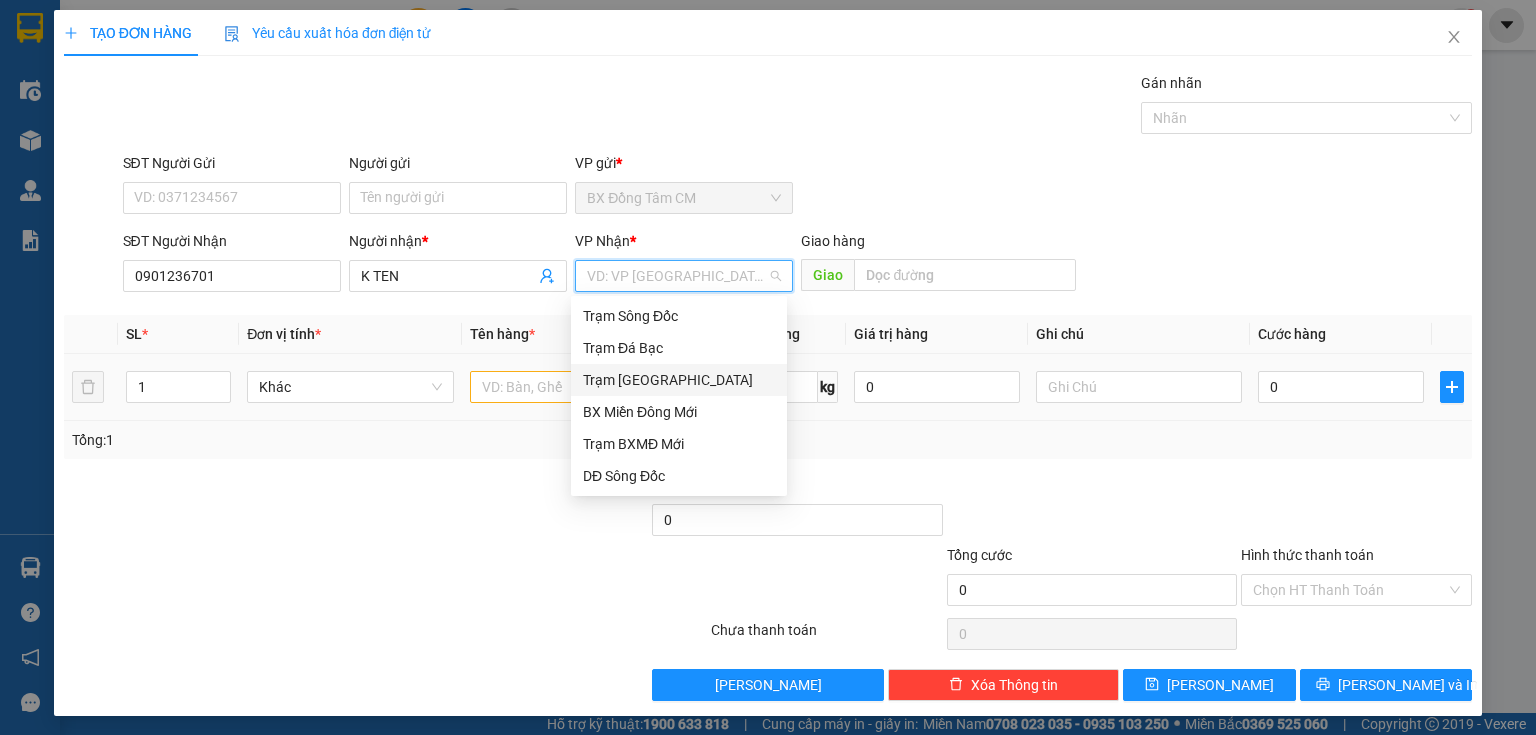 click on "Trạm [GEOGRAPHIC_DATA]" at bounding box center [679, 380] 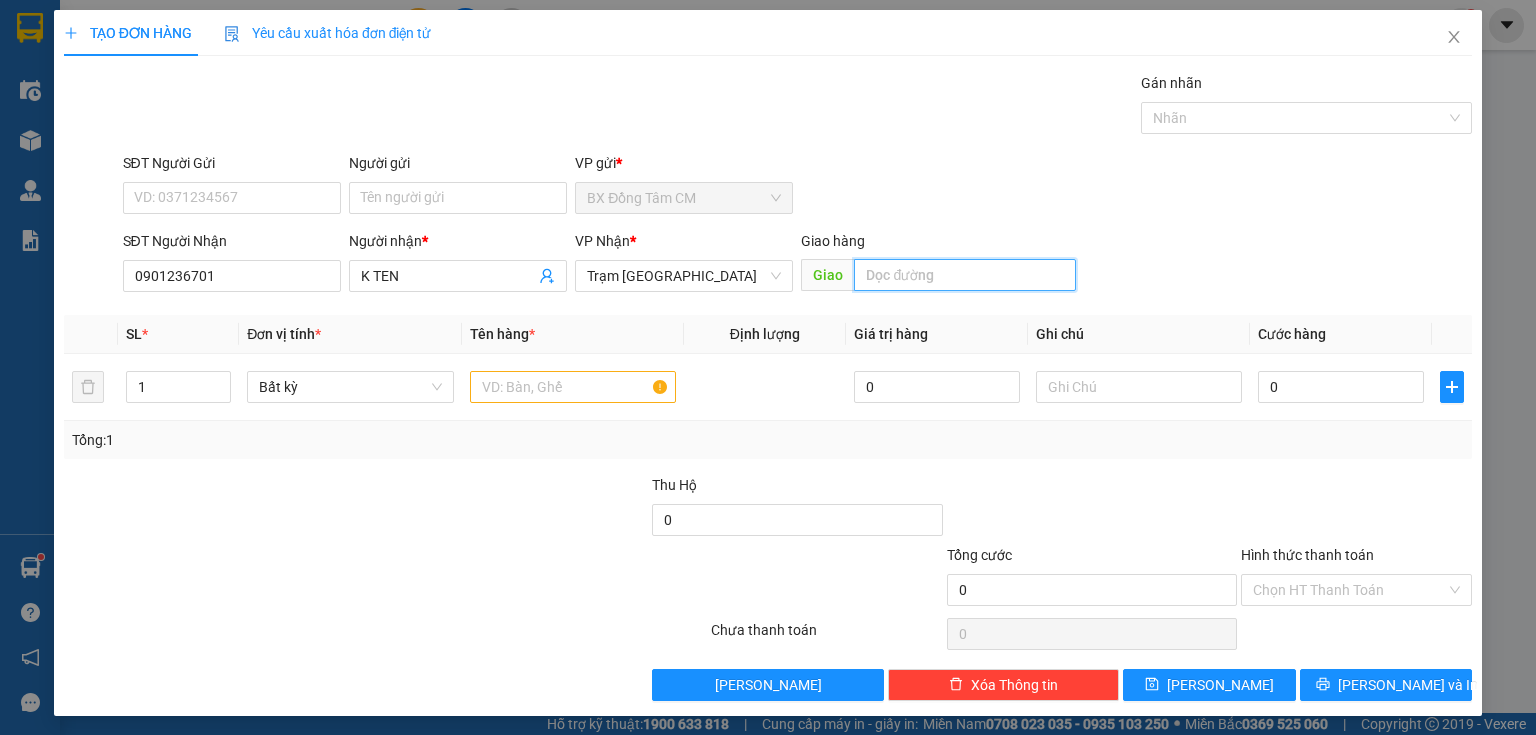 click at bounding box center [965, 275] 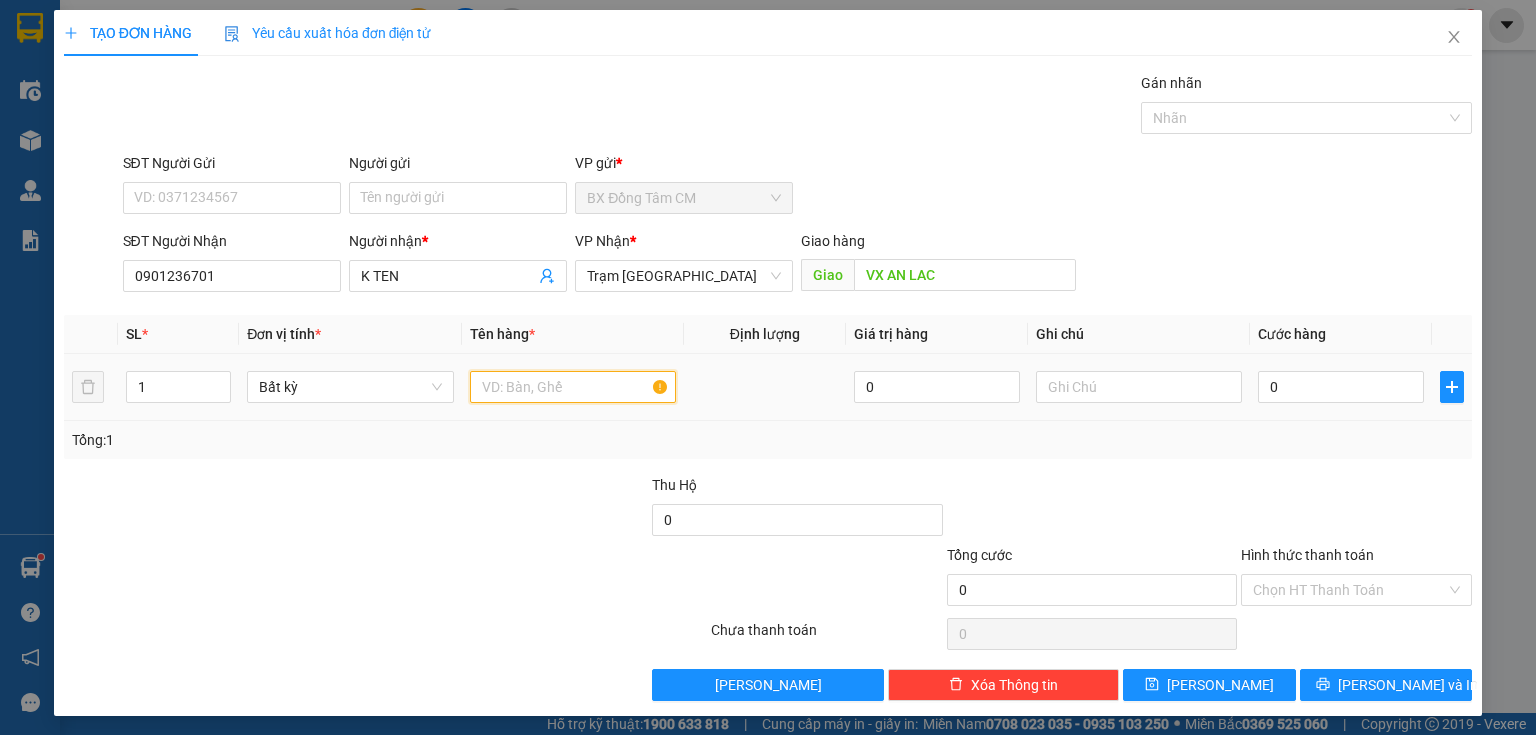 click at bounding box center [573, 387] 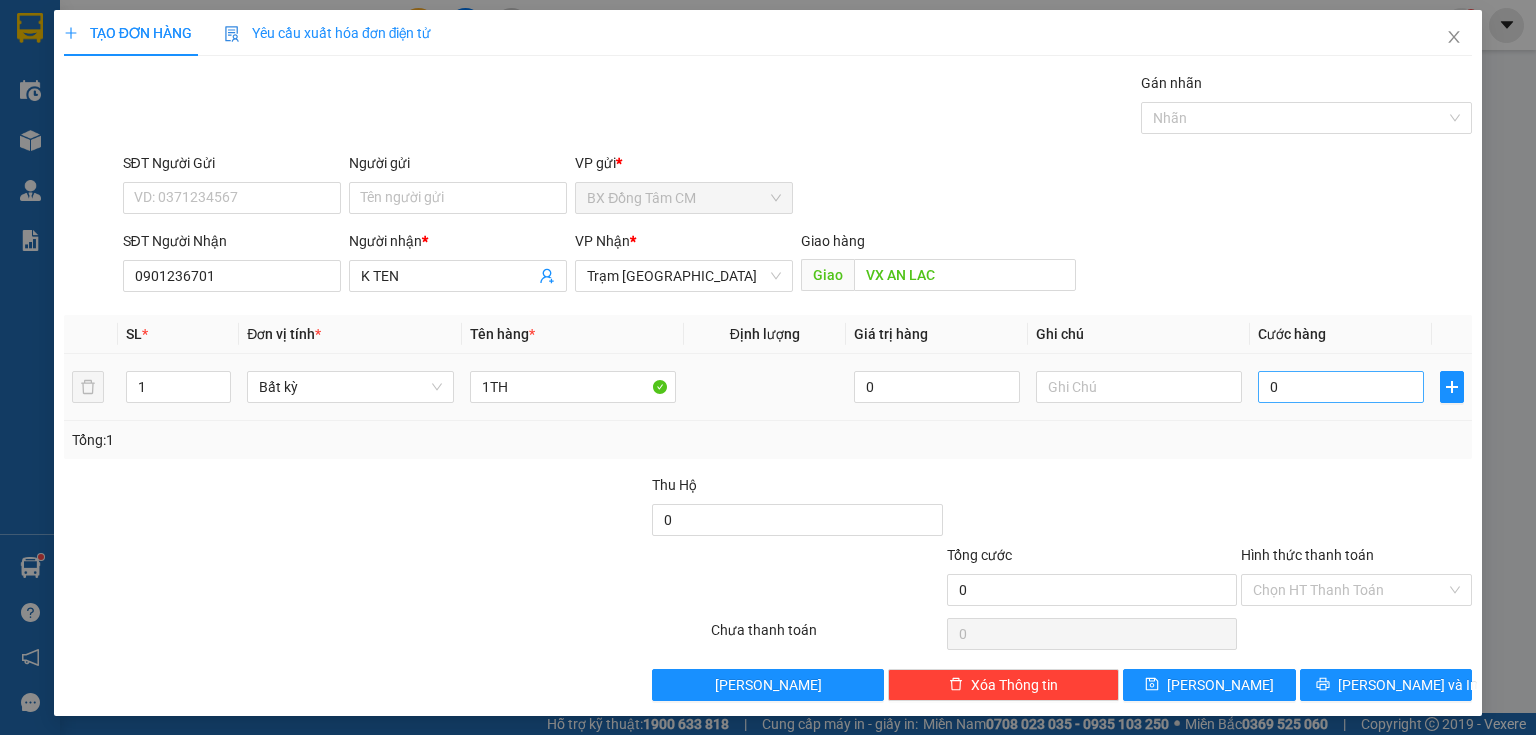 click on "0" at bounding box center [1341, 387] 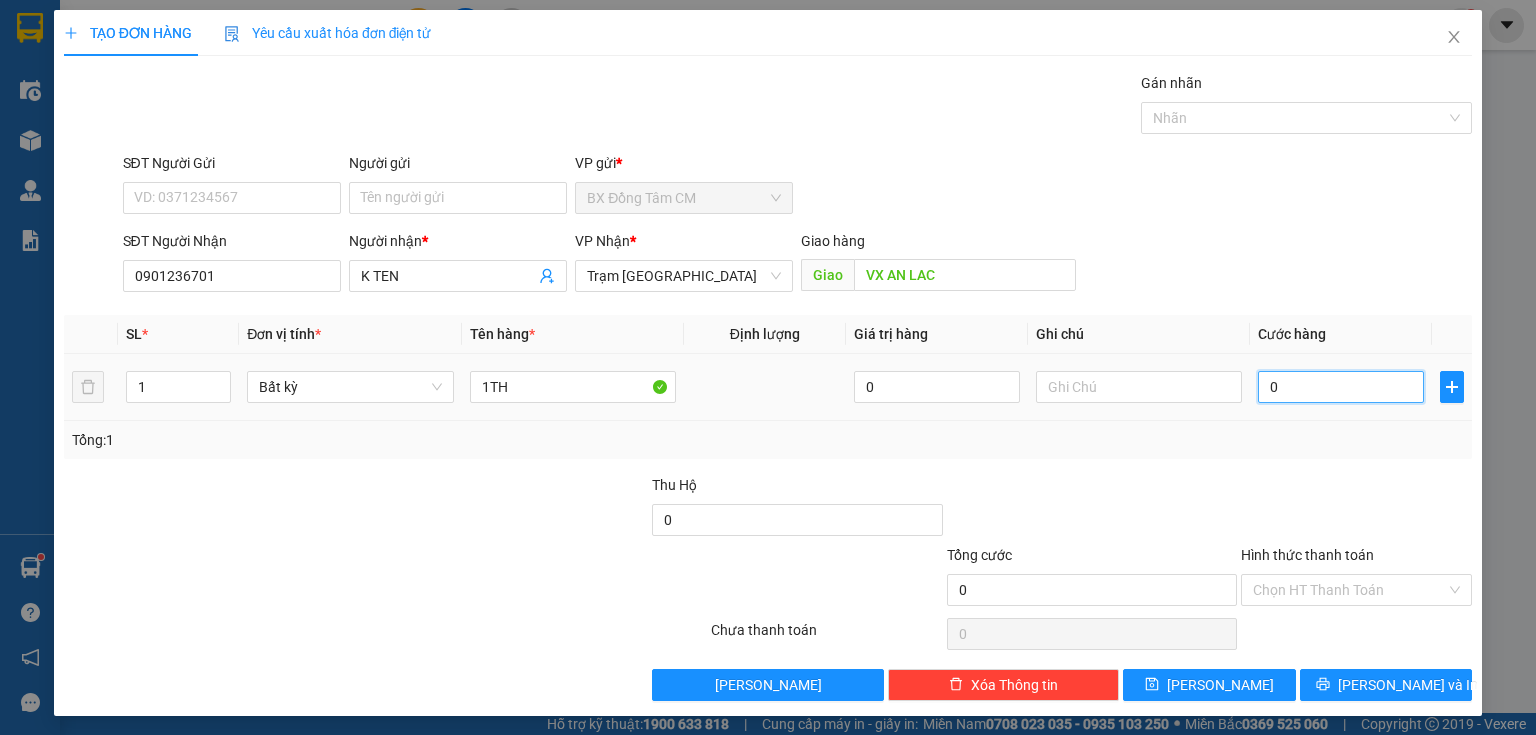 click on "0" at bounding box center (1341, 387) 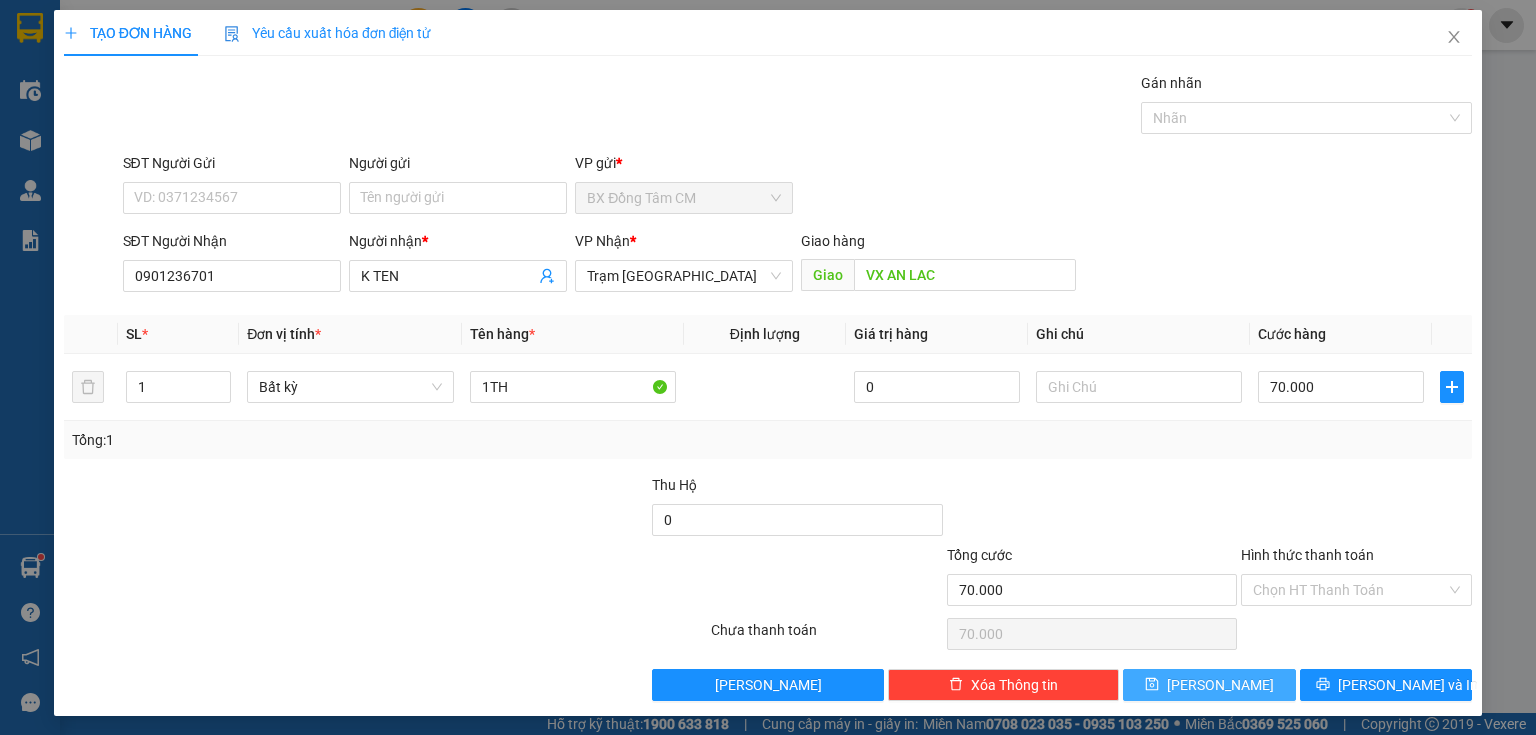 click 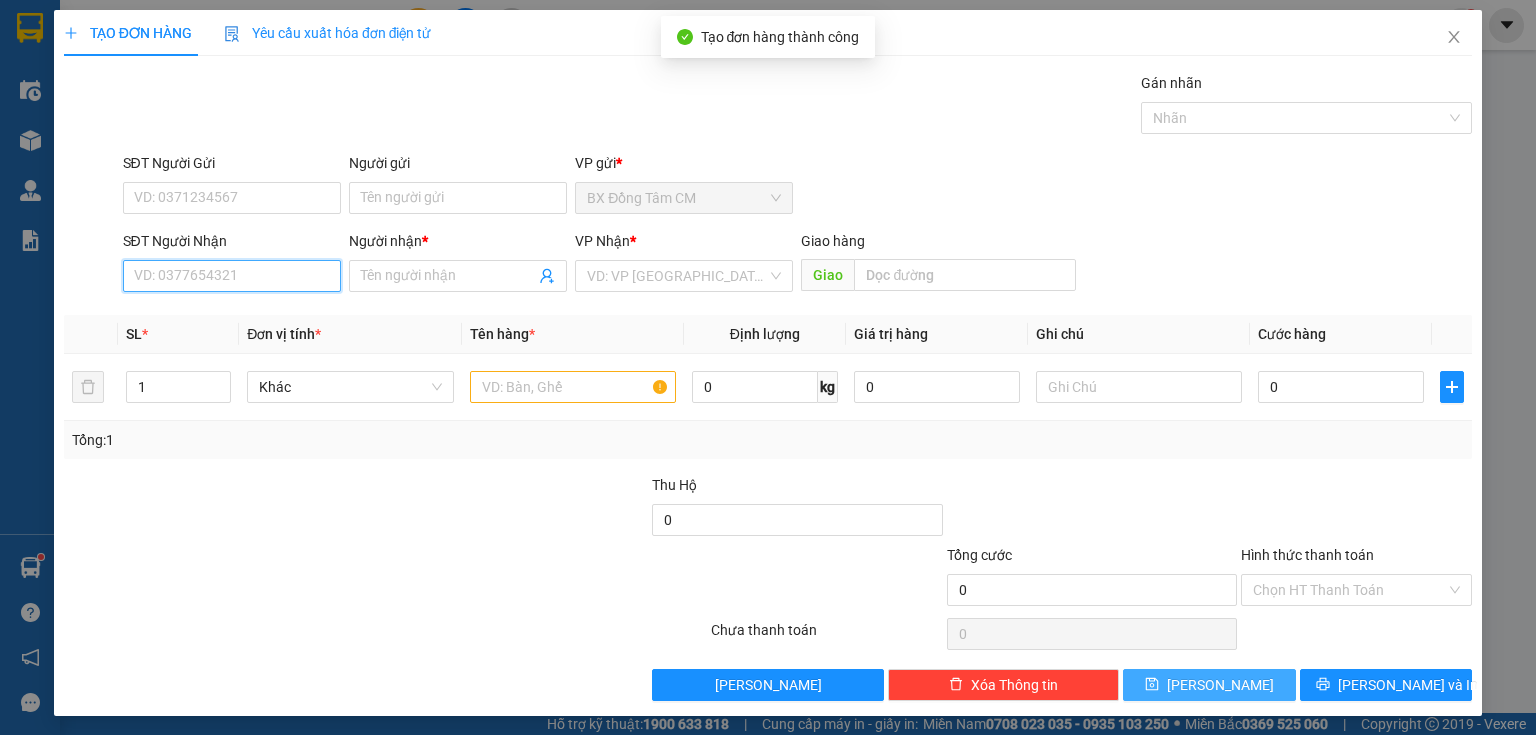click on "SĐT Người Nhận" at bounding box center (232, 276) 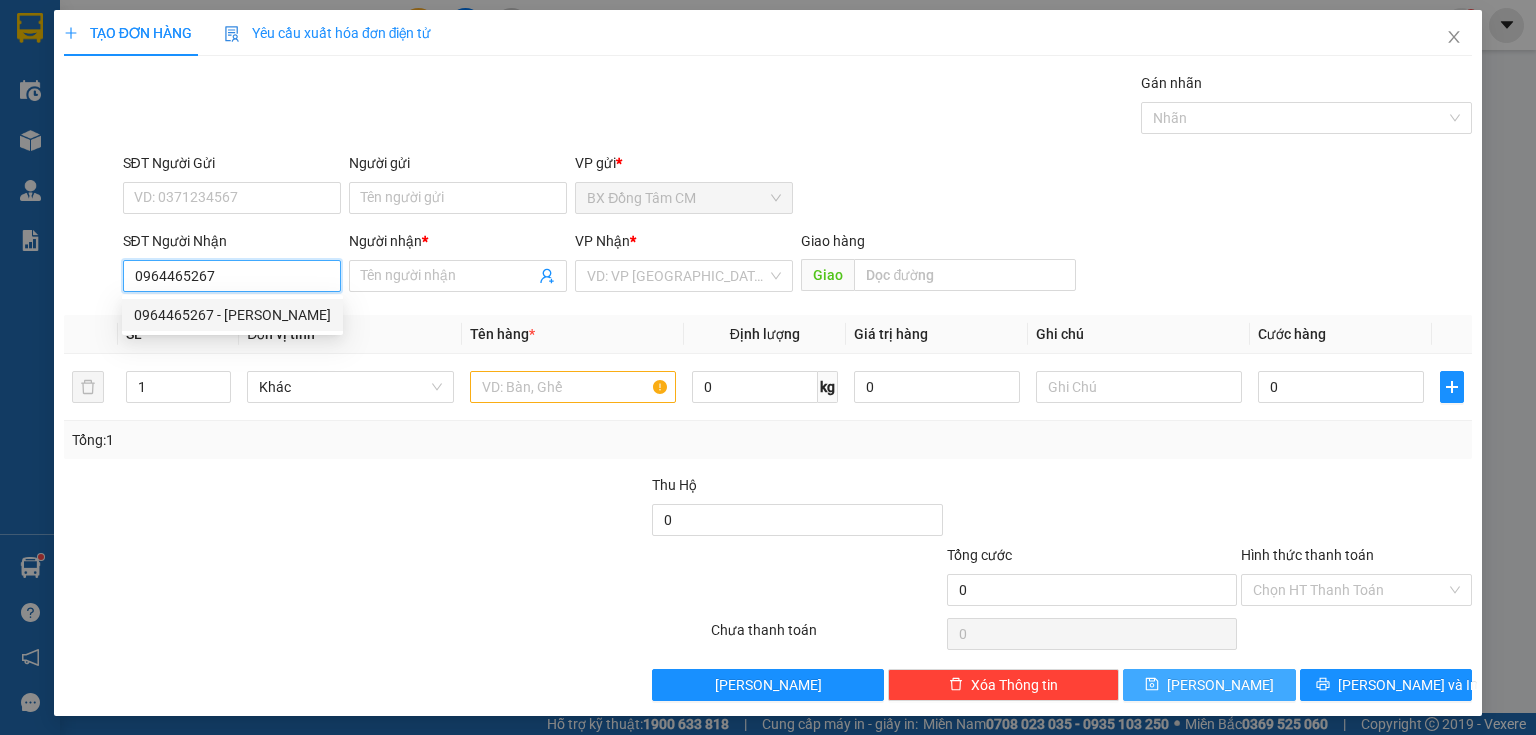 drag, startPoint x: 194, startPoint y: 321, endPoint x: 231, endPoint y: 316, distance: 37.336308 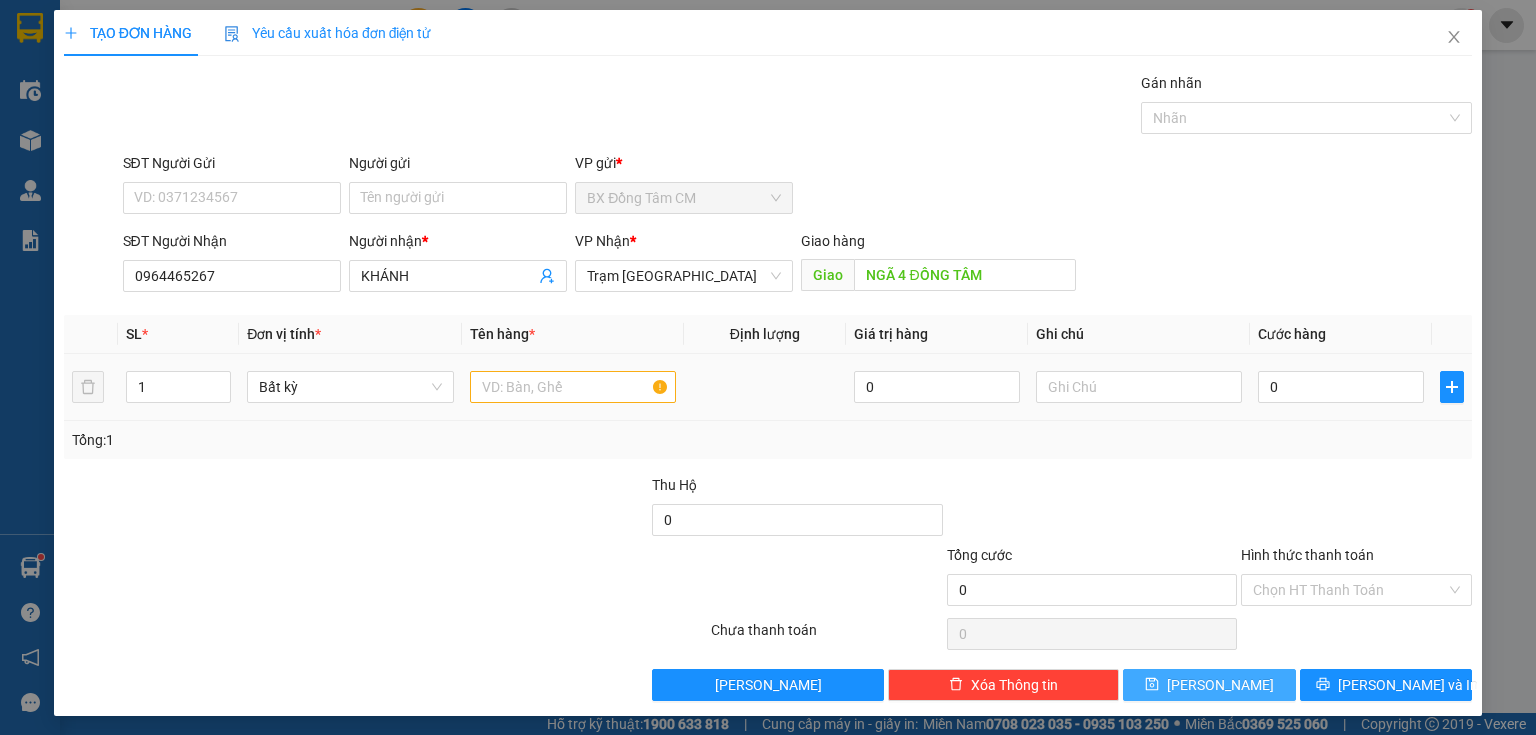 click at bounding box center [573, 387] 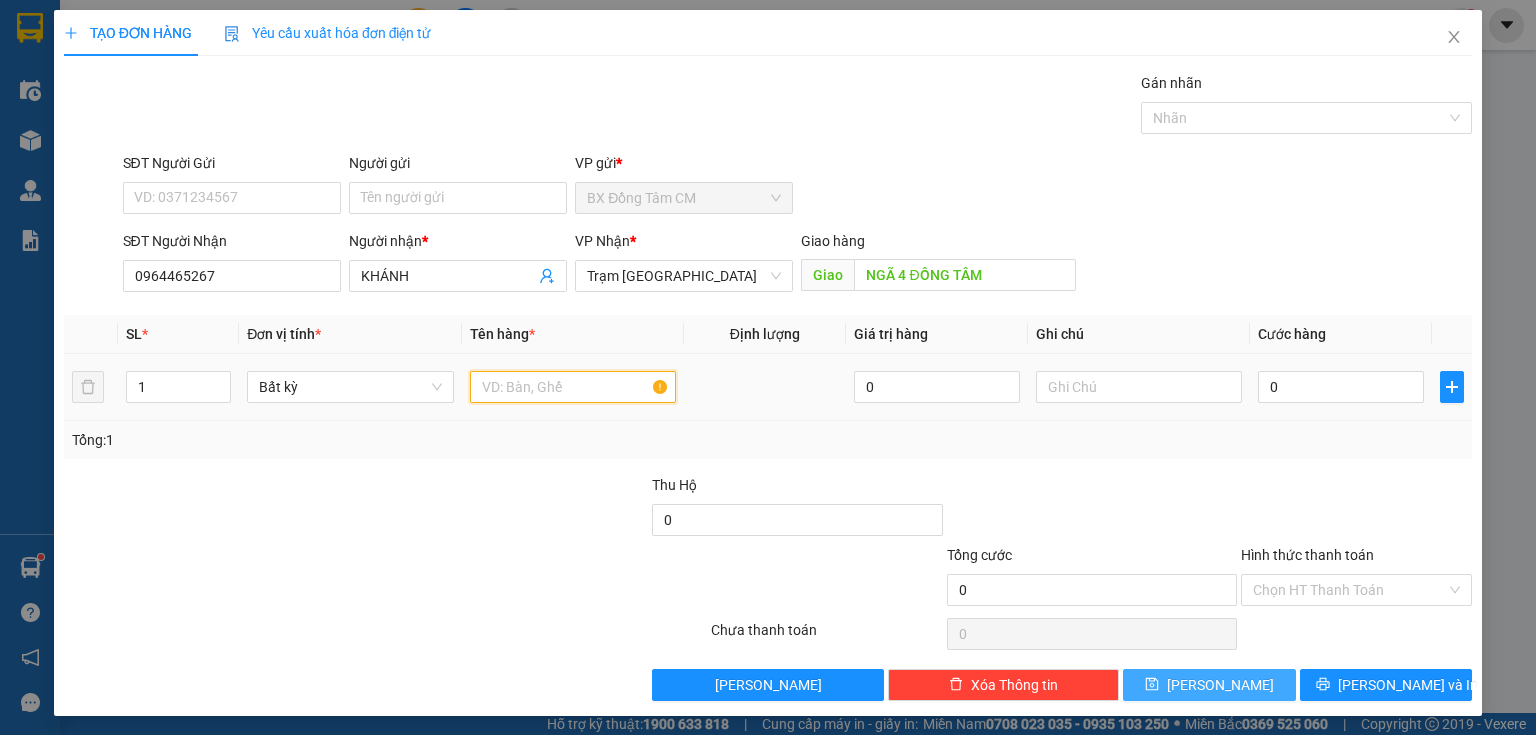 click at bounding box center [573, 387] 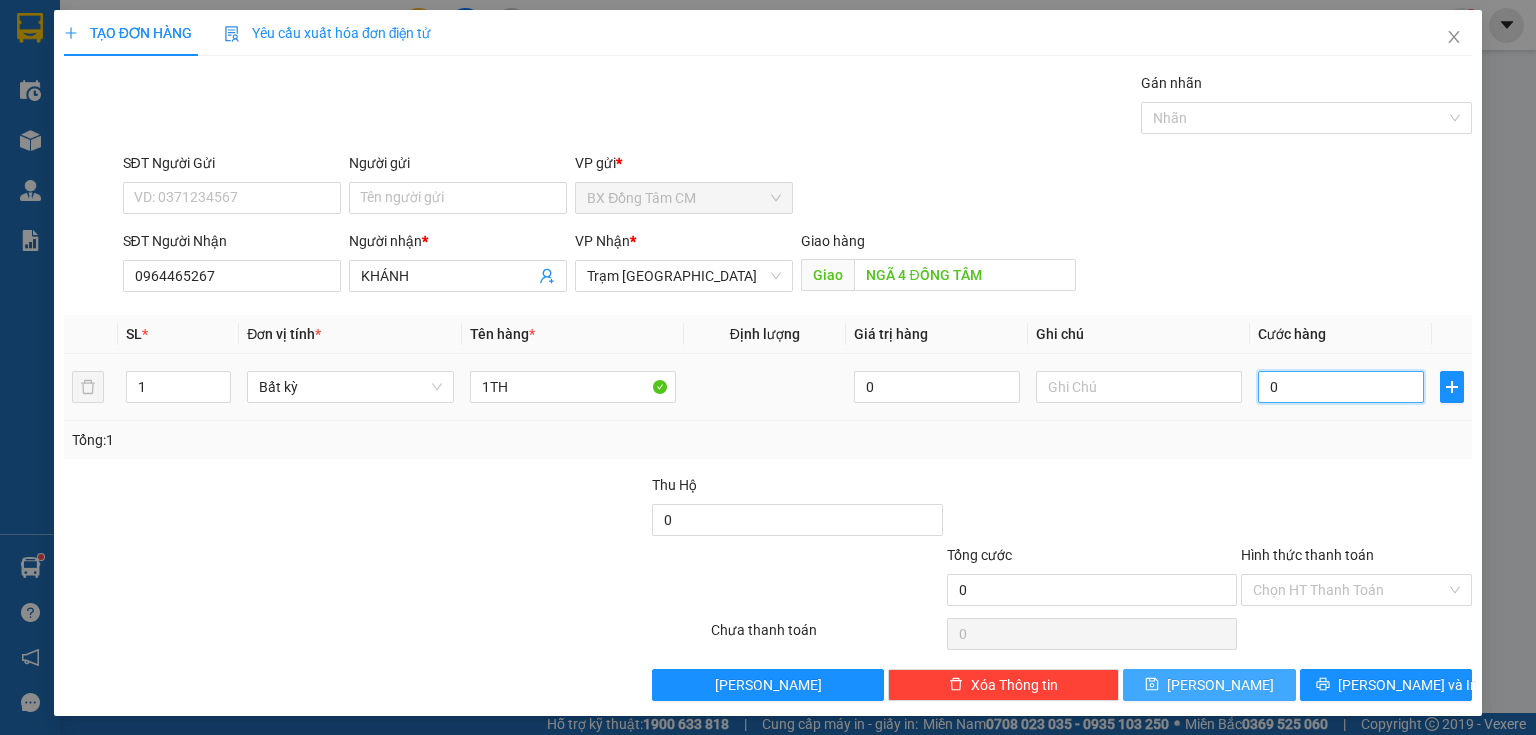 click on "0" at bounding box center [1341, 387] 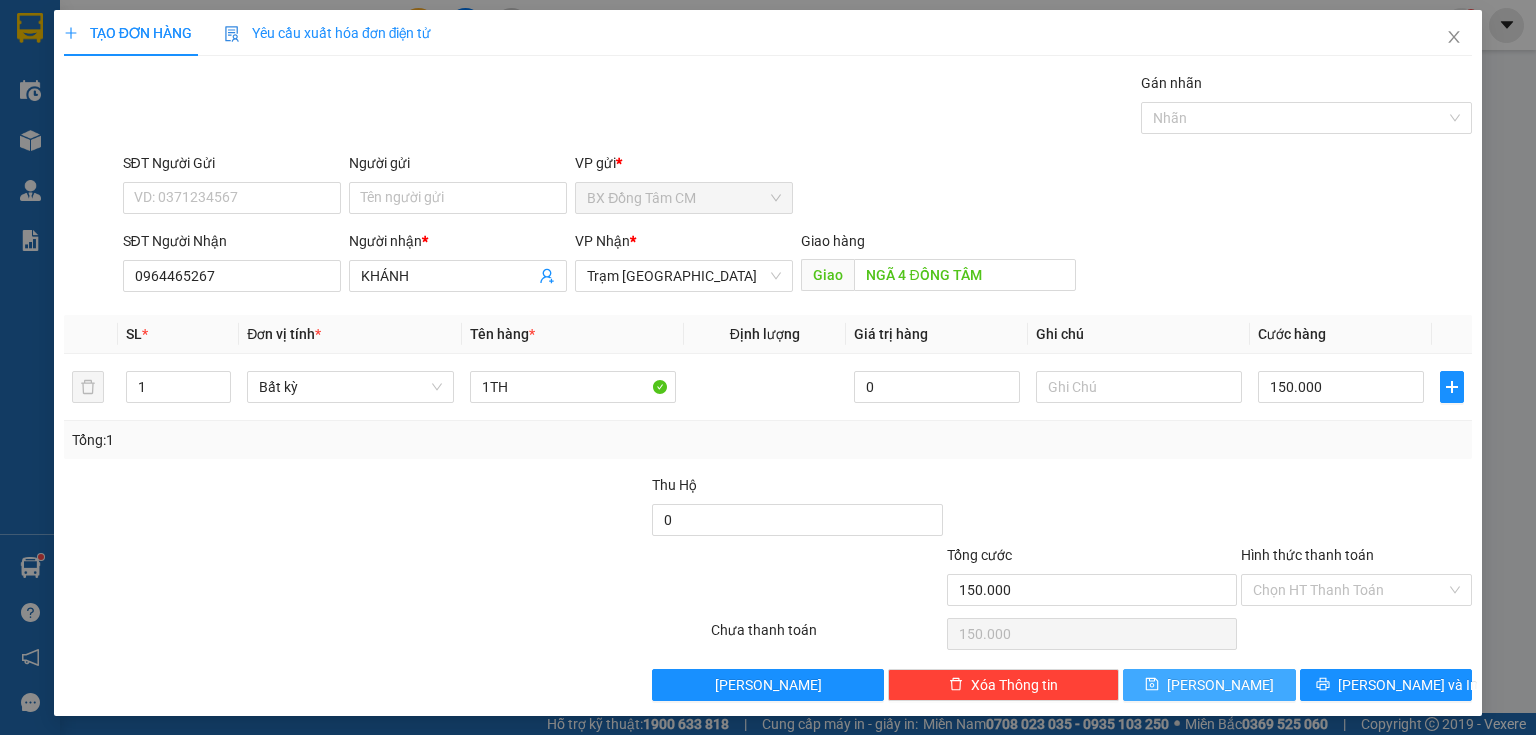 drag, startPoint x: 1317, startPoint y: 588, endPoint x: 1300, endPoint y: 610, distance: 27.802877 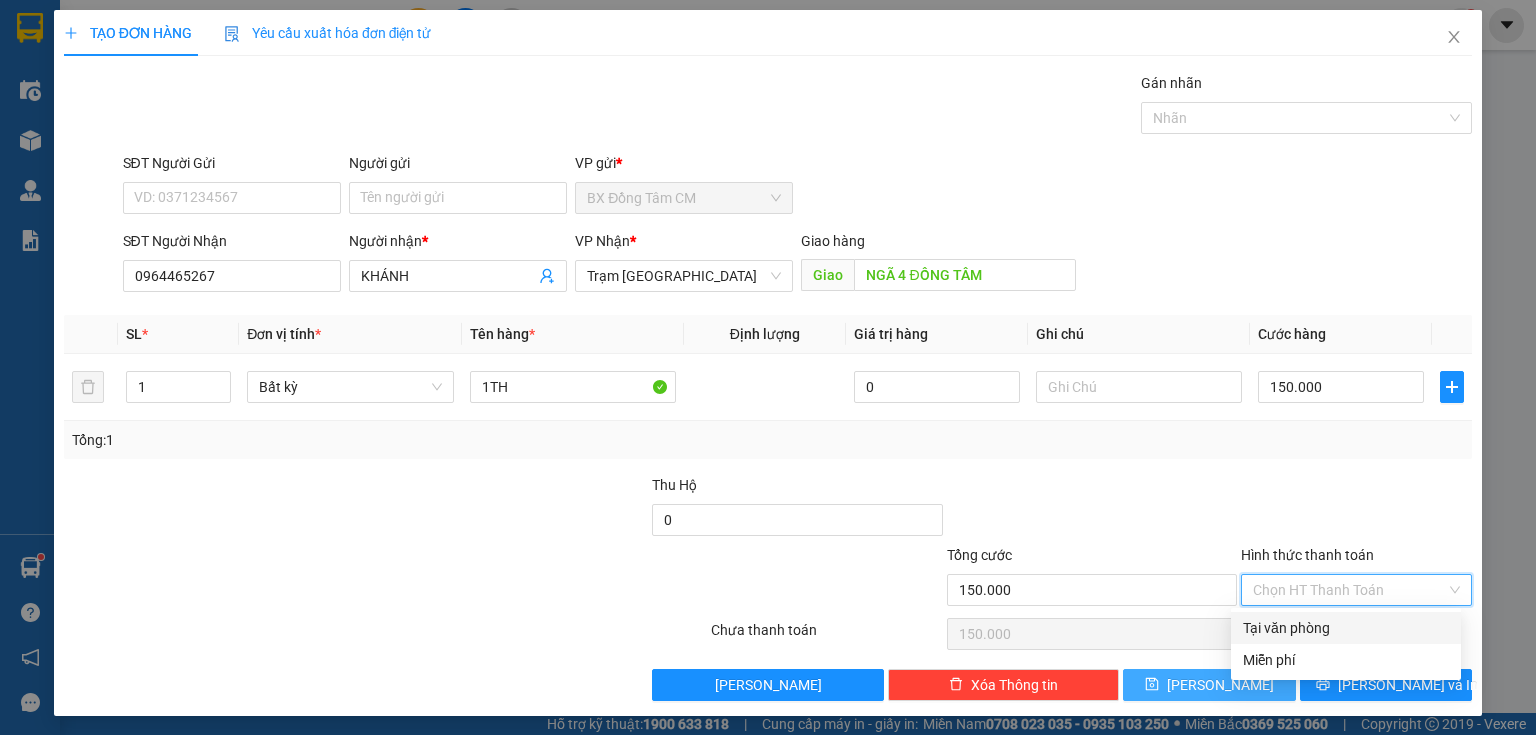 click on "Tại văn phòng" at bounding box center (1346, 628) 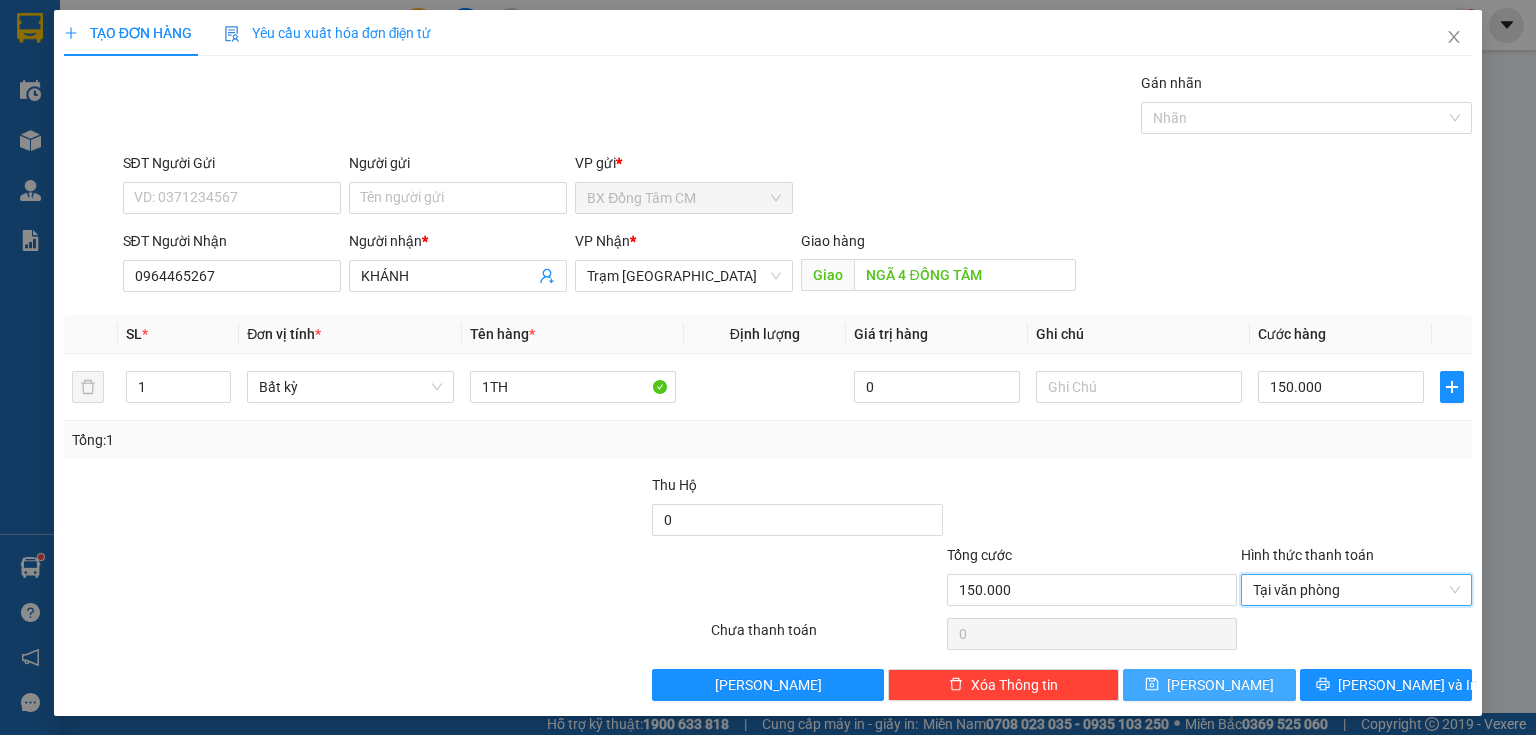 click on "[PERSON_NAME]" at bounding box center [1209, 685] 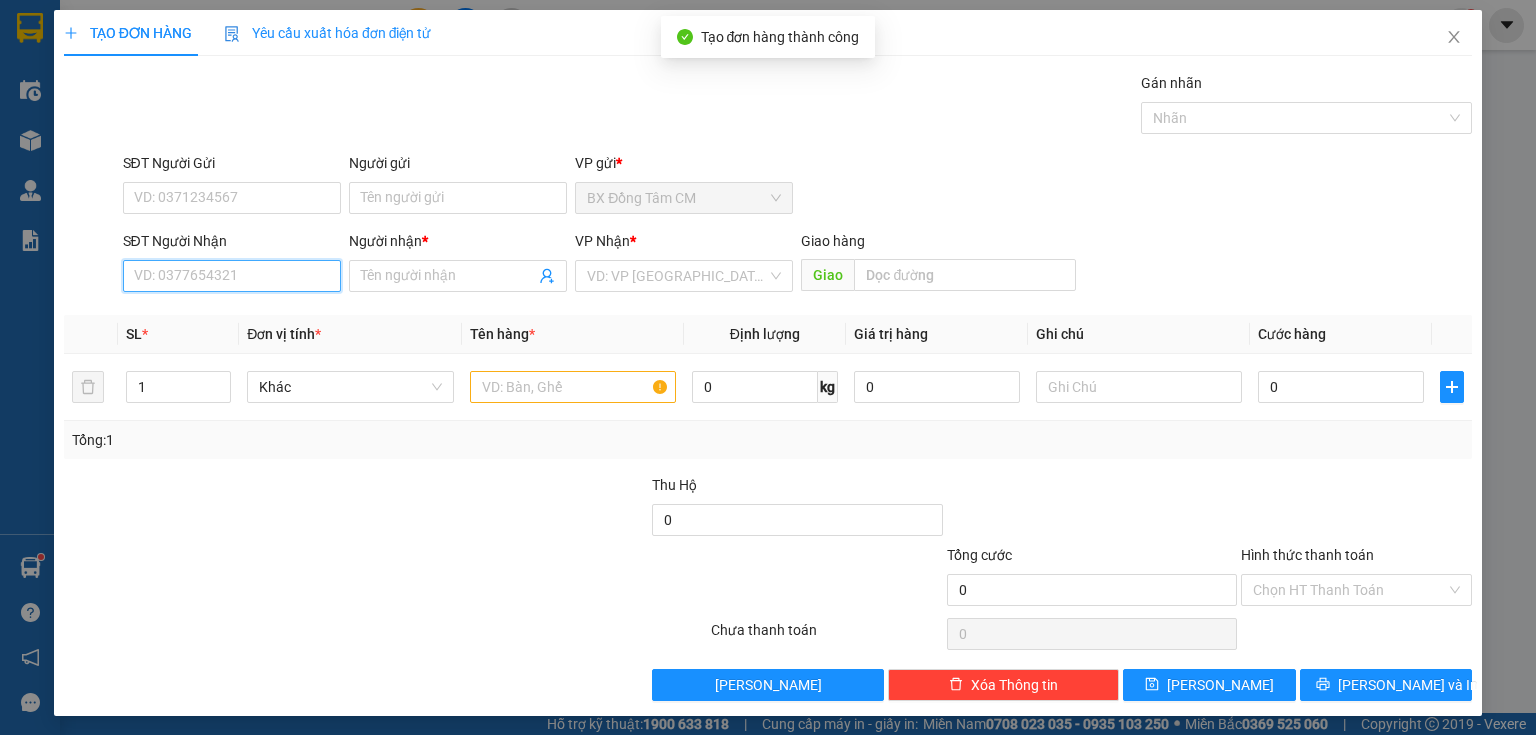 click on "SĐT Người Nhận" at bounding box center (232, 276) 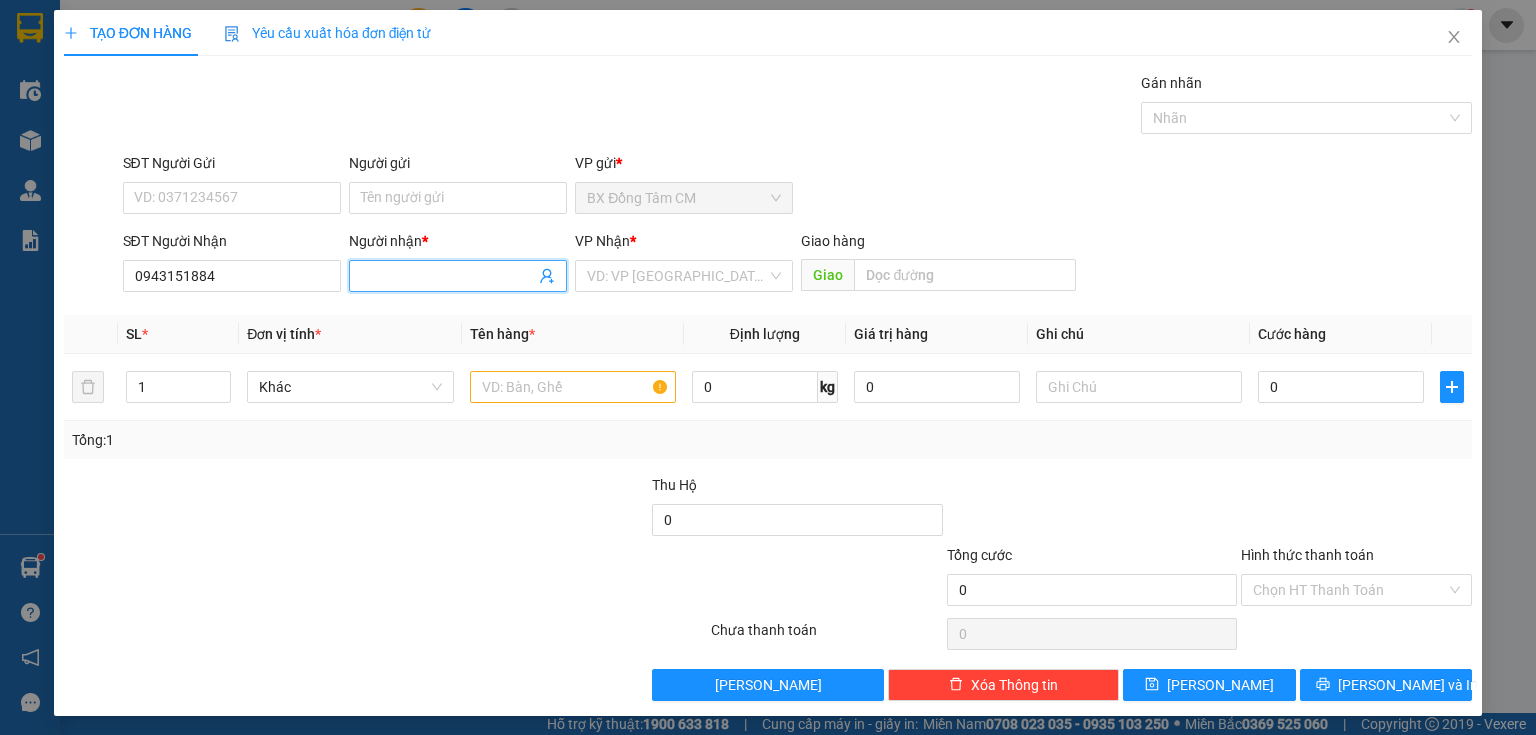 click on "Người nhận  *" at bounding box center (448, 276) 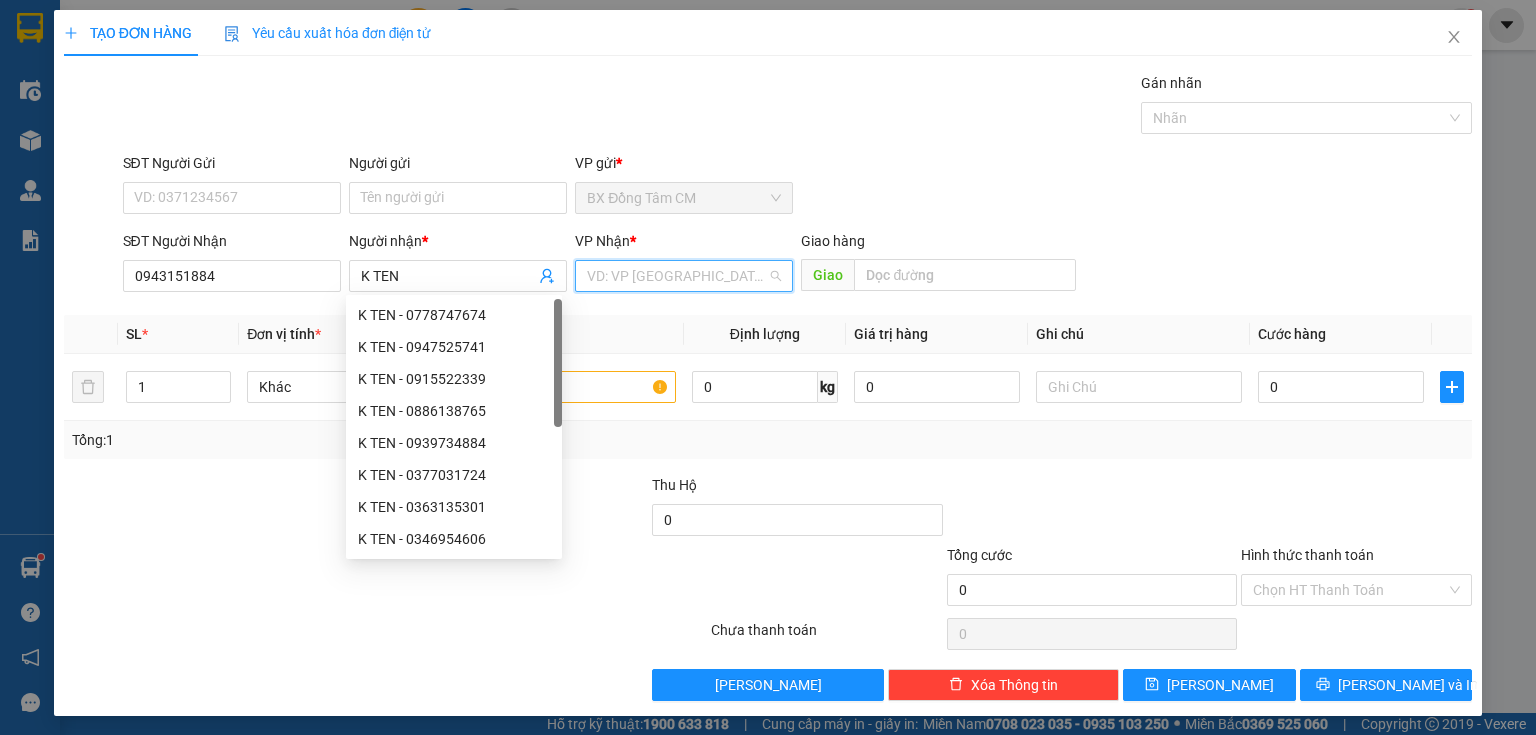 click at bounding box center (677, 276) 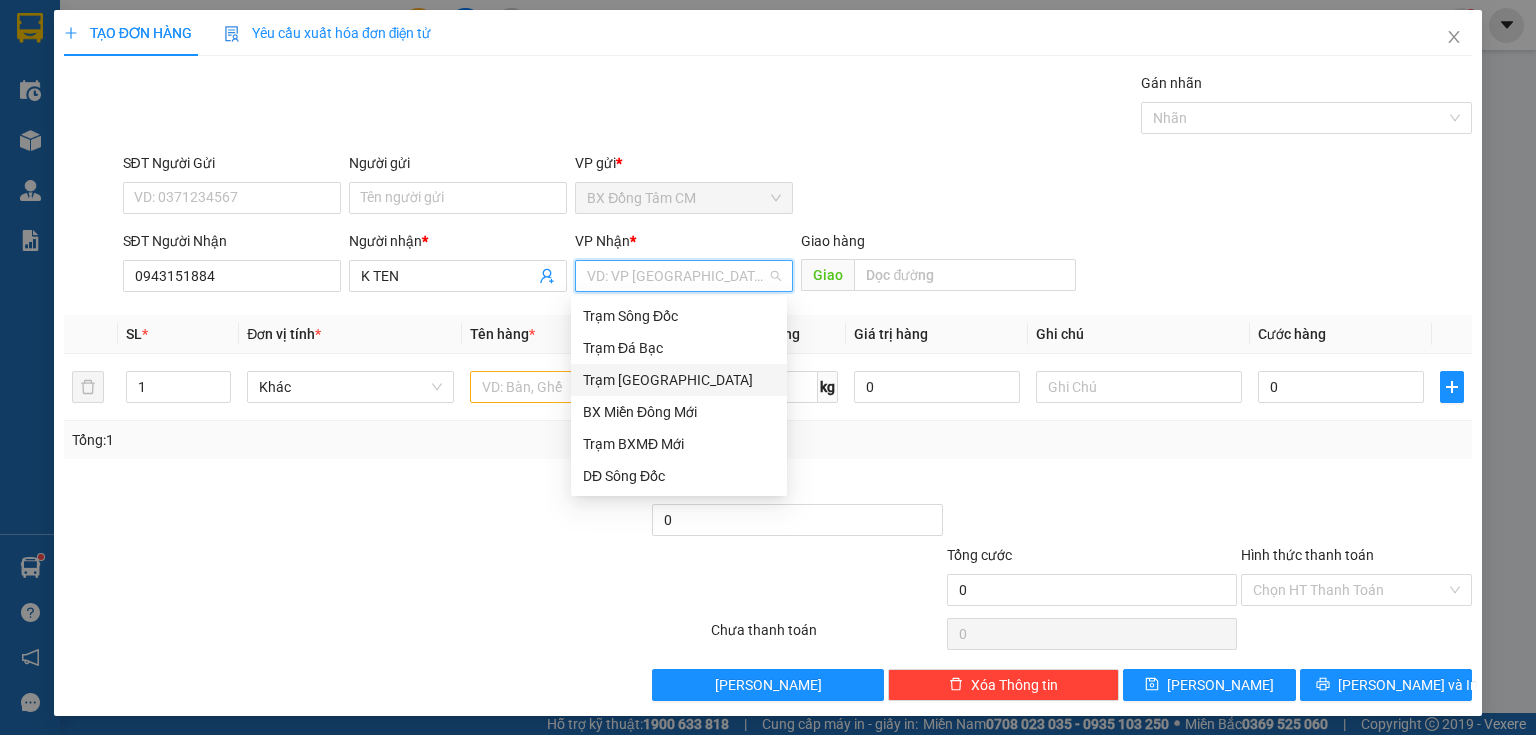 click on "Trạm [GEOGRAPHIC_DATA]" at bounding box center (679, 380) 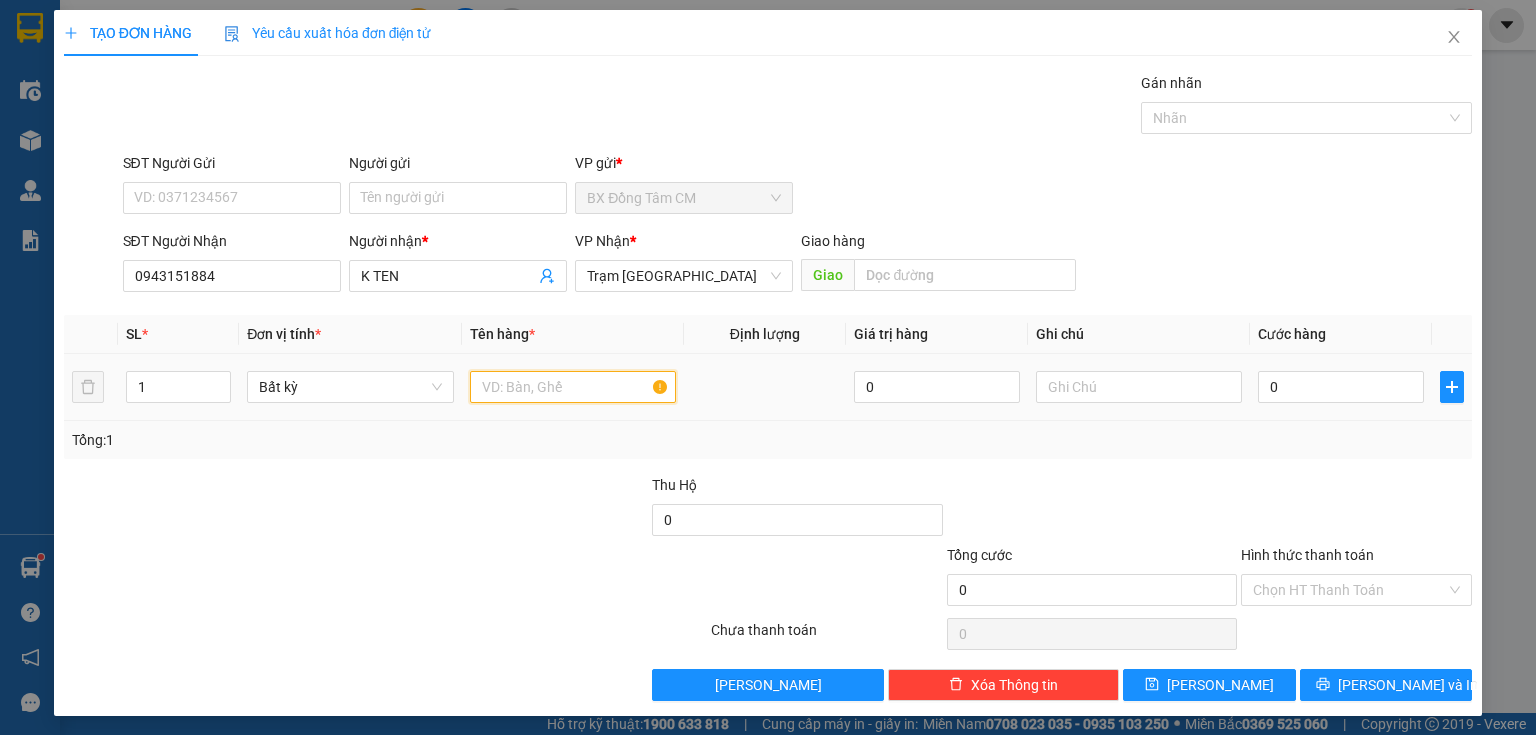 click at bounding box center (573, 387) 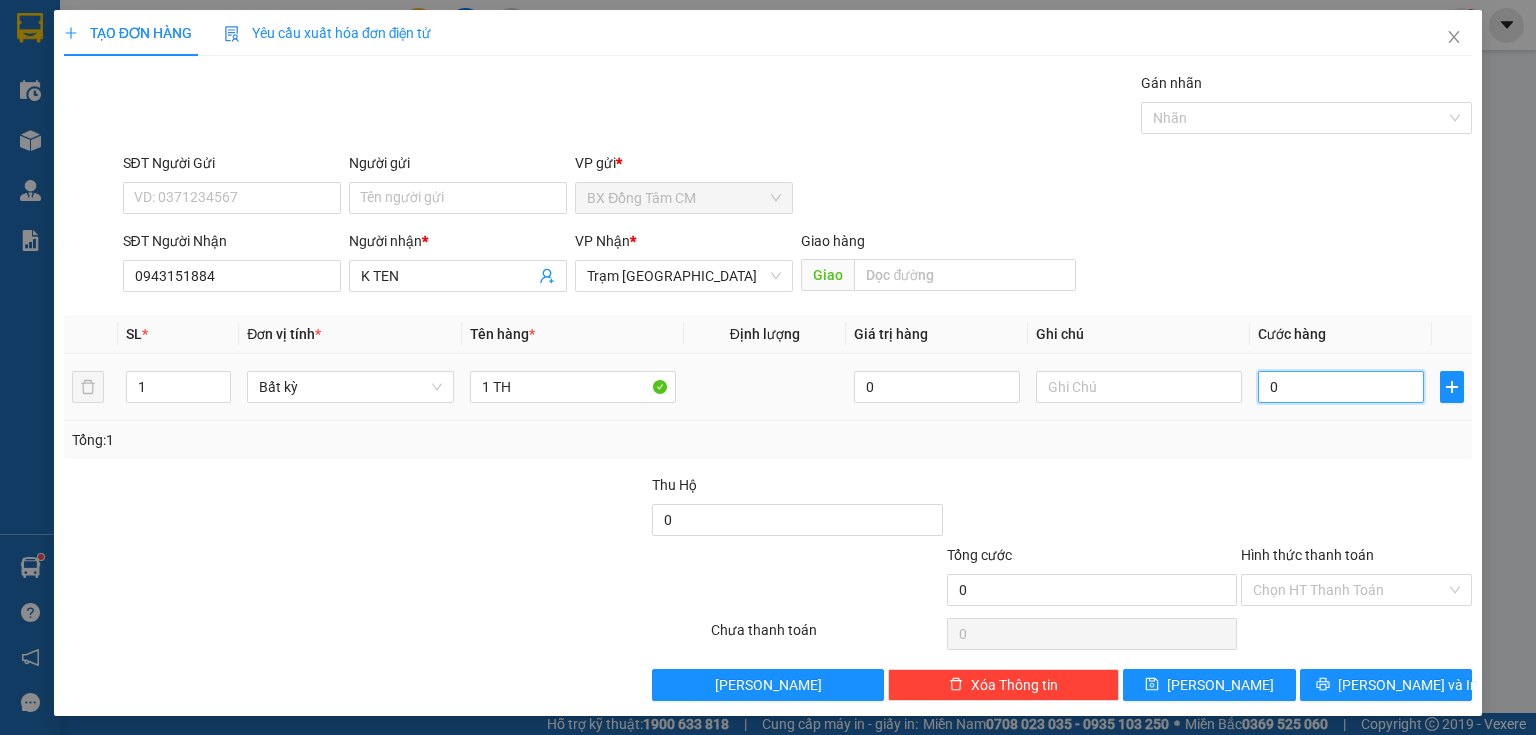 click on "0" at bounding box center (1341, 387) 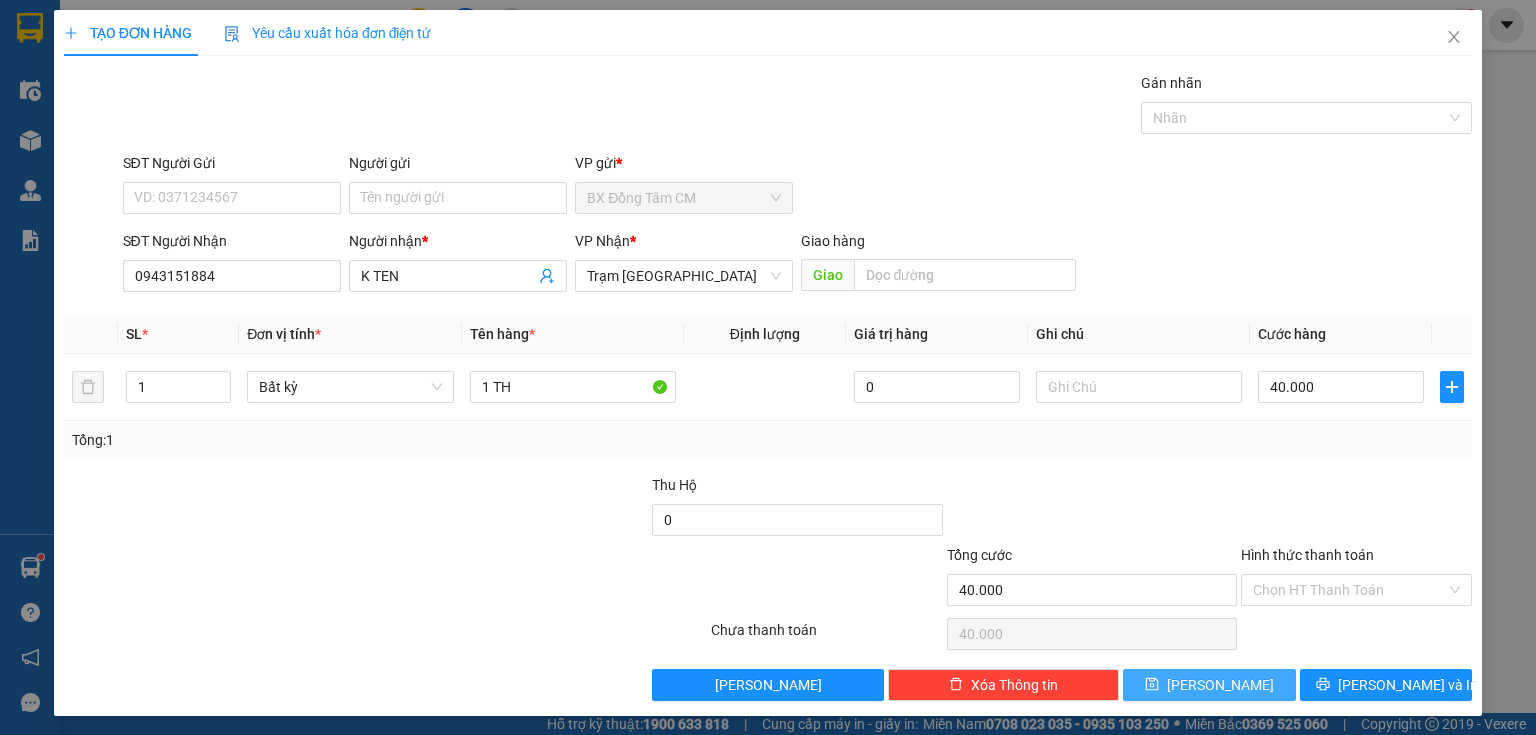 click on "[PERSON_NAME]" at bounding box center [1209, 685] 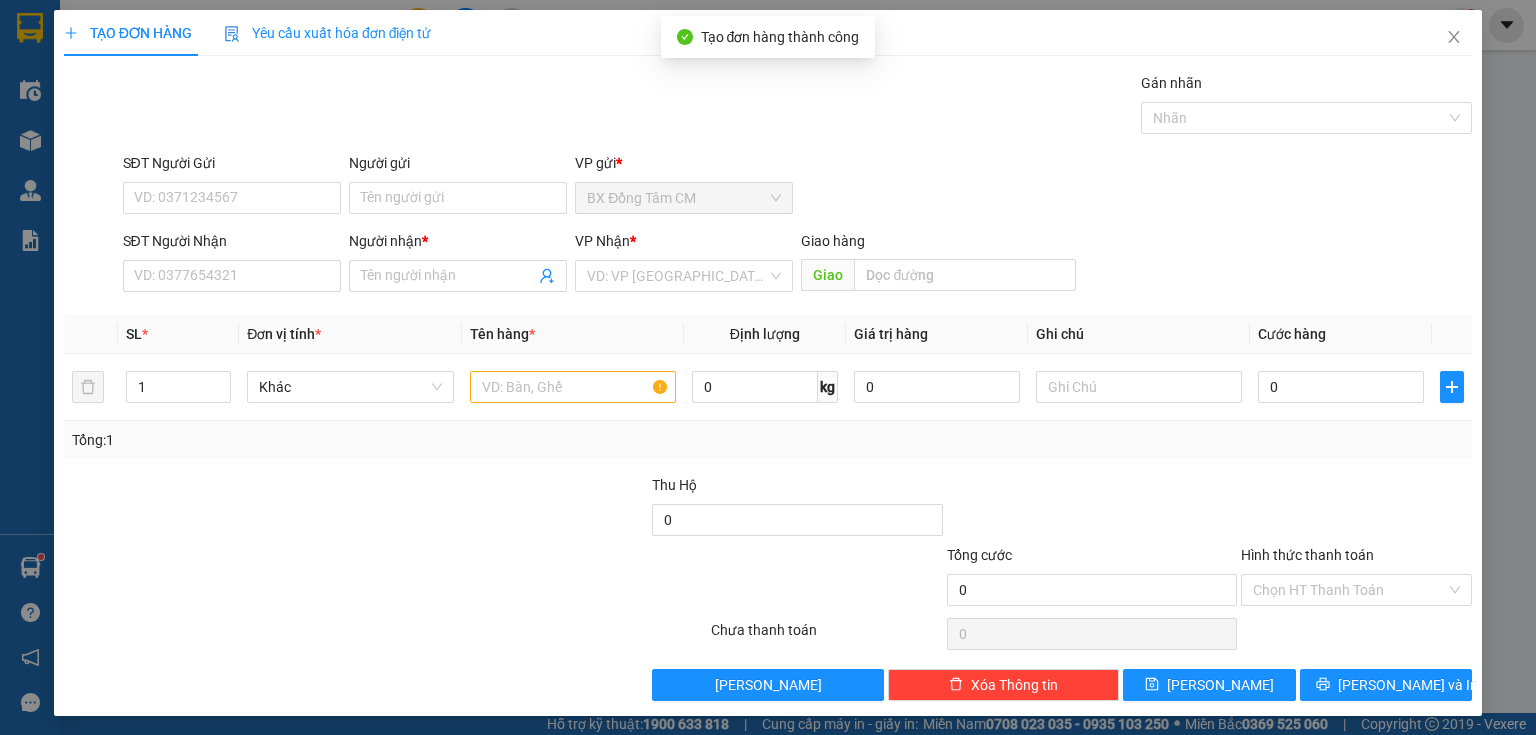 click on "Transit Pickup Surcharge Ids Transit Deliver Surcharge Ids Transit Deliver Surcharge Transit Deliver Surcharge Gói vận chuyển  * Tiêu chuẩn Gán nhãn   Nhãn SĐT Người Gửi VD: 0371234567 Người gửi Tên người gửi VP gửi  * BX Đồng Tâm CM SĐT Người Nhận VD: 0377654321 Người nhận  * Tên người nhận VP Nhận  * VD: VP Sài Gòn Giao hàng Giao SL  * Đơn vị tính  * Tên hàng  * Định lượng Giá trị hàng Ghi chú Cước hàng                   1 Khác 0 kg 0 0 Tổng:  1 Thu Hộ 0 Tổng cước 0 Hình thức thanh toán Chọn HT Thanh Toán Số tiền thu trước 0 Chưa thanh toán 0 Chọn HT Thanh Toán Lưu nháp Xóa Thông tin [PERSON_NAME] và In Tại văn phòng Miễn phí Tại văn phòng Miễn phí" at bounding box center [768, 386] 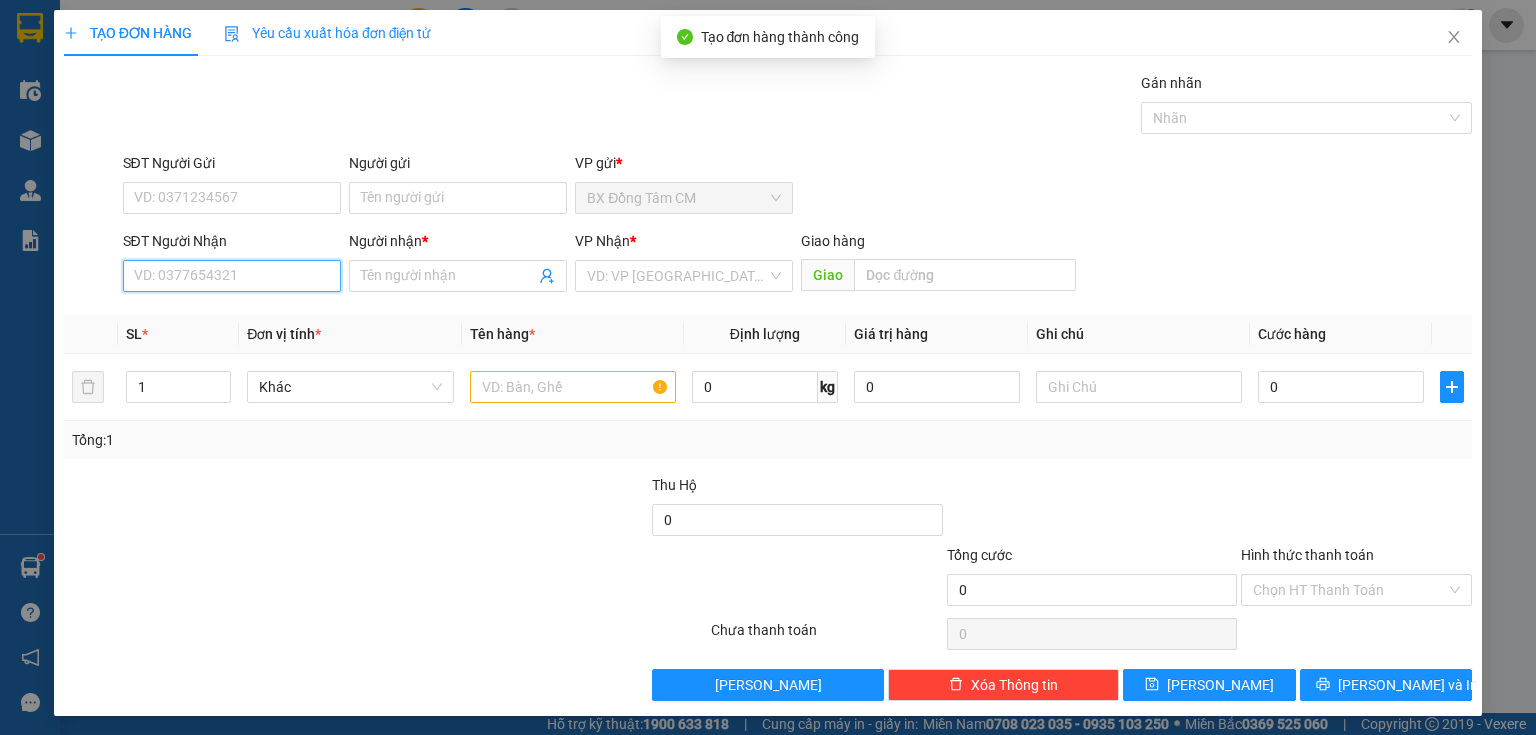 click on "SĐT Người Nhận" at bounding box center (232, 276) 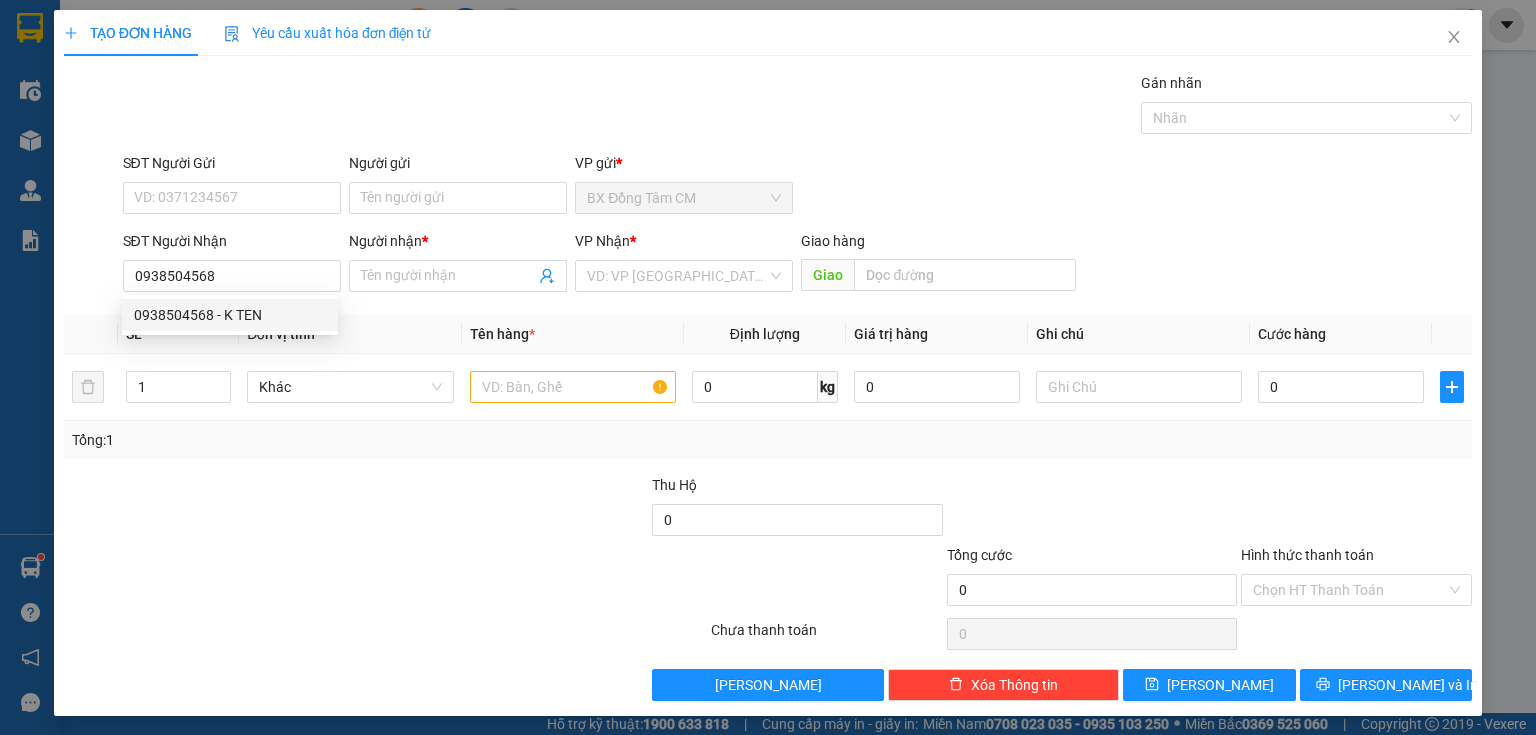 click on "0938504568 0938504568 - K TEN" at bounding box center [230, 315] 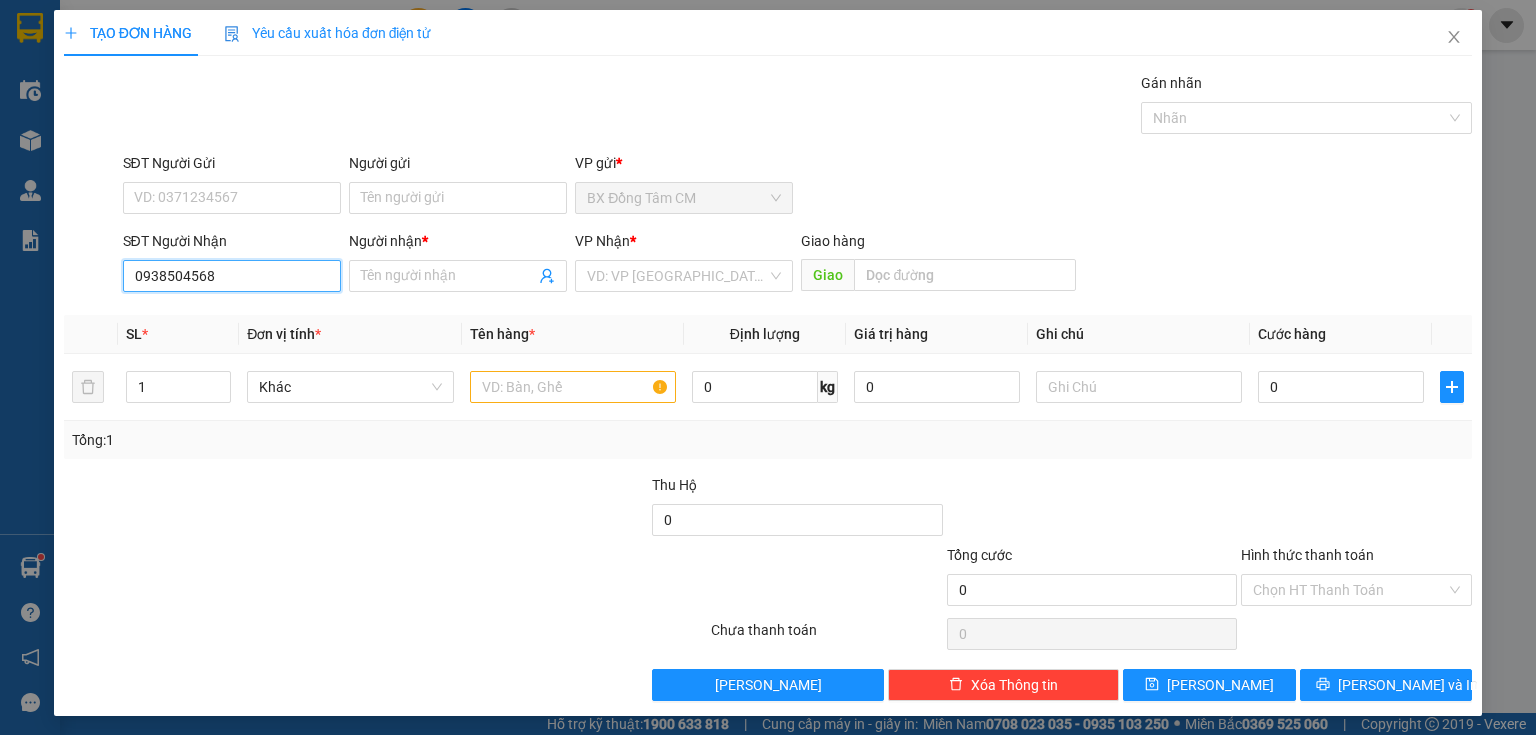 click on "0938504568" at bounding box center (232, 276) 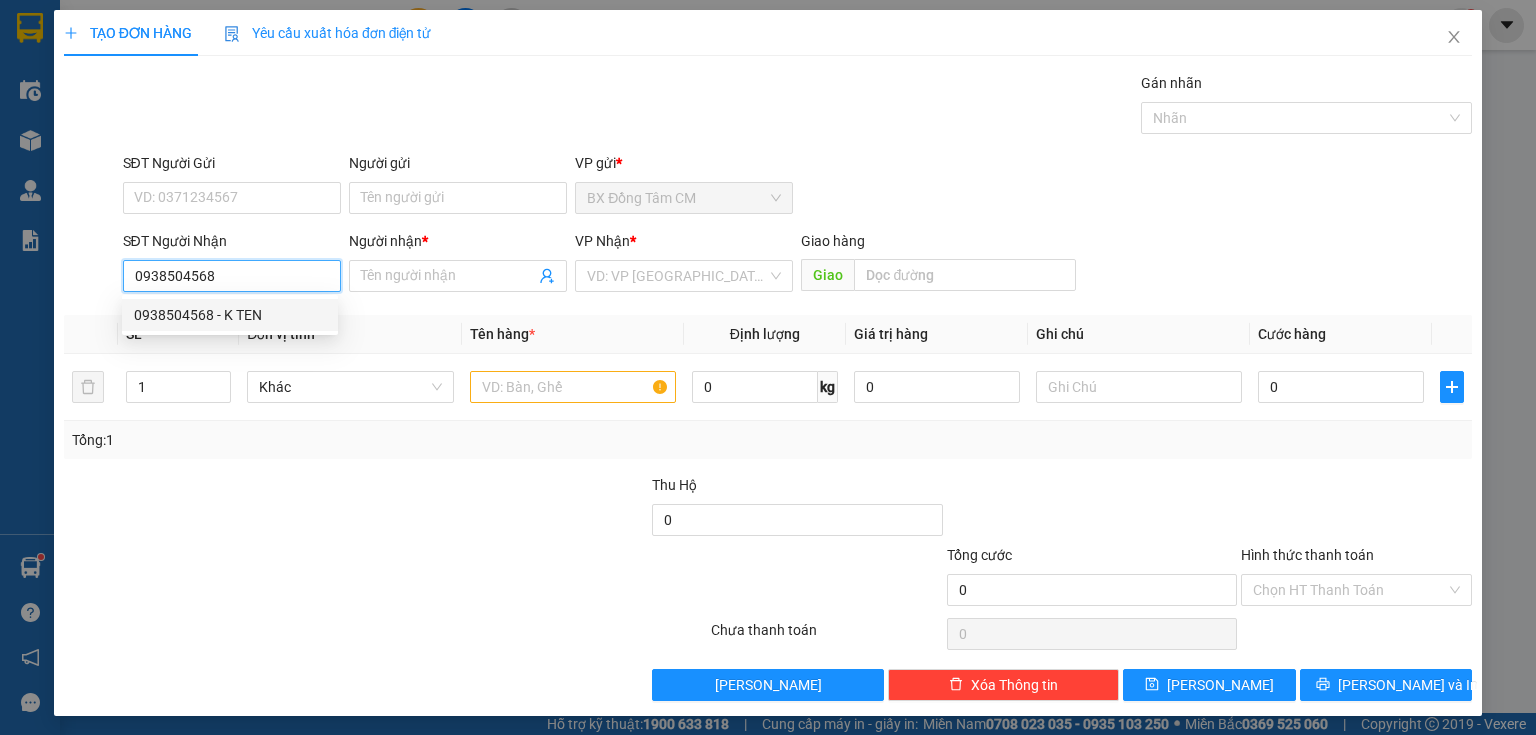 click on "0938504568 - K TEN" at bounding box center (230, 315) 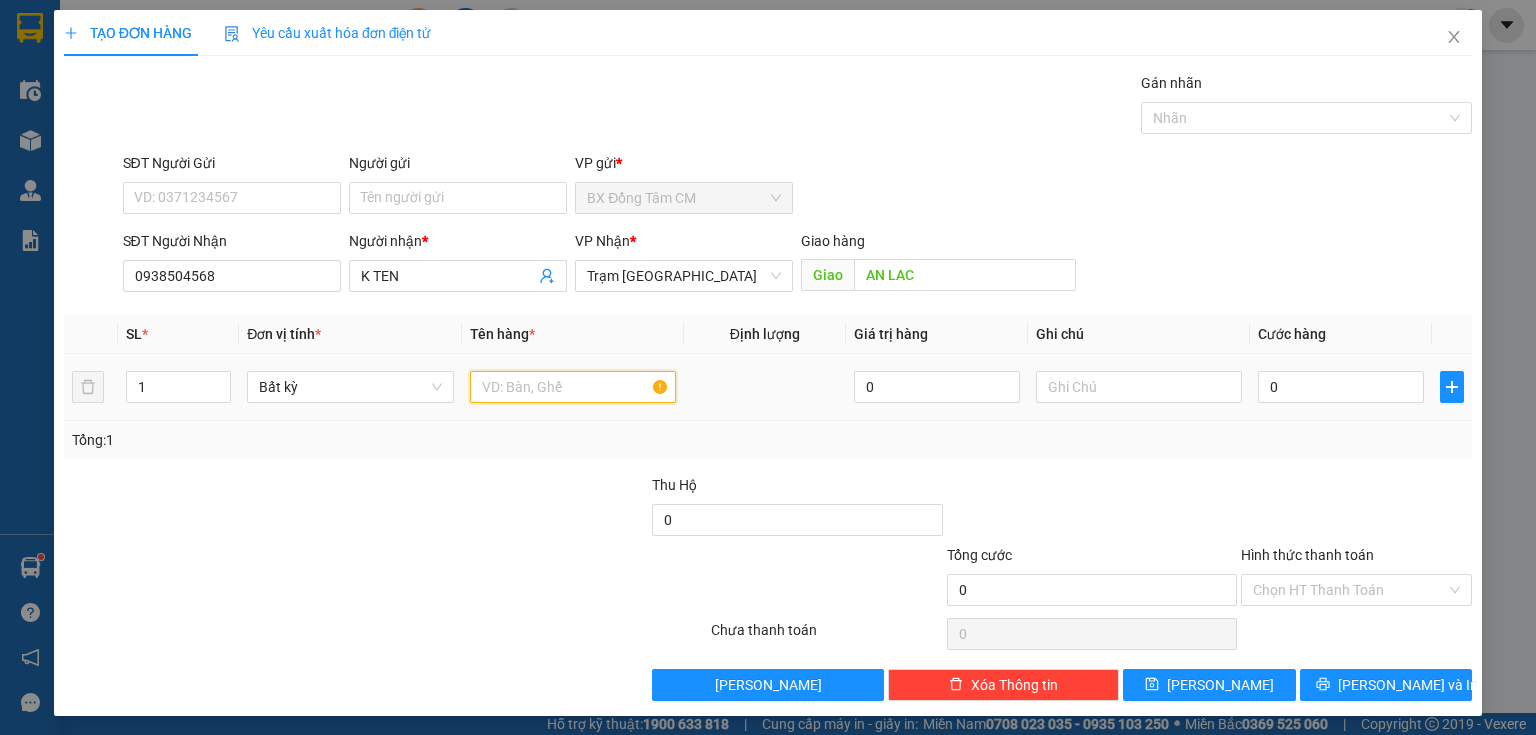click at bounding box center (573, 387) 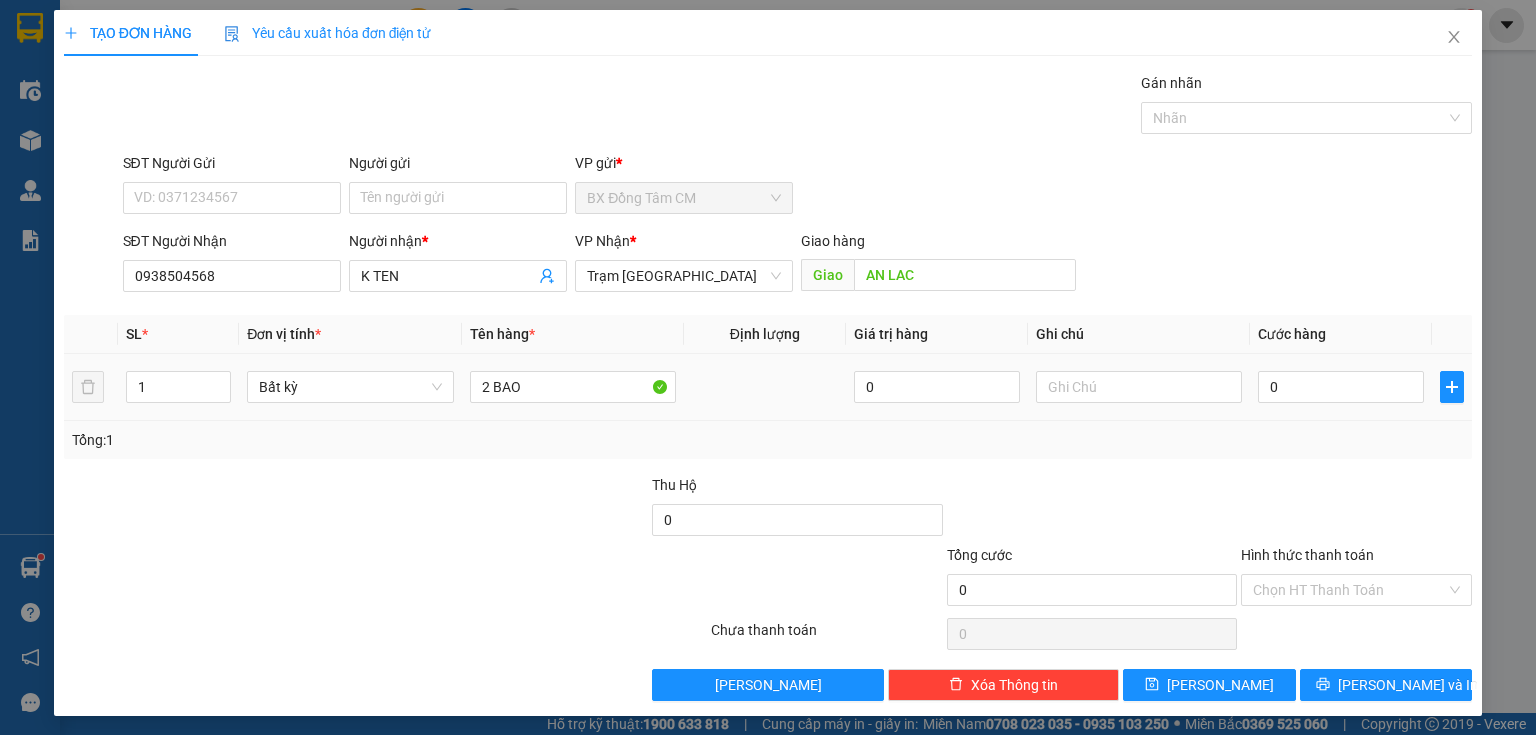 click on "0" at bounding box center [1341, 387] 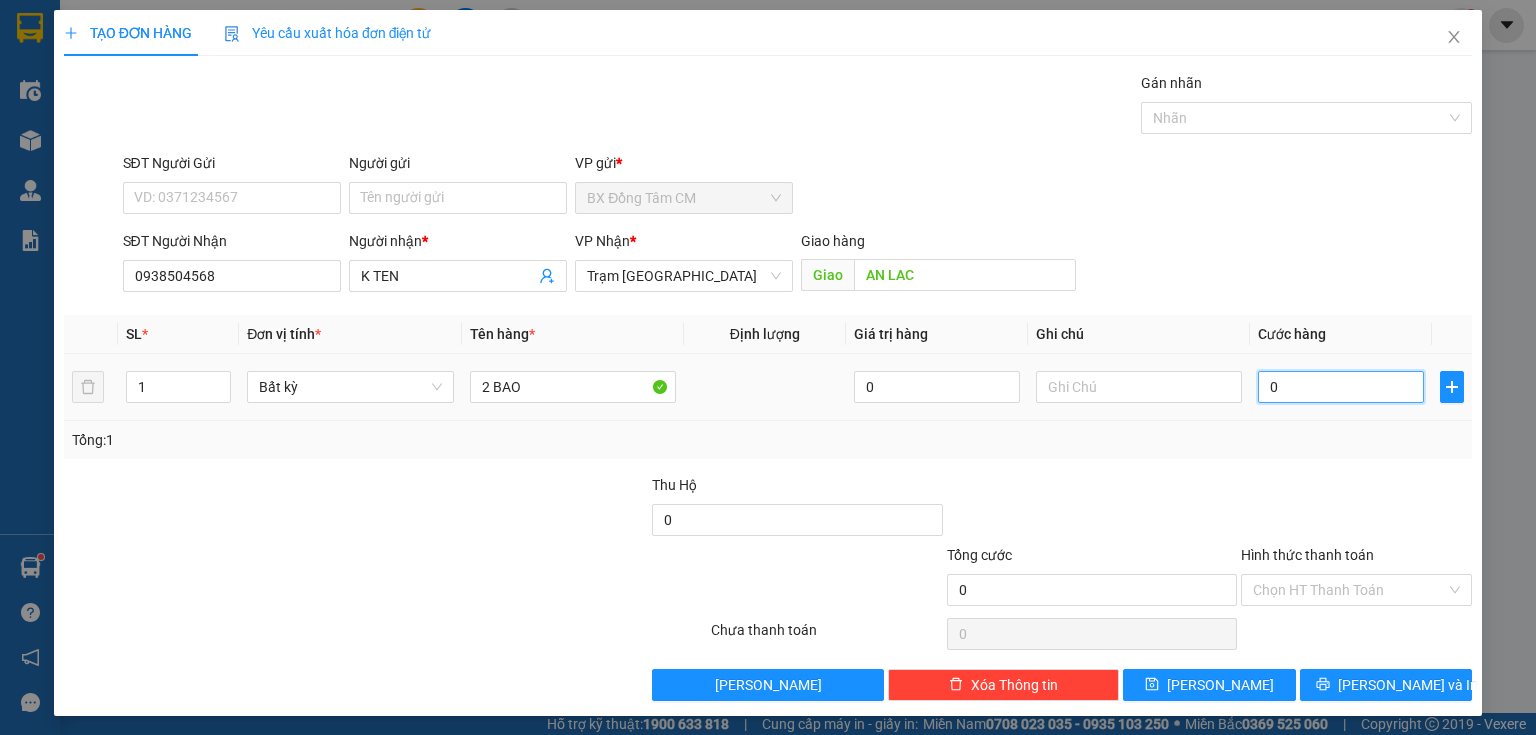 click on "0" at bounding box center (1341, 387) 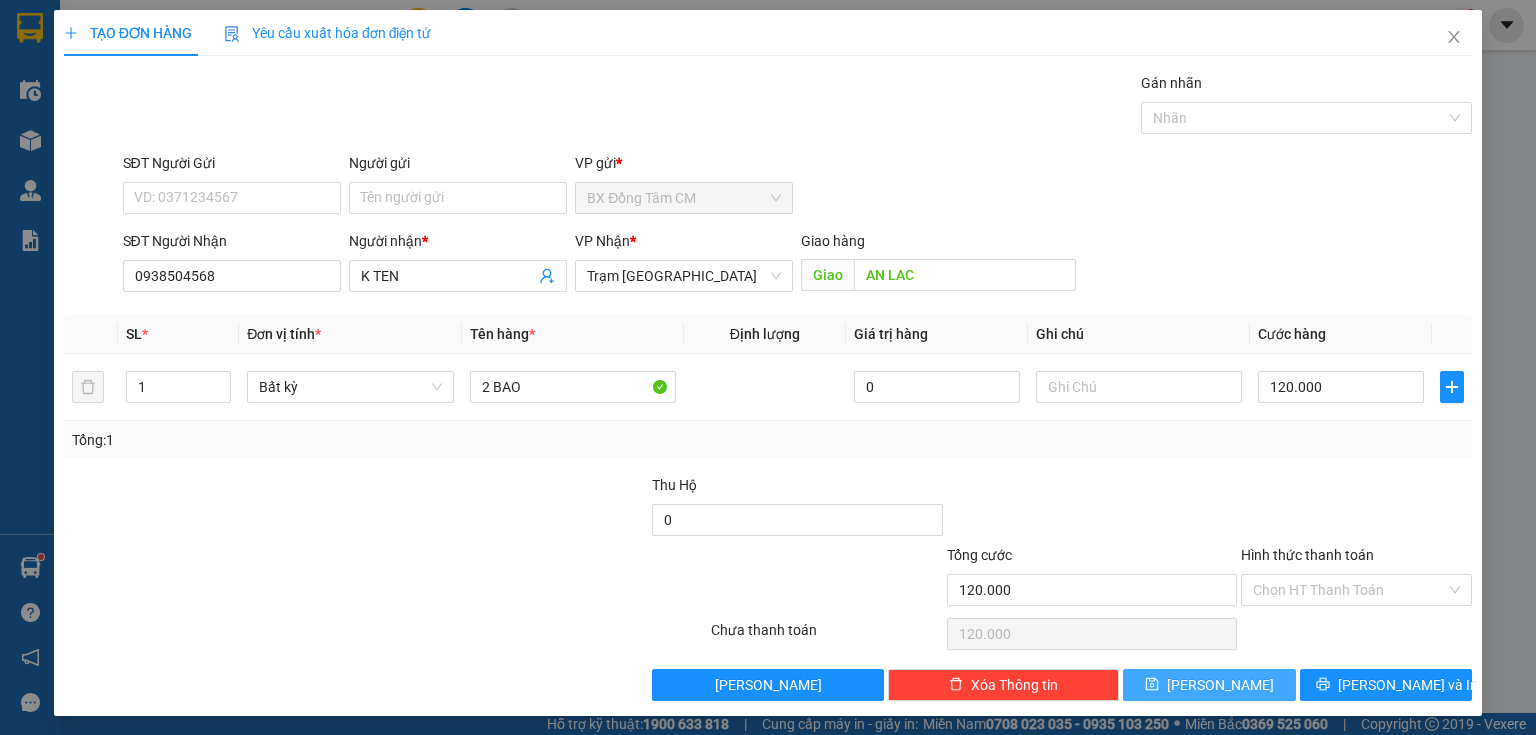 click on "[PERSON_NAME]" at bounding box center (1220, 685) 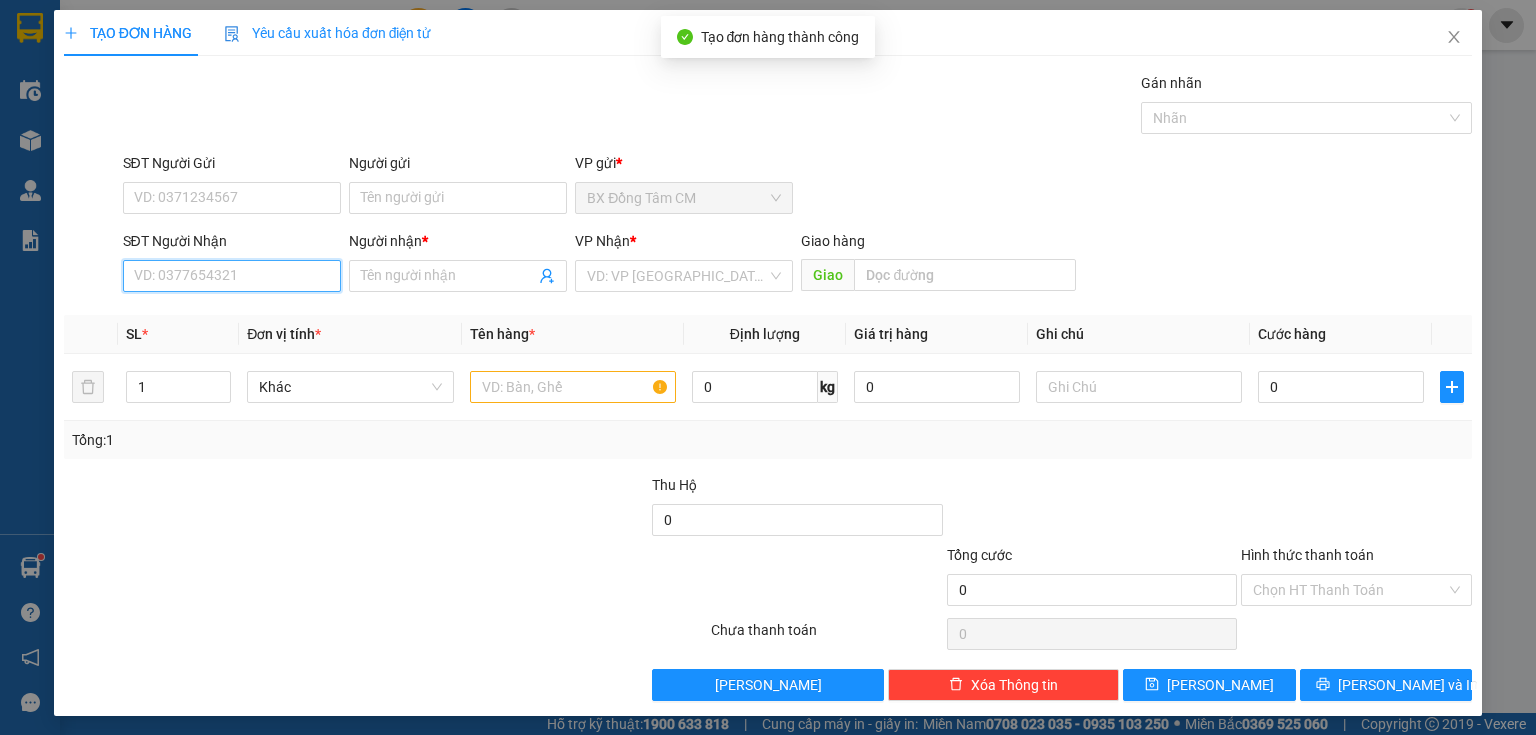 click on "SĐT Người Nhận" at bounding box center [232, 276] 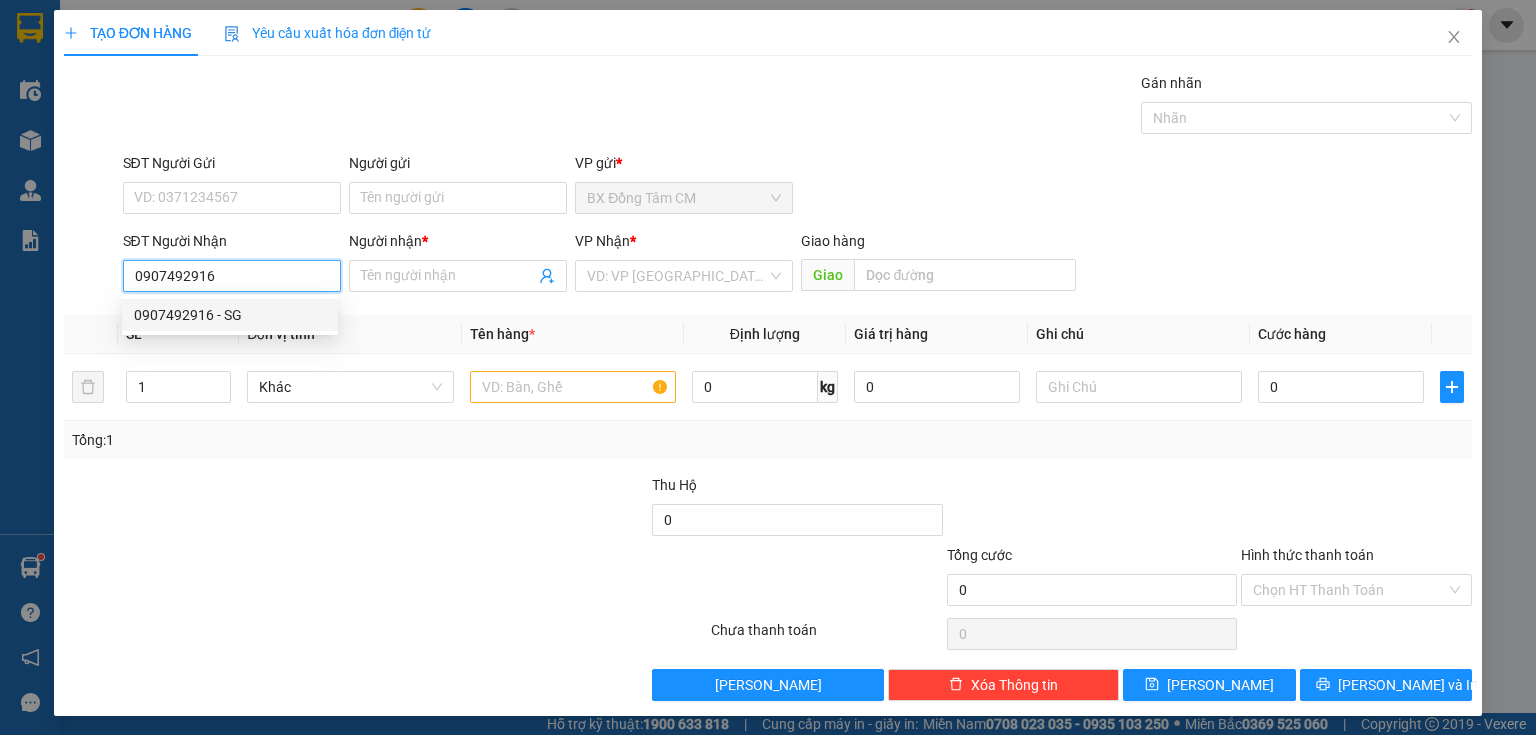 click on "0907492916 - SG" at bounding box center (230, 315) 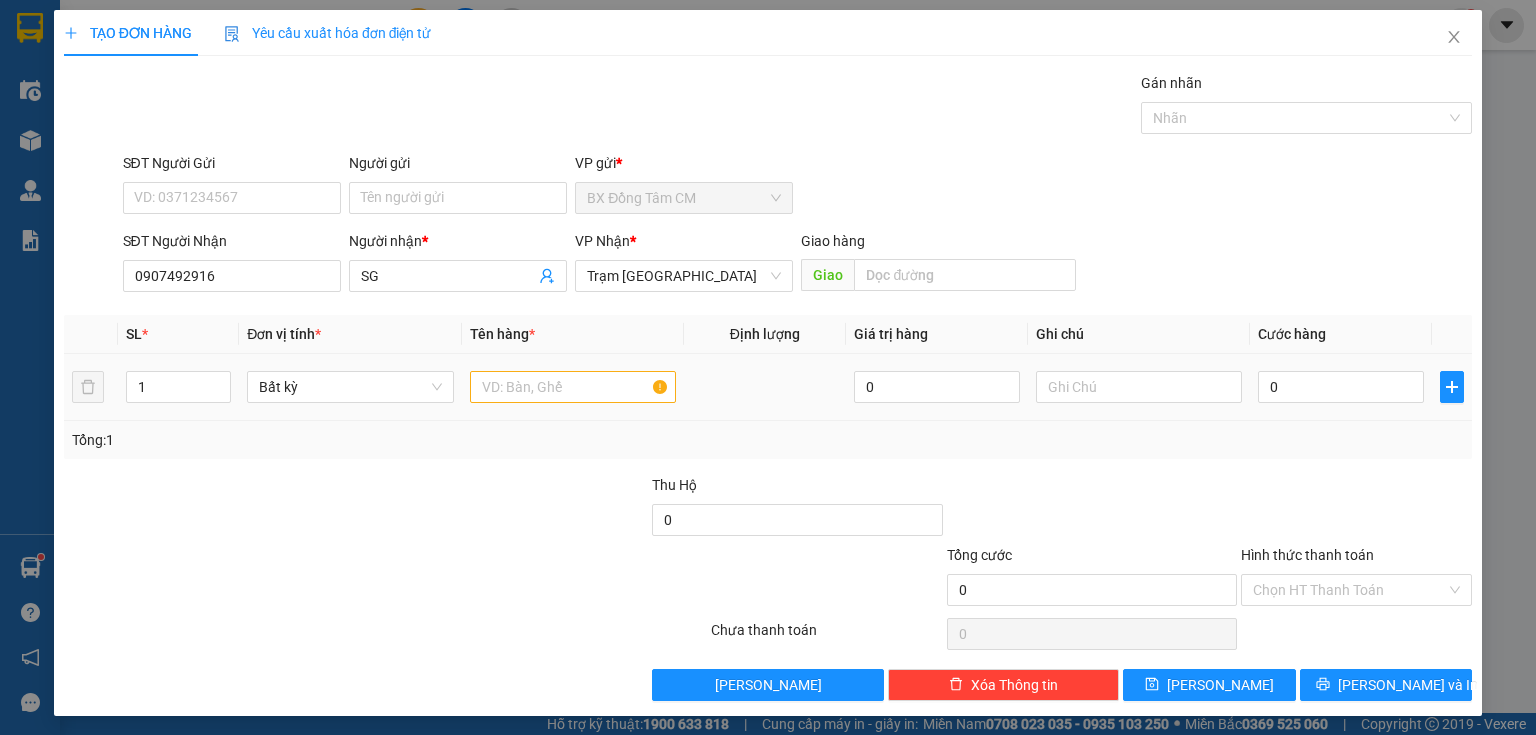 click at bounding box center [573, 387] 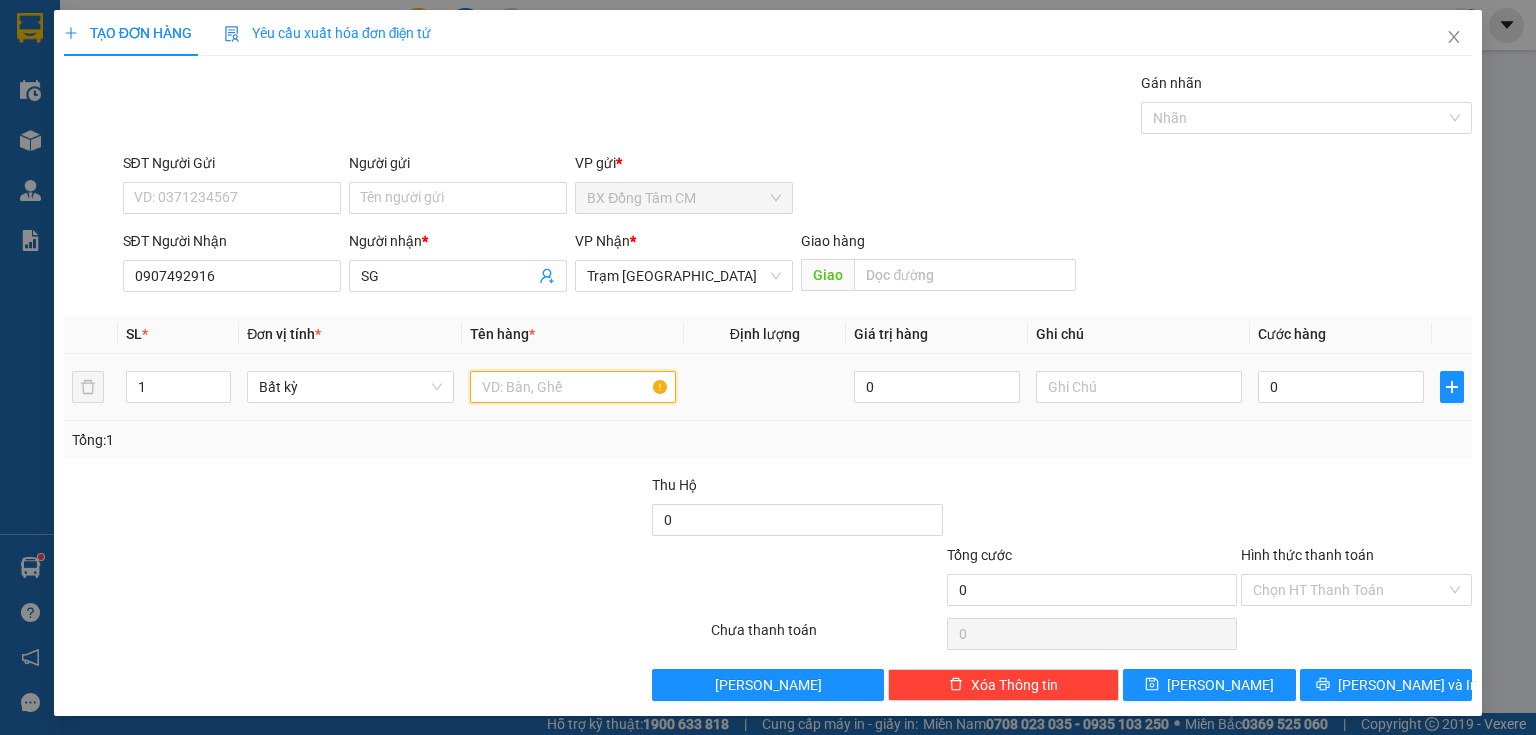 click at bounding box center [573, 387] 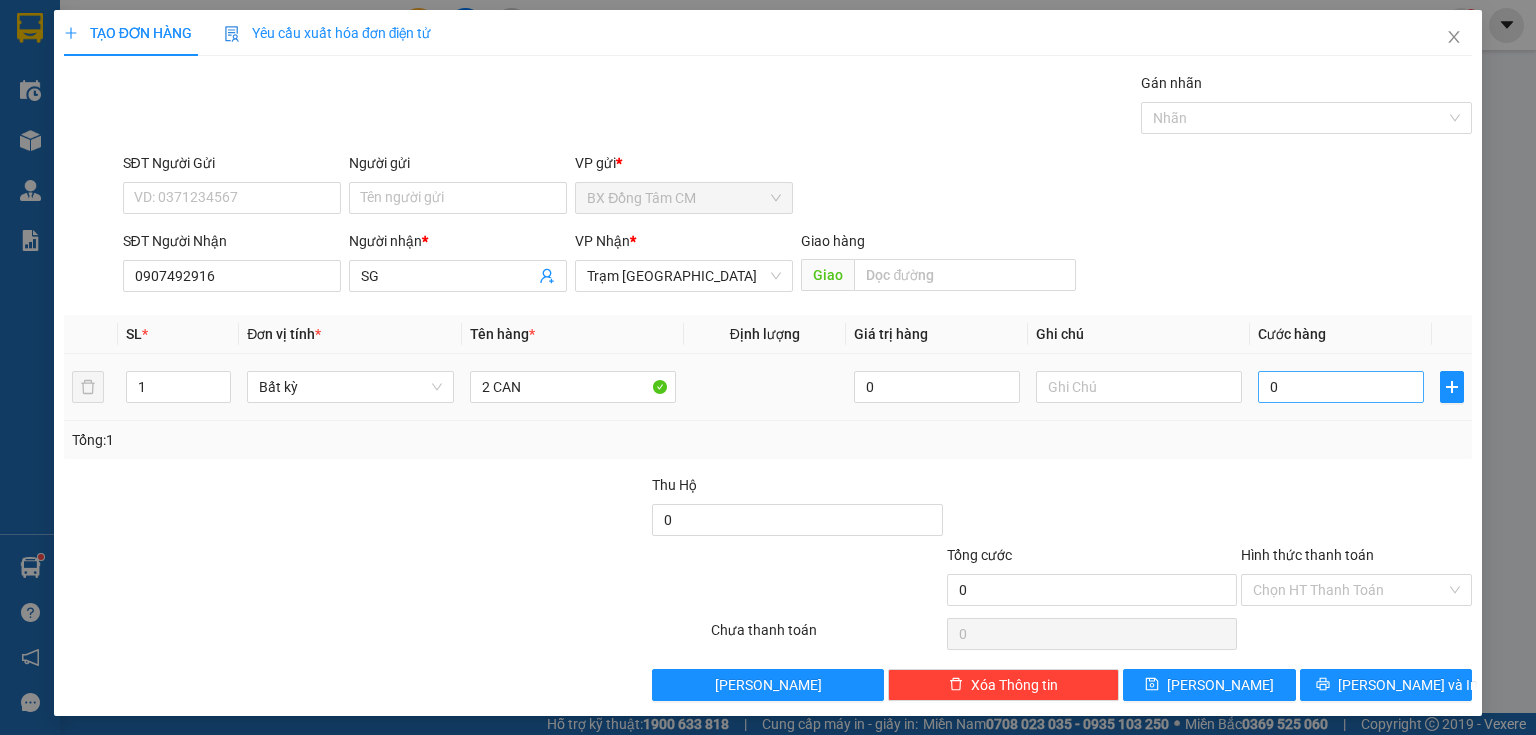 drag, startPoint x: 1280, startPoint y: 418, endPoint x: 1306, endPoint y: 382, distance: 44.407207 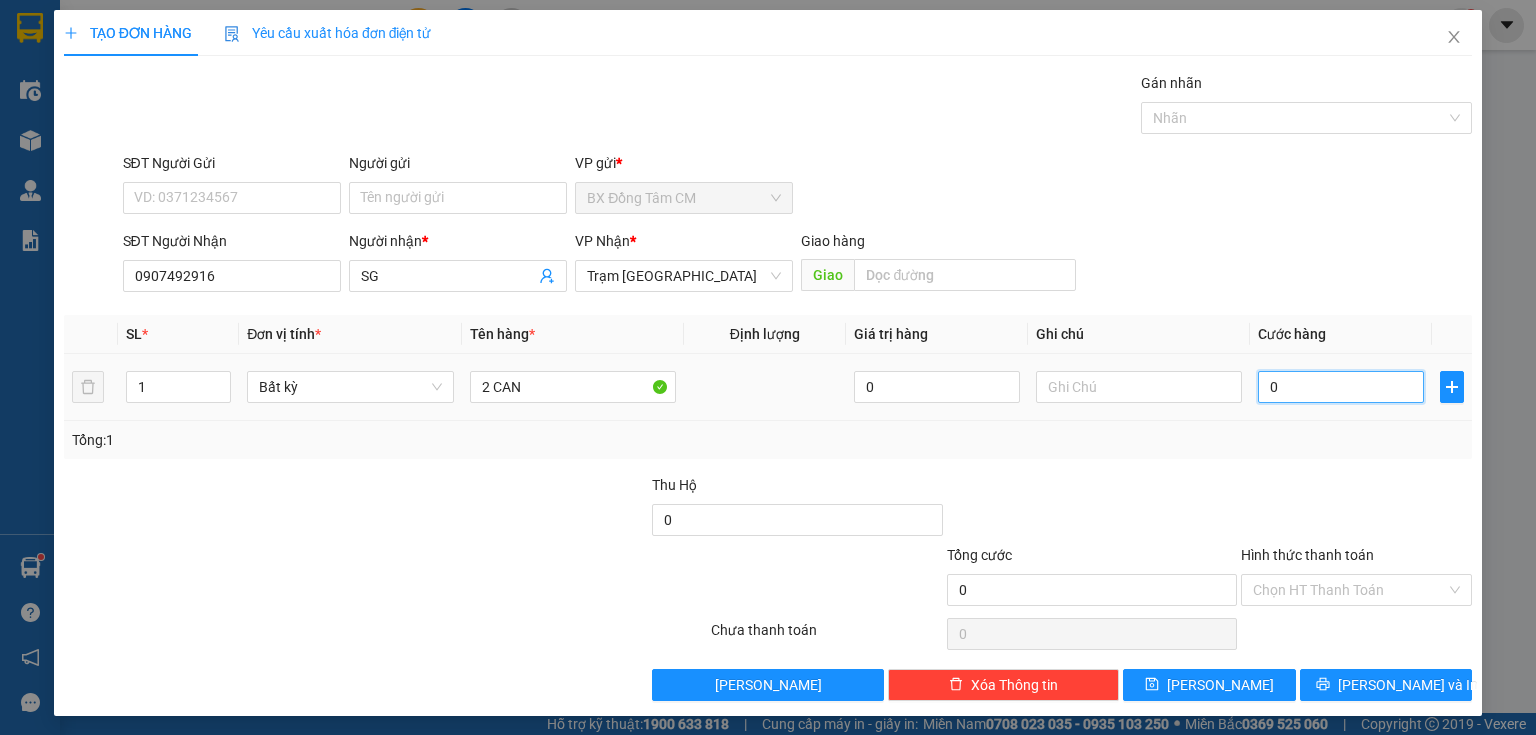 click on "0" at bounding box center (1341, 387) 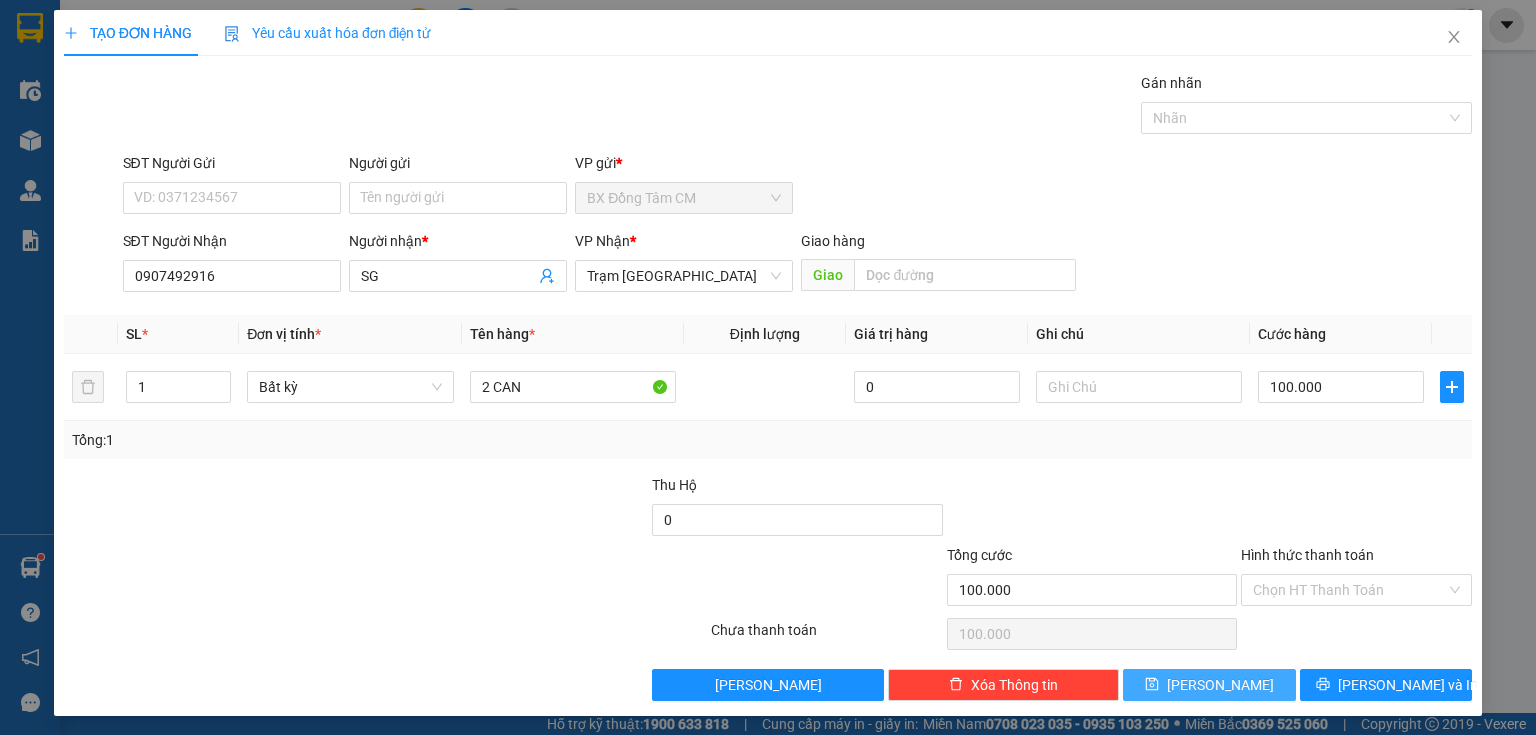 click on "Transit Pickup Surcharge Ids Transit Deliver Surcharge Ids Transit Deliver Surcharge Transit Deliver Surcharge Gói vận chuyển  * Tiêu chuẩn Gán nhãn   Nhãn SĐT Người Gửi VD: 0371234567 Người gửi Tên người gửi VP gửi  * BX Đồng Tâm CM SĐT Người Nhận 0907492916 Người nhận  * SG VP Nhận  * Trạm [GEOGRAPHIC_DATA] Giao hàng Giao SL  * Đơn vị tính  * Tên hàng  * Định lượng Giá trị hàng Ghi chú Cước hàng                   1 Bất kỳ 2 CAN 0 100.000 Tổng:  1 Thu Hộ 0 Tổng cước 100.000 Hình thức thanh toán Chọn HT Thanh Toán Số tiền thu trước 0 Chưa thanh toán 100.000 Chọn HT Thanh Toán Lưu nháp Xóa Thông tin [PERSON_NAME] và In Tại văn phòng Miễn phí Tại văn phòng Miễn phí" at bounding box center [768, 386] 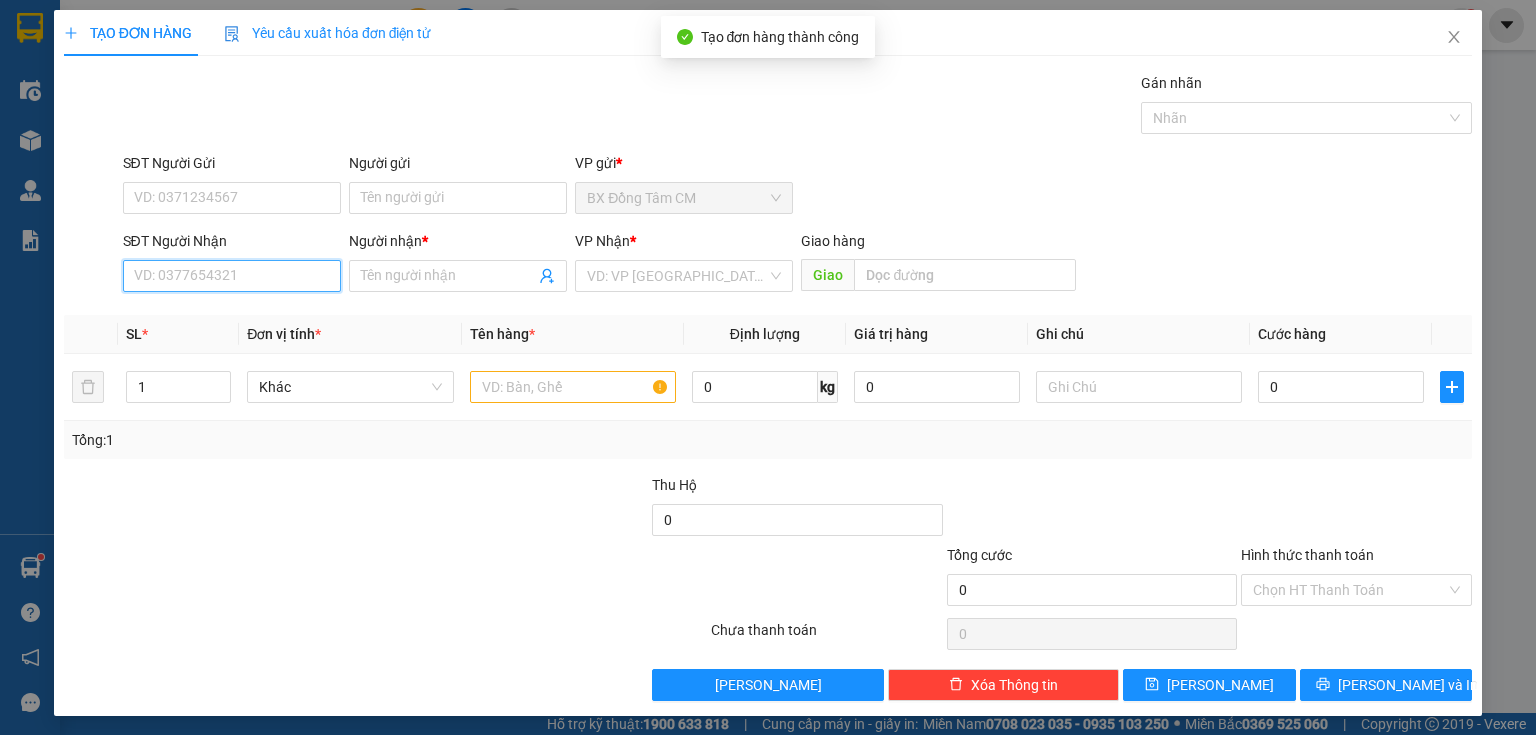 click on "SĐT Người Nhận" at bounding box center (232, 276) 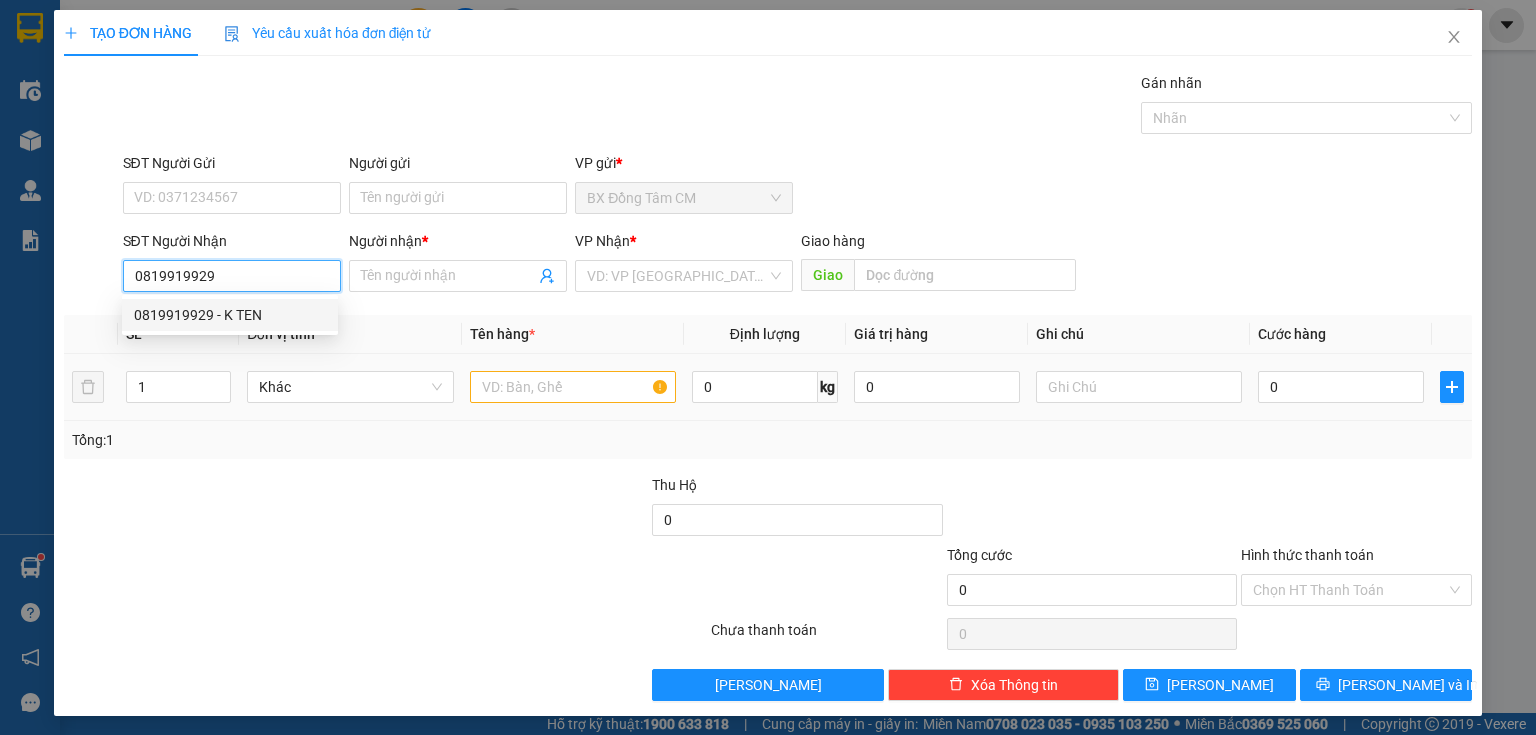 drag, startPoint x: 250, startPoint y: 318, endPoint x: 572, endPoint y: 362, distance: 324.9923 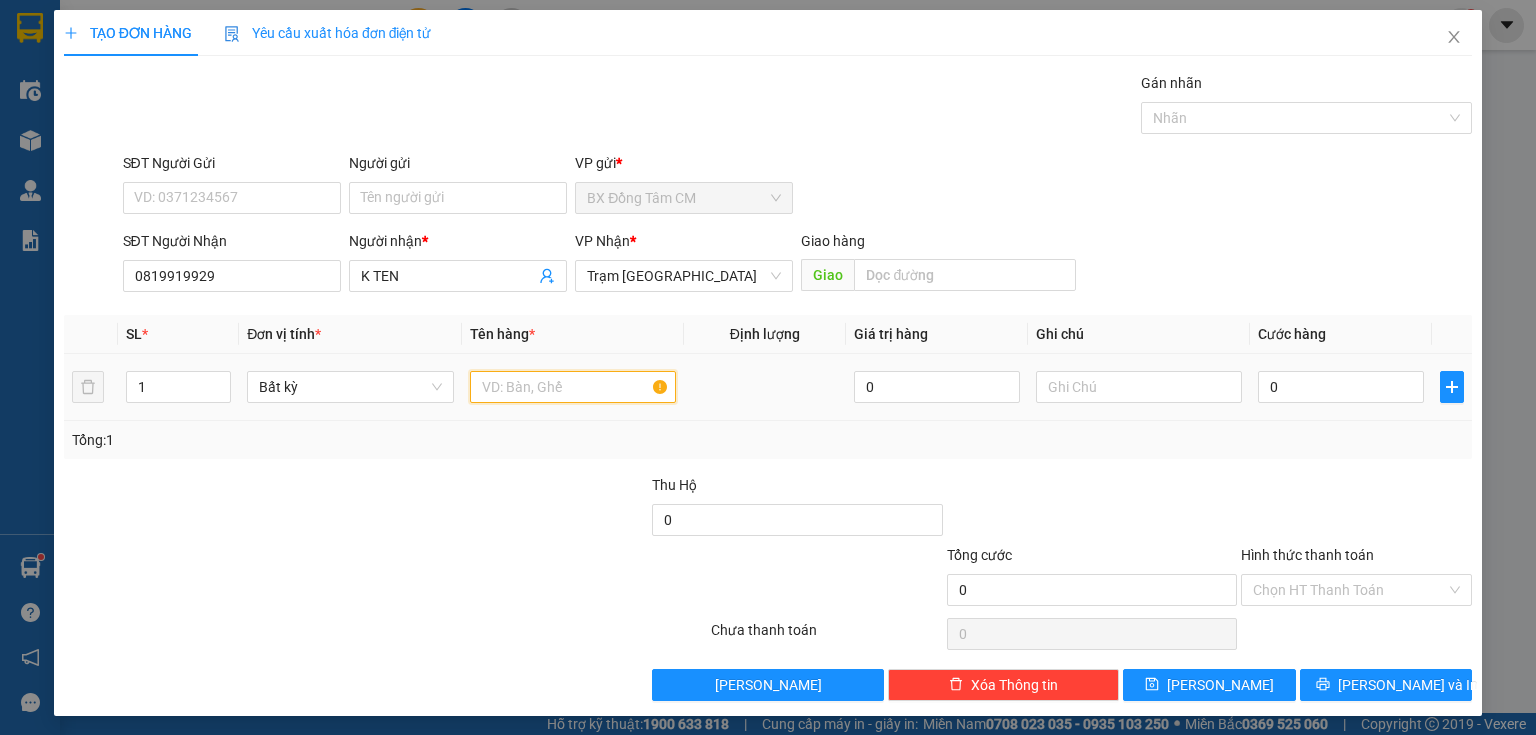 click at bounding box center [573, 387] 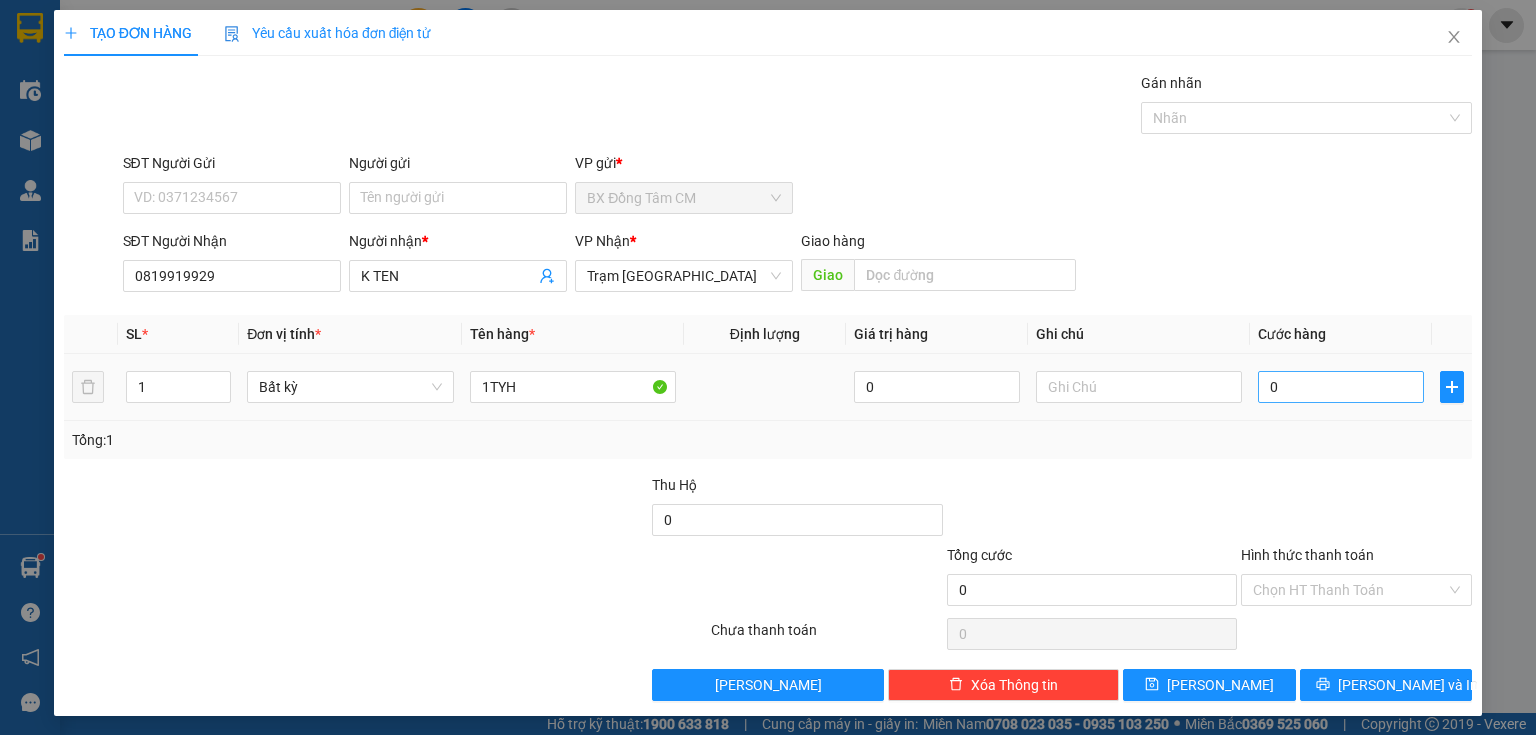 click on "0" at bounding box center [1341, 387] 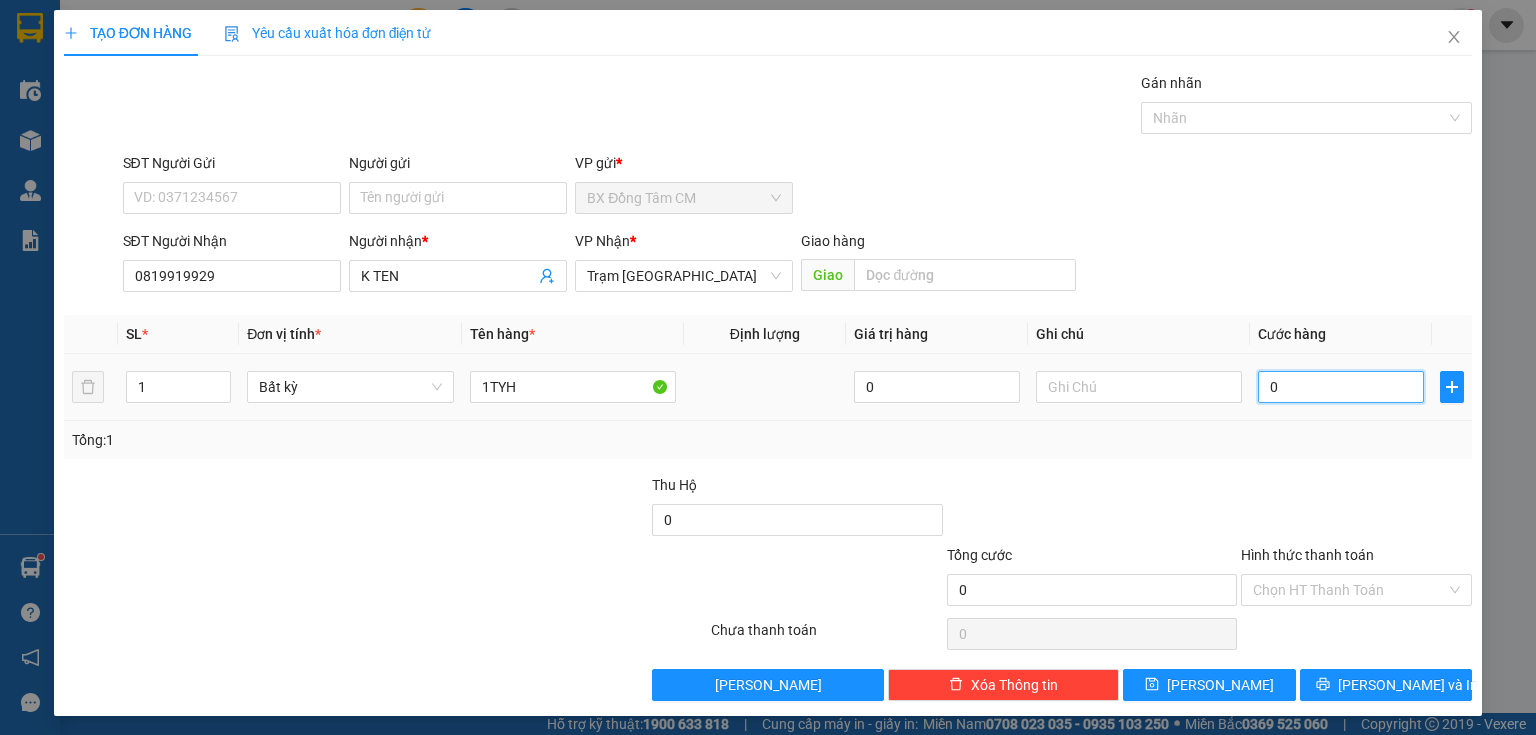 click on "0" at bounding box center [1341, 387] 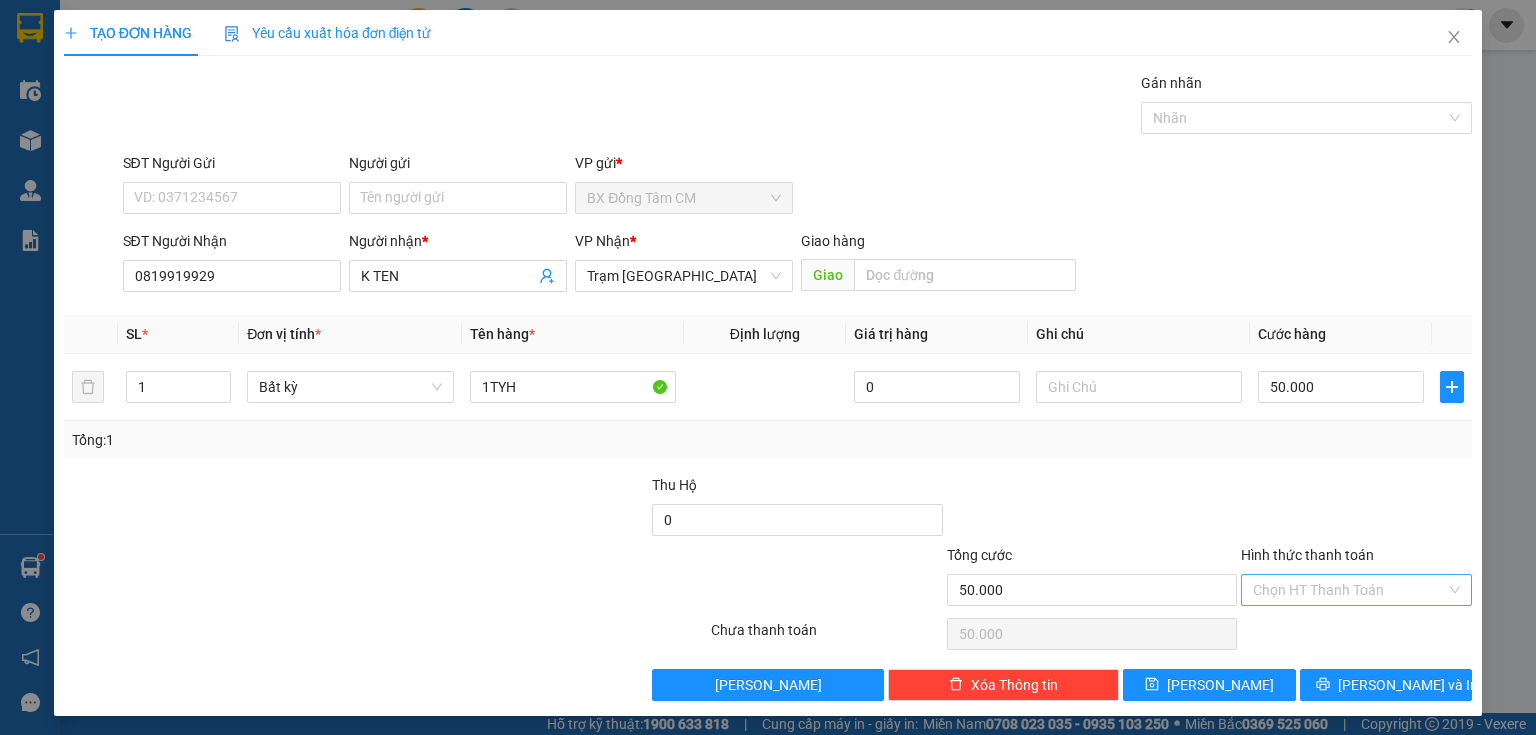 drag, startPoint x: 1296, startPoint y: 576, endPoint x: 1290, endPoint y: 588, distance: 13.416408 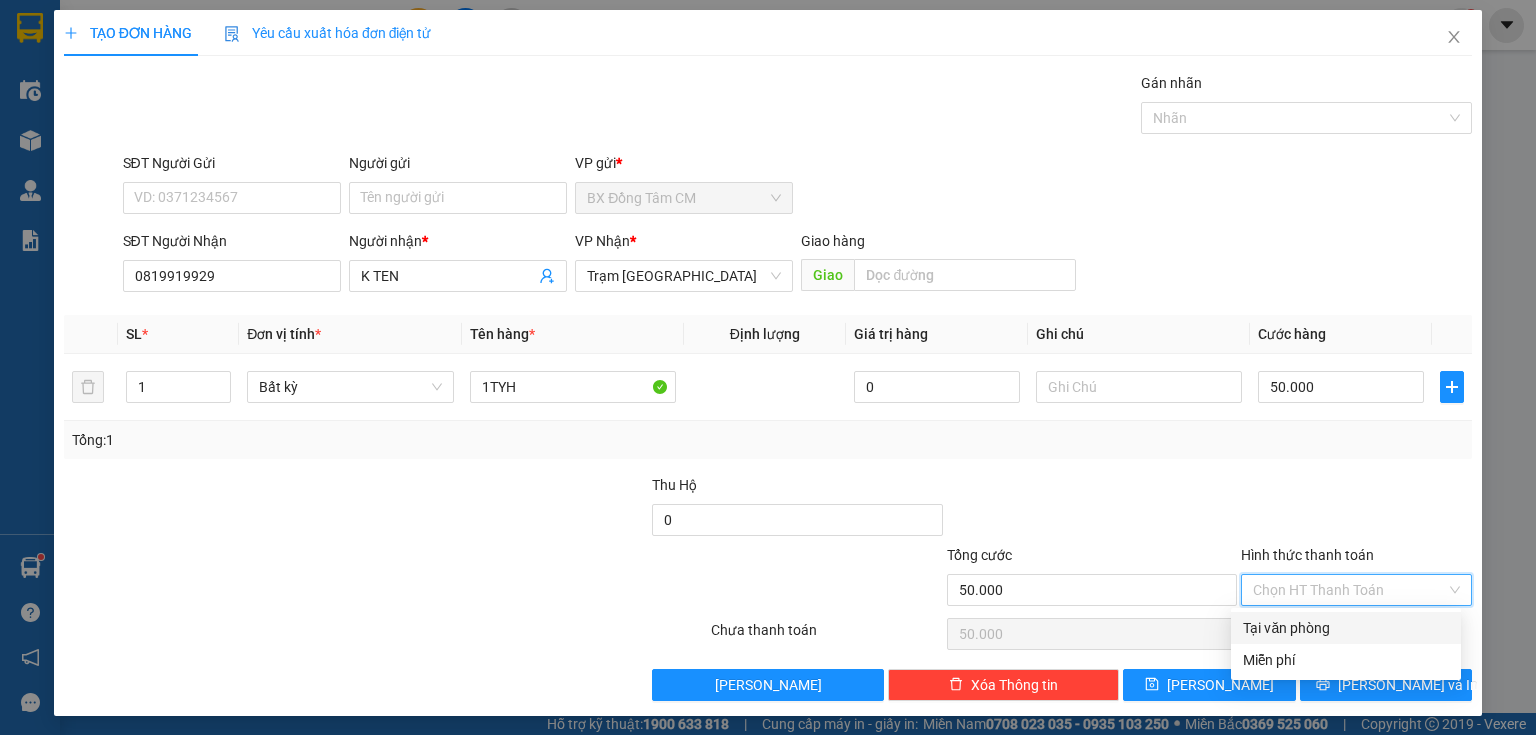 click on "Tại văn phòng" at bounding box center (1346, 628) 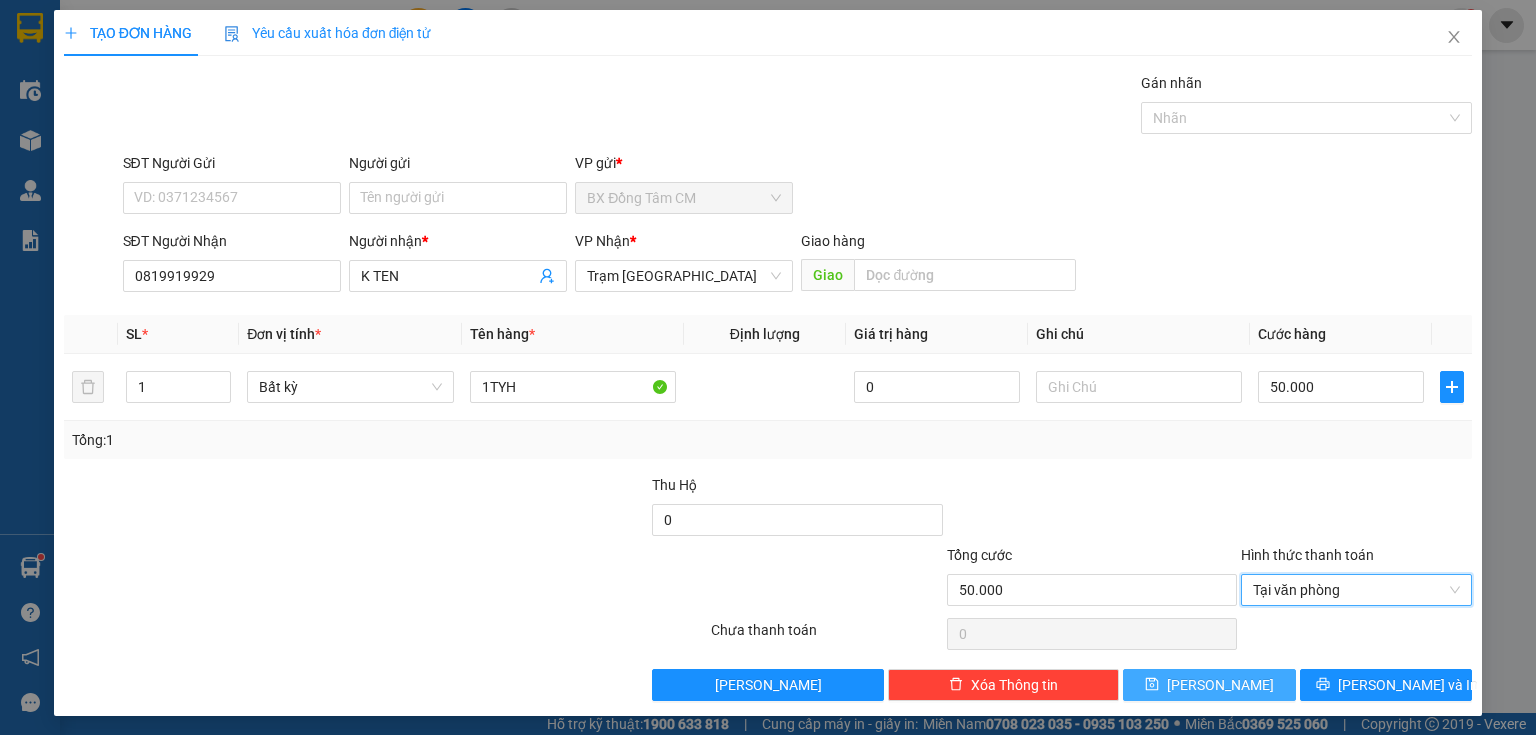 click on "[PERSON_NAME]" at bounding box center (1220, 685) 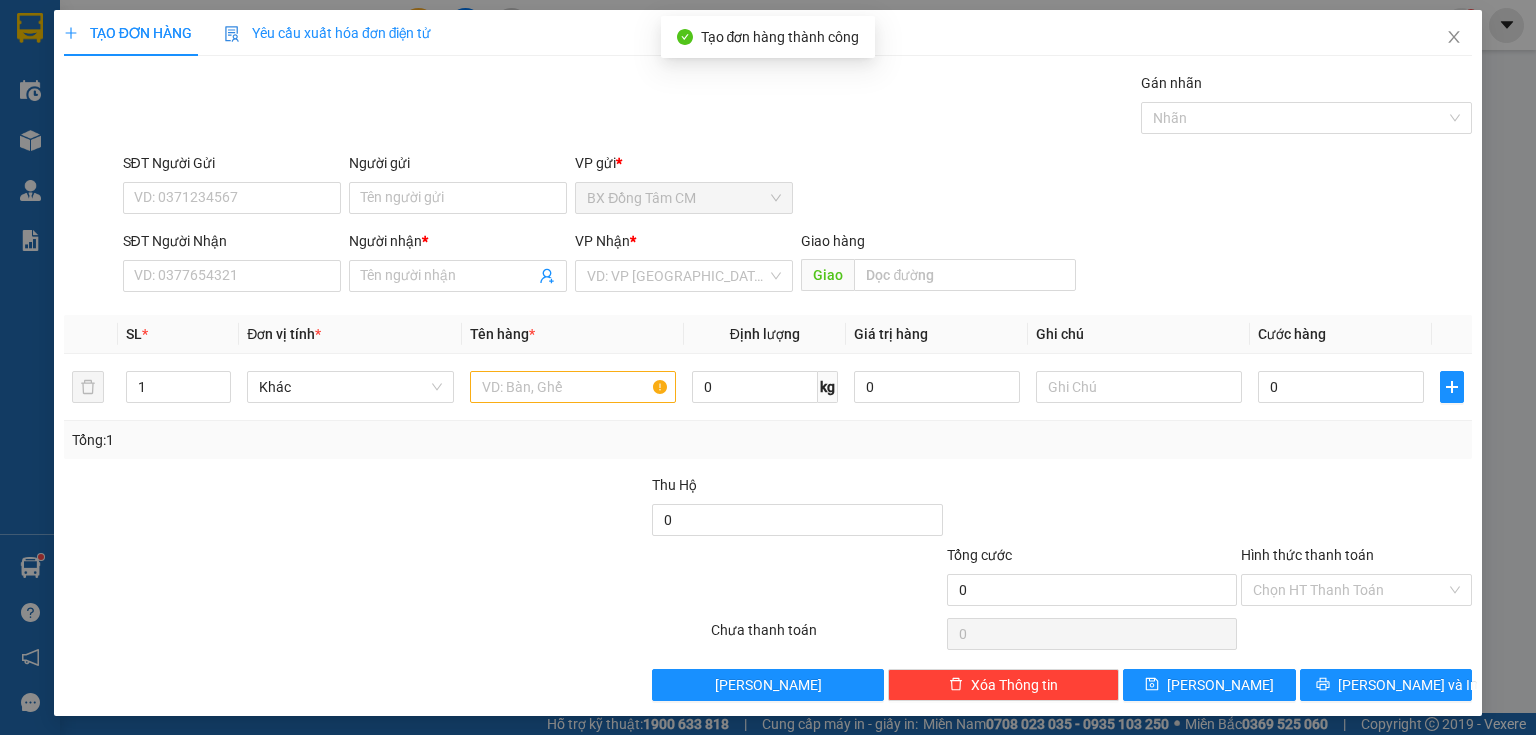 click on "SĐT Người Nhận" at bounding box center [232, 245] 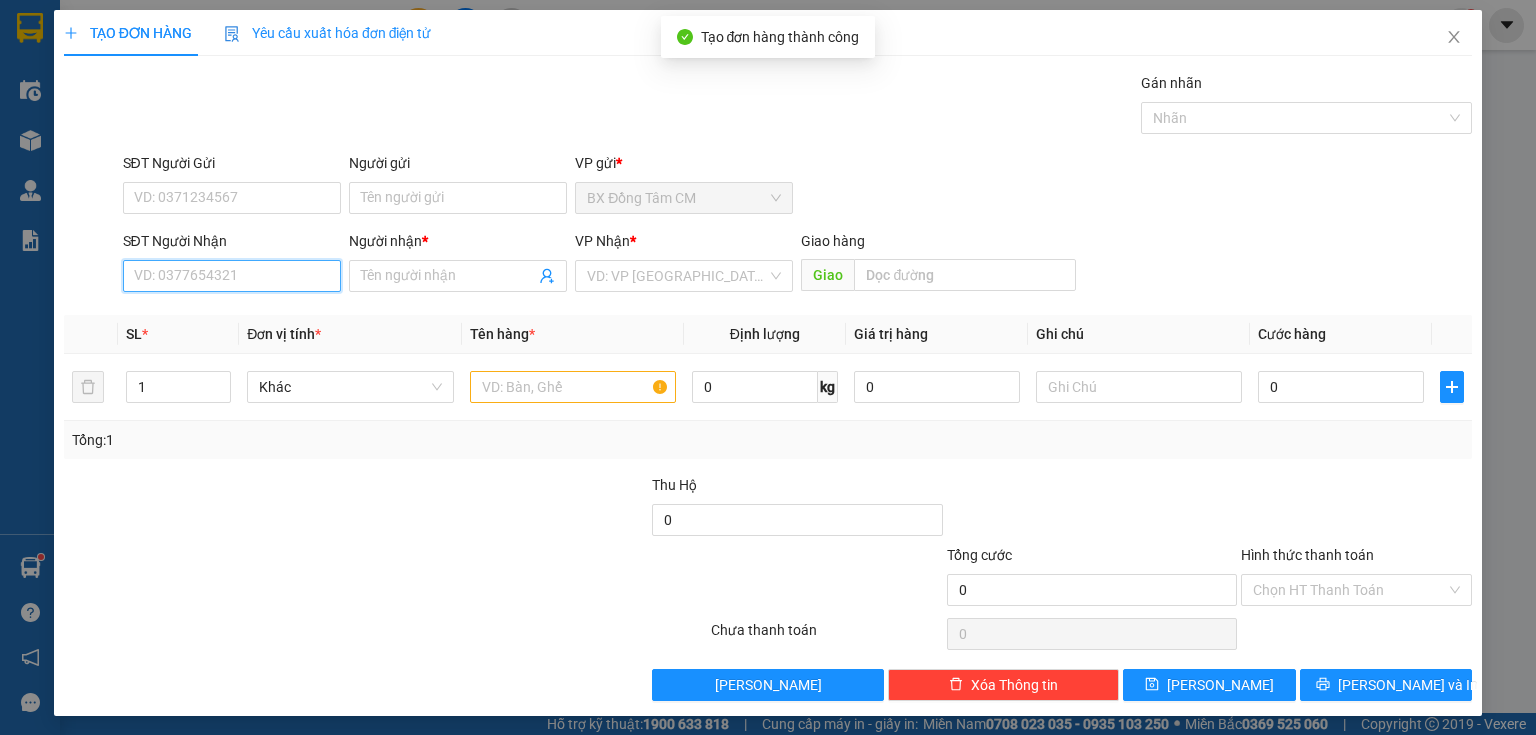 click on "SĐT Người Nhận" at bounding box center (232, 276) 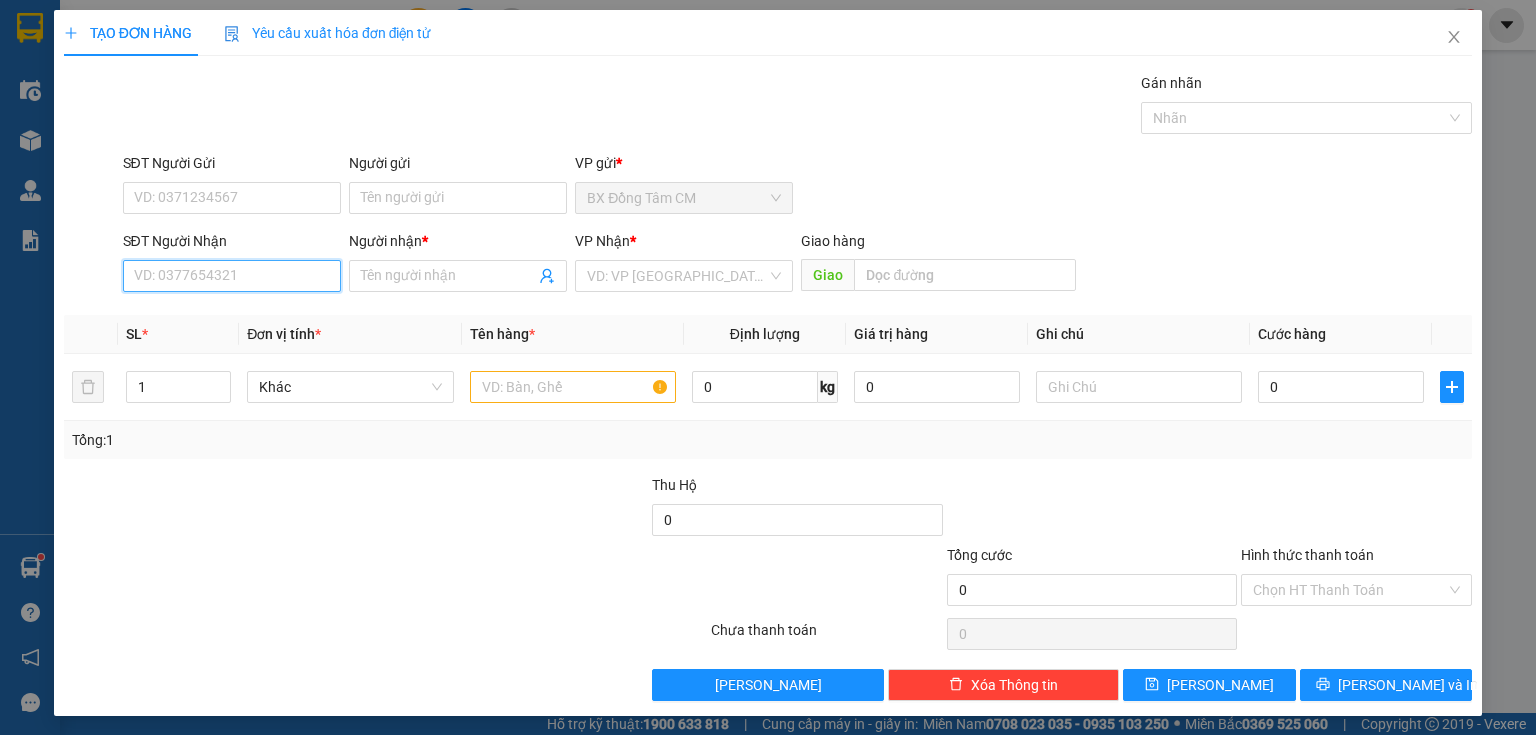 click on "SĐT Người Nhận" at bounding box center [232, 276] 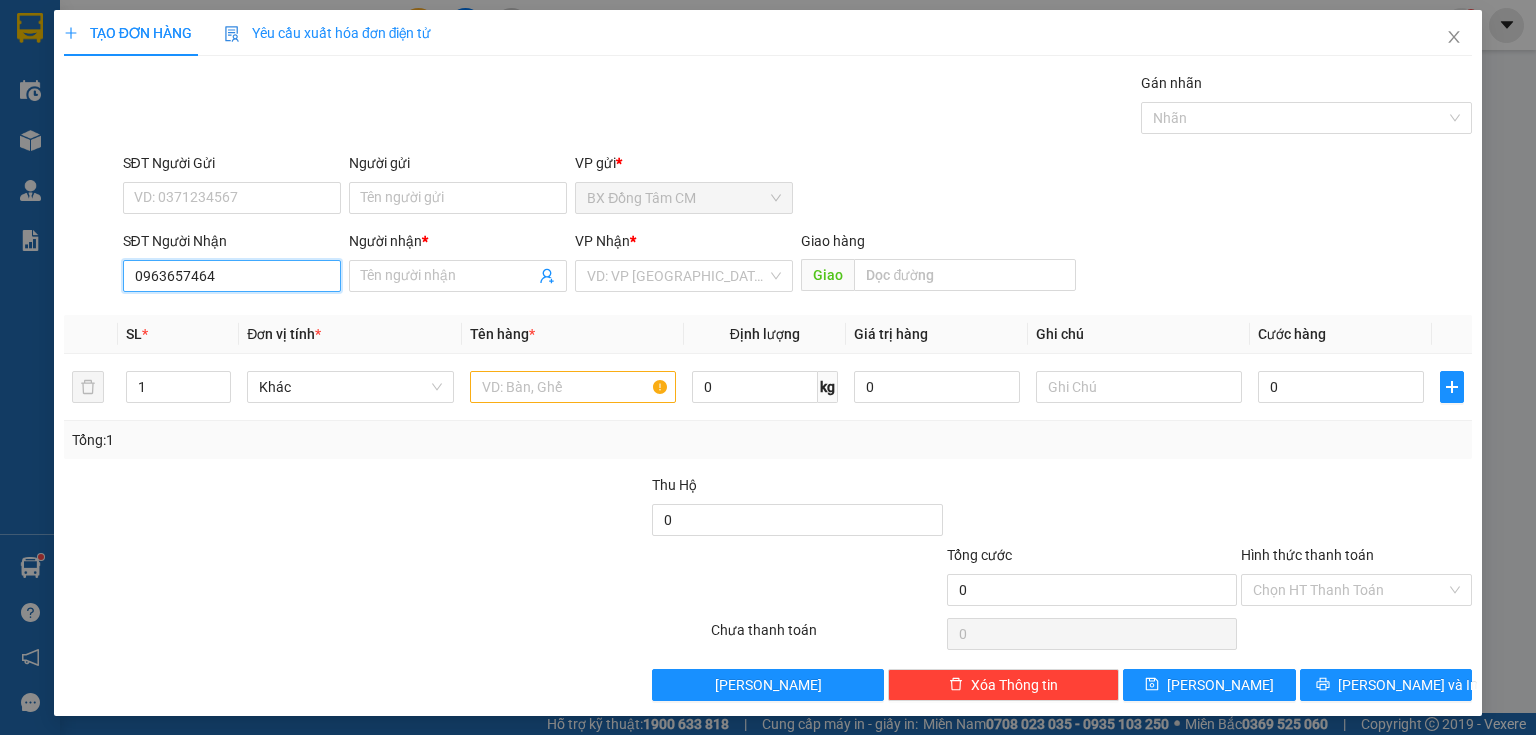click on "0963657464" at bounding box center [232, 276] 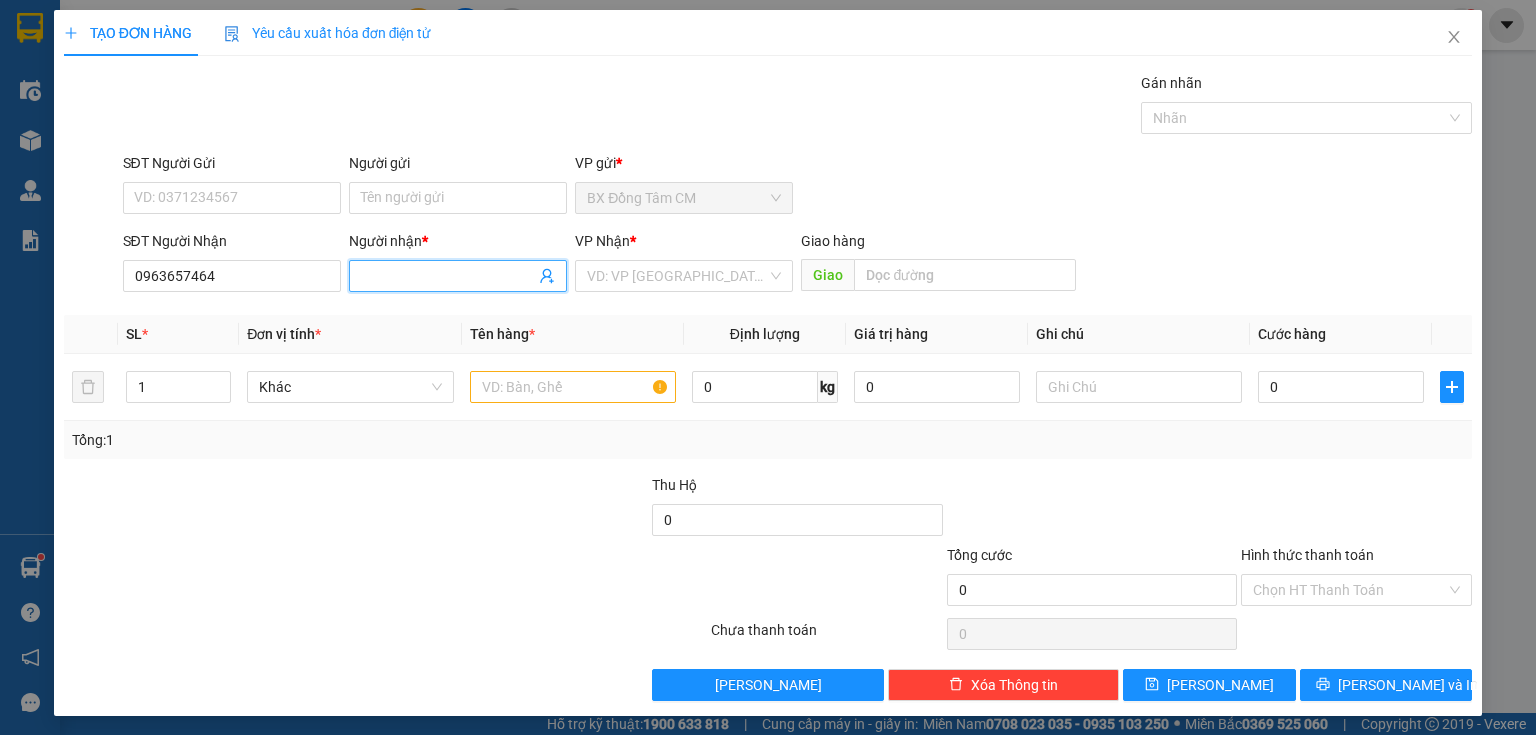click at bounding box center (458, 276) 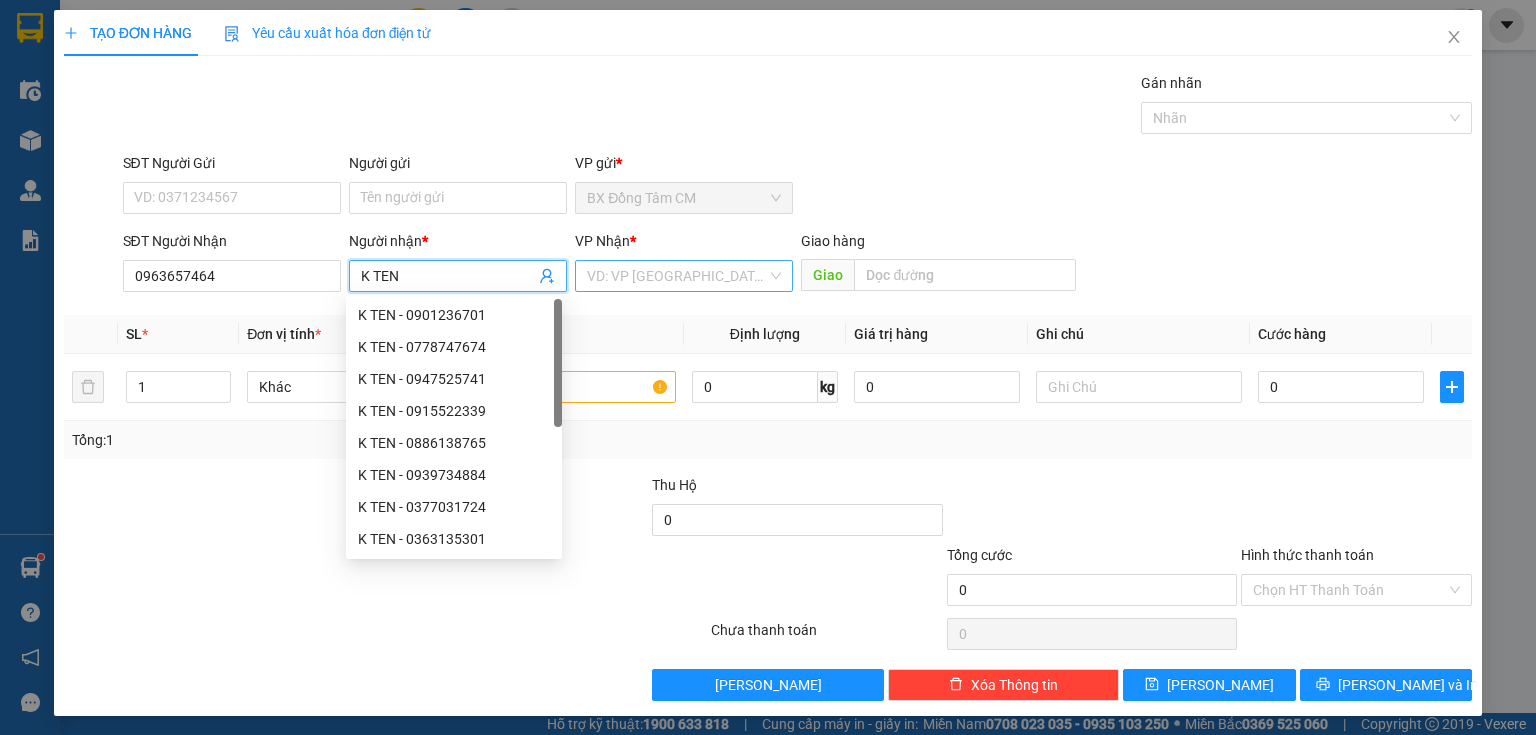 click at bounding box center [677, 276] 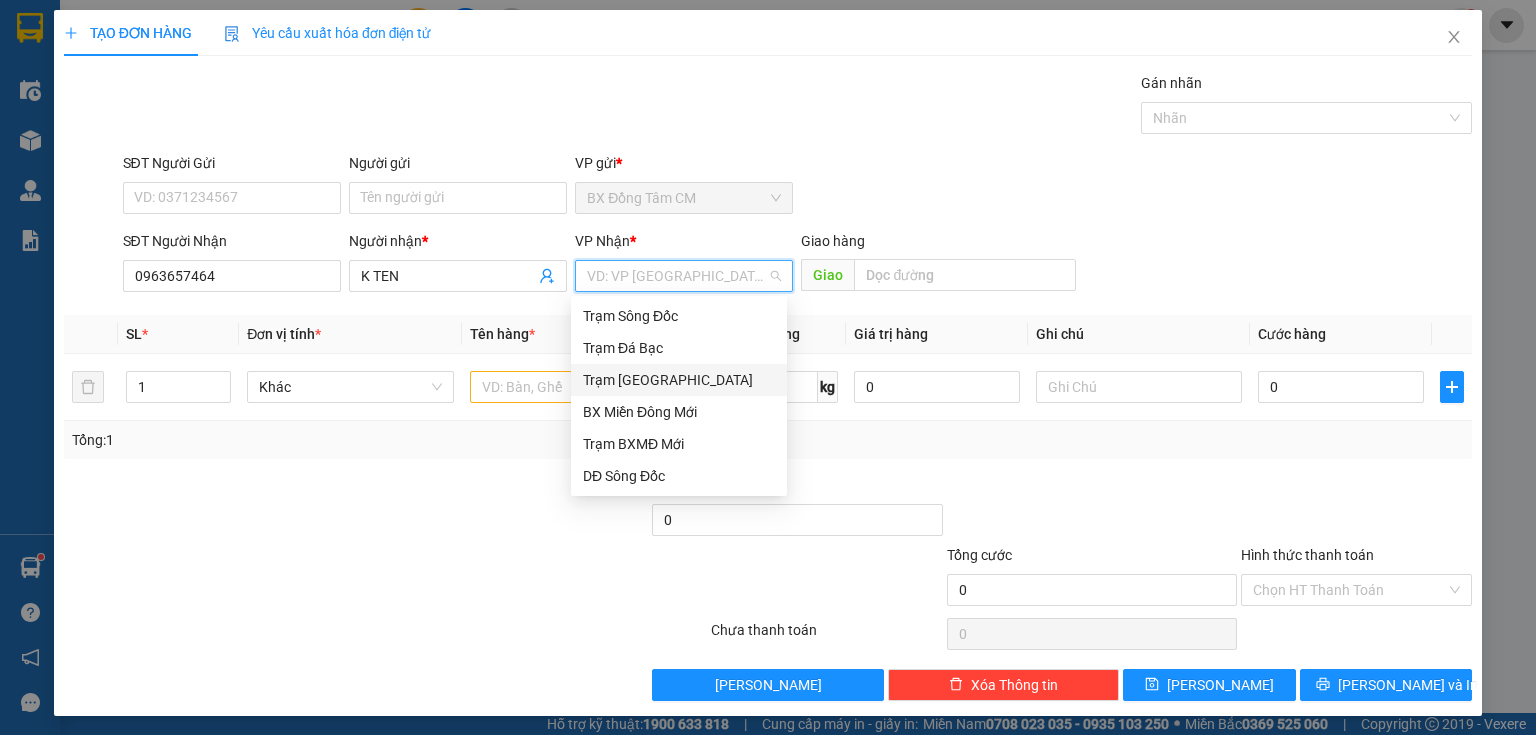 click on "Trạm [GEOGRAPHIC_DATA]" at bounding box center (679, 380) 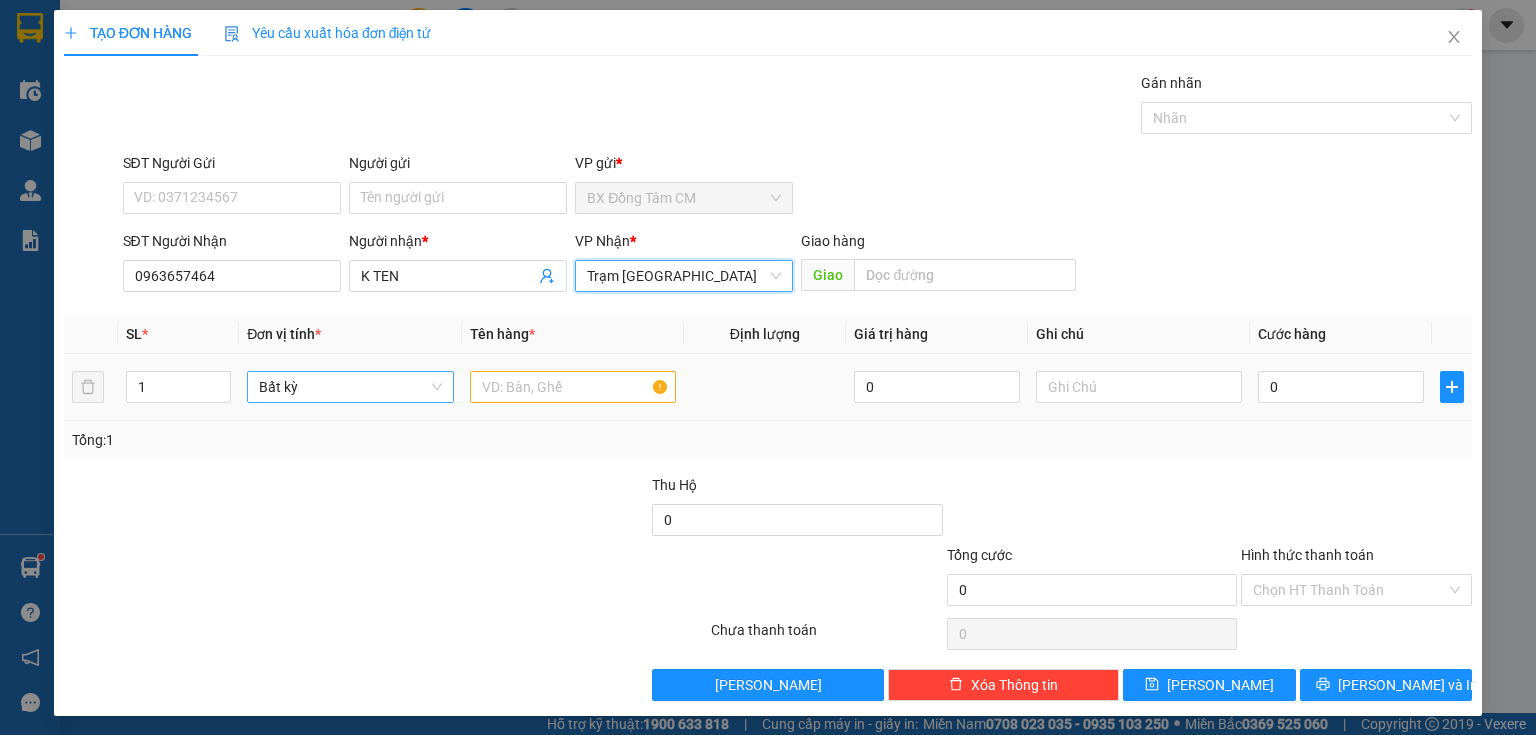 click on "Bất kỳ" at bounding box center [350, 387] 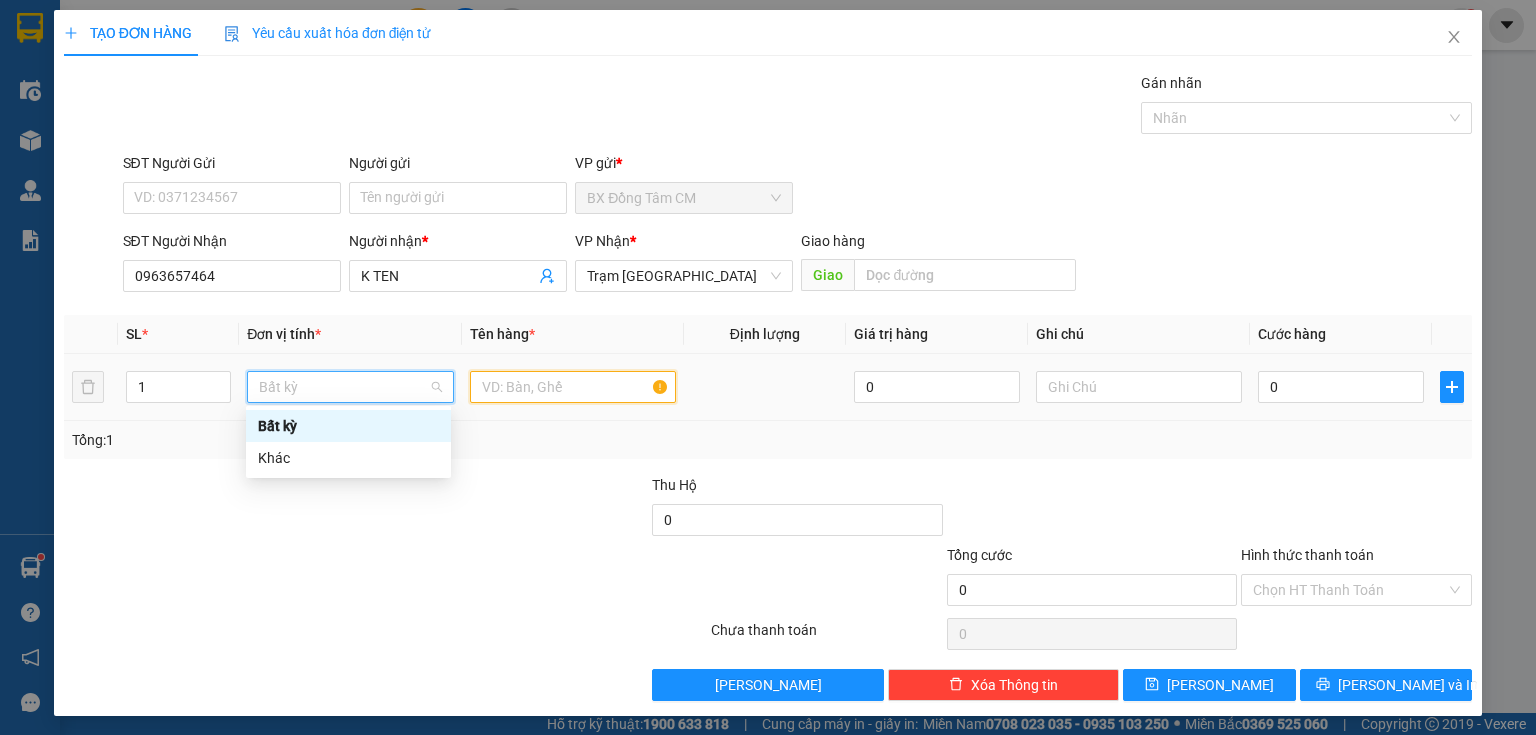 click at bounding box center [573, 387] 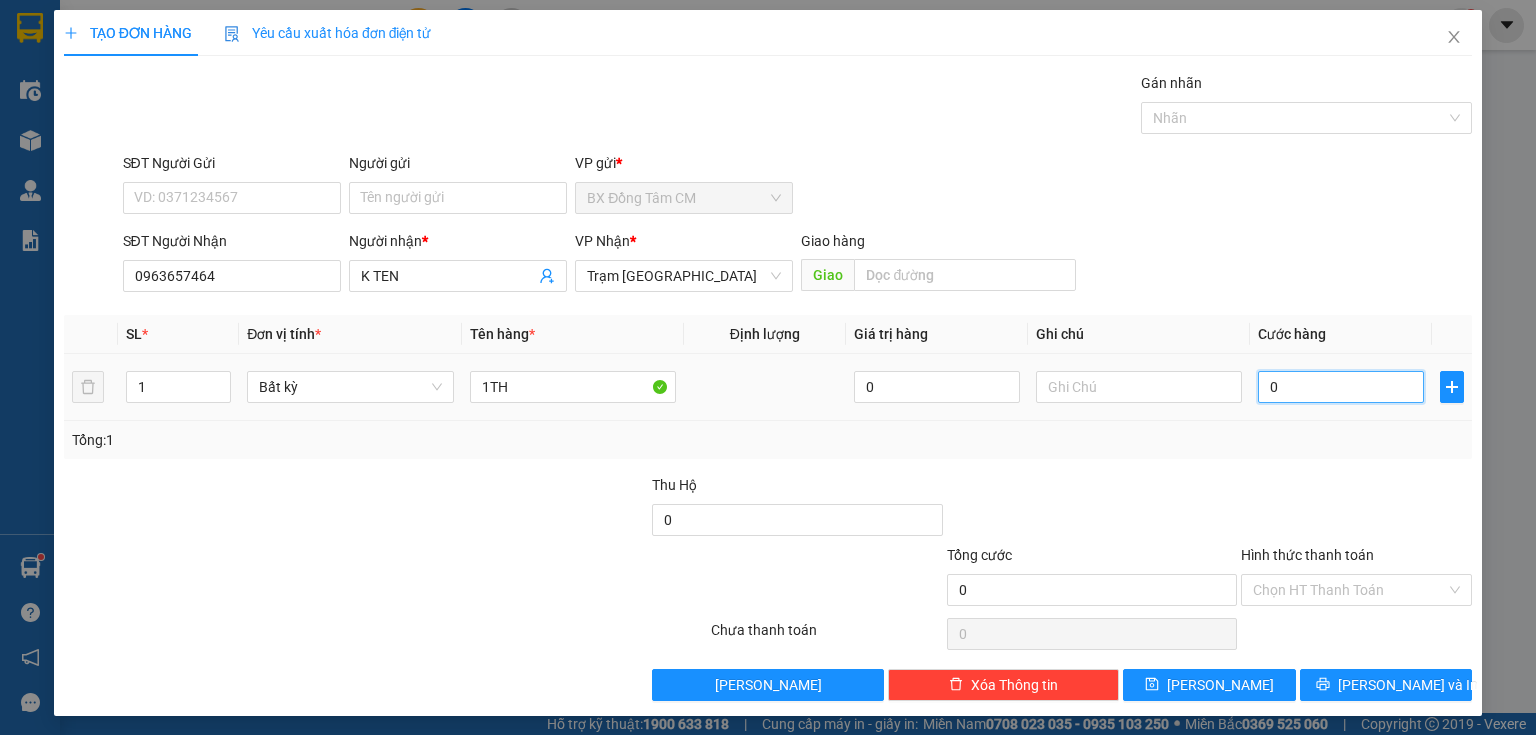 click on "0" at bounding box center [1341, 387] 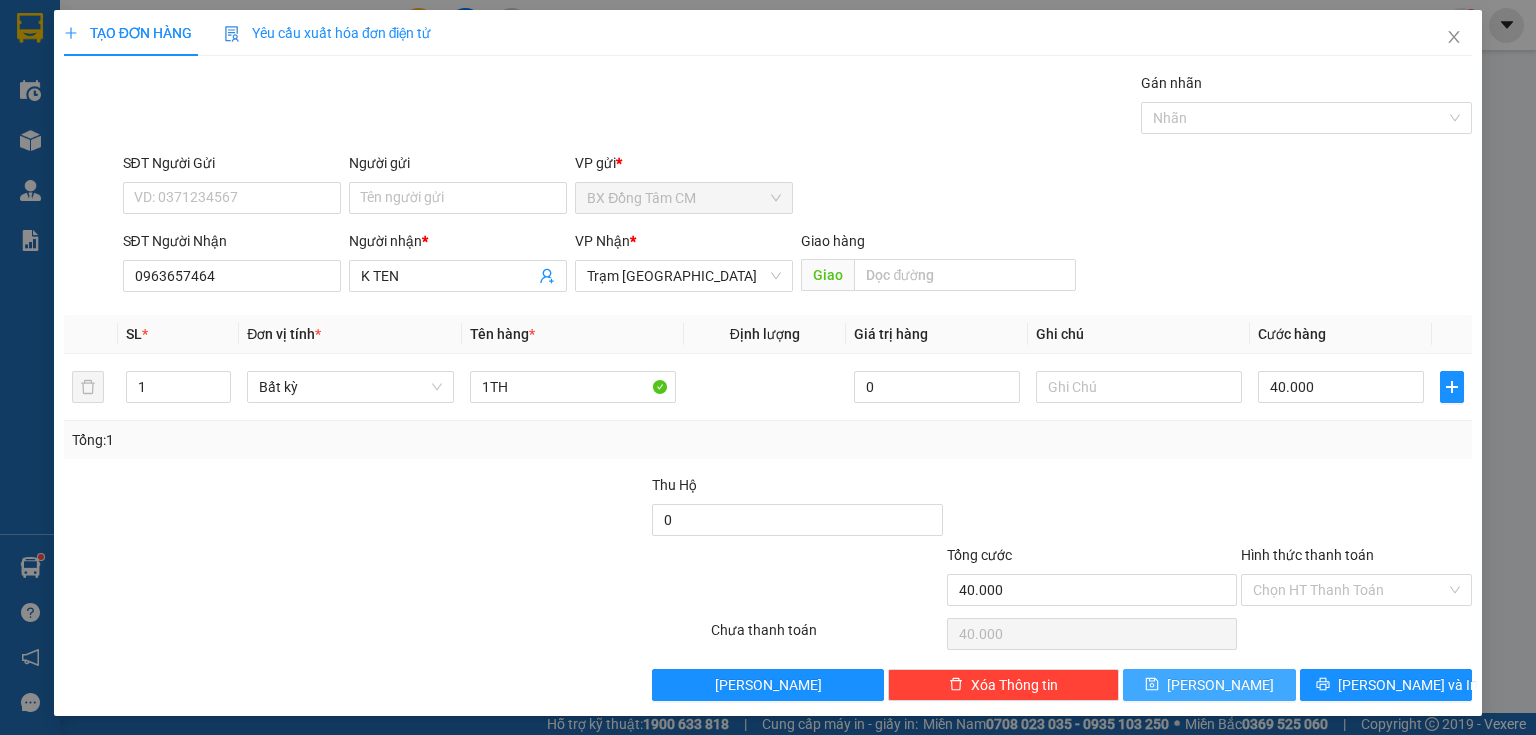 click on "[PERSON_NAME]" at bounding box center [1209, 685] 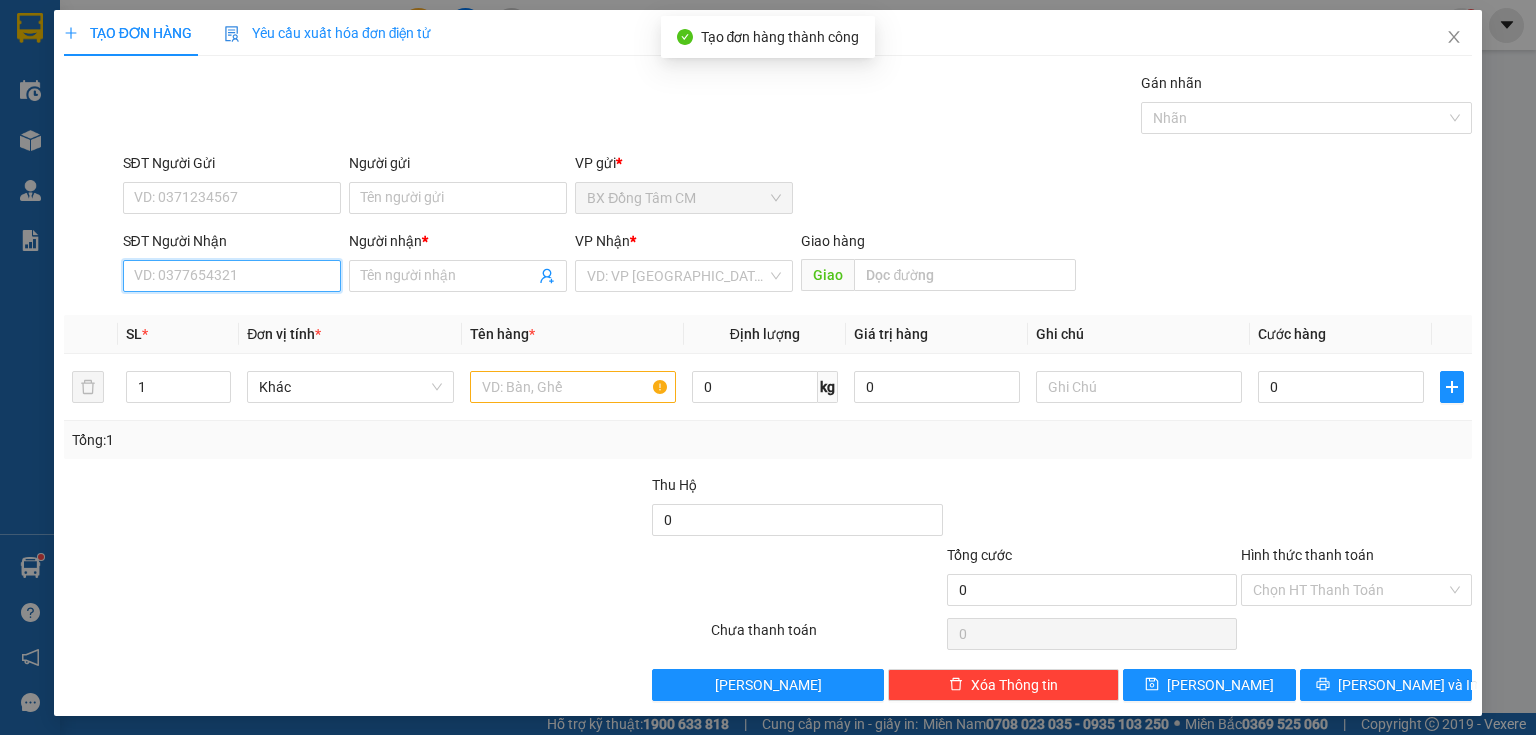 click on "SĐT Người Nhận" at bounding box center [232, 276] 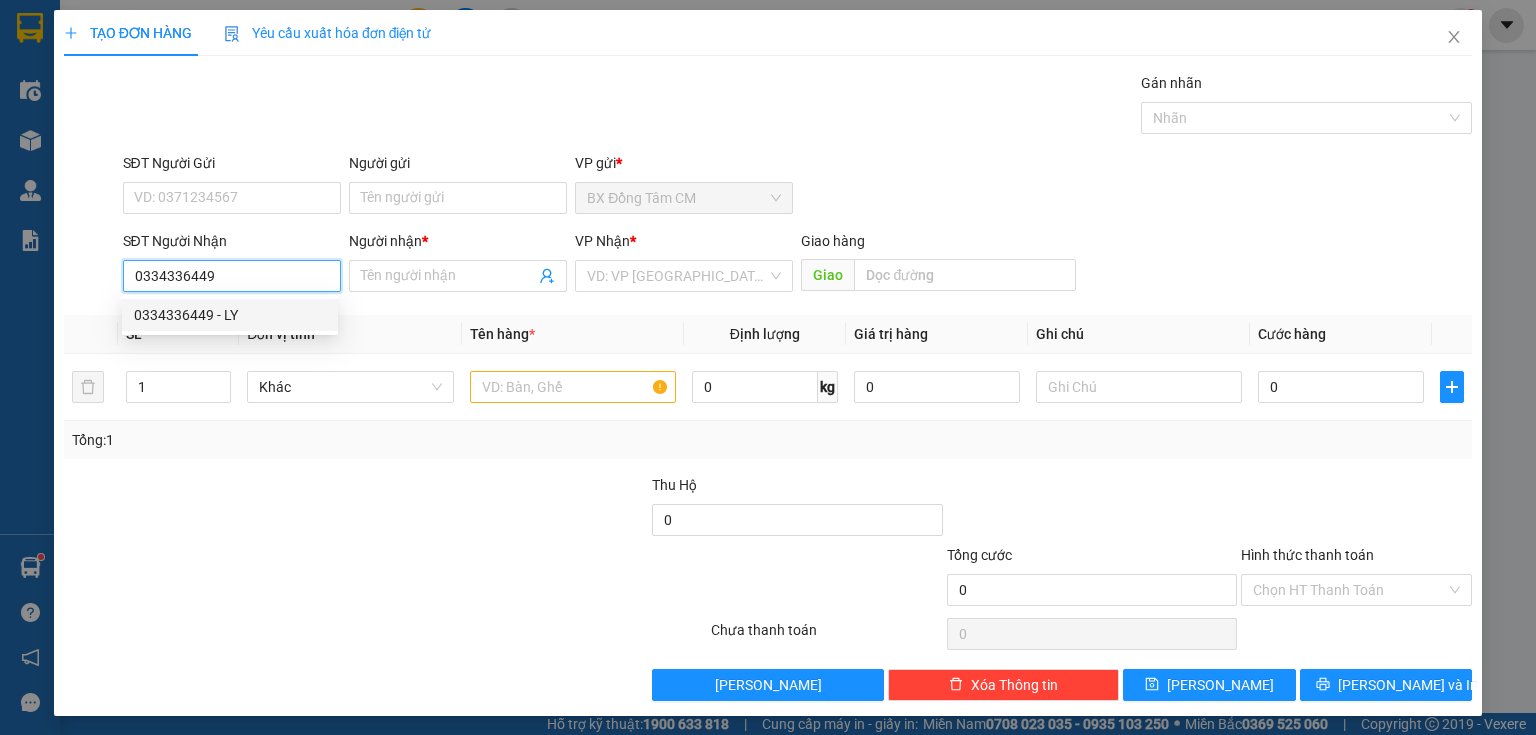 drag, startPoint x: 254, startPoint y: 321, endPoint x: 660, endPoint y: 383, distance: 410.7067 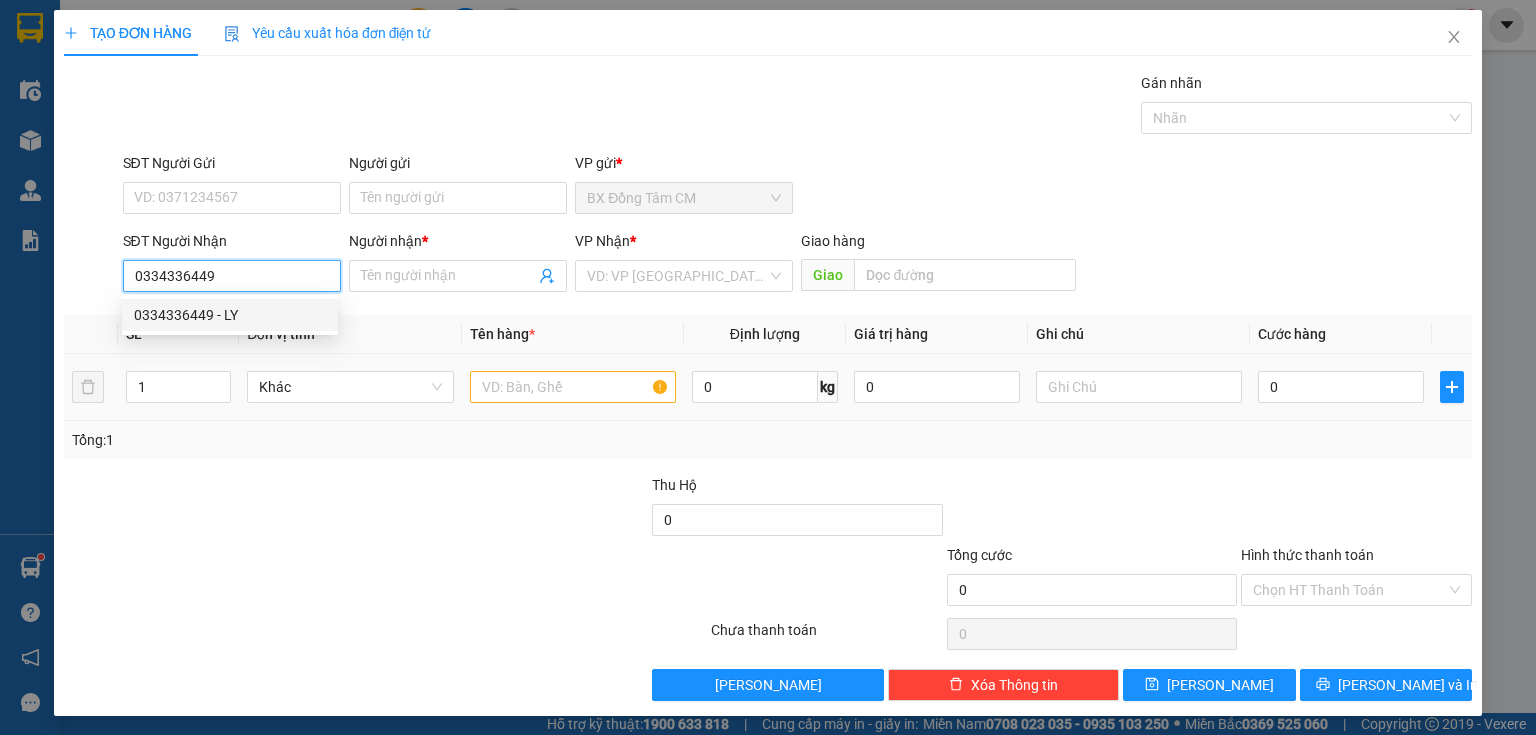 click on "0334336449 - LY" at bounding box center [230, 315] 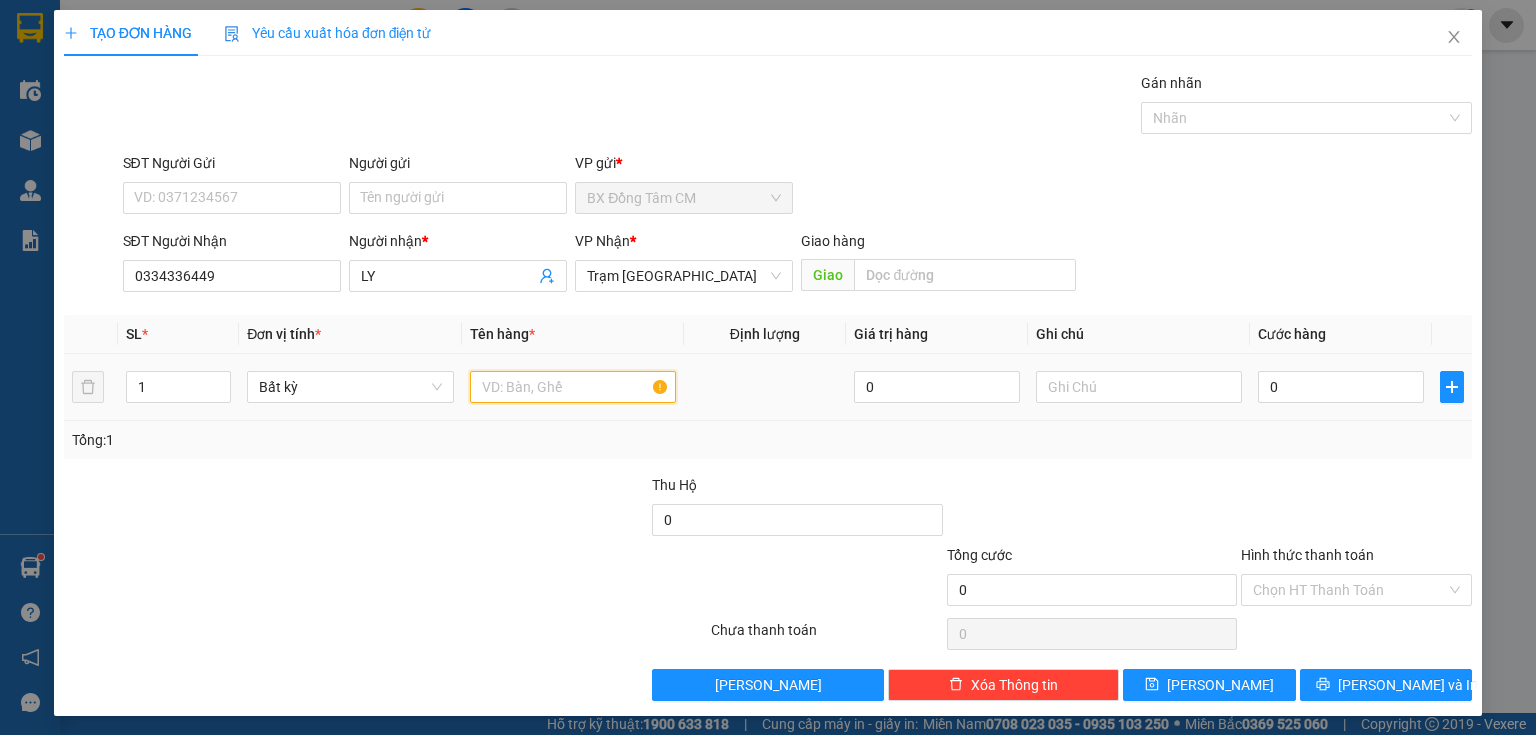 click at bounding box center [573, 387] 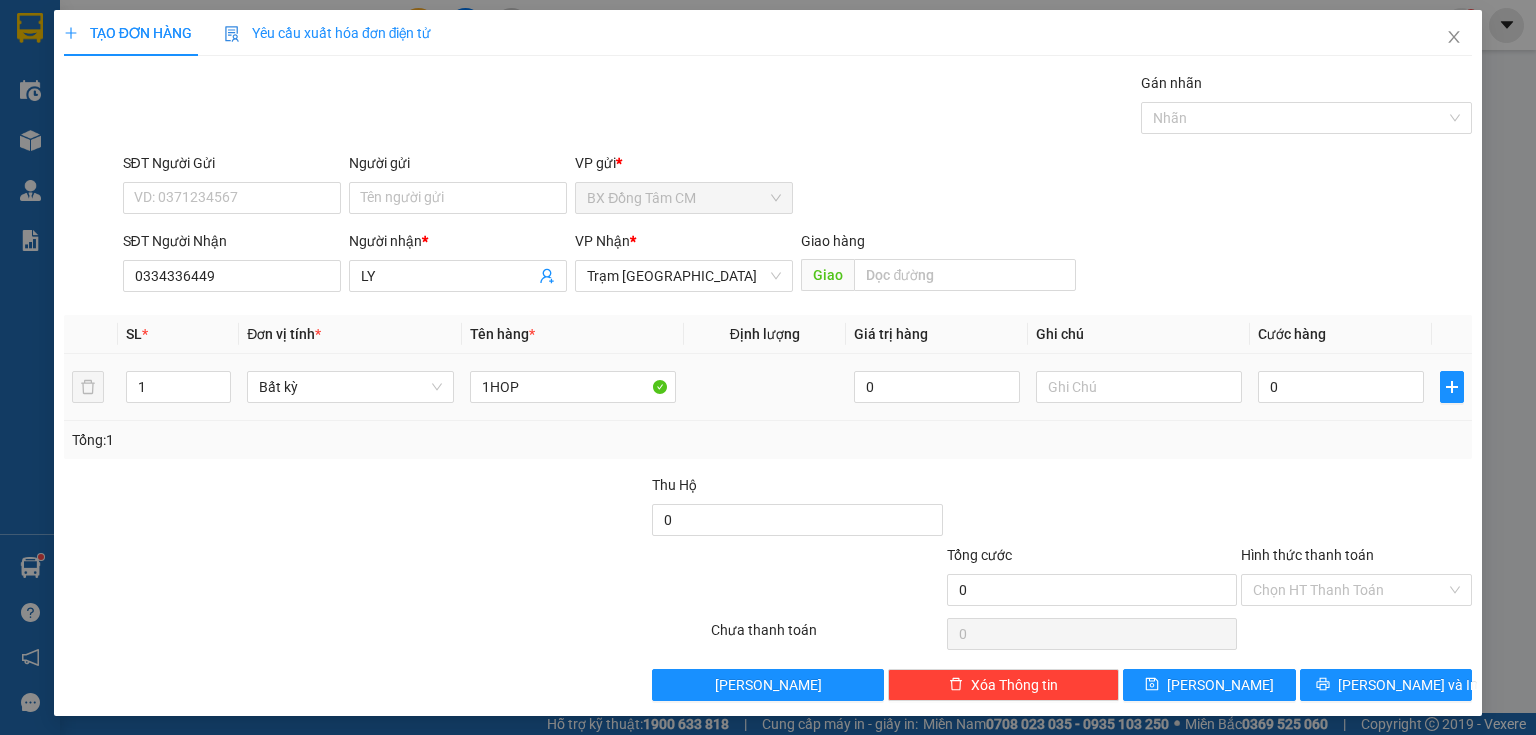 click on "0" at bounding box center [1341, 387] 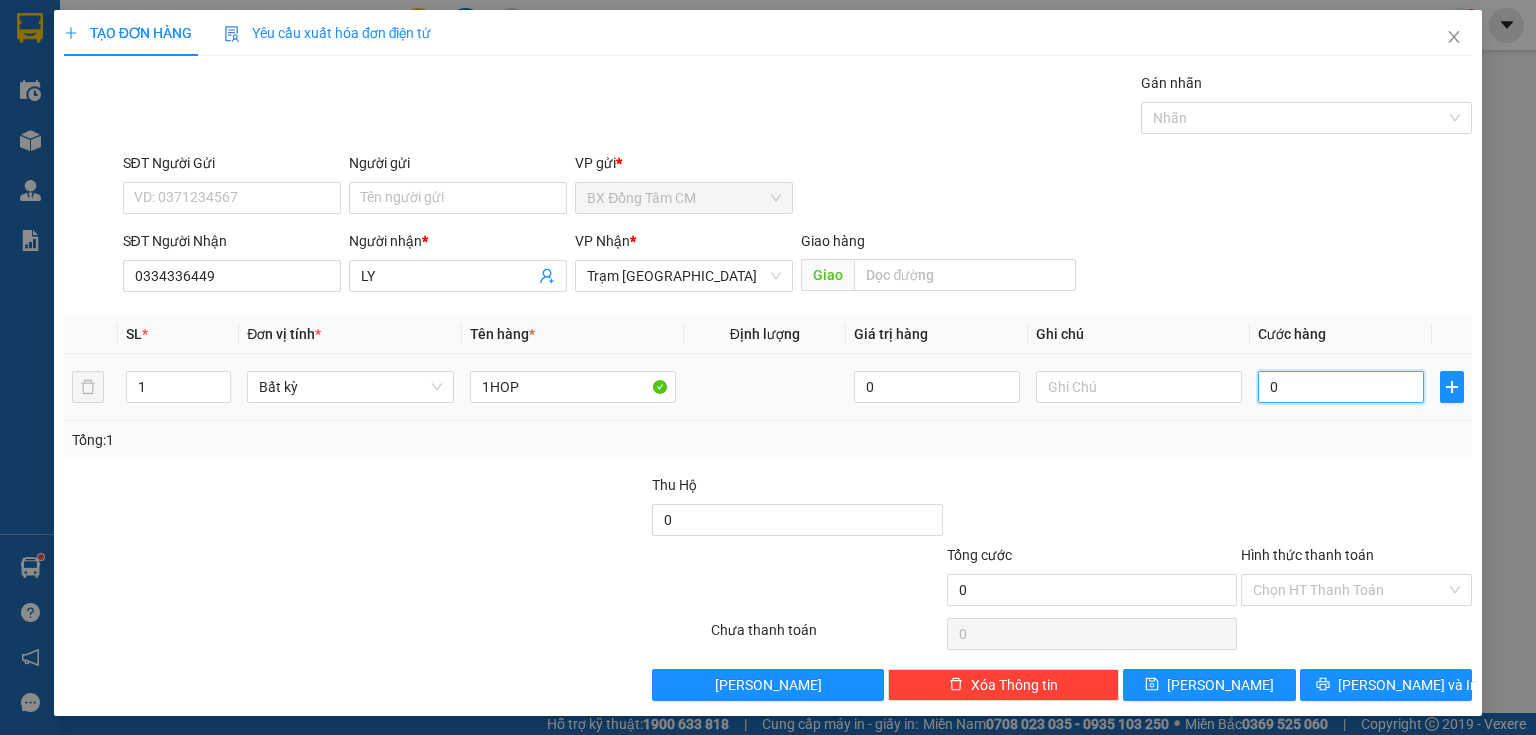 click on "0" at bounding box center (1341, 387) 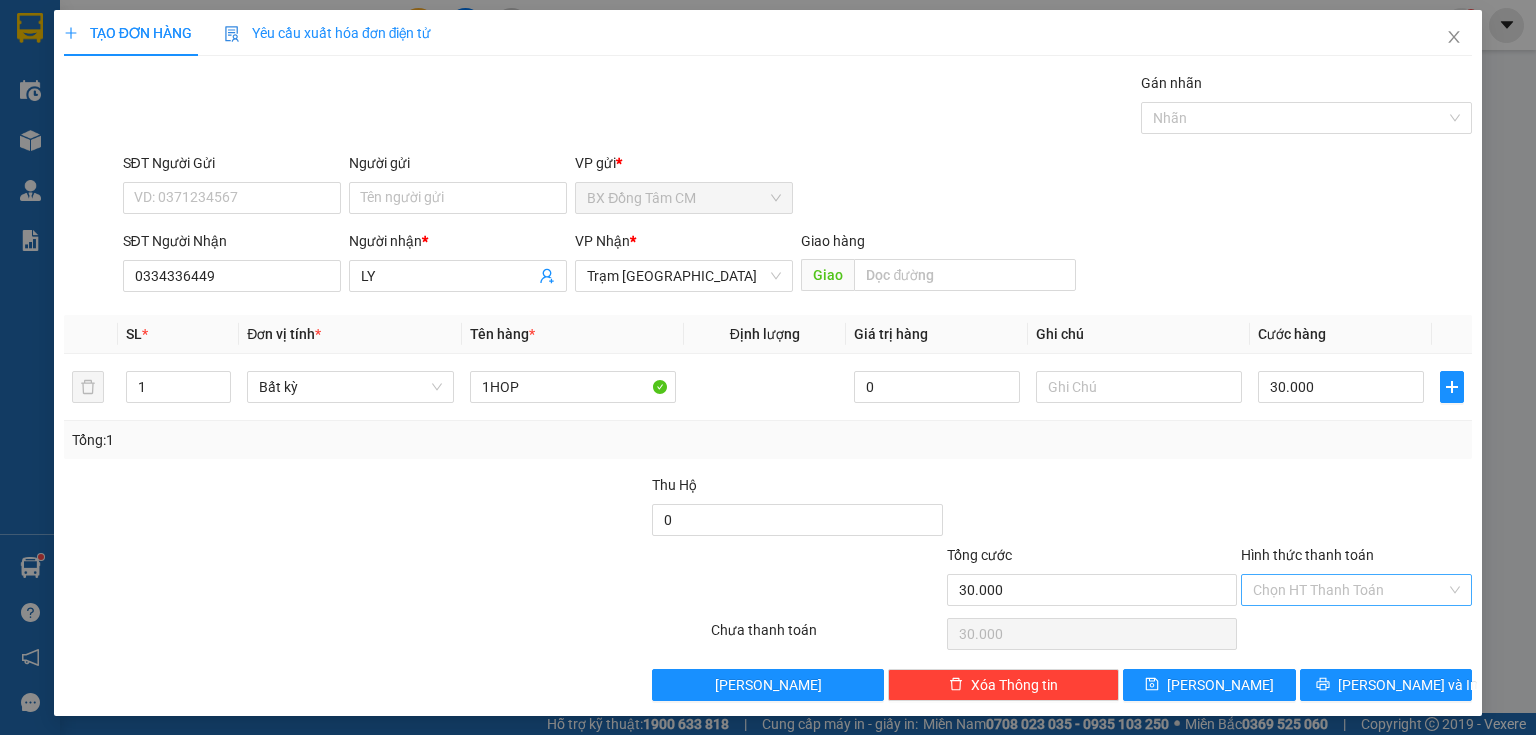 click on "Hình thức thanh toán" at bounding box center (1349, 590) 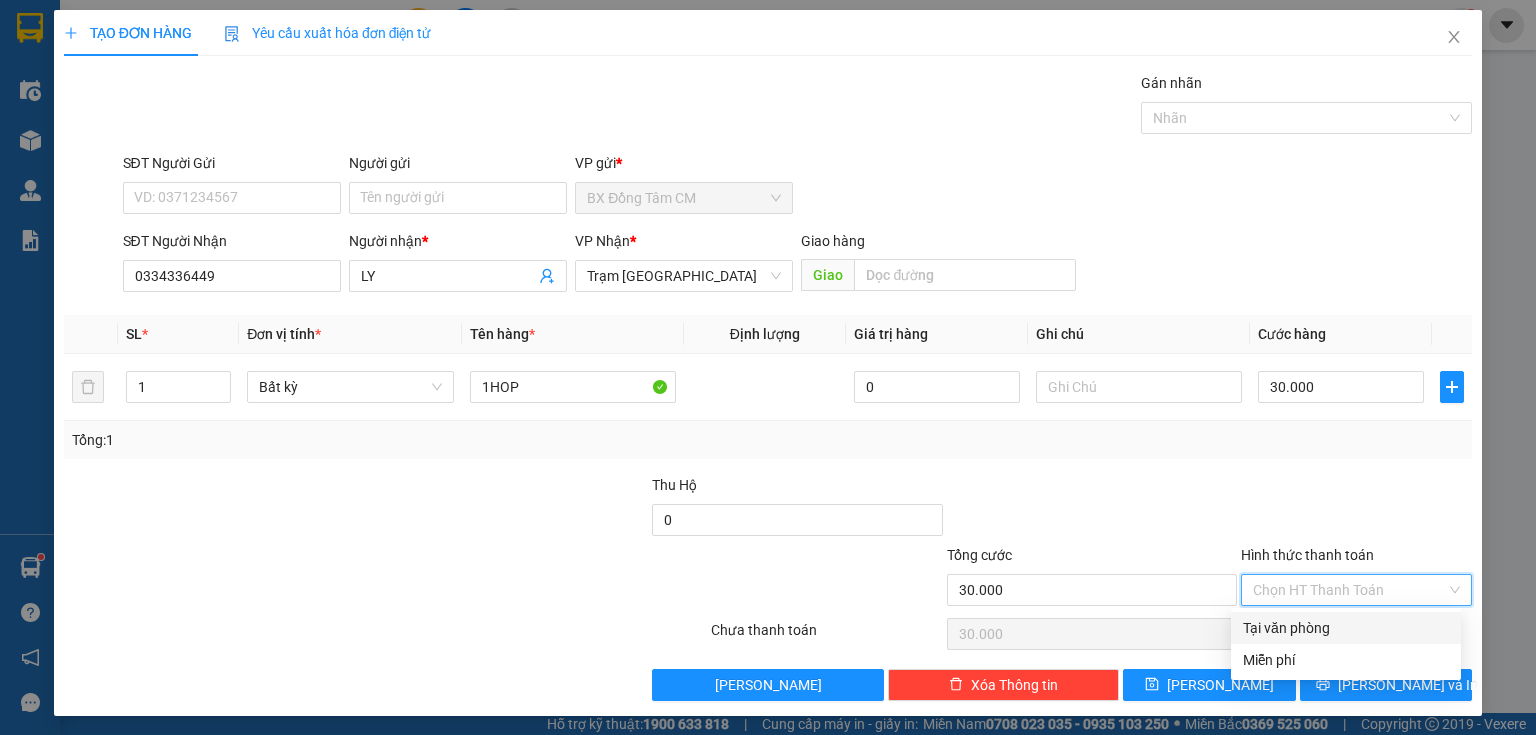 click on "Tại văn phòng" at bounding box center (1346, 628) 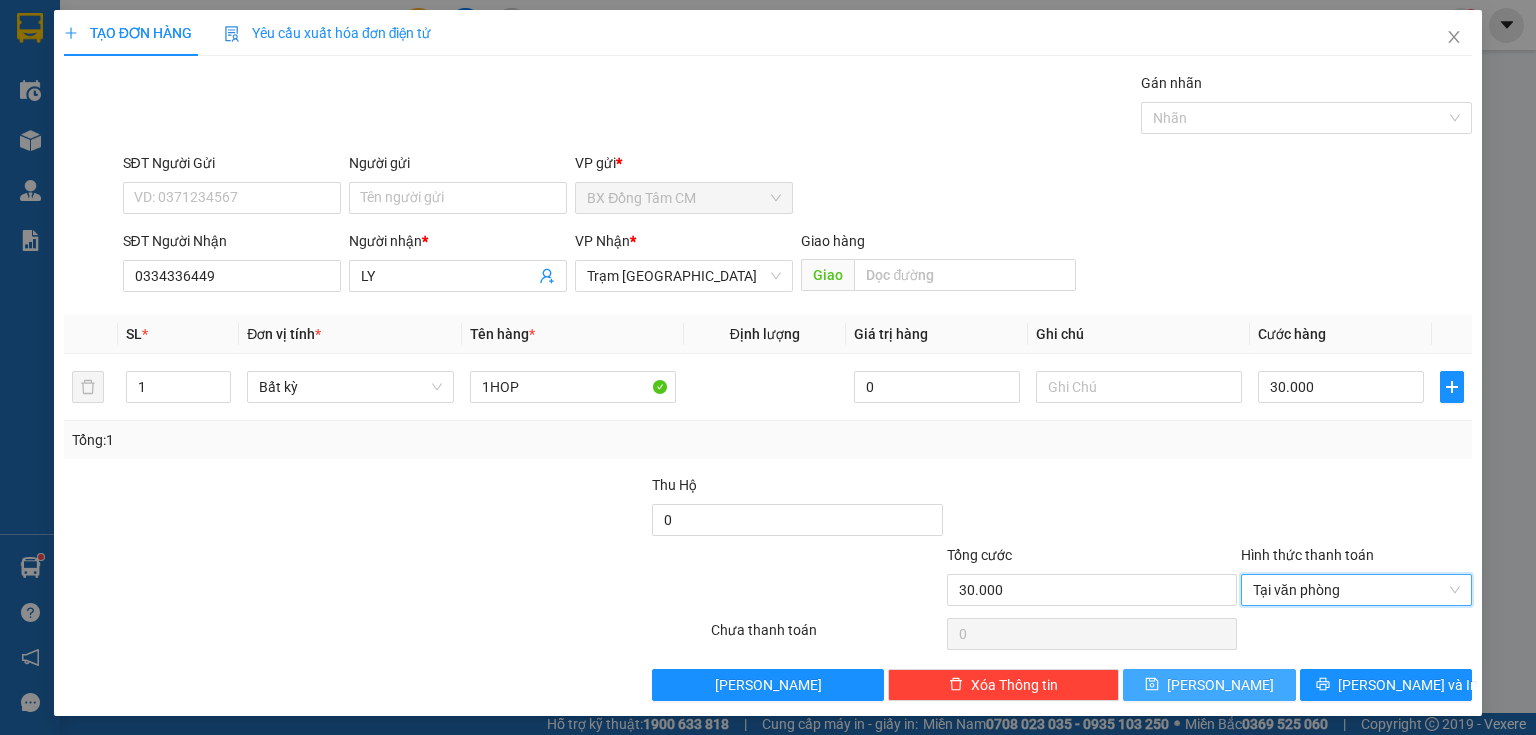 click on "[PERSON_NAME]" at bounding box center [1209, 685] 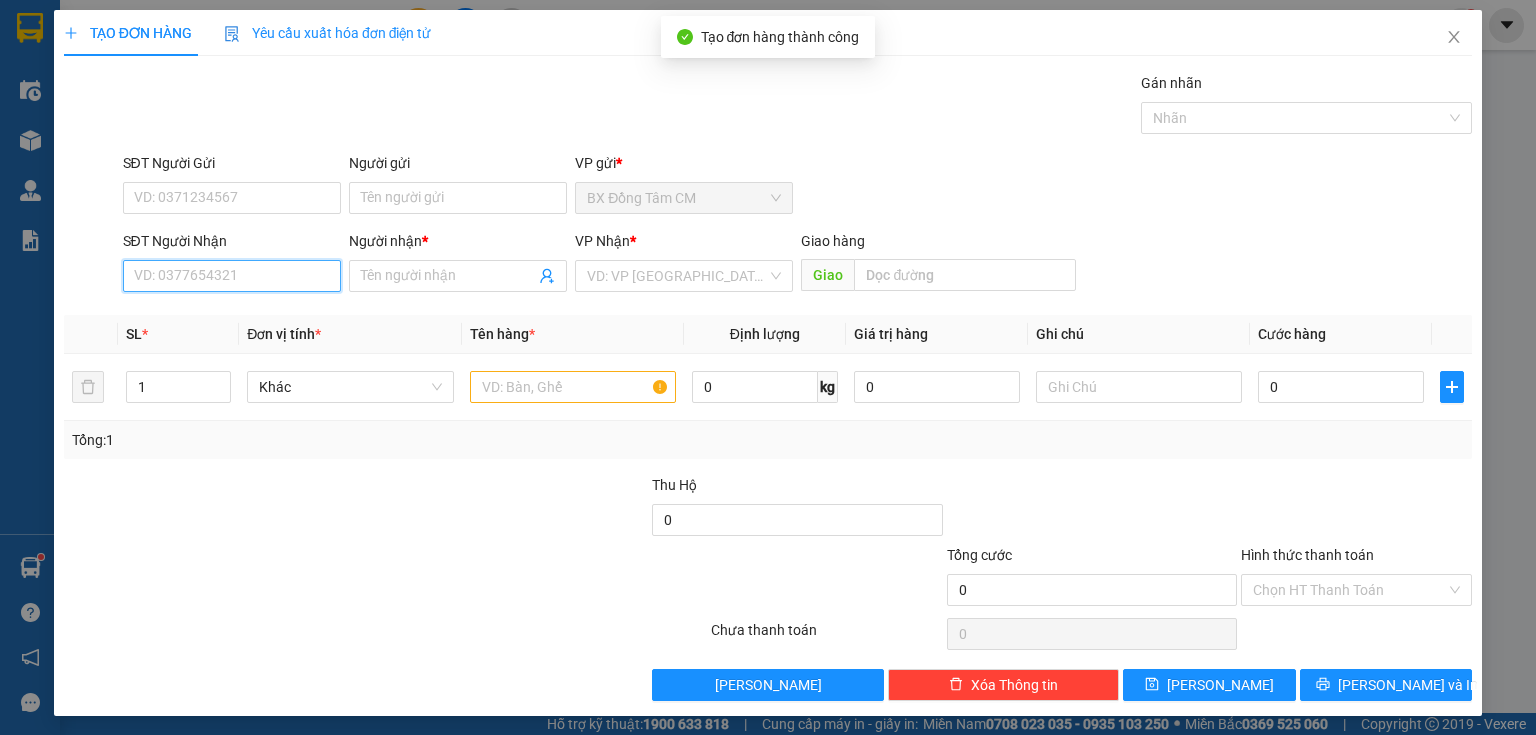 click on "SĐT Người Nhận" at bounding box center (232, 276) 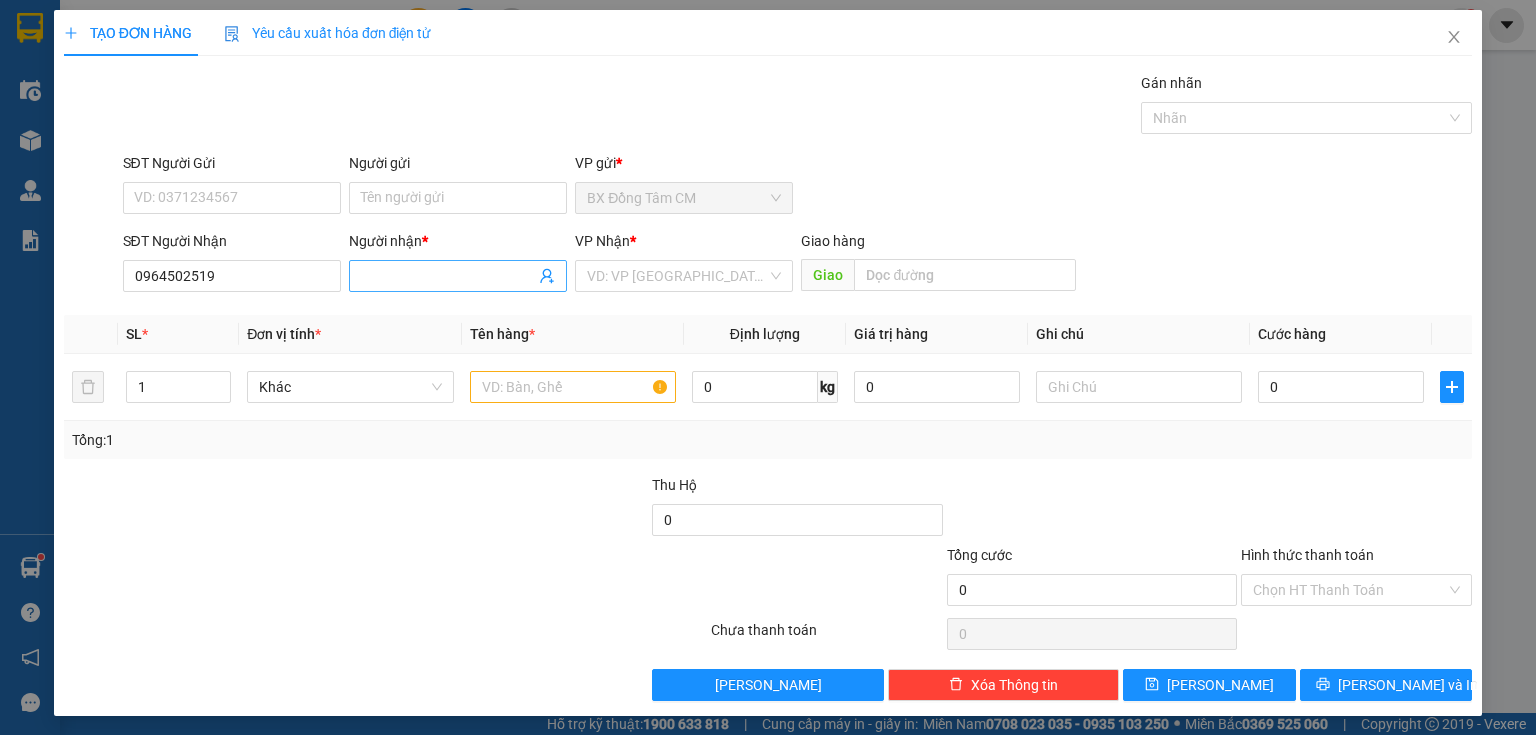 click 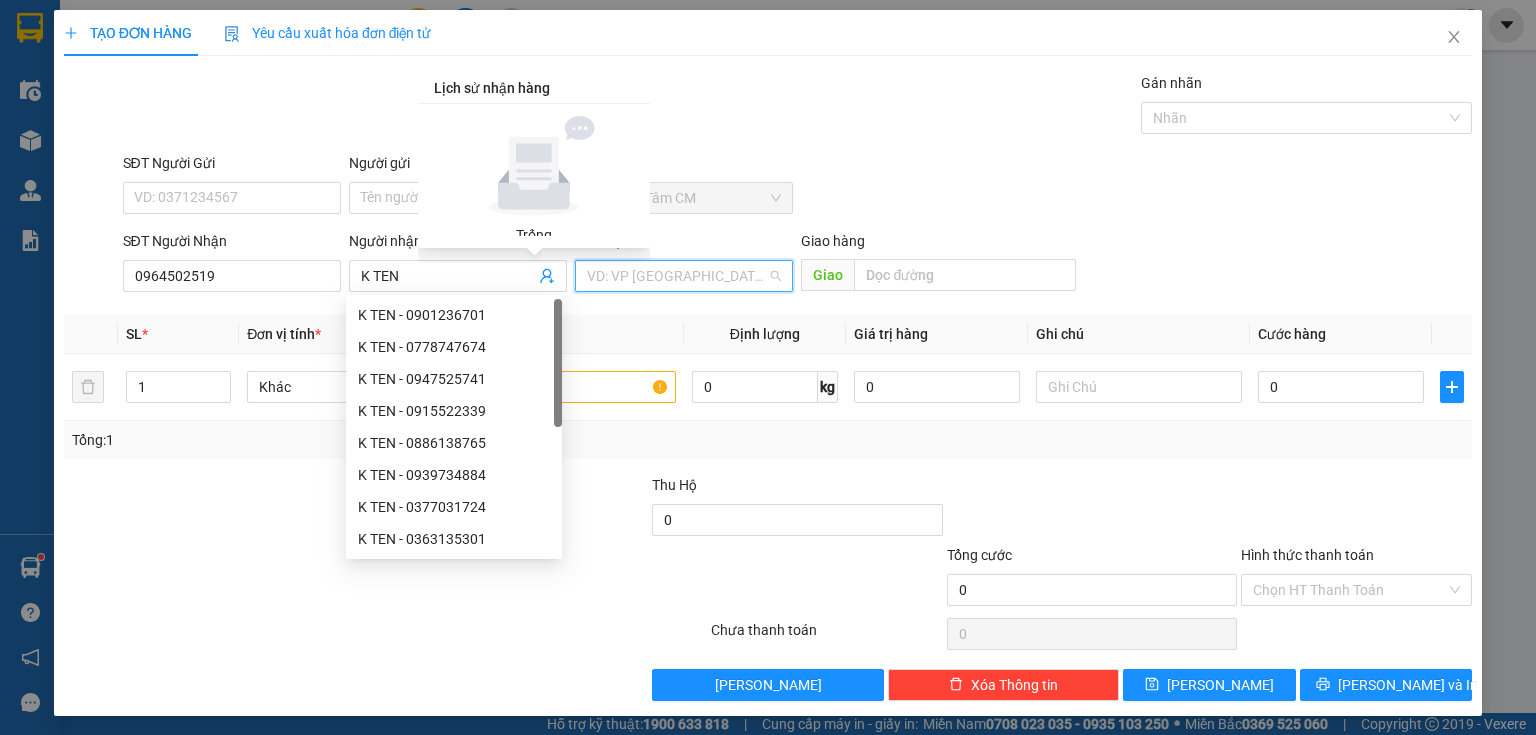 click at bounding box center (677, 276) 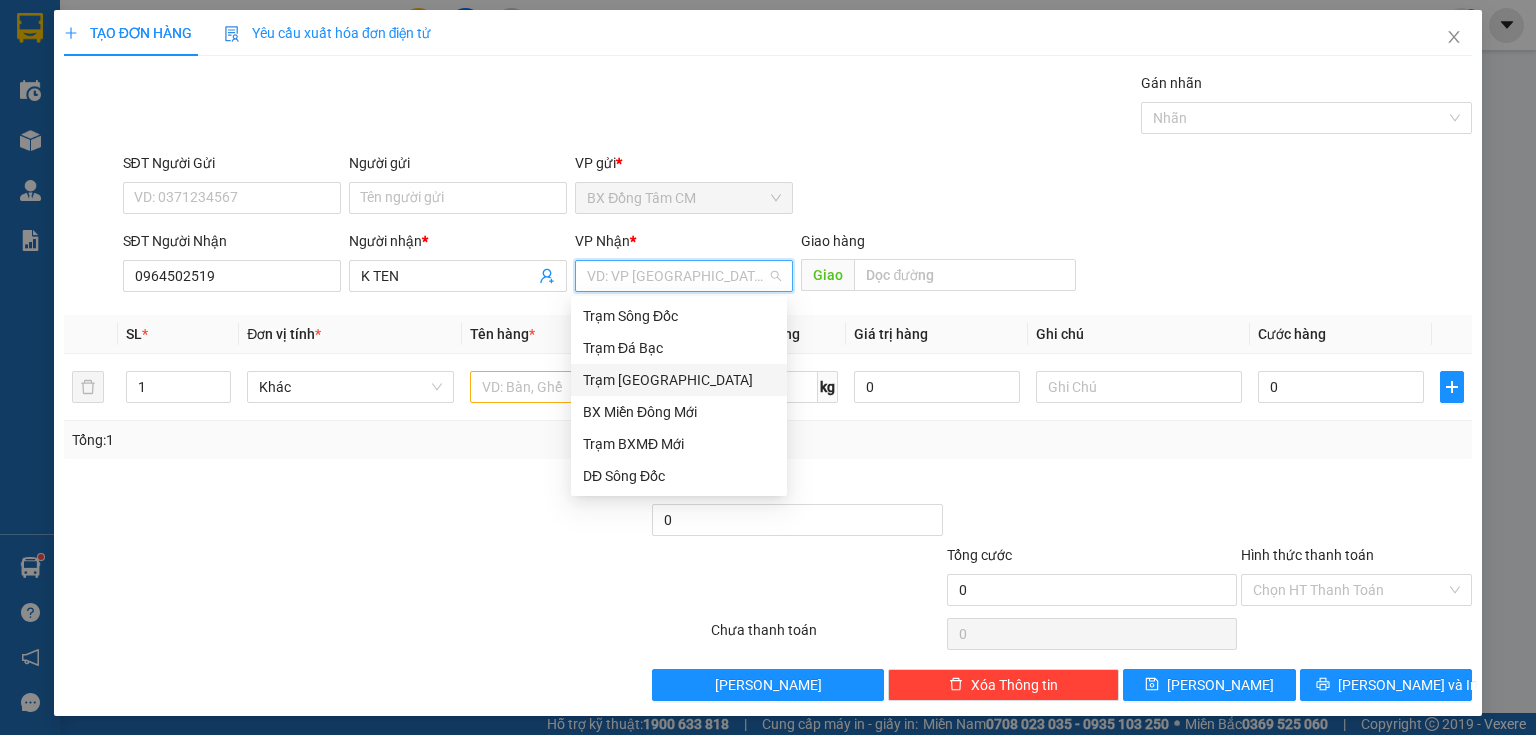 click on "Trạm [GEOGRAPHIC_DATA]" at bounding box center [679, 380] 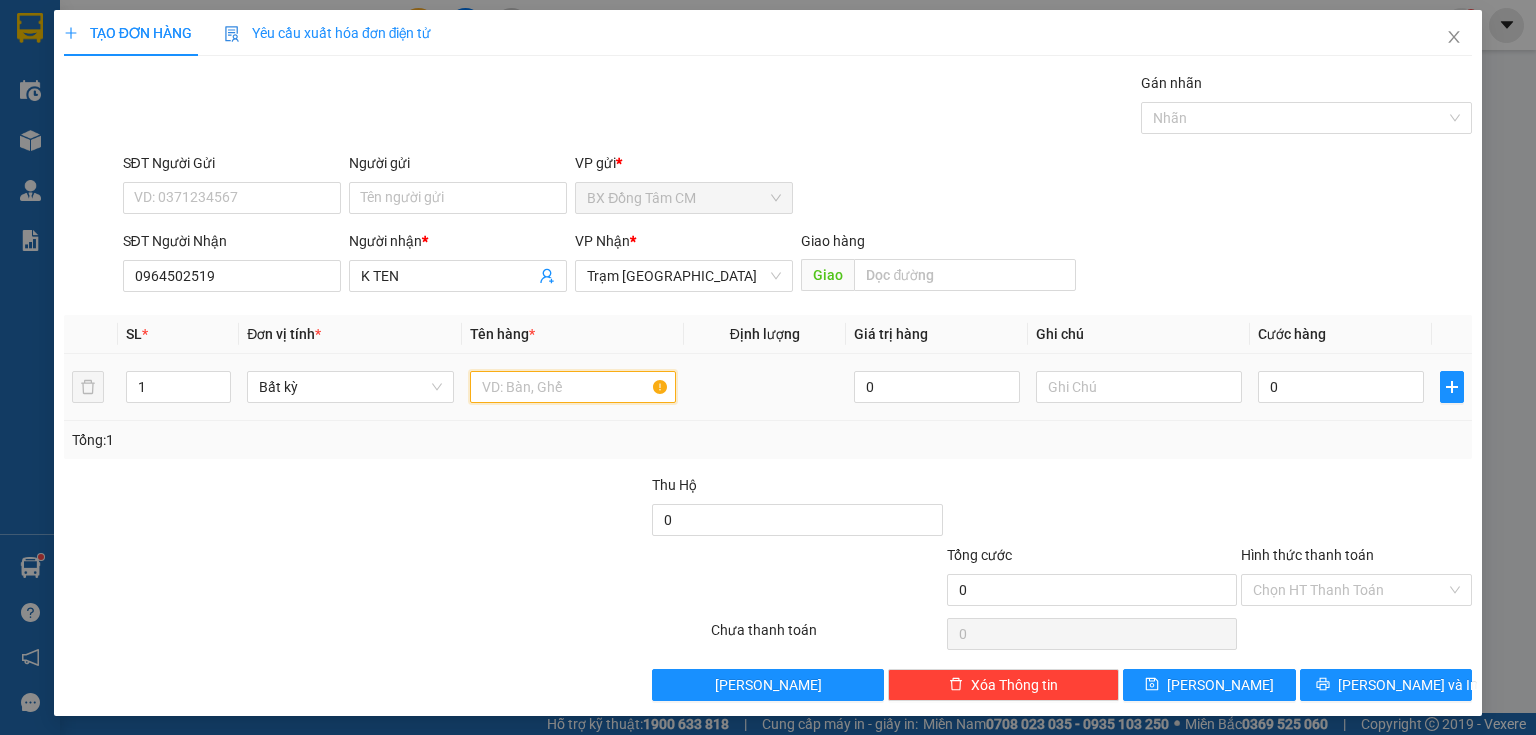 click at bounding box center (573, 387) 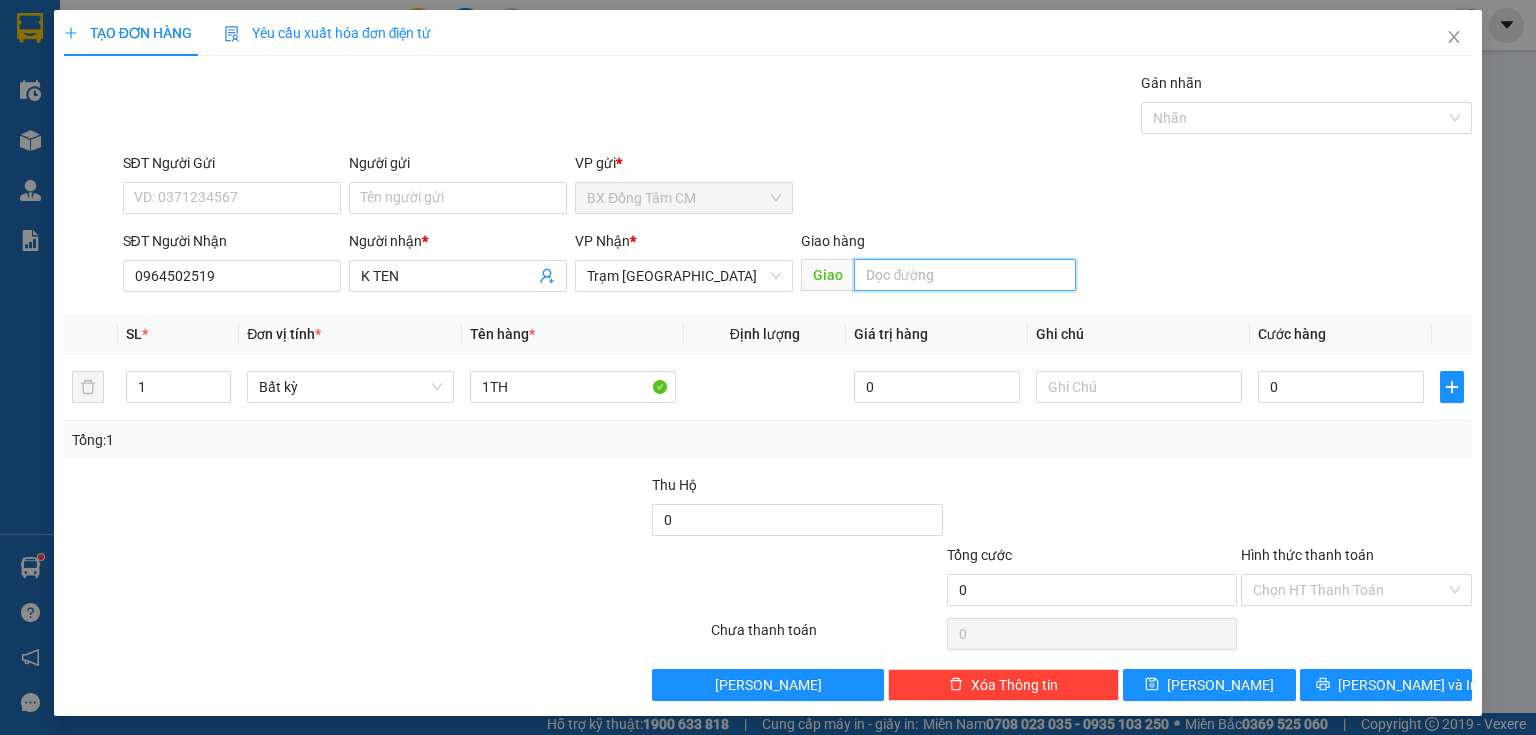 click at bounding box center (965, 275) 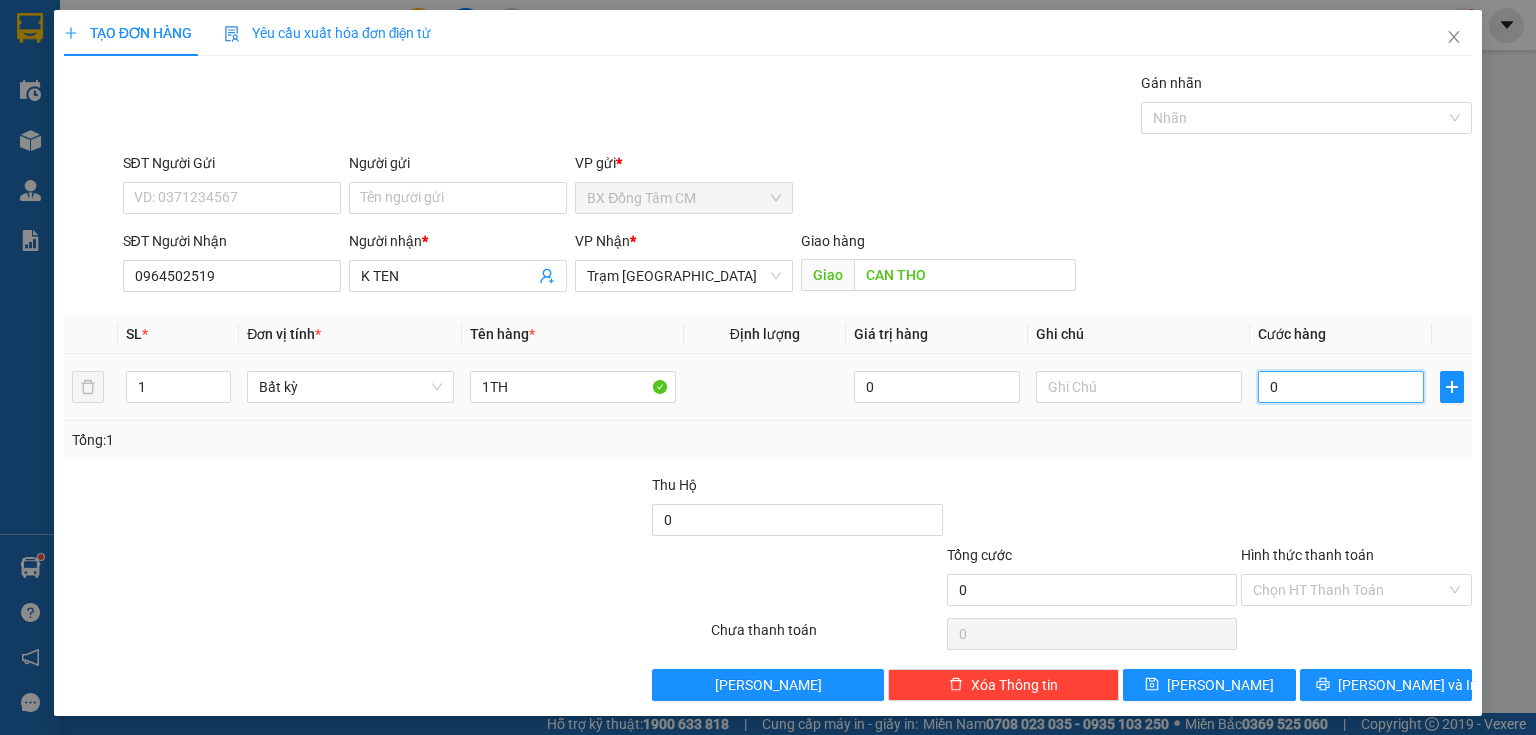 click on "0" at bounding box center [1341, 387] 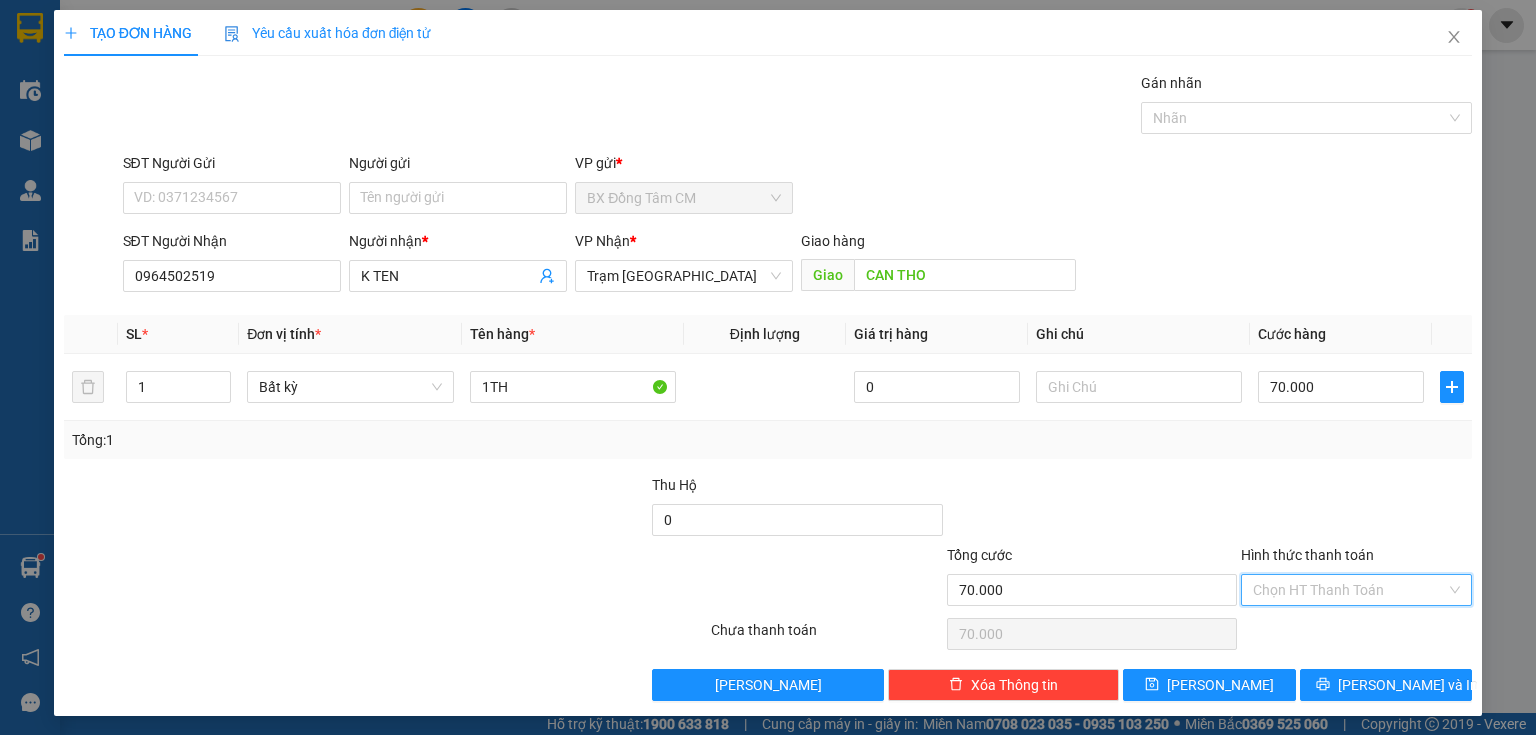 click on "Hình thức thanh toán" at bounding box center (1349, 590) 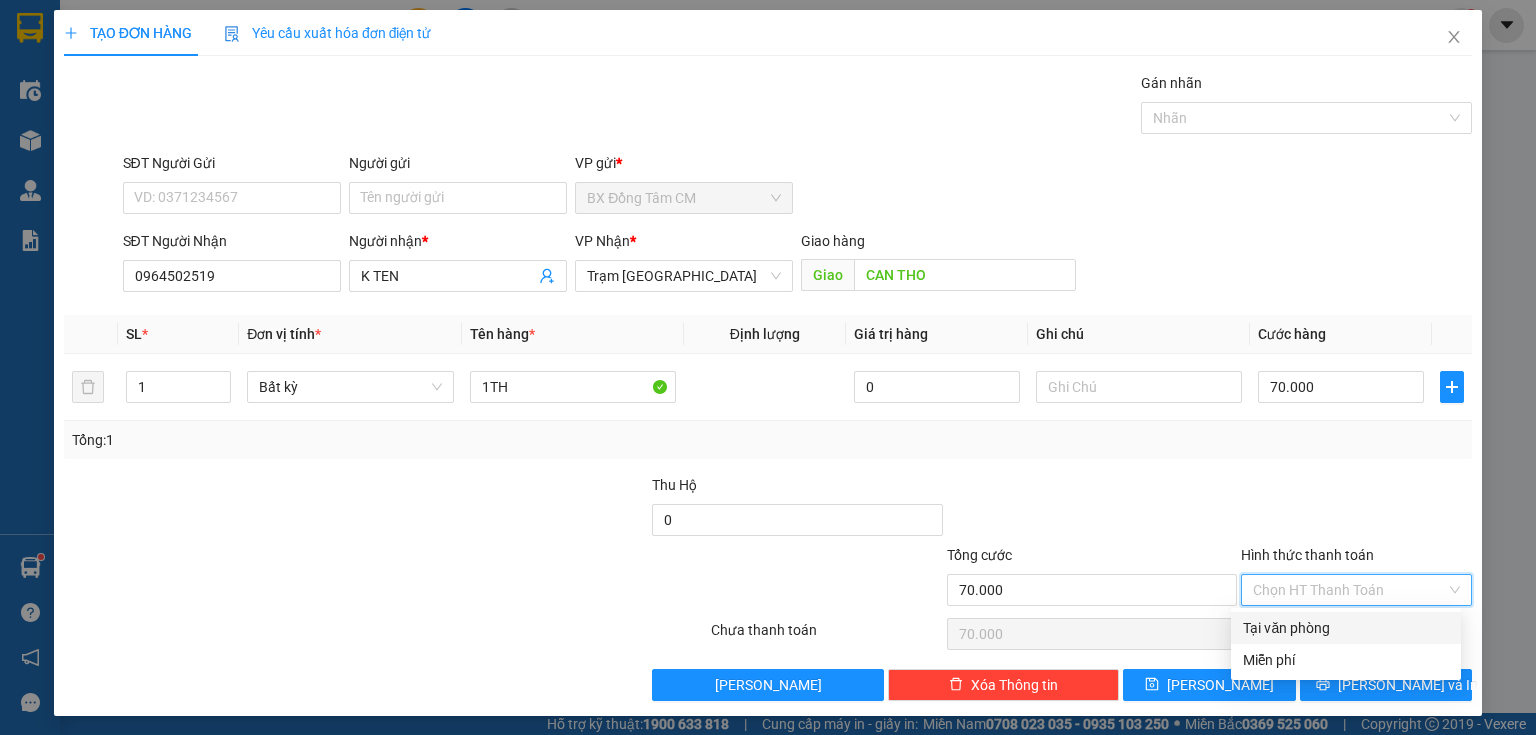 drag, startPoint x: 1337, startPoint y: 588, endPoint x: 1330, endPoint y: 641, distance: 53.460266 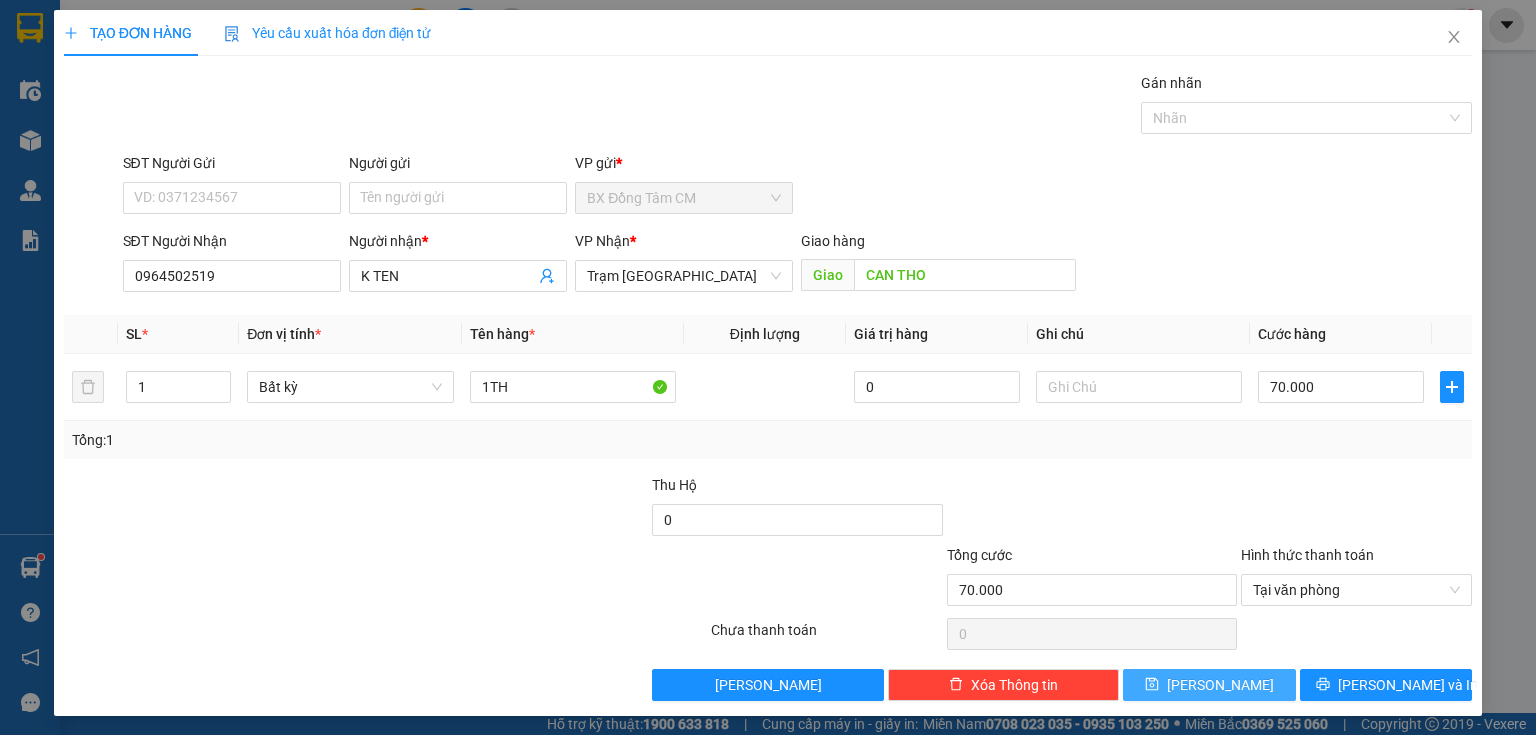 click on "[PERSON_NAME]" at bounding box center [1220, 685] 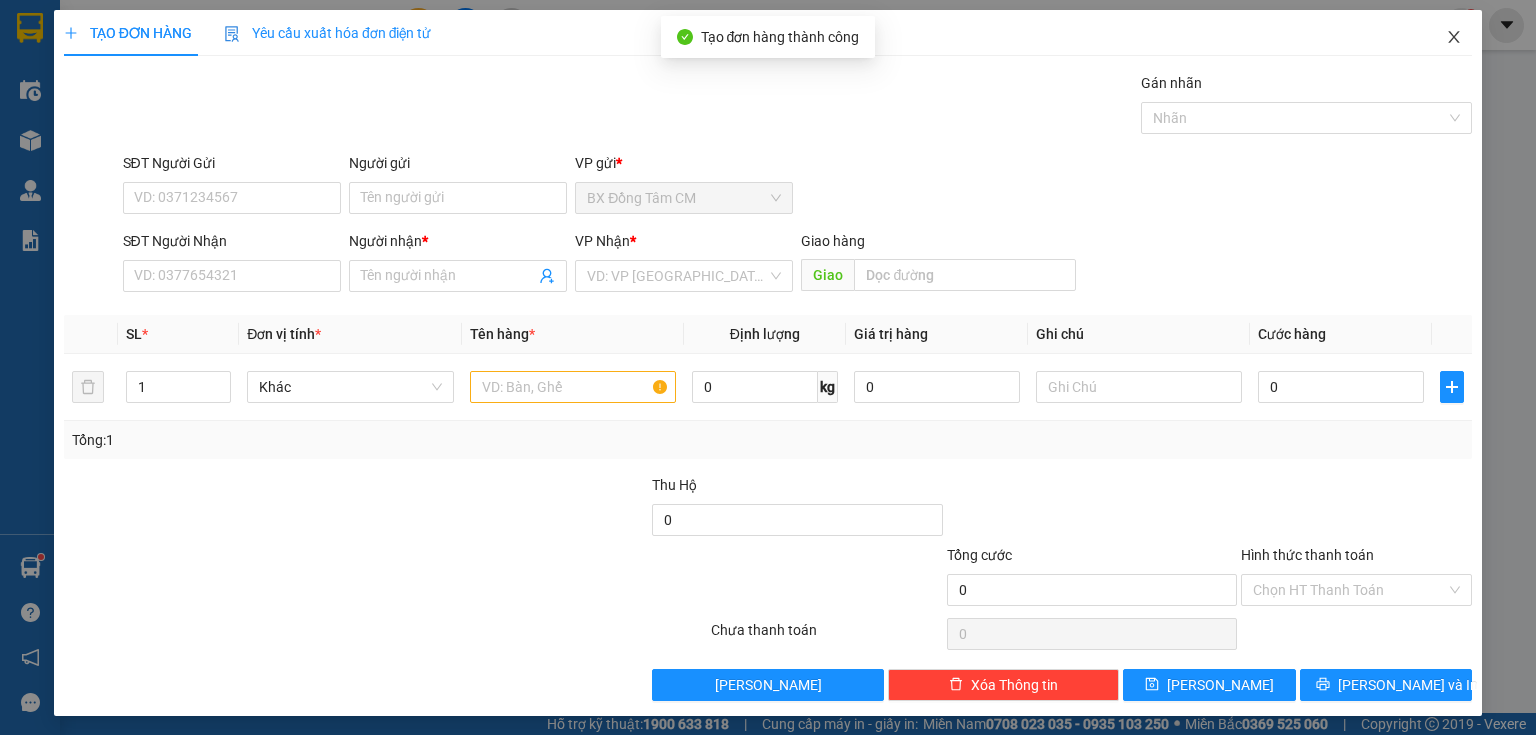 click 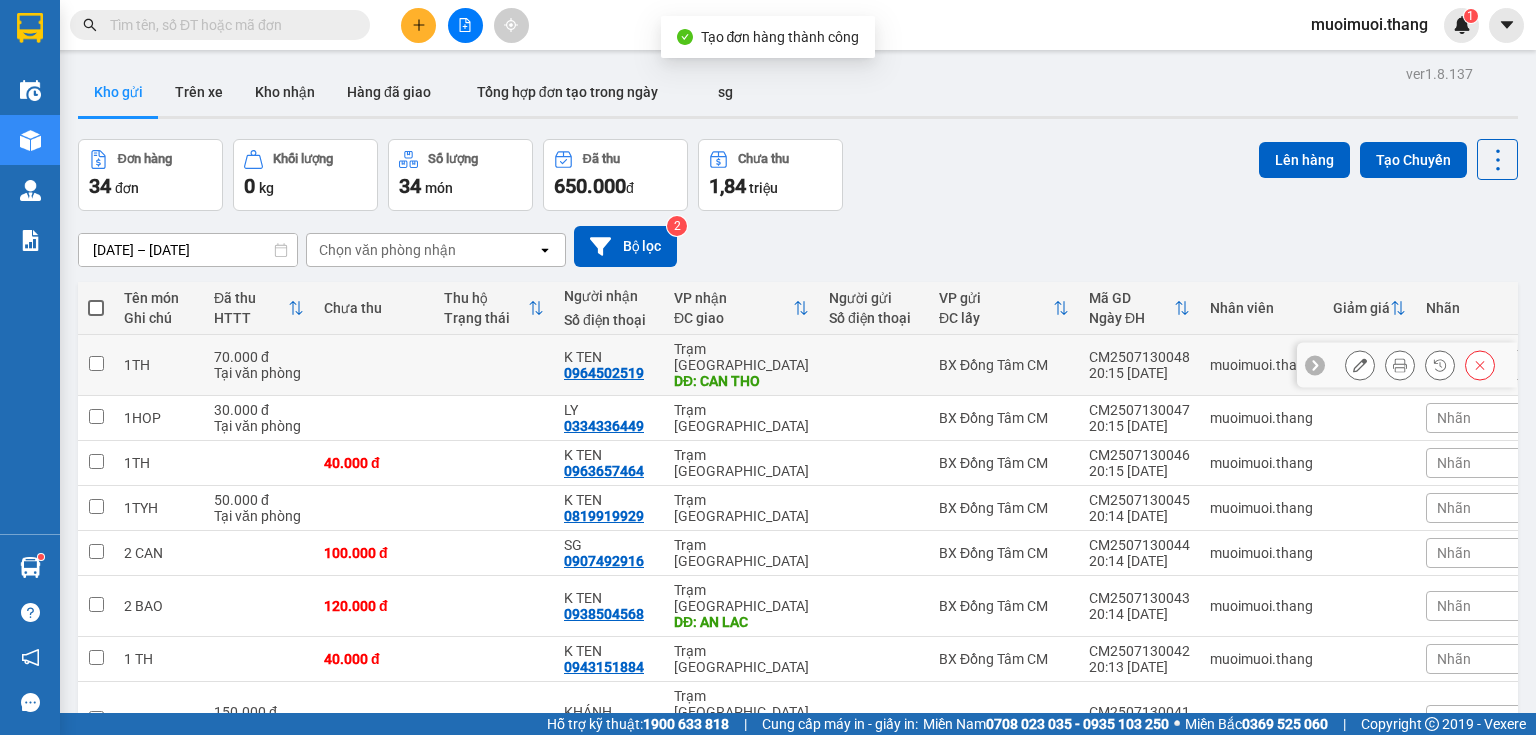click on "K TEN 0964502519" at bounding box center [609, 365] 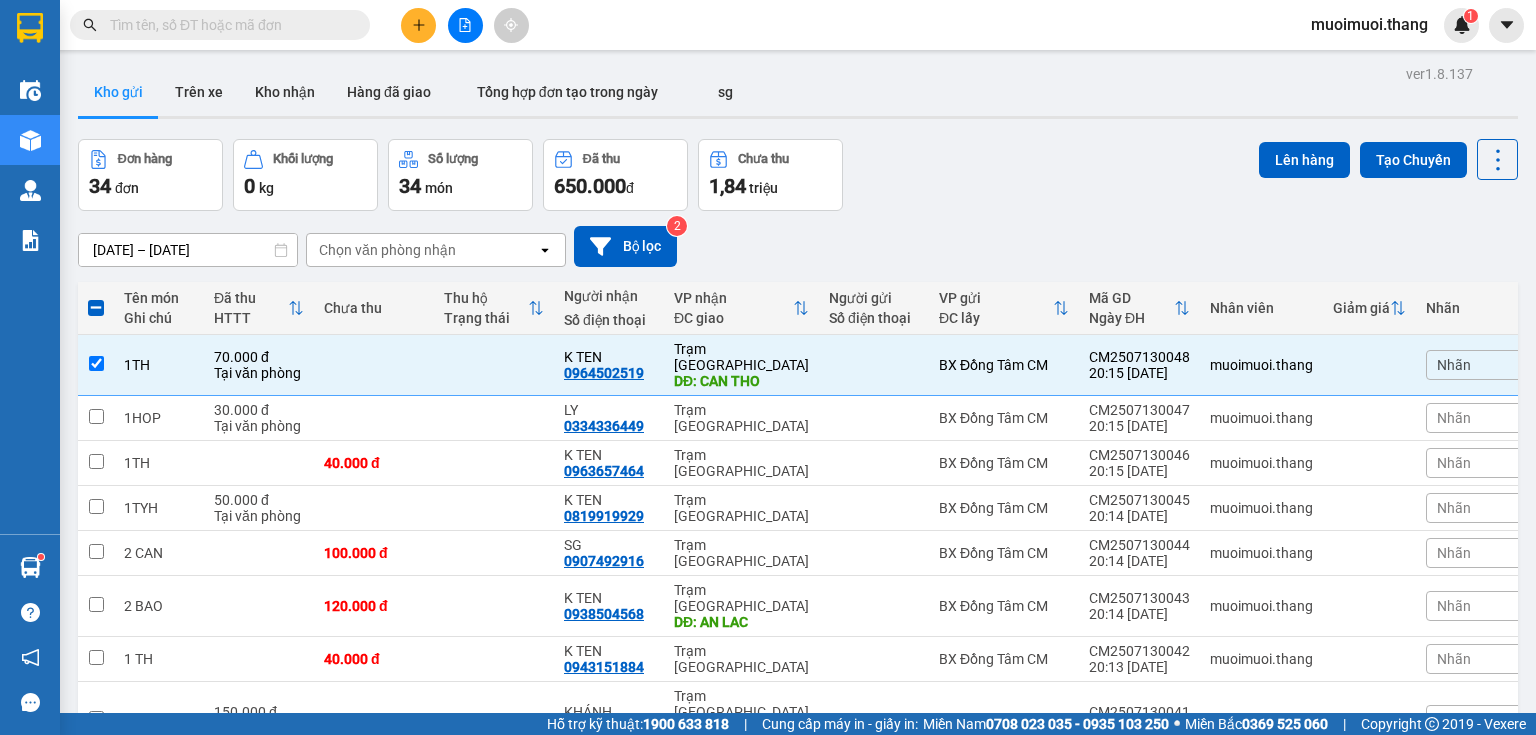 click on "Kết quả tìm kiếm ( 0 )  Bộ lọc  No Data muoimuoi.thang 1" at bounding box center (768, 25) 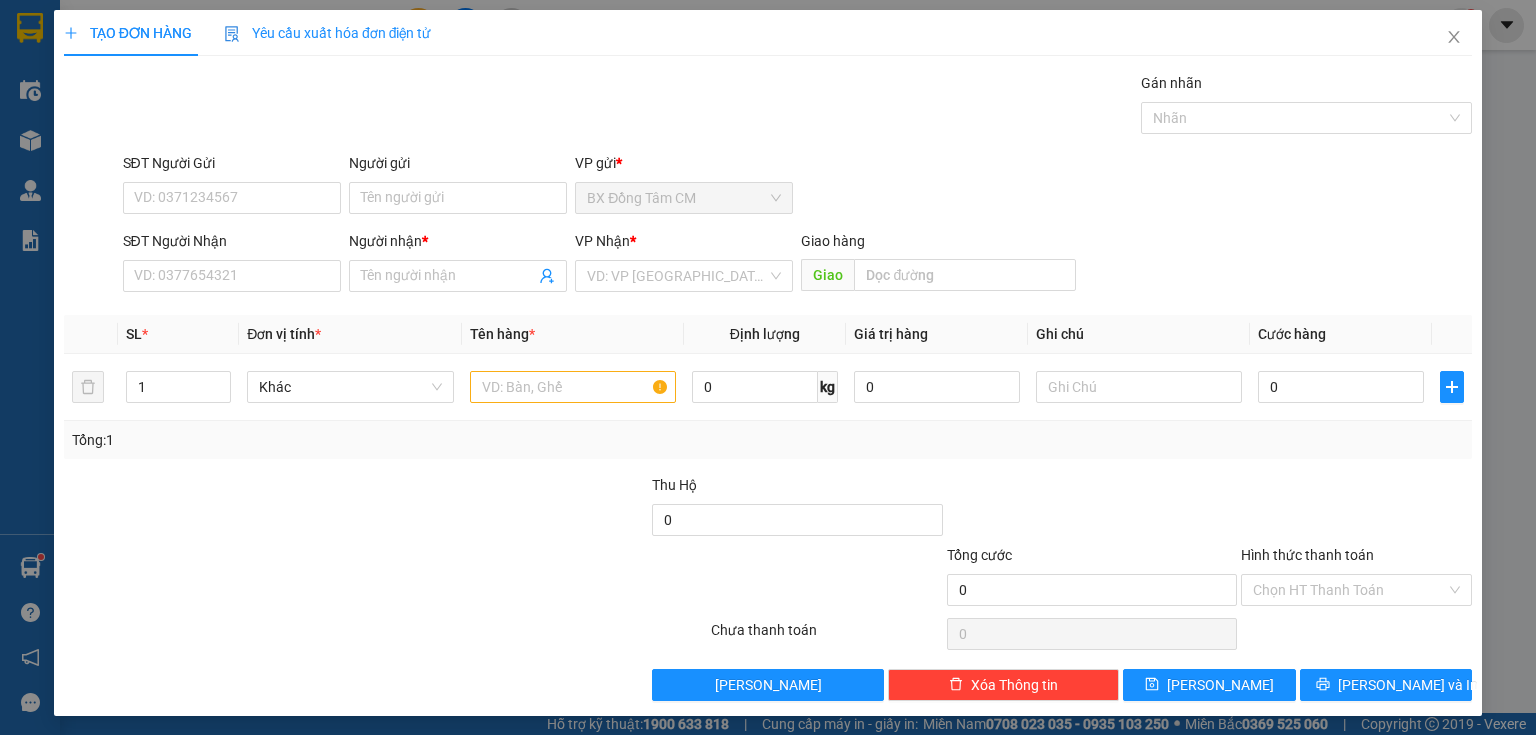 drag, startPoint x: 245, startPoint y: 236, endPoint x: 217, endPoint y: 258, distance: 35.608986 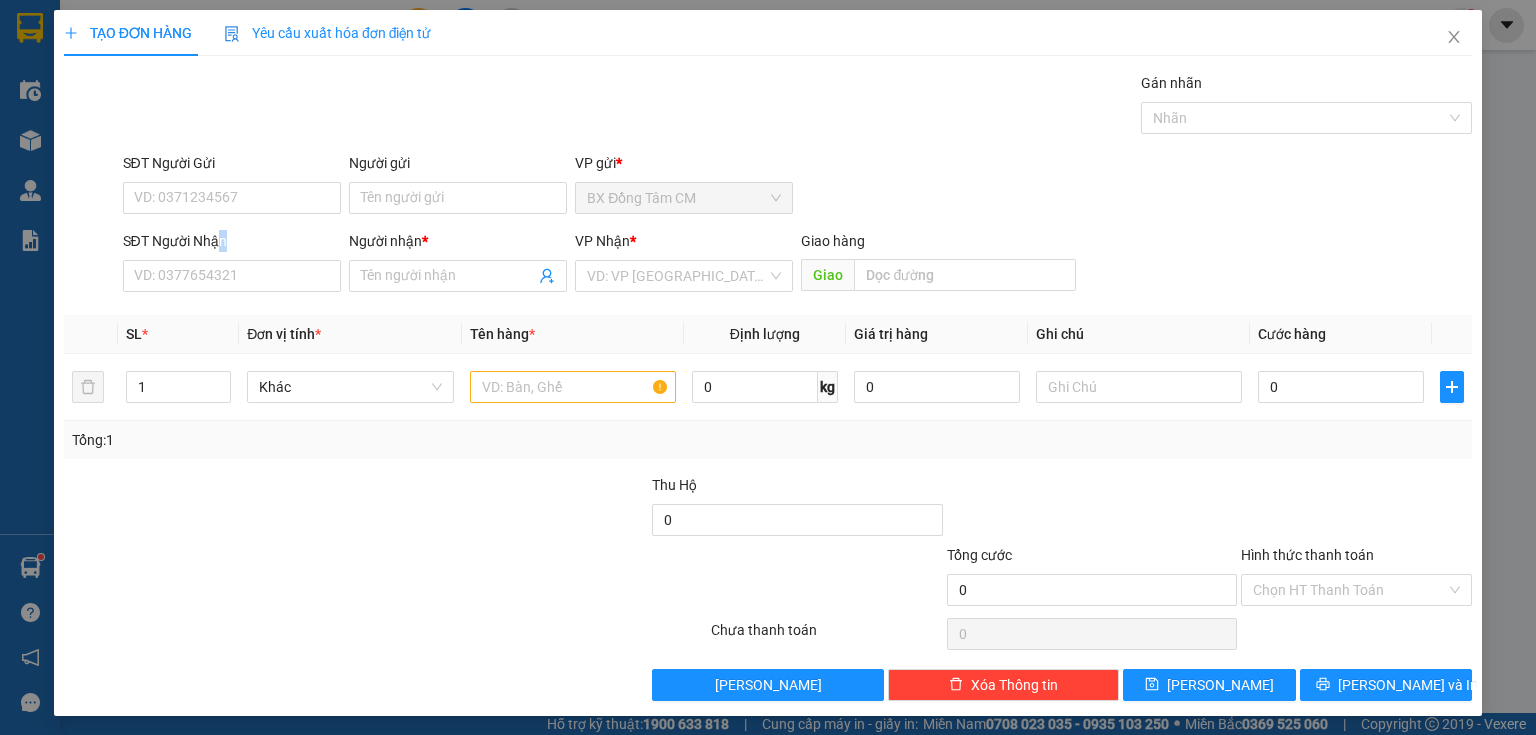 click on "SĐT Người Nhận" at bounding box center (232, 245) 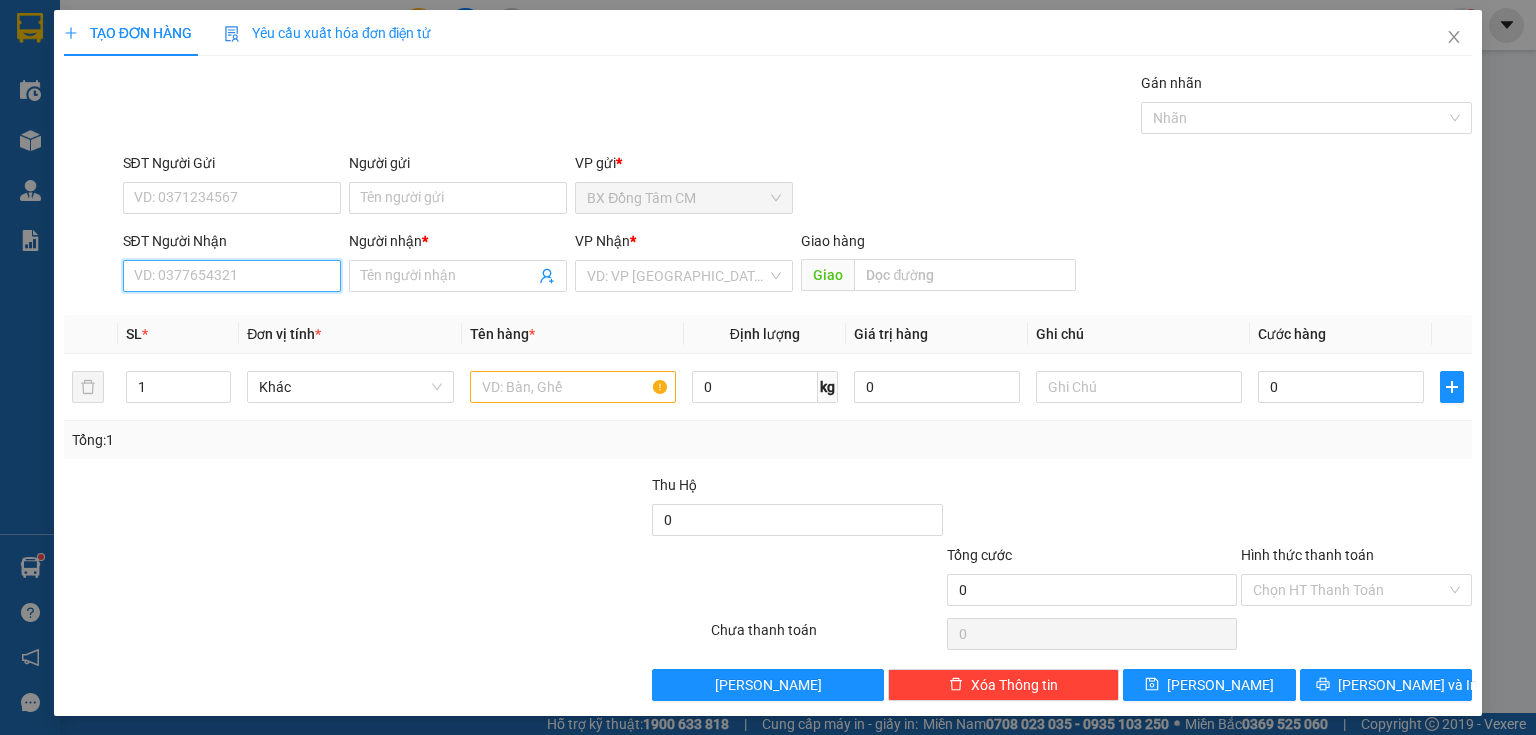 click on "SĐT Người Nhận" at bounding box center (232, 276) 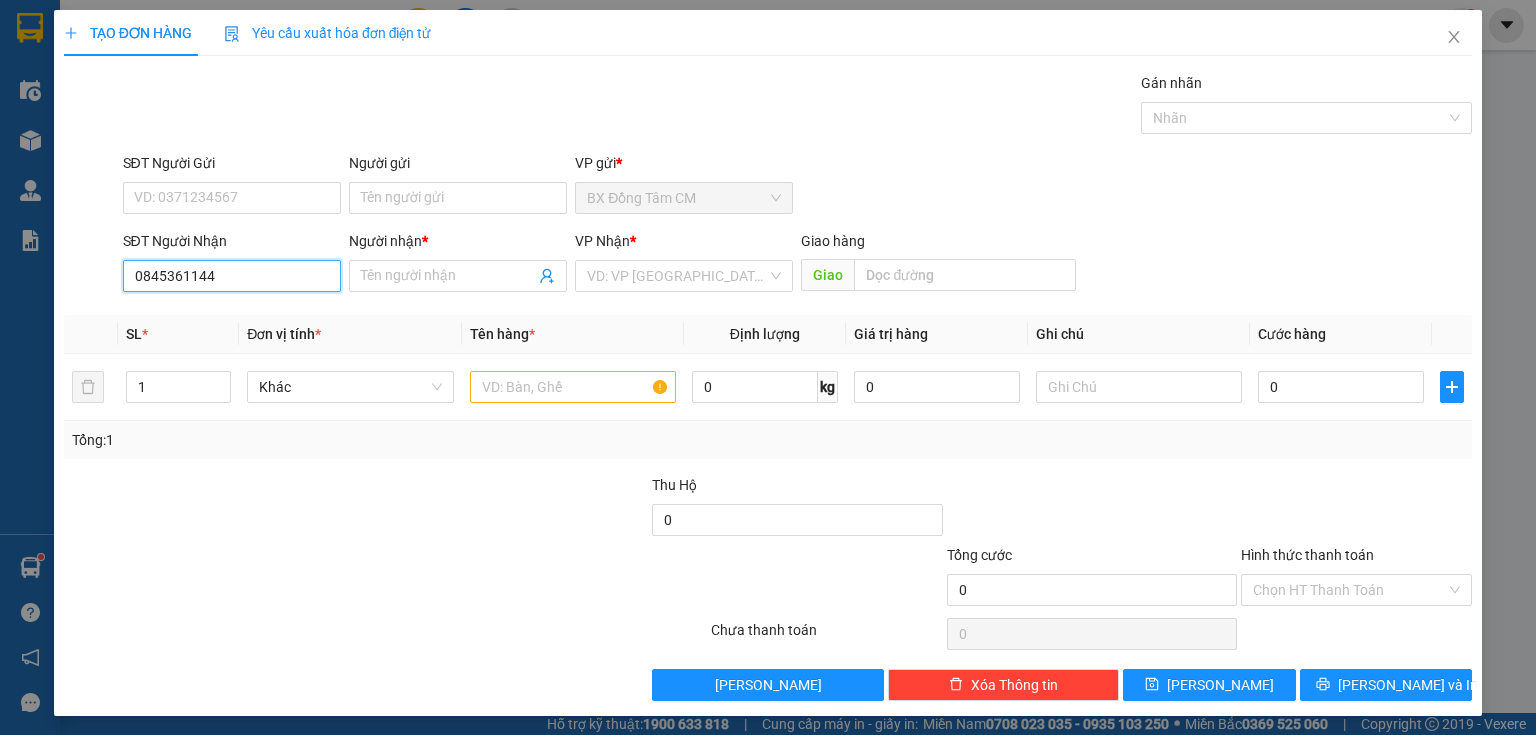 click on "0845361144" at bounding box center [232, 276] 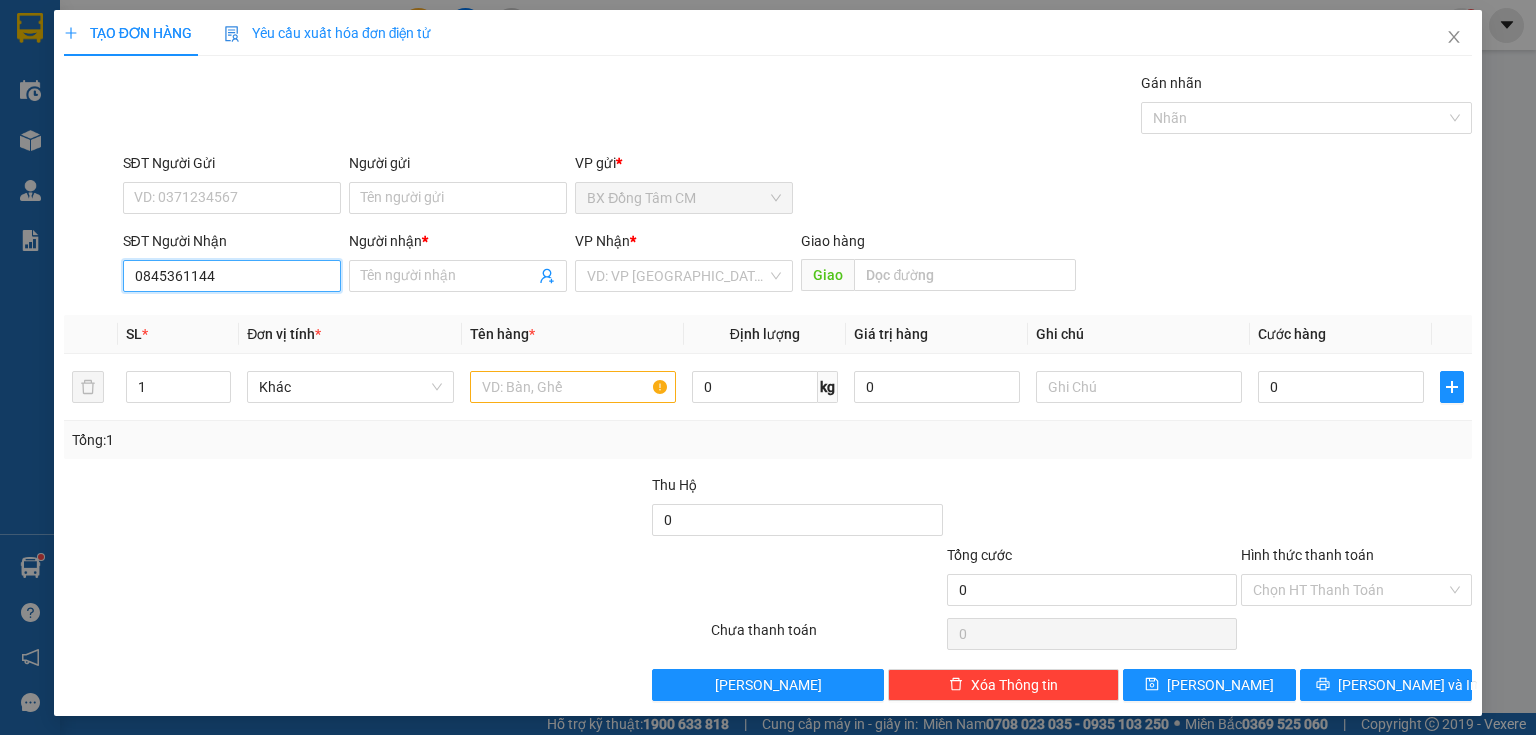 click on "0845361144" at bounding box center (232, 276) 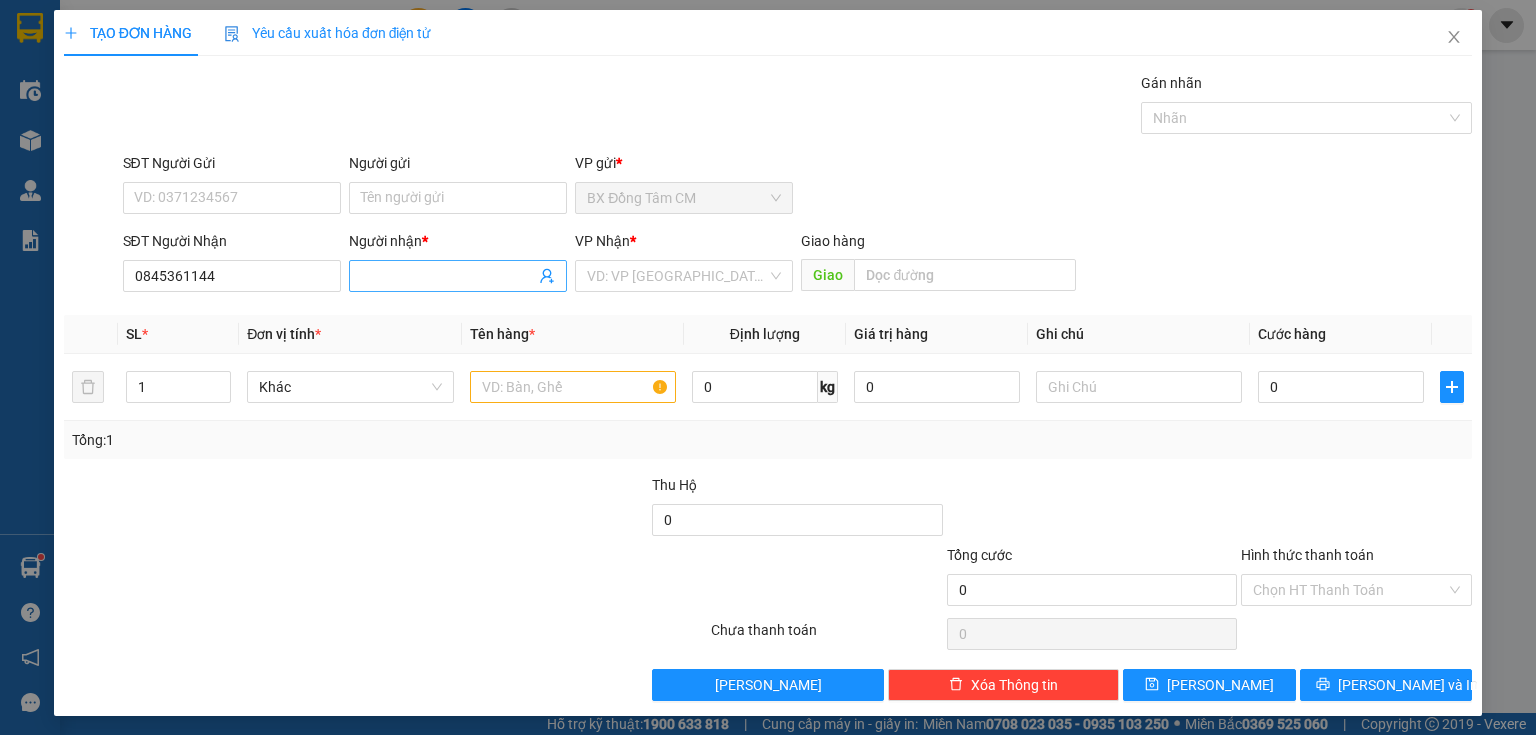 click on "Người nhận  *" at bounding box center [448, 276] 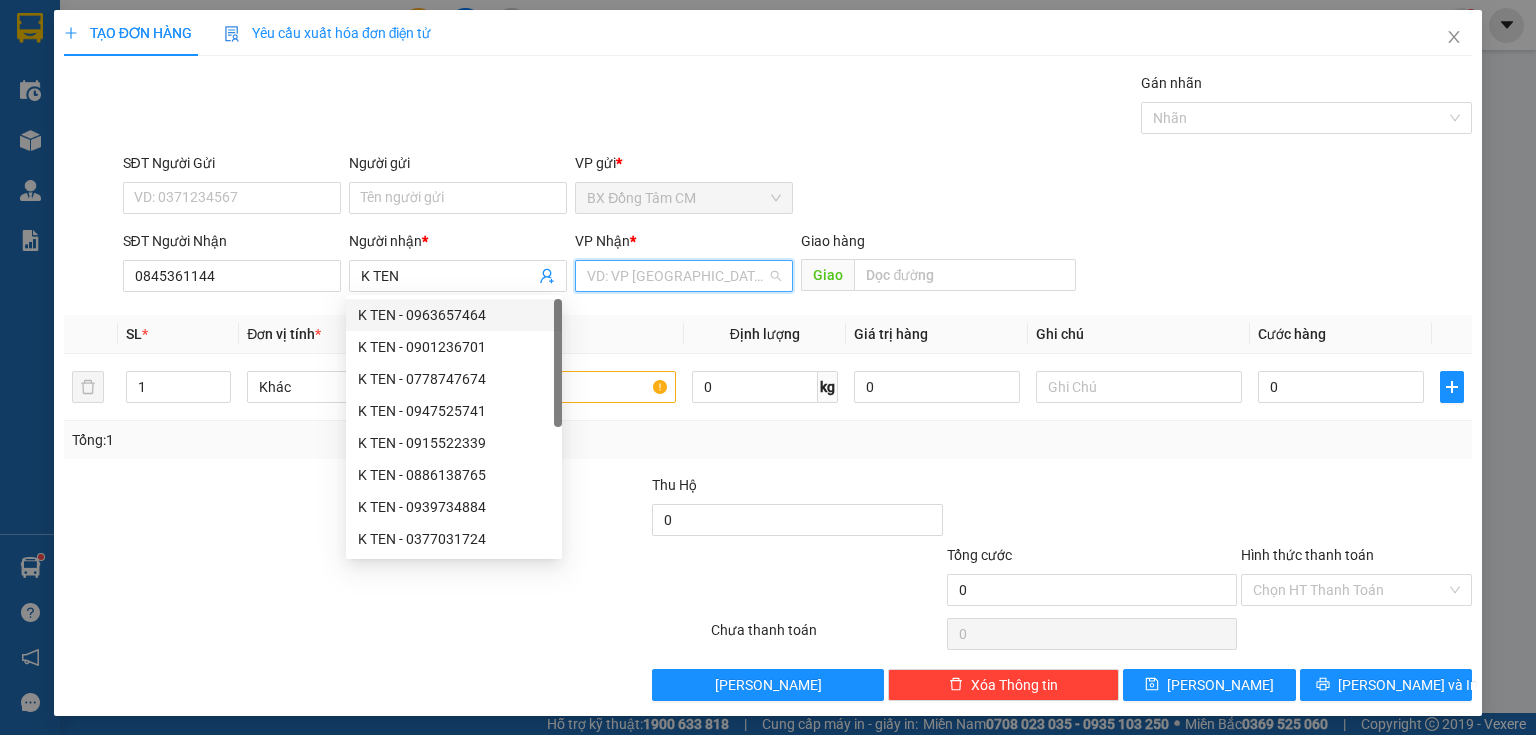 click at bounding box center [677, 276] 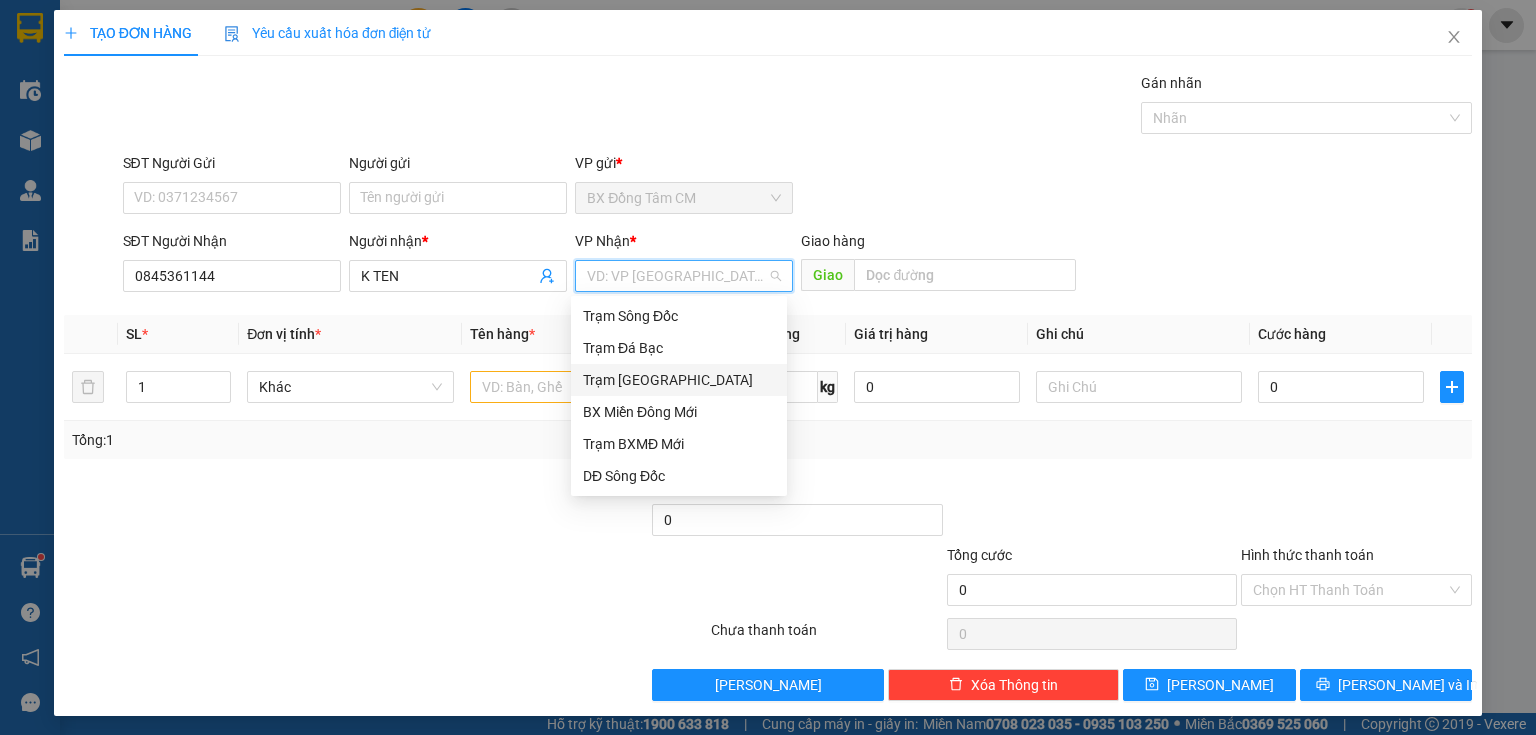 click on "Trạm [GEOGRAPHIC_DATA]" at bounding box center [679, 380] 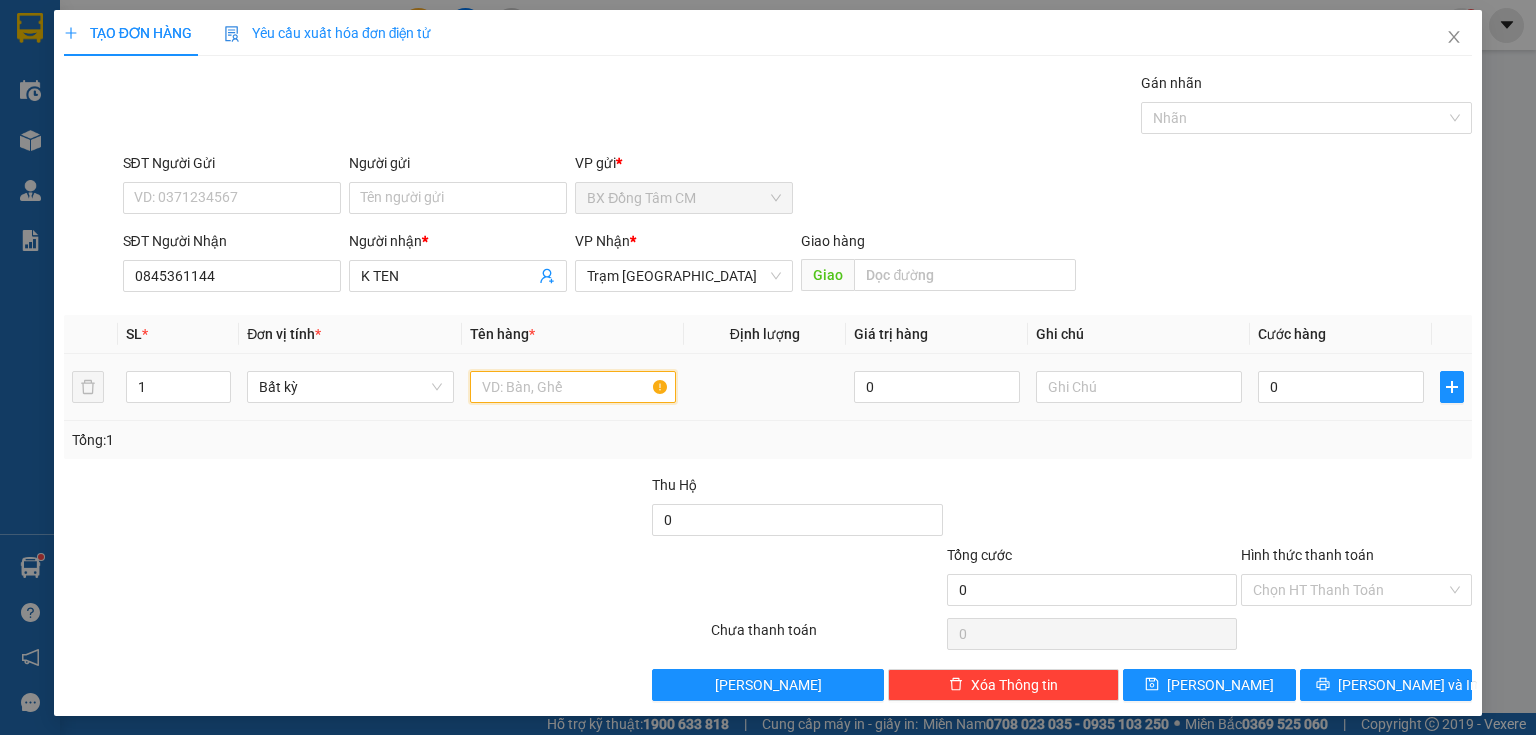 click at bounding box center (573, 387) 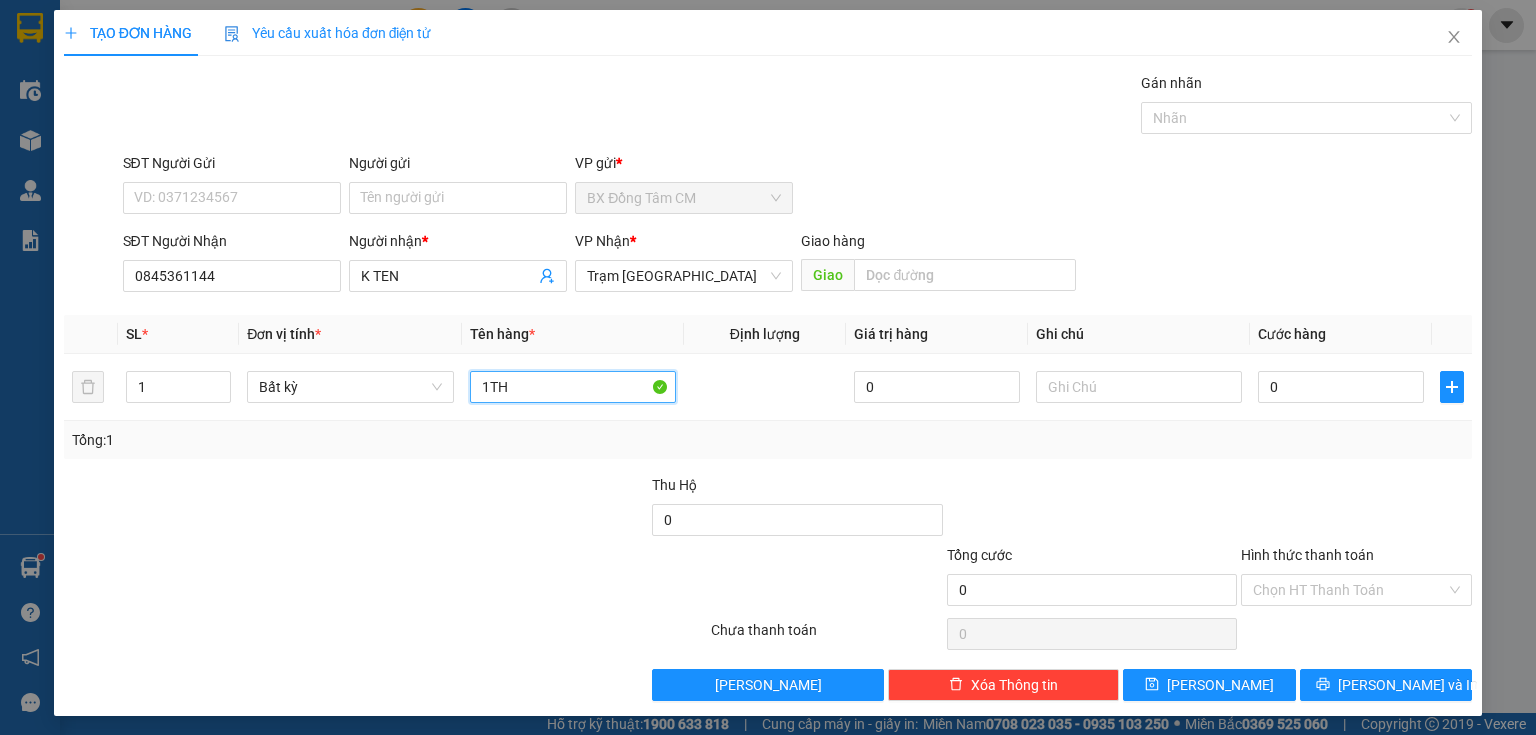 scroll, scrollTop: 3, scrollLeft: 0, axis: vertical 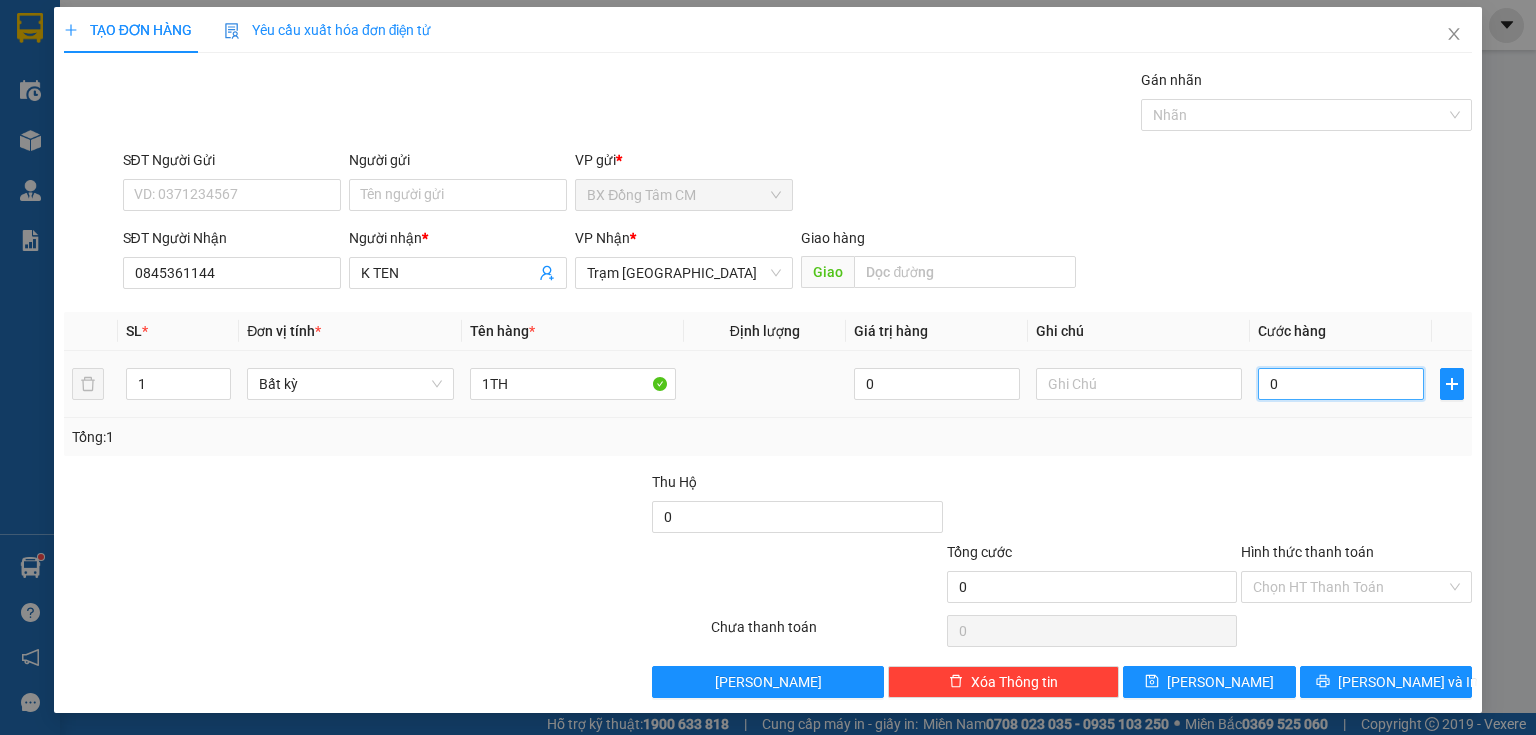 click on "0" at bounding box center [1341, 384] 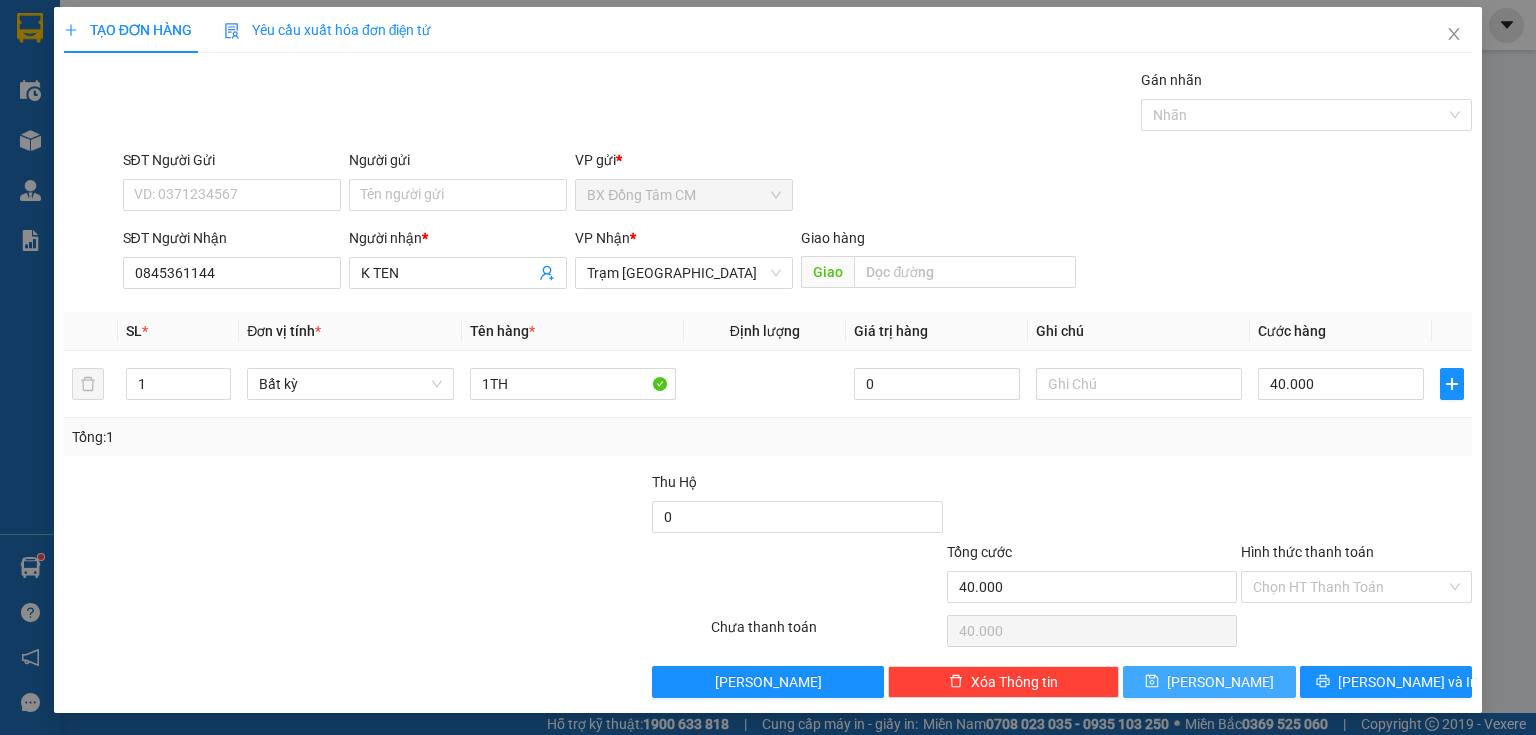 click on "[PERSON_NAME]" at bounding box center [1209, 682] 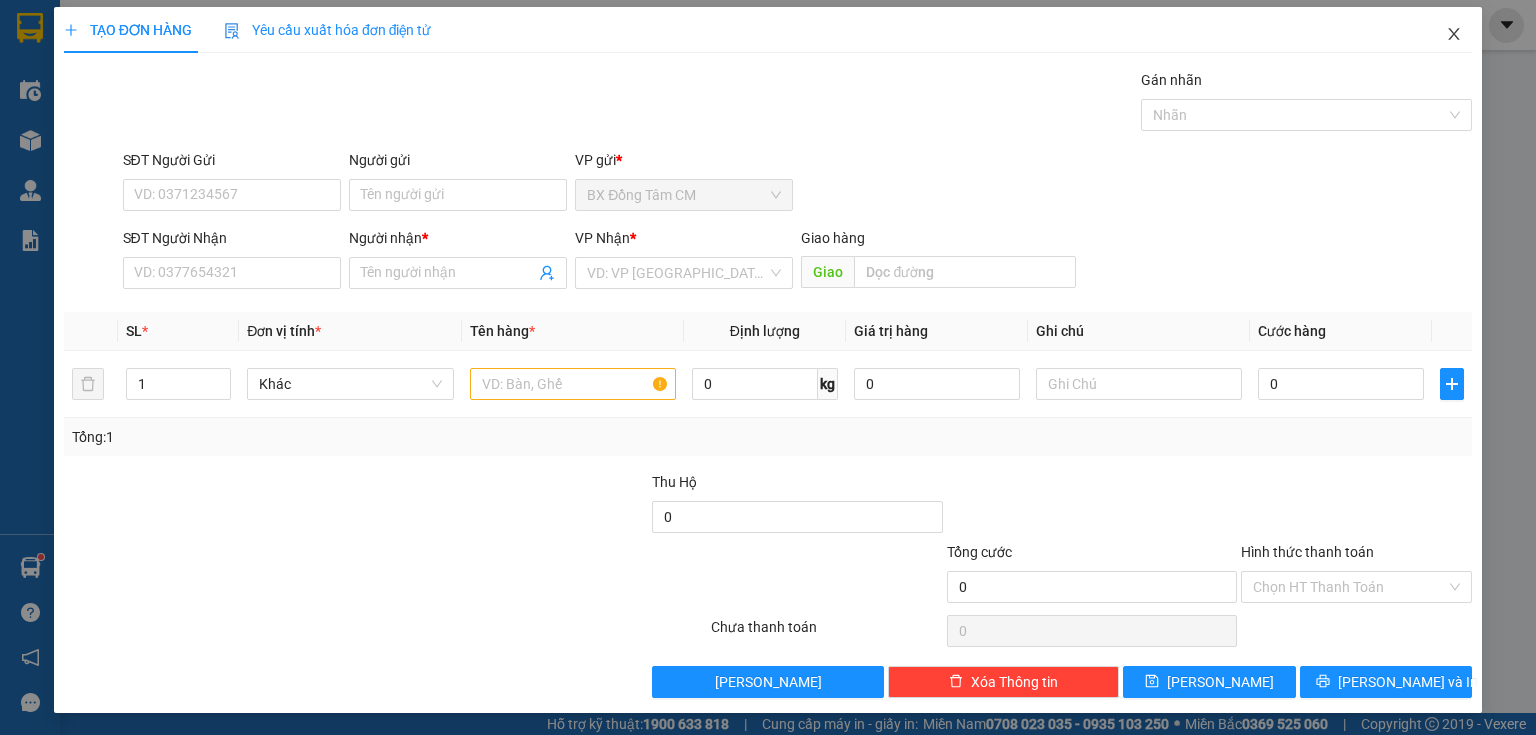 click at bounding box center (1454, 35) 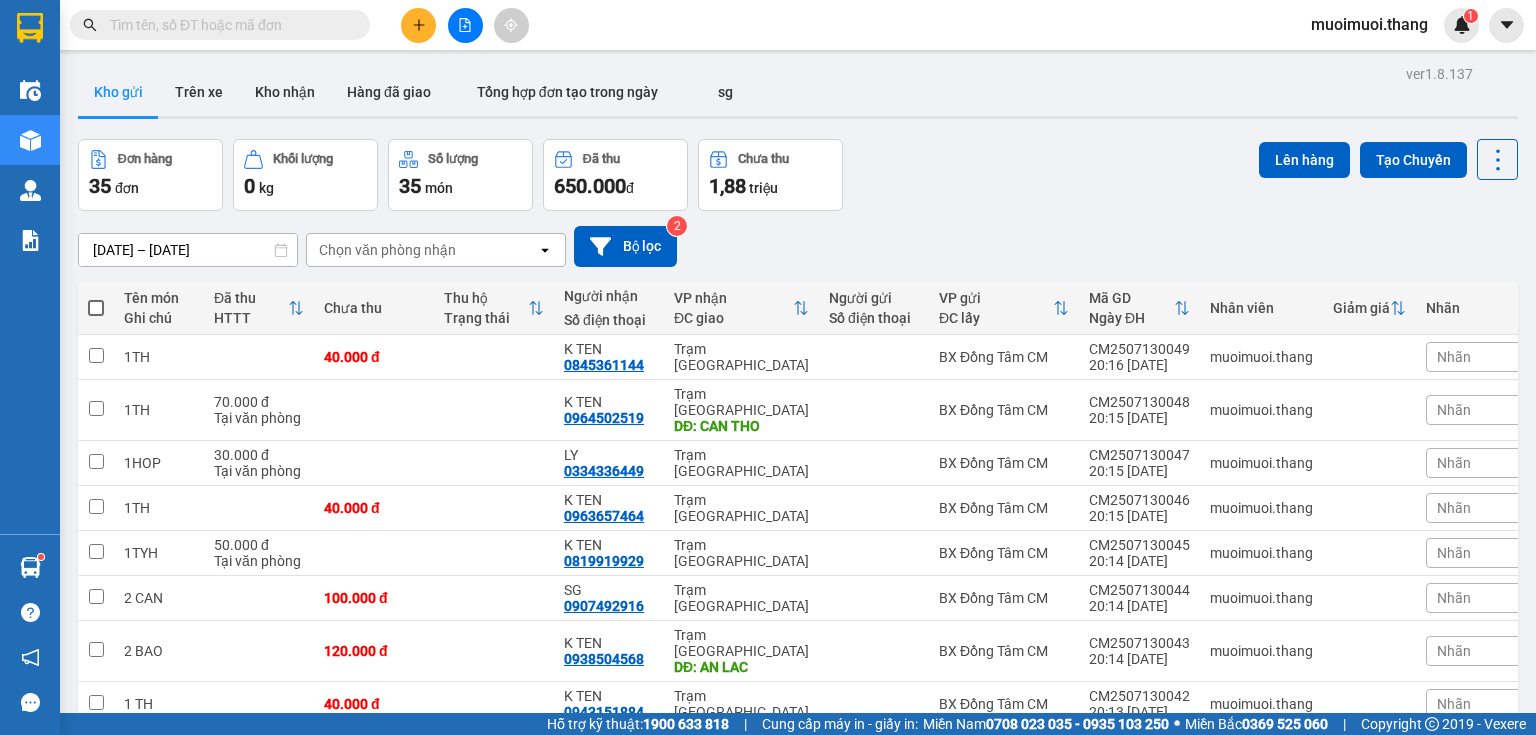 click at bounding box center (465, 25) 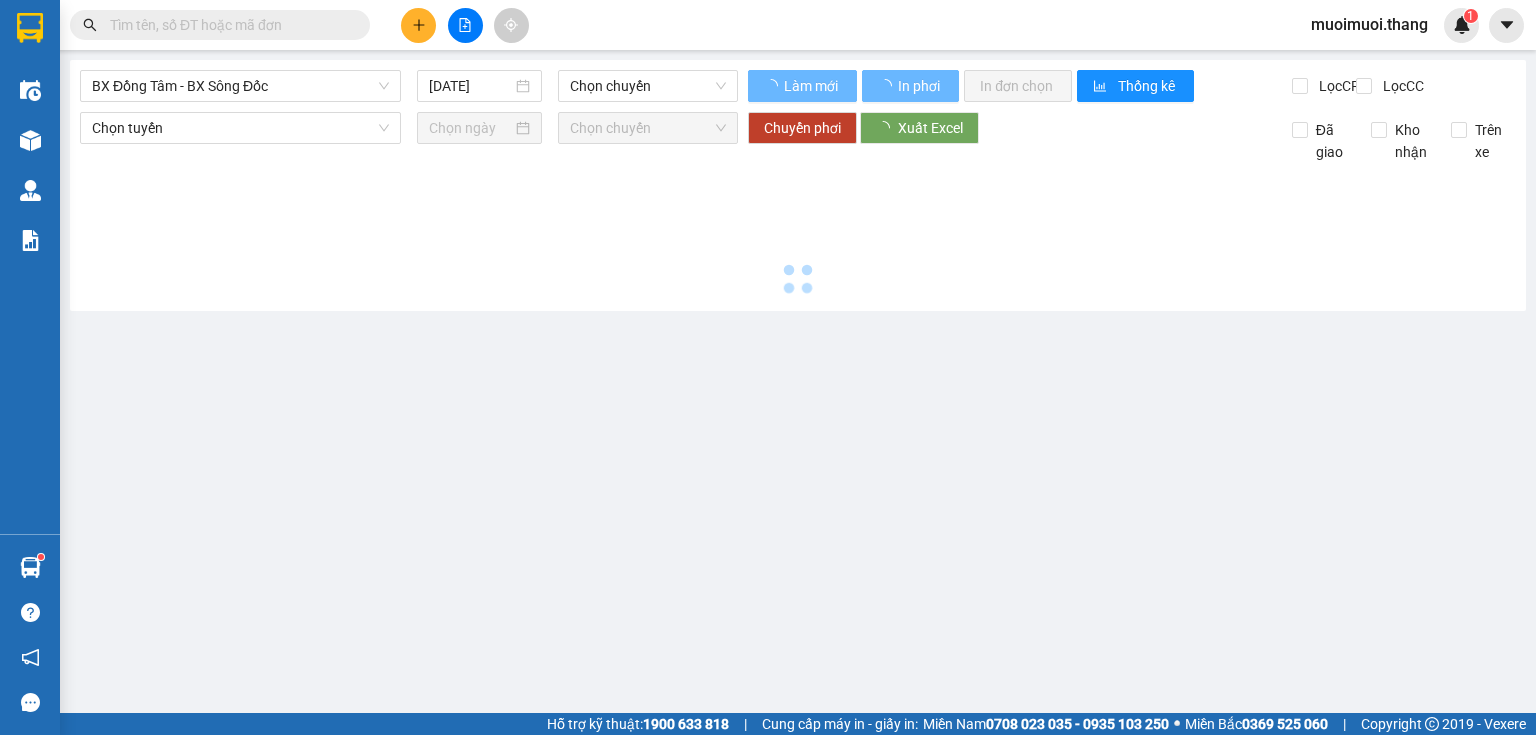 click at bounding box center [465, 25] 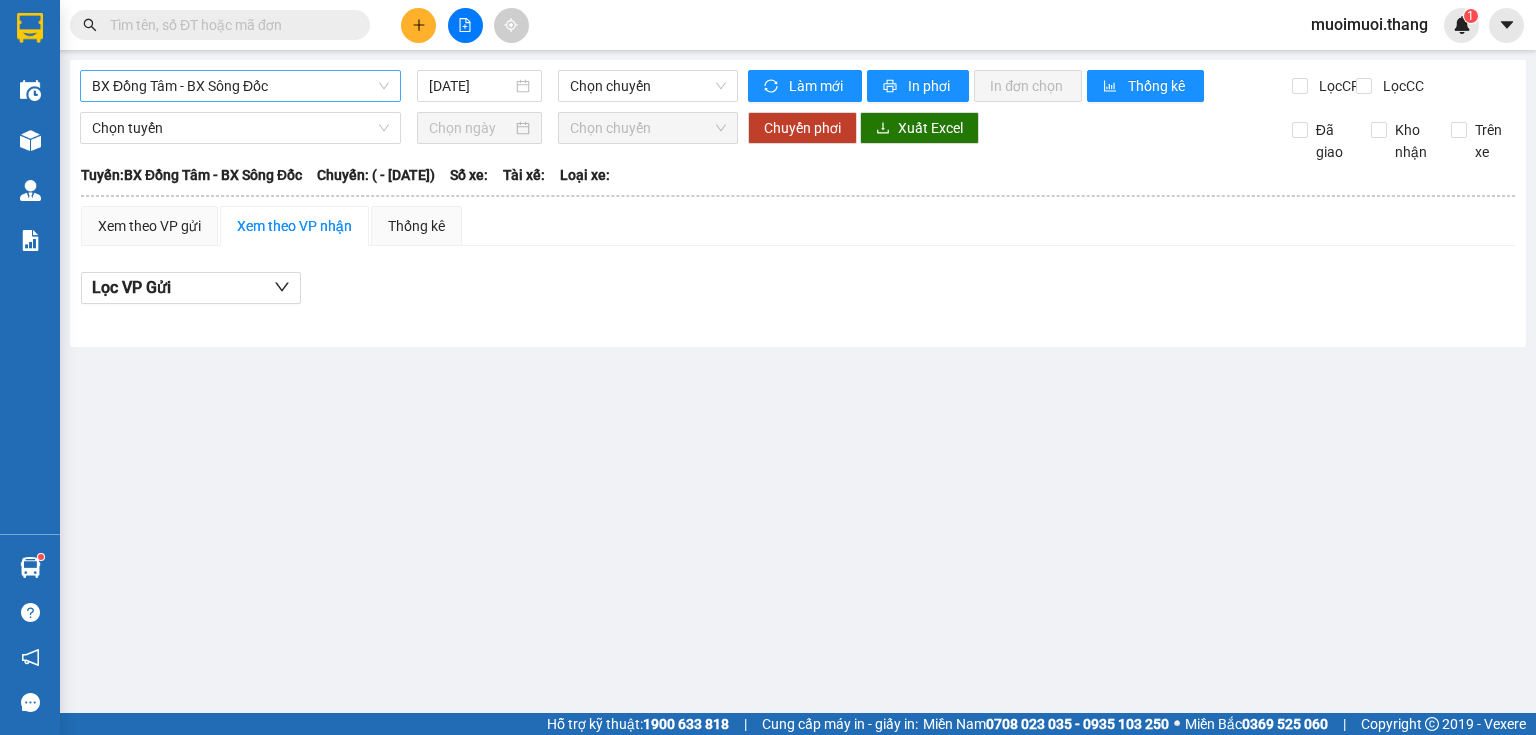 click on "BX Đồng Tâm - BX Sông Đốc" at bounding box center (240, 86) 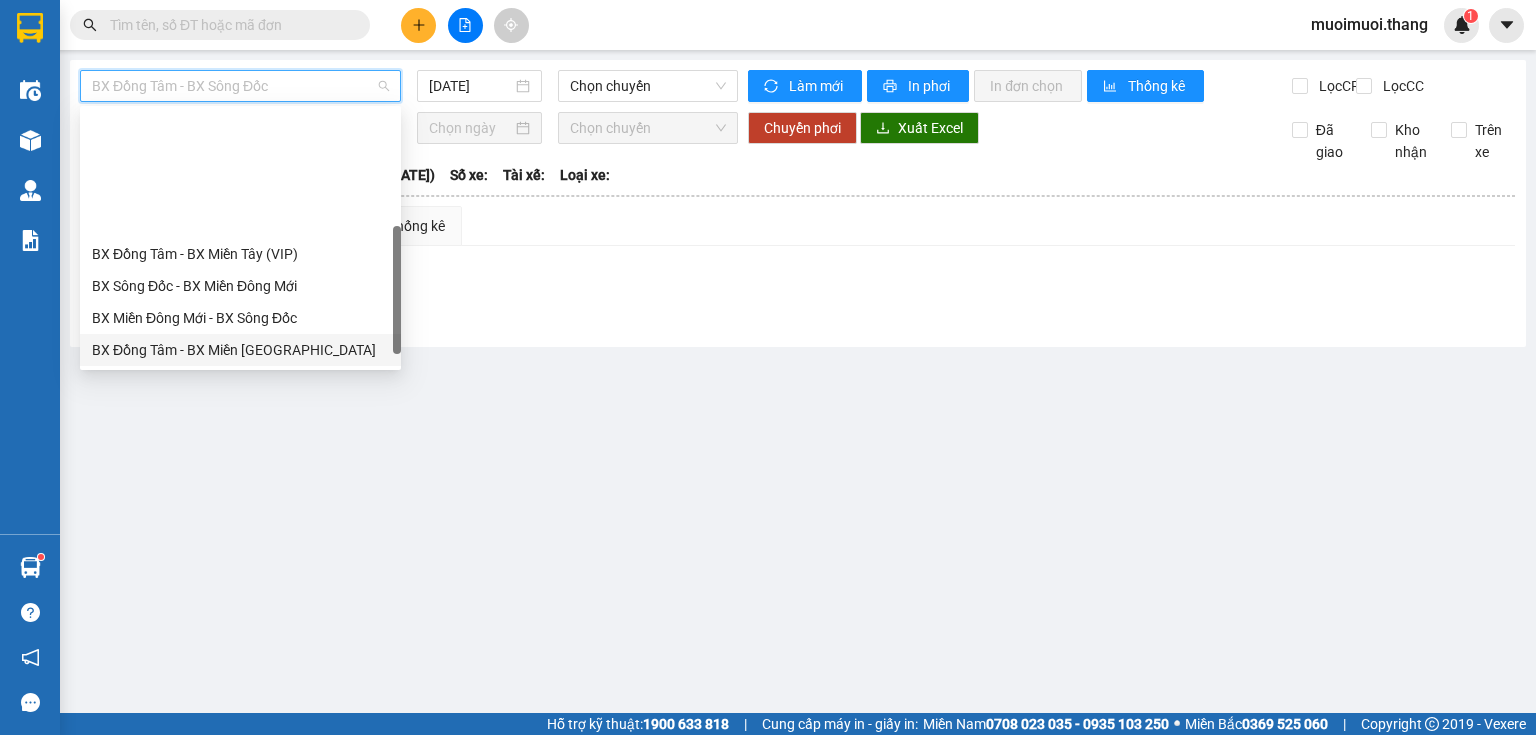 scroll, scrollTop: 160, scrollLeft: 0, axis: vertical 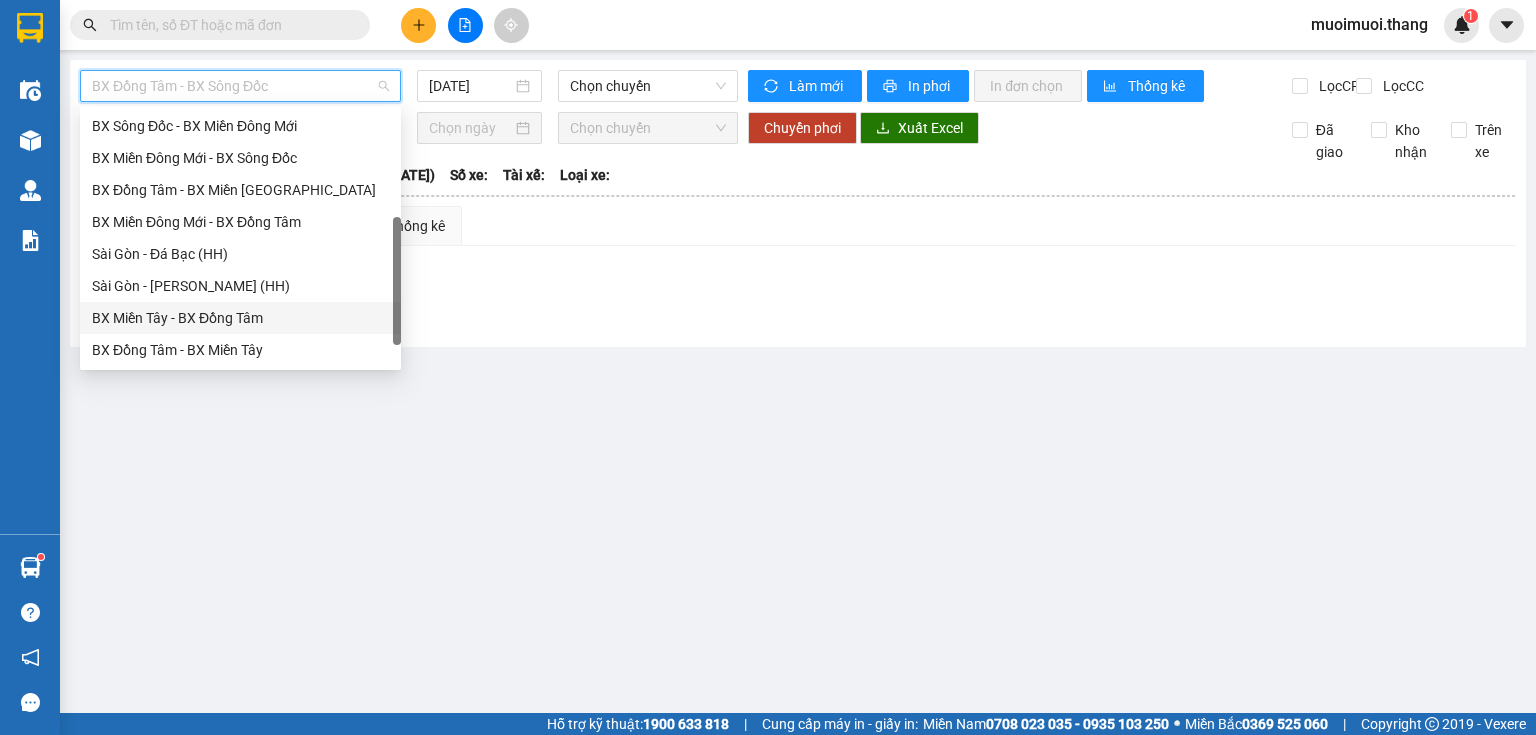 drag, startPoint x: 176, startPoint y: 321, endPoint x: 163, endPoint y: 317, distance: 13.601471 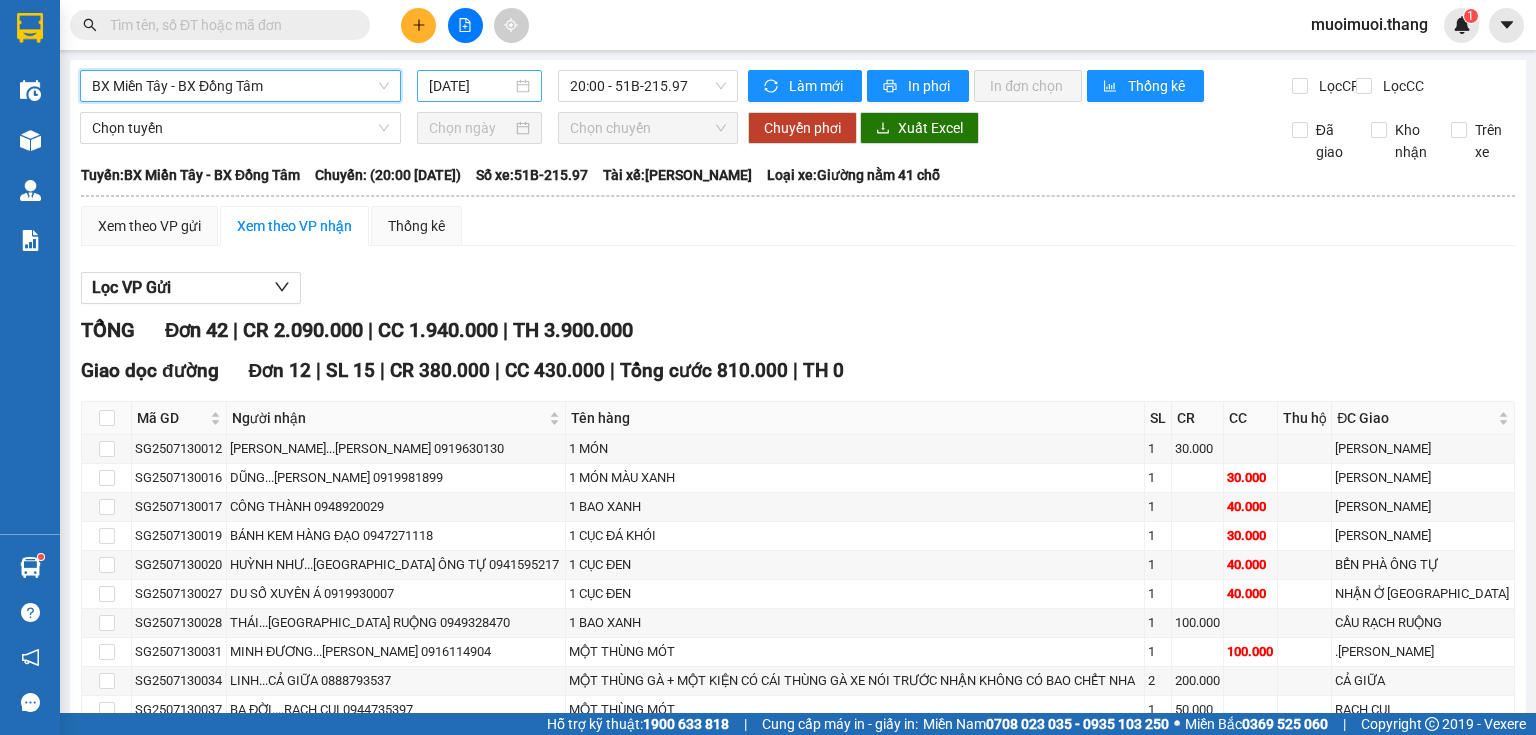 click on "[DATE]" at bounding box center [479, 86] 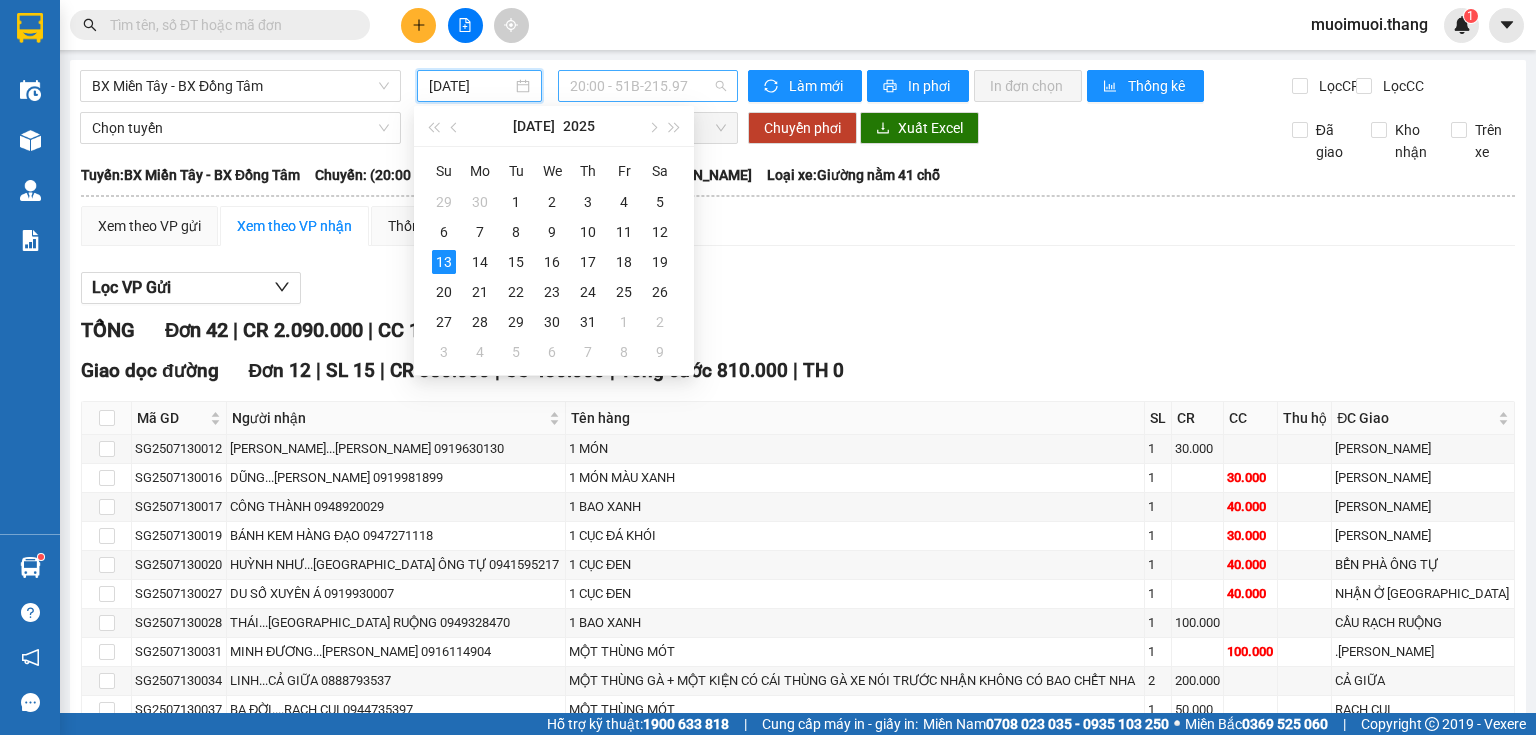 click on "20:00     - 51B-215.97" at bounding box center (648, 86) 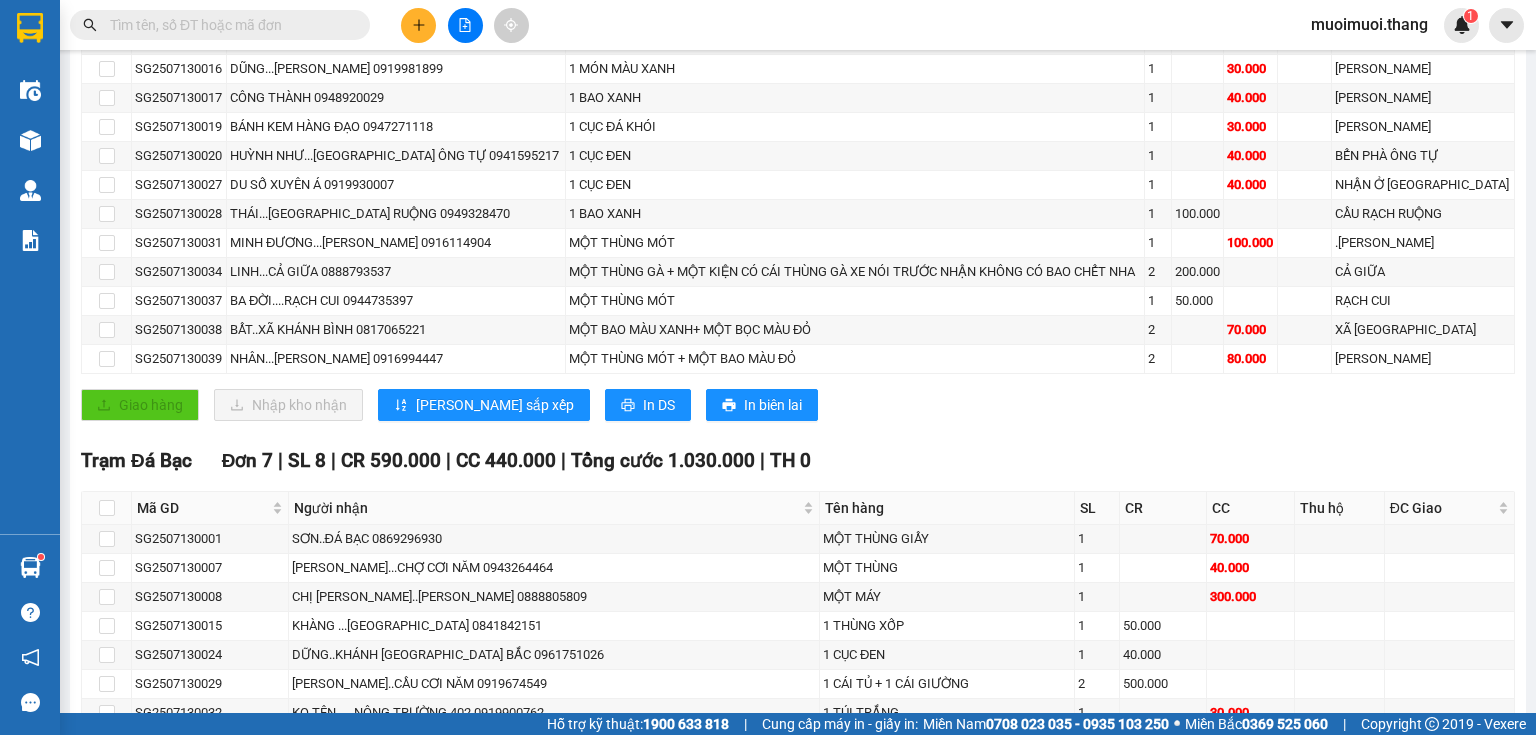 scroll, scrollTop: 0, scrollLeft: 0, axis: both 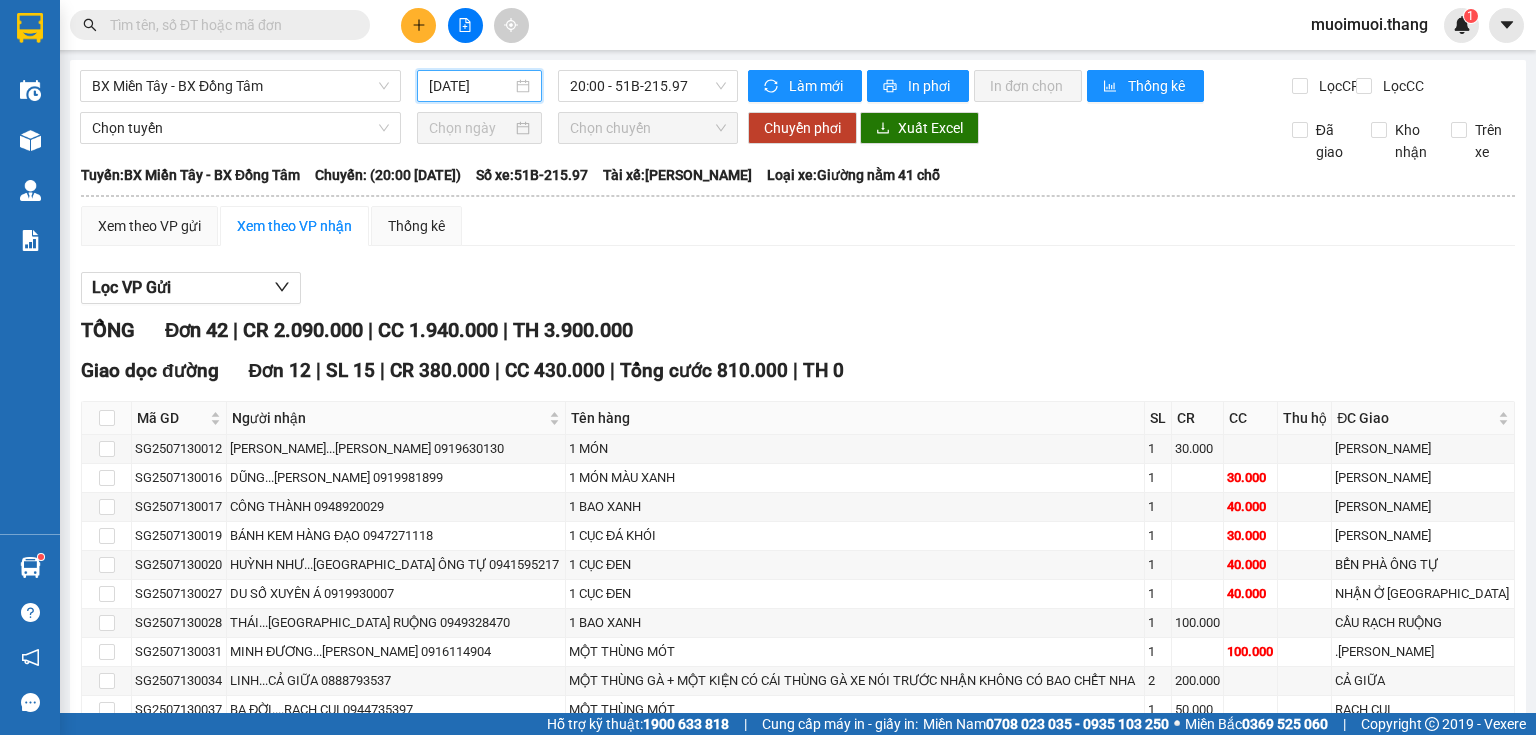 click on "[DATE]" at bounding box center [470, 86] 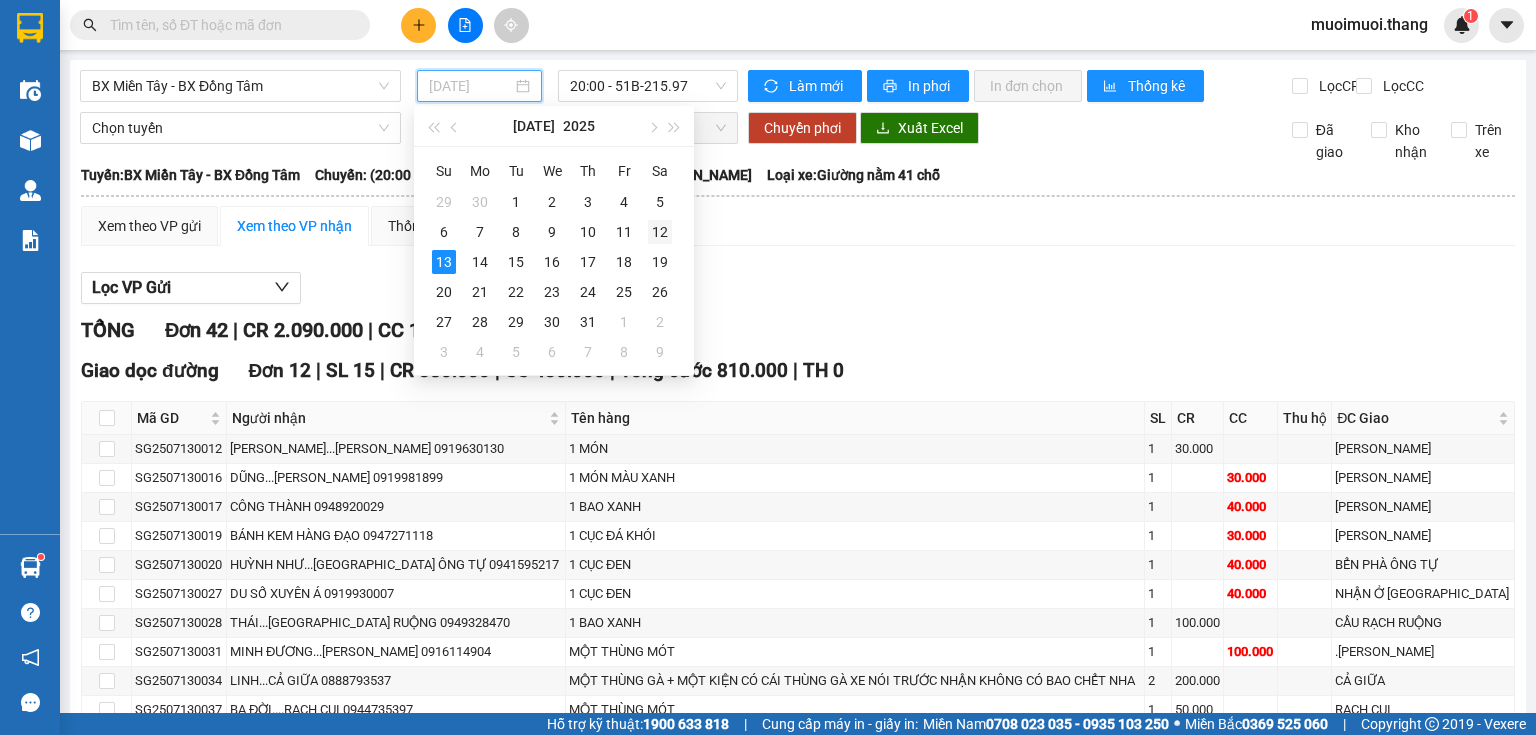 click on "12" at bounding box center (660, 232) 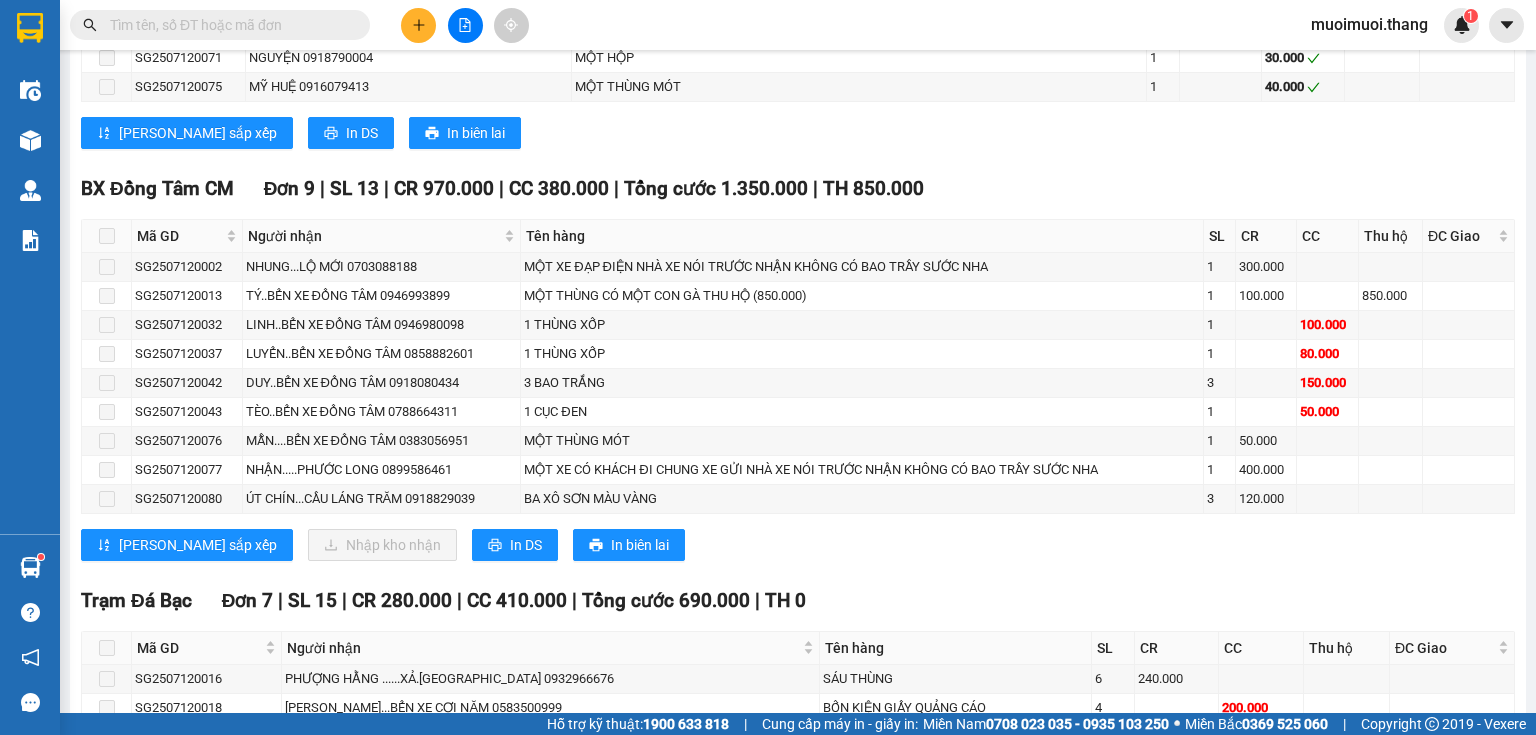 scroll, scrollTop: 2204, scrollLeft: 0, axis: vertical 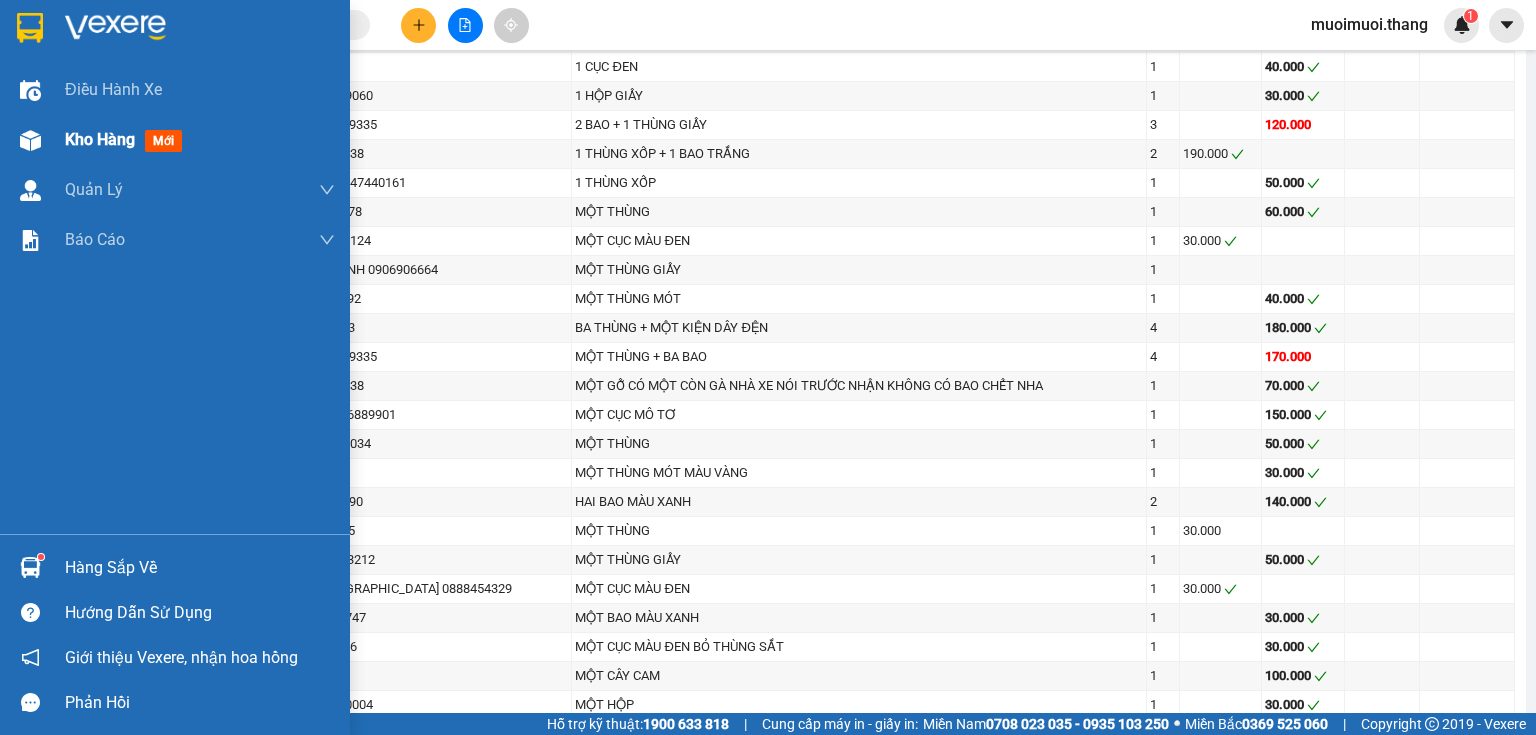 click on "Kho hàng" at bounding box center [100, 139] 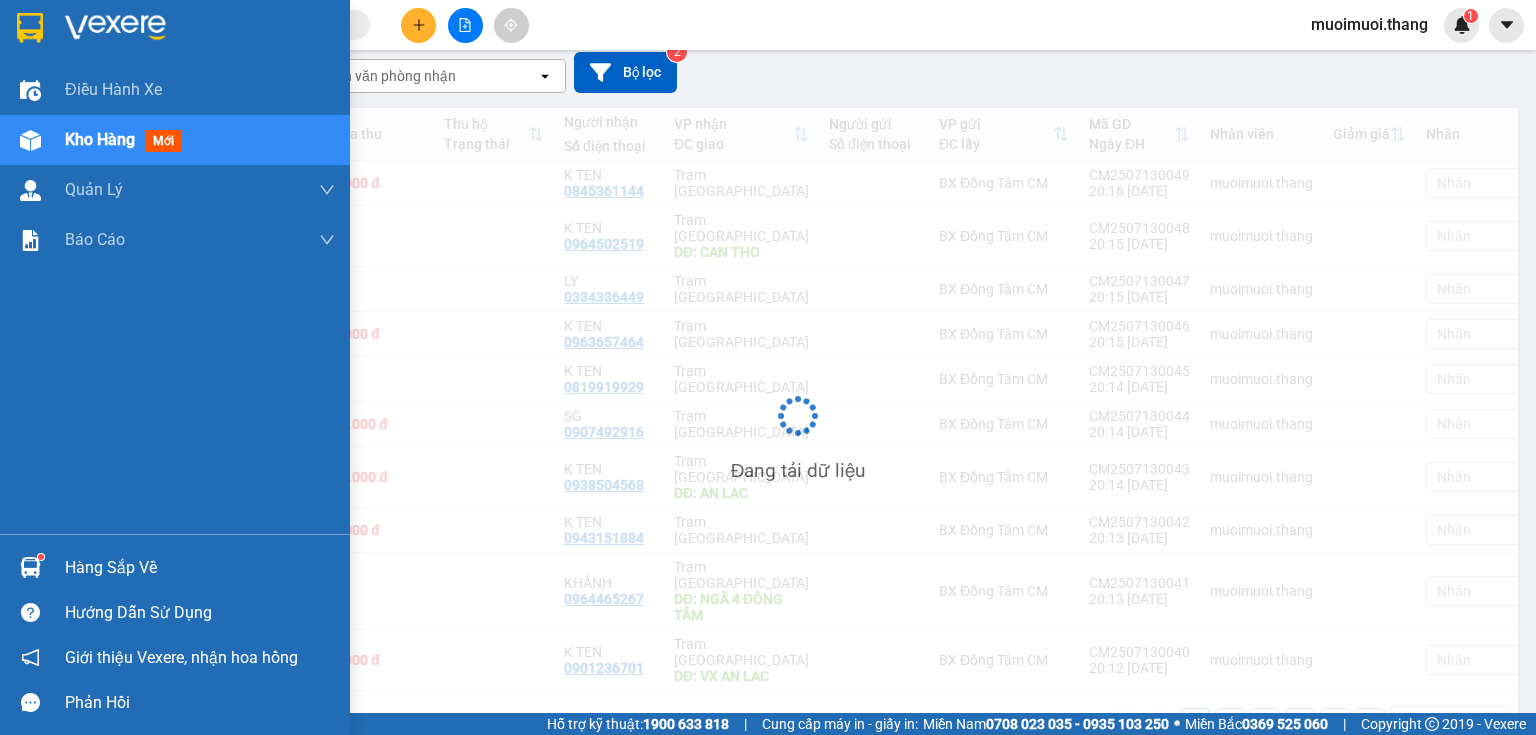 scroll, scrollTop: 174, scrollLeft: 0, axis: vertical 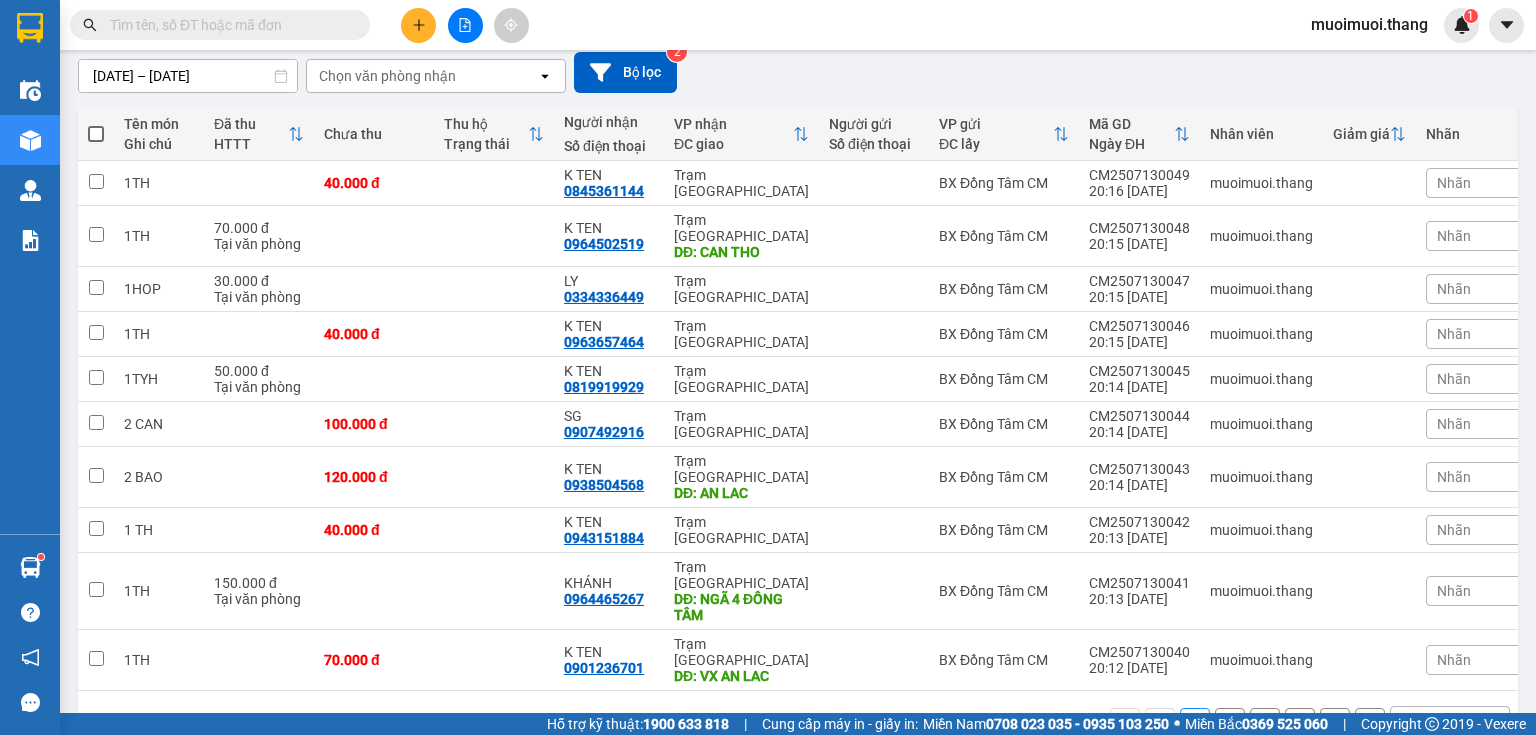 click on "10 / trang" at bounding box center [1434, 723] 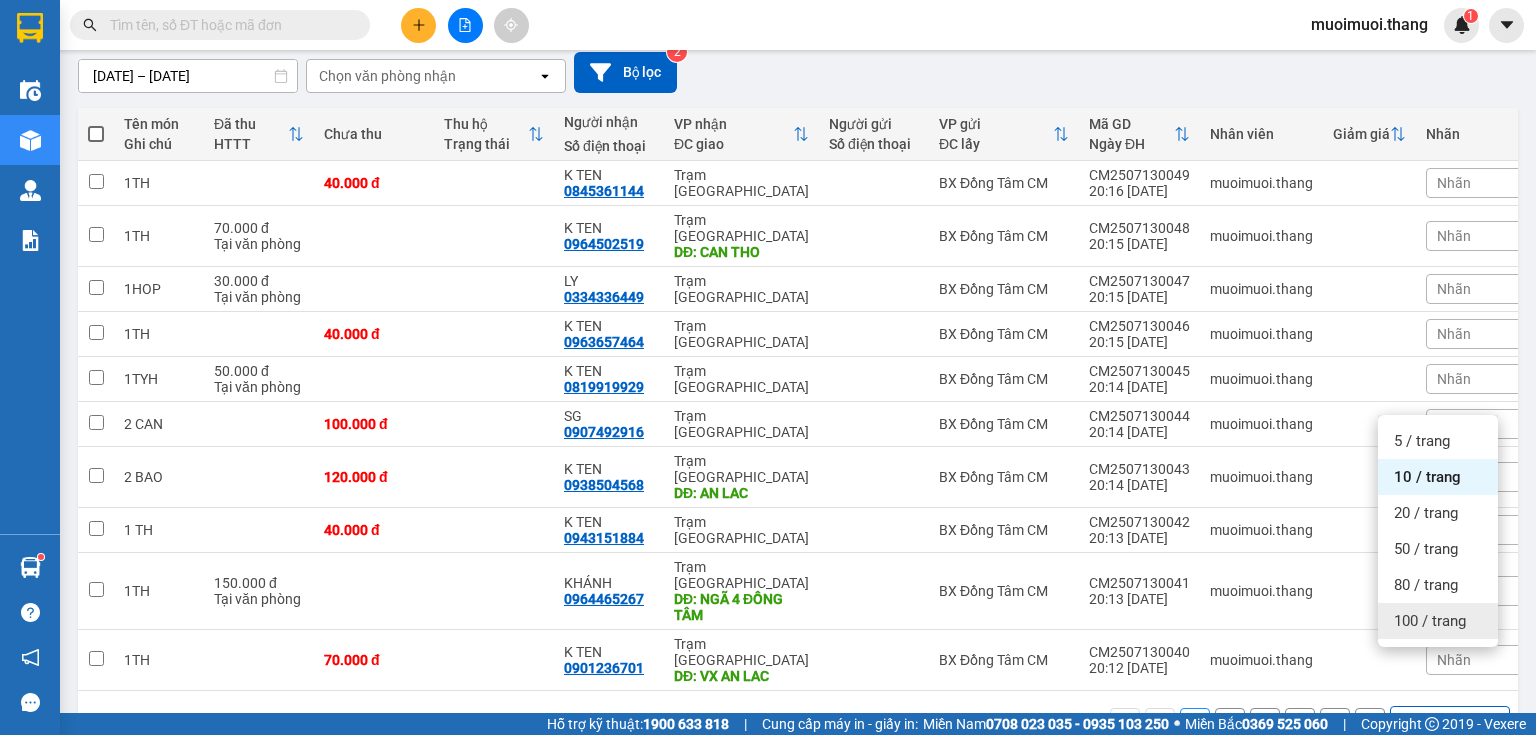 click on "100 / trang" at bounding box center (1438, 621) 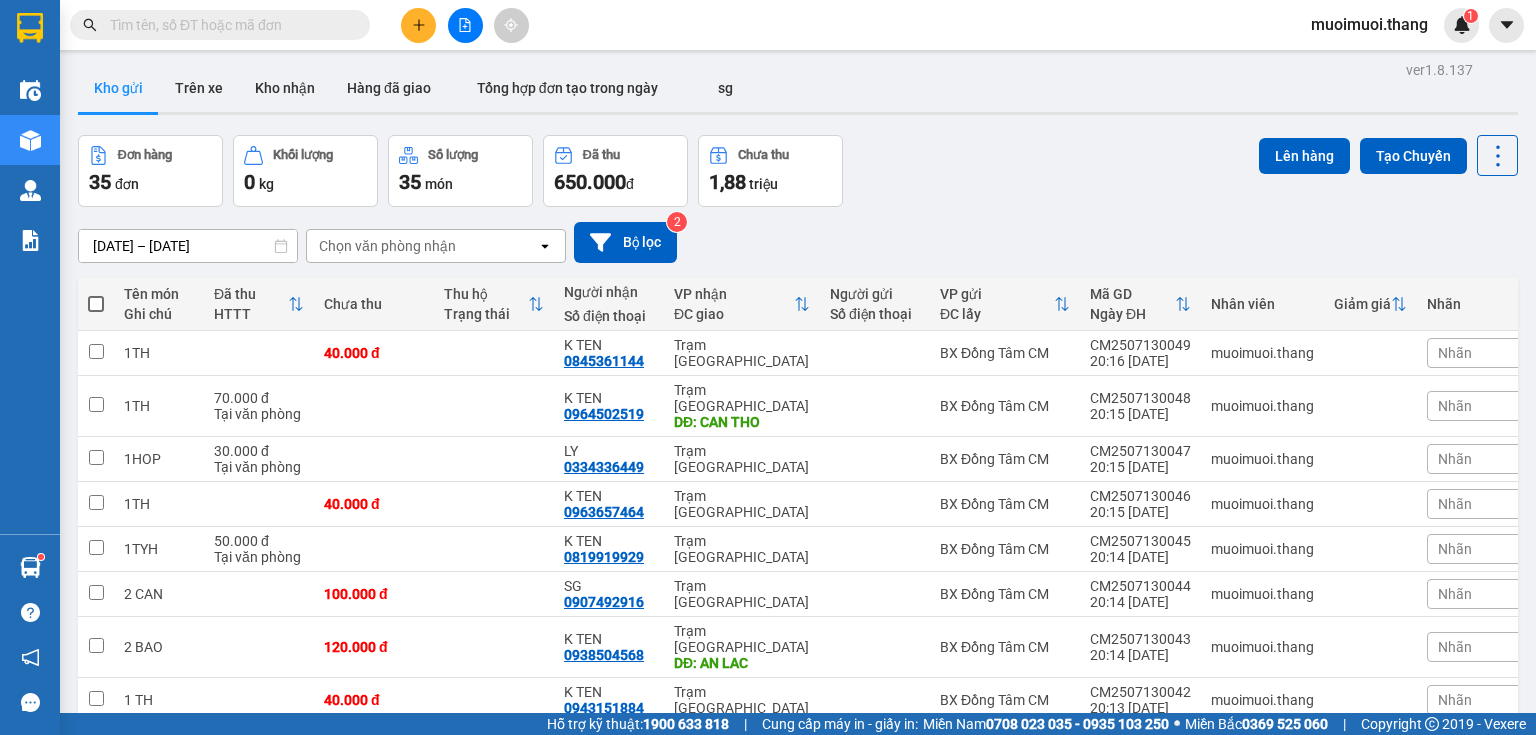 scroll, scrollTop: 0, scrollLeft: 0, axis: both 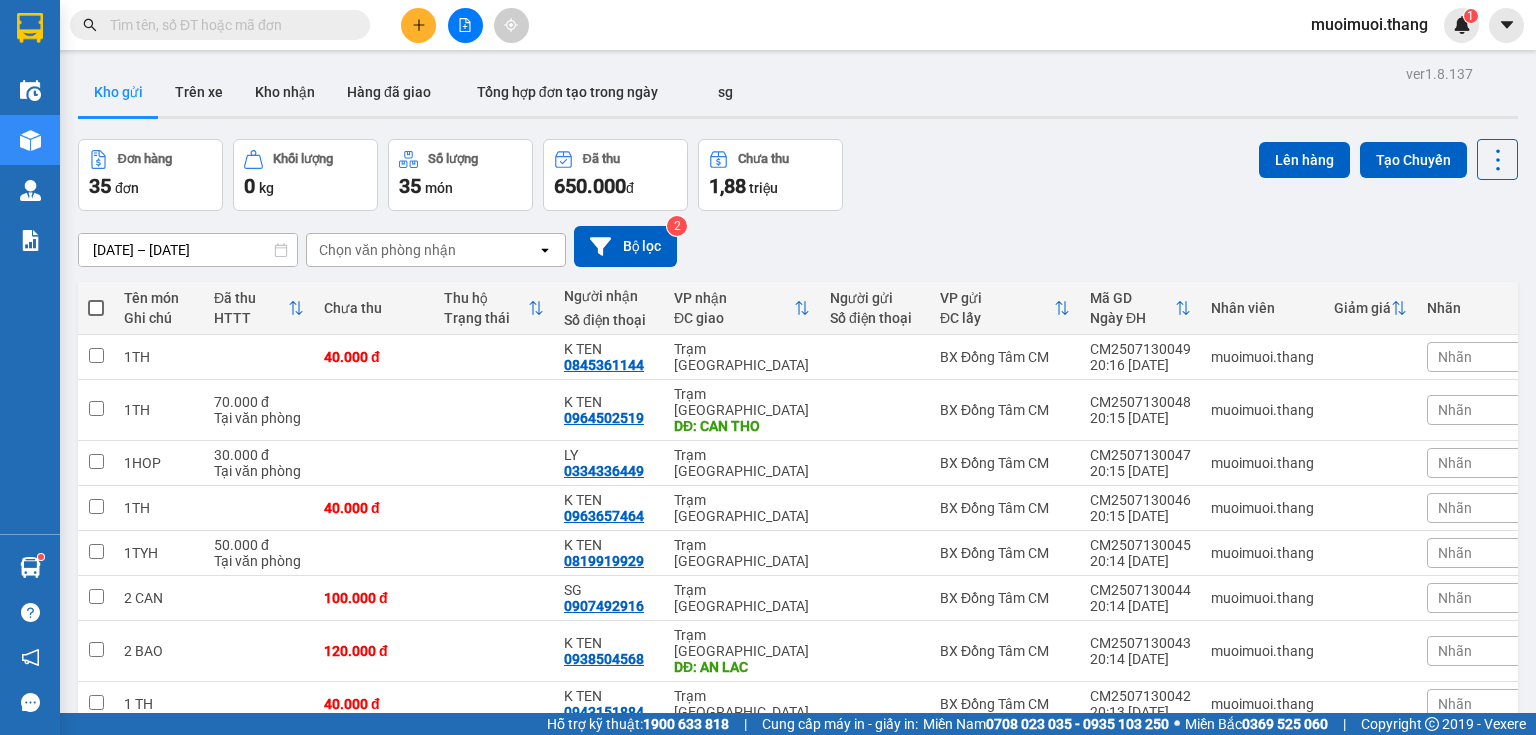click at bounding box center (96, 308) 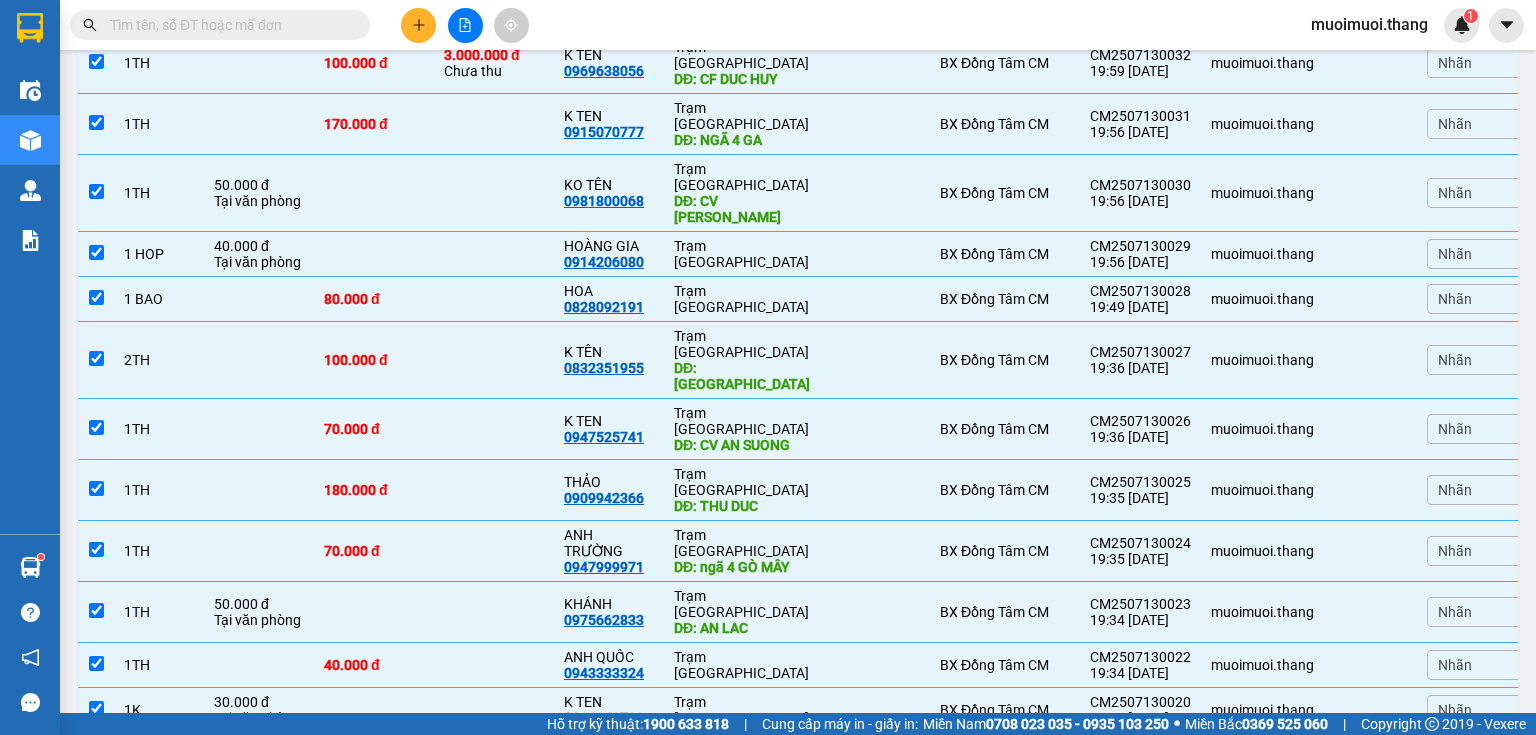 scroll, scrollTop: 1294, scrollLeft: 0, axis: vertical 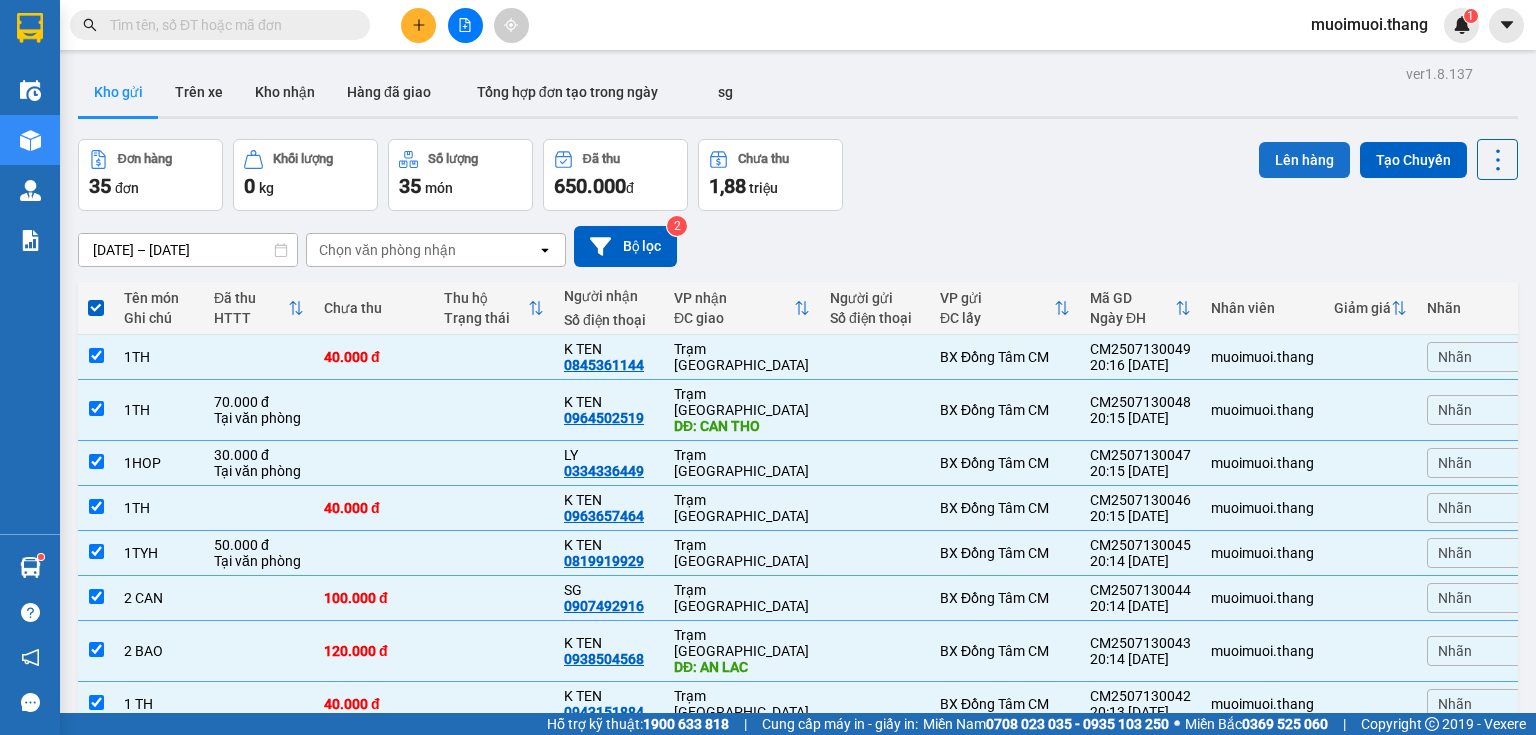 click on "Lên hàng" at bounding box center [1304, 160] 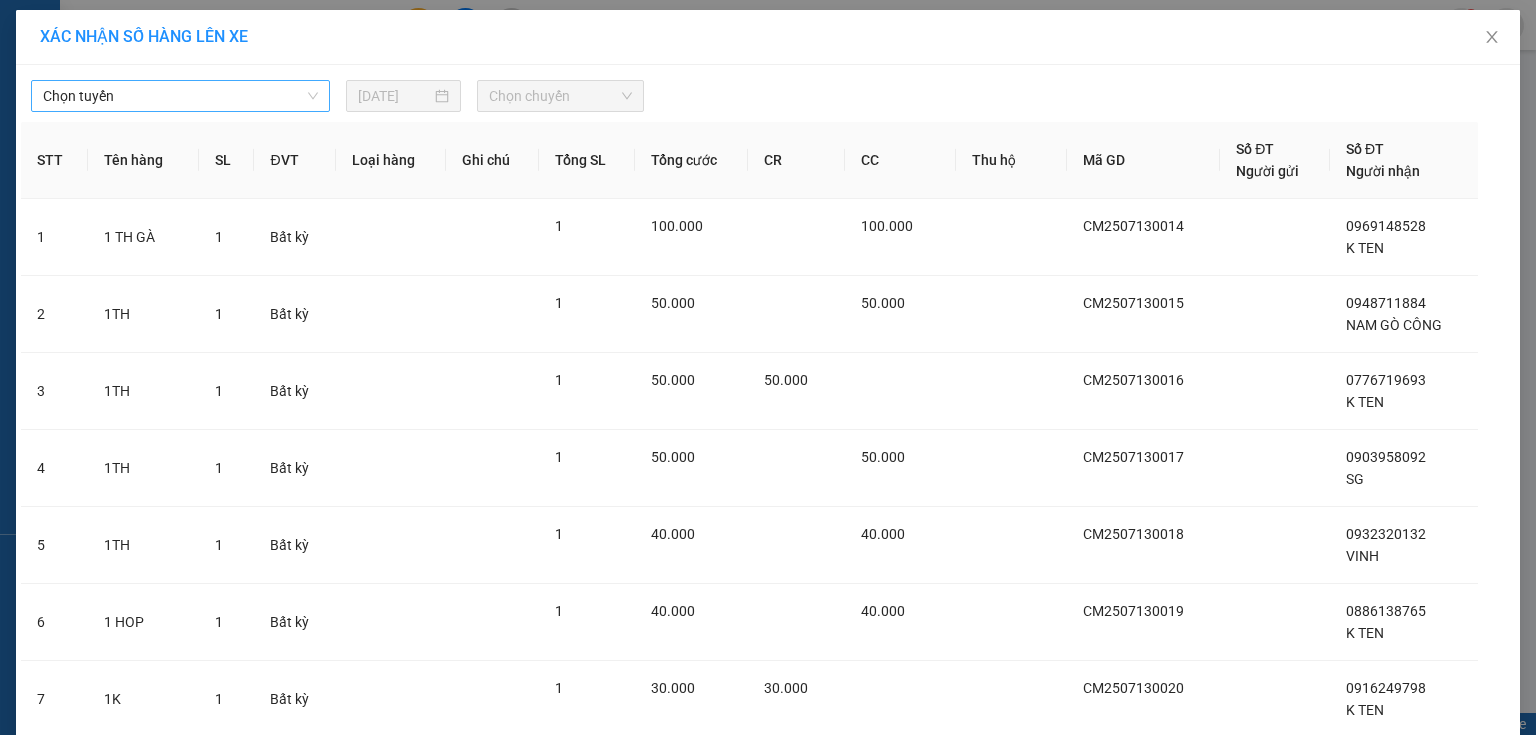 click on "Chọn tuyến" at bounding box center [180, 96] 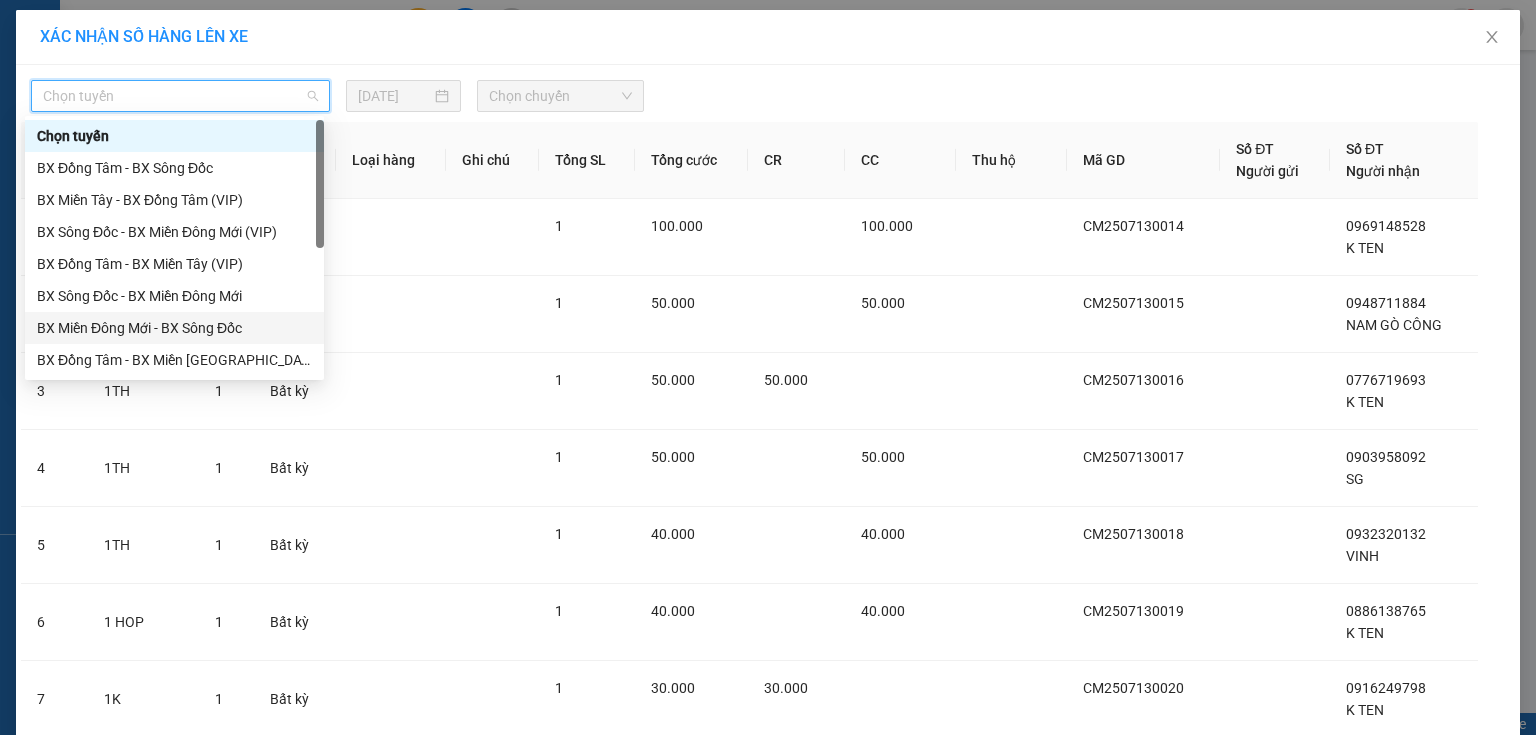 click on "BX Miền Đông Mới - BX Sông Đốc" at bounding box center (174, 328) 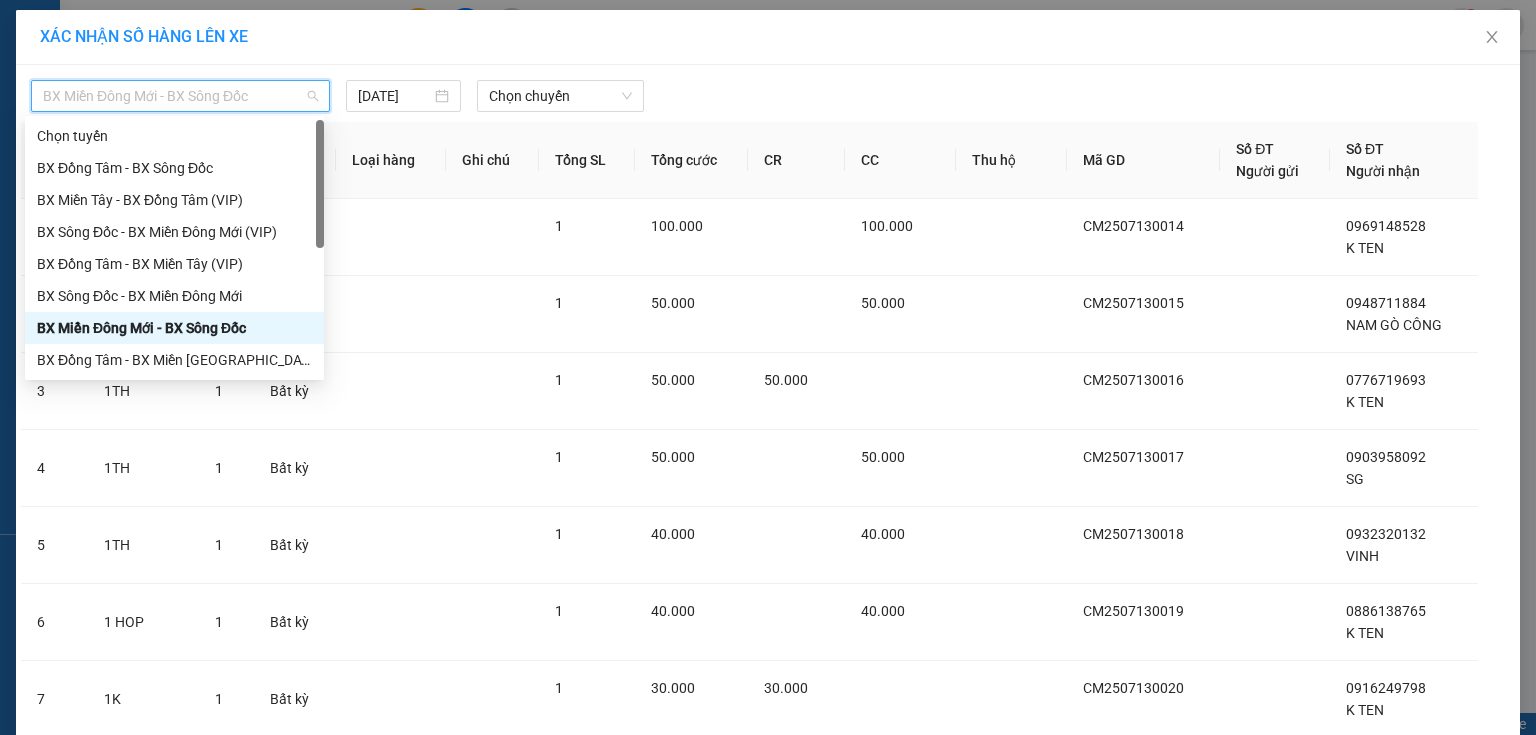 click on "BX Miền Đông Mới - BX Sông Đốc" at bounding box center (180, 96) 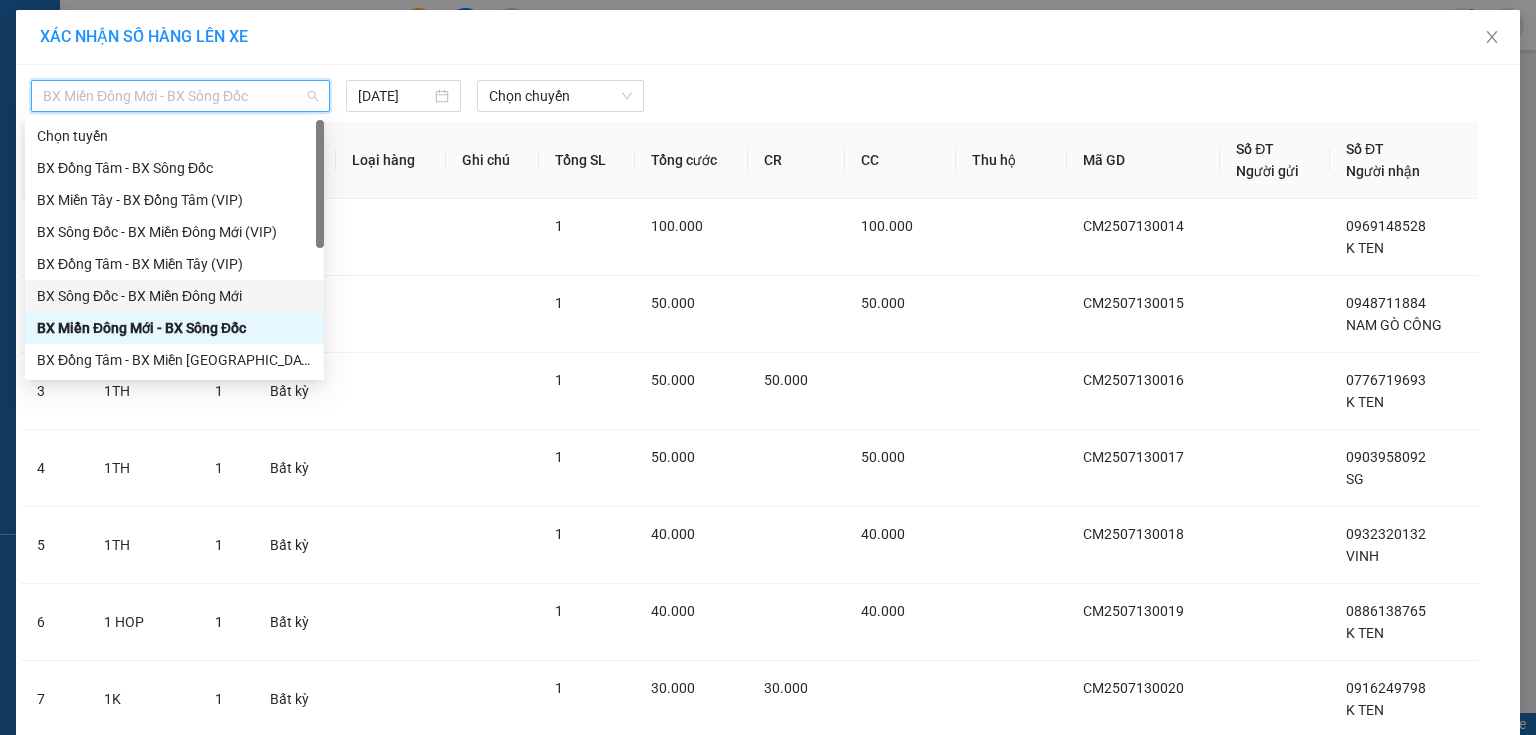 click on "BX Sông Đốc - BX Miền Đông Mới" at bounding box center [174, 296] 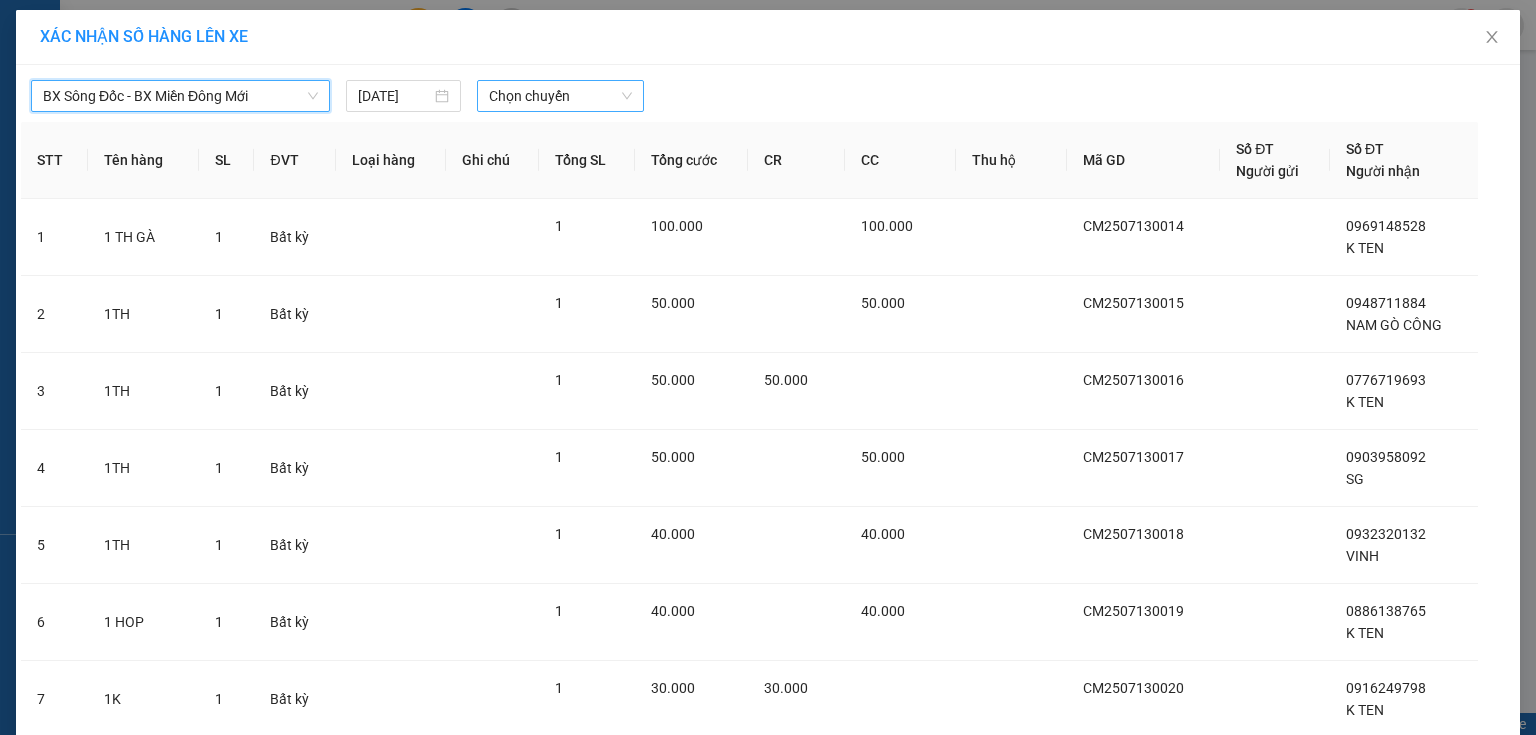 click on "Chọn chuyến" at bounding box center [561, 96] 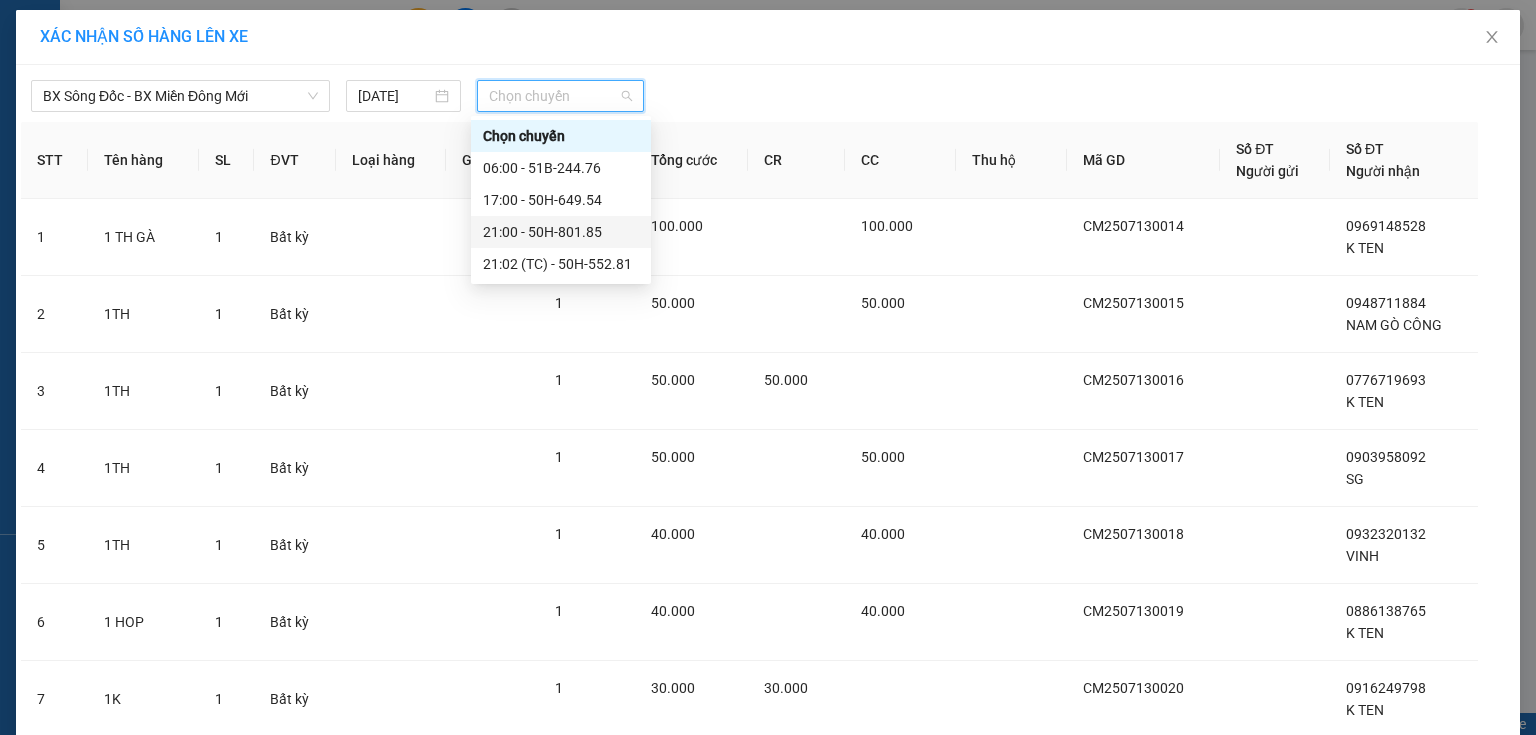 click on "21:00     - 50H-801.85" at bounding box center [561, 232] 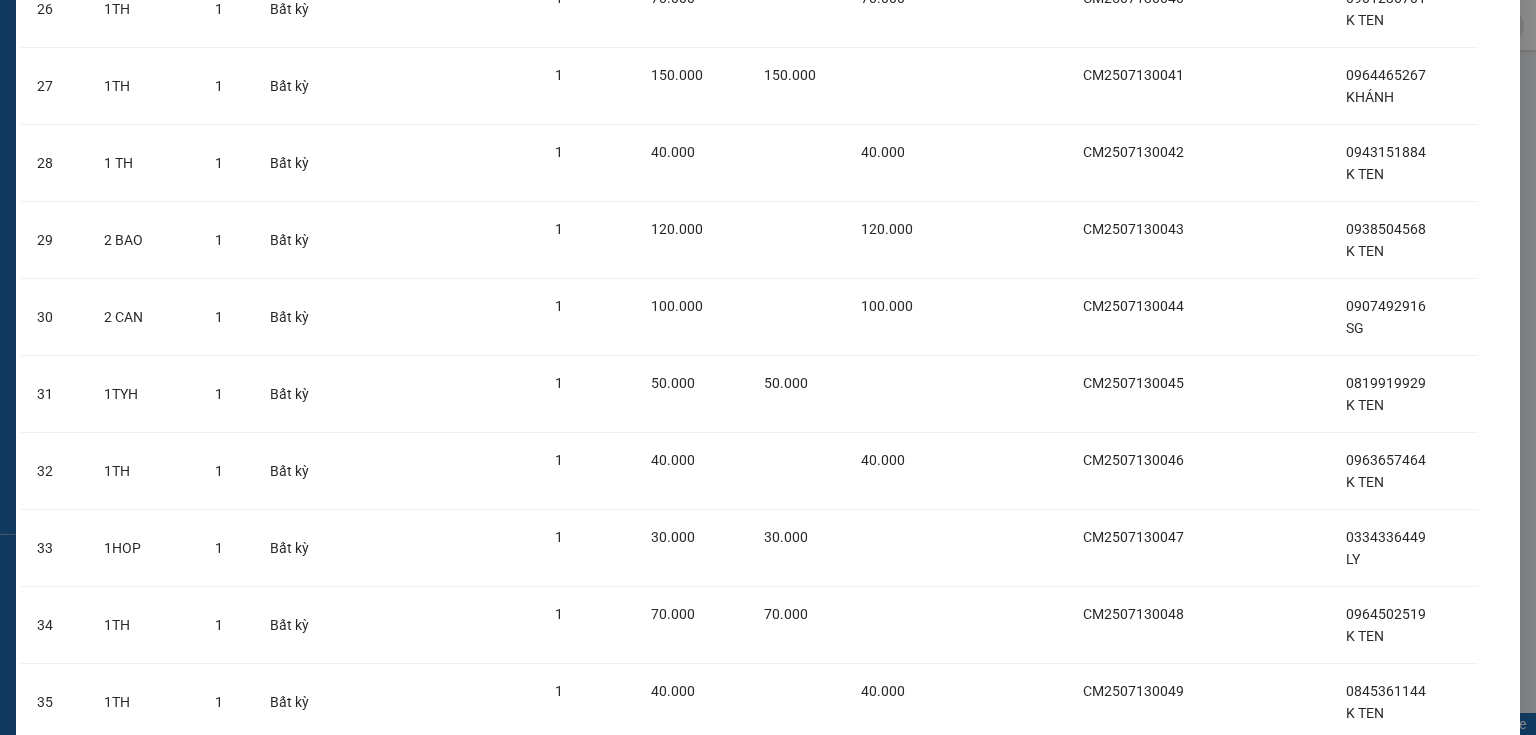 scroll, scrollTop: 2341, scrollLeft: 0, axis: vertical 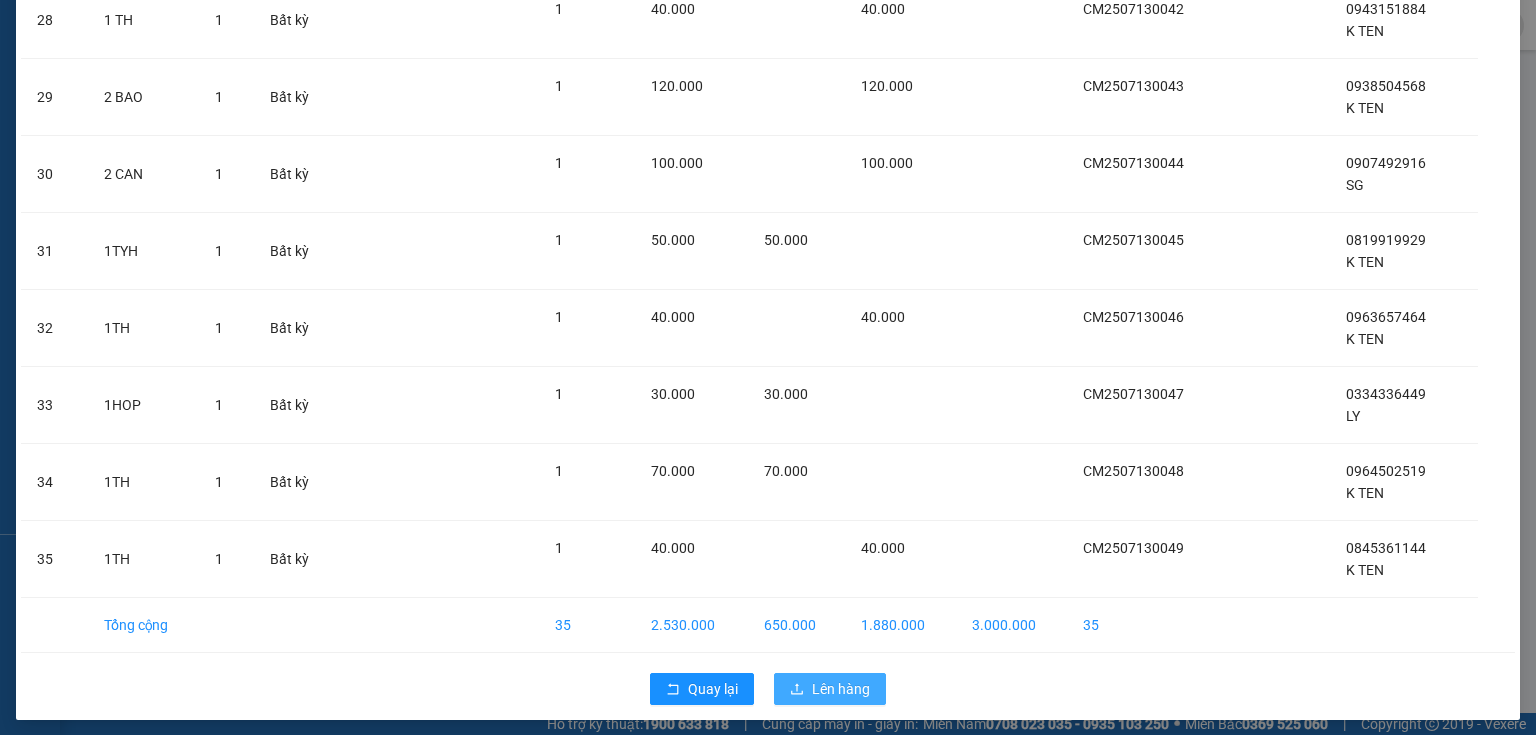 click on "Lên hàng" at bounding box center [830, 689] 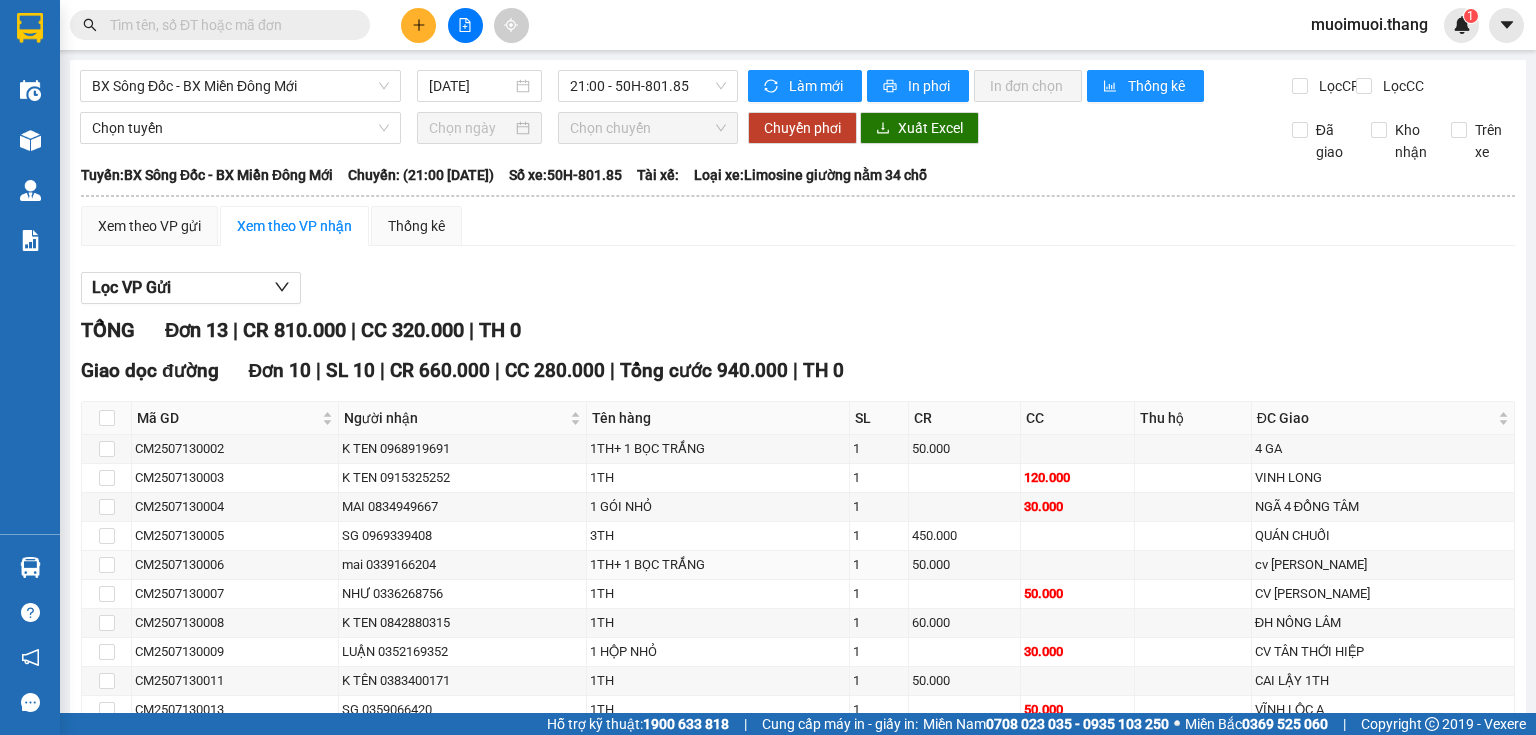 scroll, scrollTop: 0, scrollLeft: 0, axis: both 